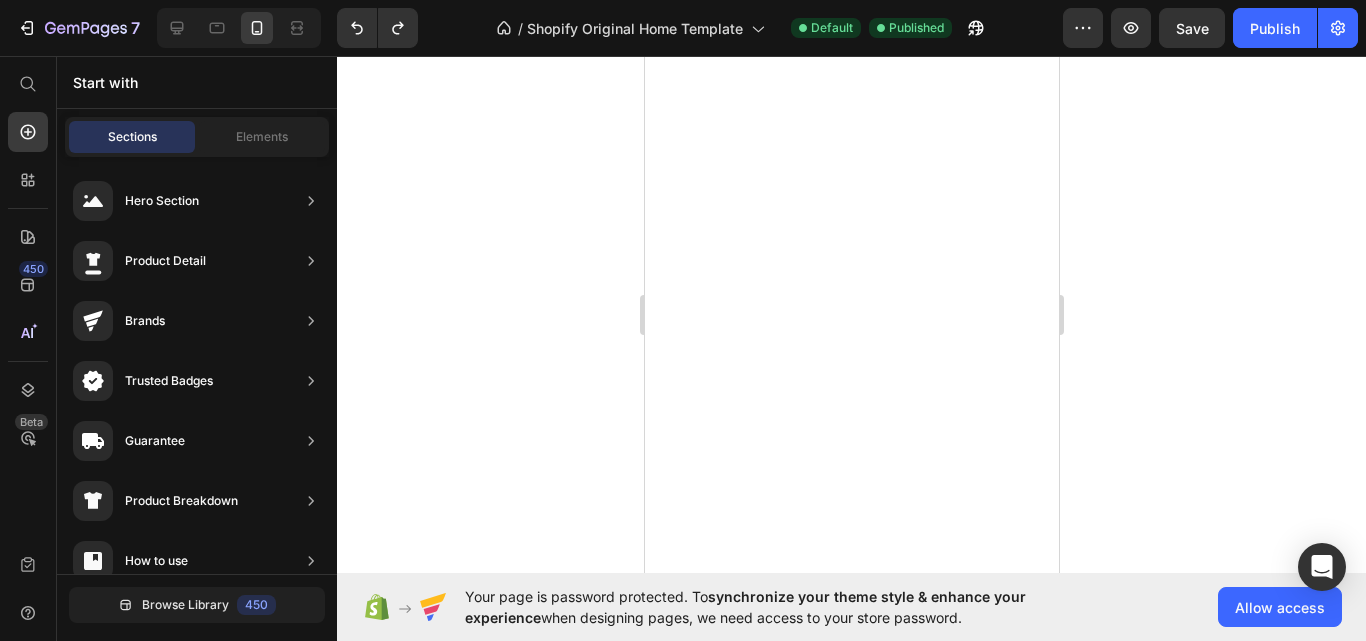 scroll, scrollTop: 0, scrollLeft: 0, axis: both 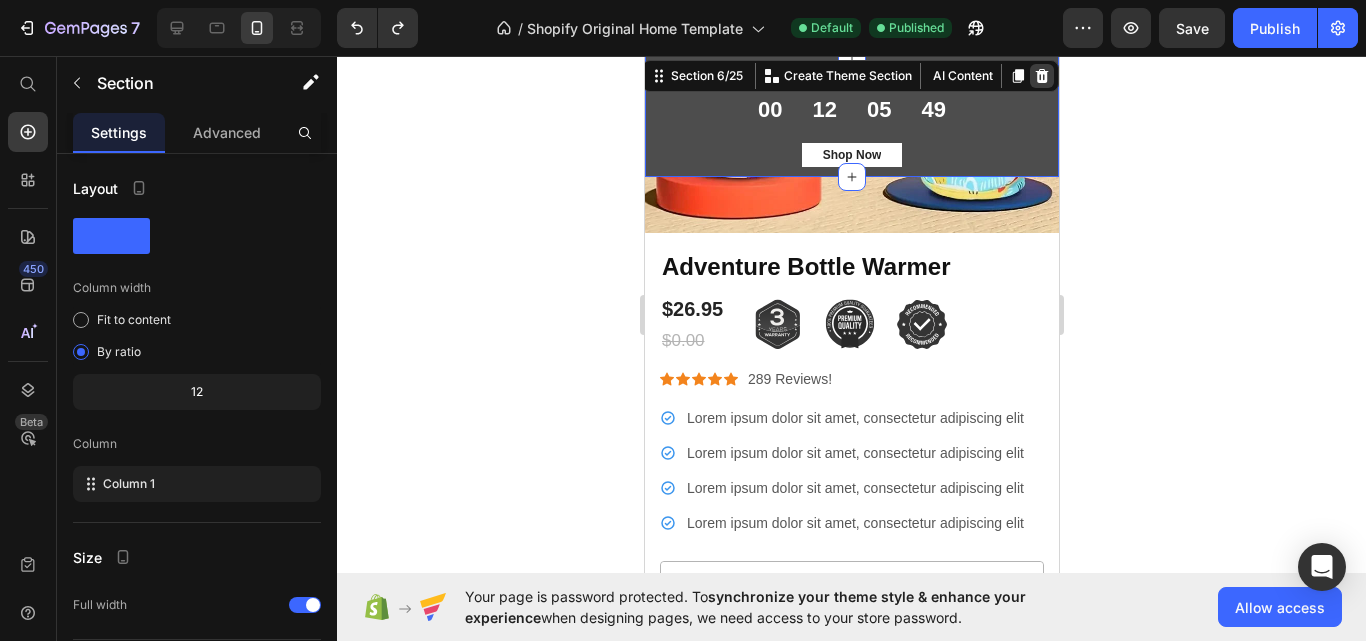 click 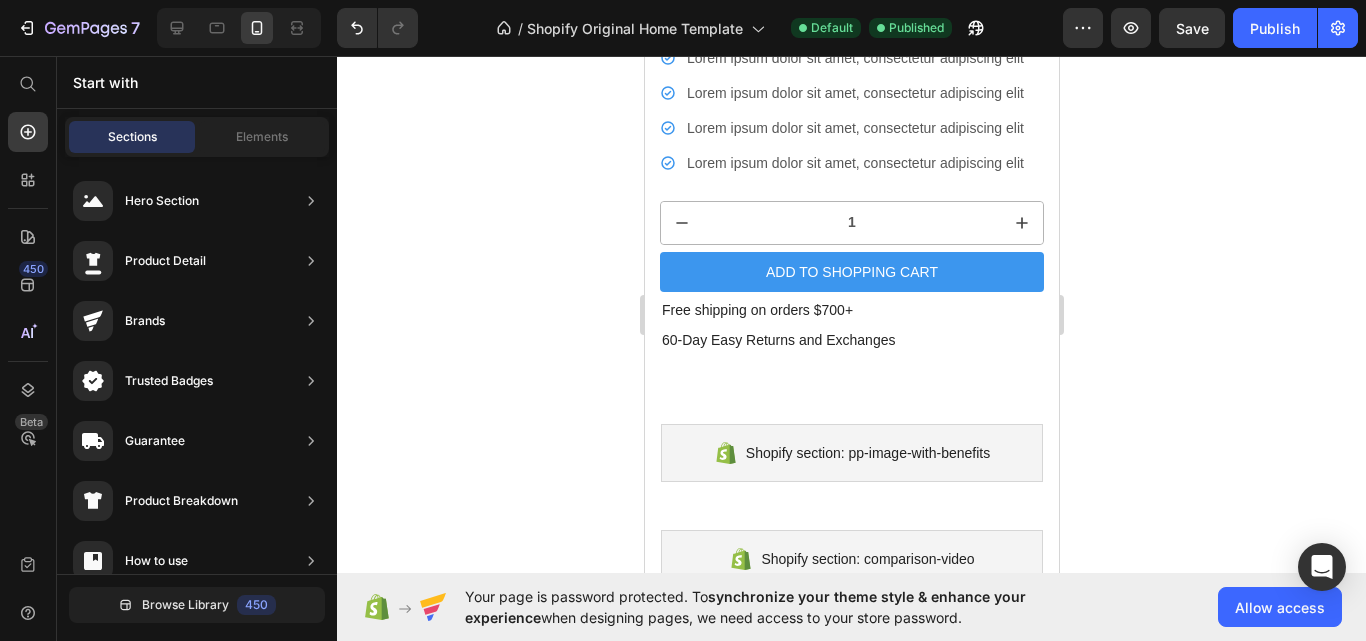 scroll, scrollTop: 1480, scrollLeft: 0, axis: vertical 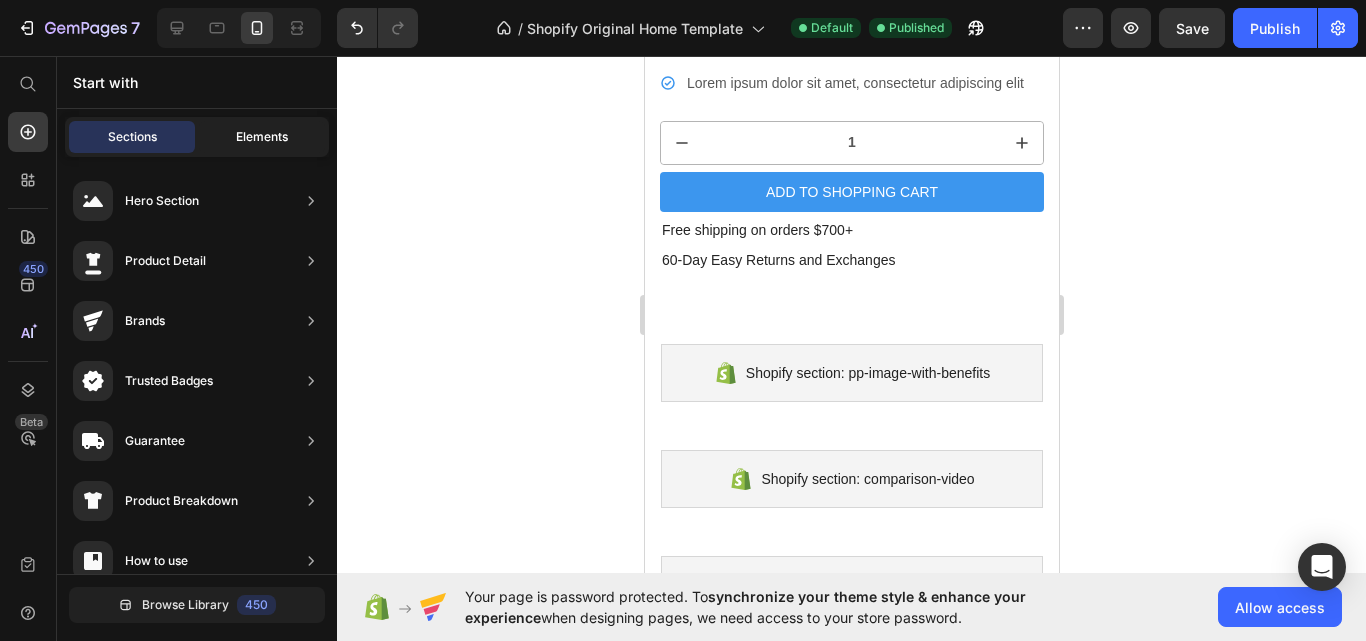 click on "Elements" at bounding box center (262, 137) 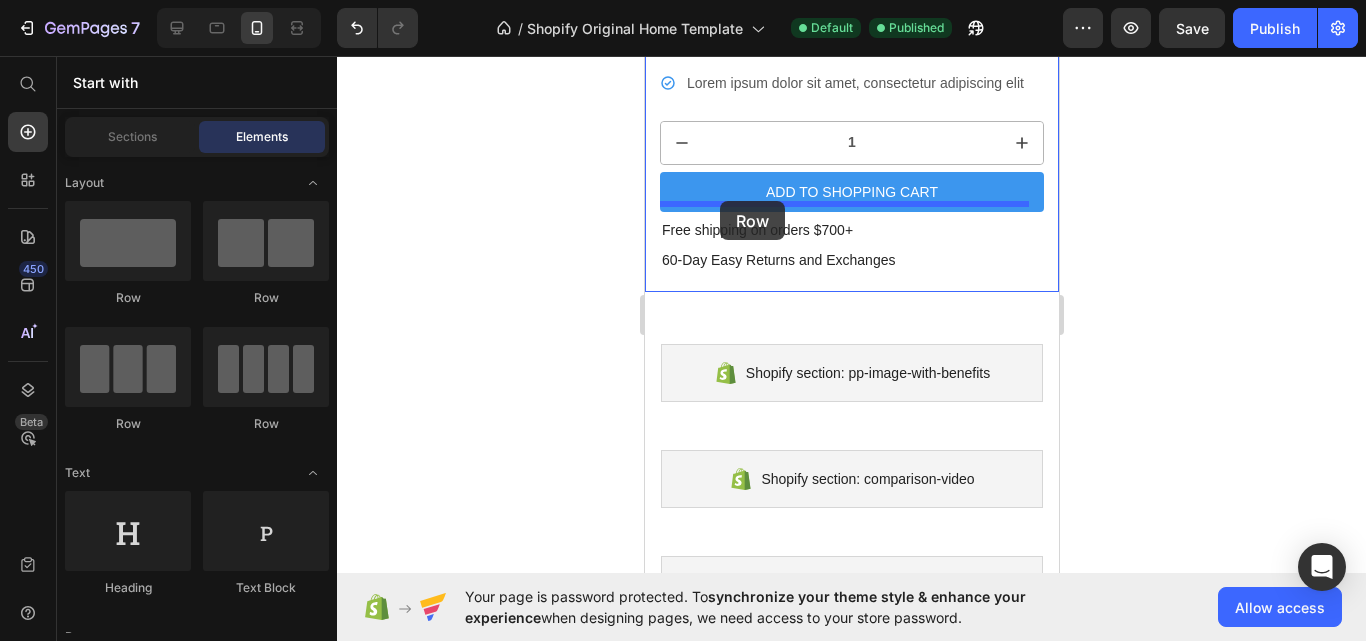 drag, startPoint x: 879, startPoint y: 320, endPoint x: 719, endPoint y: 201, distance: 199.40161 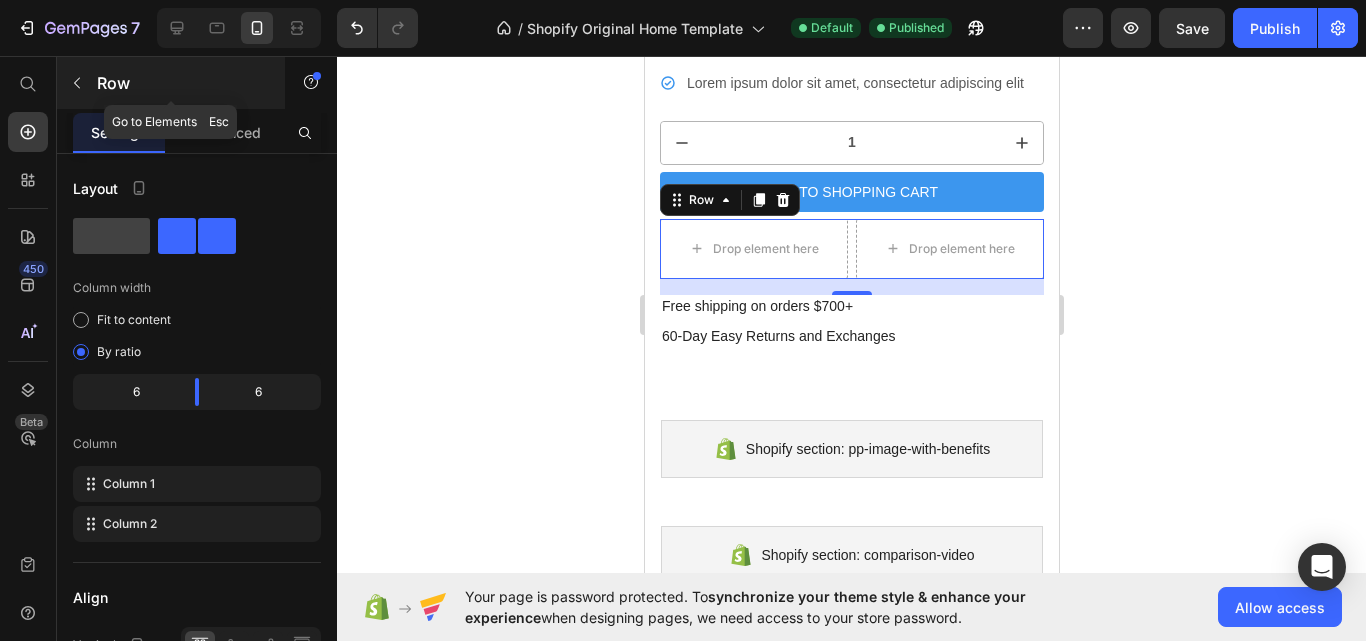 click 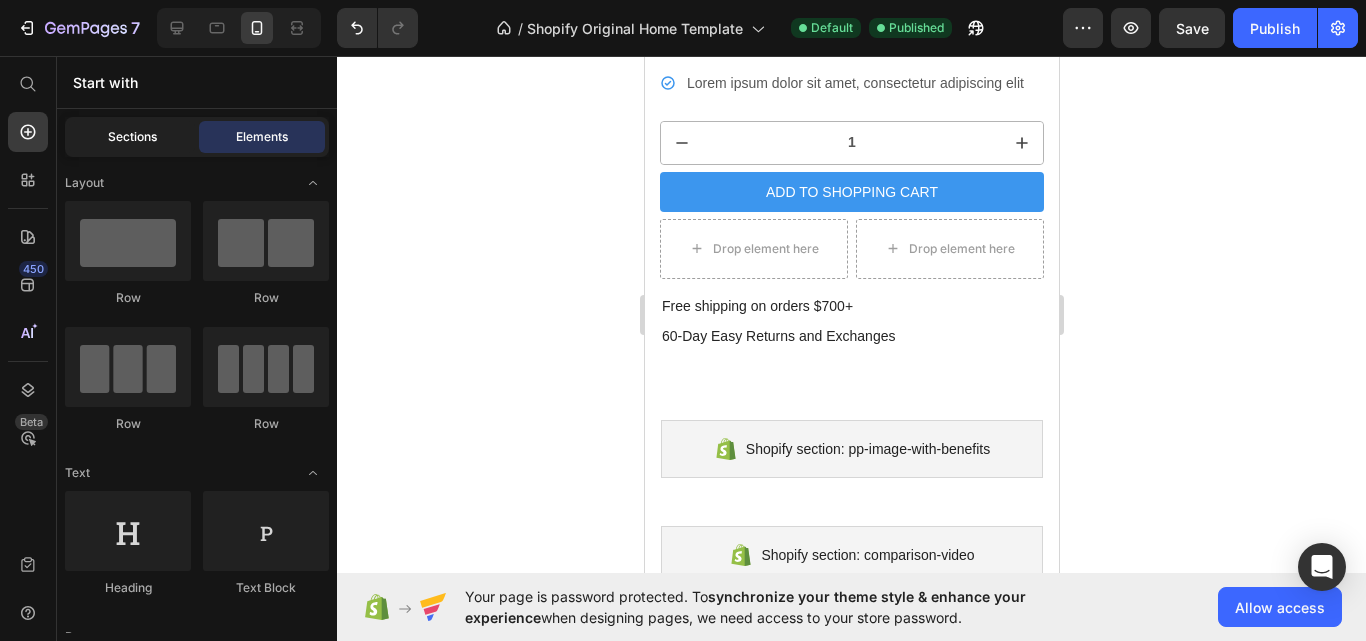 click on "Sections" 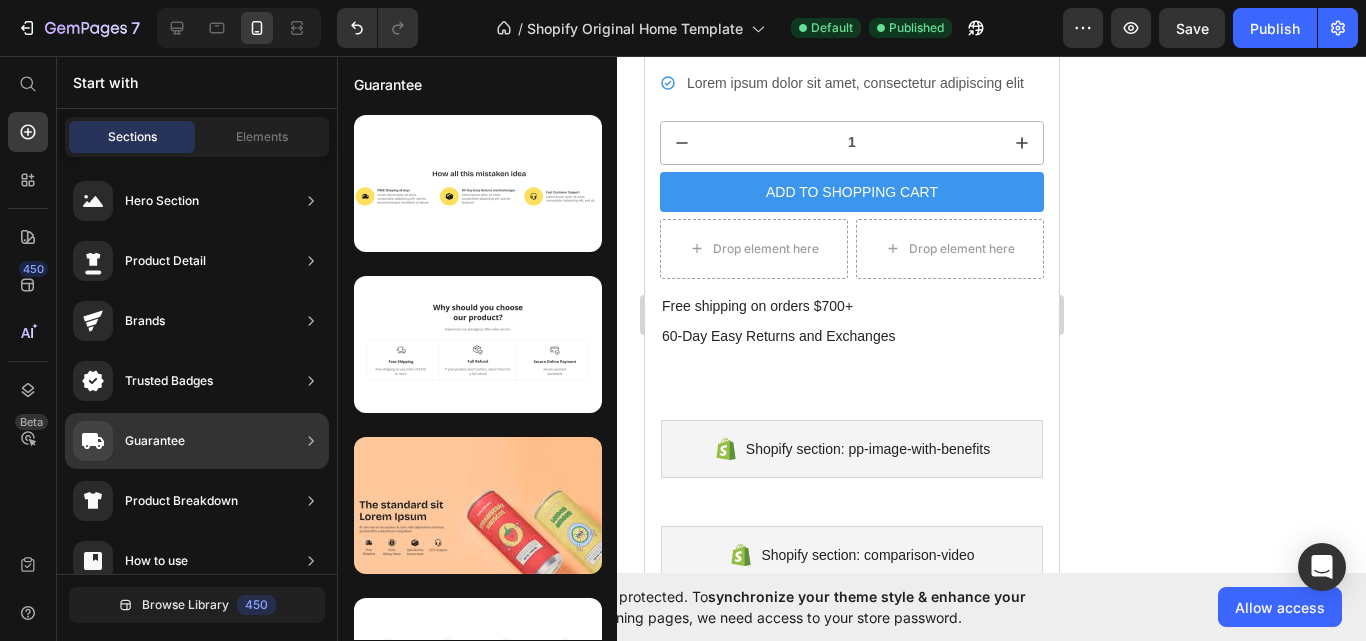 click on "Guarantee" 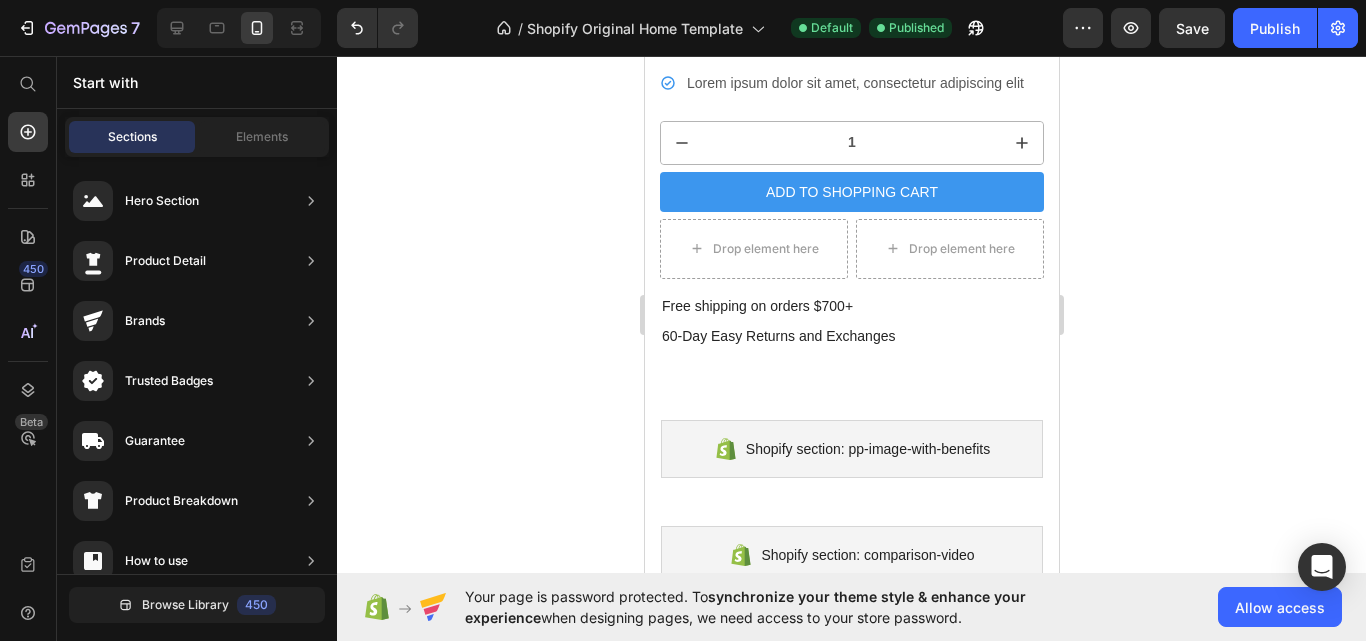 click on "Browse Library 450" at bounding box center [197, 604] 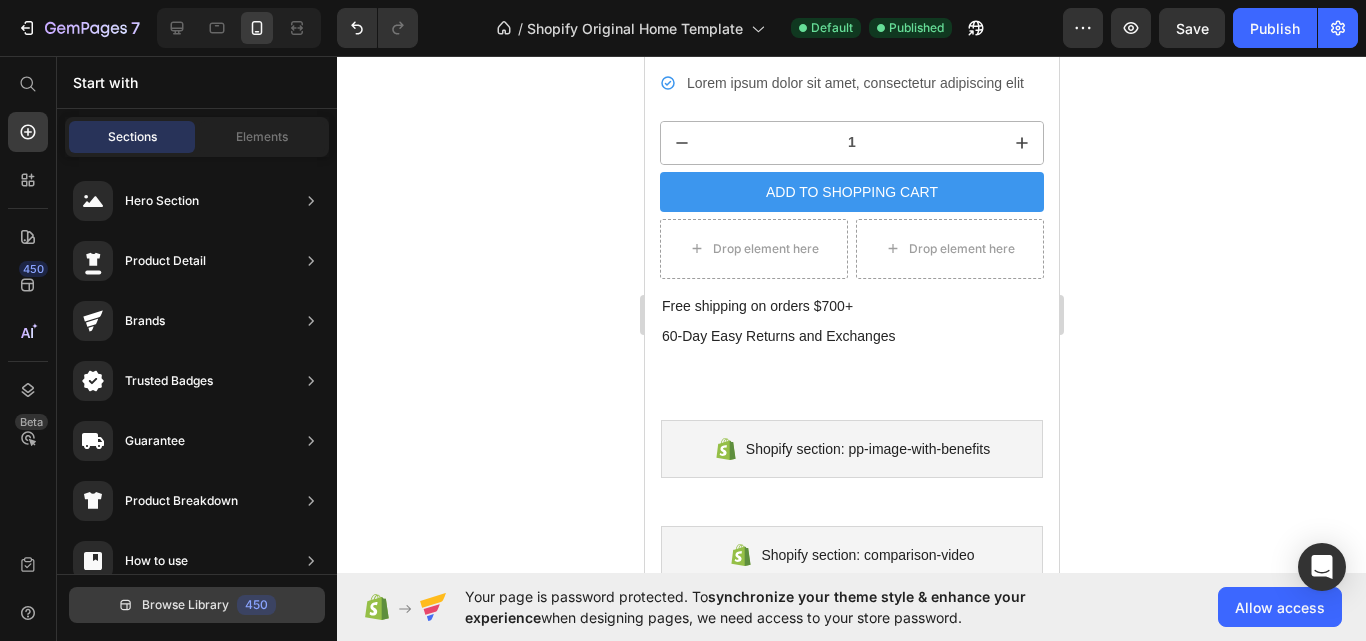 click on "Browse Library 450" at bounding box center [197, 605] 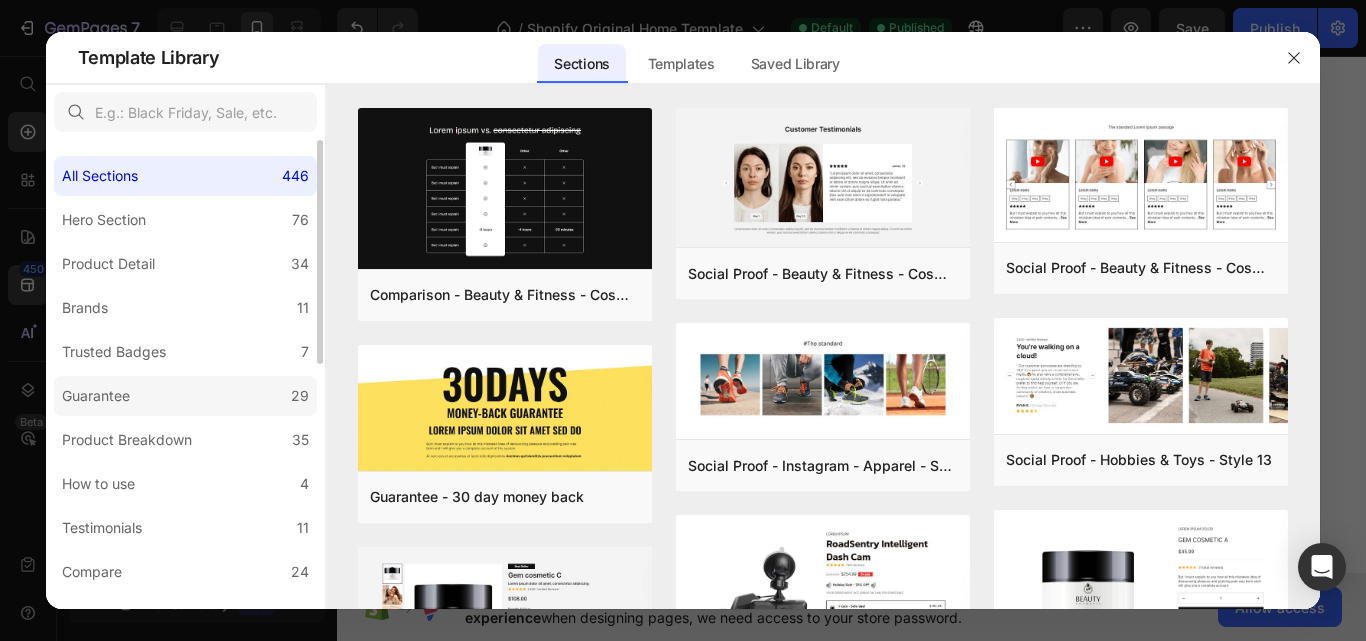 click on "Guarantee 29" 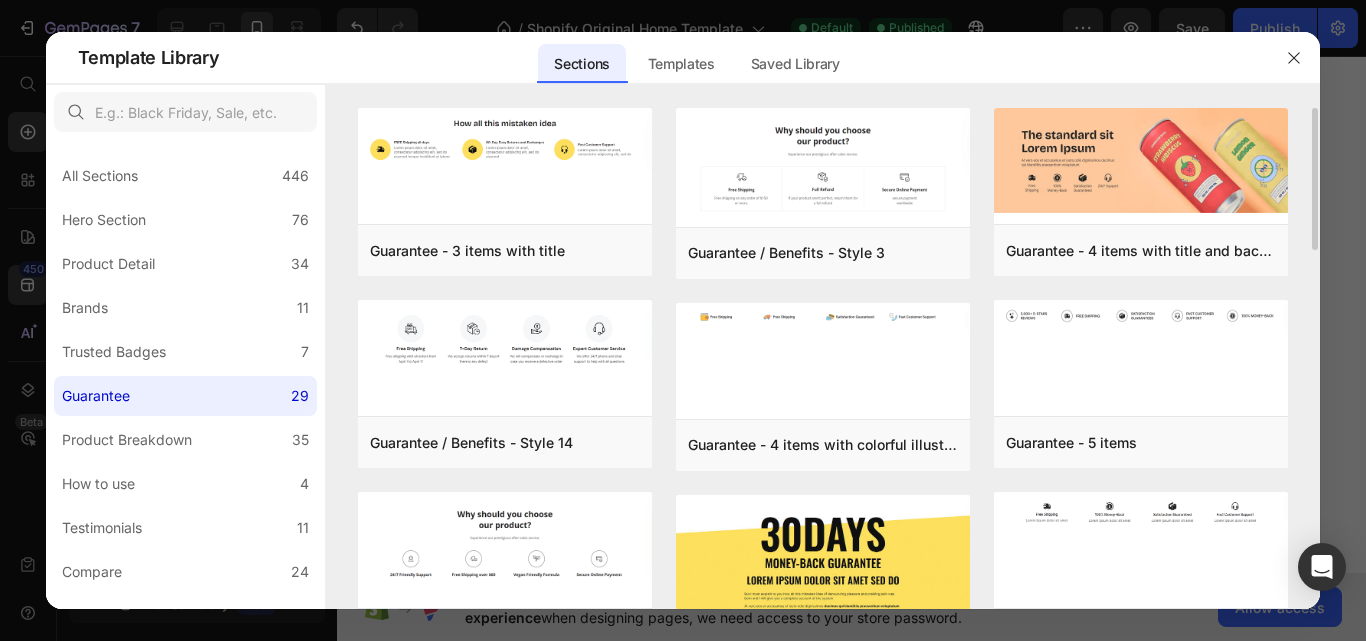 click on "Guarantee - 3 items with title Add to page  Preview  Guarantee / Benefits - Style 14 Add to page  Preview  Guarantee / Benefits - Style 4 Add to page  Preview  Guarantee / Benefits - Style 2 Add to page  Preview  Guarantee - 100% happiness Add to page  Preview  Guarantee - 3 items with border Add to page  Preview  Guarantee / Benefits - Style 3 Add to page  Preview  Guarantee - 4 items with colorful illustration Add to page  Preview  Guarantee - 30 day money back Add to page  Preview  Guarantee / Benefits - Style 6 Add to page  Preview  Guarantee - Money back with badge Add to page  Preview  Guarantee / Benefits - Style 9 Add to page  Preview  Guarantee - 4 items with title and background image Add to page  Preview  Guarantee - 5 items Add to page  Preview  Guarantee - 4 items Add to page  Preview  Guarantee / Benefits - Style 5 Add to page  Preview  Guarantee / Benefits - Style 7 Add to page  Preview  Guarantee - 3 items Add to page  Preview  Guarantee - 3 items with title Add to page  Preview  Add to page" at bounding box center [823, 358] 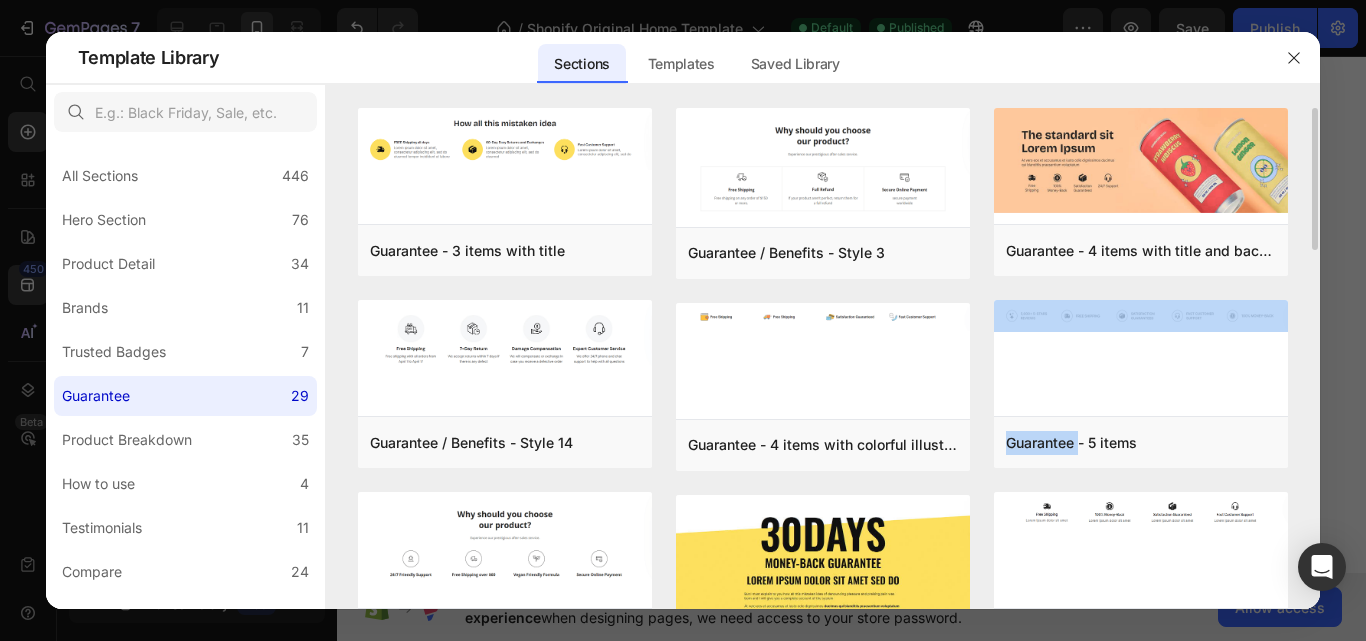 click on "Guarantee - 3 items with title Add to page  Preview  Guarantee / Benefits - Style 14 Add to page  Preview  Guarantee / Benefits - Style 4 Add to page  Preview  Guarantee / Benefits - Style 2 Add to page  Preview  Guarantee - 100% happiness Add to page  Preview  Guarantee - 3 items with border Add to page  Preview  Guarantee / Benefits - Style 3 Add to page  Preview  Guarantee - 4 items with colorful illustration Add to page  Preview  Guarantee - 30 day money back Add to page  Preview  Guarantee / Benefits - Style 6 Add to page  Preview  Guarantee - Money back with badge Add to page  Preview  Guarantee / Benefits - Style 9 Add to page  Preview  Guarantee - 4 items with title and background image Add to page  Preview  Guarantee - 5 items Add to page  Preview  Guarantee - 4 items Add to page  Preview  Guarantee / Benefits - Style 5 Add to page  Preview  Guarantee / Benefits - Style 7 Add to page  Preview  Guarantee - 3 items Add to page  Preview  Guarantee - 3 items with title Add to page  Preview  Add to page" at bounding box center [823, 358] 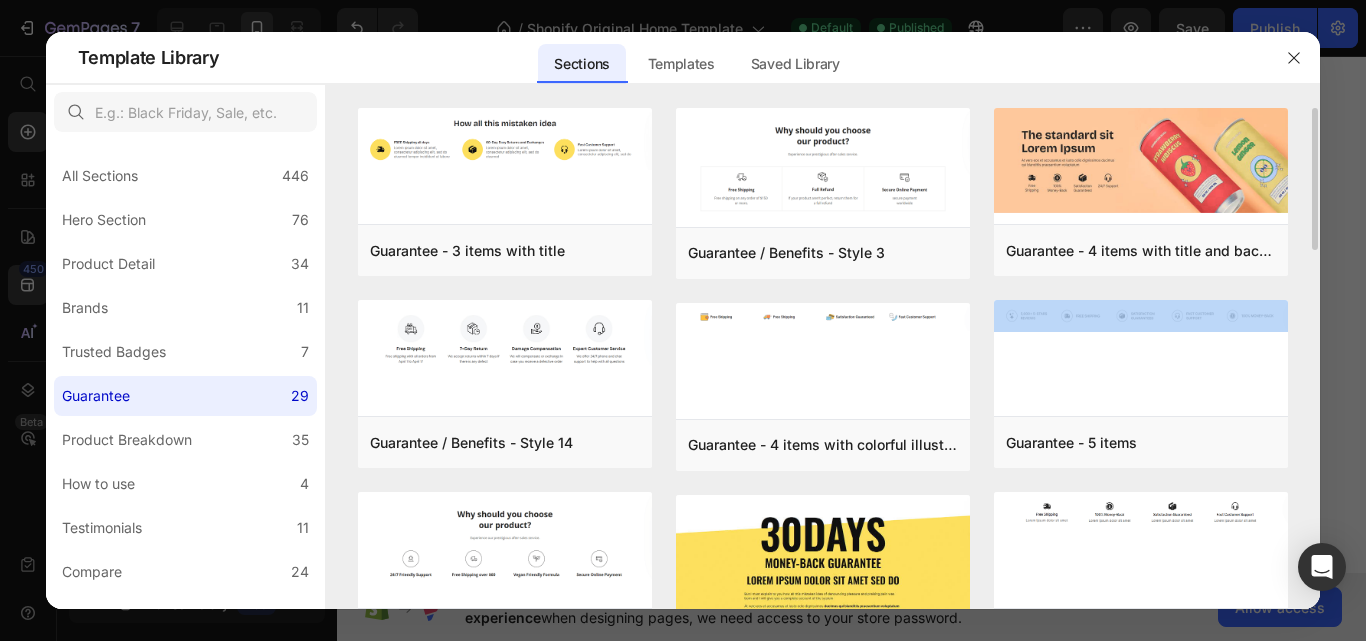 click on "Guarantee - 3 items with title Add to page  Preview  Guarantee / Benefits - Style 14 Add to page  Preview  Guarantee / Benefits - Style 4 Add to page  Preview  Guarantee / Benefits - Style 2 Add to page  Preview  Guarantee - 100% happiness Add to page  Preview  Guarantee - 3 items with border Add to page  Preview  Guarantee / Benefits - Style 3 Add to page  Preview  Guarantee - 4 items with colorful illustration Add to page  Preview  Guarantee - 30 day money back Add to page  Preview  Guarantee / Benefits - Style 6 Add to page  Preview  Guarantee - Money back with badge Add to page  Preview  Guarantee / Benefits - Style 9 Add to page  Preview  Guarantee - 4 items with title and background image Add to page  Preview  Guarantee - 5 items Add to page  Preview  Guarantee - 4 items Add to page  Preview  Guarantee / Benefits - Style 5 Add to page  Preview  Guarantee / Benefits - Style 7 Add to page  Preview  Guarantee - 3 items Add to page  Preview  Guarantee - 3 items with title Add to page  Preview  Add to page" at bounding box center [823, 358] 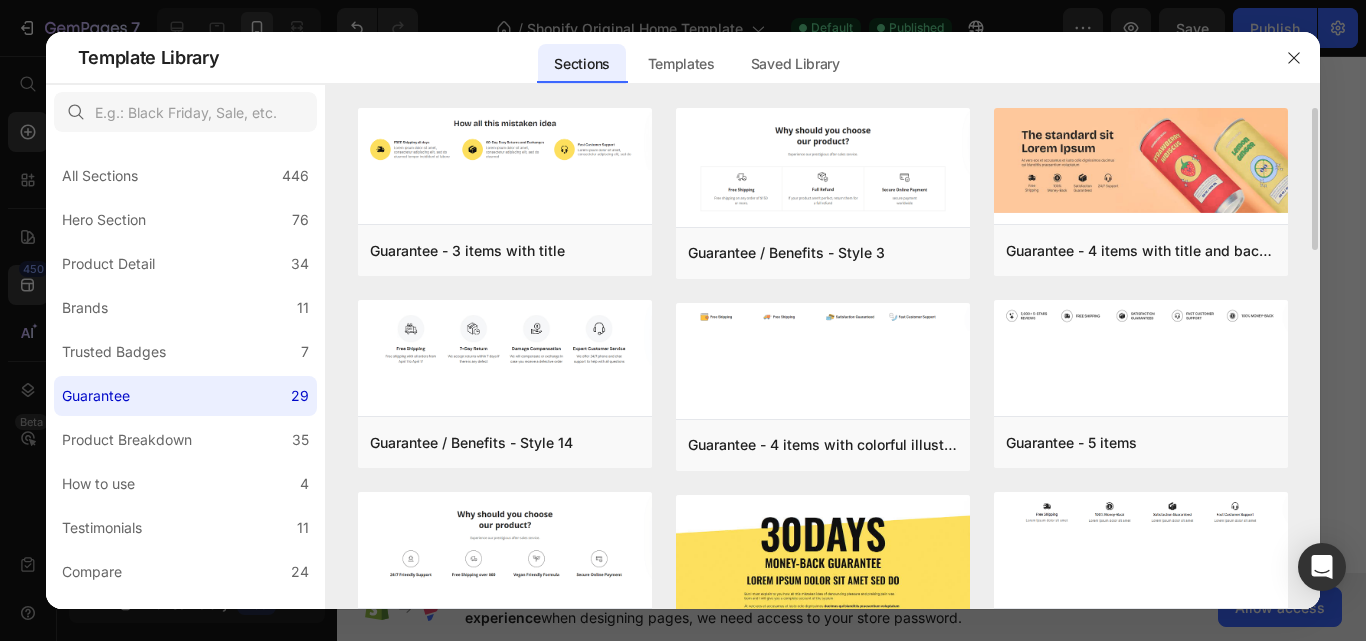 click on "Guarantee - 3 items with title Add to page  Preview  Guarantee / Benefits - Style 14 Add to page  Preview  Guarantee / Benefits - Style 4 Add to page  Preview  Guarantee / Benefits - Style 2 Add to page  Preview  Guarantee - 100% happiness Add to page  Preview  Guarantee - 3 items with border Add to page  Preview  Guarantee / Benefits - Style 3 Add to page  Preview  Guarantee - 4 items with colorful illustration Add to page  Preview  Guarantee - 30 day money back Add to page  Preview  Guarantee / Benefits - Style 6 Add to page  Preview  Guarantee - Money back with badge Add to page  Preview  Guarantee / Benefits - Style 9 Add to page  Preview  Guarantee - 4 items with title and background image Add to page  Preview  Guarantee - 5 items Add to page  Preview  Guarantee - 4 items Add to page  Preview  Guarantee / Benefits - Style 5 Add to page  Preview  Guarantee / Benefits - Style 7 Add to page  Preview  Guarantee - 3 items Add to page  Preview  Guarantee - 3 items with title Add to page  Preview  Add to page" at bounding box center [823, 358] 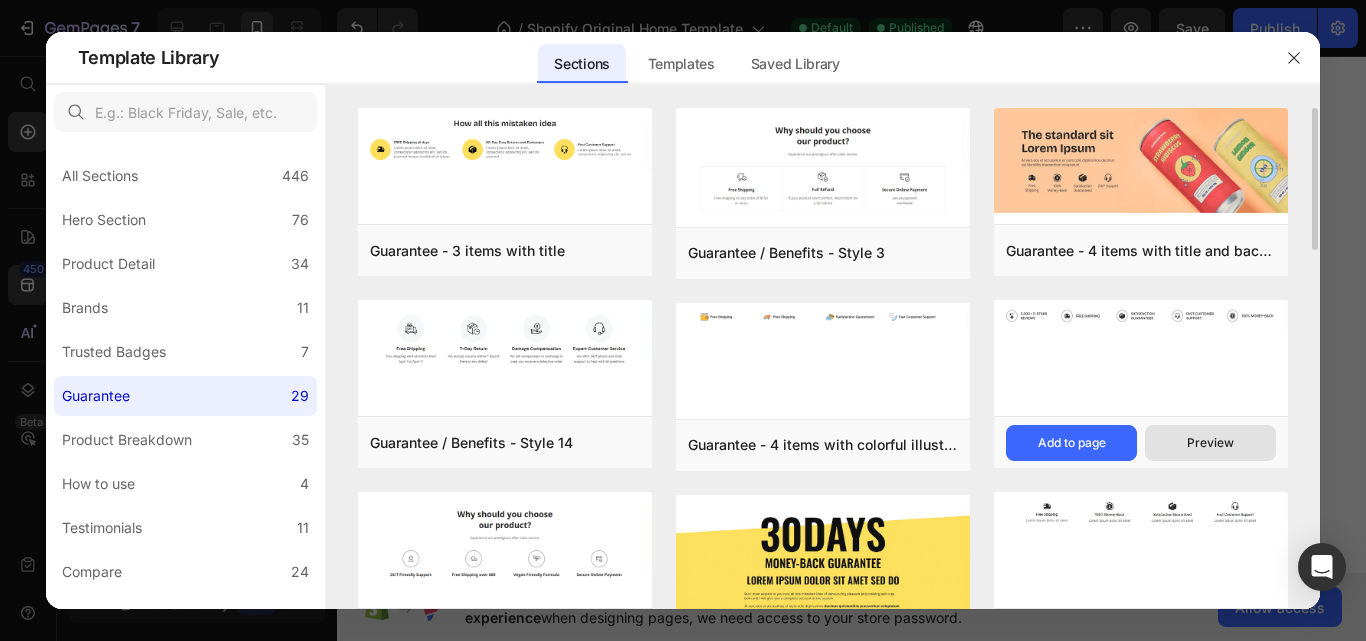 drag, startPoint x: 1318, startPoint y: 265, endPoint x: 1259, endPoint y: 430, distance: 175.23128 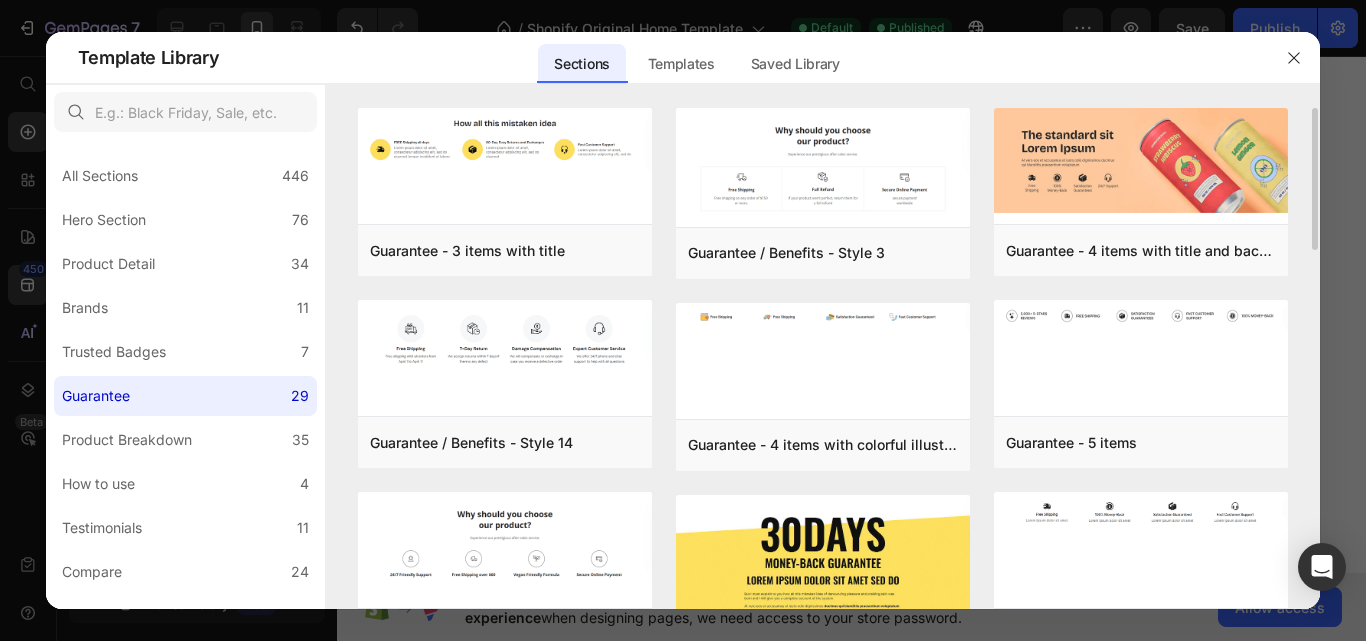 click on "Guarantee / Benefits - Style 3 Add to page  Preview  Guarantee - 4 items with colorful illustration Add to page  Preview  Guarantee - 30 day money back Add to page  Preview  Guarantee / Benefits - Style 6 Add to page  Preview  Guarantee - Money back with badge Add to page  Preview  Guarantee / Benefits - Style 9 Add to page  Preview" 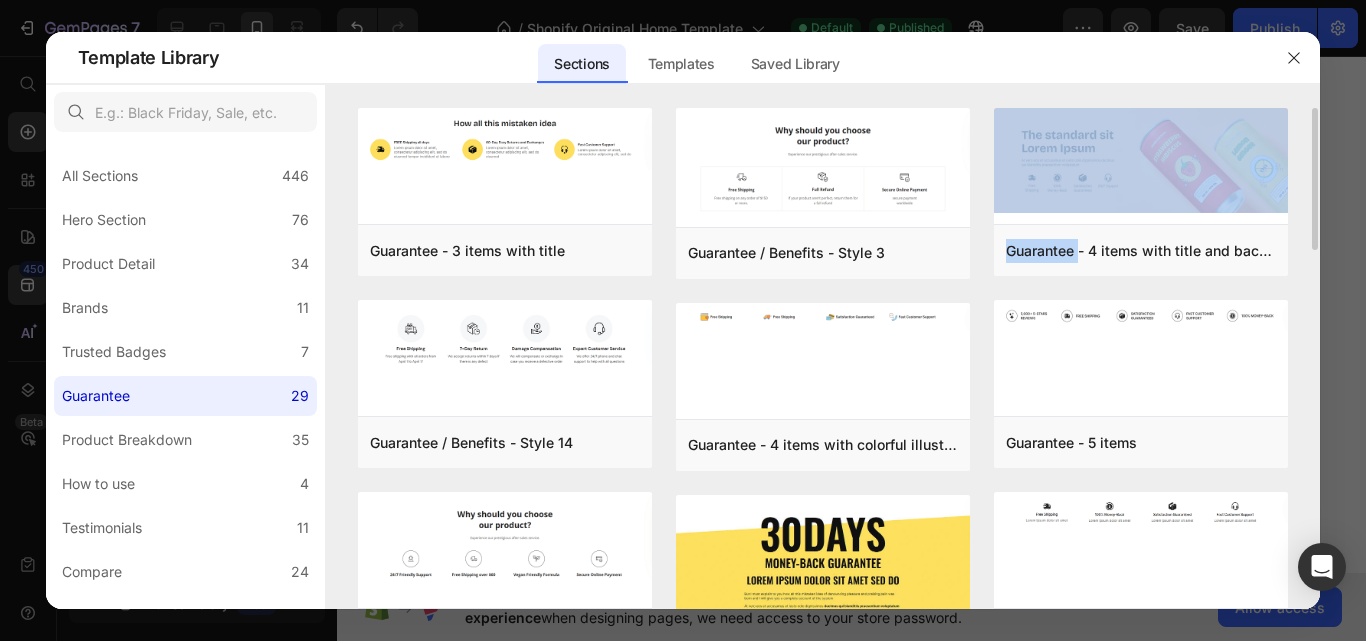 click on "Guarantee - 3 items with title Add to page  Preview  Guarantee / Benefits - Style 14 Add to page  Preview  Guarantee / Benefits - Style 4 Add to page  Preview  Guarantee / Benefits - Style 2 Add to page  Preview  Guarantee - 100% happiness Add to page  Preview  Guarantee - 3 items with border Add to page  Preview  Guarantee / Benefits - Style 3 Add to page  Preview  Guarantee - 4 items with colorful illustration Add to page  Preview  Guarantee - 30 day money back Add to page  Preview  Guarantee / Benefits - Style 6 Add to page  Preview  Guarantee - Money back with badge Add to page  Preview  Guarantee / Benefits - Style 9 Add to page  Preview  Guarantee - 4 items with title and background image Add to page  Preview  Guarantee - 5 items Add to page  Preview  Guarantee - 4 items Add to page  Preview  Guarantee / Benefits - Style 5 Add to page  Preview  Guarantee / Benefits - Style 7 Add to page  Preview  Guarantee - 3 items Add to page  Preview  Guarantee - 3 items with title Add to page  Preview  Add to page" at bounding box center [823, 358] 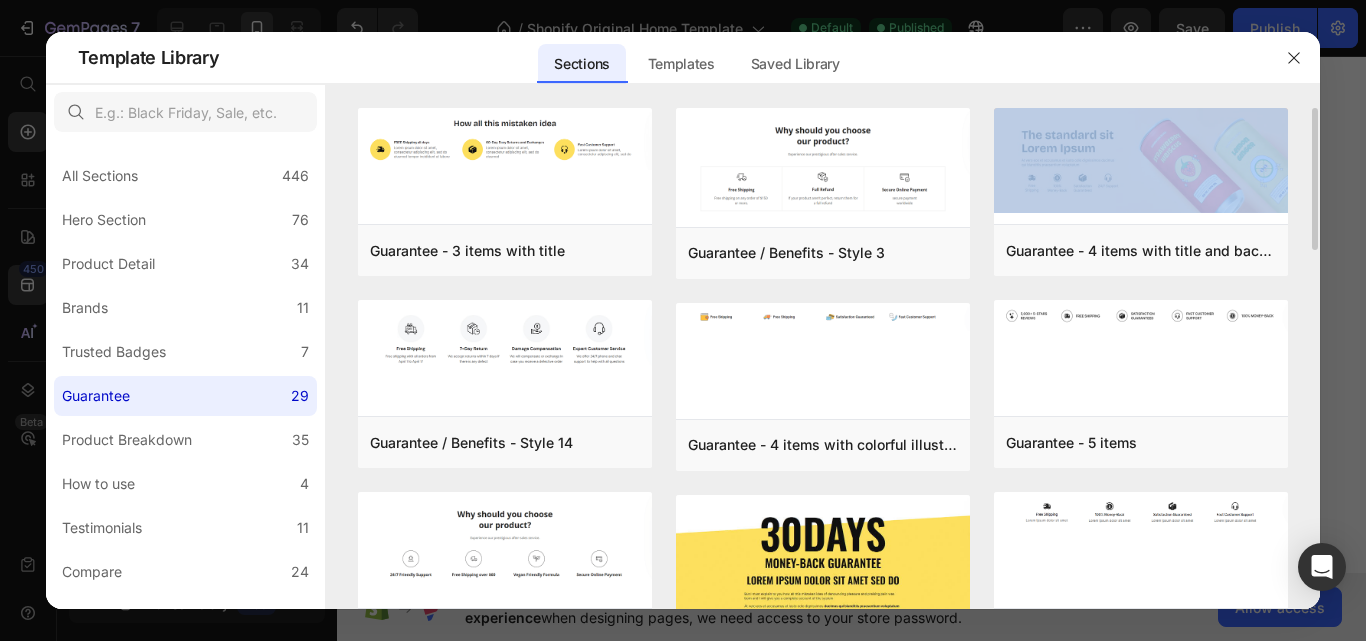 click on "Guarantee - 3 items with title Add to page  Preview  Guarantee / Benefits - Style 14 Add to page  Preview  Guarantee / Benefits - Style 4 Add to page  Preview  Guarantee / Benefits - Style 2 Add to page  Preview  Guarantee - 100% happiness Add to page  Preview  Guarantee - 3 items with border Add to page  Preview  Guarantee / Benefits - Style 3 Add to page  Preview  Guarantee - 4 items with colorful illustration Add to page  Preview  Guarantee - 30 day money back Add to page  Preview  Guarantee / Benefits - Style 6 Add to page  Preview  Guarantee - Money back with badge Add to page  Preview  Guarantee / Benefits - Style 9 Add to page  Preview  Guarantee - 4 items with title and background image Add to page  Preview  Guarantee - 5 items Add to page  Preview  Guarantee - 4 items Add to page  Preview  Guarantee / Benefits - Style 5 Add to page  Preview  Guarantee / Benefits - Style 7 Add to page  Preview  Guarantee - 3 items Add to page  Preview  Guarantee - 3 items with title Add to page  Preview  Add to page" at bounding box center (823, 358) 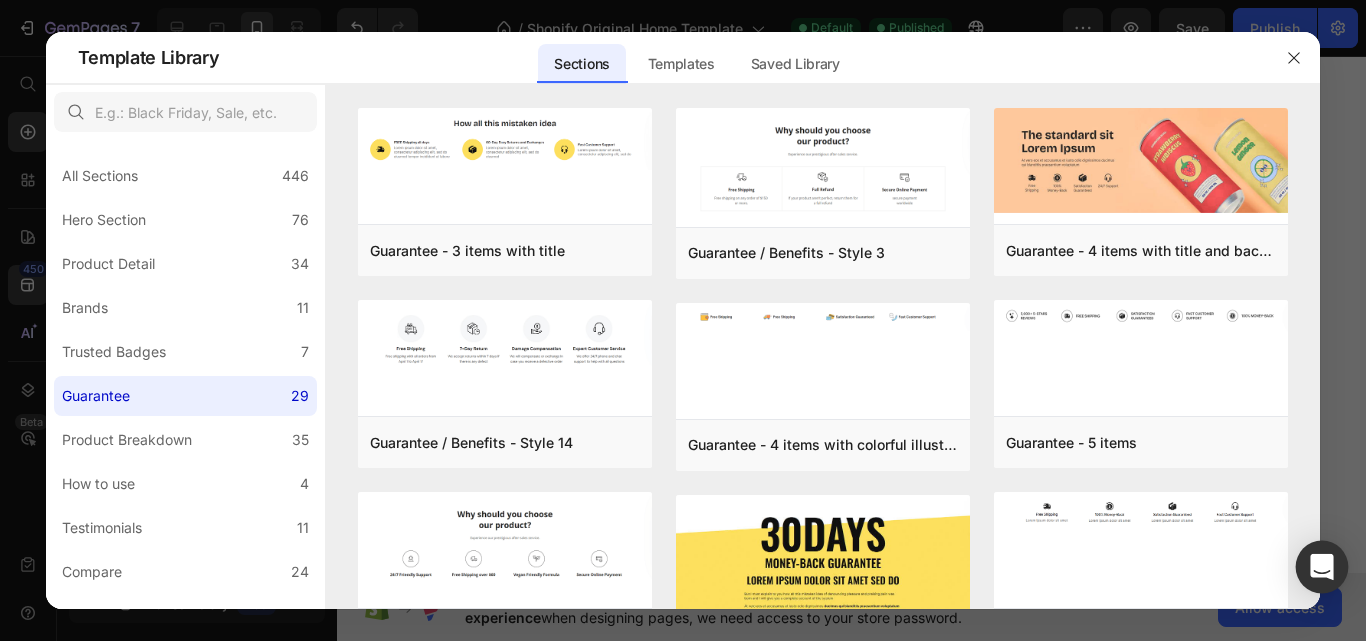 click on "7   /  Shopify Original Home Template Default Published Preview  Save   Publish  450 Beta Start with Sections Elements Hero Section Product Detail Brands Trusted Badges Guarantee Product Breakdown How to use Testimonials Compare Bundle FAQs Social Proof Brand Story Product List Collection Blog List Contact Sticky Add to Cart Custom Footer Browse Library 450 Layout
Row
Row
Row
Row Text
Heading
Text Block Button
Button
Button
Sticky Back to top Media
Image" at bounding box center [683, 0] 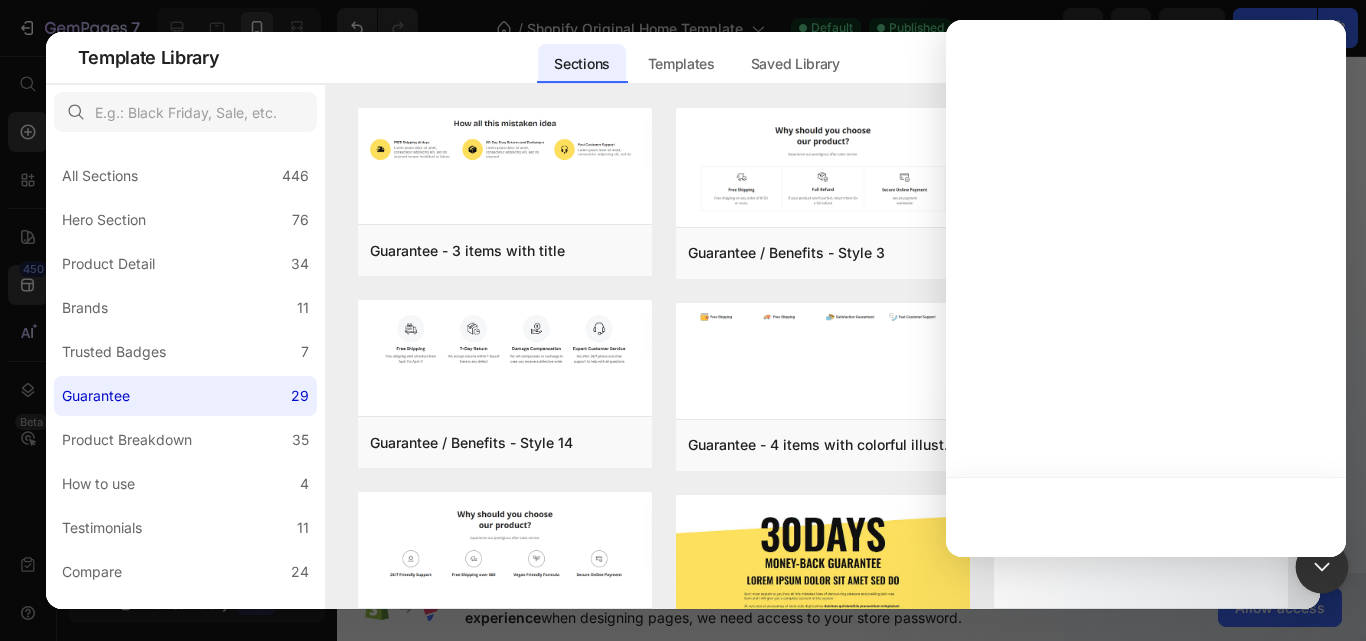 drag, startPoint x: 1330, startPoint y: 546, endPoint x: 1326, endPoint y: 562, distance: 16.492422 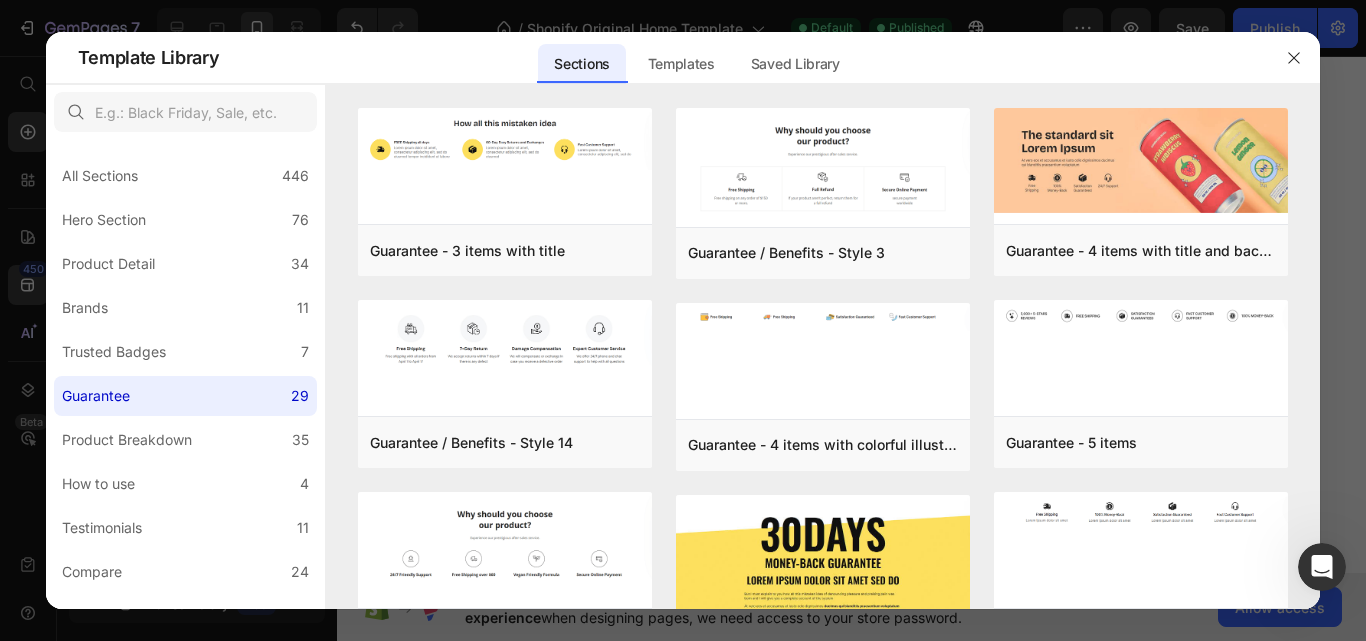 scroll, scrollTop: 0, scrollLeft: 0, axis: both 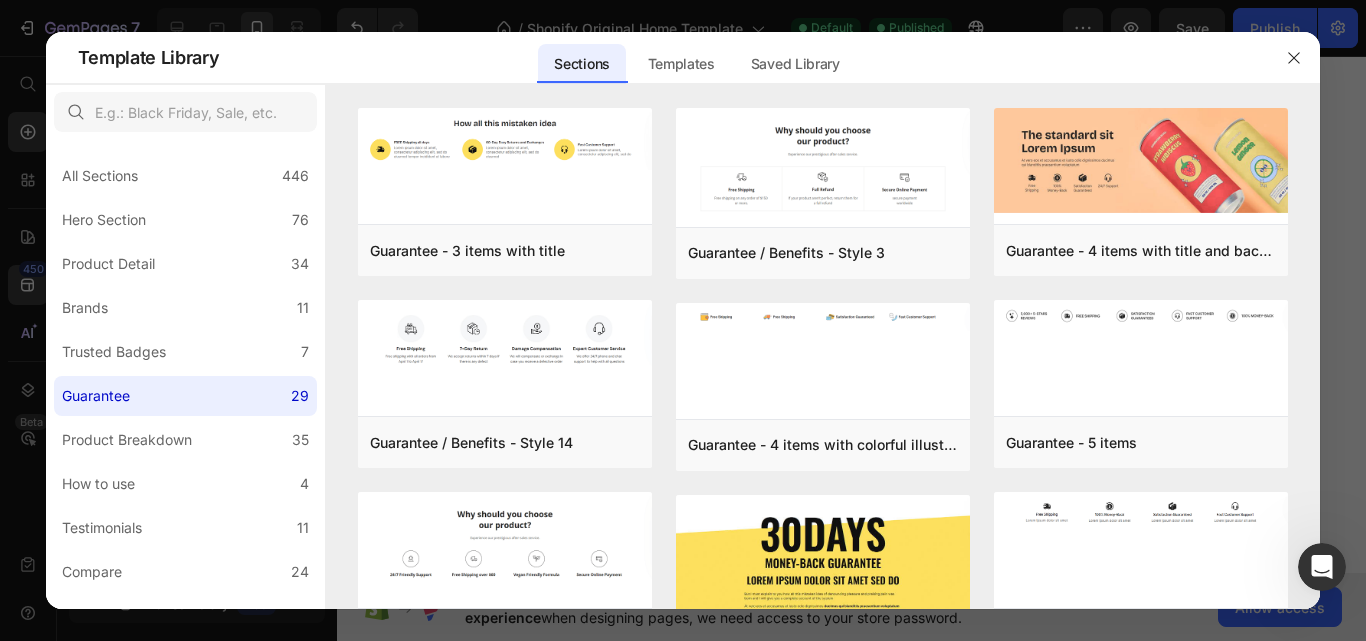 click at bounding box center (1322, 567) 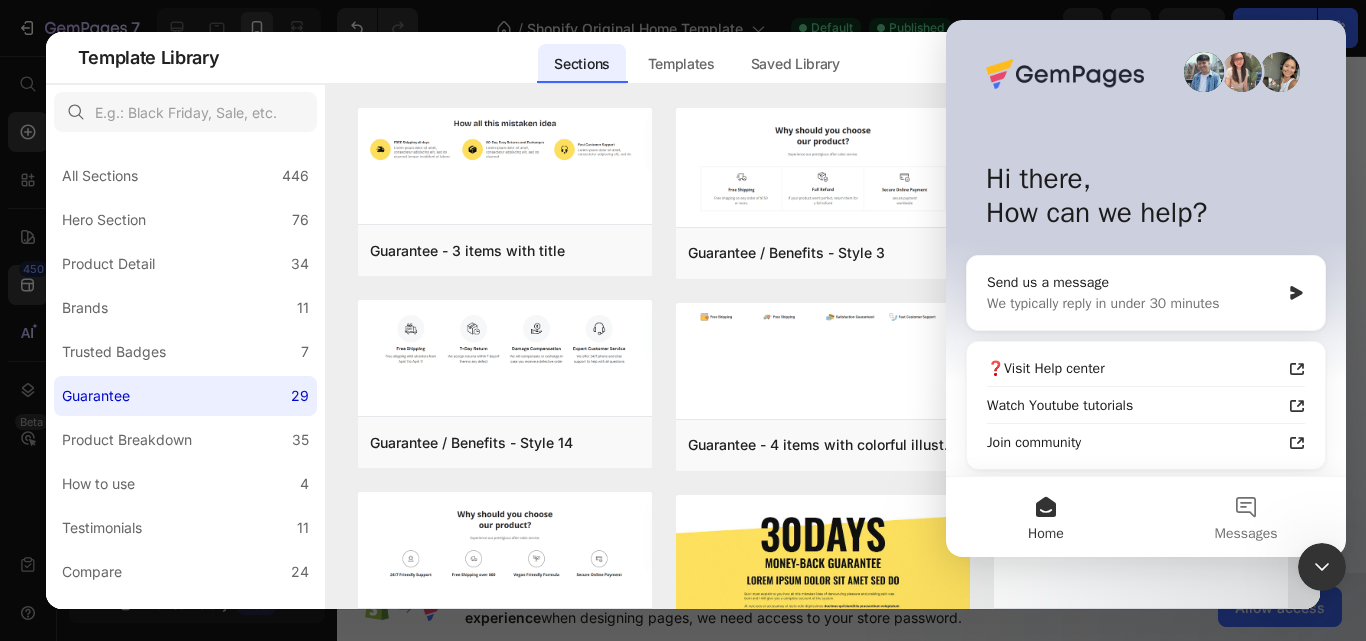 click 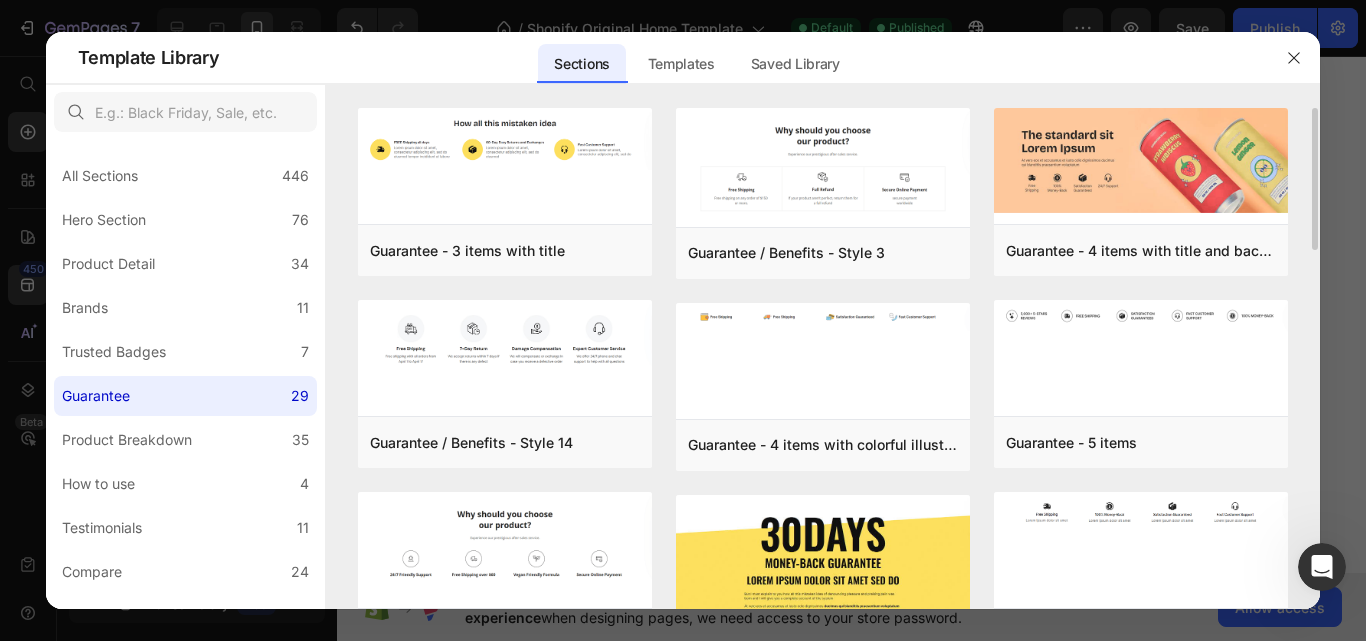 click on "Guarantee - 3 items with title Add to page  Preview  Guarantee / Benefits - Style 14 Add to page  Preview  Guarantee / Benefits - Style 4 Add to page  Preview  Guarantee / Benefits - Style 2 Add to page  Preview  Guarantee - 100% happiness Add to page  Preview  Guarantee - 3 items with border Add to page  Preview  Guarantee / Benefits - Style 3 Add to page  Preview  Guarantee - 4 items with colorful illustration Add to page  Preview  Guarantee - 30 day money back Add to page  Preview  Guarantee / Benefits - Style 6 Add to page  Preview  Guarantee - Money back with badge Add to page  Preview  Guarantee / Benefits - Style 9 Add to page  Preview  Guarantee - 4 items with title and background image Add to page  Preview  Guarantee - 5 items Add to page  Preview  Guarantee - 4 items Add to page  Preview  Guarantee / Benefits - Style 5 Add to page  Preview  Guarantee / Benefits - Style 7 Add to page  Preview  Guarantee - 3 items Add to page  Preview  Guarantee - 3 items with title Add to page  Preview  Add to page" at bounding box center (823, 358) 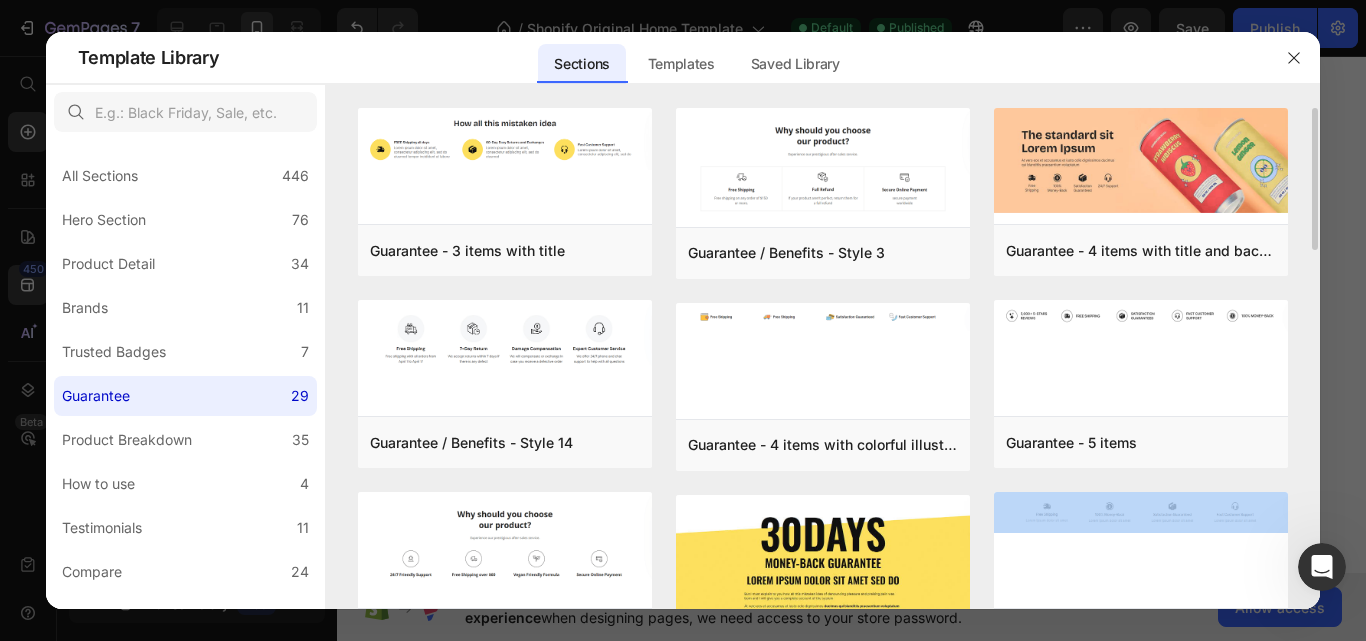 click on "Guarantee - 3 items with title Add to page  Preview  Guarantee / Benefits - Style 14 Add to page  Preview  Guarantee / Benefits - Style 4 Add to page  Preview  Guarantee / Benefits - Style 2 Add to page  Preview  Guarantee - 100% happiness Add to page  Preview  Guarantee - 3 items with border Add to page  Preview  Guarantee / Benefits - Style 3 Add to page  Preview  Guarantee - 4 items with colorful illustration Add to page  Preview  Guarantee - 30 day money back Add to page  Preview  Guarantee / Benefits - Style 6 Add to page  Preview  Guarantee - Money back with badge Add to page  Preview  Guarantee / Benefits - Style 9 Add to page  Preview  Guarantee - 4 items with title and background image Add to page  Preview  Guarantee - 5 items Add to page  Preview  Guarantee - 4 items Add to page  Preview  Guarantee / Benefits - Style 5 Add to page  Preview  Guarantee / Benefits - Style 7 Add to page  Preview  Guarantee - 3 items Add to page  Preview  Guarantee - 3 items with title Add to page  Preview  Add to page" at bounding box center [823, 358] 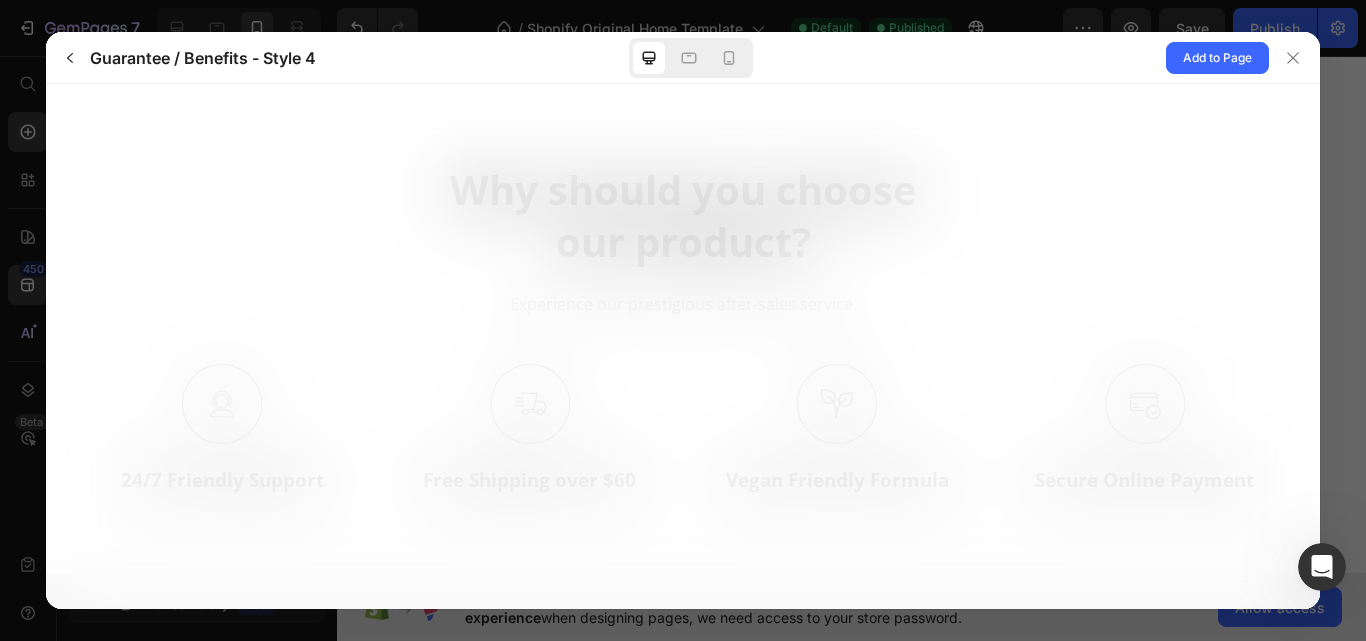 scroll, scrollTop: 0, scrollLeft: 0, axis: both 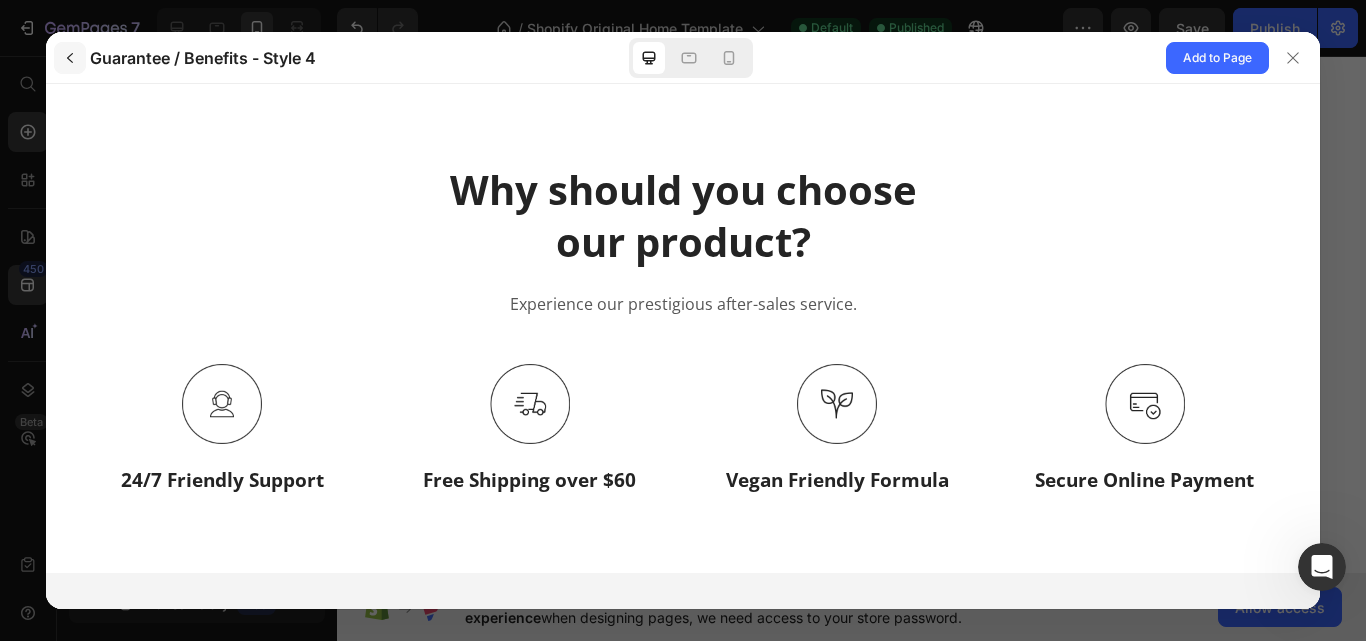 click 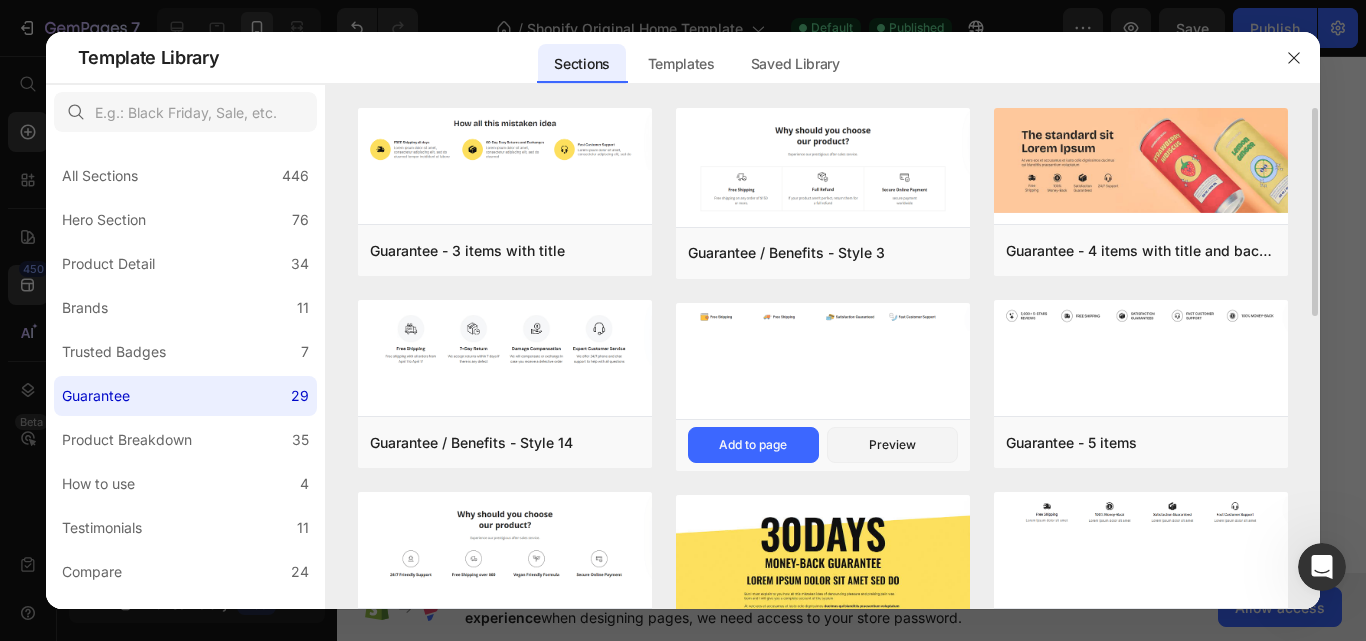 click at bounding box center (823, 363) 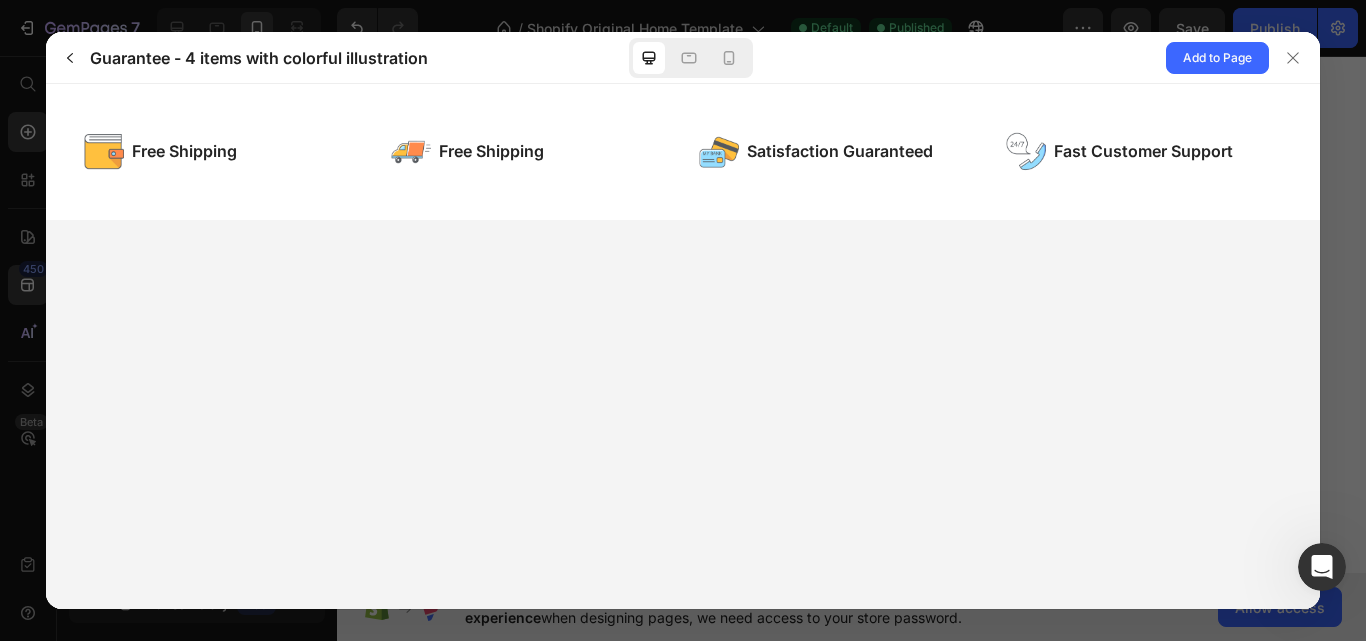 scroll, scrollTop: 0, scrollLeft: 0, axis: both 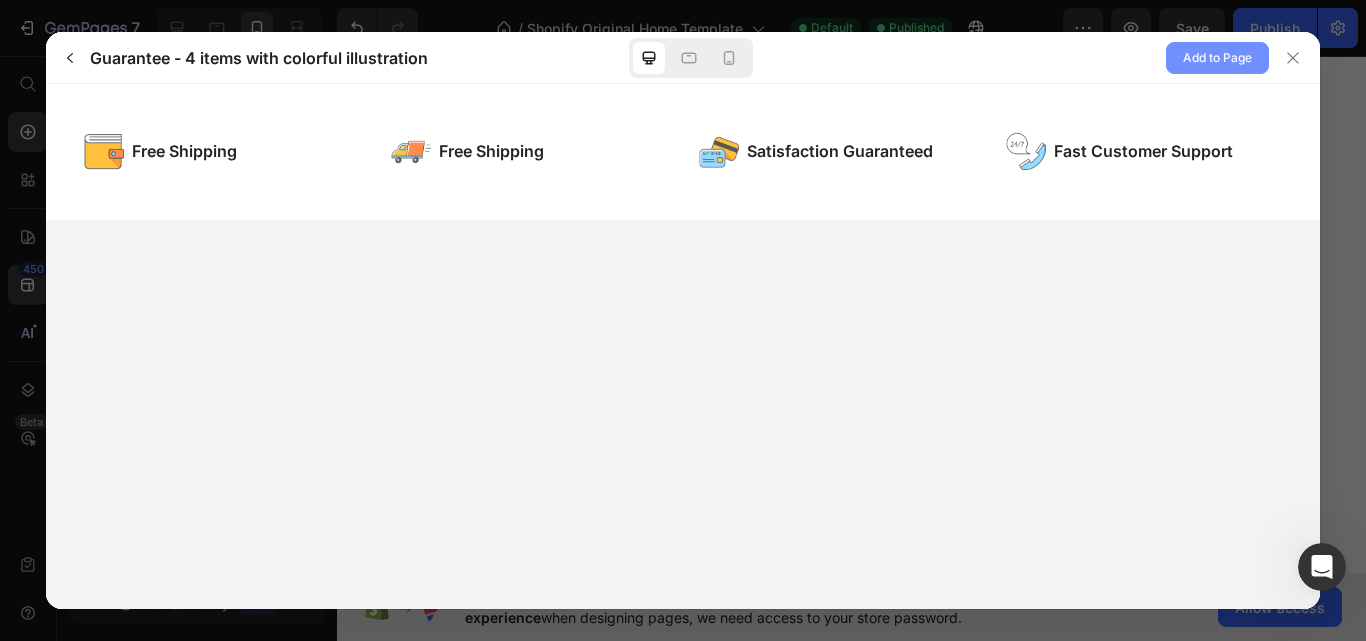 click on "Add to Page" 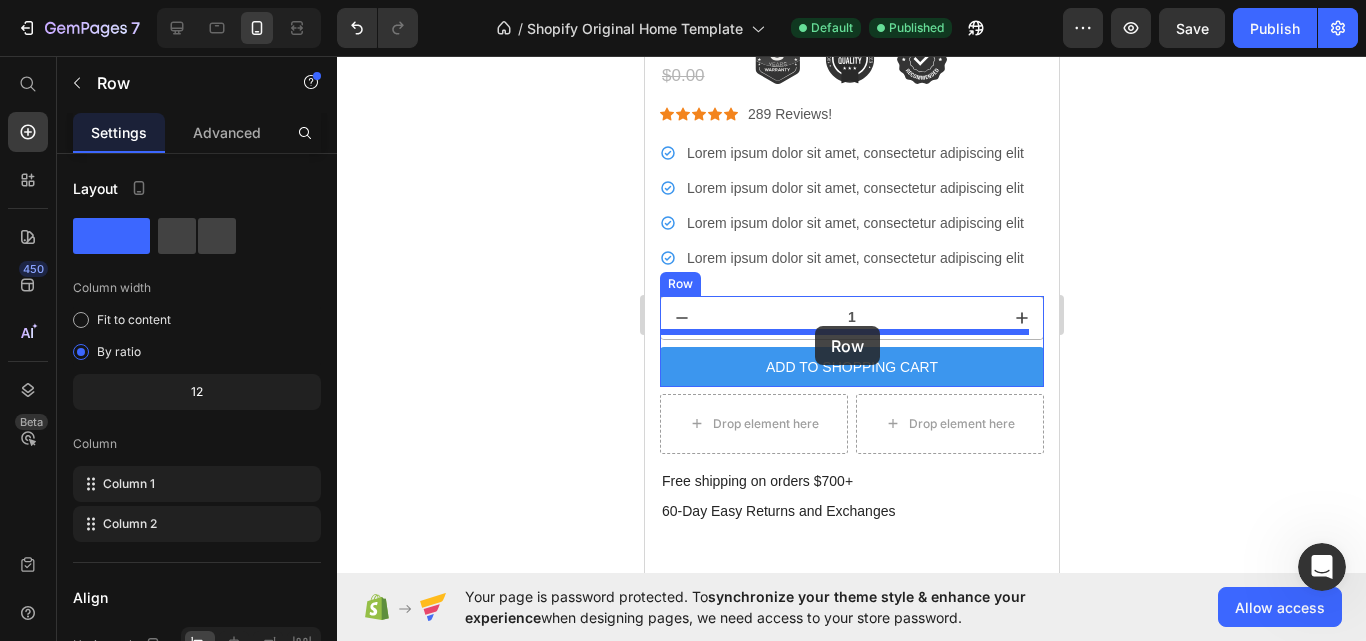 scroll, scrollTop: 1287, scrollLeft: 0, axis: vertical 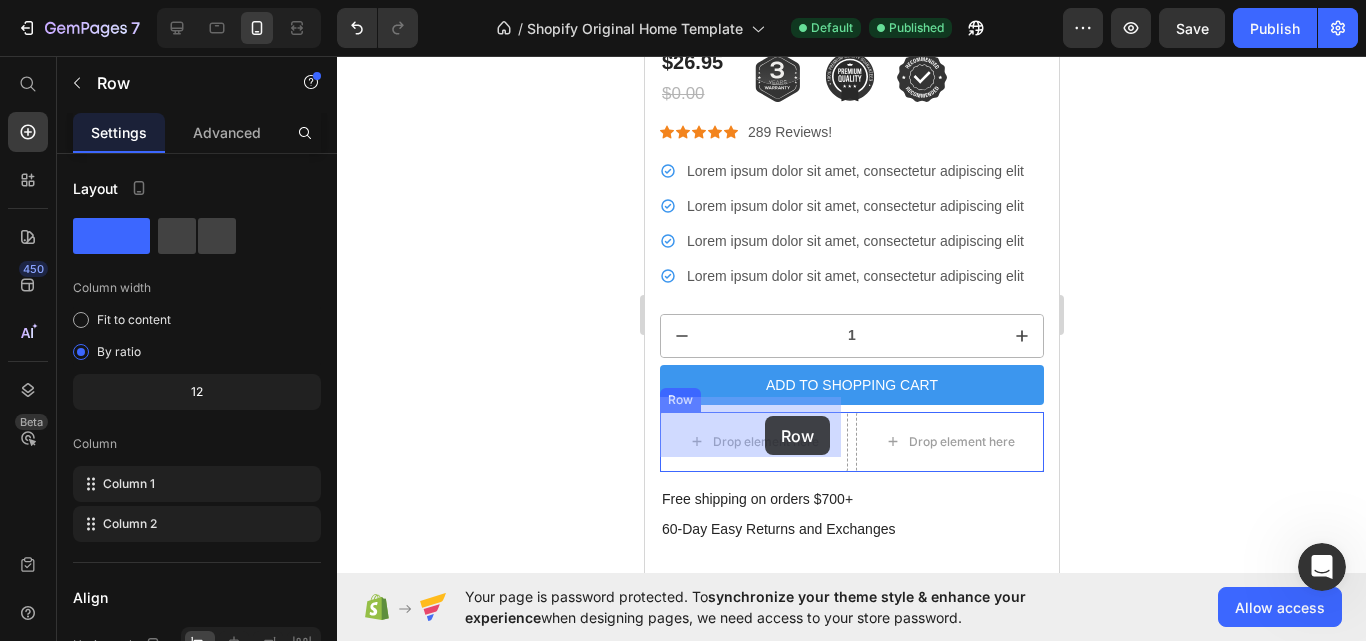 drag, startPoint x: 834, startPoint y: 209, endPoint x: 764, endPoint y: 416, distance: 218.51544 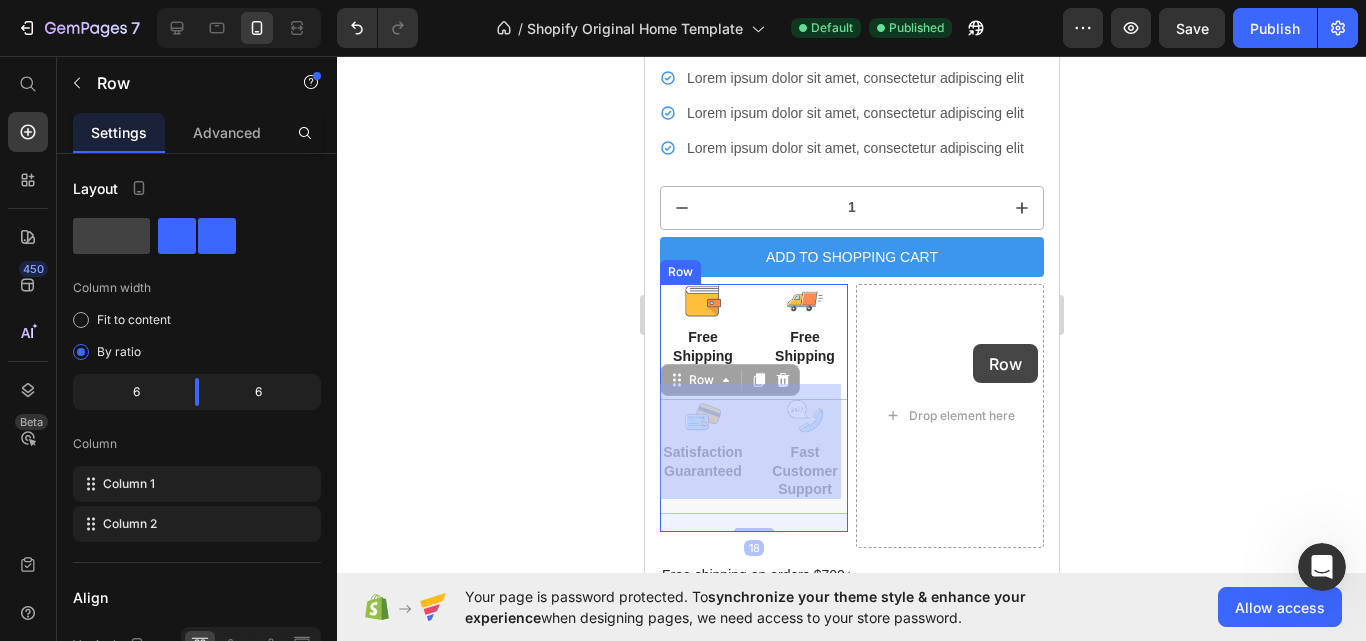 scroll, scrollTop: 1439, scrollLeft: 0, axis: vertical 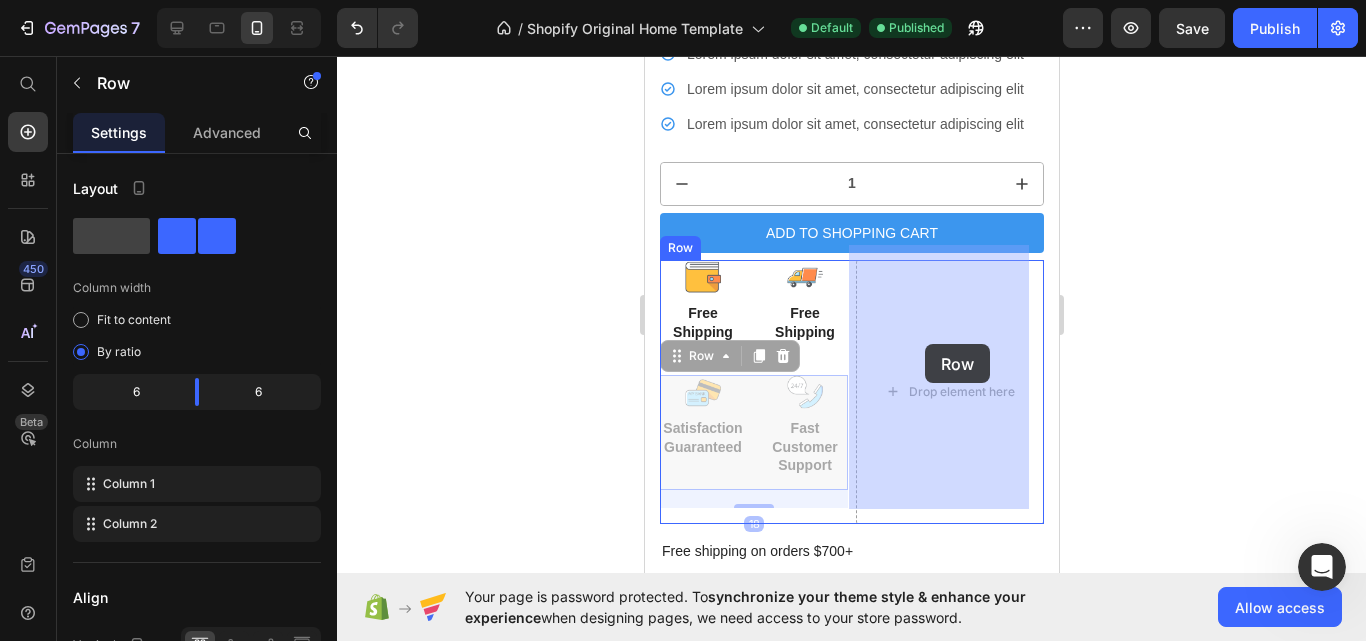drag, startPoint x: 749, startPoint y: 519, endPoint x: 924, endPoint y: 344, distance: 247.48738 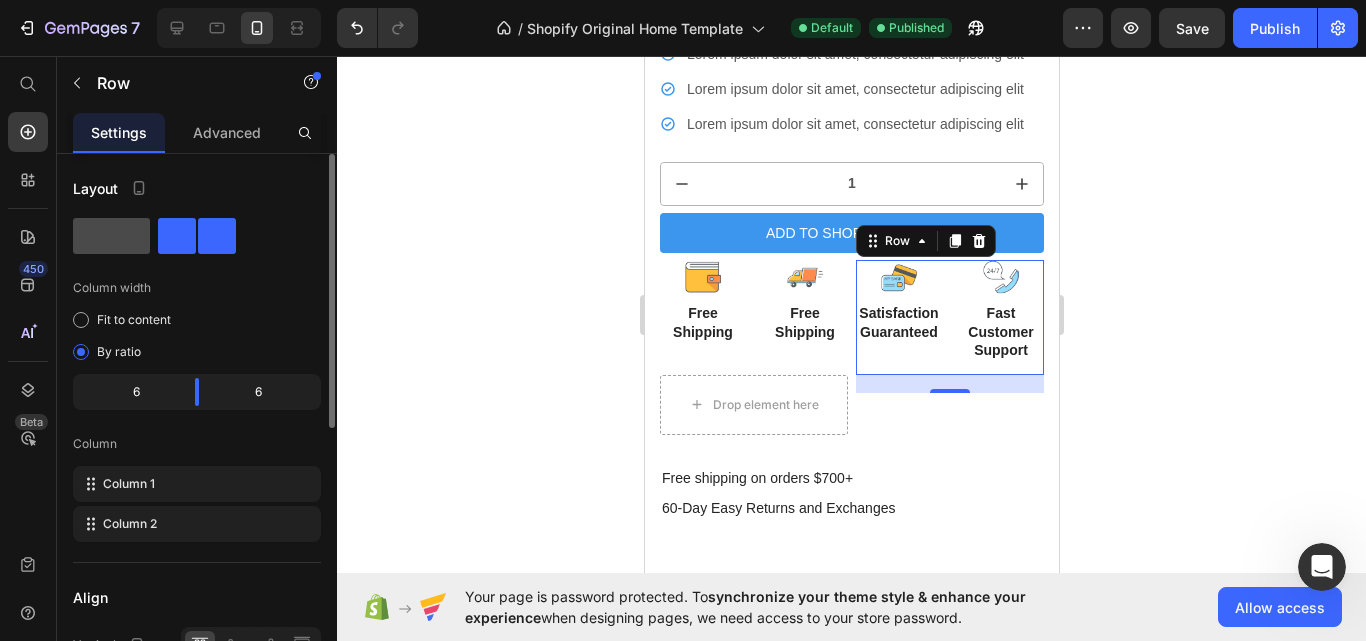click 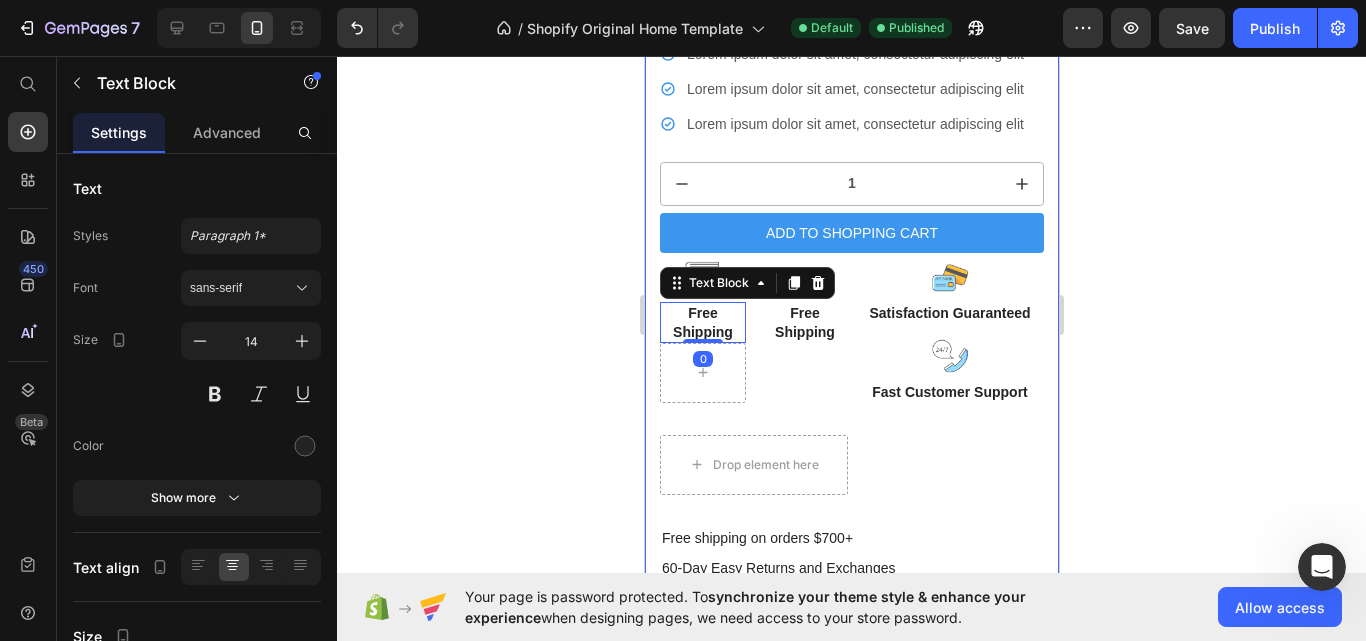click 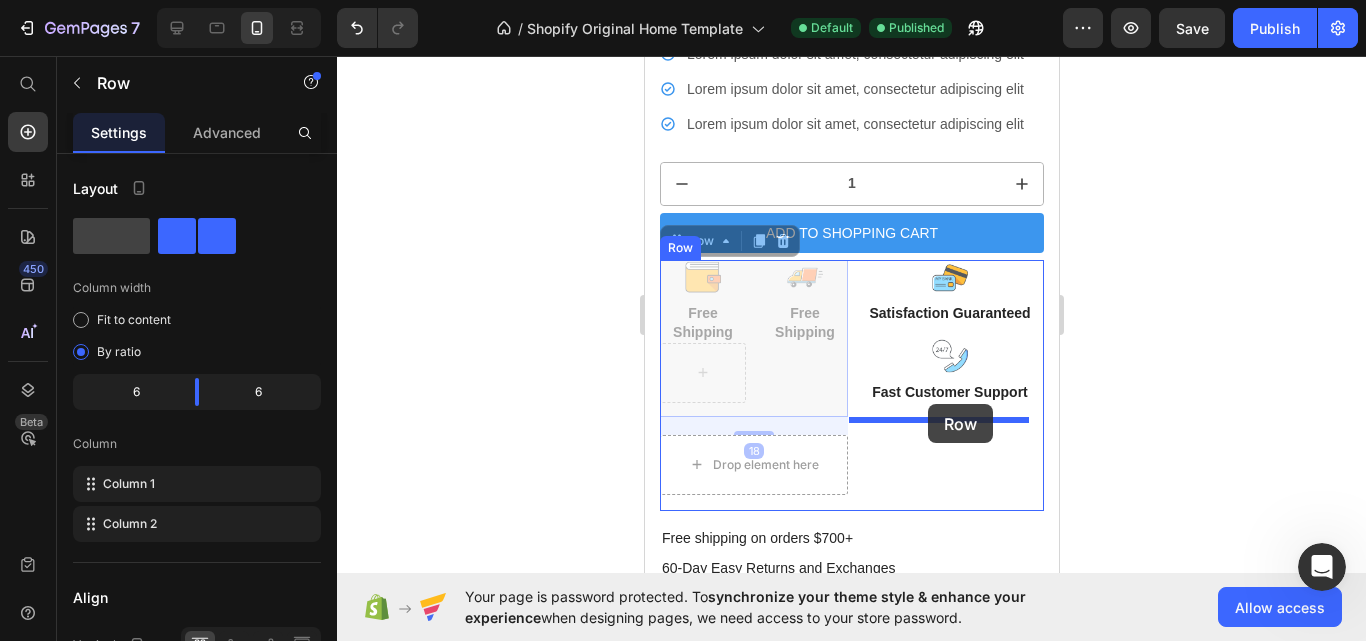 drag, startPoint x: 746, startPoint y: 249, endPoint x: 927, endPoint y: 404, distance: 238.29813 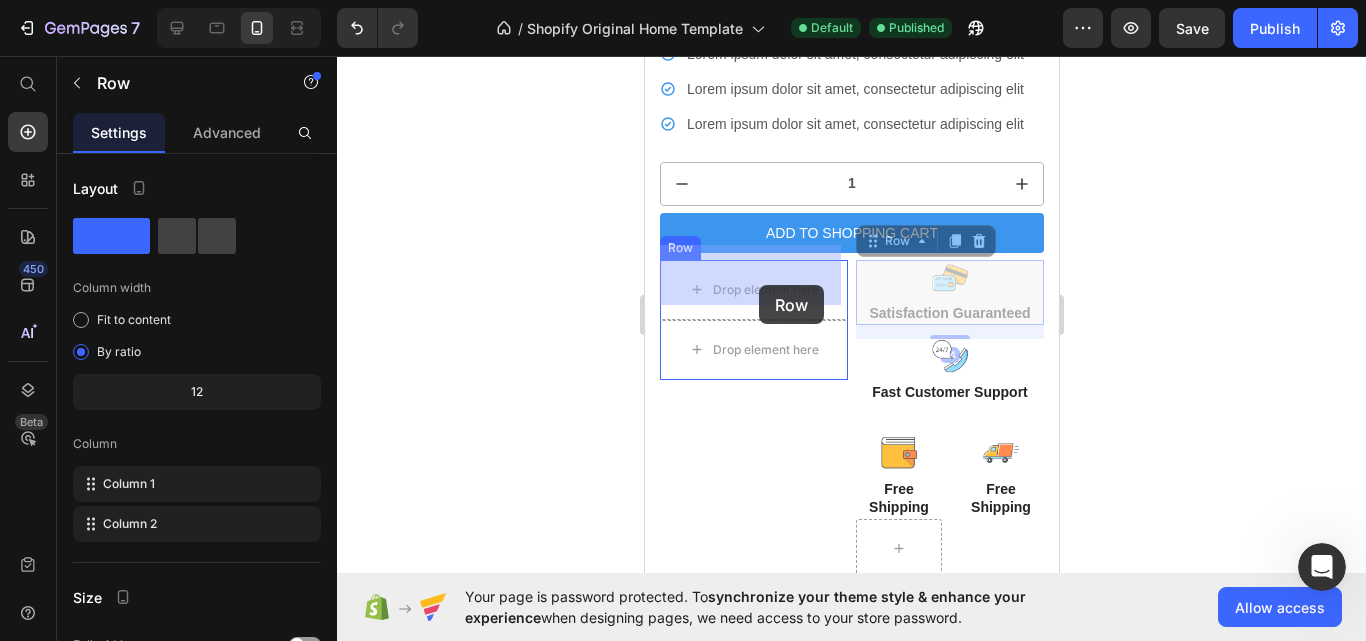 drag, startPoint x: 939, startPoint y: 284, endPoint x: 758, endPoint y: 285, distance: 181.00276 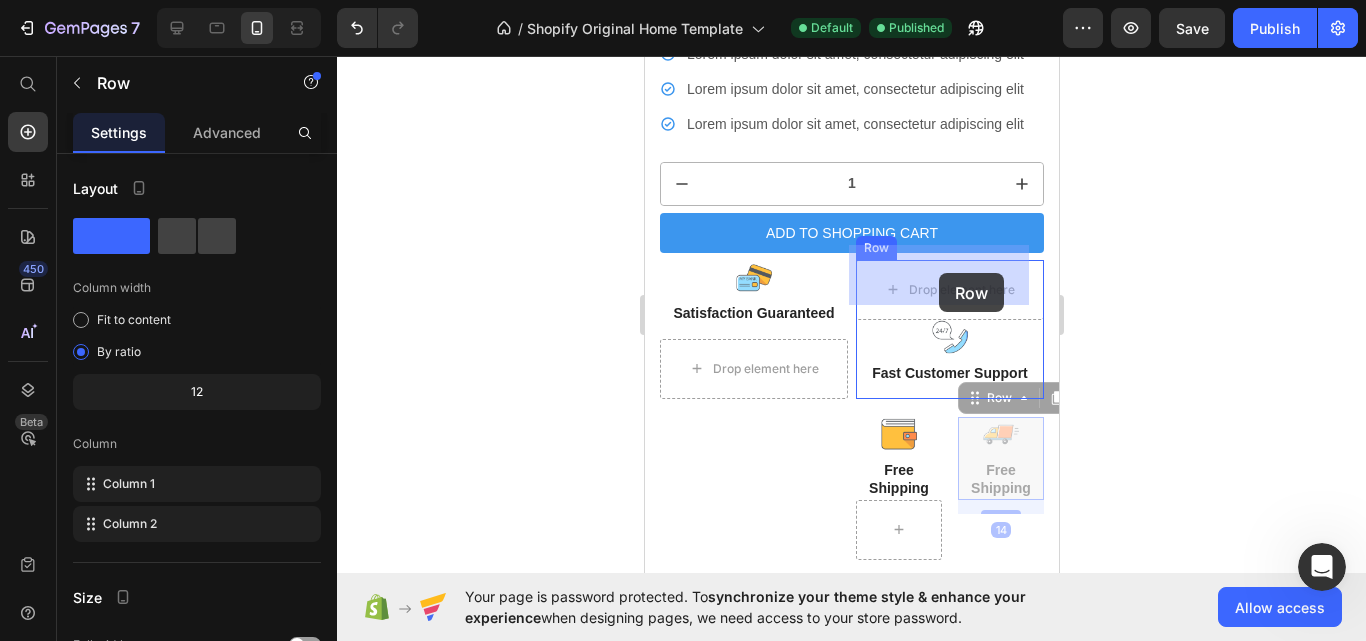 drag, startPoint x: 984, startPoint y: 439, endPoint x: 938, endPoint y: 273, distance: 172.25563 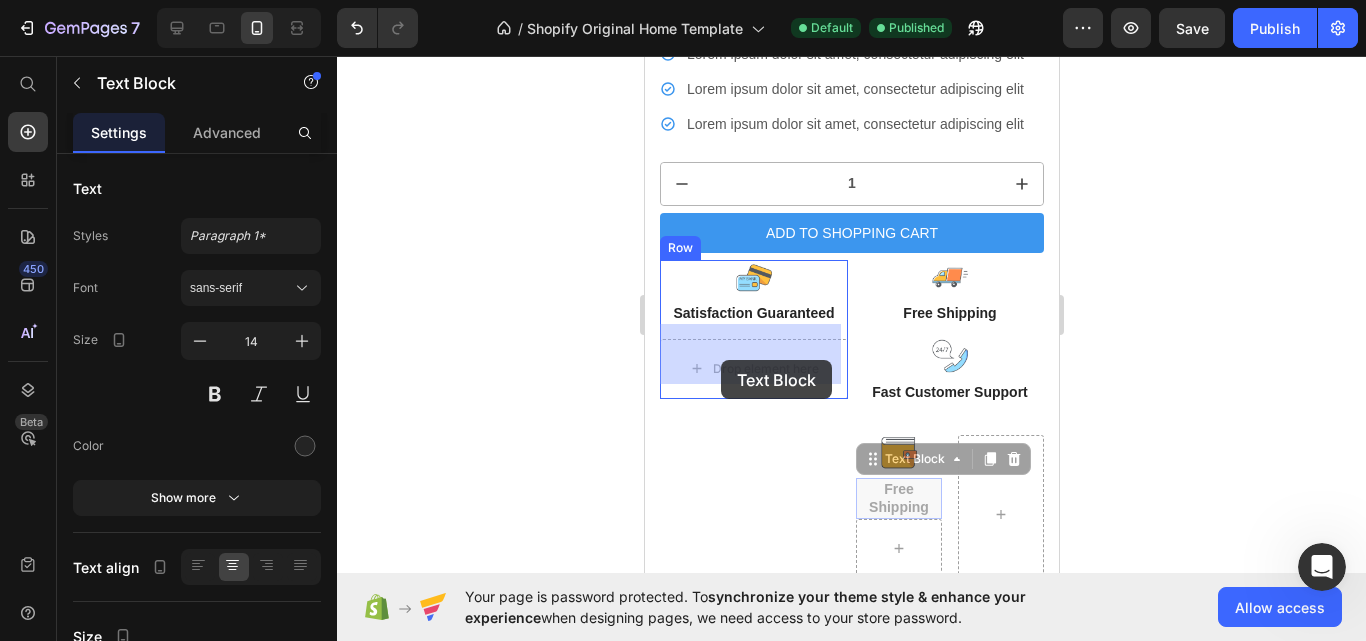 drag, startPoint x: 887, startPoint y: 475, endPoint x: 719, endPoint y: 360, distance: 203.59027 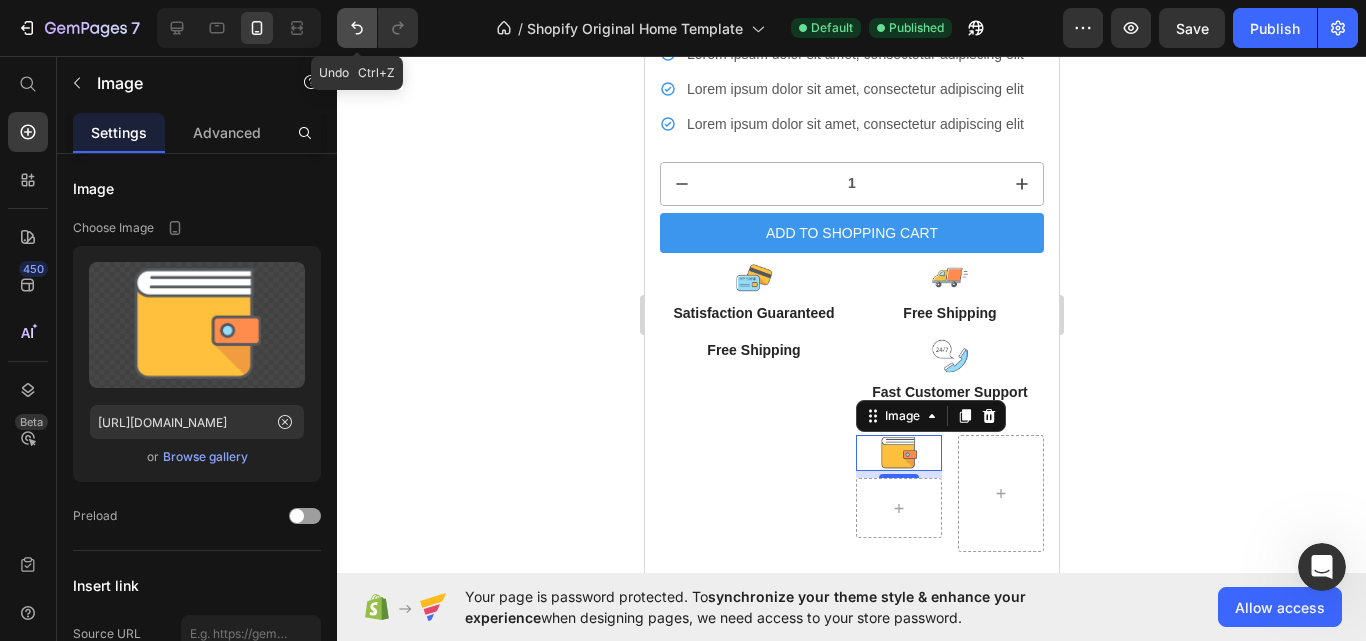 click 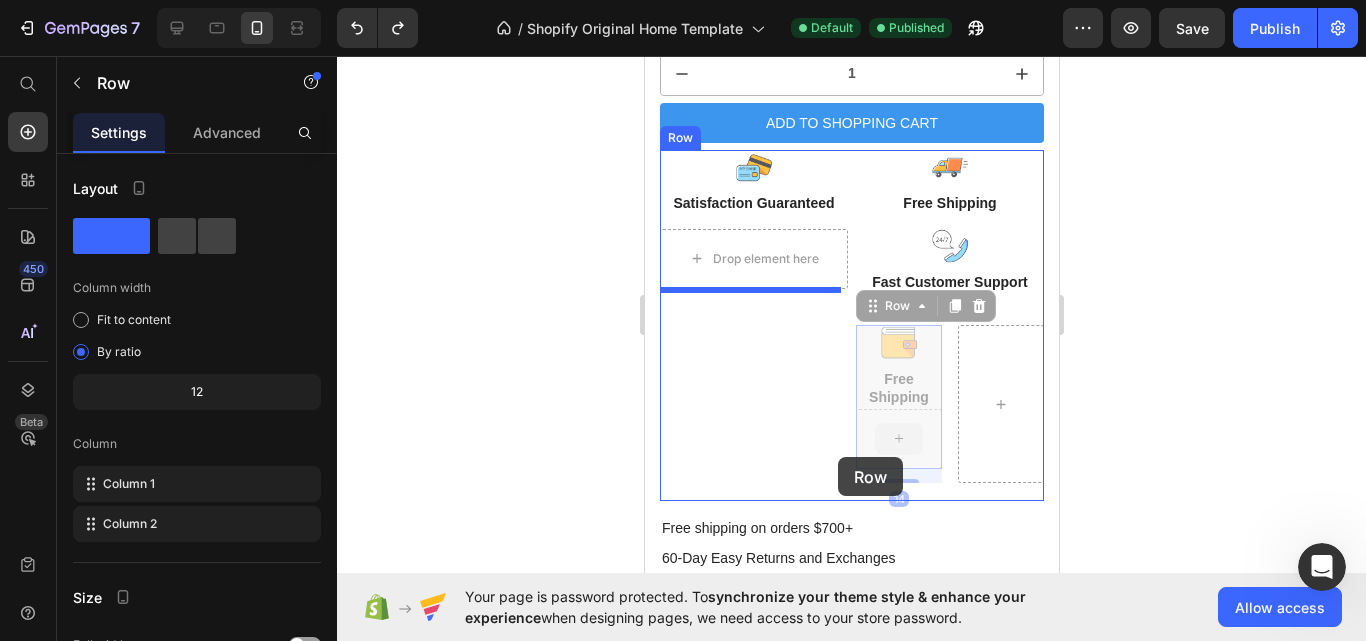 scroll, scrollTop: 1559, scrollLeft: 0, axis: vertical 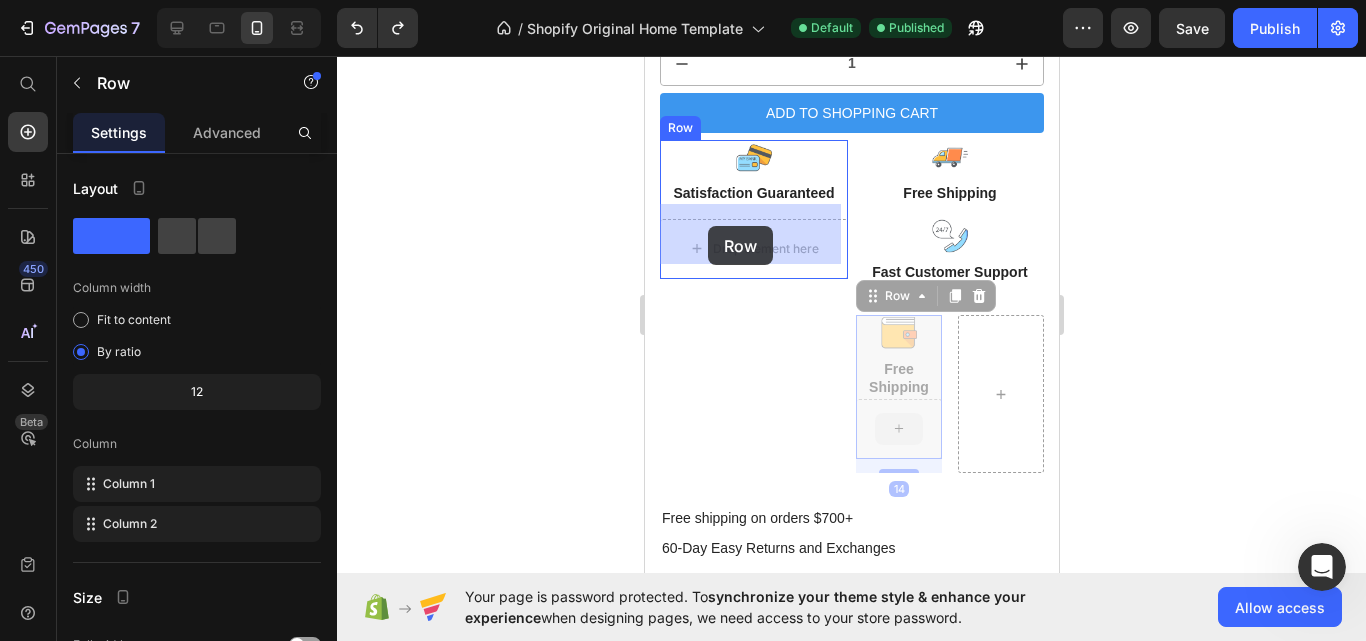 drag, startPoint x: 918, startPoint y: 512, endPoint x: 707, endPoint y: 226, distance: 355.41104 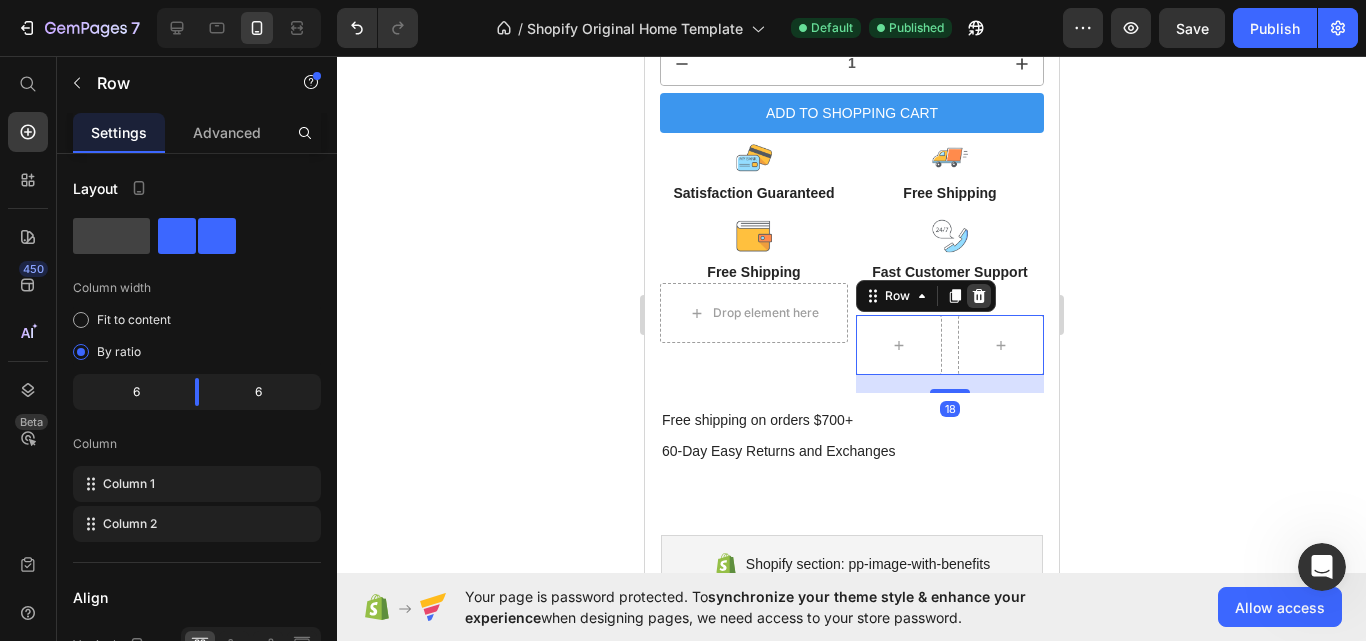 click 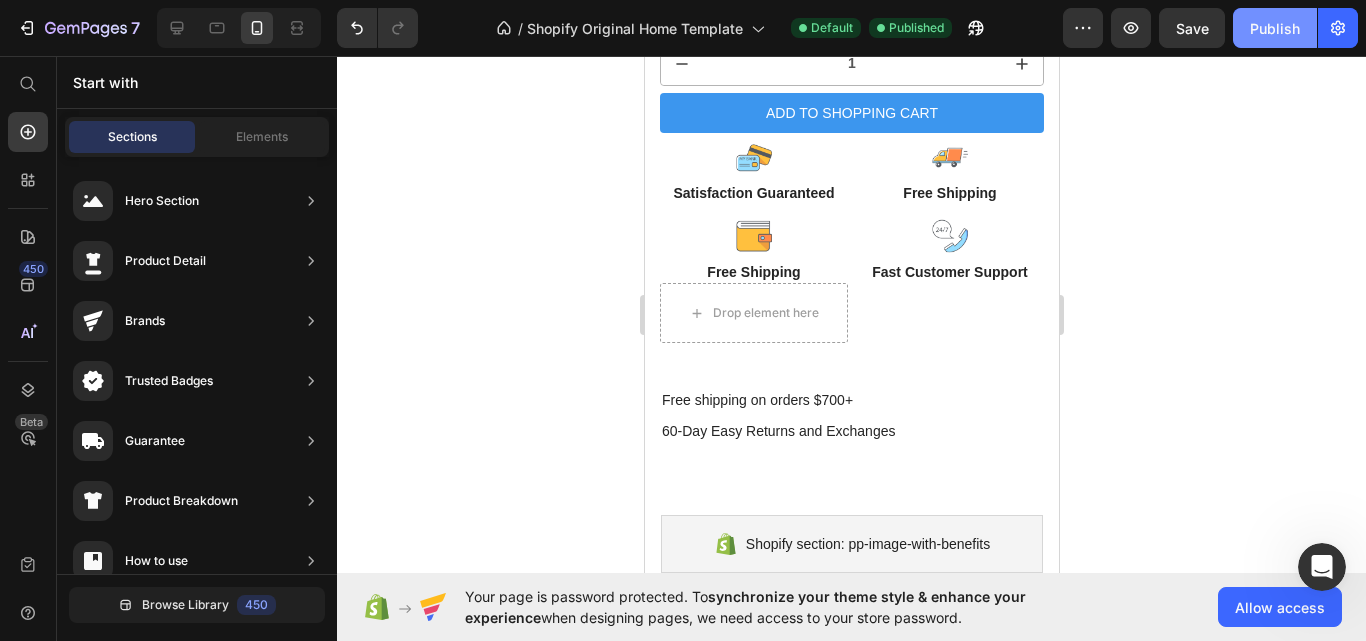 click on "Publish" at bounding box center (1275, 28) 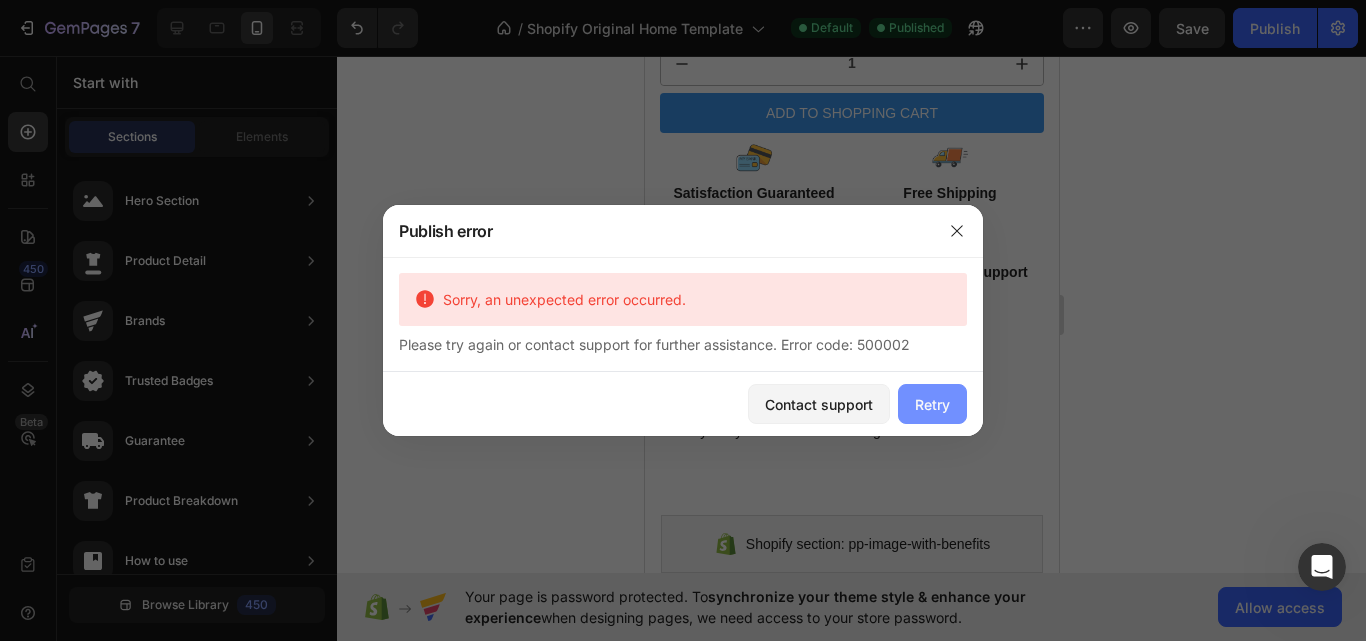 click on "Retry" at bounding box center (932, 404) 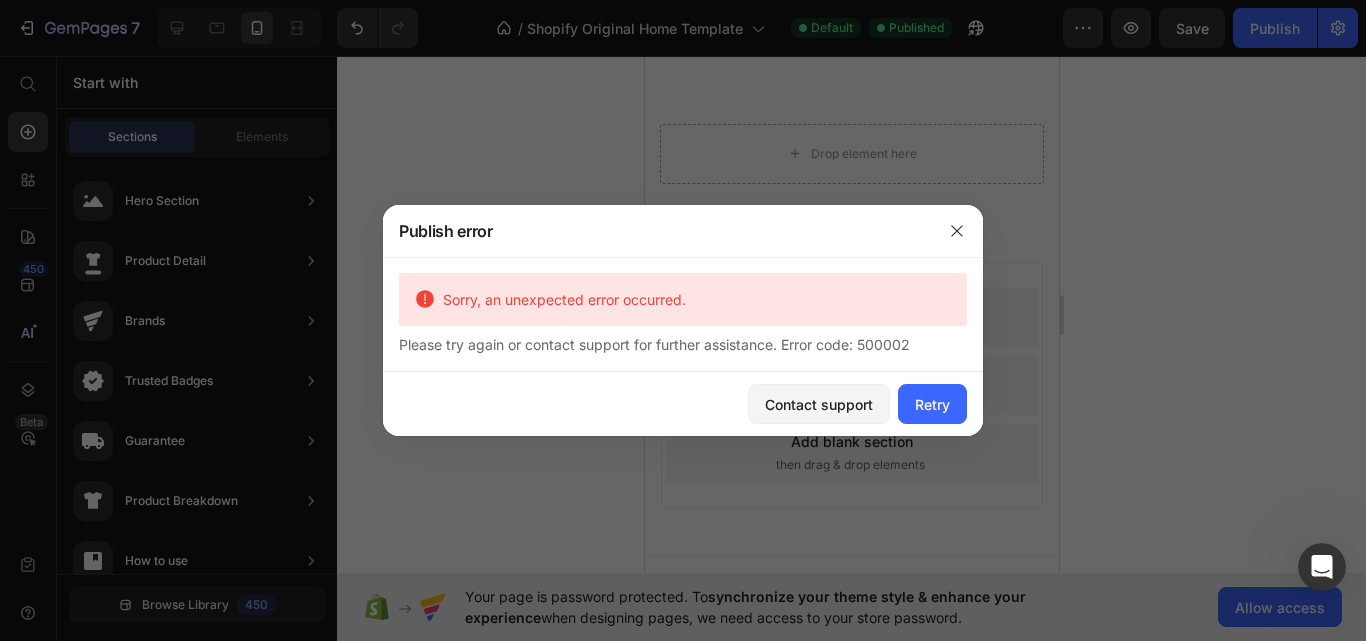 scroll, scrollTop: 3384, scrollLeft: 0, axis: vertical 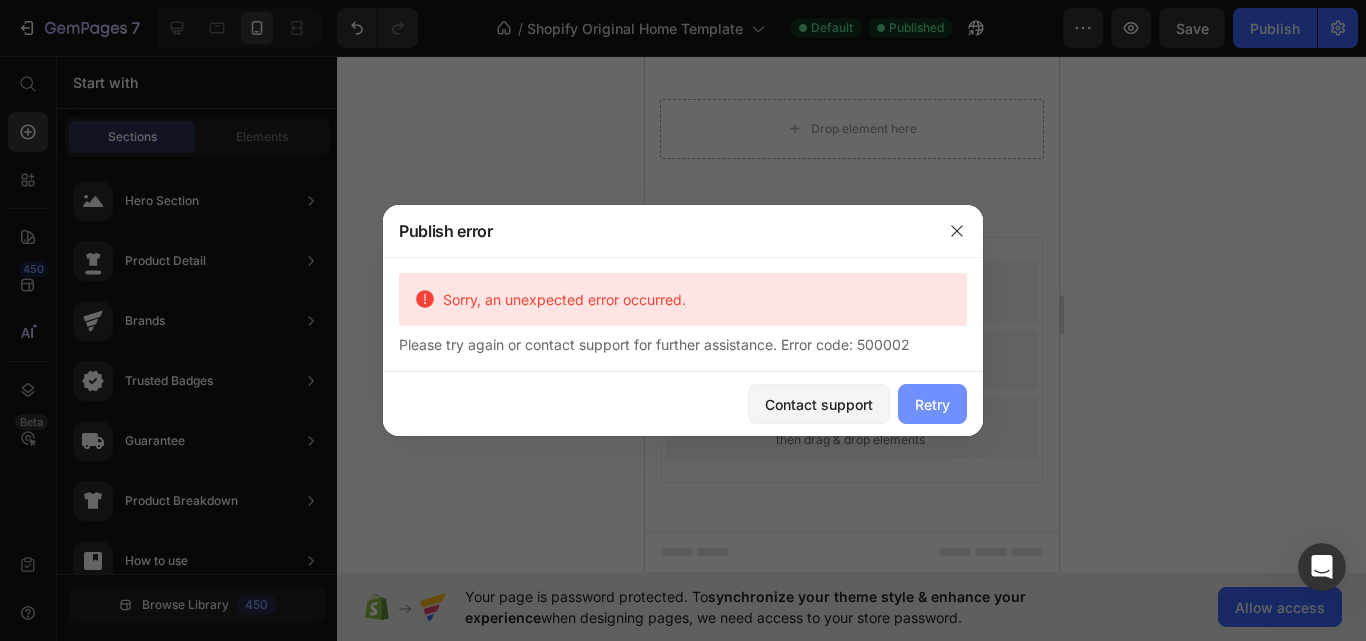 click on "Retry" at bounding box center (932, 404) 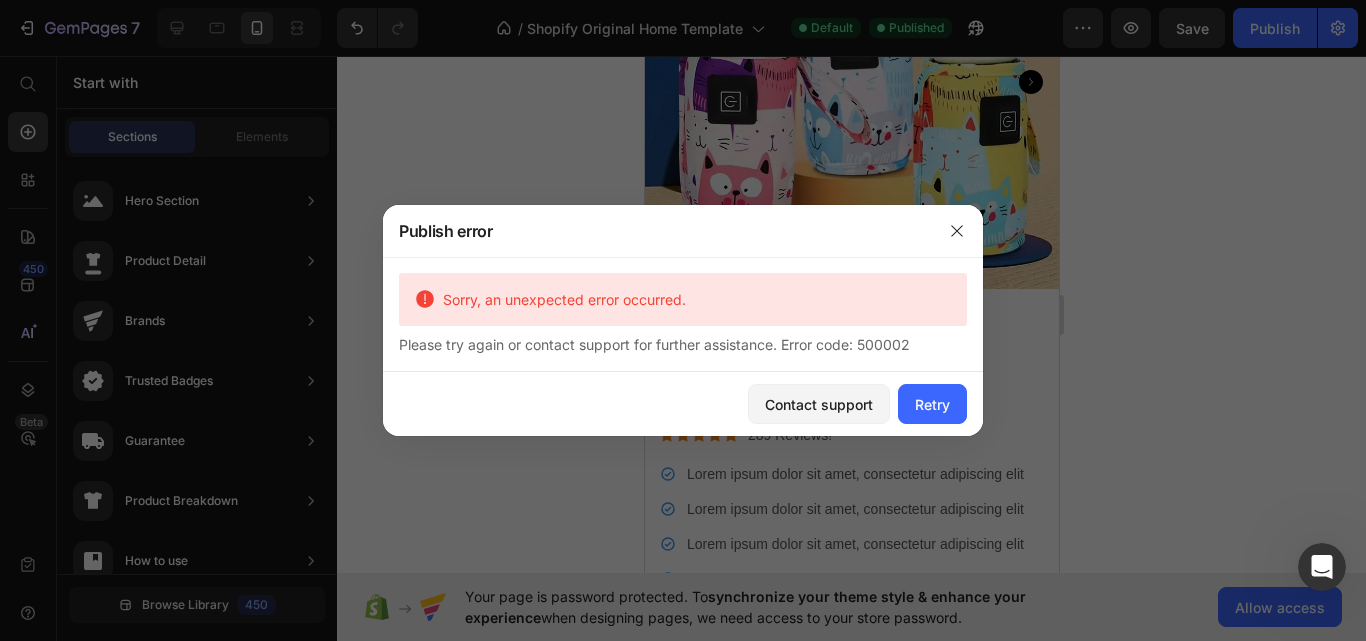 scroll, scrollTop: 944, scrollLeft: 0, axis: vertical 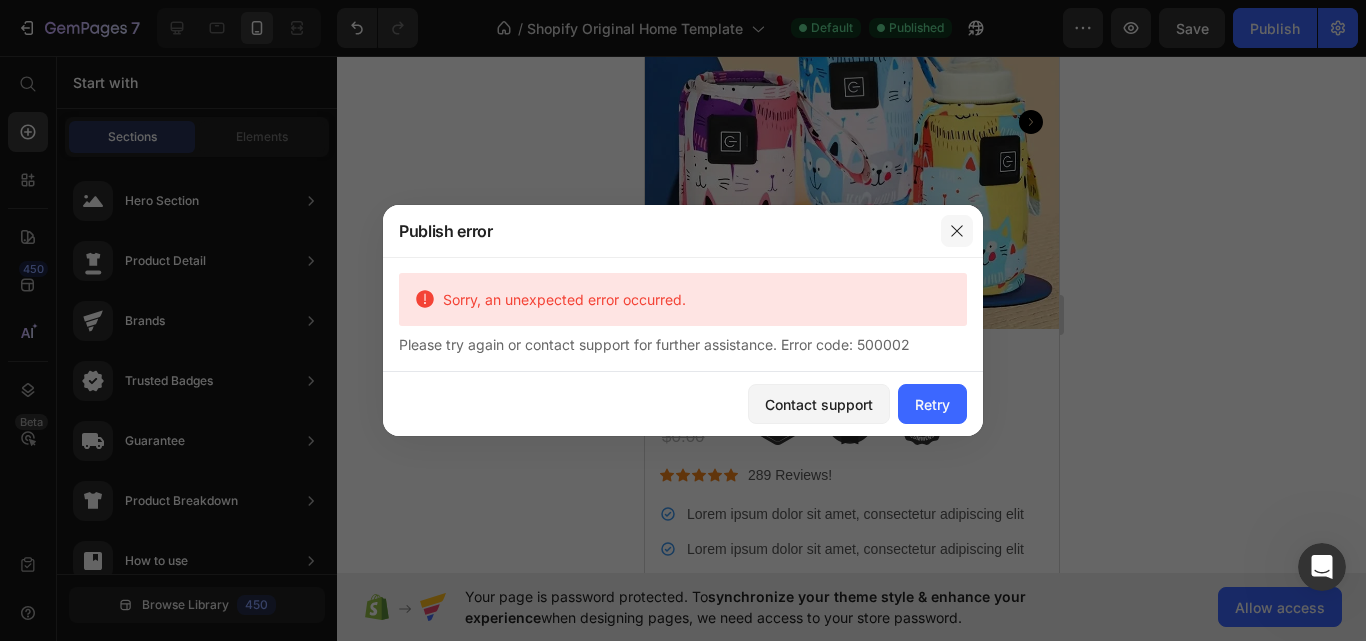 click 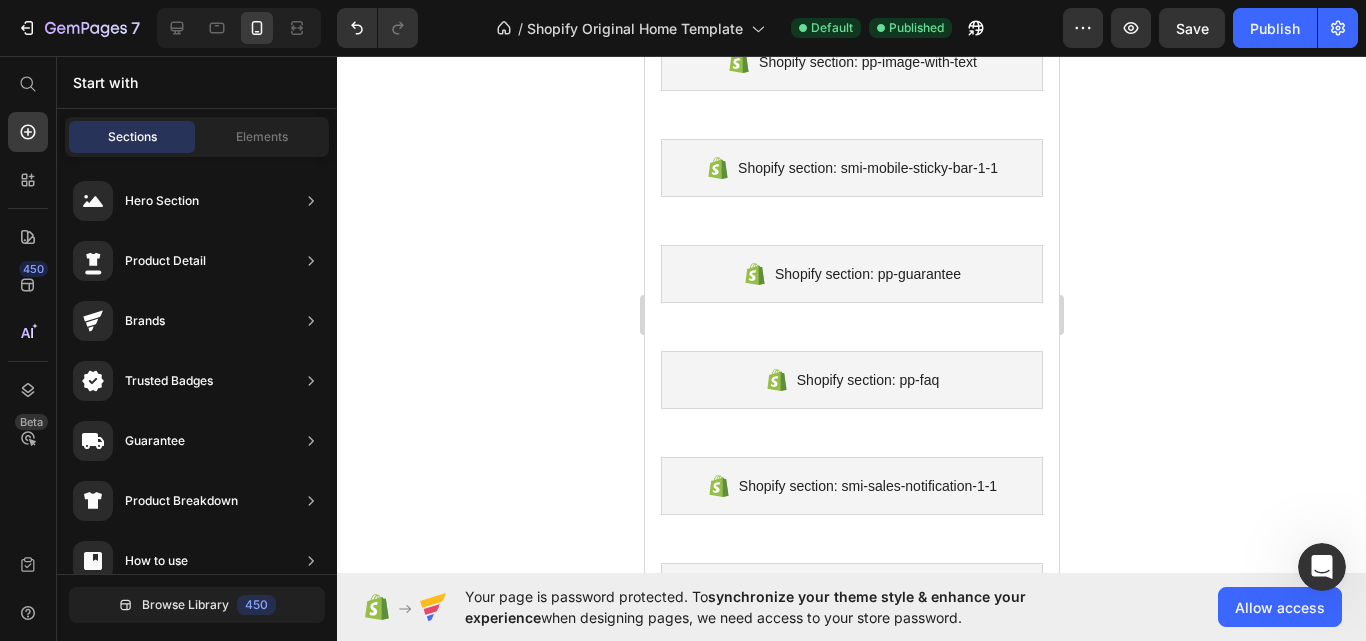scroll, scrollTop: 3053, scrollLeft: 0, axis: vertical 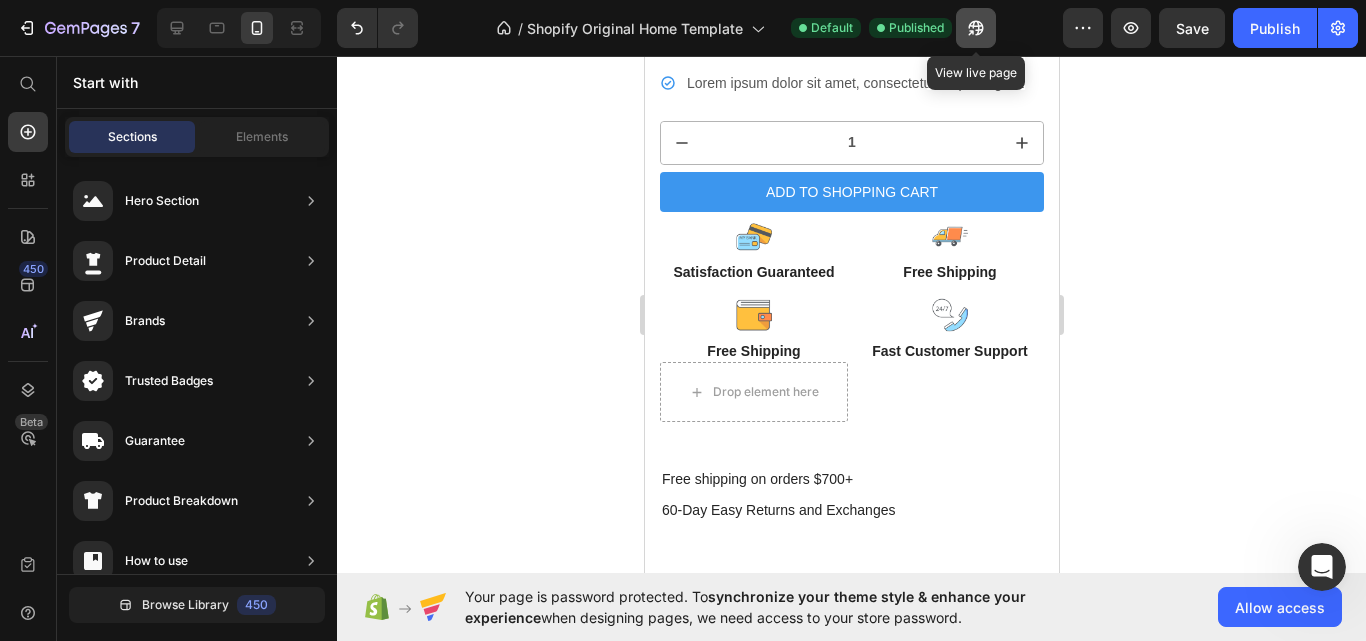 click 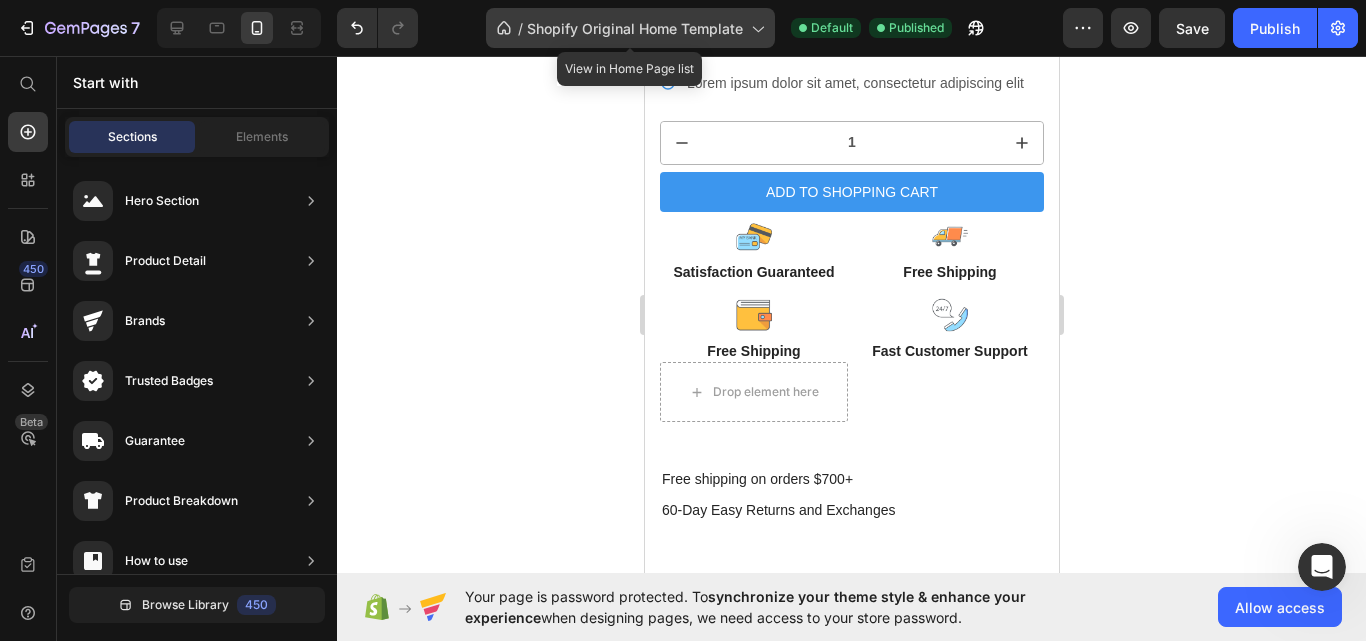 click 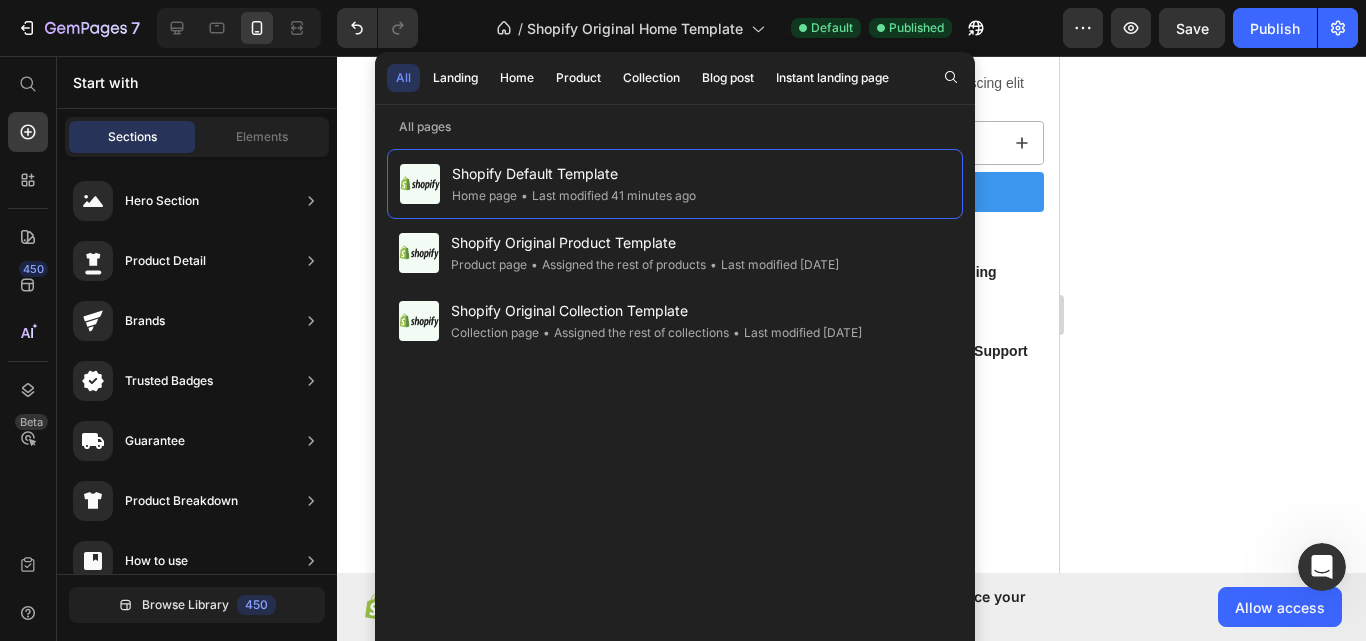 click on "All Landing Home Product Collection Blog post Instant landing page" at bounding box center (642, 78) 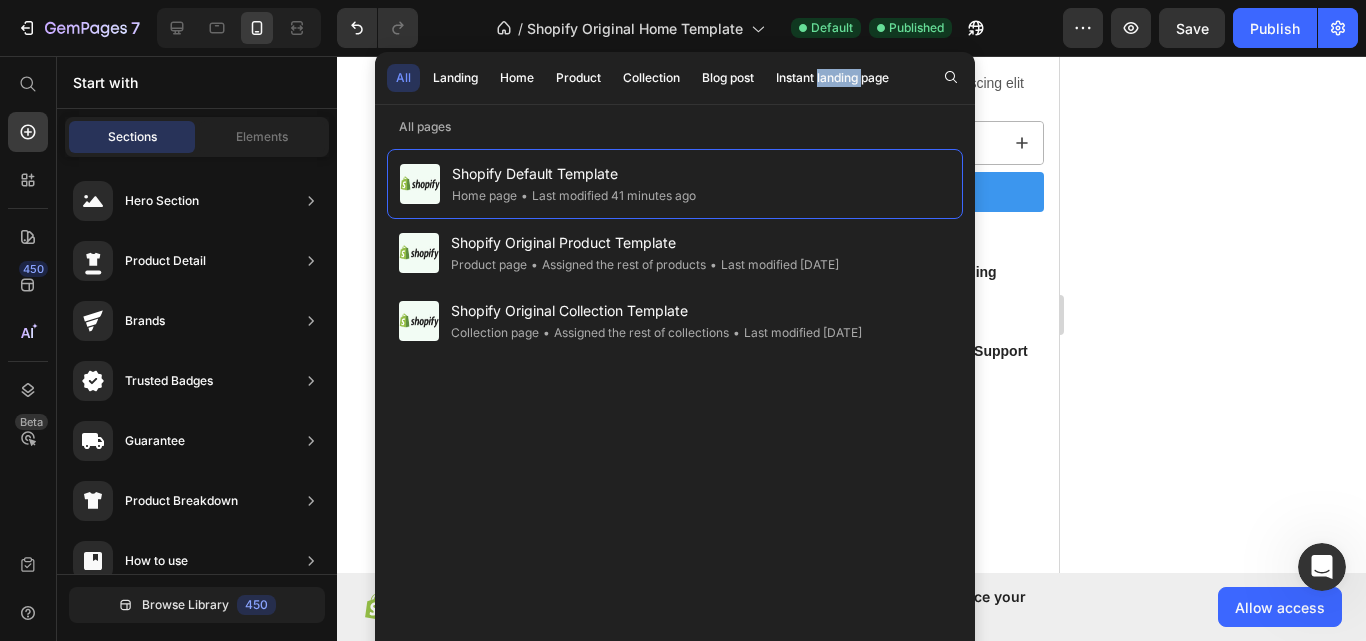 click on "All Landing Home Product Collection Blog post Instant landing page" at bounding box center (642, 78) 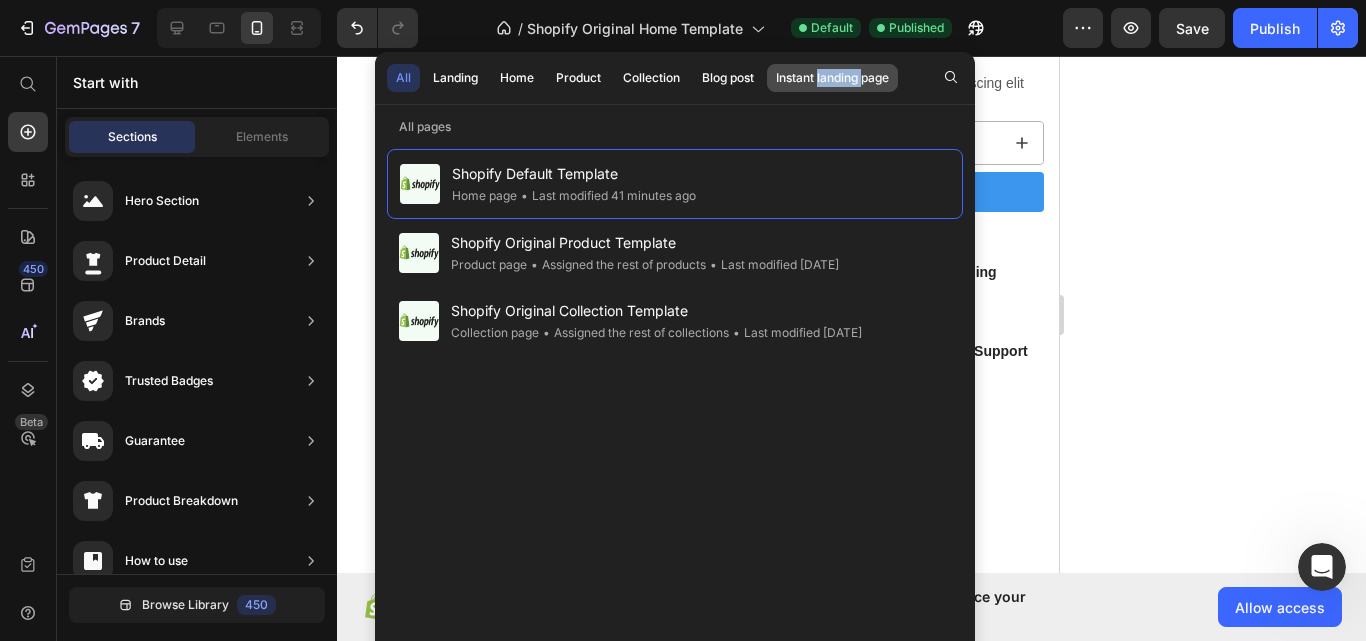 click on "Instant landing page" at bounding box center (832, 78) 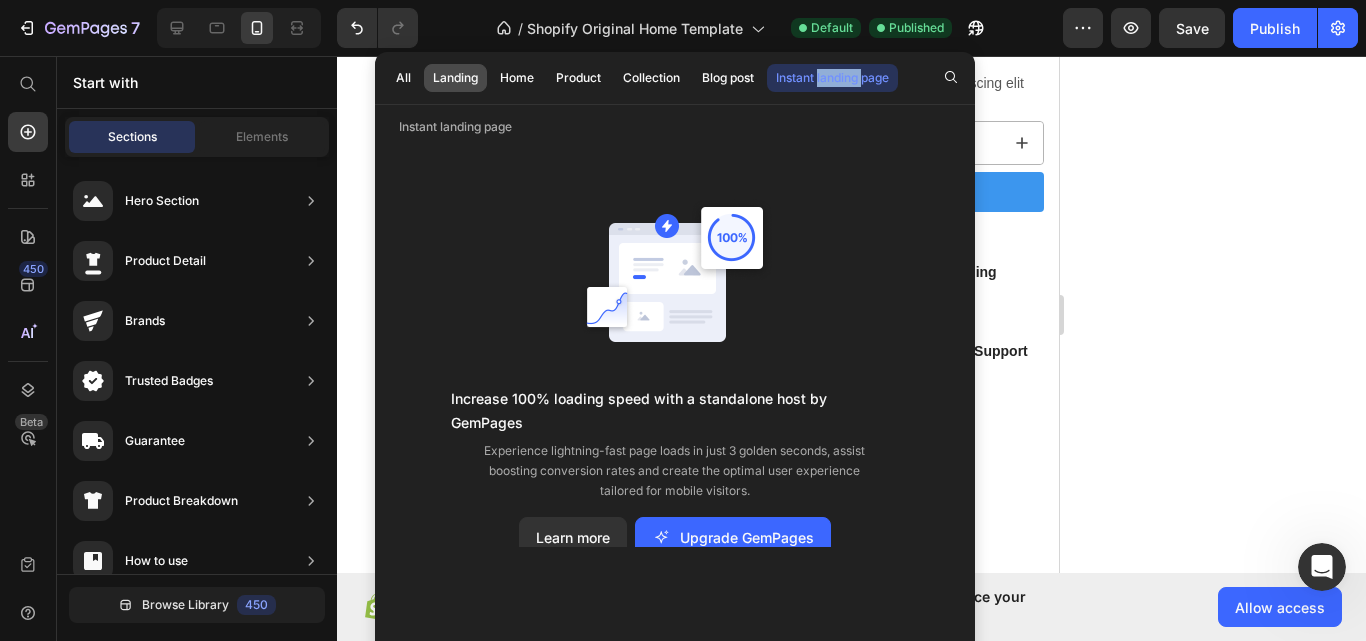 click on "Landing" 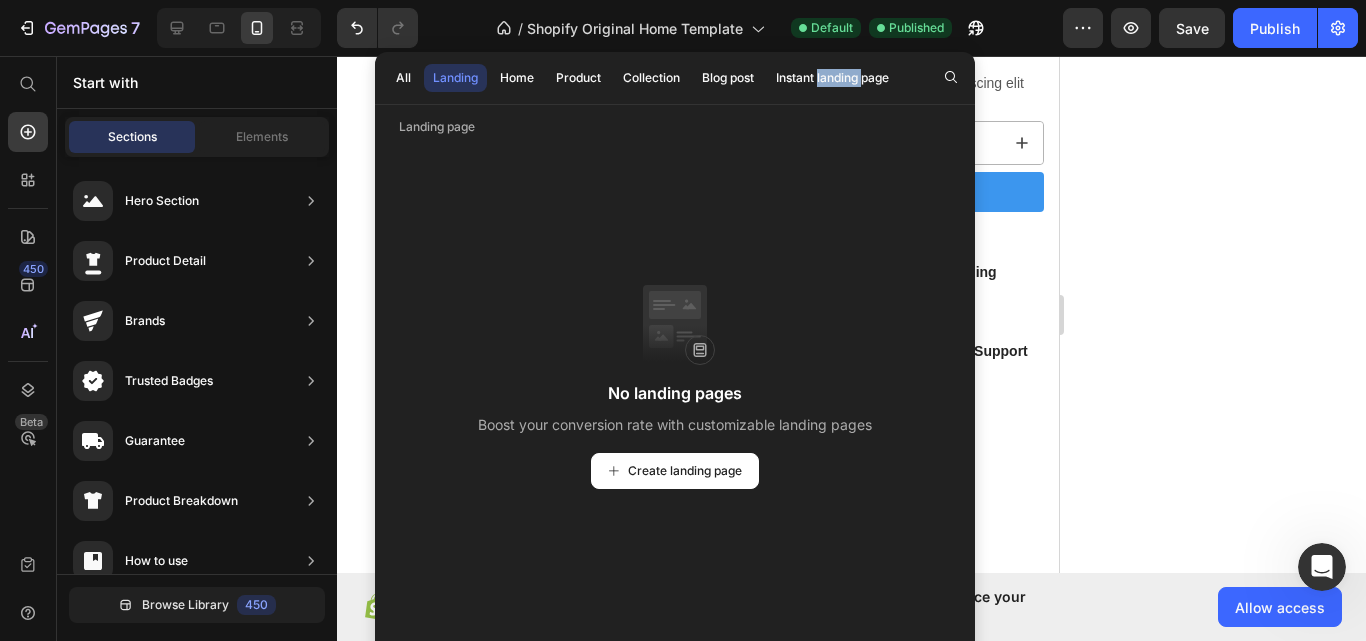 click on "Landing" at bounding box center (455, 78) 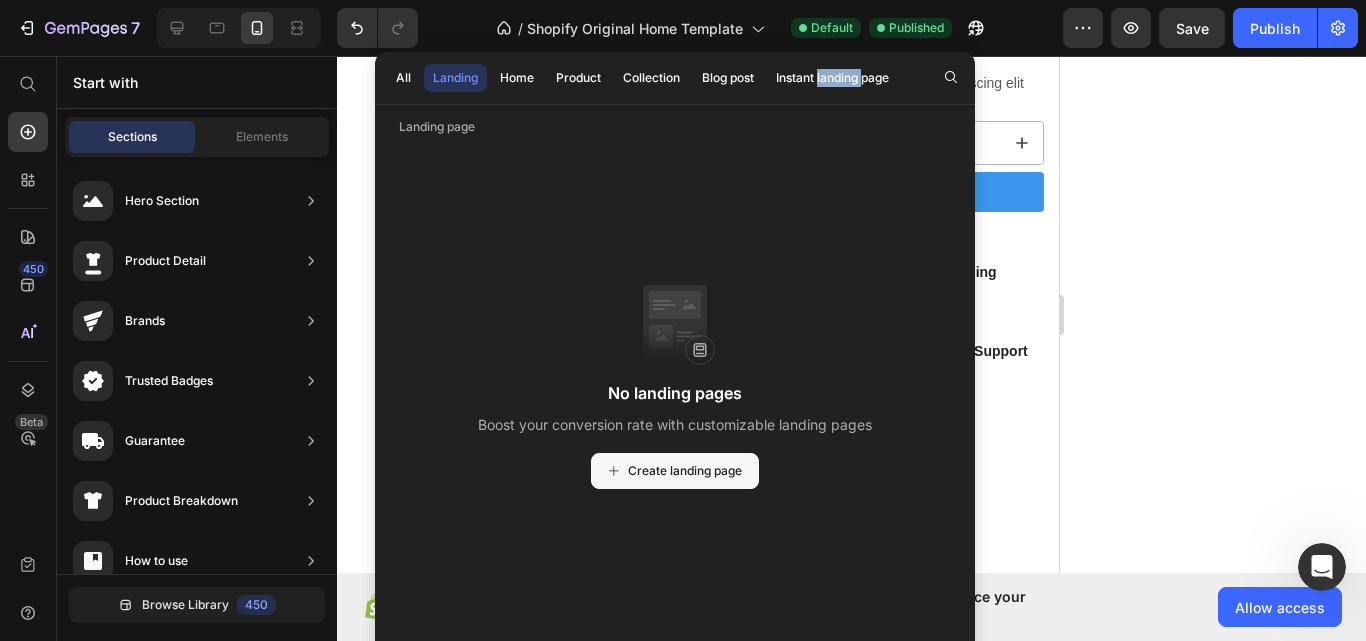 click on "Create landing page" 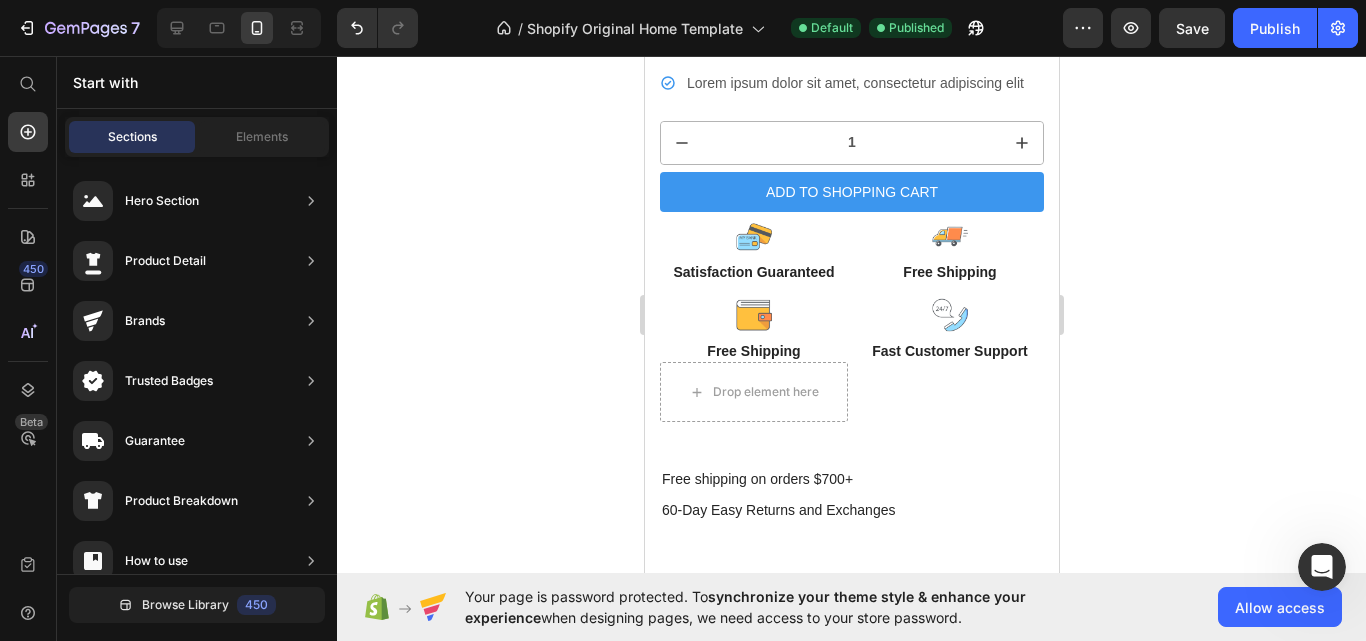 click 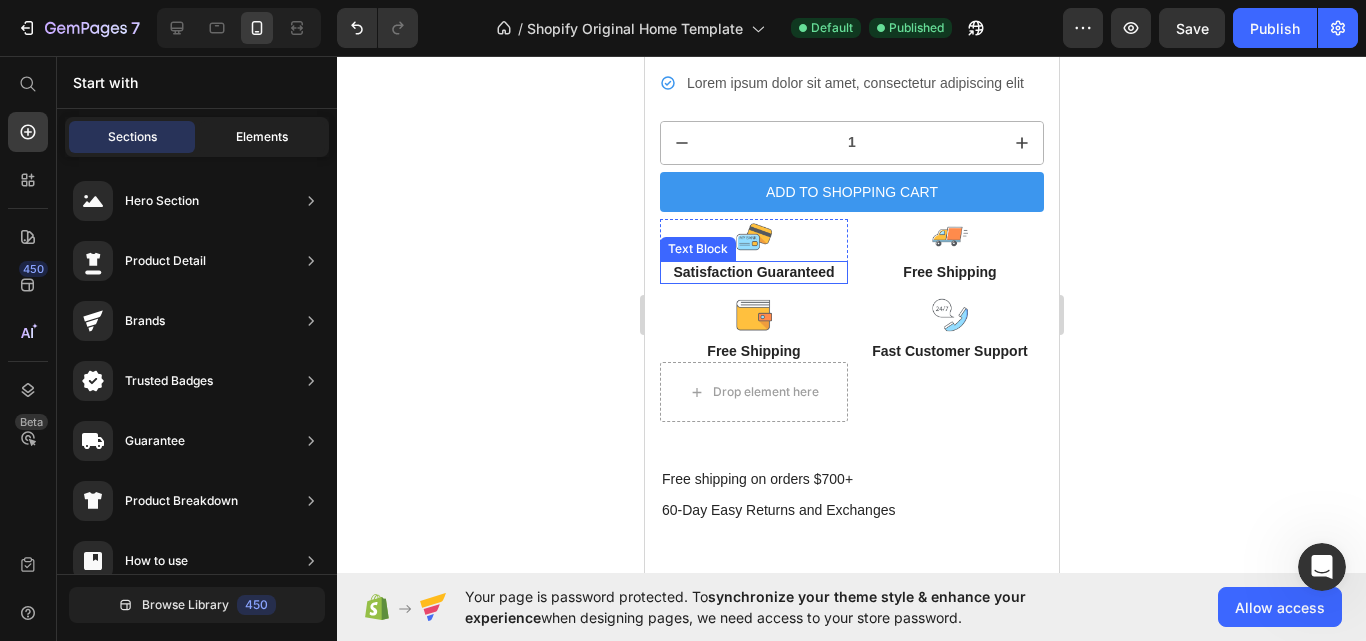 click on "Elements" at bounding box center [262, 137] 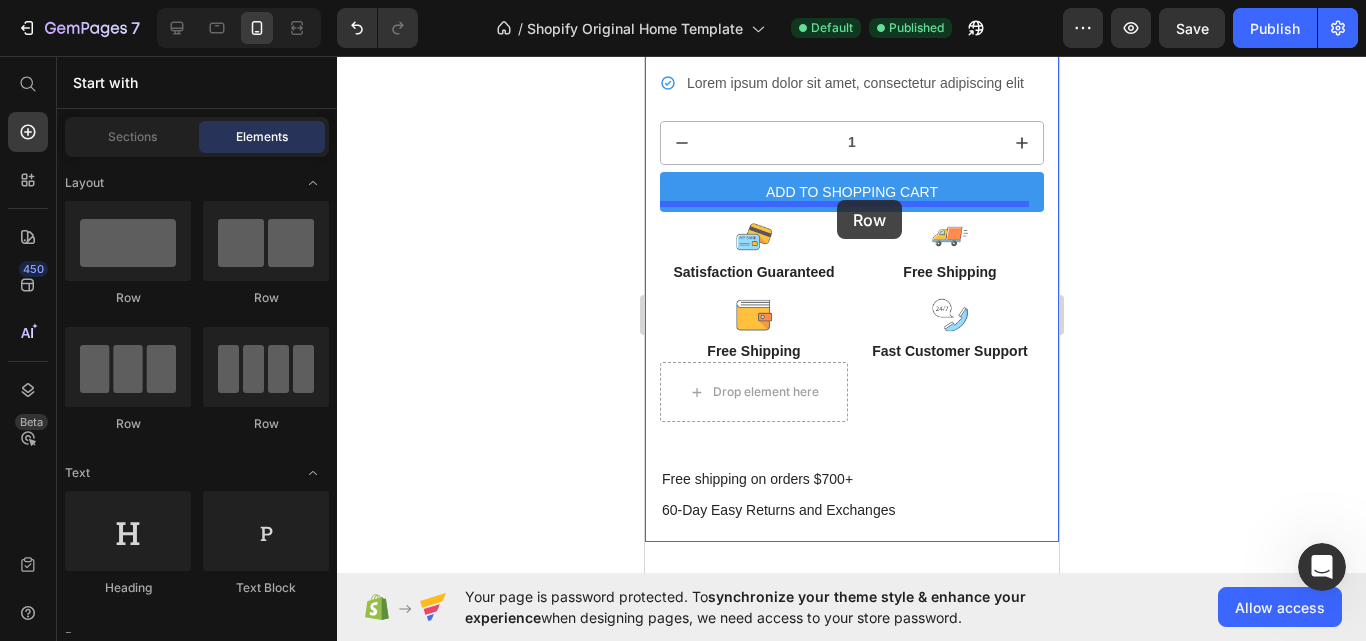 drag, startPoint x: 777, startPoint y: 291, endPoint x: 836, endPoint y: 200, distance: 108.45275 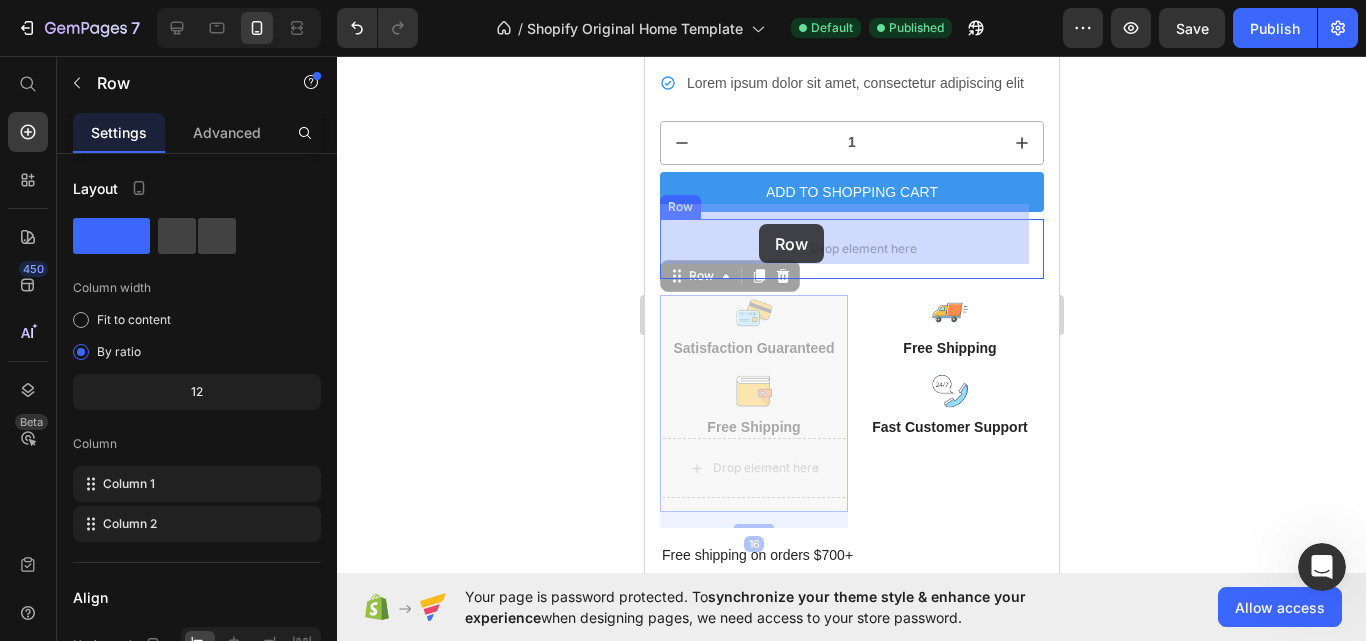 drag, startPoint x: 824, startPoint y: 357, endPoint x: 758, endPoint y: 224, distance: 148.47559 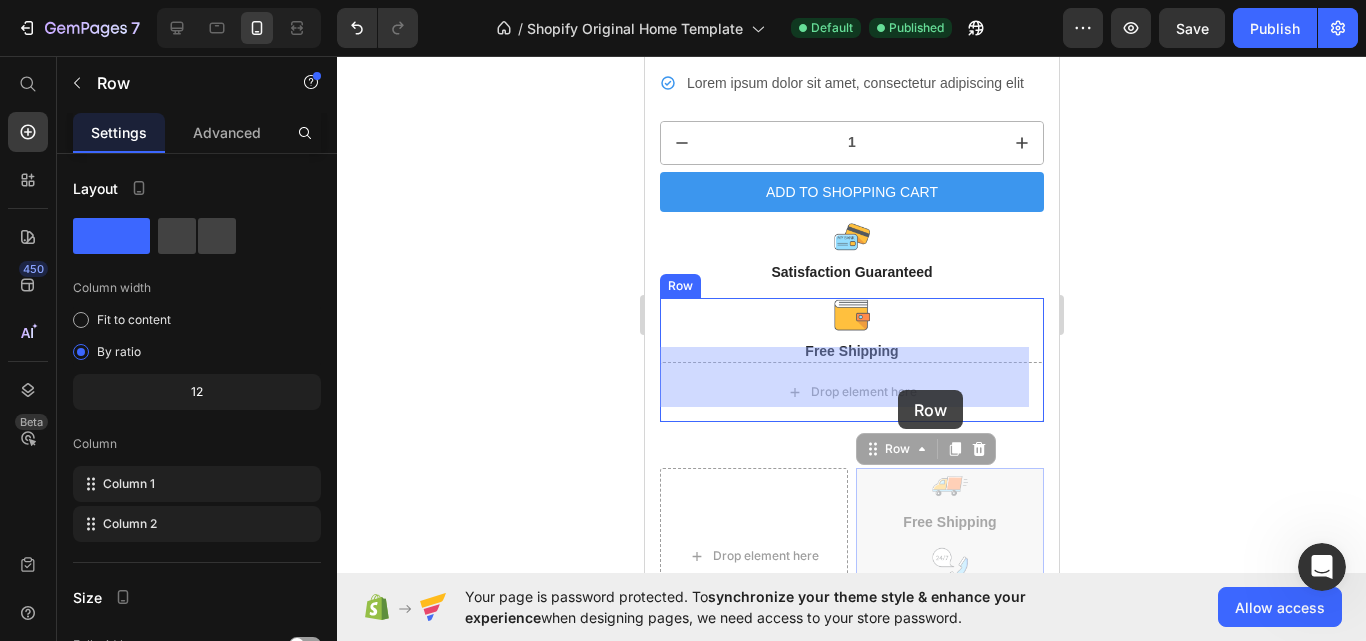 drag, startPoint x: 1010, startPoint y: 525, endPoint x: 897, endPoint y: 390, distance: 176.05113 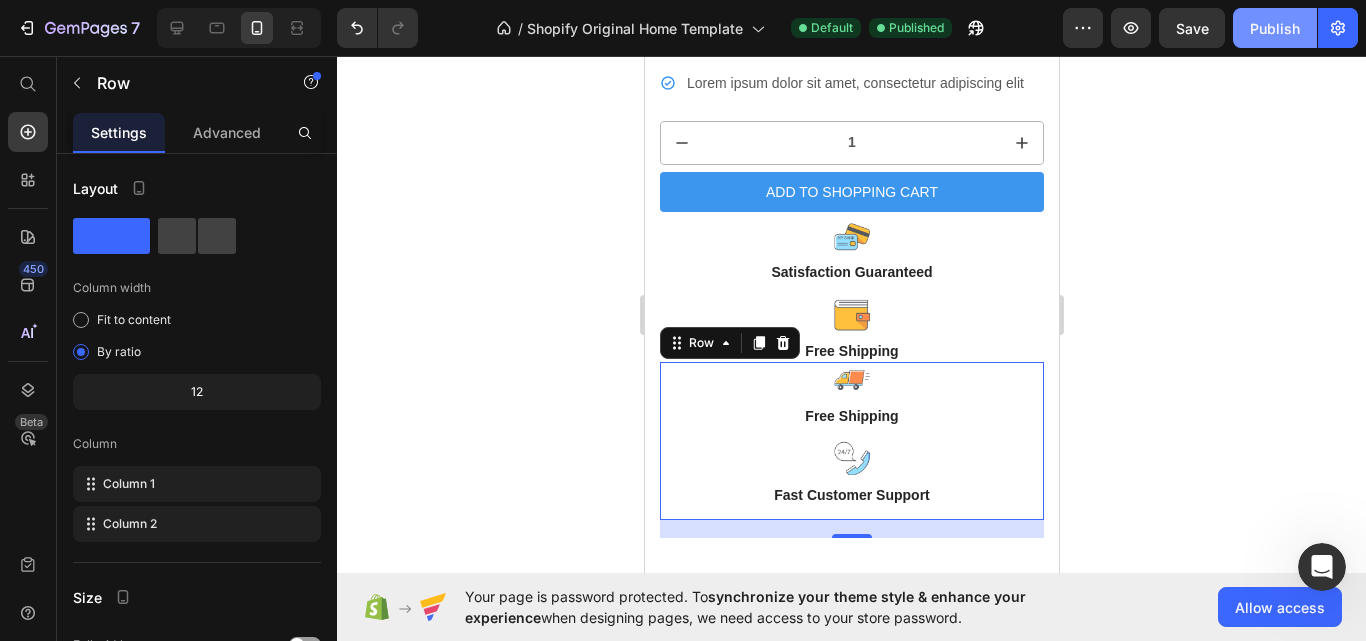click on "Publish" at bounding box center [1275, 28] 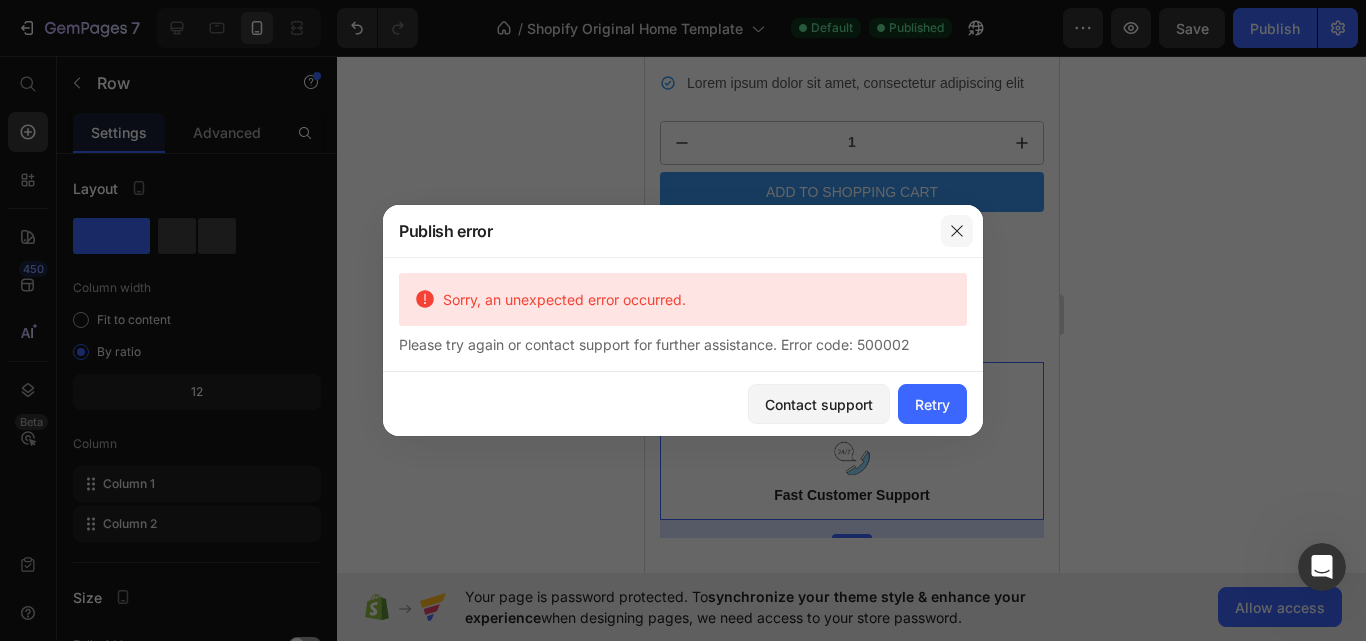 click 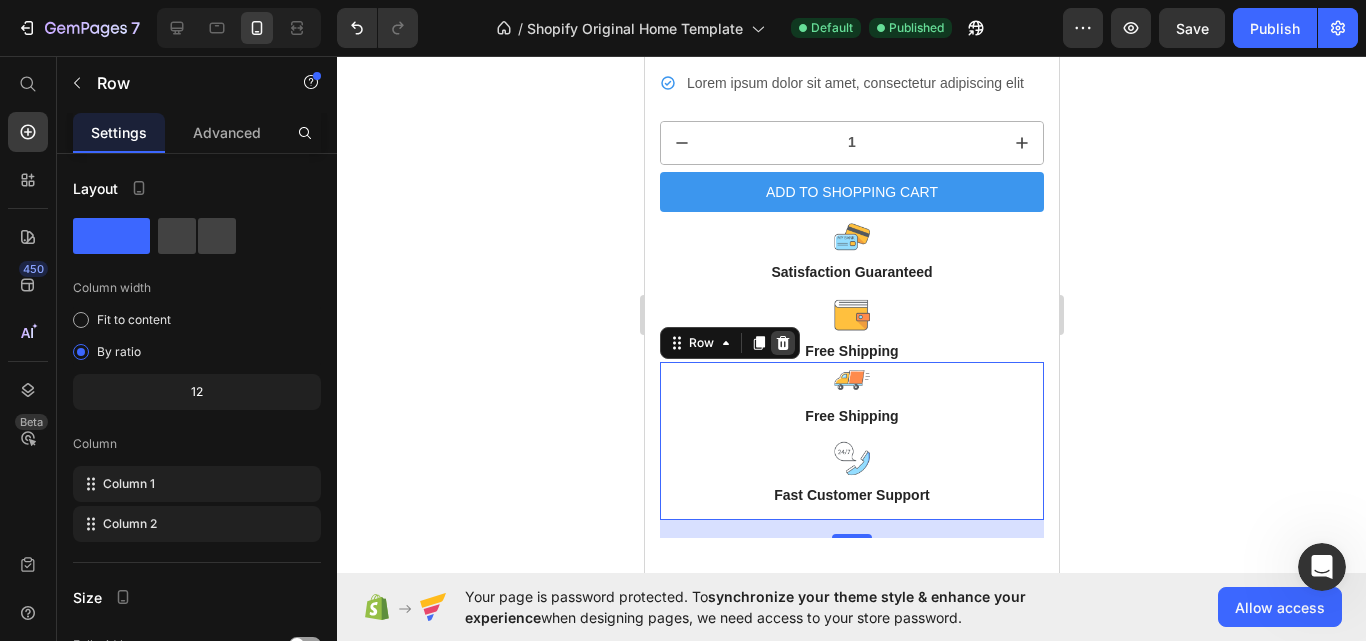 click 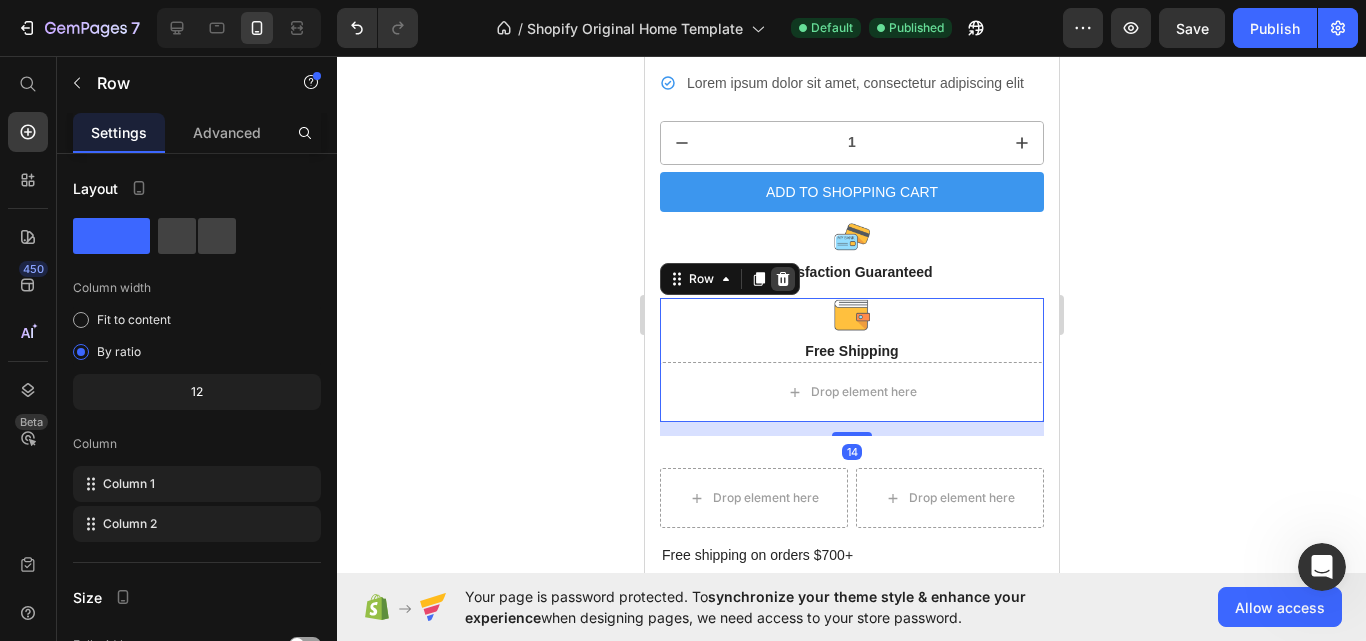 click 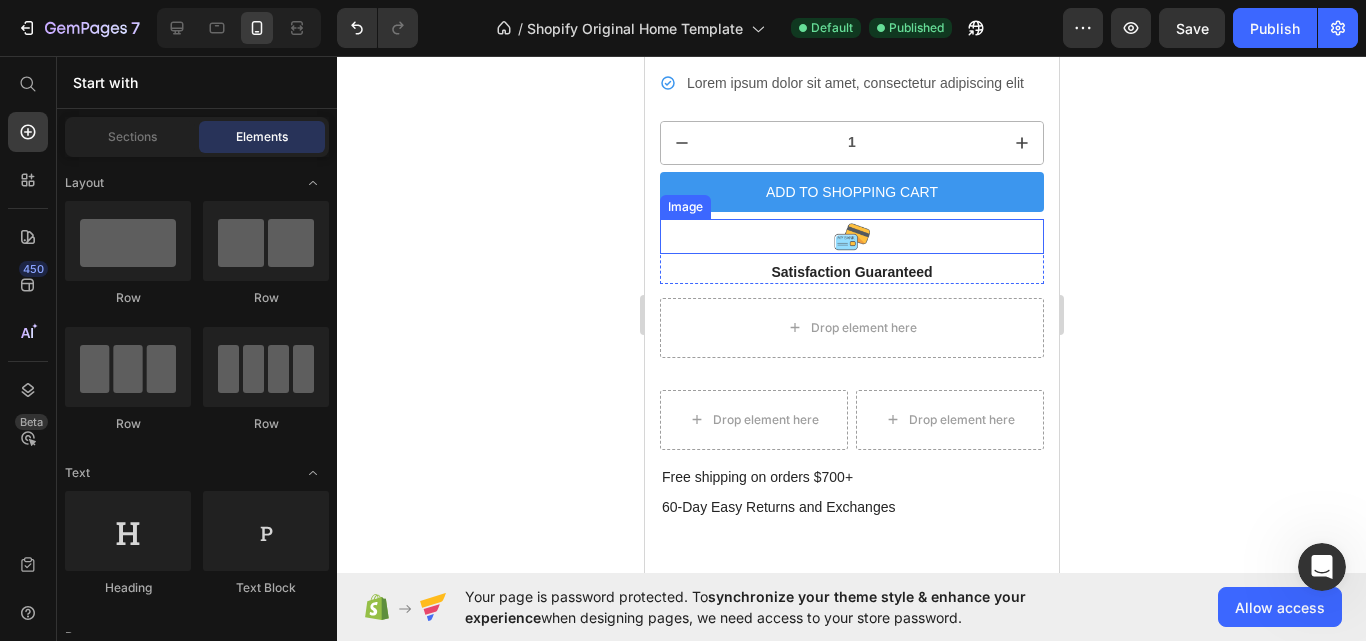 click at bounding box center [851, 237] 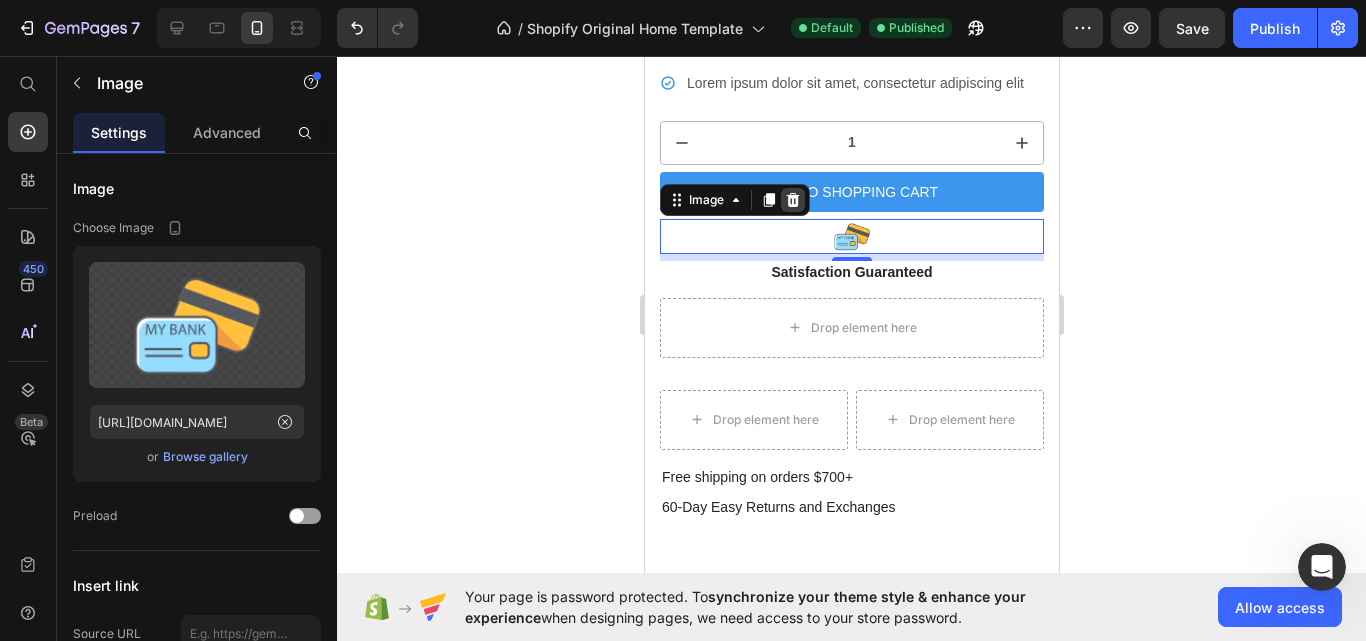 click 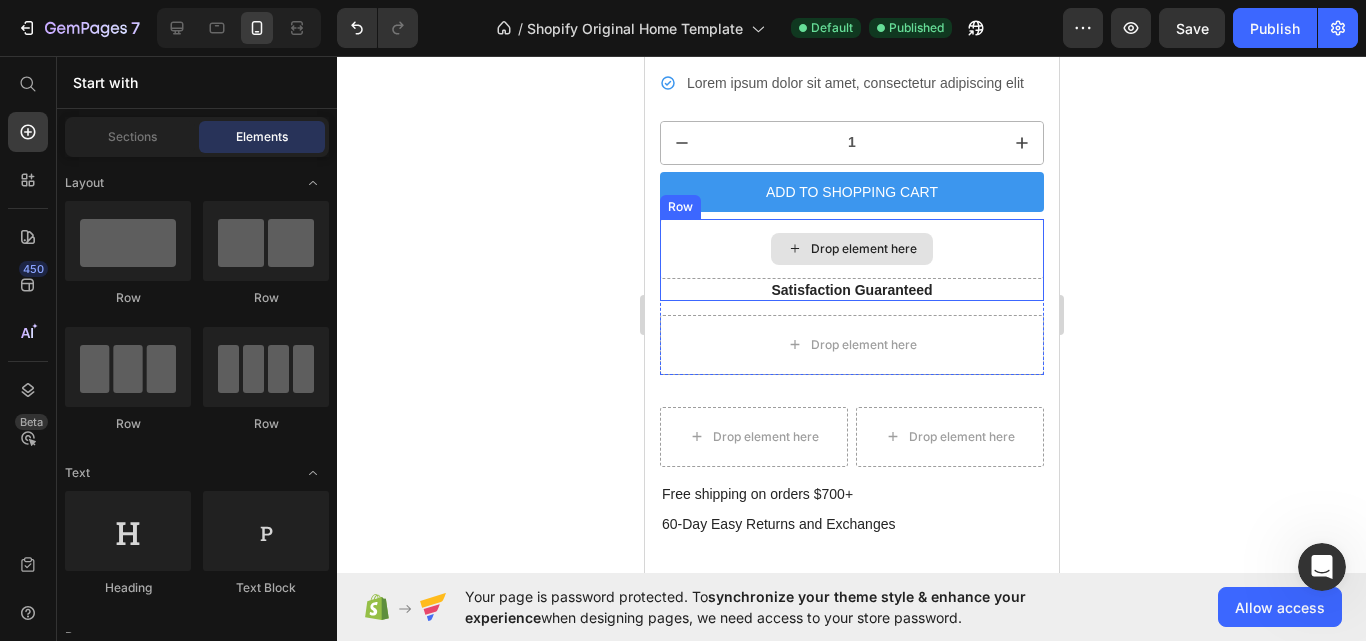 click on "Drop element here" at bounding box center (851, 249) 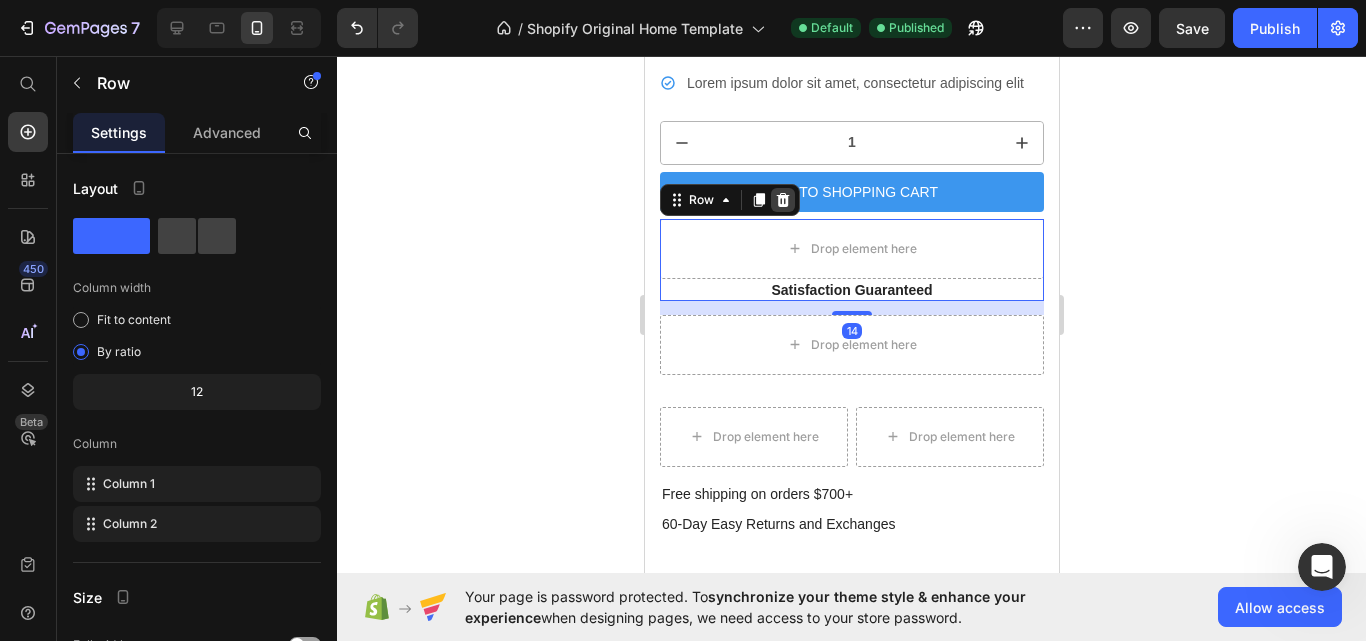 click 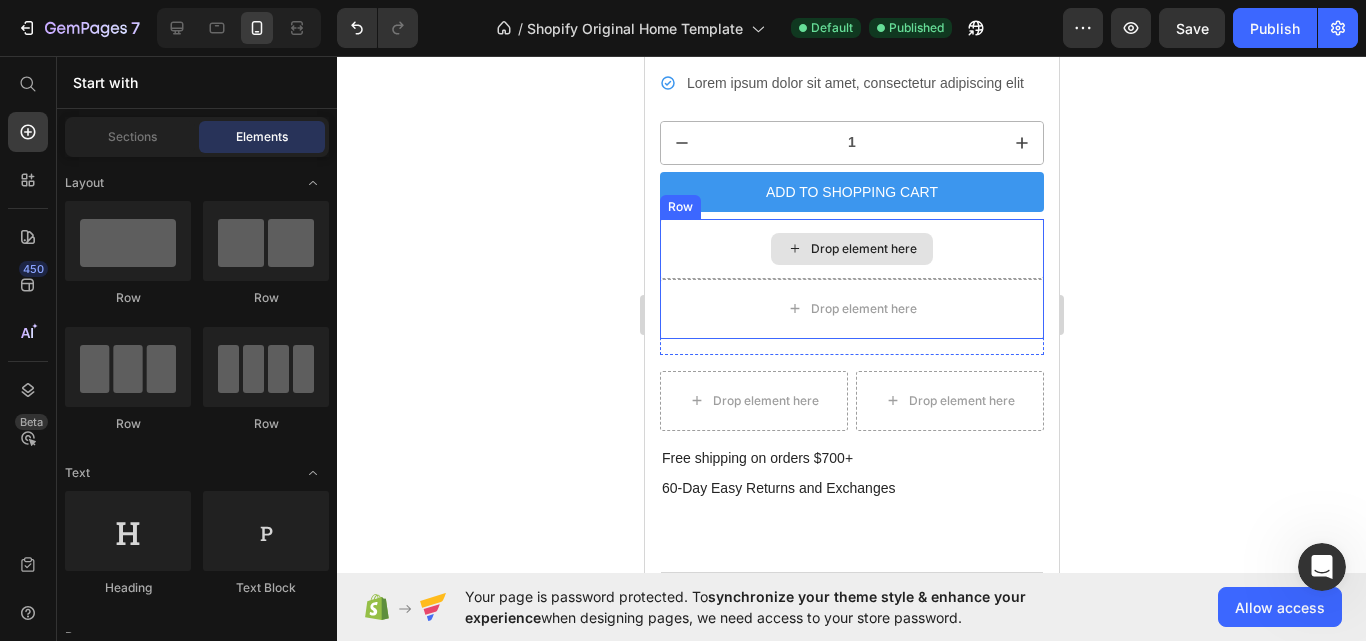 click on "Drop element here" at bounding box center (851, 249) 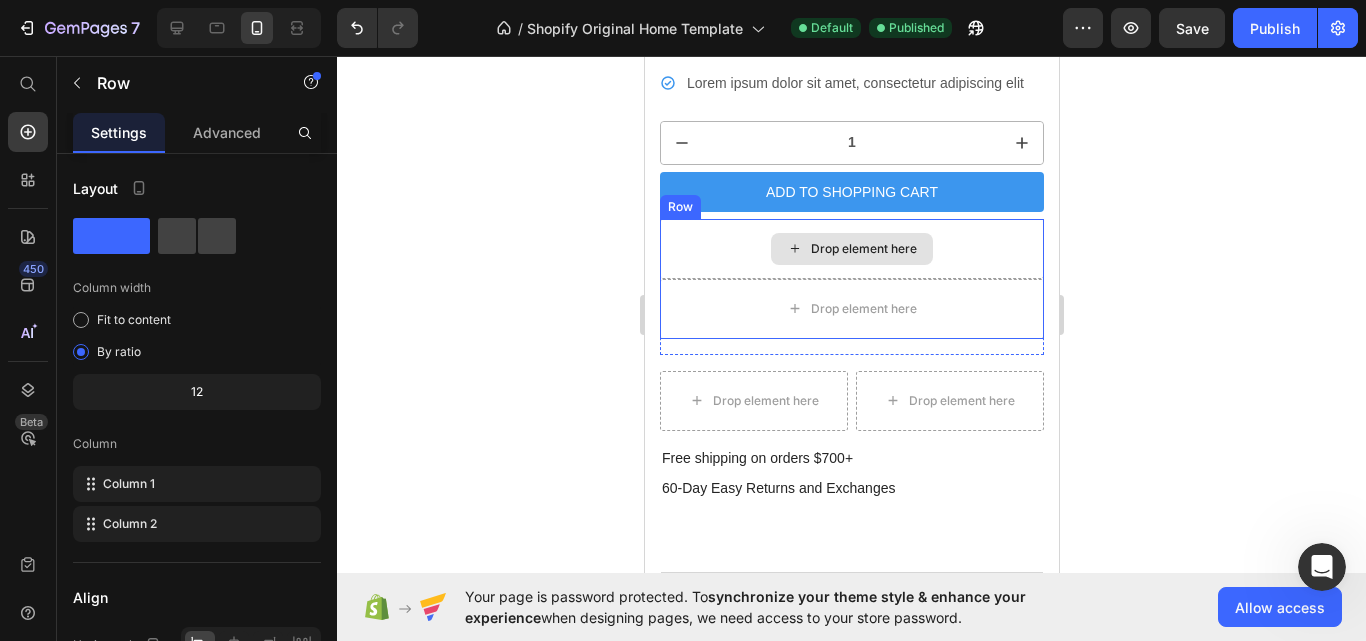 click on "Drop element here" at bounding box center (851, 249) 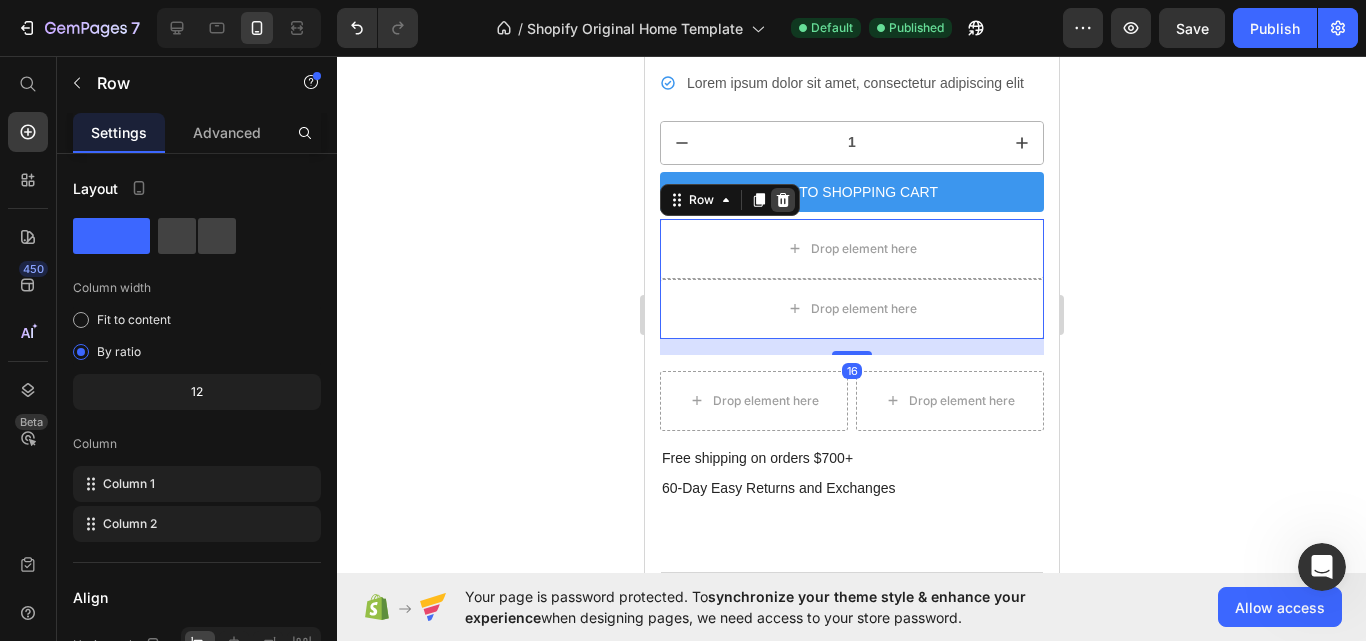 click 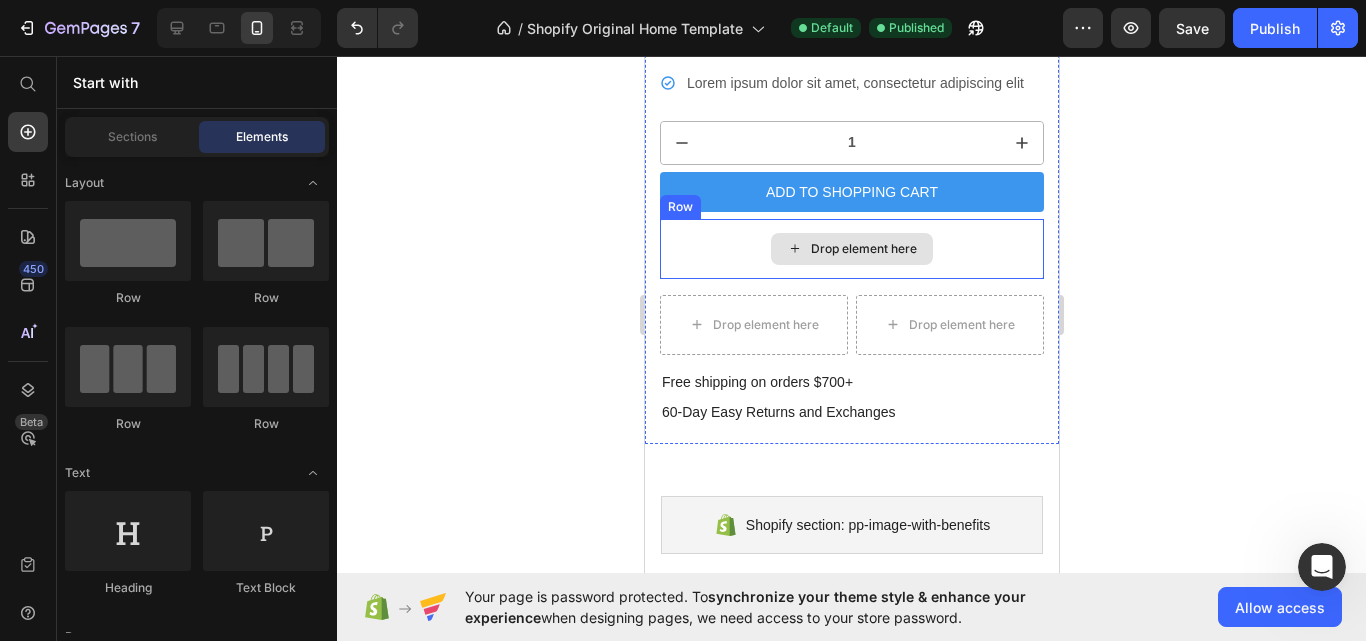 click on "Drop element here" at bounding box center [851, 249] 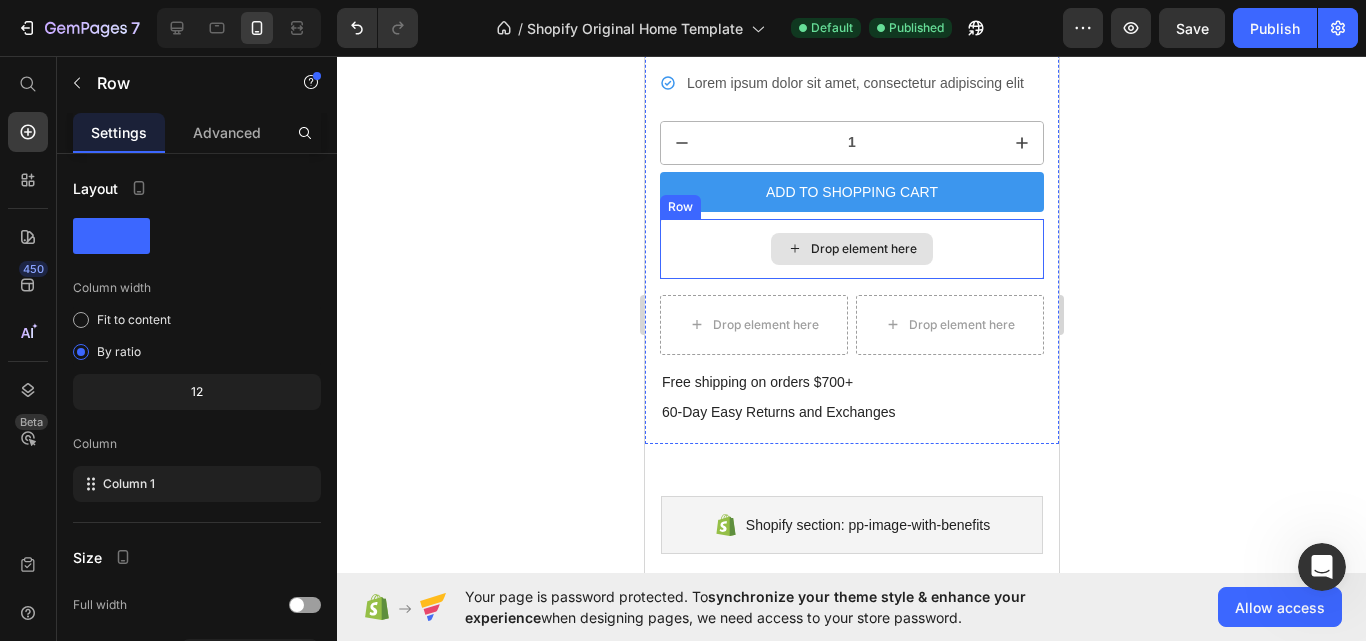 click on "Drop element here" at bounding box center (851, 249) 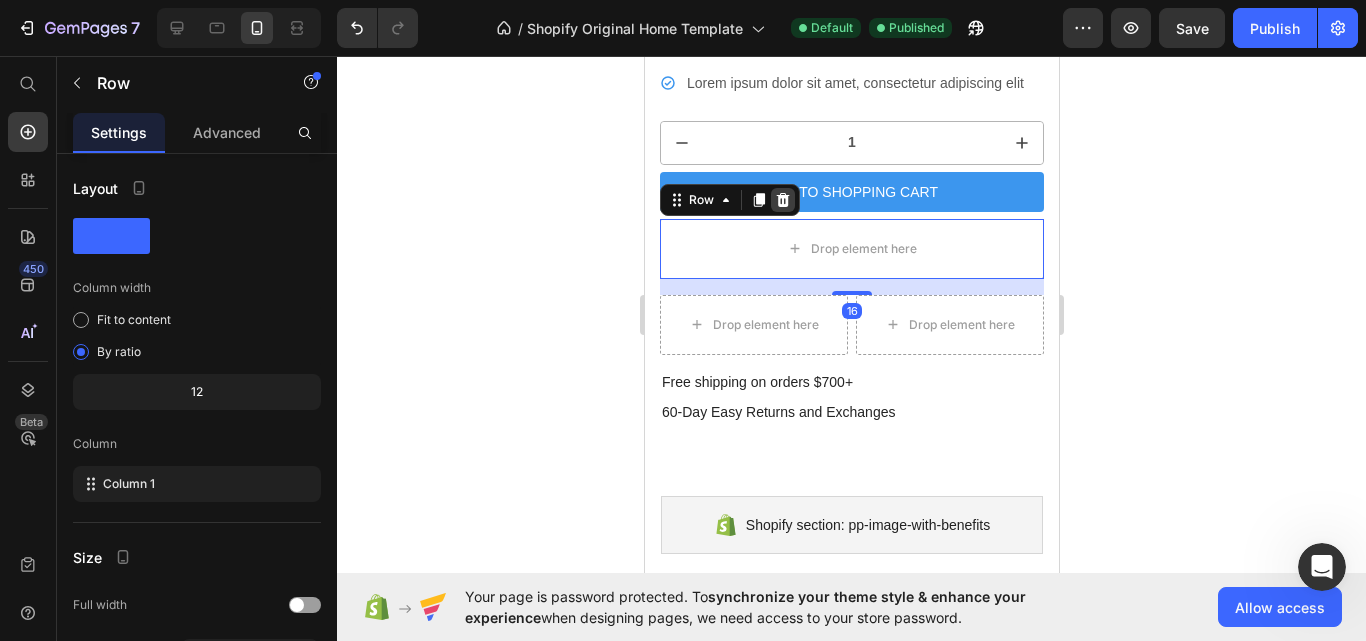 click 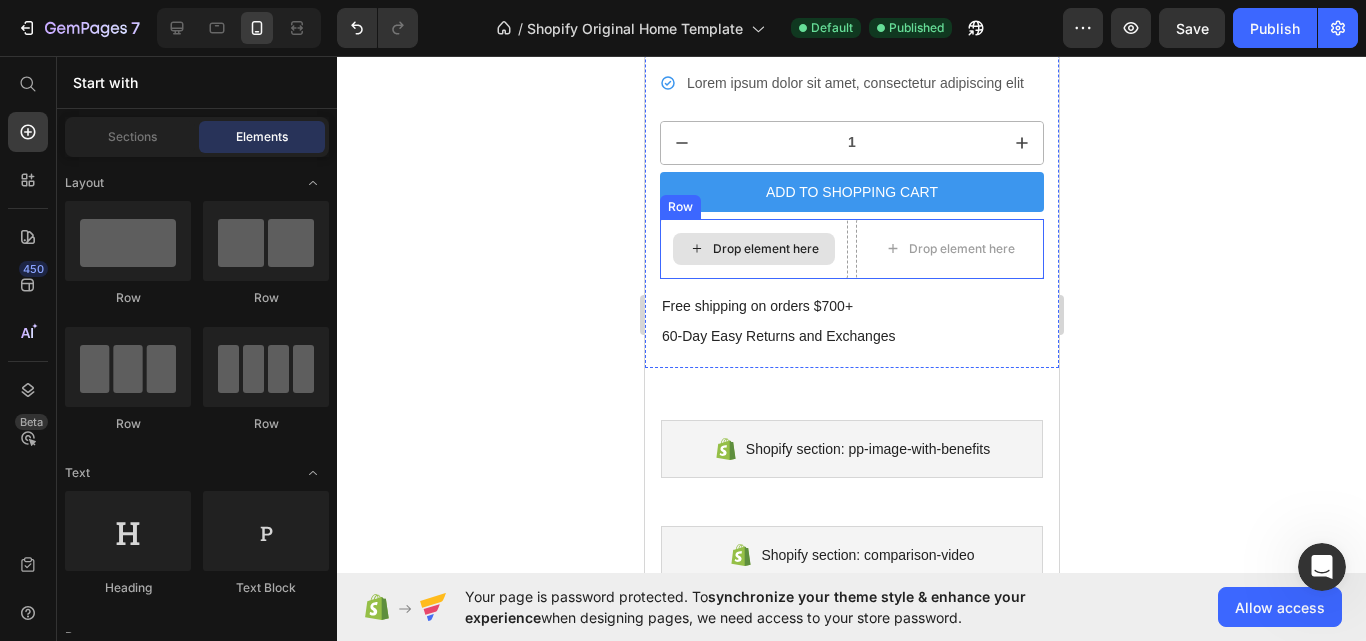 click on "Drop element here" at bounding box center [753, 249] 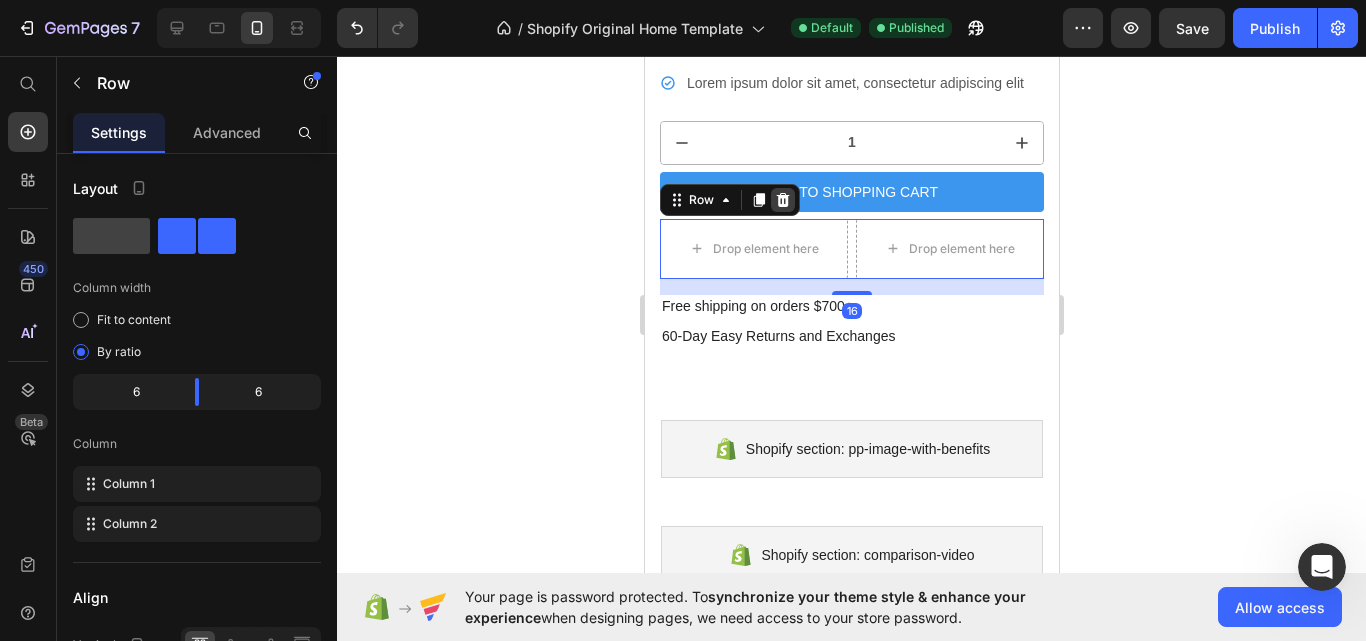click 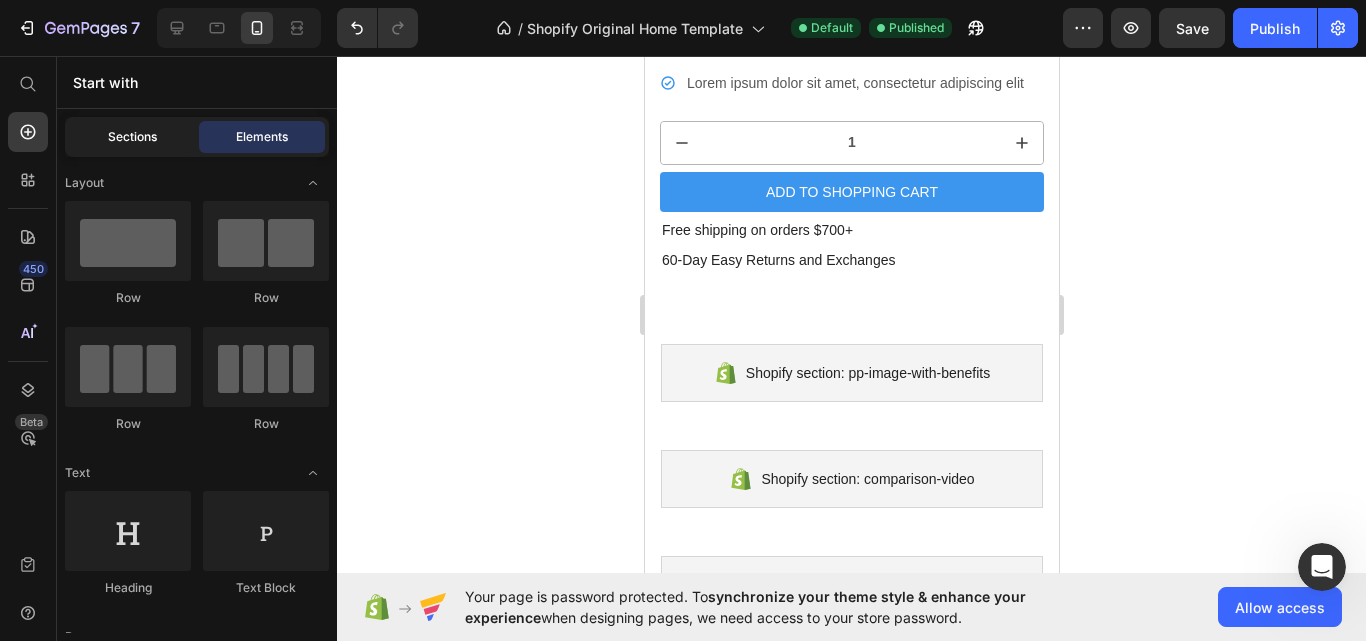 click on "Sections" 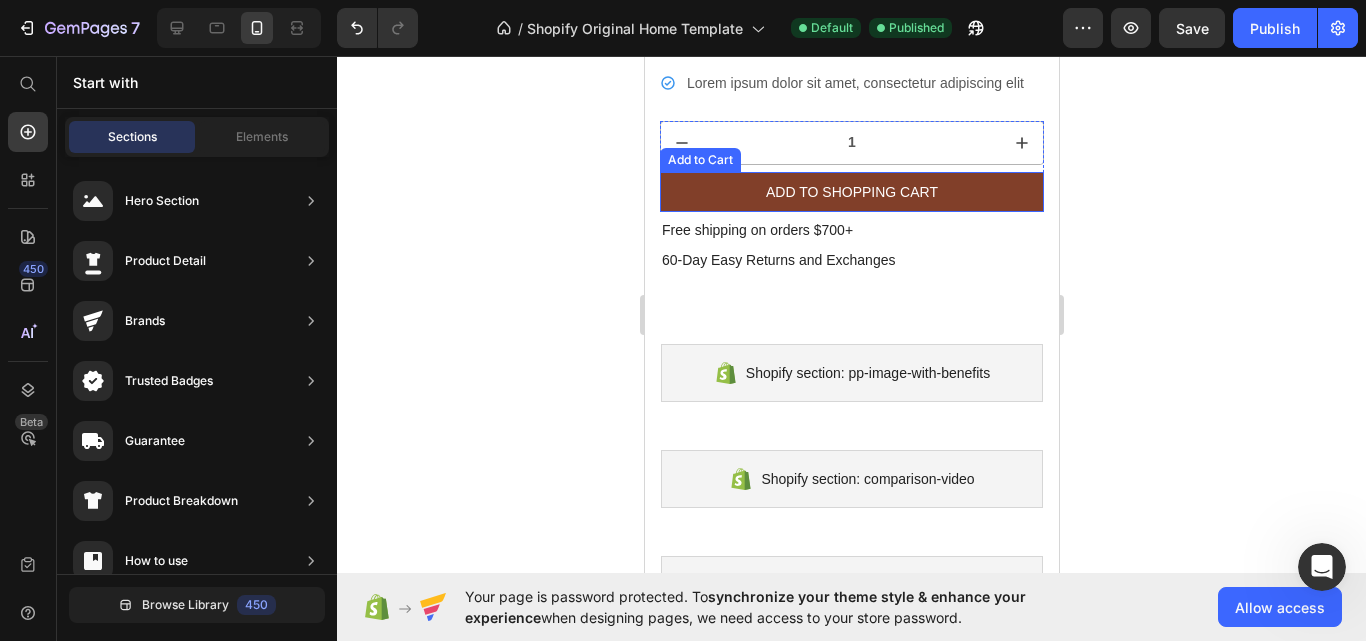 click on "Add to Shopping Cart" at bounding box center (851, 192) 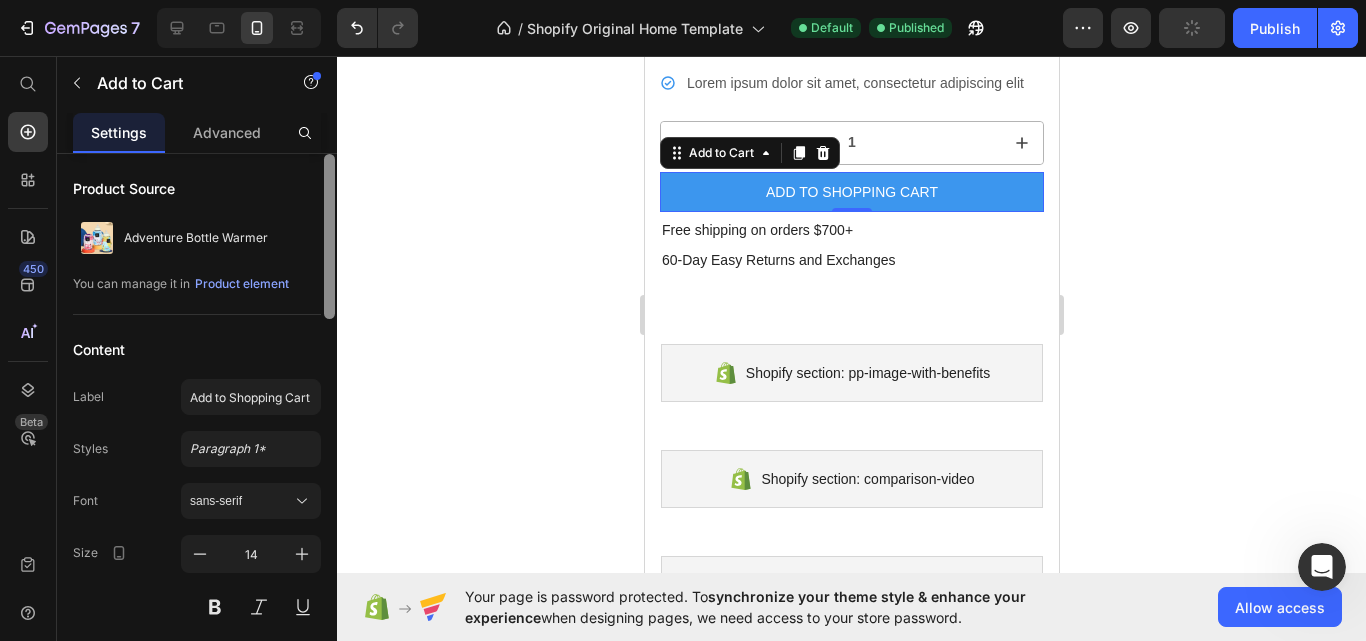 click at bounding box center [329, 426] 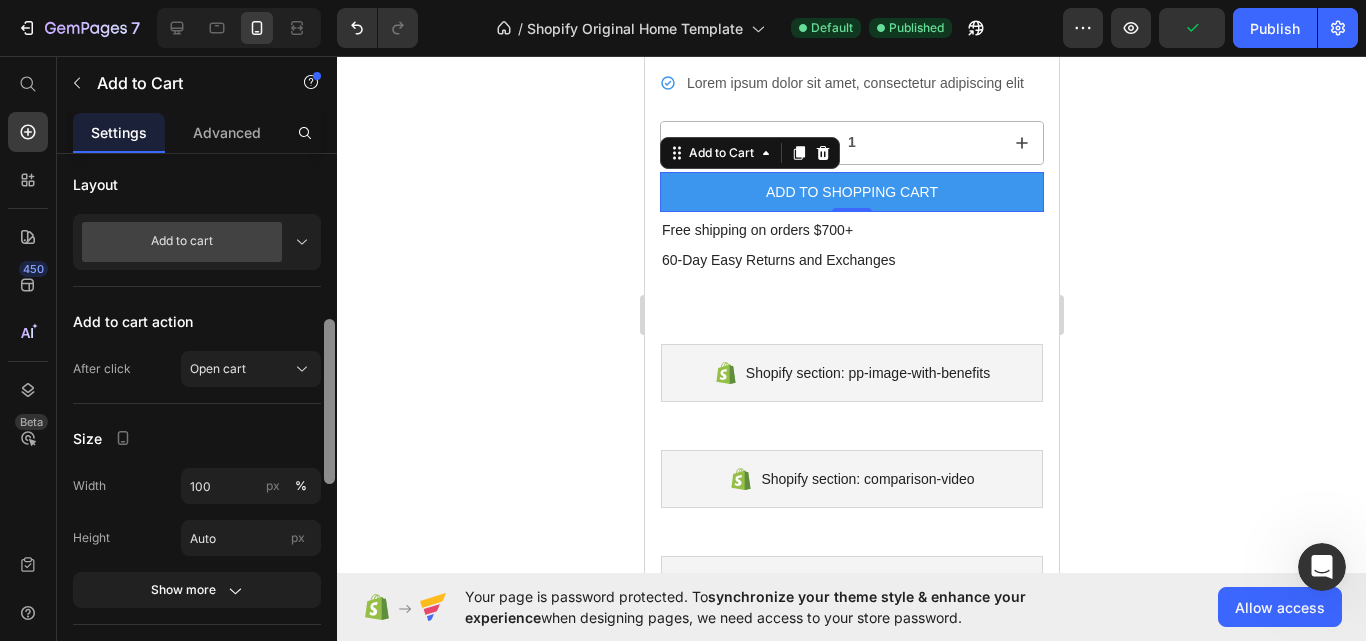 scroll, scrollTop: 1088, scrollLeft: 0, axis: vertical 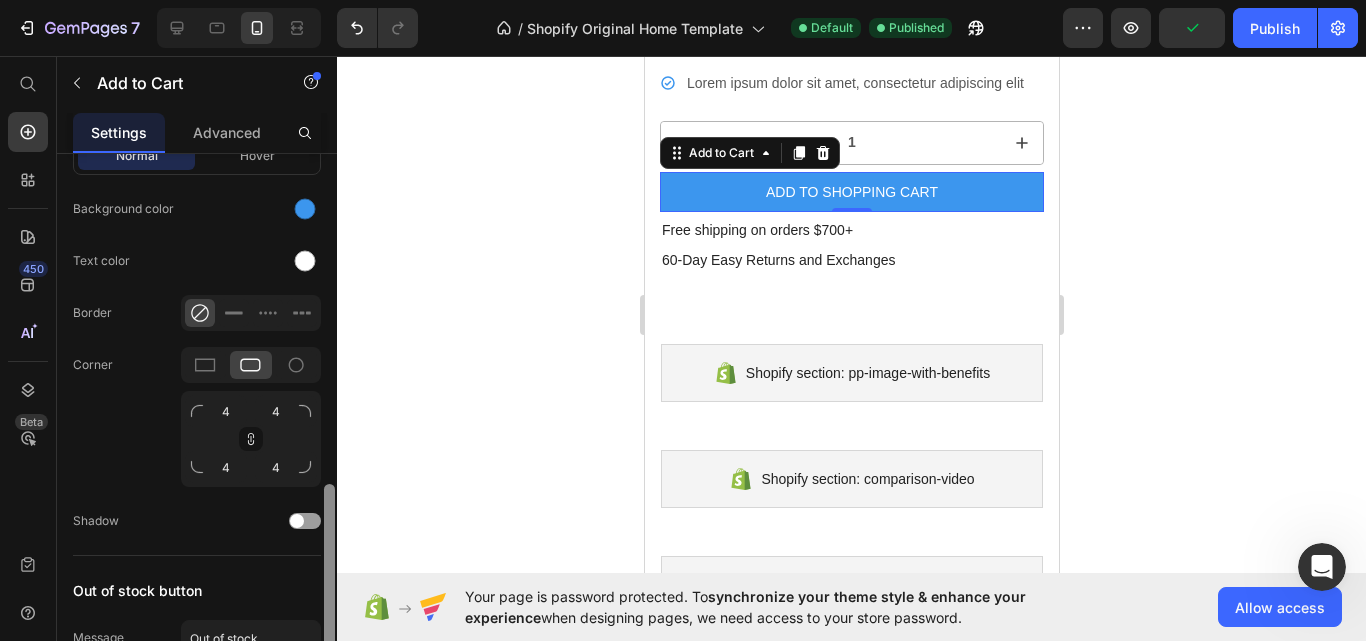 click at bounding box center [329, 426] 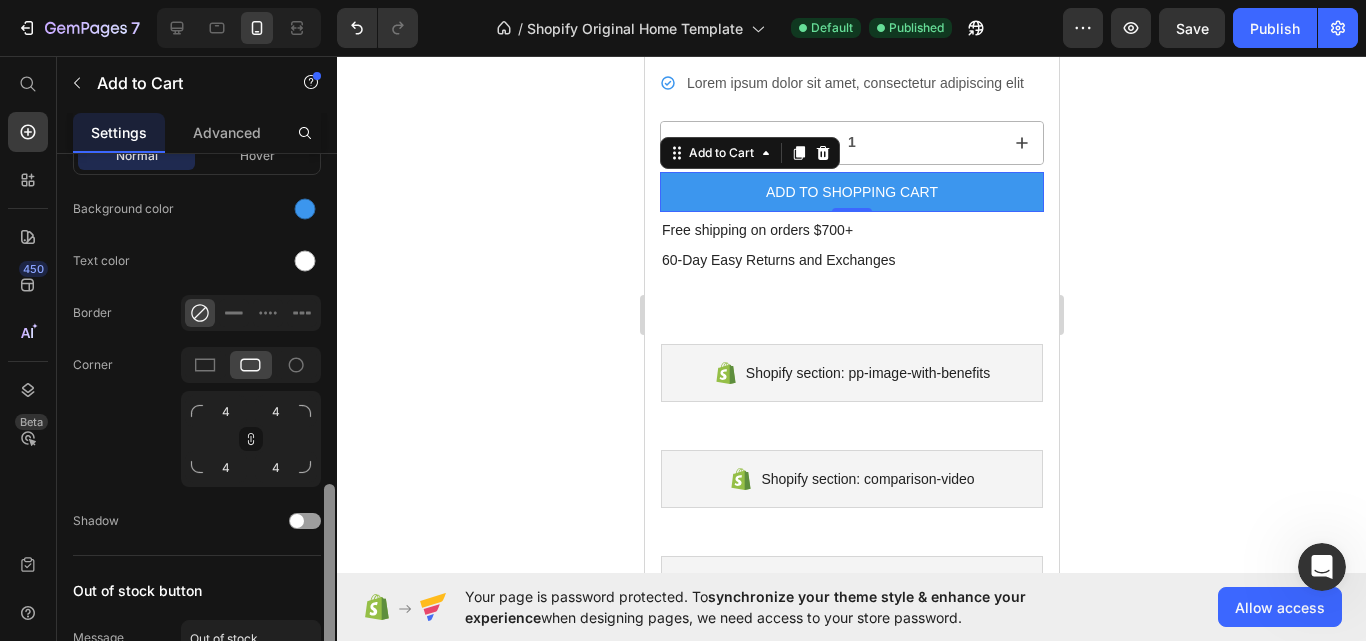 scroll, scrollTop: 544, scrollLeft: 0, axis: vertical 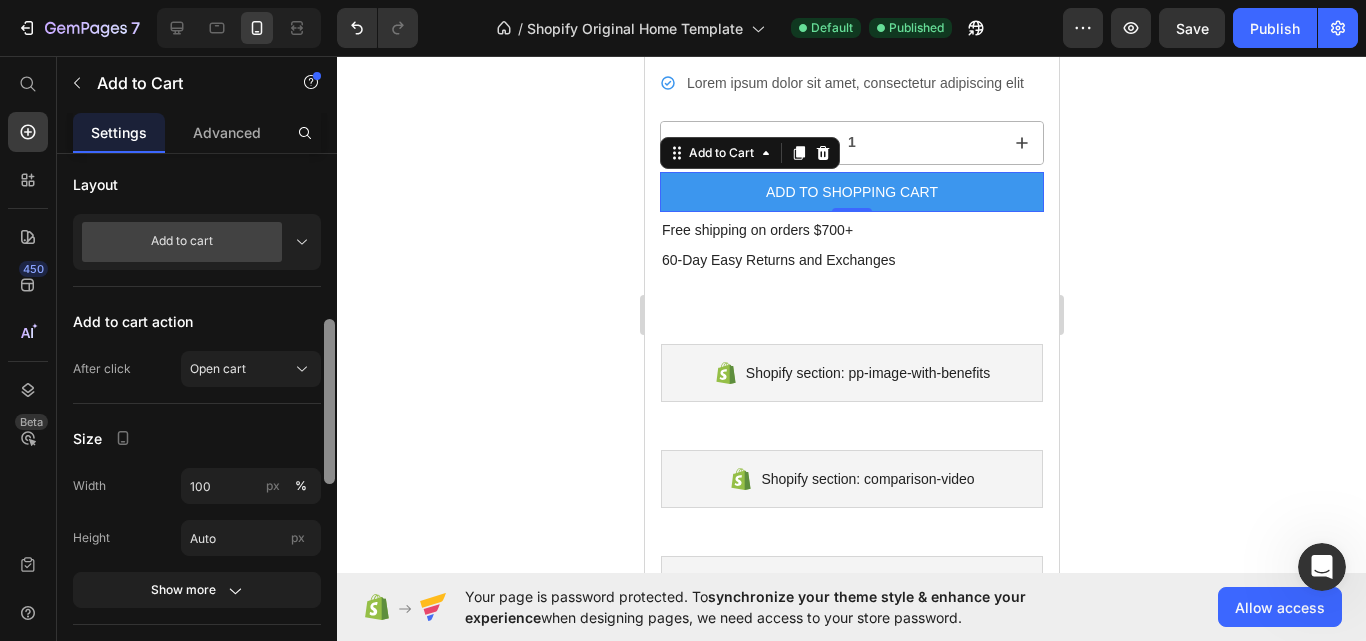 click at bounding box center [329, 426] 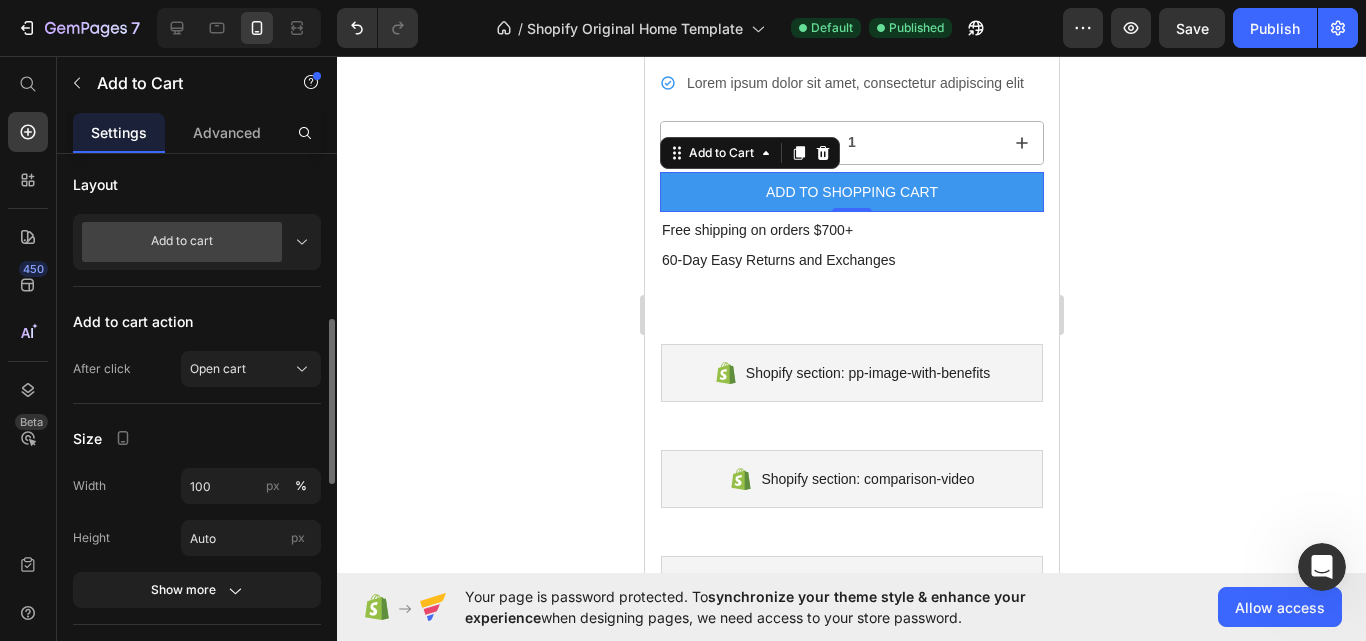 click 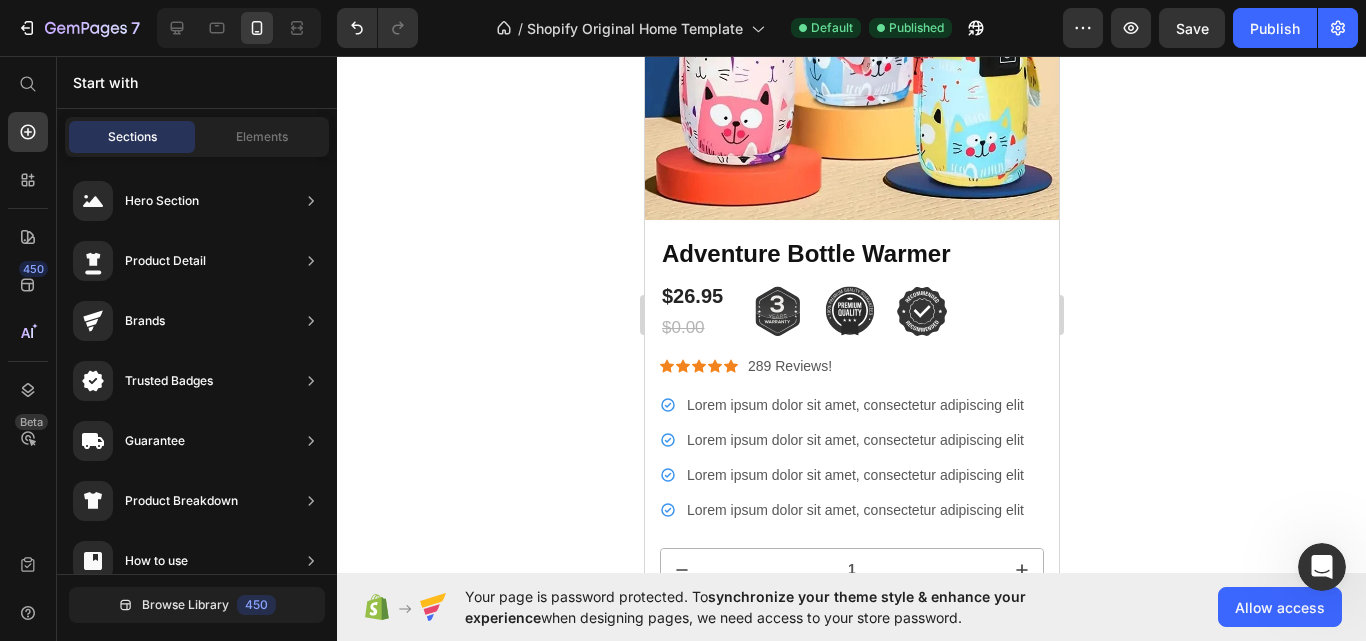 scroll, scrollTop: 960, scrollLeft: 0, axis: vertical 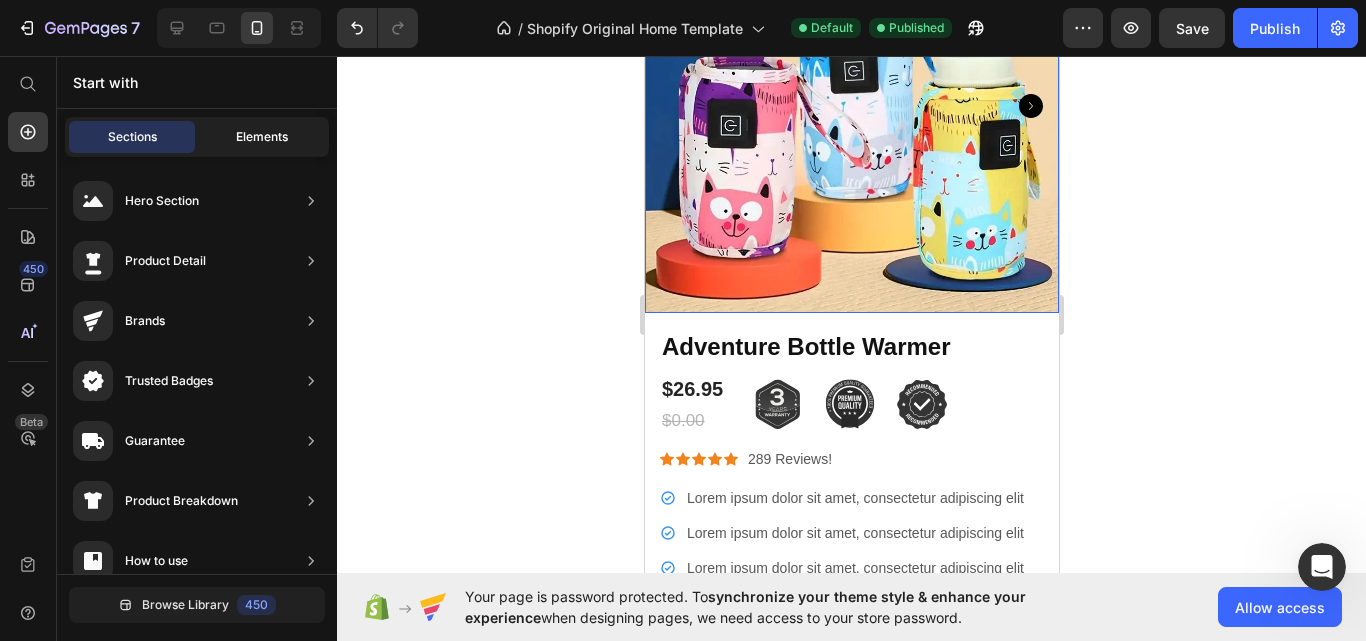click on "Elements" 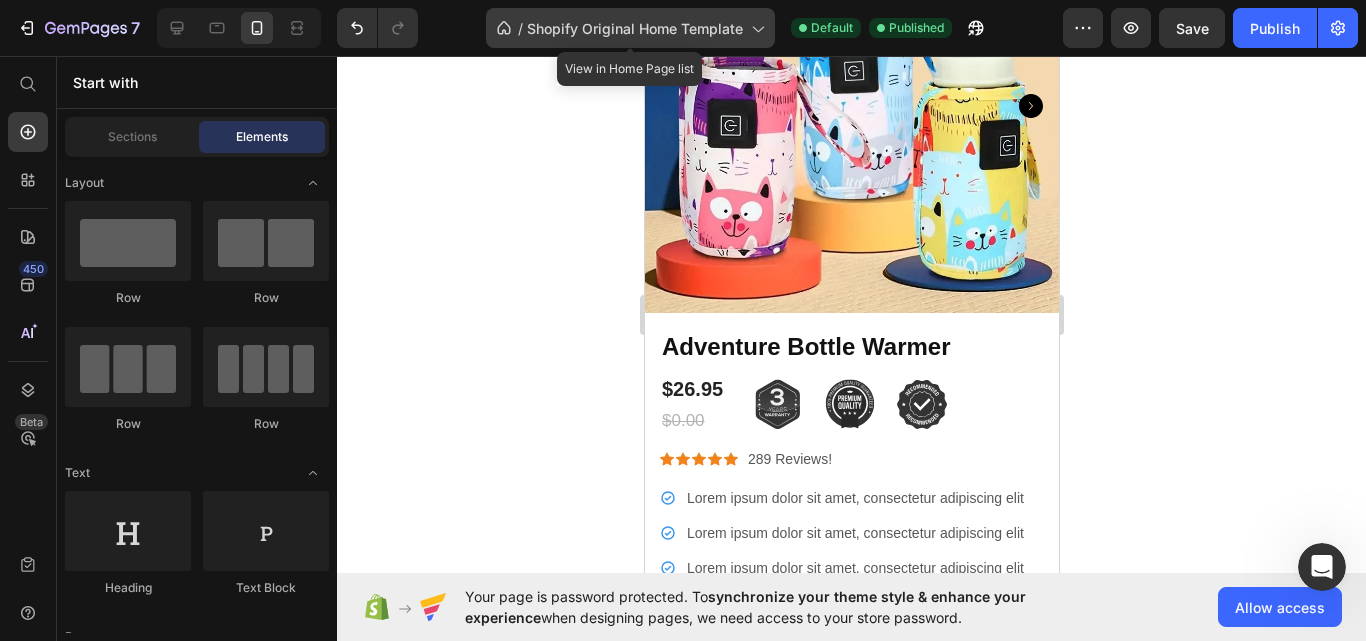 click 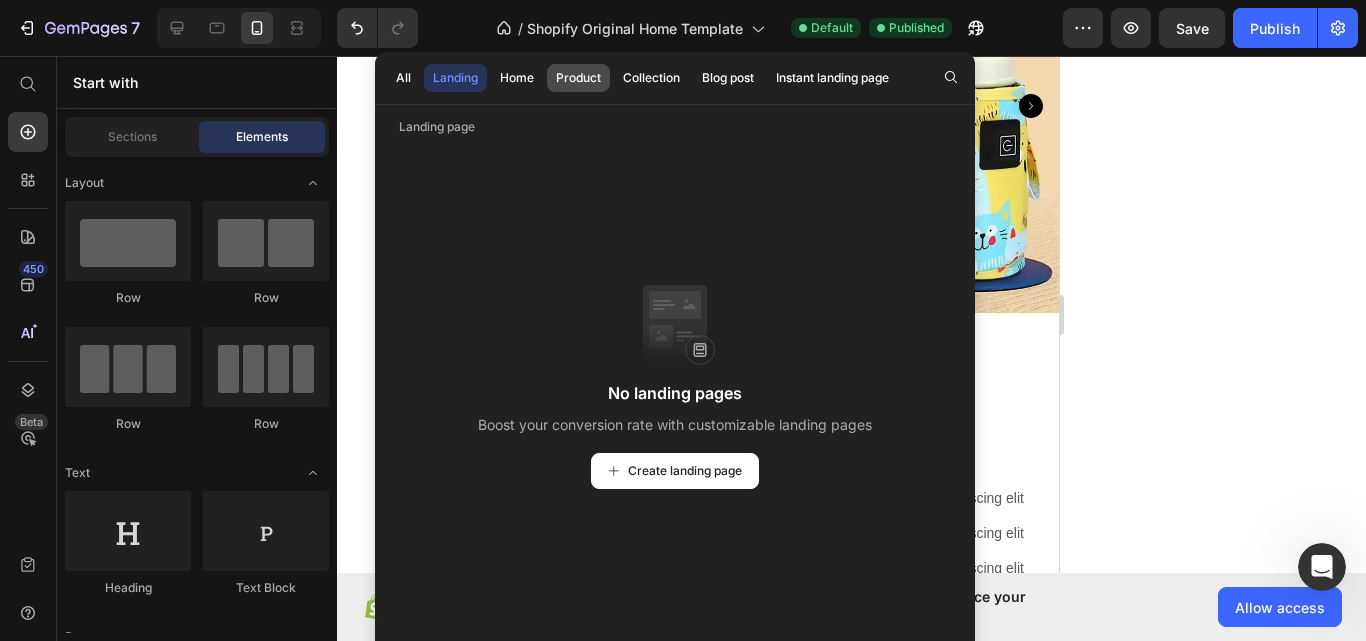 click on "Product" 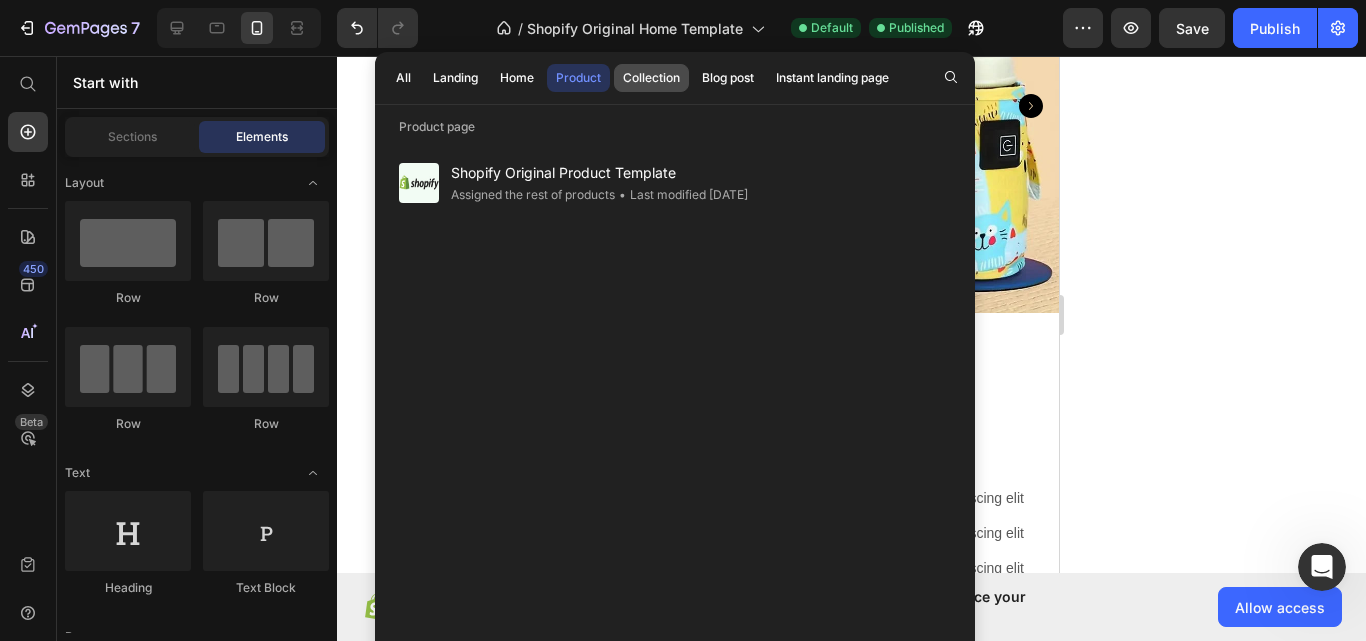 click on "Collection" at bounding box center [651, 78] 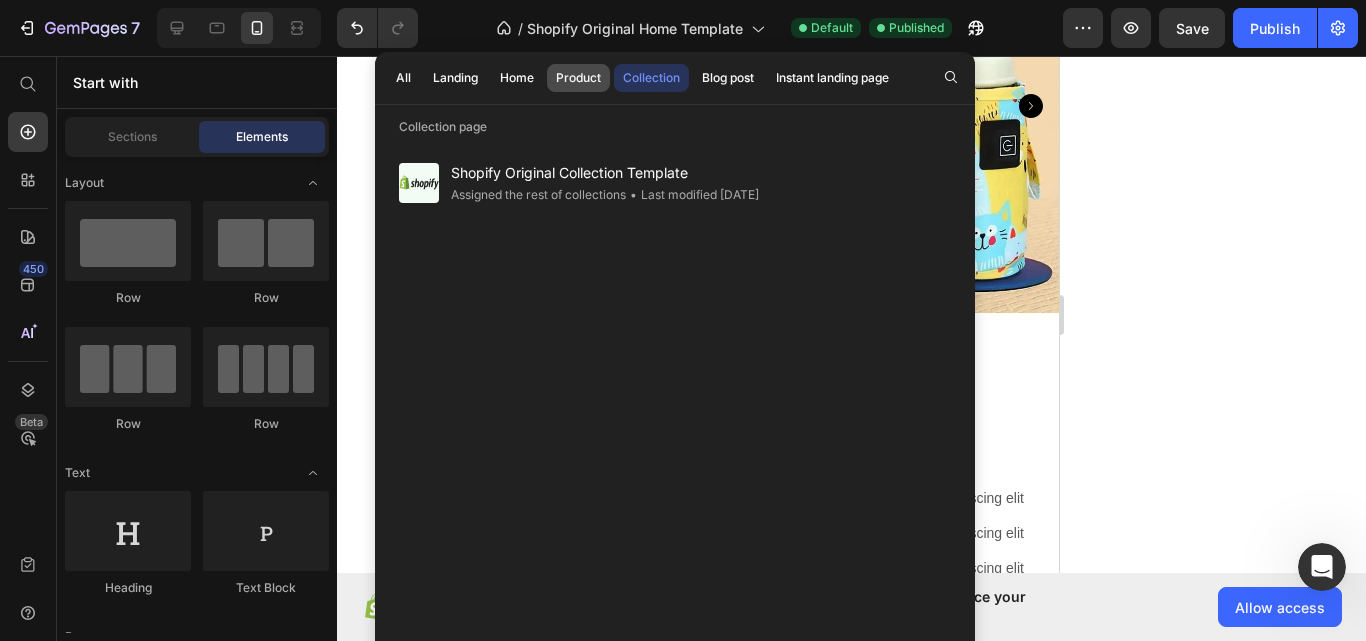 drag, startPoint x: 573, startPoint y: 71, endPoint x: 583, endPoint y: 70, distance: 10.049875 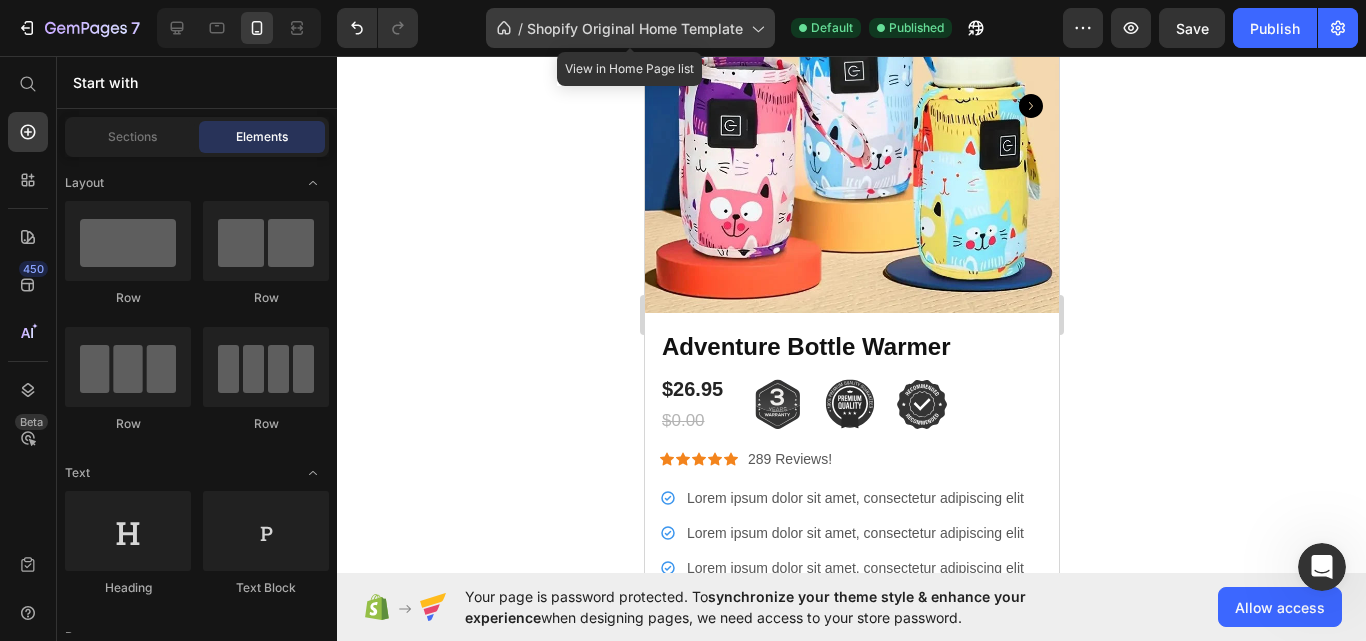 click 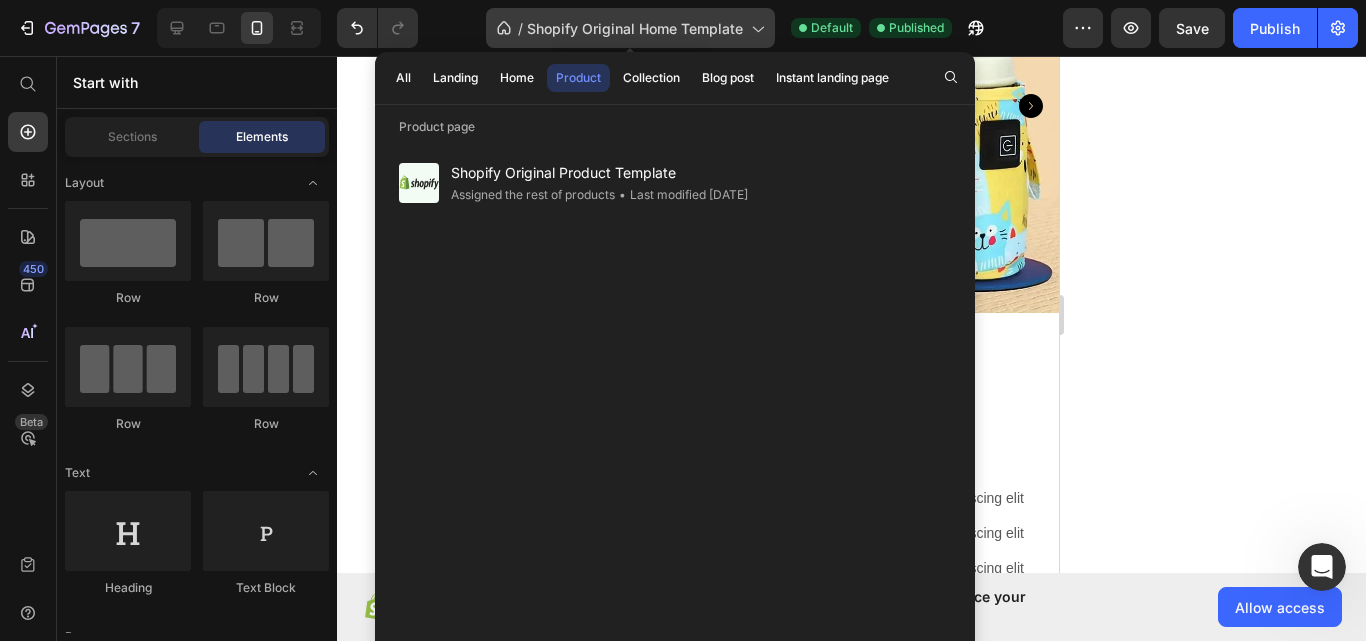 click 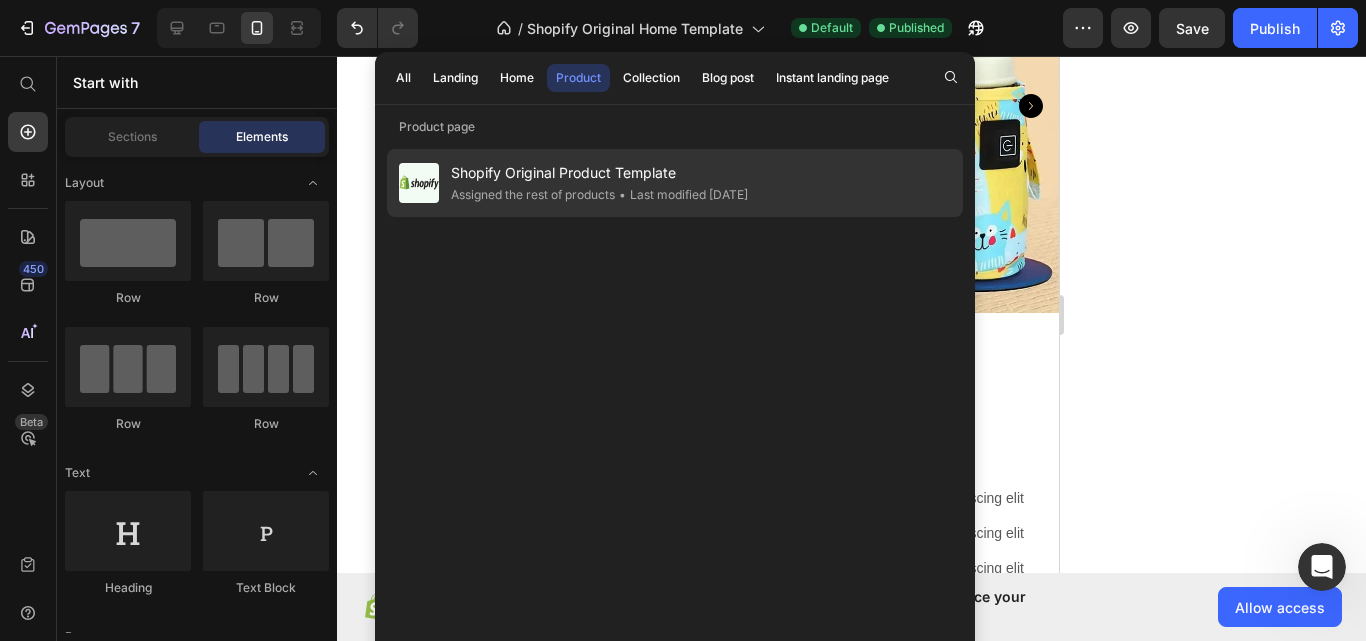 click on "Shopify Original Product Template" at bounding box center (599, 173) 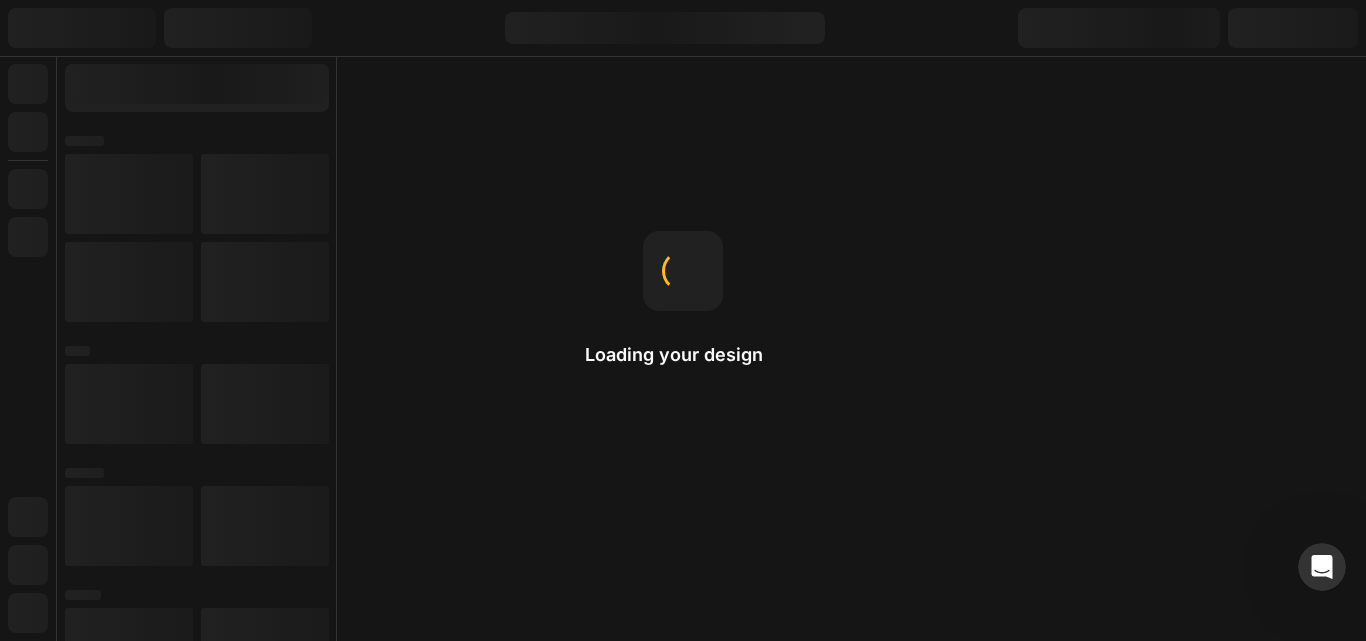 scroll, scrollTop: 0, scrollLeft: 0, axis: both 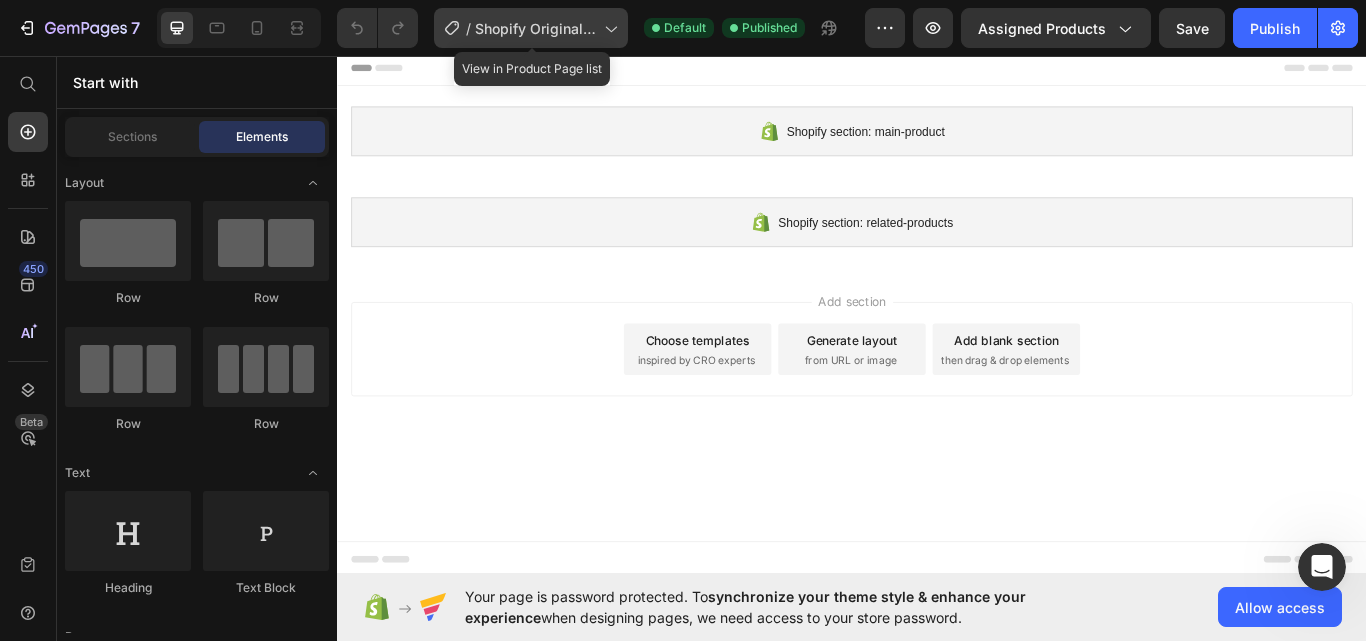 click on "/  Shopify Original Product Template" 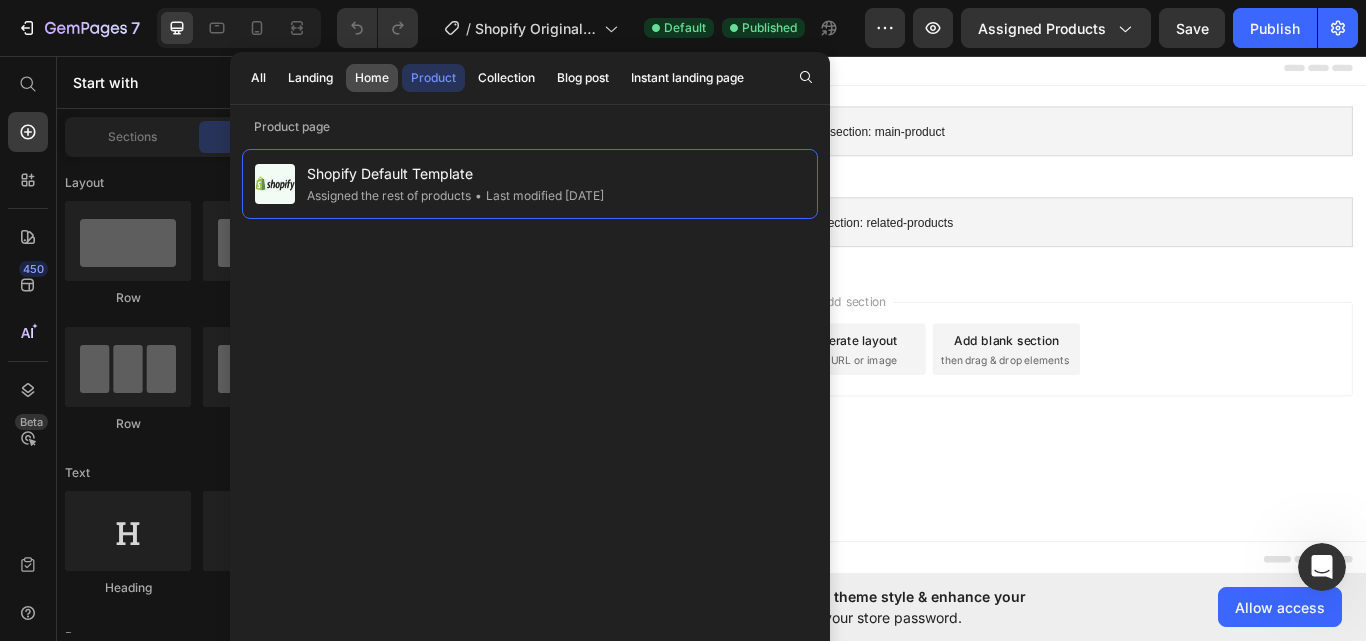 click on "Home" at bounding box center (372, 78) 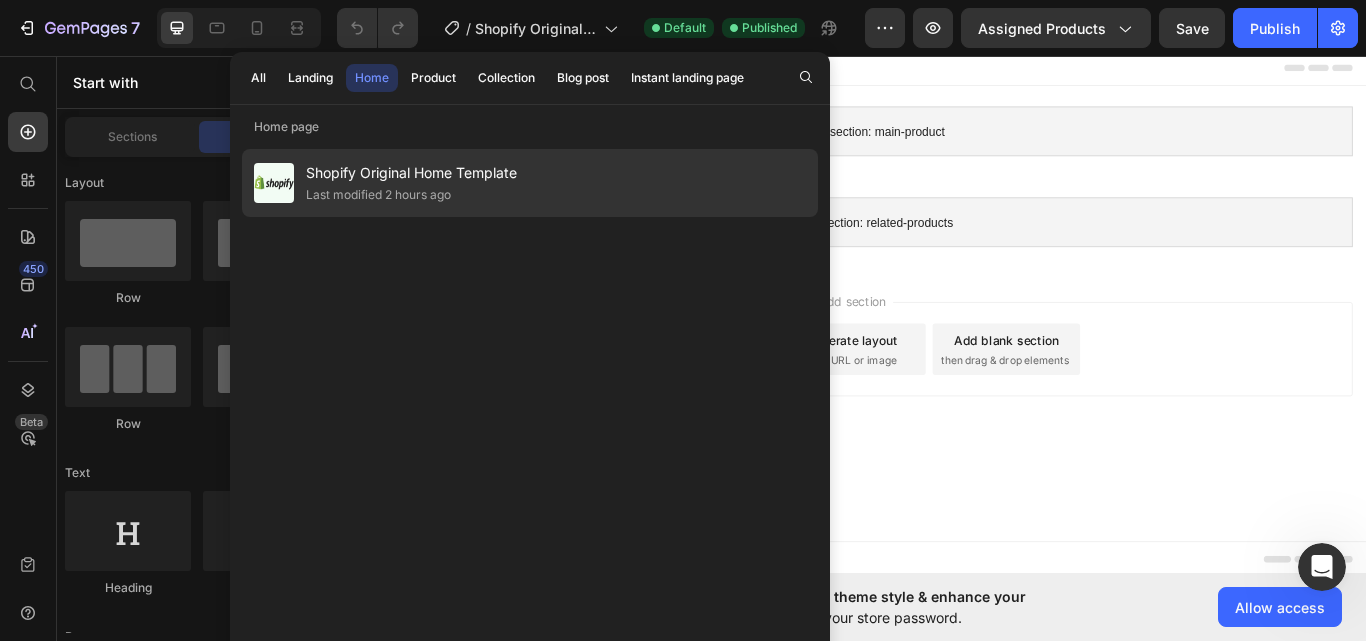 click on "Shopify Original Home Template" at bounding box center [411, 173] 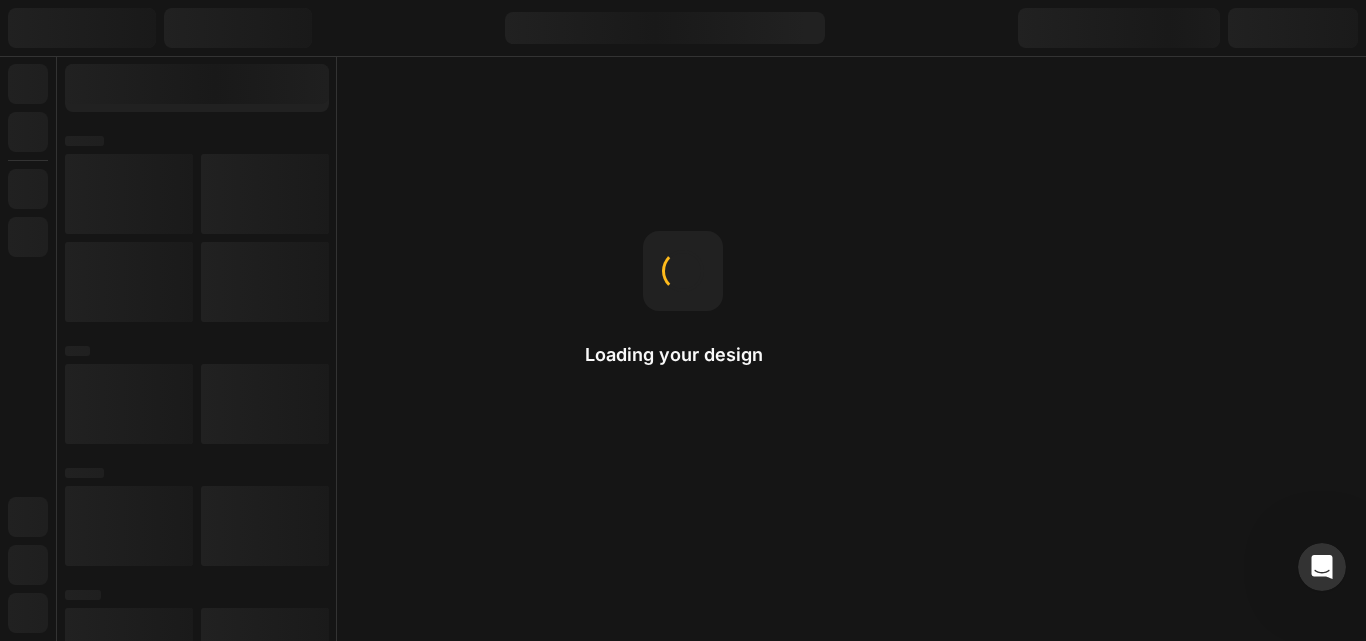 scroll, scrollTop: 0, scrollLeft: 0, axis: both 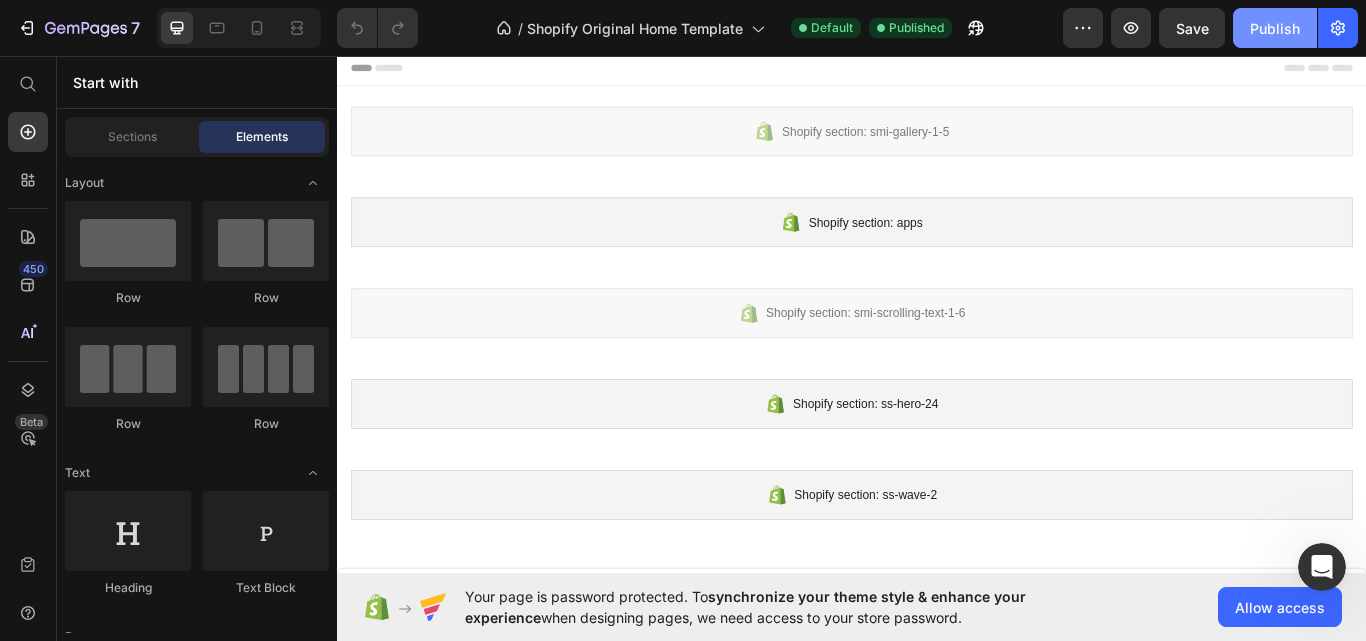click on "Publish" 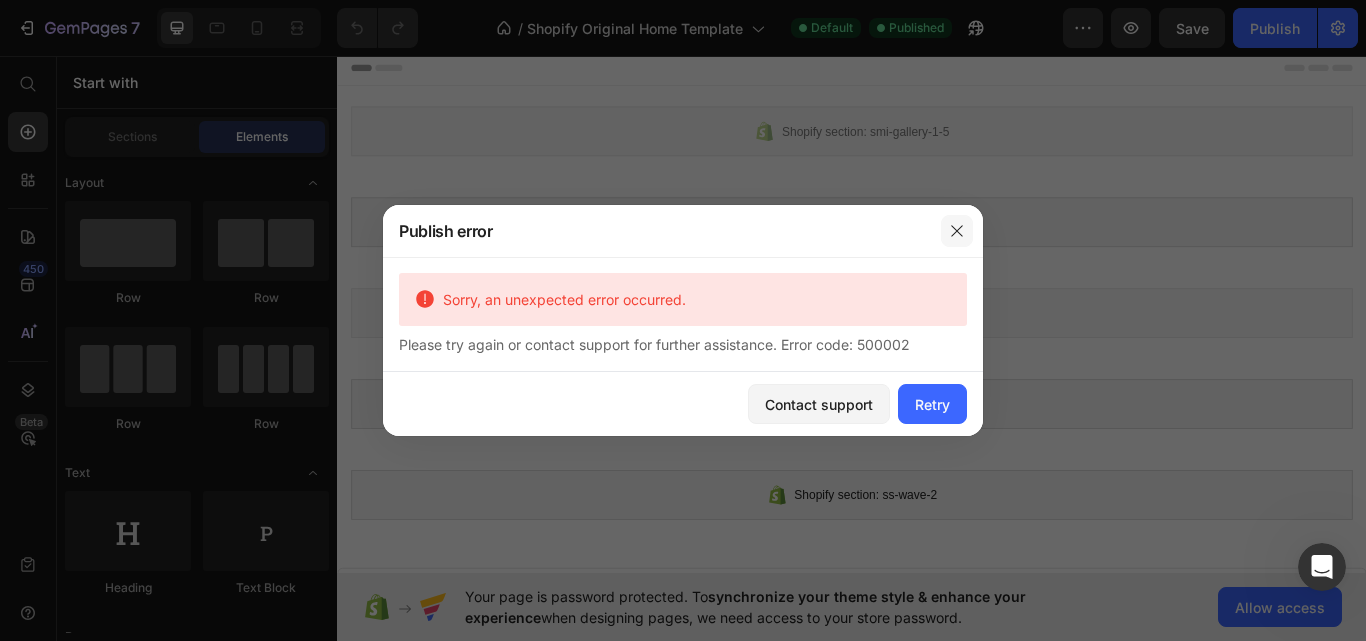 click 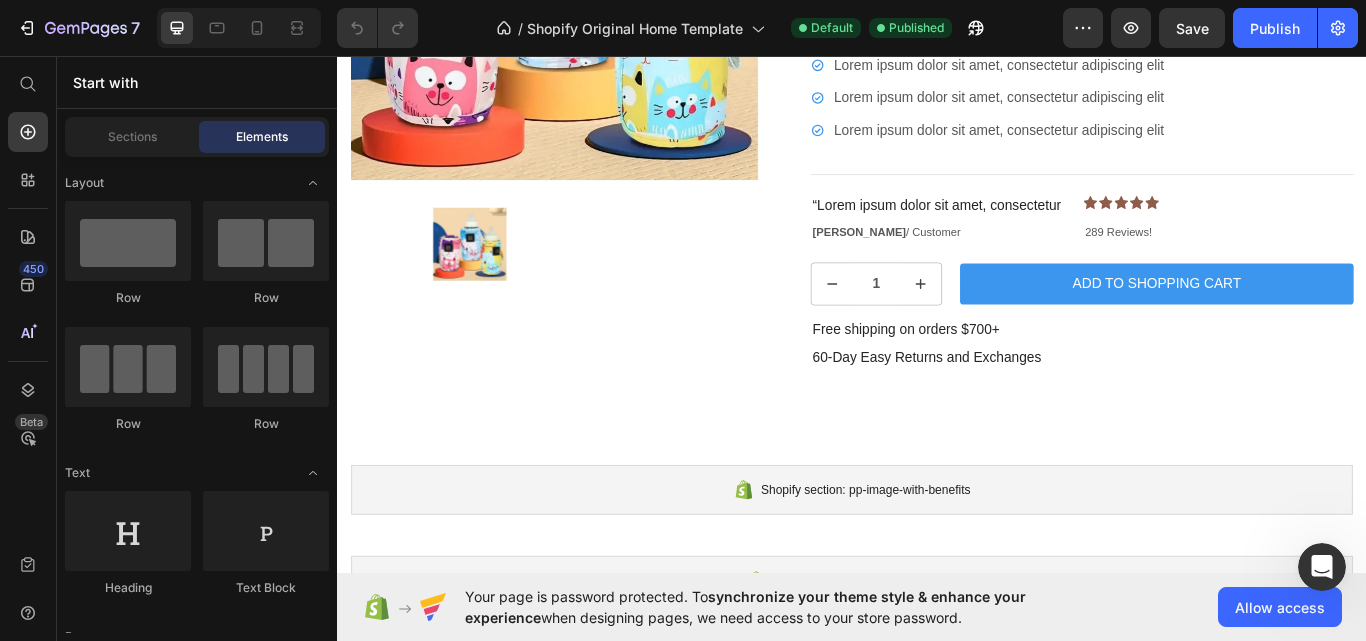 scroll, scrollTop: 1293, scrollLeft: 0, axis: vertical 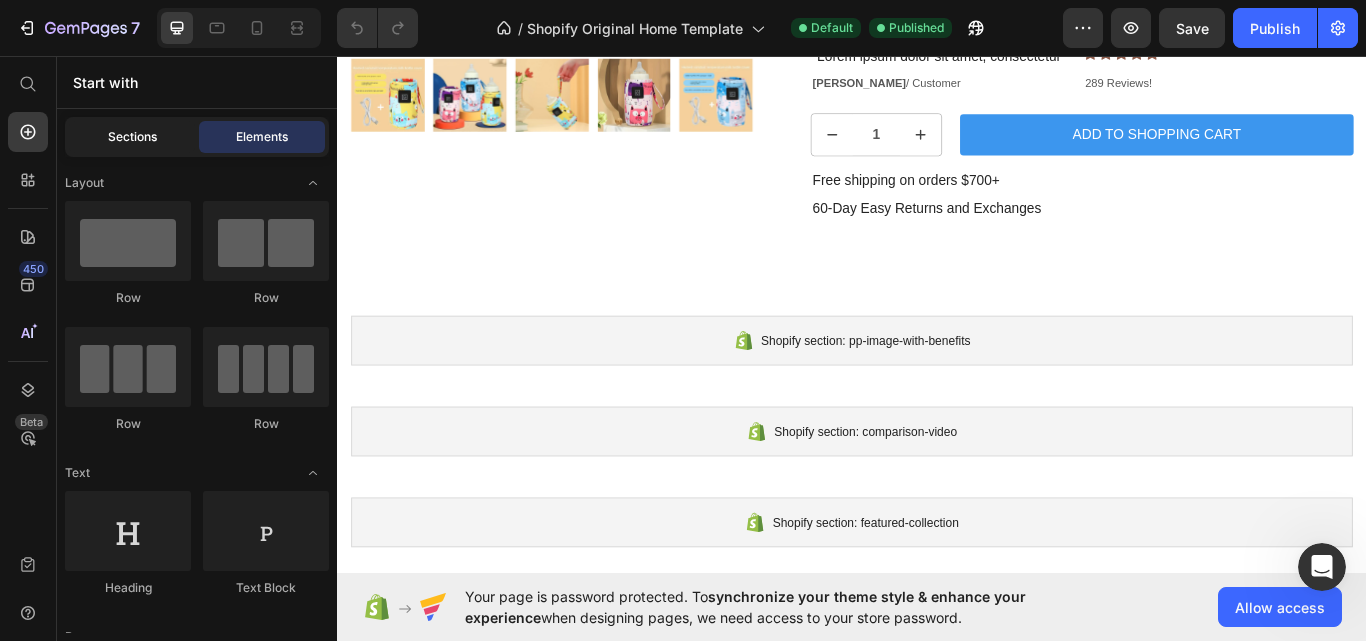click on "Sections" 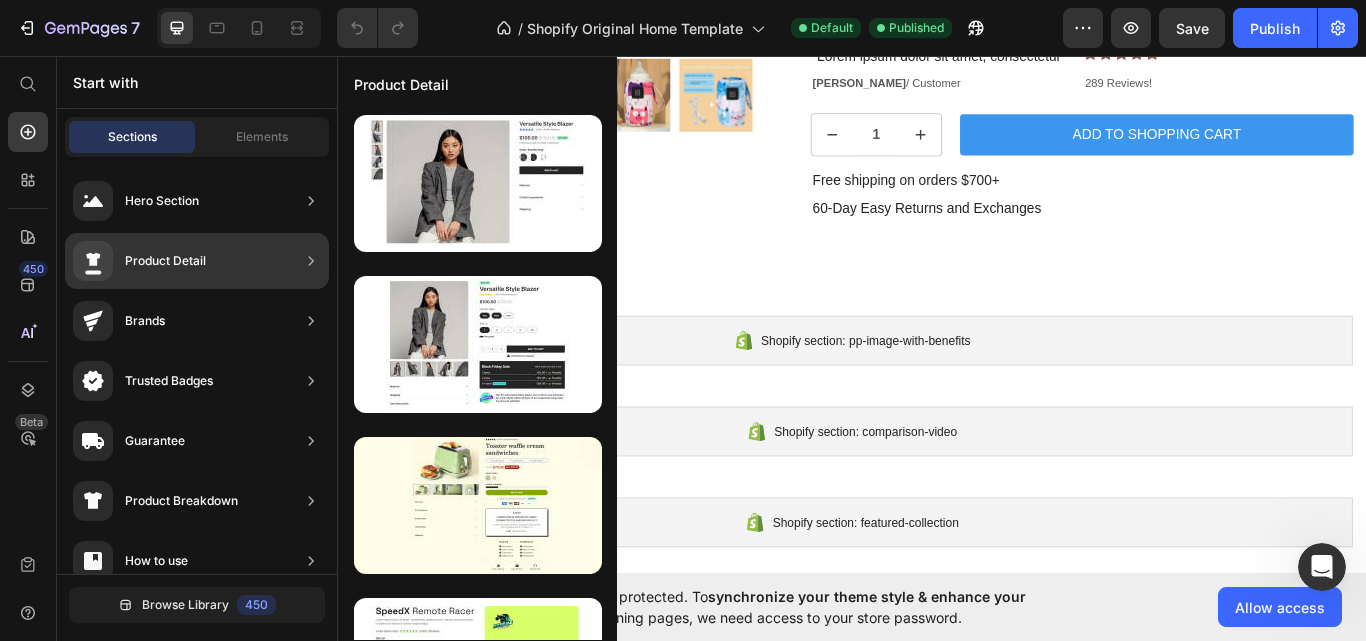 click on "Product Detail" at bounding box center (165, 261) 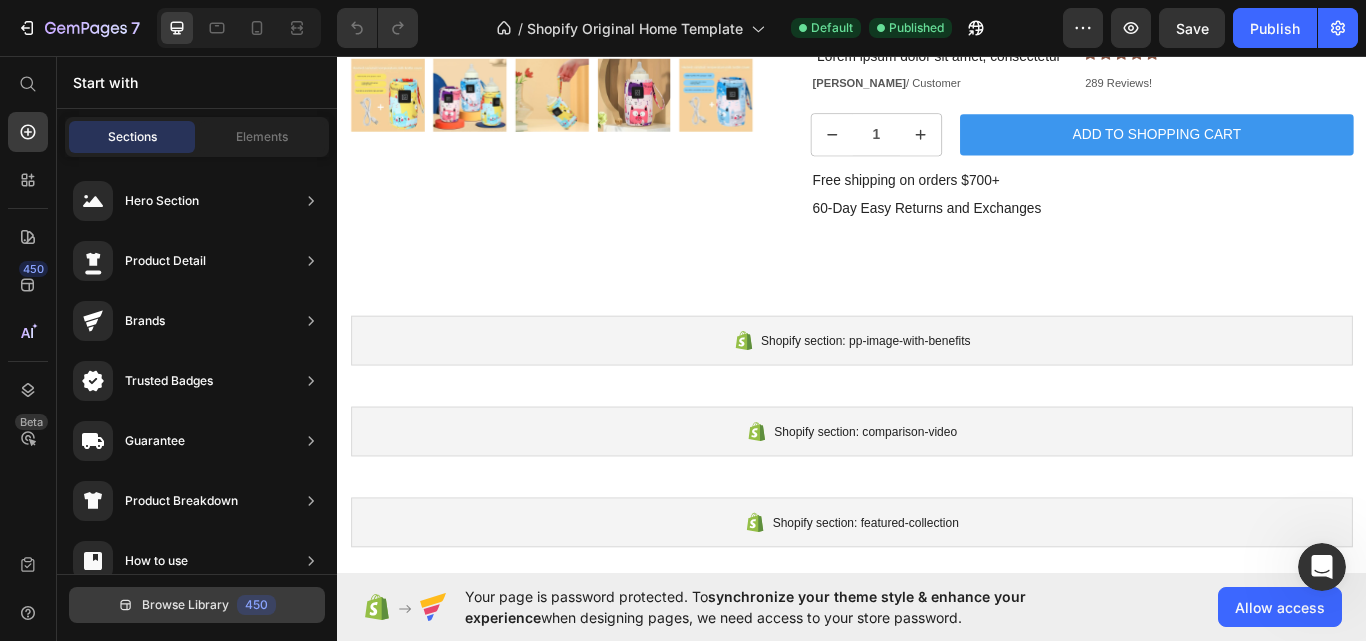 click on "Browse Library" at bounding box center [185, 605] 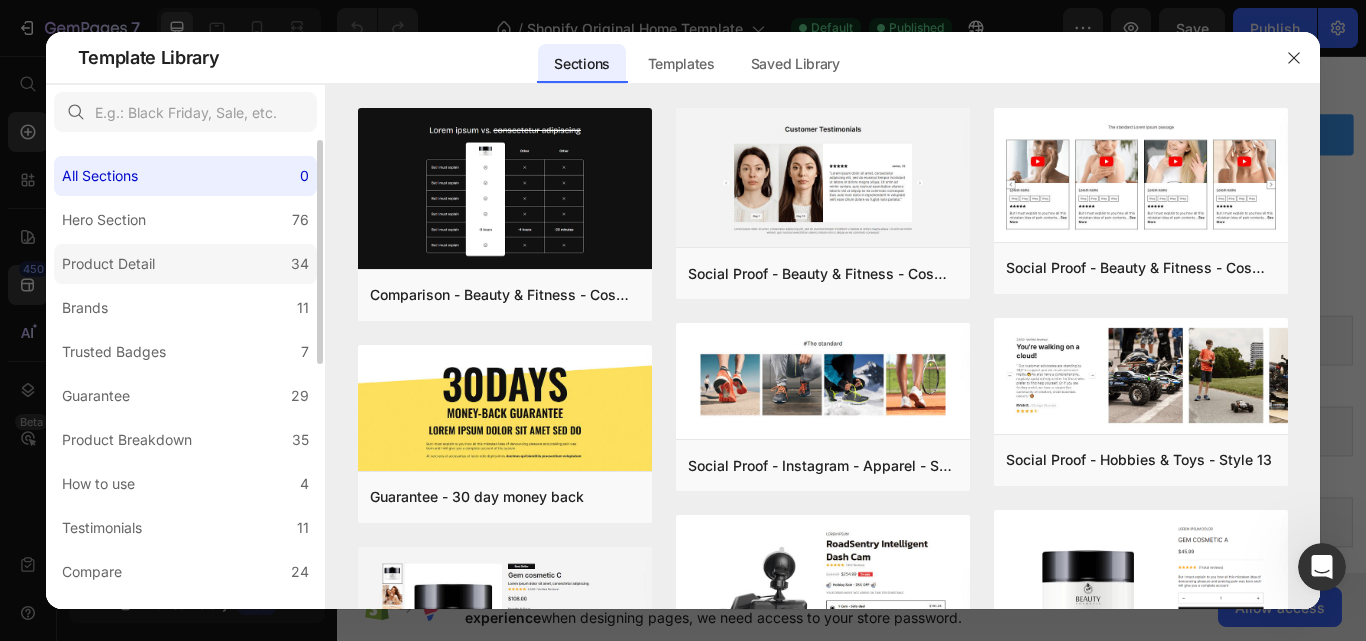 click on "Product Detail 34" 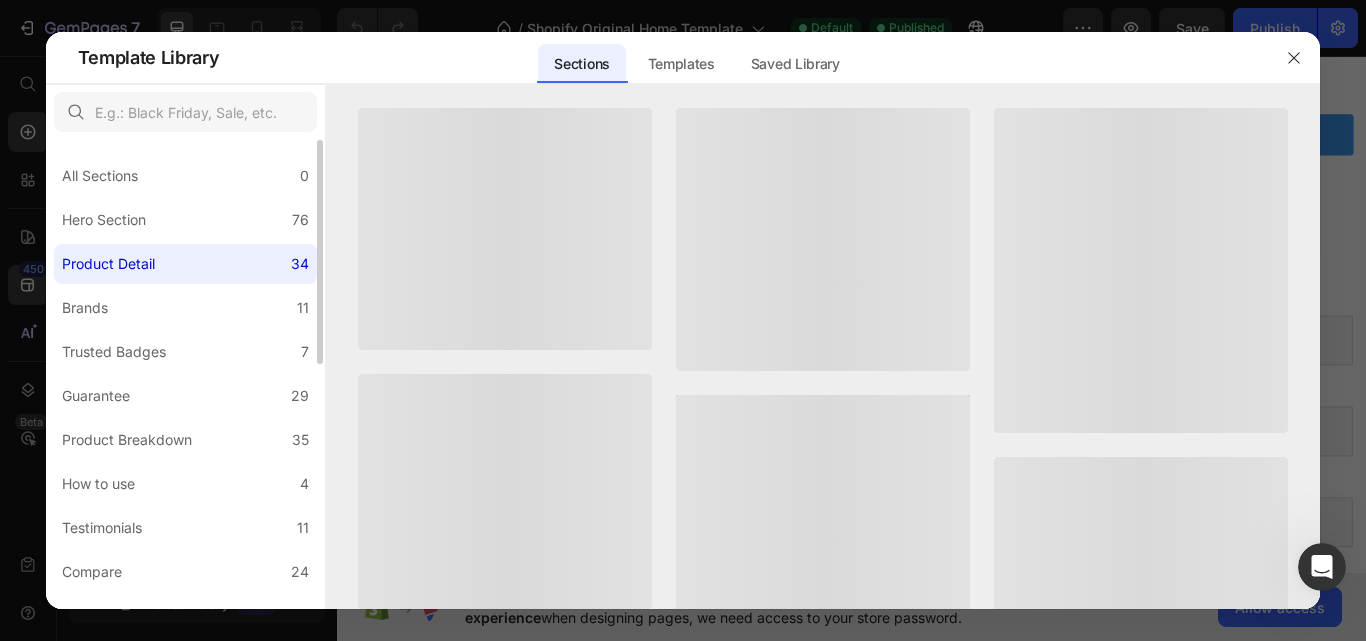 click on "Product Detail 34" 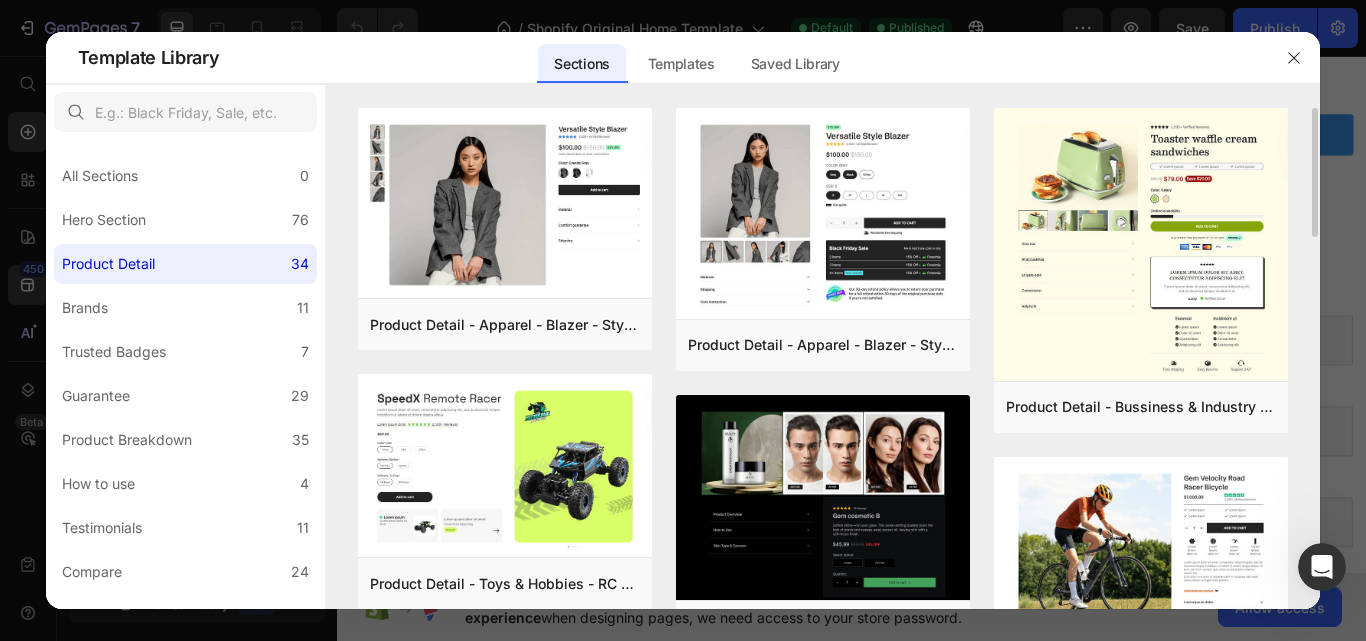 click on "Product Detail - Apparel - Blazer - Style 14 Add to page  Preview  Product Detail - Toys & Hobbies - RC Car - Style 30 Add to page  Preview  Product Detail - Food & Drink - Kombucha - Style 39 Add to page  Preview  Product Detail - Home & Garden - Lamp - Style 9 Add to page  Preview  Product Detail - Bussiness & Industry - Coffee Machine - Style 32 Add to page  Preview  Product Detail - Autos & Vehicles - Dash Cam - Style 37 Add to page  Preview  Product Detail - Apparel - Blazer - Style 11 Add to page  Preview  Product Detail - Beauty & Fitness - Cosmetic - Style 17 Add to page  Preview  Product Detail - Health - Drug - Style 35 Add to page  Preview  Product Detail - Toys & Hobbies - RC Car - Style 31 Add to page  Preview  Product Detail - Arts & Entertainment - Electric Guitar - Style 45 Add to page  Preview  Product Detail - Apparel - Blazer - Style 13 Add to page  Preview  Product Detail - Bussiness & Industry - Toaster - Style 33 Add to page  Preview  Product Detail - Sport - Road Bike - Style 29" at bounding box center (823, 358) 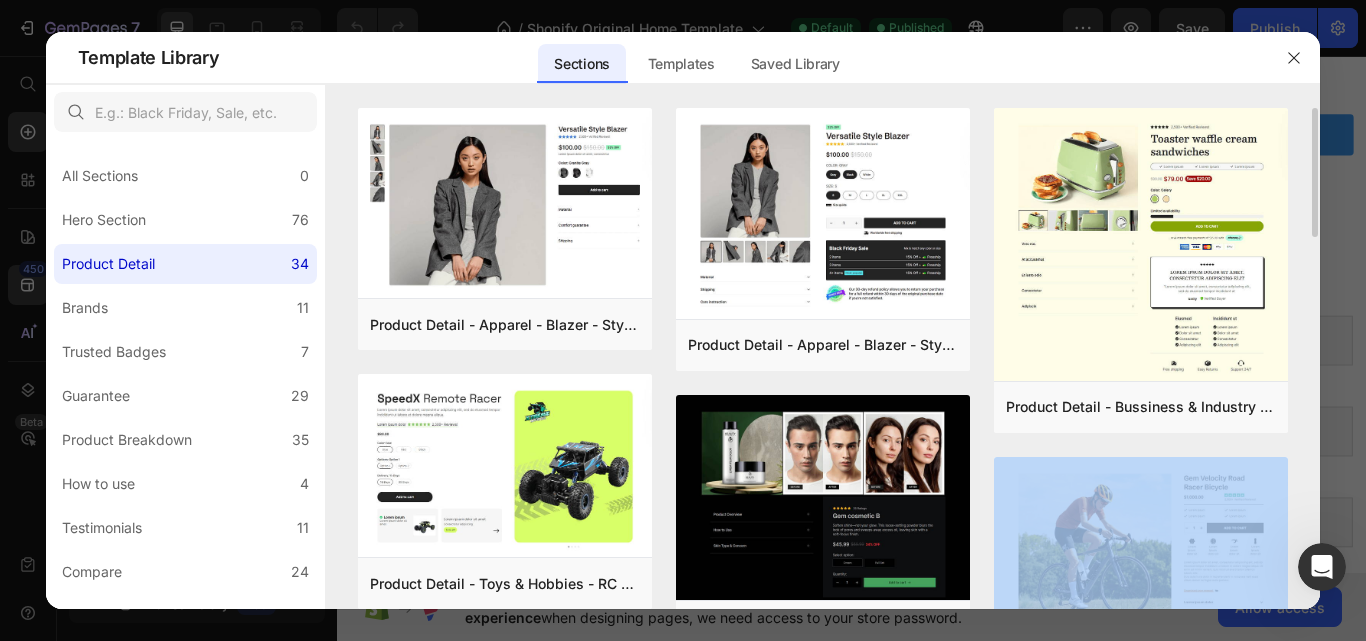click on "Product Detail - Apparel - Blazer - Style 14 Add to page  Preview  Product Detail - Toys & Hobbies - RC Car - Style 30 Add to page  Preview  Product Detail - Food & Drink - Kombucha - Style 39 Add to page  Preview  Product Detail - Home & Garden - Lamp - Style 9 Add to page  Preview  Product Detail - Bussiness & Industry - Coffee Machine - Style 32 Add to page  Preview  Product Detail - Autos & Vehicles - Dash Cam - Style 37 Add to page  Preview  Product Detail - Apparel - Blazer - Style 11 Add to page  Preview  Product Detail - Beauty & Fitness - Cosmetic - Style 17 Add to page  Preview  Product Detail - Health - Drug - Style 35 Add to page  Preview  Product Detail - Toys & Hobbies - RC Car - Style 31 Add to page  Preview  Product Detail - Arts & Entertainment - Electric Guitar - Style 45 Add to page  Preview  Product Detail - Apparel - Blazer - Style 13 Add to page  Preview  Product Detail - Bussiness & Industry - Toaster - Style 33 Add to page  Preview  Product Detail - Sport - Road Bike - Style 29" at bounding box center (823, 358) 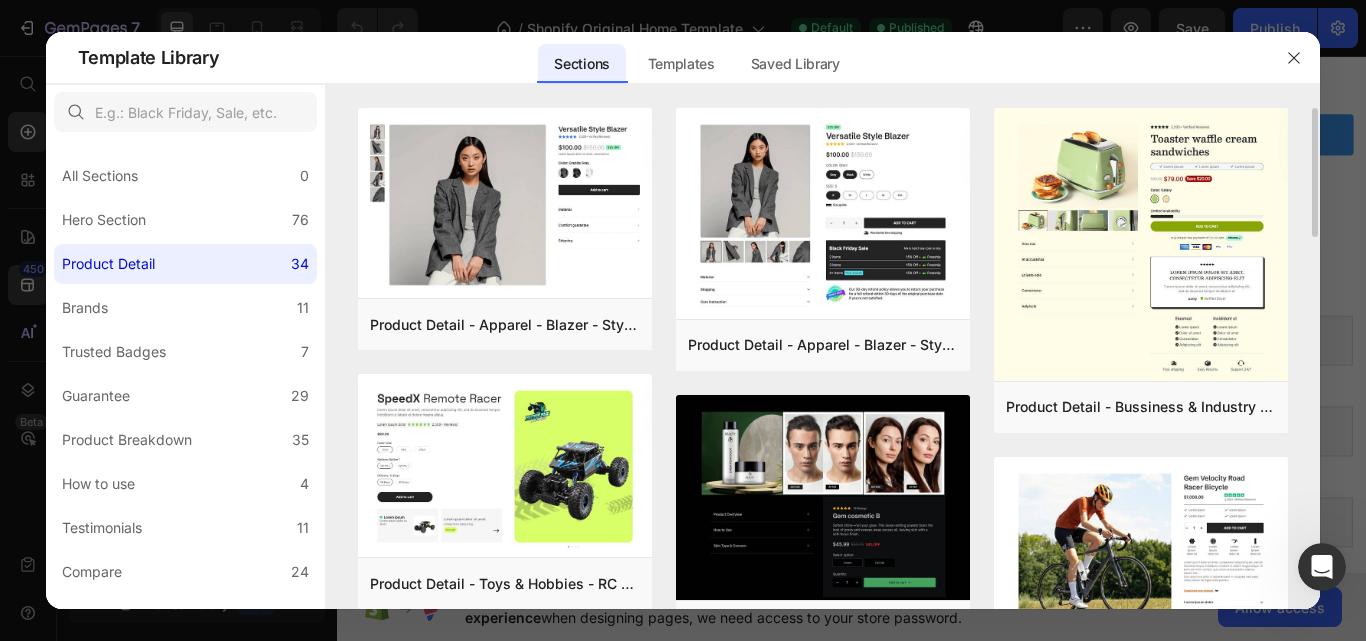 click on "Product Detail - Apparel - Blazer - Style 14 Add to page  Preview  Product Detail - Toys & Hobbies - RC Car - Style 30 Add to page  Preview  Product Detail - Food & Drink - Kombucha - Style 39 Add to page  Preview  Product Detail - Home & Garden - Lamp - Style 9 Add to page  Preview  Product Detail - Bussiness & Industry - Coffee Machine - Style 32 Add to page  Preview  Product Detail - Autos & Vehicles - Dash Cam - Style 37 Add to page  Preview  Product Detail - Apparel - Blazer - Style 11 Add to page  Preview  Product Detail - Beauty & Fitness - Cosmetic - Style 17 Add to page  Preview  Product Detail - Health - Drug - Style 35 Add to page  Preview  Product Detail - Toys & Hobbies - RC Car - Style 31 Add to page  Preview  Product Detail - Arts & Entertainment - Electric Guitar - Style 45 Add to page  Preview  Product Detail - Apparel - Blazer - Style 13 Add to page  Preview  Product Detail - Bussiness & Industry - Toaster - Style 33 Add to page  Preview  Product Detail - Sport - Road Bike - Style 29" at bounding box center (823, 358) 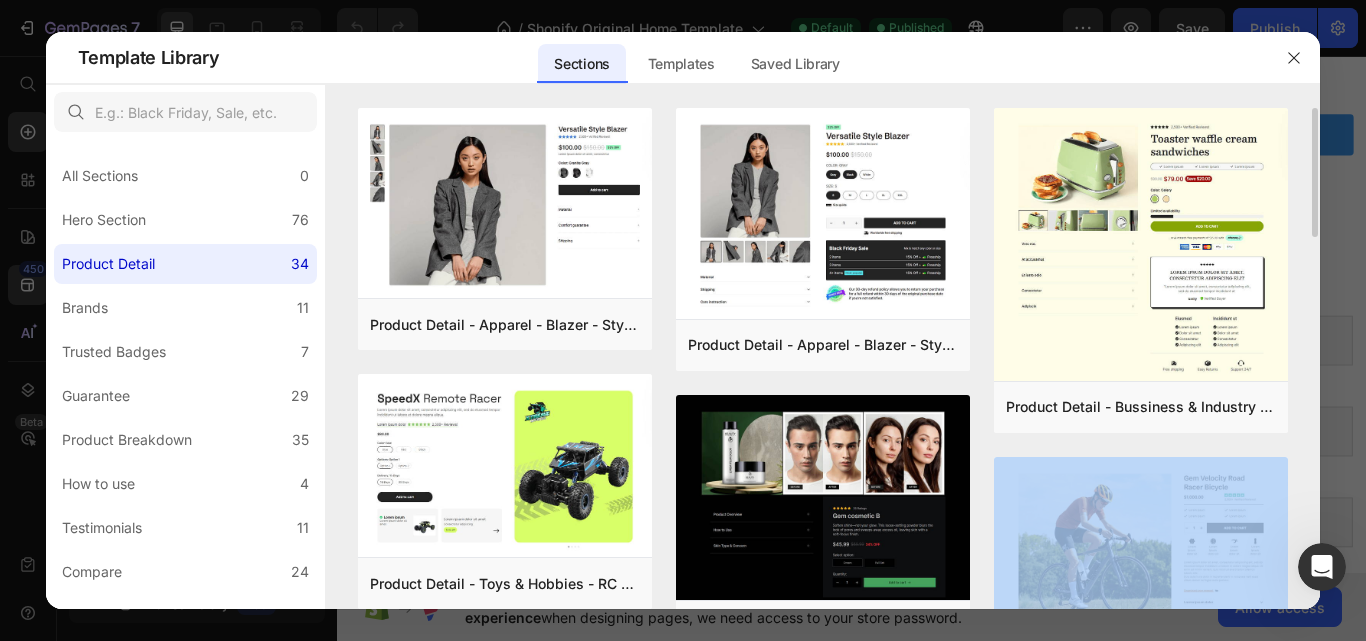 click on "Product Detail - Apparel - Blazer - Style 14 Add to page  Preview  Product Detail - Toys & Hobbies - RC Car - Style 30 Add to page  Preview  Product Detail - Food & Drink - Kombucha - Style 39 Add to page  Preview  Product Detail - Home & Garden - Lamp - Style 9 Add to page  Preview  Product Detail - Bussiness & Industry - Coffee Machine - Style 32 Add to page  Preview  Product Detail - Autos & Vehicles - Dash Cam - Style 37 Add to page  Preview  Product Detail - Apparel - Blazer - Style 11 Add to page  Preview  Product Detail - Beauty & Fitness - Cosmetic - Style 17 Add to page  Preview  Product Detail - Health - Drug - Style 35 Add to page  Preview  Product Detail - Toys & Hobbies - RC Car - Style 31 Add to page  Preview  Product Detail - Arts & Entertainment - Electric Guitar - Style 45 Add to page  Preview  Product Detail - Apparel - Blazer - Style 13 Add to page  Preview  Product Detail - Bussiness & Industry - Toaster - Style 33 Add to page  Preview  Product Detail - Sport - Road Bike - Style 29" at bounding box center [823, 358] 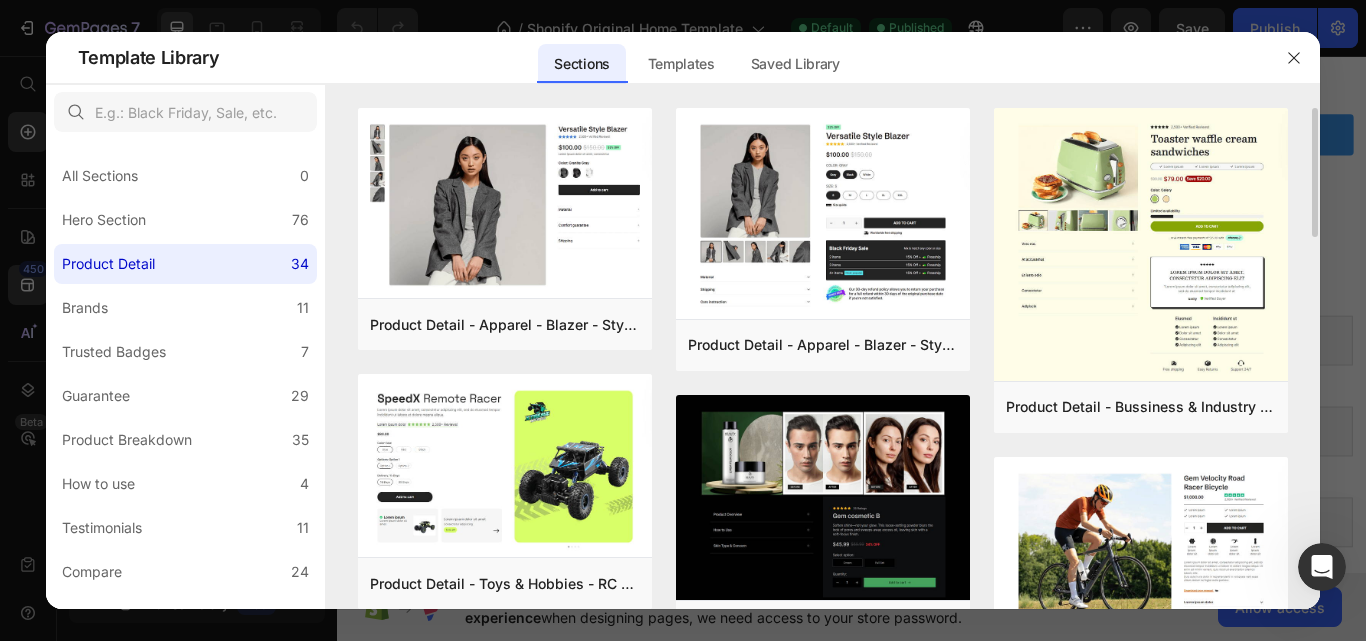 click on "Product Detail - Apparel - Blazer - Style 14 Add to page  Preview  Product Detail - Toys & Hobbies - RC Car - Style 30 Add to page  Preview  Product Detail - Food & Drink - Kombucha - Style 39 Add to page  Preview  Product Detail - Home & Garden - Lamp - Style 9 Add to page  Preview  Product Detail - Bussiness & Industry - Coffee Machine - Style 32 Add to page  Preview  Product Detail - Autos & Vehicles - Dash Cam - Style 37 Add to page  Preview  Product Detail - Apparel - Blazer - Style 11 Add to page  Preview  Product Detail - Beauty & Fitness - Cosmetic - Style 17 Add to page  Preview  Product Detail - Health - Drug - Style 35 Add to page  Preview  Product Detail - Toys & Hobbies - RC Car - Style 31 Add to page  Preview  Product Detail - Arts & Entertainment - Electric Guitar - Style 45 Add to page  Preview  Product Detail - Apparel - Blazer - Style 13 Add to page  Preview  Product Detail - Bussiness & Industry - Toaster - Style 33 Add to page  Preview  Product Detail - Sport - Road Bike - Style 29" at bounding box center [823, 358] 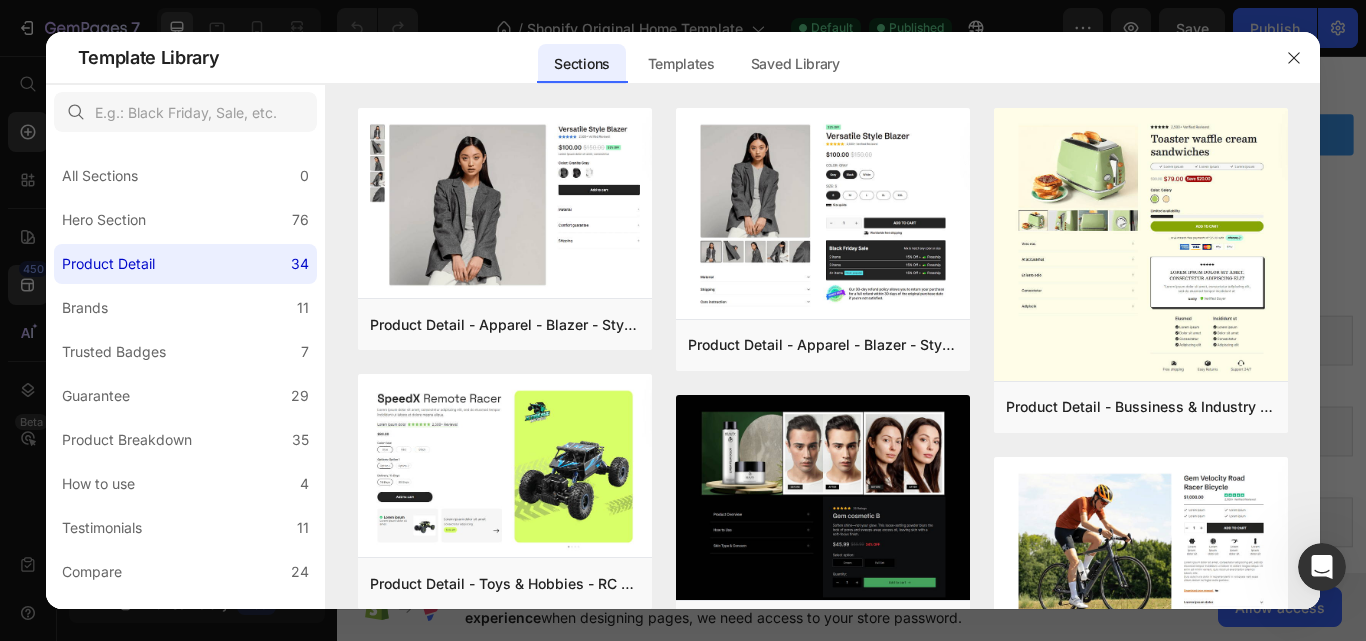 drag, startPoint x: 1326, startPoint y: 558, endPoint x: 1363, endPoint y: 525, distance: 49.57822 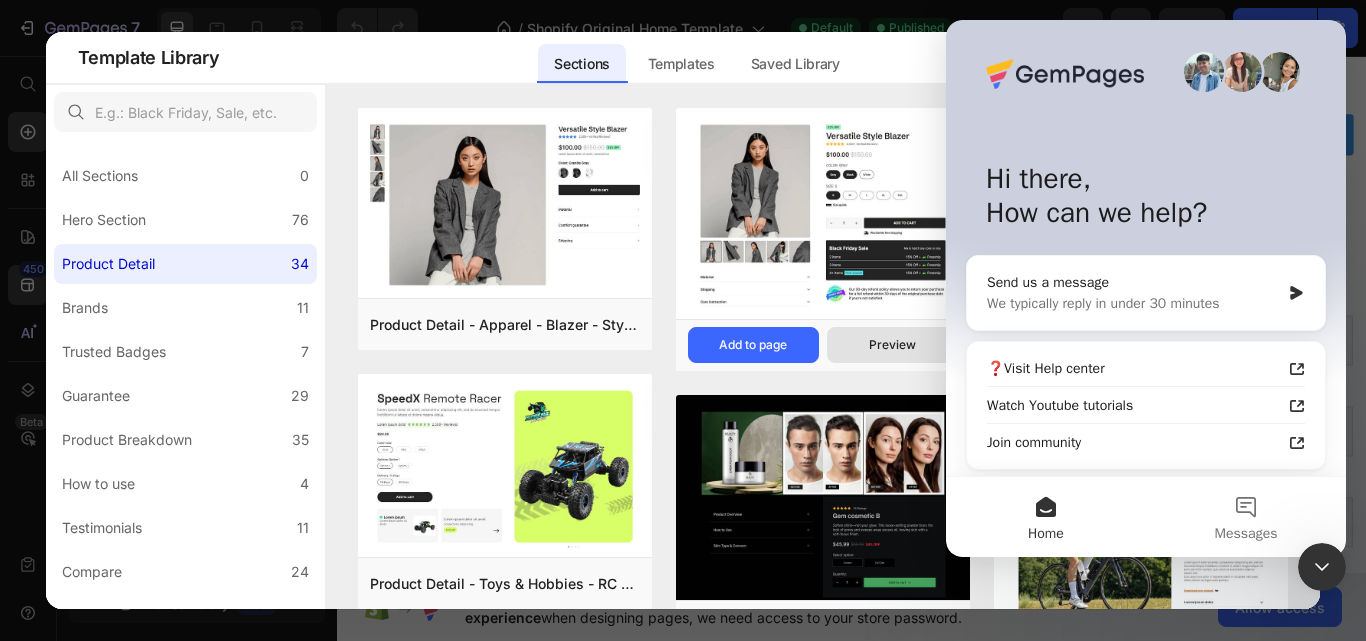 drag, startPoint x: 25, startPoint y: 3, endPoint x: 872, endPoint y: 359, distance: 918.7736 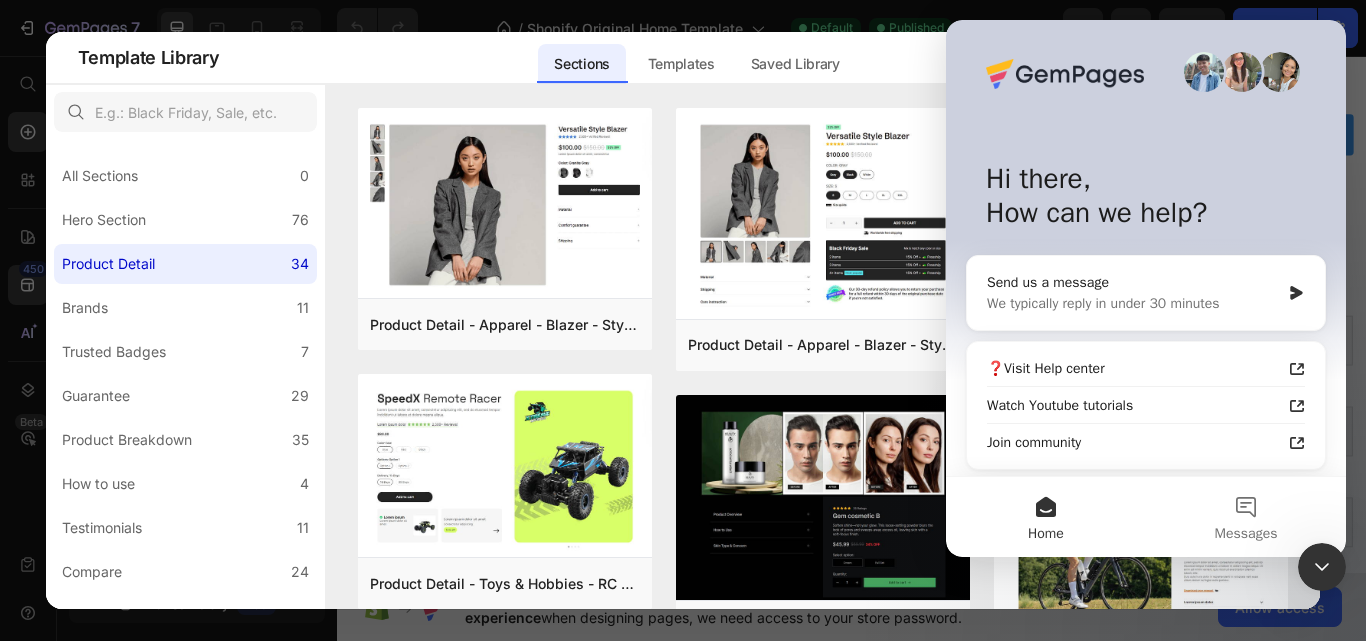 drag, startPoint x: 872, startPoint y: 359, endPoint x: 872, endPoint y: 378, distance: 19 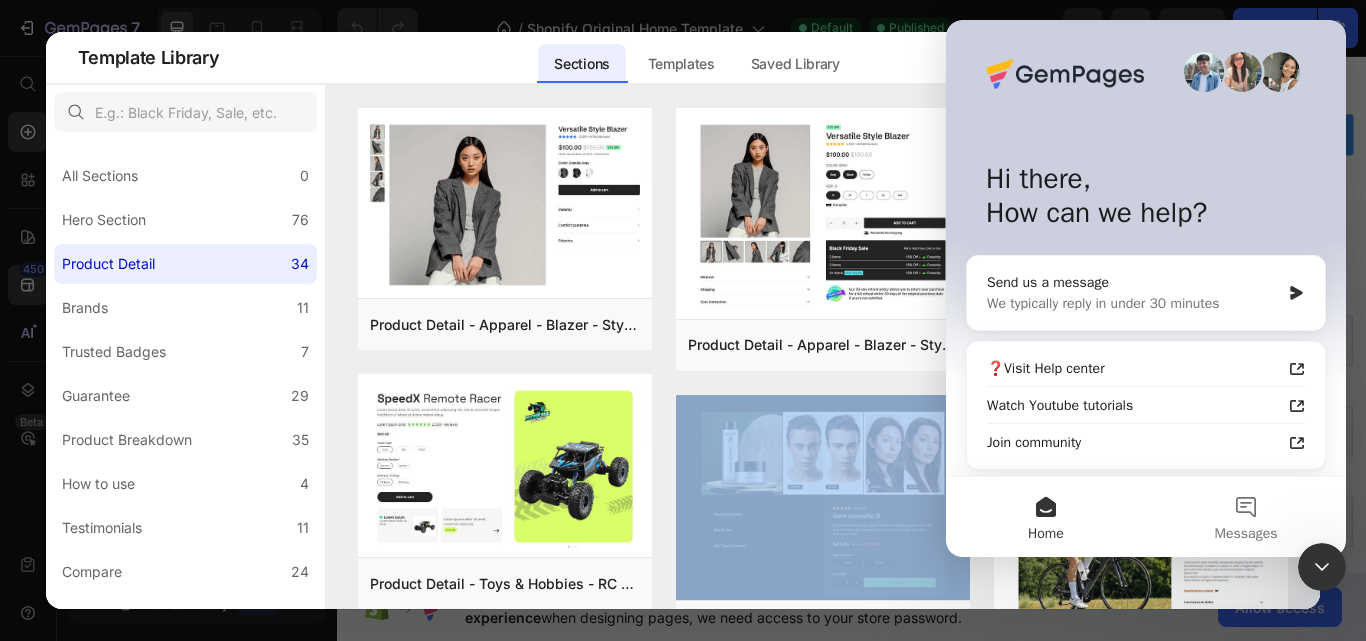 click on "Product Detail - Apparel - Blazer - Style 11 Add to page  Preview  Product Detail - Beauty & Fitness - Cosmetic - Style 17 Add to page  Preview  Product Detail - Health - Drug - Style 35 Add to page  Preview  Product Detail - Toys & Hobbies - RC Car - Style 31 Add to page  Preview  Product Detail - Arts & Entertainment - Electric Guitar - Style 45 Add to page  Preview  Product Detail - Apparel - Blazer - Style 13 Add to page  Preview" 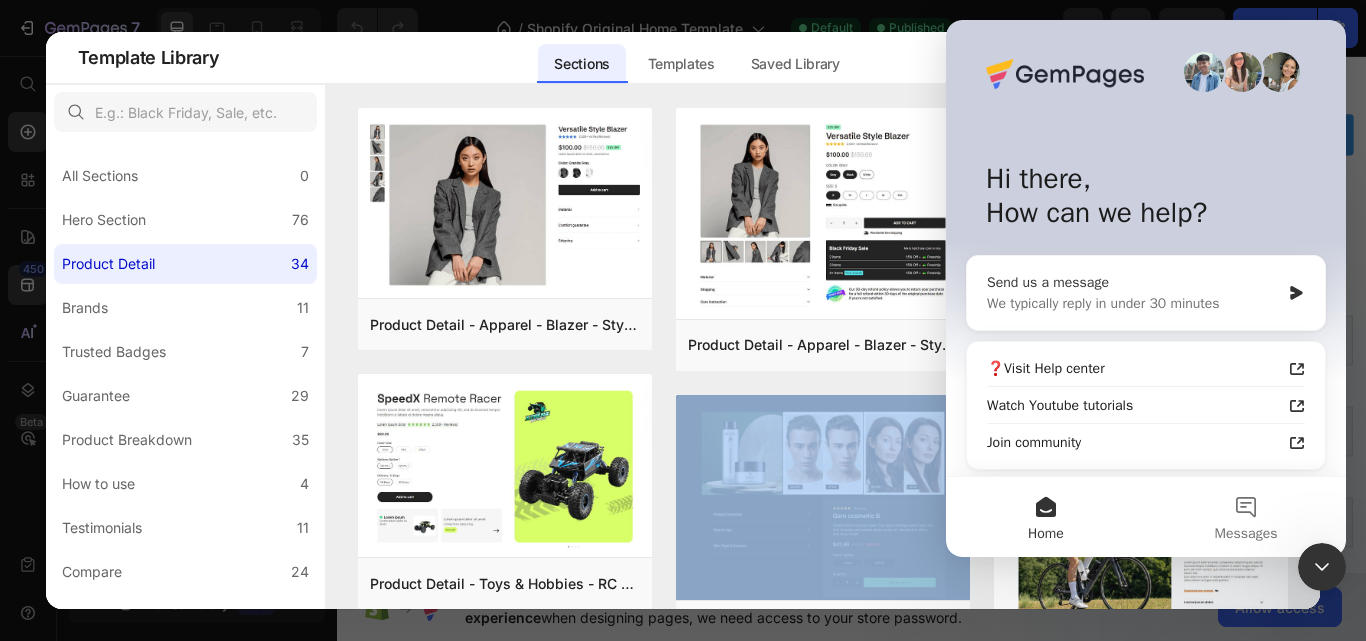 drag, startPoint x: 1831, startPoint y: 406, endPoint x: 1112, endPoint y: 256, distance: 734.4801 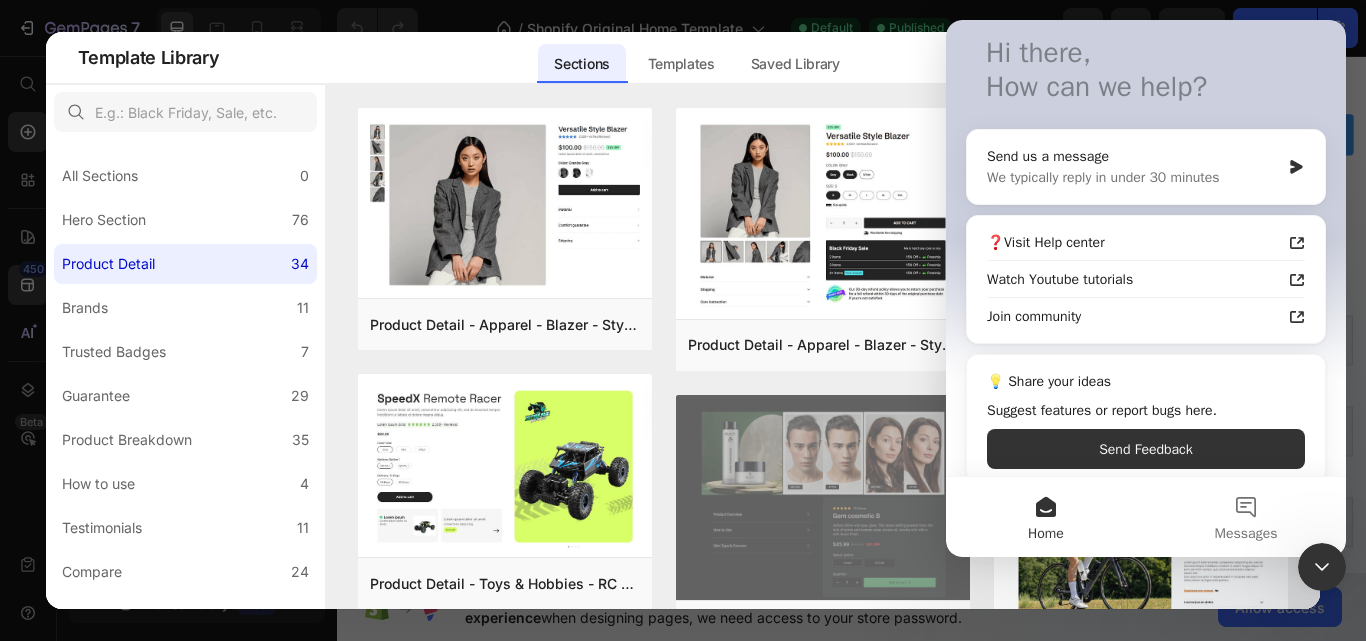 scroll, scrollTop: 144, scrollLeft: 0, axis: vertical 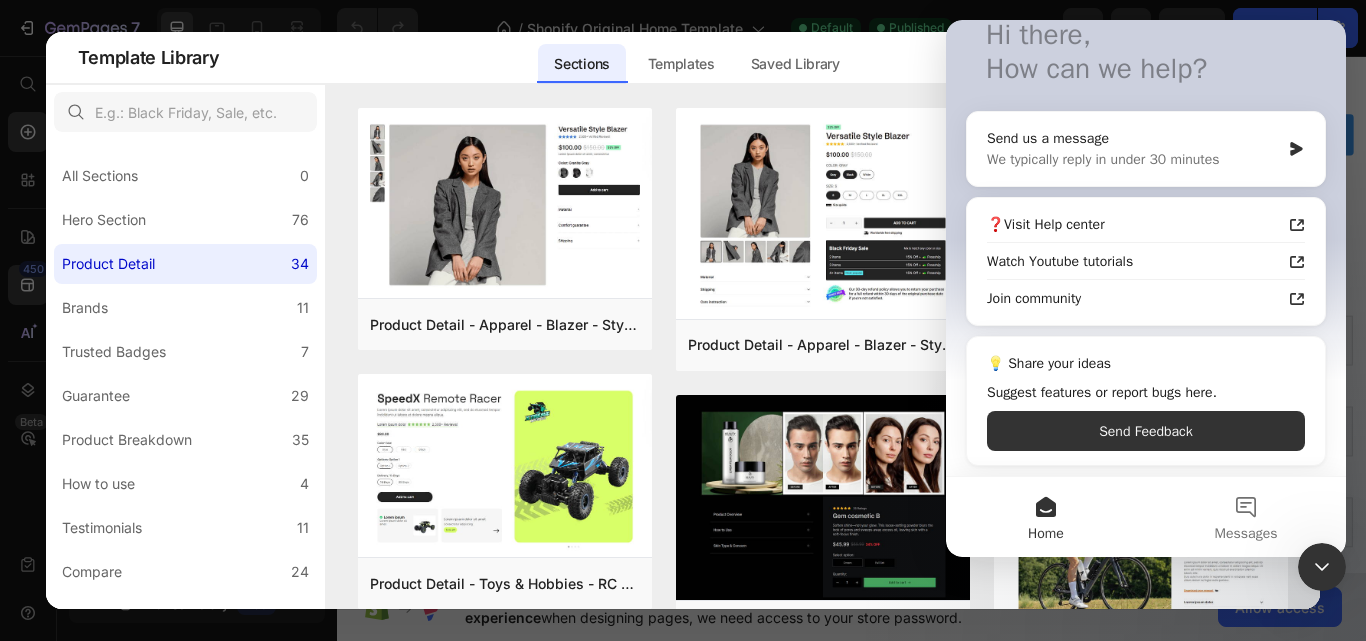 click on "Product Detail - Apparel - Blazer - Style 14 Add to page  Preview  Product Detail - Toys & Hobbies - RC Car - Style 30 Add to page  Preview  Product Detail - Food & Drink - Kombucha - Style 39 Add to page  Preview  Product Detail - Home & Garden - Lamp - Style 9 Add to page  Preview  Product Detail - Bussiness & Industry - Coffee Machine - Style 32 Add to page  Preview  Product Detail - Autos & Vehicles - Dash Cam - Style 37 Add to page  Preview  Product Detail - Apparel - Blazer - Style 11 Add to page  Preview  Product Detail - Beauty & Fitness - Cosmetic - Style 17 Add to page  Preview  Product Detail - Health - Drug - Style 35 Add to page  Preview  Product Detail - Toys & Hobbies - RC Car - Style 31 Add to page  Preview  Product Detail - Arts & Entertainment - Electric Guitar - Style 45 Add to page  Preview  Product Detail - Apparel - Blazer - Style 13 Add to page  Preview  Product Detail - Bussiness & Industry - Toaster - Style 33 Add to page  Preview  Product Detail - Sport - Road Bike - Style 29" at bounding box center (823, 358) 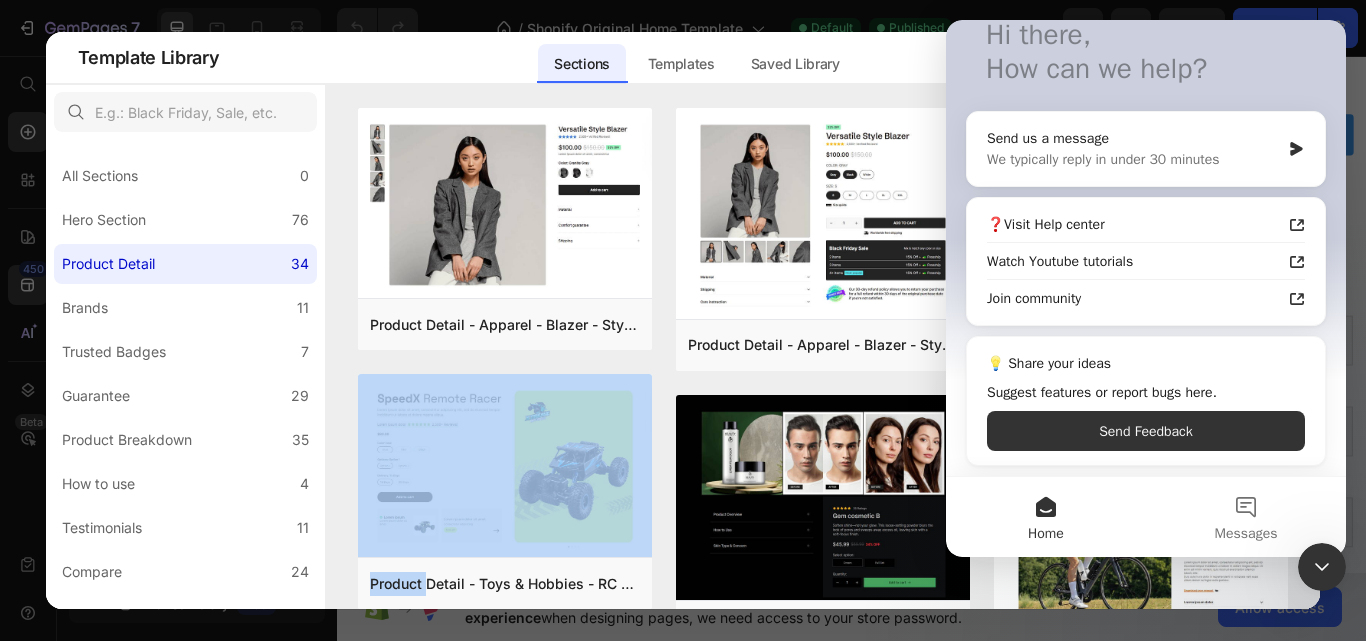click on "Product Detail - Apparel - Blazer - Style 14 Add to page  Preview  Product Detail - Toys & Hobbies - RC Car - Style 30 Add to page  Preview  Product Detail - Food & Drink - Kombucha - Style 39 Add to page  Preview  Product Detail - Home & Garden - Lamp - Style 9 Add to page  Preview  Product Detail - Bussiness & Industry - Coffee Machine - Style 32 Add to page  Preview  Product Detail - Autos & Vehicles - Dash Cam - Style 37 Add to page  Preview  Product Detail - Apparel - Blazer - Style 11 Add to page  Preview  Product Detail - Beauty & Fitness - Cosmetic - Style 17 Add to page  Preview  Product Detail - Health - Drug - Style 35 Add to page  Preview  Product Detail - Toys & Hobbies - RC Car - Style 31 Add to page  Preview  Product Detail - Arts & Entertainment - Electric Guitar - Style 45 Add to page  Preview  Product Detail - Apparel - Blazer - Style 13 Add to page  Preview  Product Detail - Bussiness & Industry - Toaster - Style 33 Add to page  Preview  Product Detail - Sport - Road Bike - Style 29" at bounding box center (823, 358) 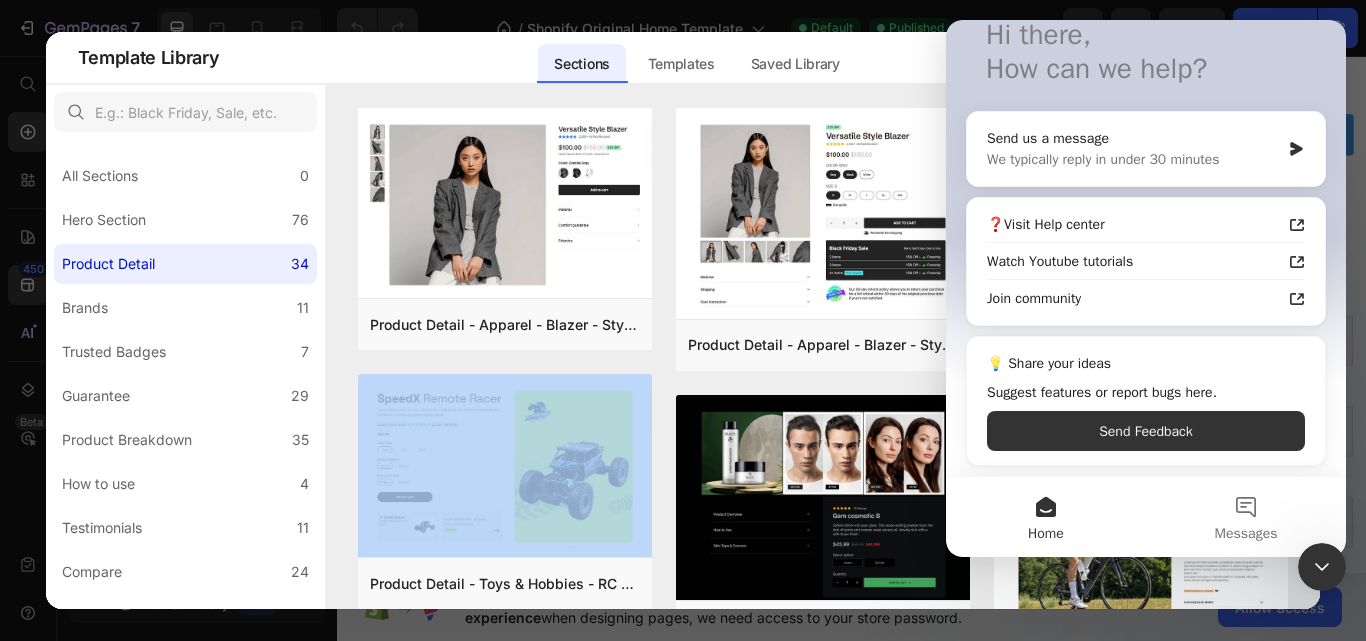 click on "Product Detail - Apparel - Blazer - Style 14 Add to page  Preview  Product Detail - Toys & Hobbies - RC Car - Style 30 Add to page  Preview  Product Detail - Food & Drink - Kombucha - Style 39 Add to page  Preview  Product Detail - Home & Garden - Lamp - Style 9 Add to page  Preview  Product Detail - Bussiness & Industry - Coffee Machine - Style 32 Add to page  Preview  Product Detail - Autos & Vehicles - Dash Cam - Style 37 Add to page  Preview  Product Detail - Apparel - Blazer - Style 11 Add to page  Preview  Product Detail - Beauty & Fitness - Cosmetic - Style 17 Add to page  Preview  Product Detail - Health - Drug - Style 35 Add to page  Preview  Product Detail - Toys & Hobbies - RC Car - Style 31 Add to page  Preview  Product Detail - Arts & Entertainment - Electric Guitar - Style 45 Add to page  Preview  Product Detail - Apparel - Blazer - Style 13 Add to page  Preview  Product Detail - Bussiness & Industry - Toaster - Style 33 Add to page  Preview  Product Detail - Sport - Road Bike - Style 29" at bounding box center (823, 358) 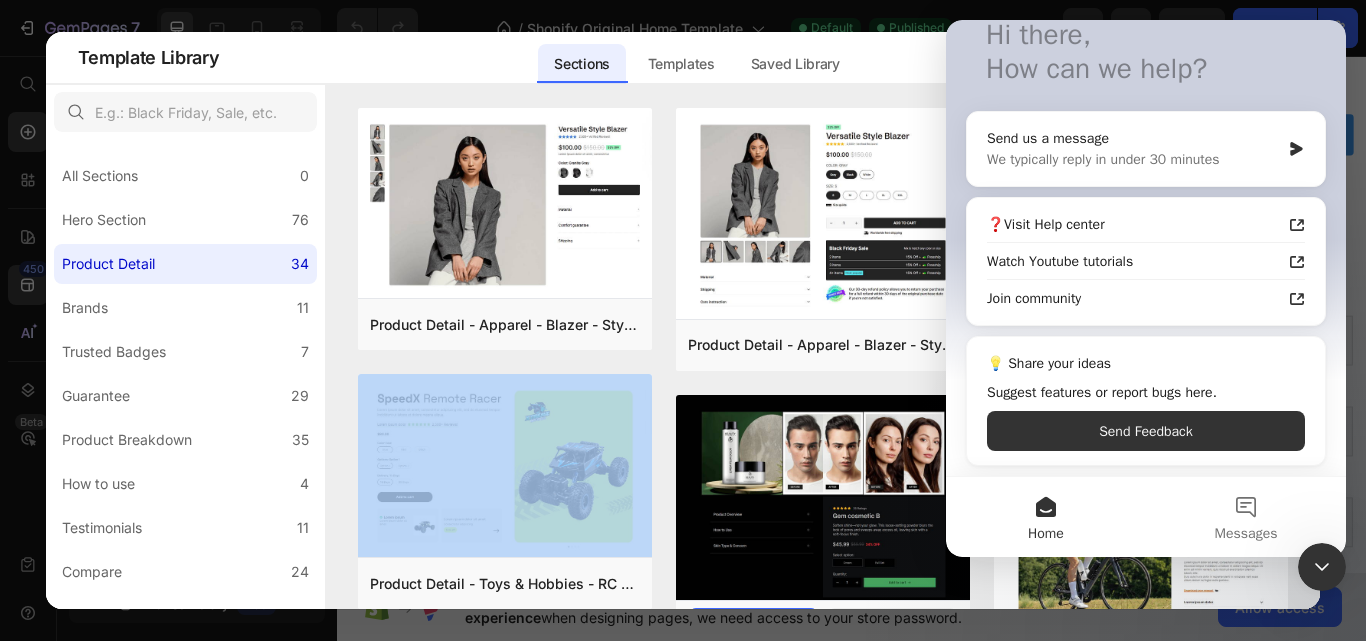 drag, startPoint x: 347, startPoint y: 368, endPoint x: 745, endPoint y: 496, distance: 418.07654 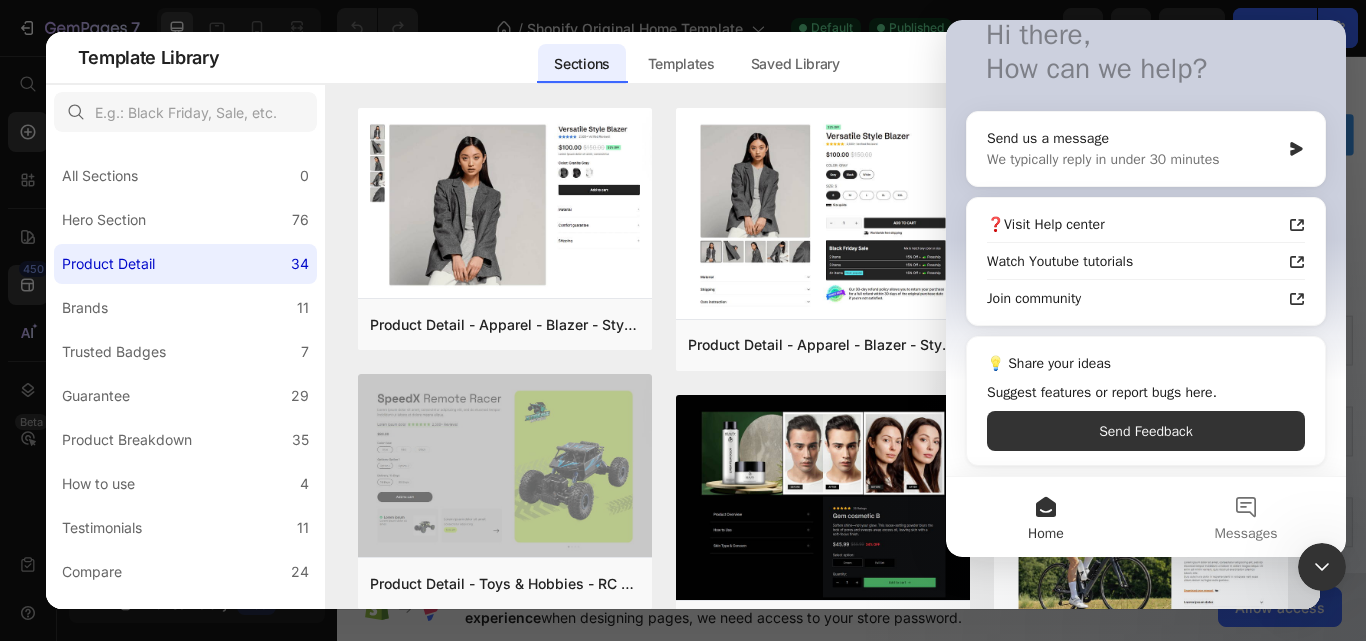 click 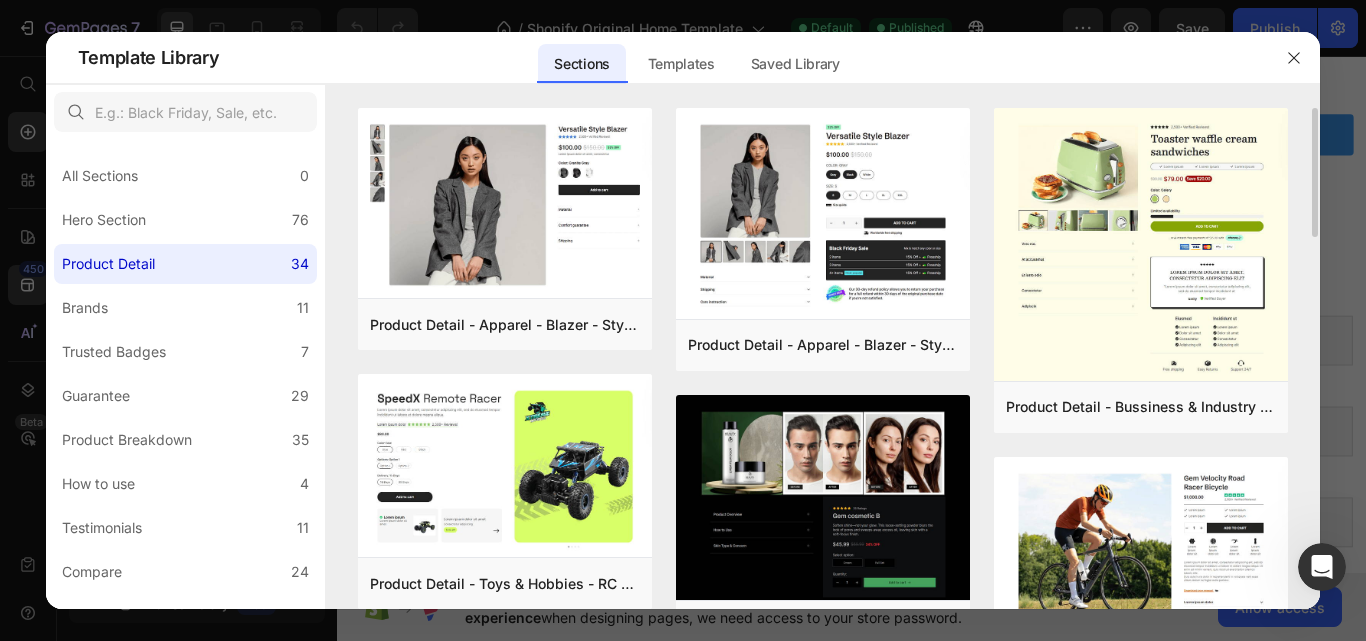 click on "Product Detail - Apparel - Blazer - Style 14 Add to page  Preview  Product Detail - Toys & Hobbies - RC Car - Style 30 Add to page  Preview  Product Detail - Food & Drink - Kombucha - Style 39 Add to page  Preview  Product Detail - Home & Garden - Lamp - Style 9 Add to page  Preview  Product Detail - Bussiness & Industry - Coffee Machine - Style 32 Add to page  Preview  Product Detail - Autos & Vehicles - Dash Cam - Style 37 Add to page  Preview  Product Detail - Apparel - Blazer - Style 11 Add to page  Preview  Product Detail - Beauty & Fitness - Cosmetic - Style 17 Add to page  Preview  Product Detail - Health - Drug - Style 35 Add to page  Preview  Product Detail - Toys & Hobbies - RC Car - Style 31 Add to page  Preview  Product Detail - Arts & Entertainment - Electric Guitar - Style 45 Add to page  Preview  Product Detail - Apparel - Blazer - Style 13 Add to page  Preview  Product Detail - Bussiness & Industry - Toaster - Style 33 Add to page  Preview  Product Detail - Sport - Road Bike - Style 29" at bounding box center (823, 358) 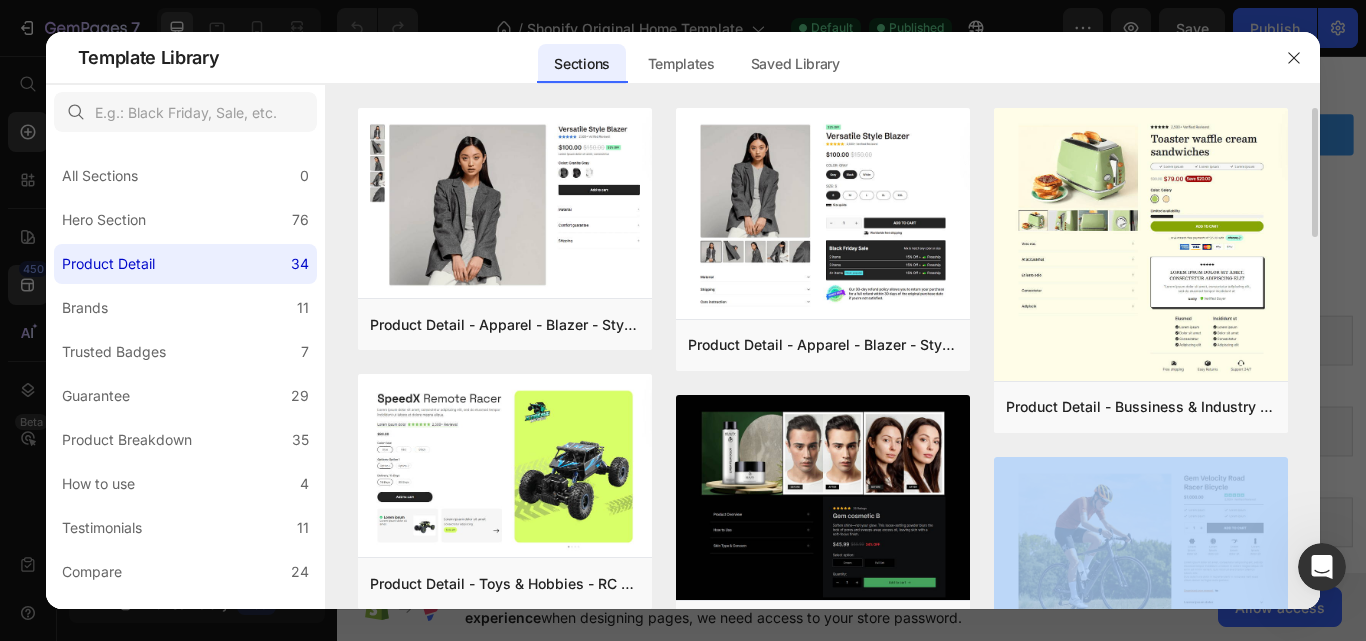 click on "Product Detail - Apparel - Blazer - Style 14 Add to page  Preview  Product Detail - Toys & Hobbies - RC Car - Style 30 Add to page  Preview  Product Detail - Food & Drink - Kombucha - Style 39 Add to page  Preview  Product Detail - Home & Garden - Lamp - Style 9 Add to page  Preview  Product Detail - Bussiness & Industry - Coffee Machine - Style 32 Add to page  Preview  Product Detail - Autos & Vehicles - Dash Cam - Style 37 Add to page  Preview  Product Detail - Apparel - Blazer - Style 11 Add to page  Preview  Product Detail - Beauty & Fitness - Cosmetic - Style 17 Add to page  Preview  Product Detail - Health - Drug - Style 35 Add to page  Preview  Product Detail - Toys & Hobbies - RC Car - Style 31 Add to page  Preview  Product Detail - Arts & Entertainment - Electric Guitar - Style 45 Add to page  Preview  Product Detail - Apparel - Blazer - Style 13 Add to page  Preview  Product Detail - Bussiness & Industry - Toaster - Style 33 Add to page  Preview  Product Detail - Sport - Road Bike - Style 29" at bounding box center (823, 358) 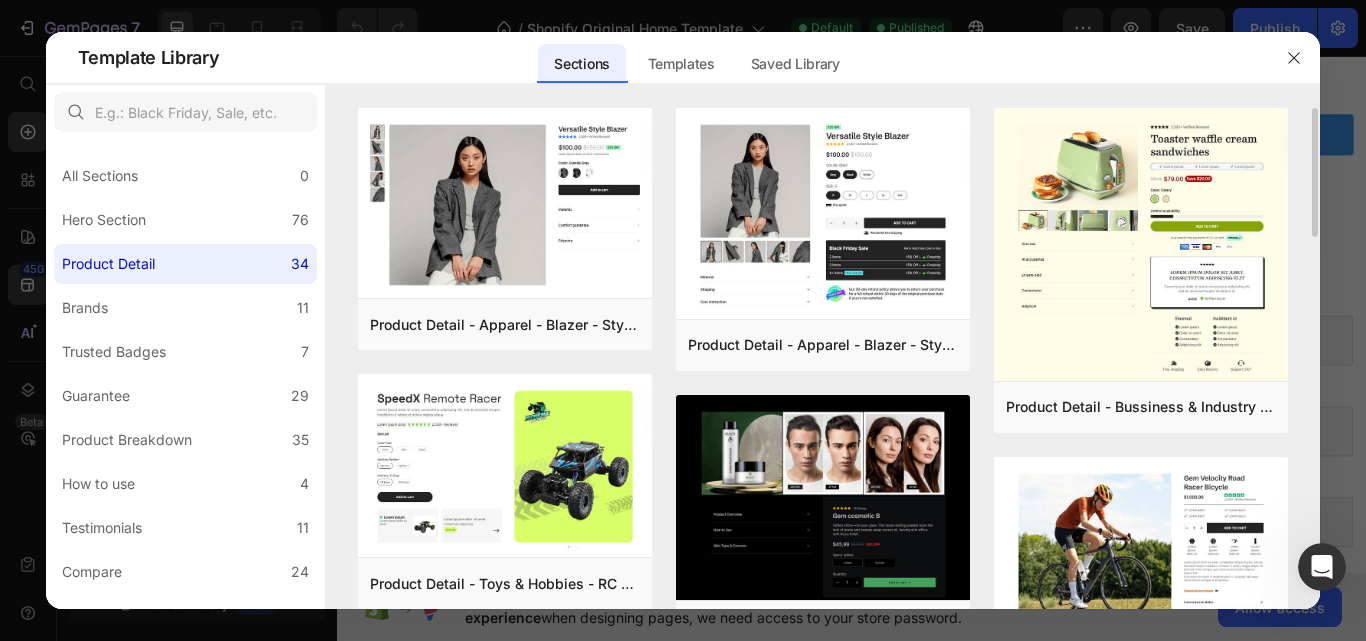 click on "Product Detail - Apparel - Blazer - Style 14 Add to page  Preview  Product Detail - Toys & Hobbies - RC Car - Style 30 Add to page  Preview  Product Detail - Food & Drink - Kombucha - Style 39 Add to page  Preview  Product Detail - Home & Garden - Lamp - Style 9 Add to page  Preview  Product Detail - Bussiness & Industry - Coffee Machine - Style 32 Add to page  Preview  Product Detail - Autos & Vehicles - Dash Cam - Style 37 Add to page  Preview  Product Detail - Apparel - Blazer - Style 11 Add to page  Preview  Product Detail - Beauty & Fitness - Cosmetic - Style 17 Add to page  Preview  Product Detail - Health - Drug - Style 35 Add to page  Preview  Product Detail - Toys & Hobbies - RC Car - Style 31 Add to page  Preview  Product Detail - Arts & Entertainment - Electric Guitar - Style 45 Add to page  Preview  Product Detail - Apparel - Blazer - Style 13 Add to page  Preview  Product Detail - Bussiness & Industry - Toaster - Style 33 Add to page  Preview  Product Detail - Sport - Road Bike - Style 29" at bounding box center (823, 358) 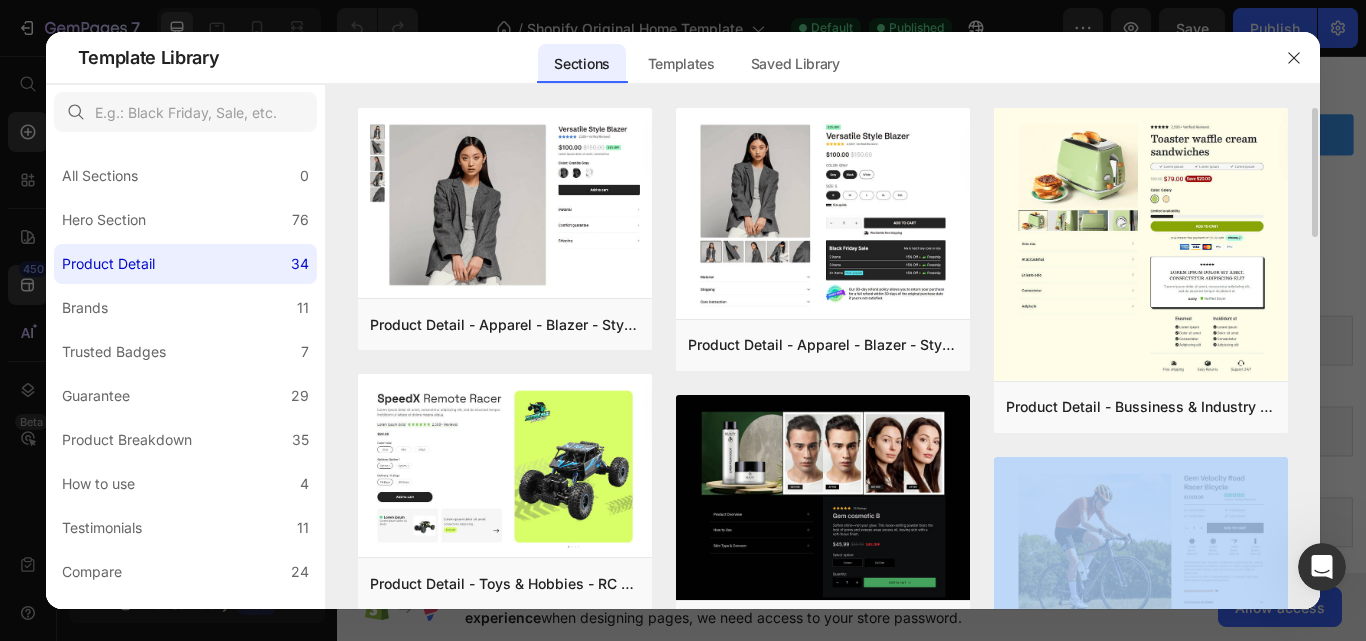 drag, startPoint x: 1315, startPoint y: 487, endPoint x: 1313, endPoint y: 474, distance: 13.152946 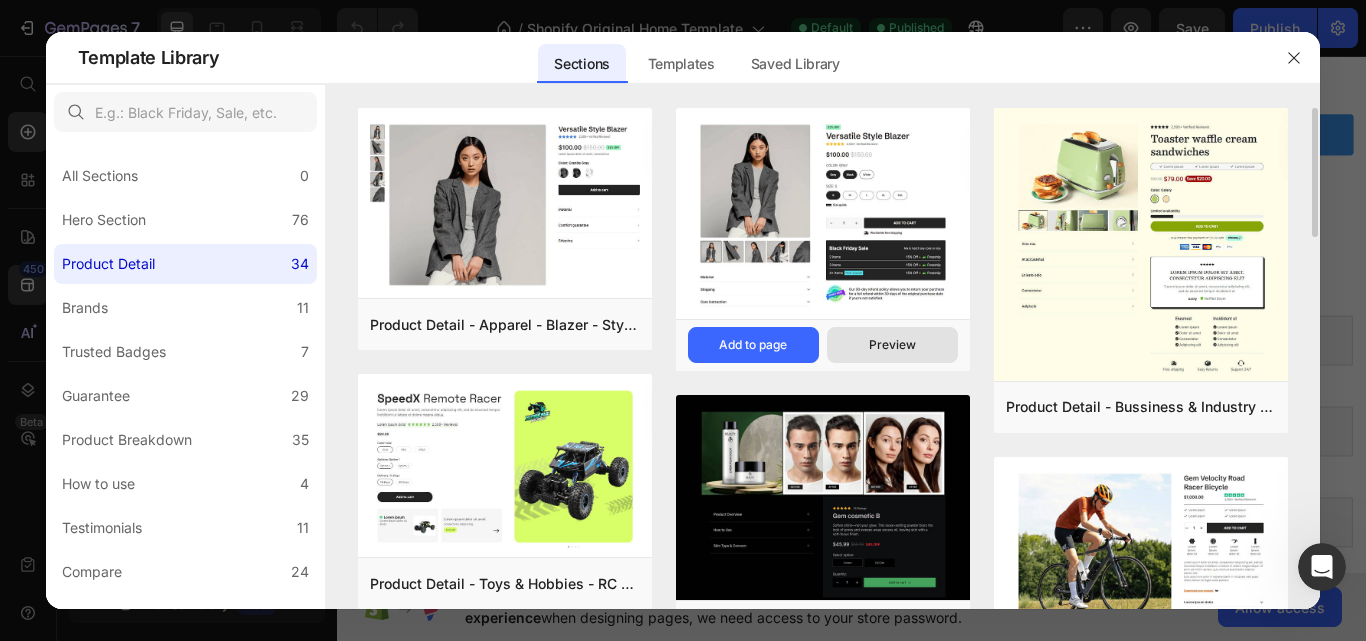 click on "Preview" at bounding box center [892, 345] 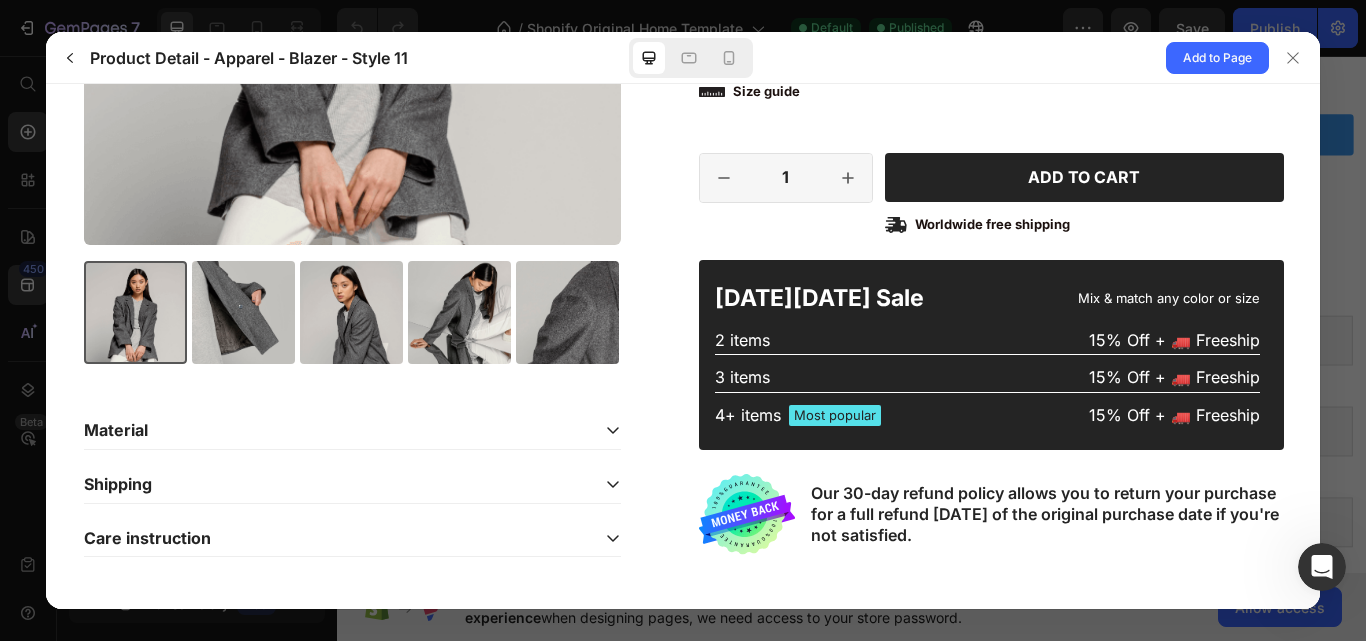 scroll, scrollTop: 508, scrollLeft: 0, axis: vertical 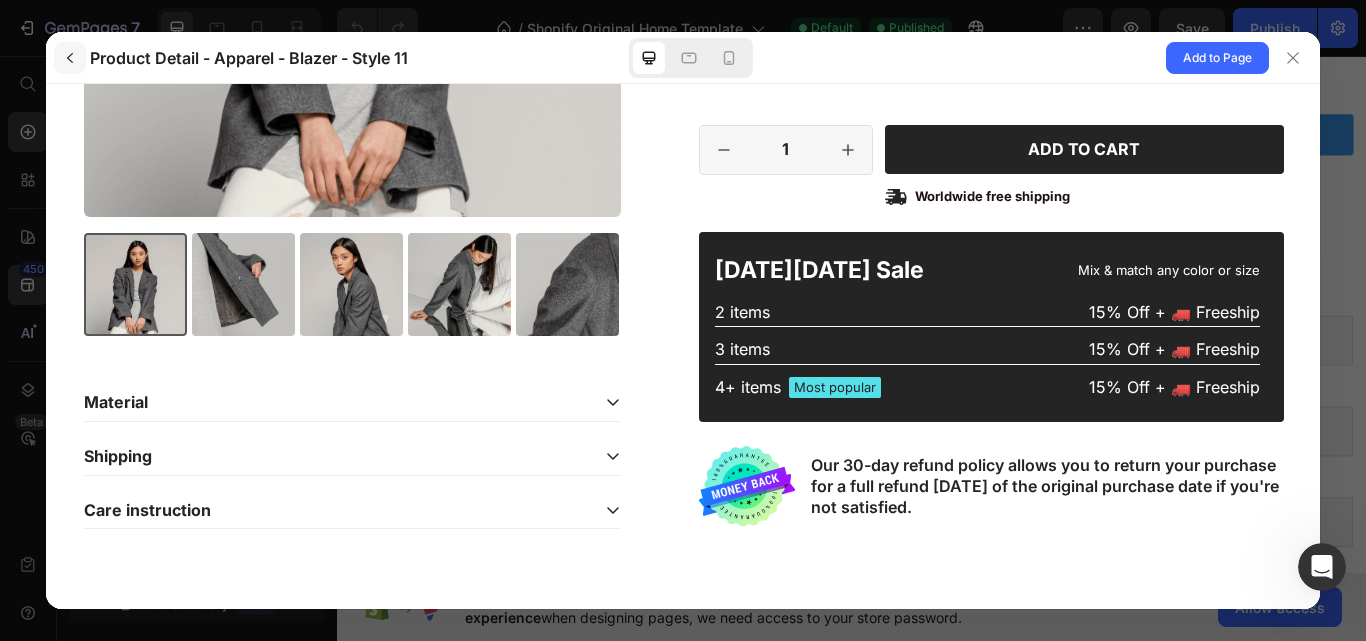 click 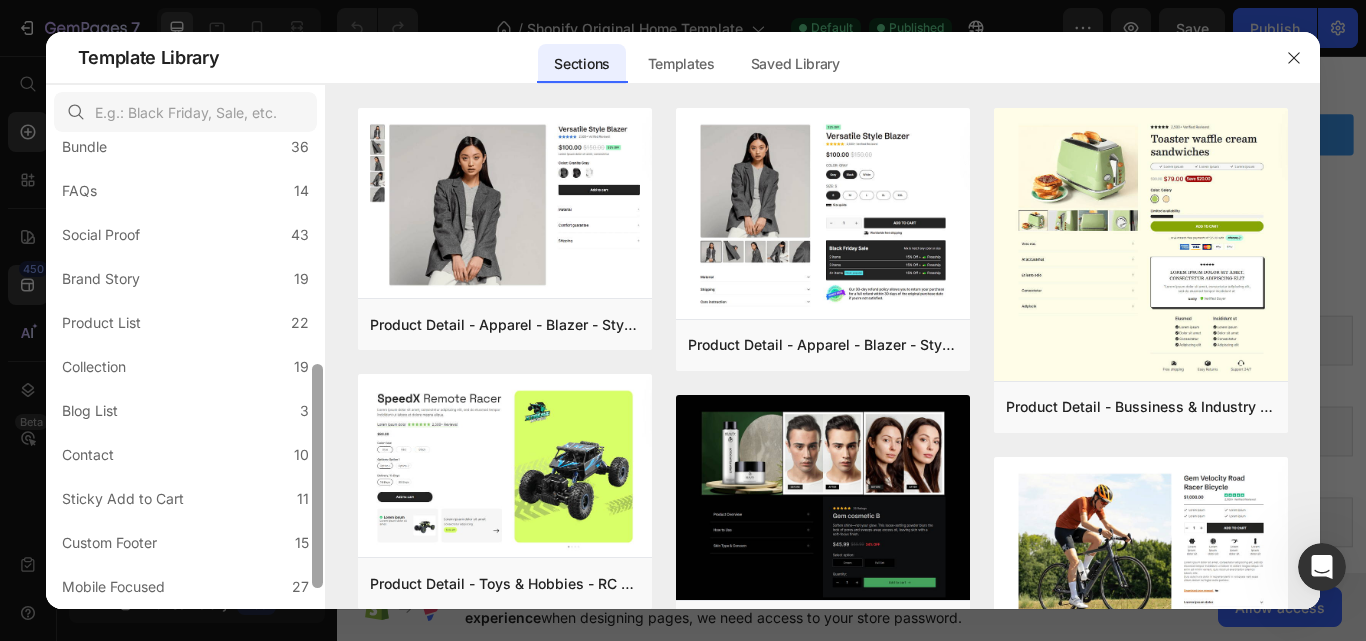 click at bounding box center (317, 374) 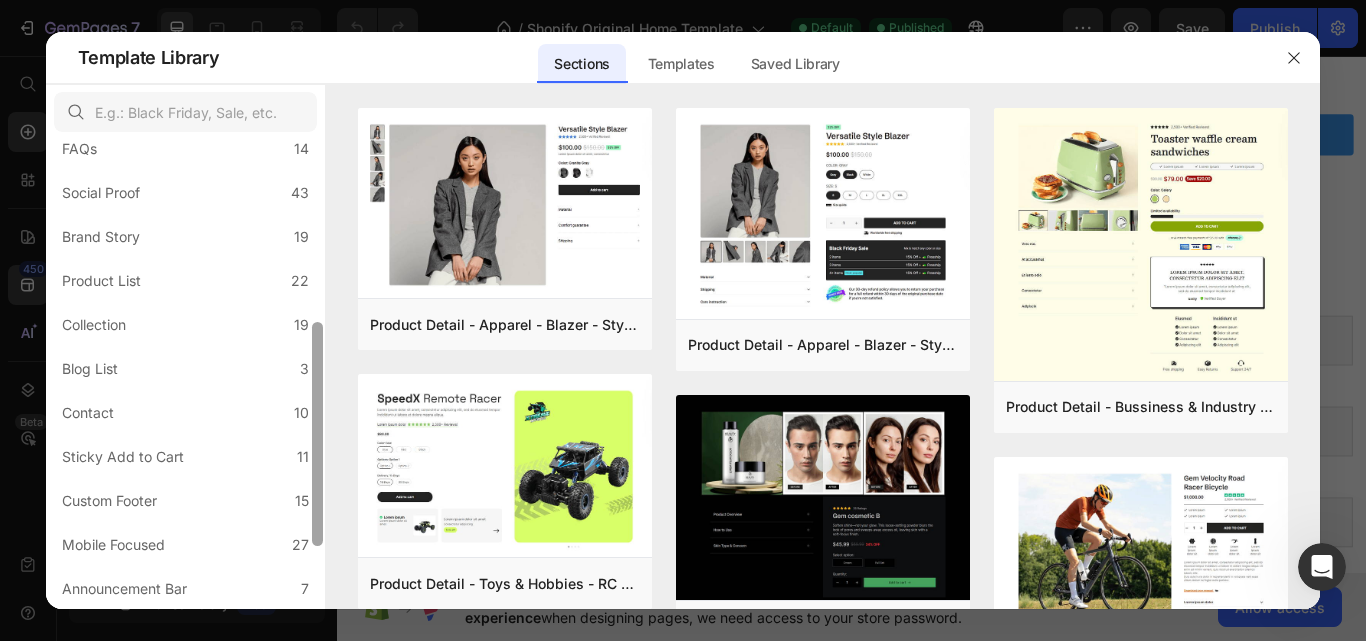 click at bounding box center [317, 332] 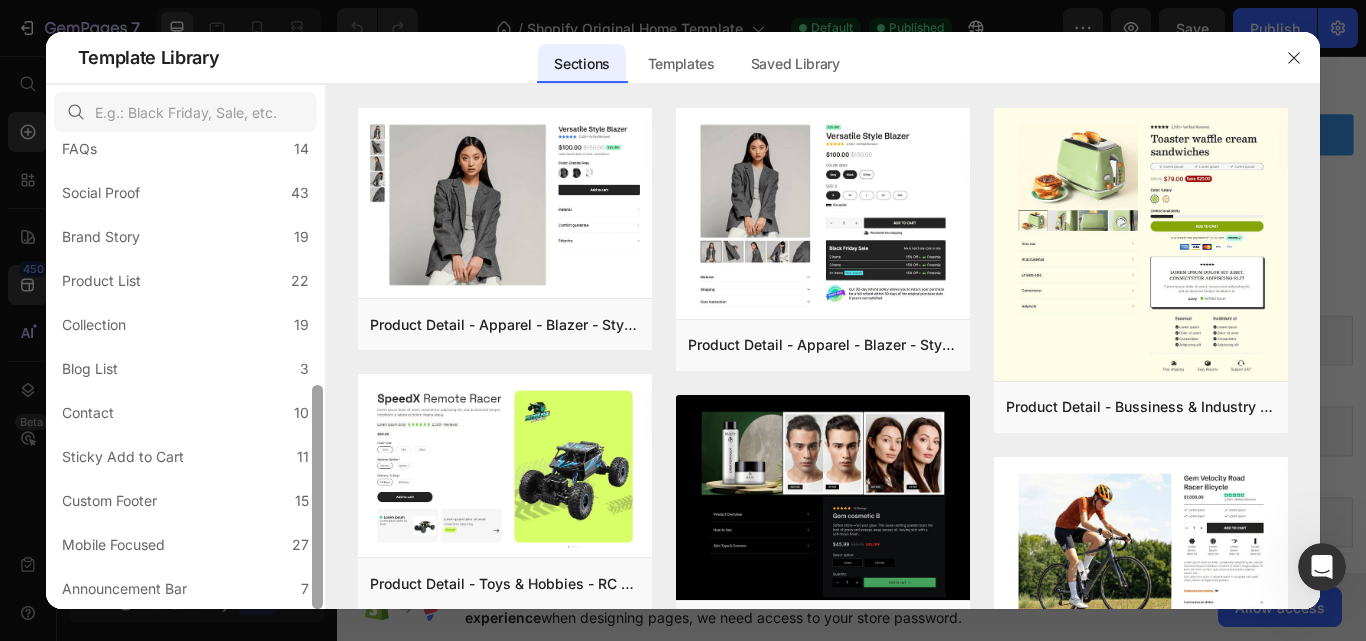 click at bounding box center [317, 497] 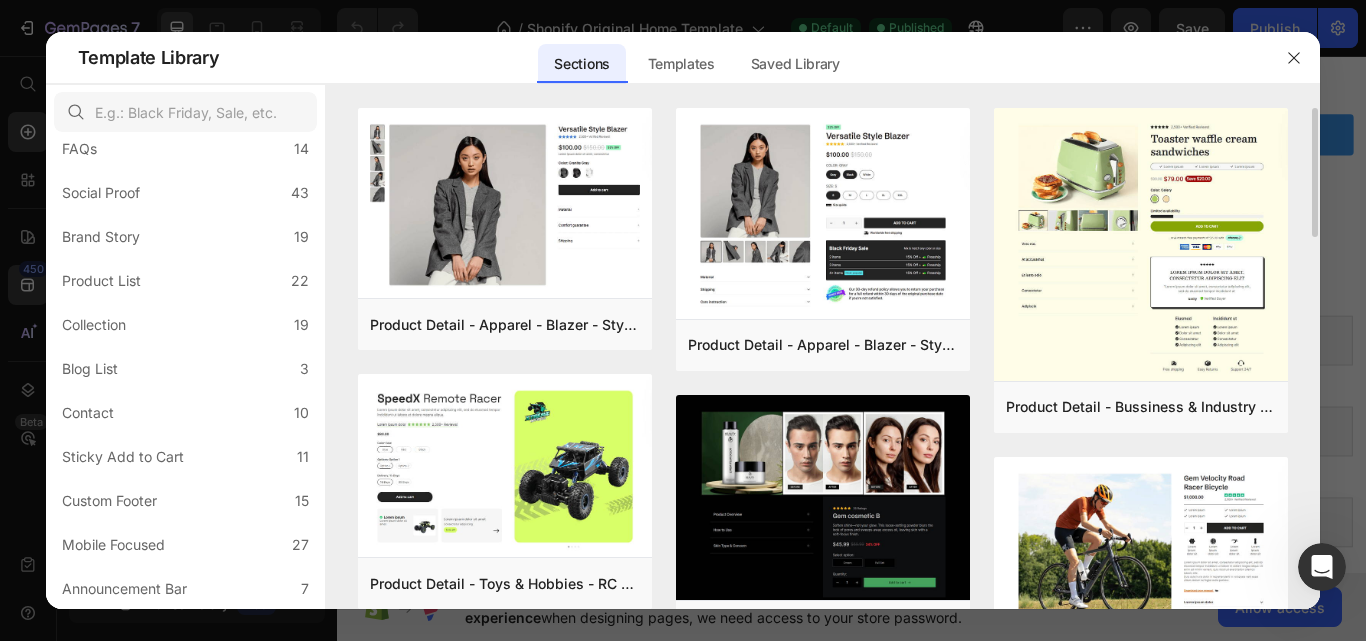 click on "Product Detail - Apparel - Blazer - Style 14 Add to page  Preview  Product Detail - Toys & Hobbies - RC Car - Style 30 Add to page  Preview  Product Detail - Food & Drink - Kombucha - Style 39 Add to page  Preview  Product Detail - Home & Garden - Lamp - Style 9 Add to page  Preview  Product Detail - Bussiness & Industry - Coffee Machine - Style 32 Add to page  Preview  Product Detail - Autos & Vehicles - Dash Cam - Style 37 Add to page  Preview  Product Detail - Apparel - Blazer - Style 11 Add to page  Preview  Product Detail - Beauty & Fitness - Cosmetic - Style 17 Add to page  Preview  Product Detail - Health - Drug - Style 35 Add to page  Preview  Product Detail - Toys & Hobbies - RC Car - Style 31 Add to page  Preview  Product Detail - Arts & Entertainment - Electric Guitar - Style 45 Add to page  Preview  Product Detail - Apparel - Blazer - Style 13 Add to page  Preview  Product Detail - Bussiness & Industry - Toaster - Style 33 Add to page  Preview  Product Detail - Sport - Road Bike - Style 29" at bounding box center (823, 358) 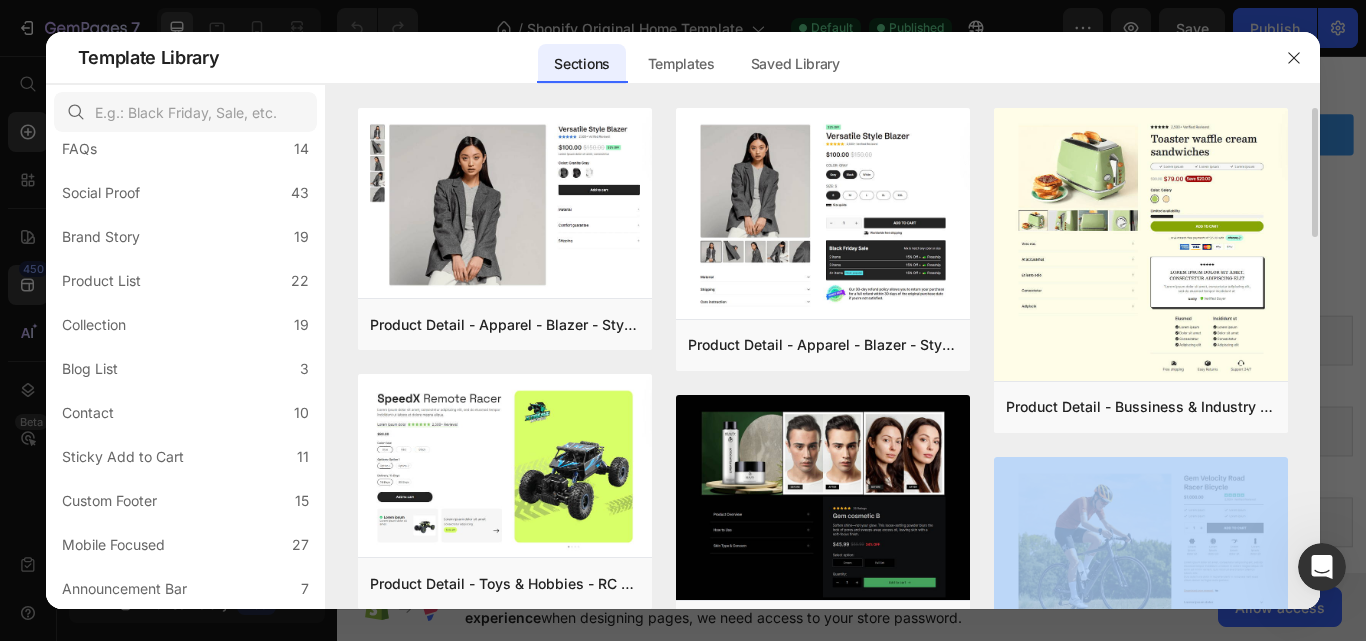 click on "Product Detail - Apparel - Blazer - Style 14 Add to page  Preview  Product Detail - Toys & Hobbies - RC Car - Style 30 Add to page  Preview  Product Detail - Food & Drink - Kombucha - Style 39 Add to page  Preview  Product Detail - Home & Garden - Lamp - Style 9 Add to page  Preview  Product Detail - Bussiness & Industry - Coffee Machine - Style 32 Add to page  Preview  Product Detail - Autos & Vehicles - Dash Cam - Style 37 Add to page  Preview  Product Detail - Apparel - Blazer - Style 11 Add to page  Preview  Product Detail - Beauty & Fitness - Cosmetic - Style 17 Add to page  Preview  Product Detail - Health - Drug - Style 35 Add to page  Preview  Product Detail - Toys & Hobbies - RC Car - Style 31 Add to page  Preview  Product Detail - Arts & Entertainment - Electric Guitar - Style 45 Add to page  Preview  Product Detail - Apparel - Blazer - Style 13 Add to page  Preview  Product Detail - Bussiness & Industry - Toaster - Style 33 Add to page  Preview  Product Detail - Sport - Road Bike - Style 29" at bounding box center (823, 358) 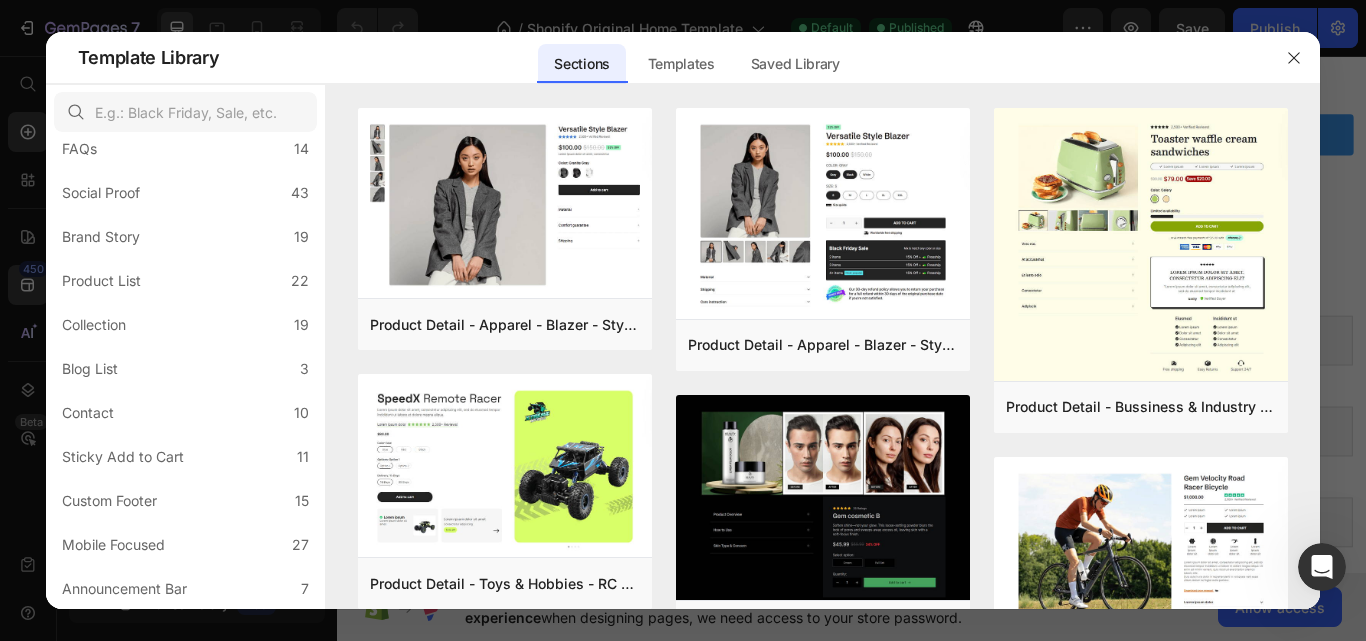 click at bounding box center [683, 320] 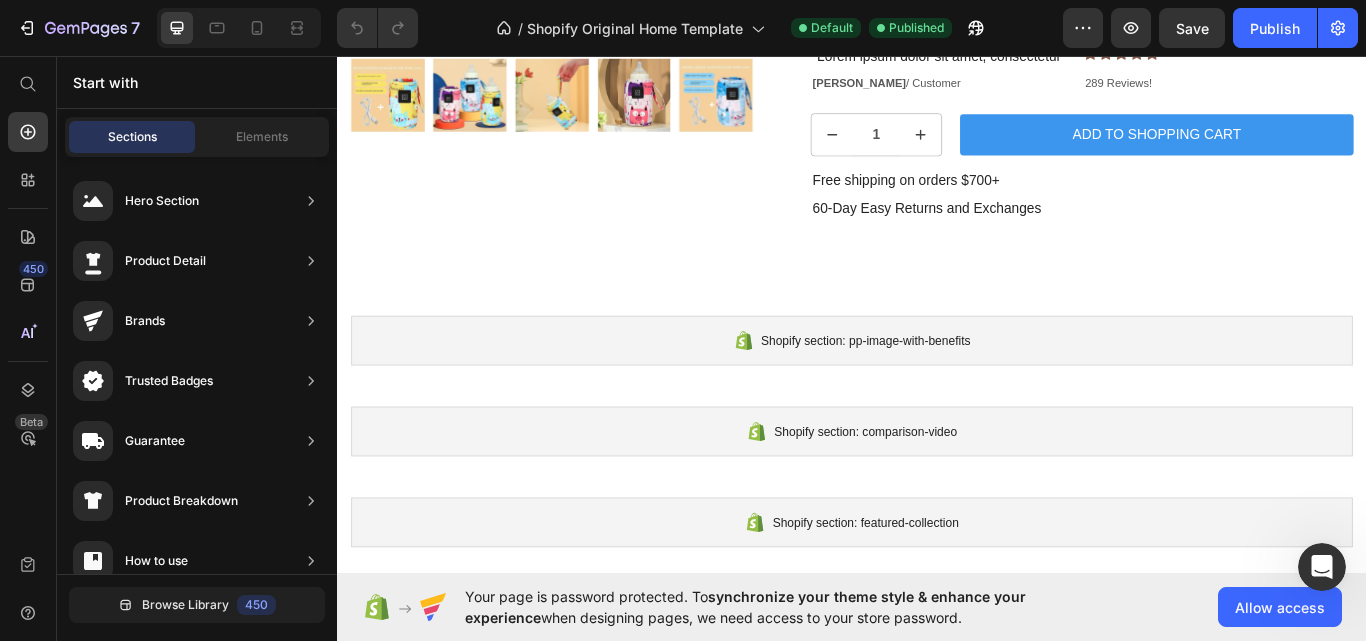 click on "Your page is password protected. To  synchronize your theme style & enhance your experience  when designing pages, we need access to your store password.  Allow access" 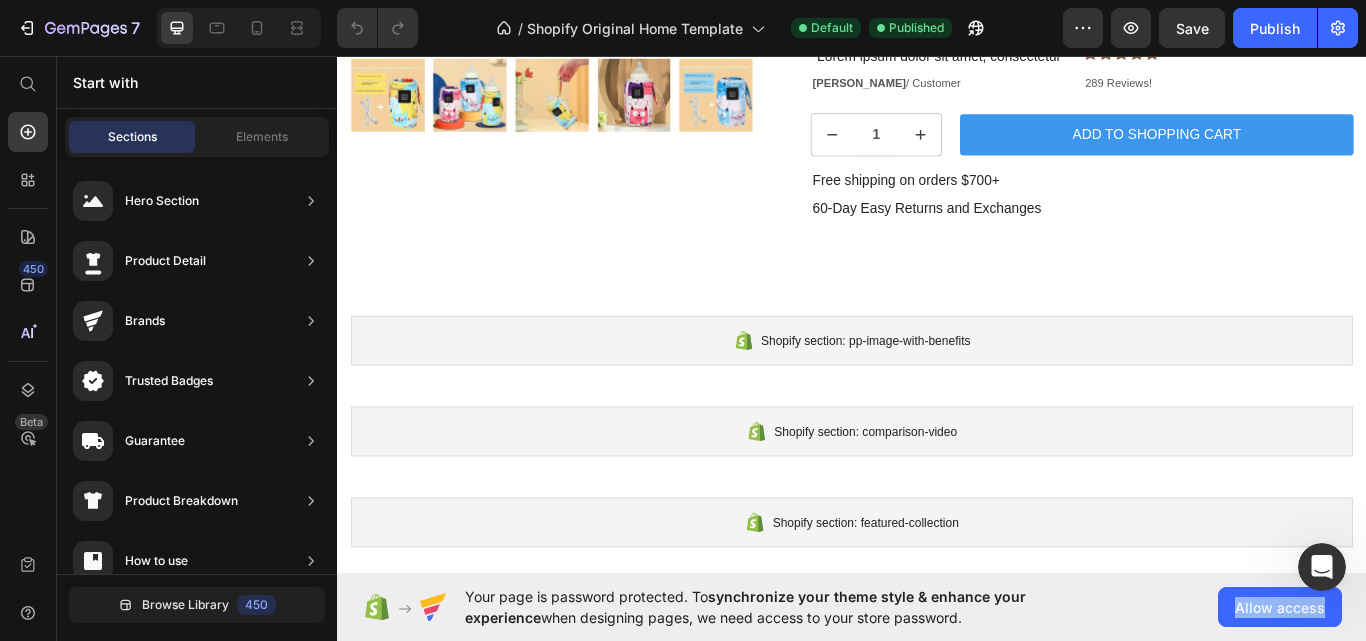 click on "Your page is password protected. To  synchronize your theme style & enhance your experience  when designing pages, we need access to your store password.  Allow access" 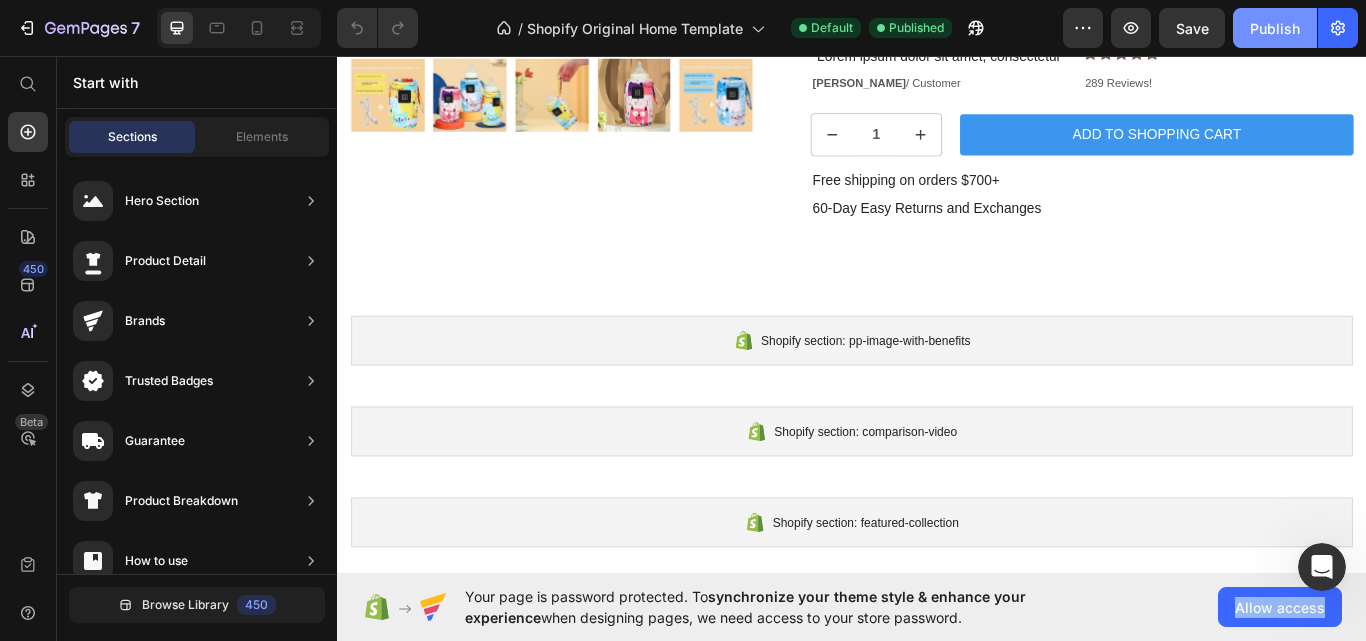 click on "Publish" at bounding box center [1275, 28] 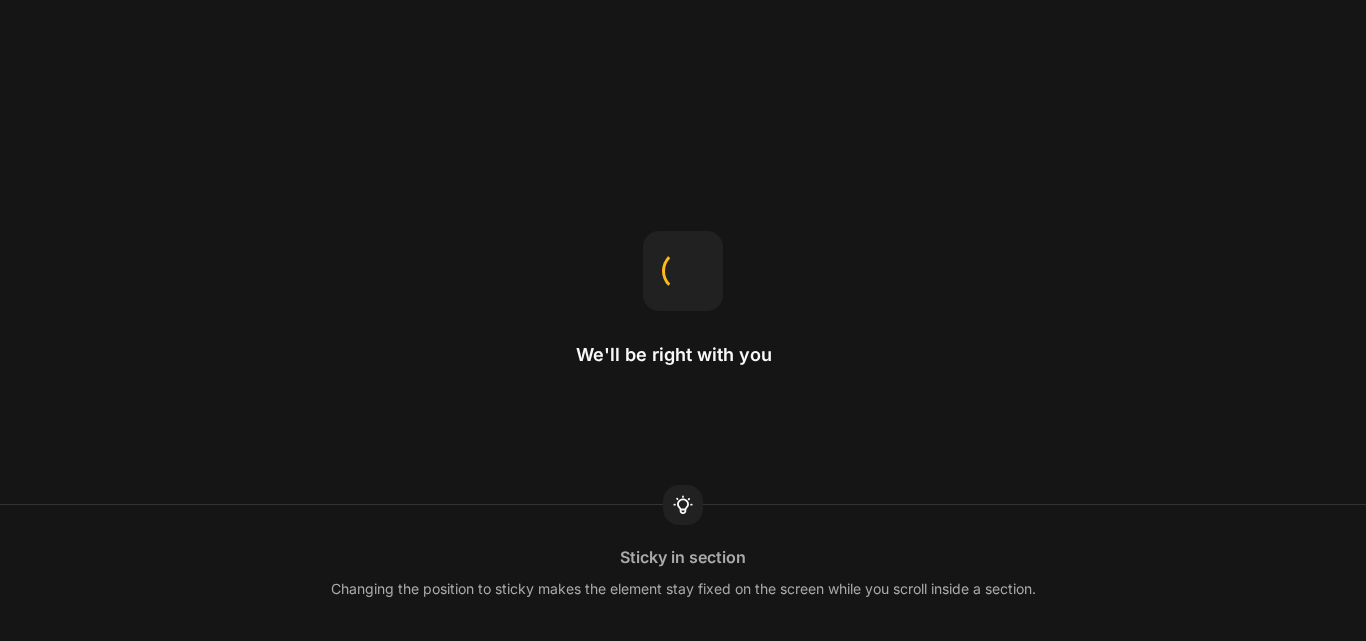scroll, scrollTop: 0, scrollLeft: 0, axis: both 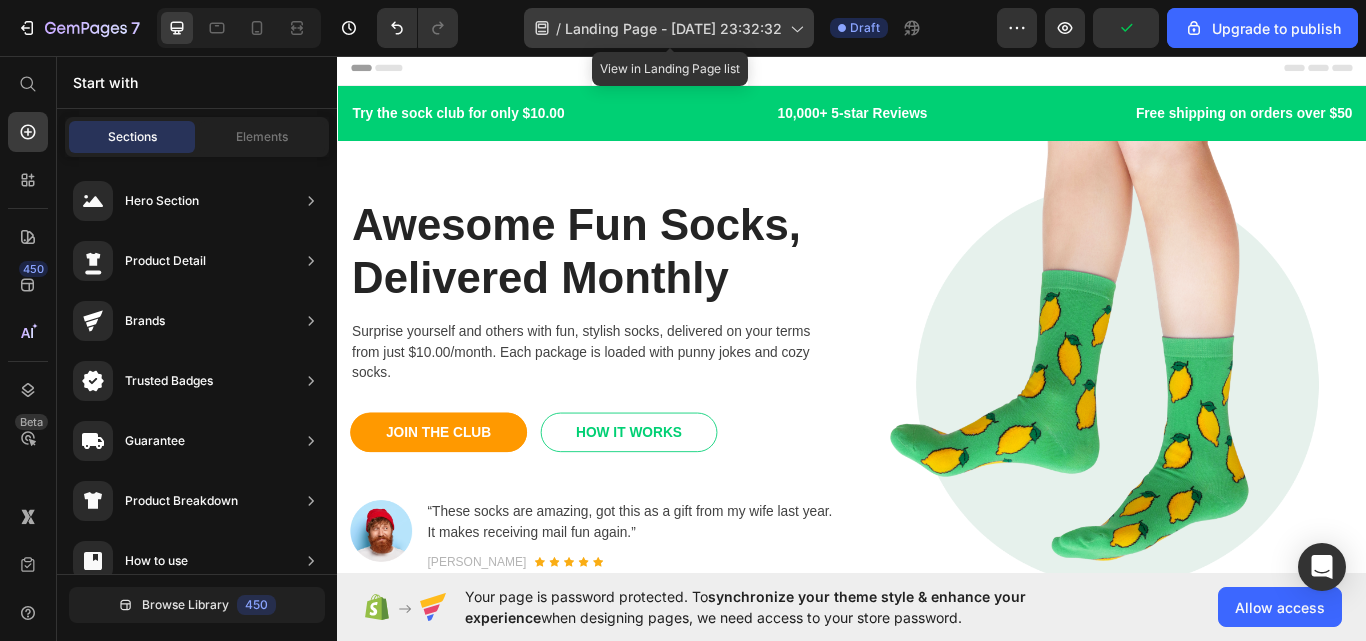 click 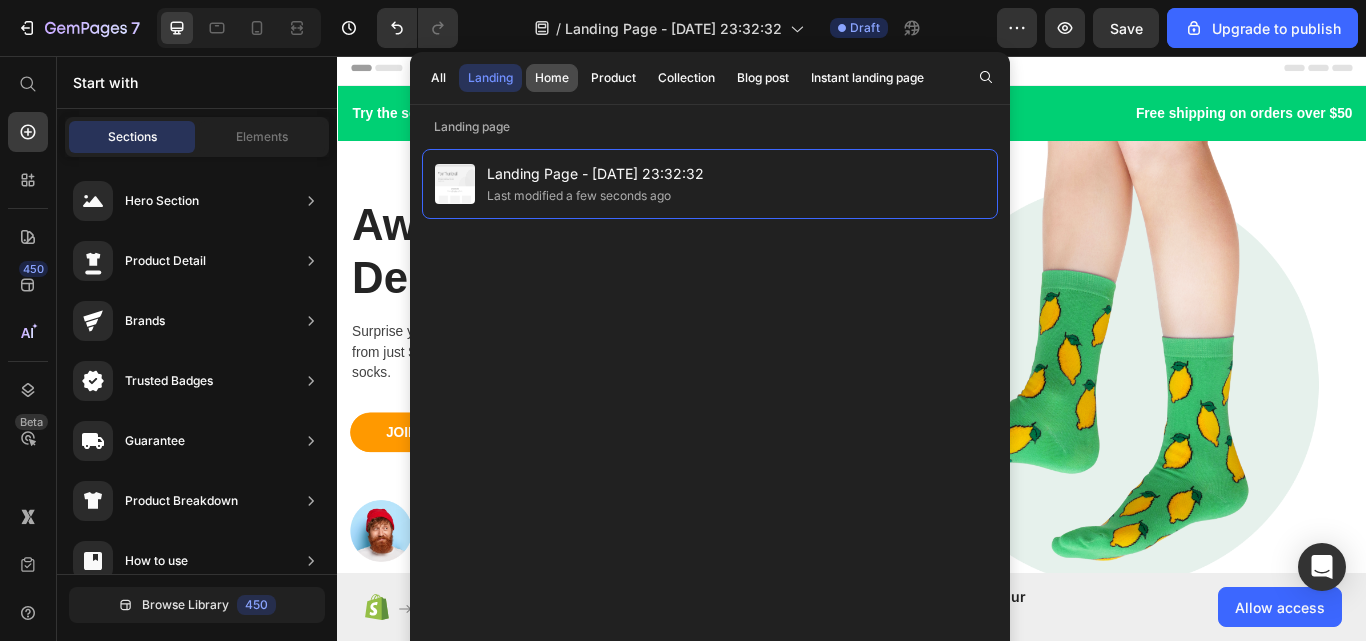 click on "Home" at bounding box center [552, 78] 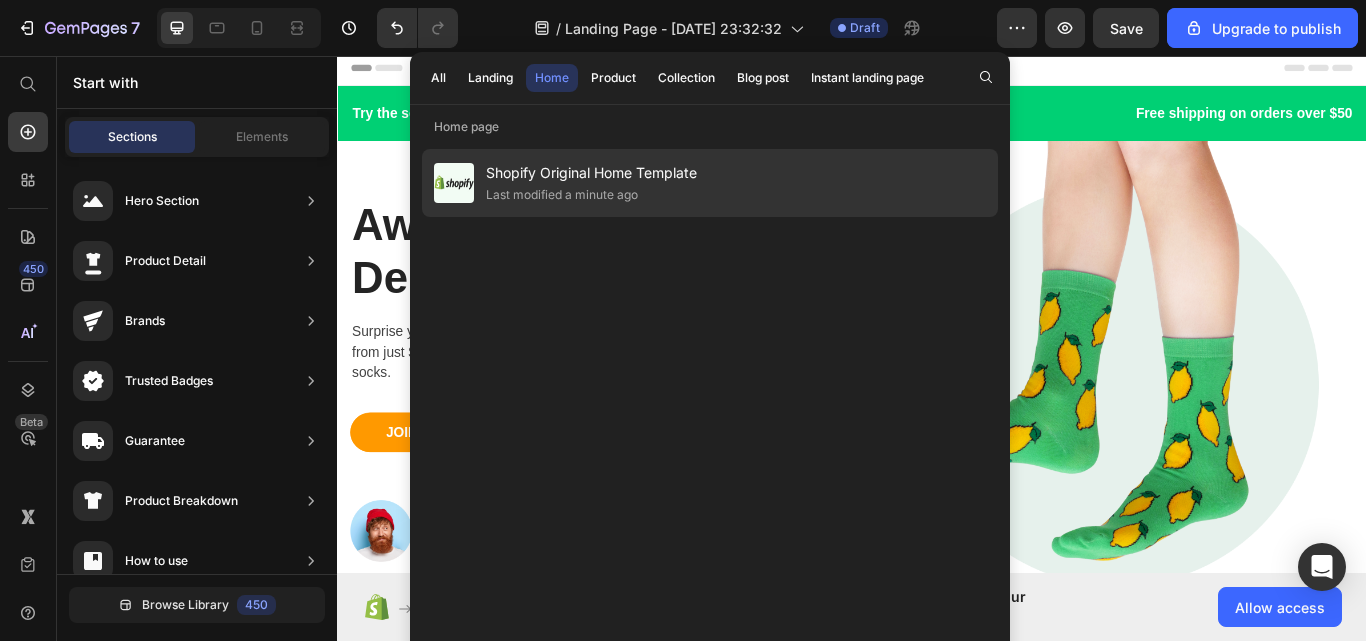 click on "Last modified a minute ago" 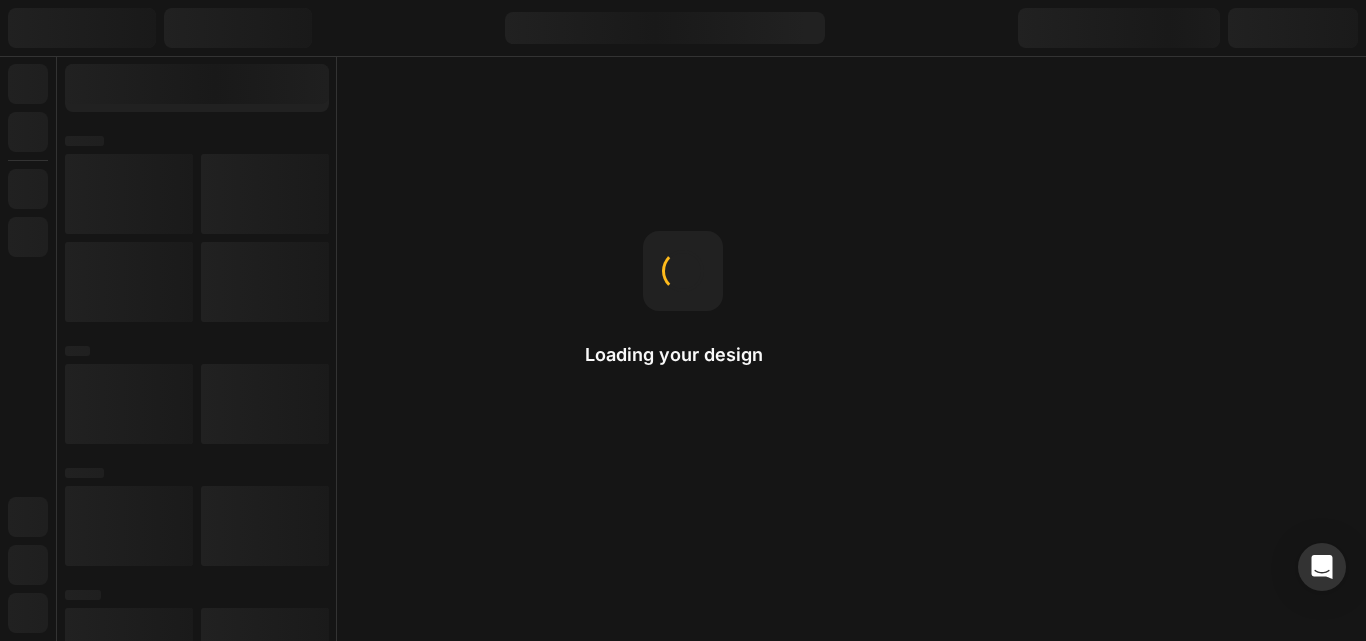 scroll, scrollTop: 0, scrollLeft: 0, axis: both 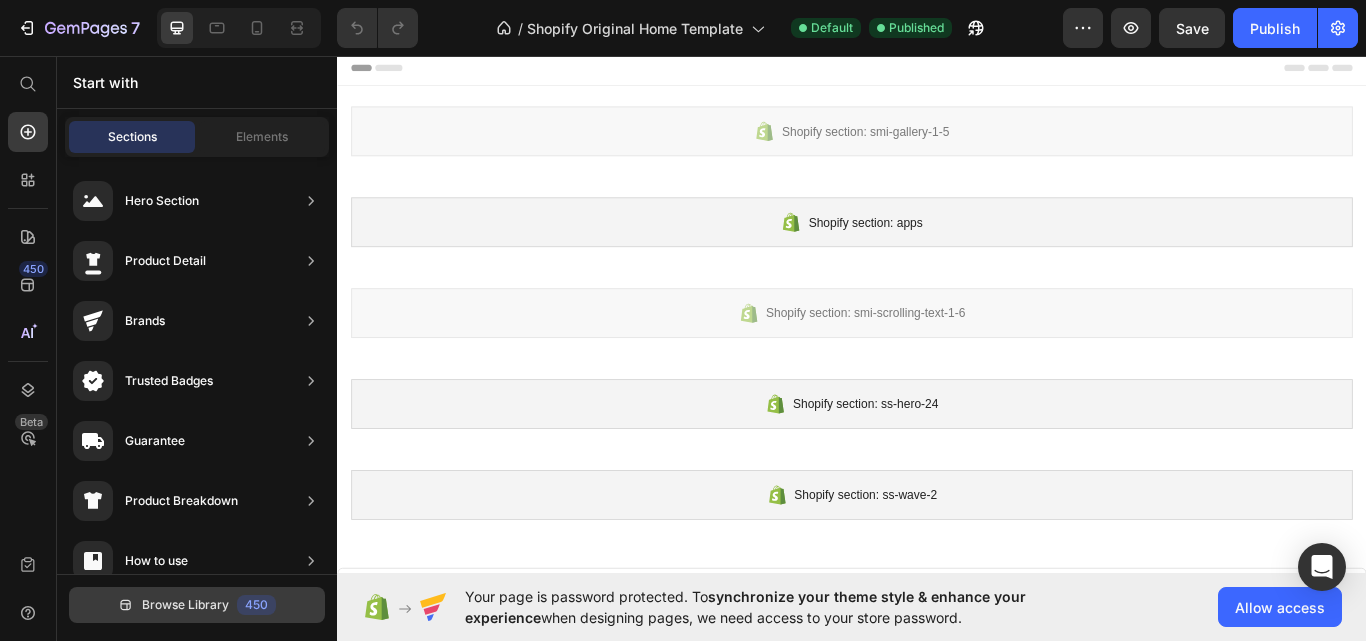 click on "Browse Library" at bounding box center [185, 605] 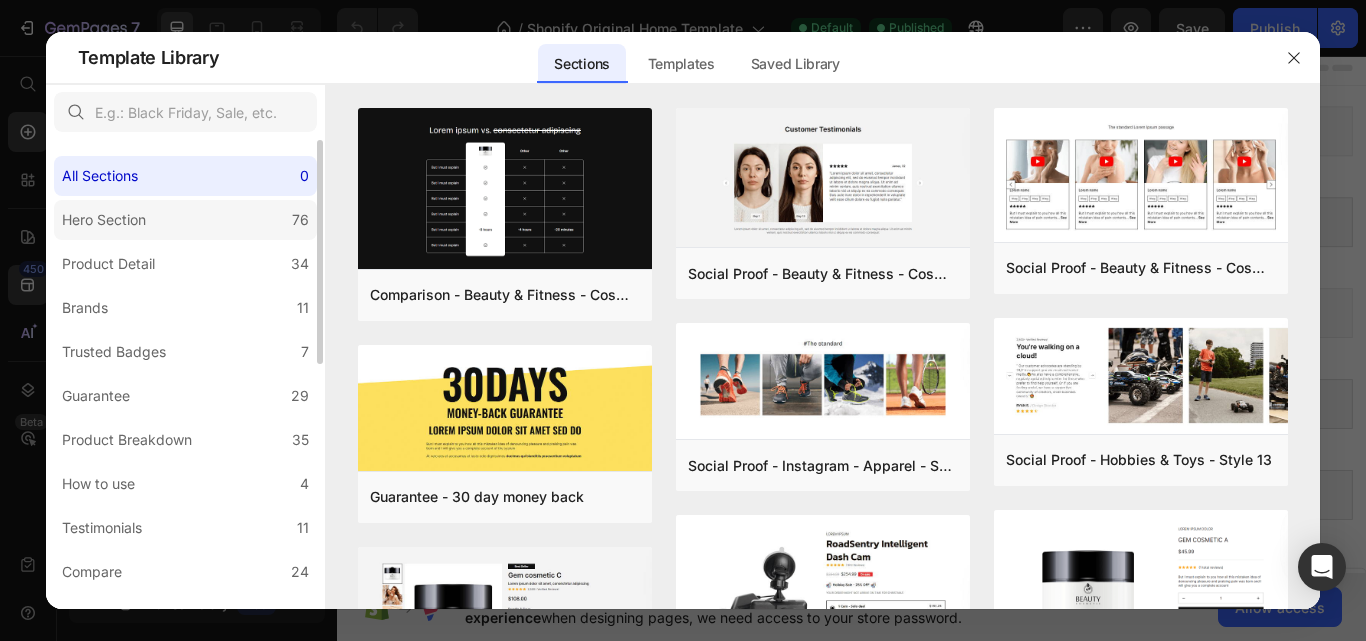 click on "Hero Section 76" 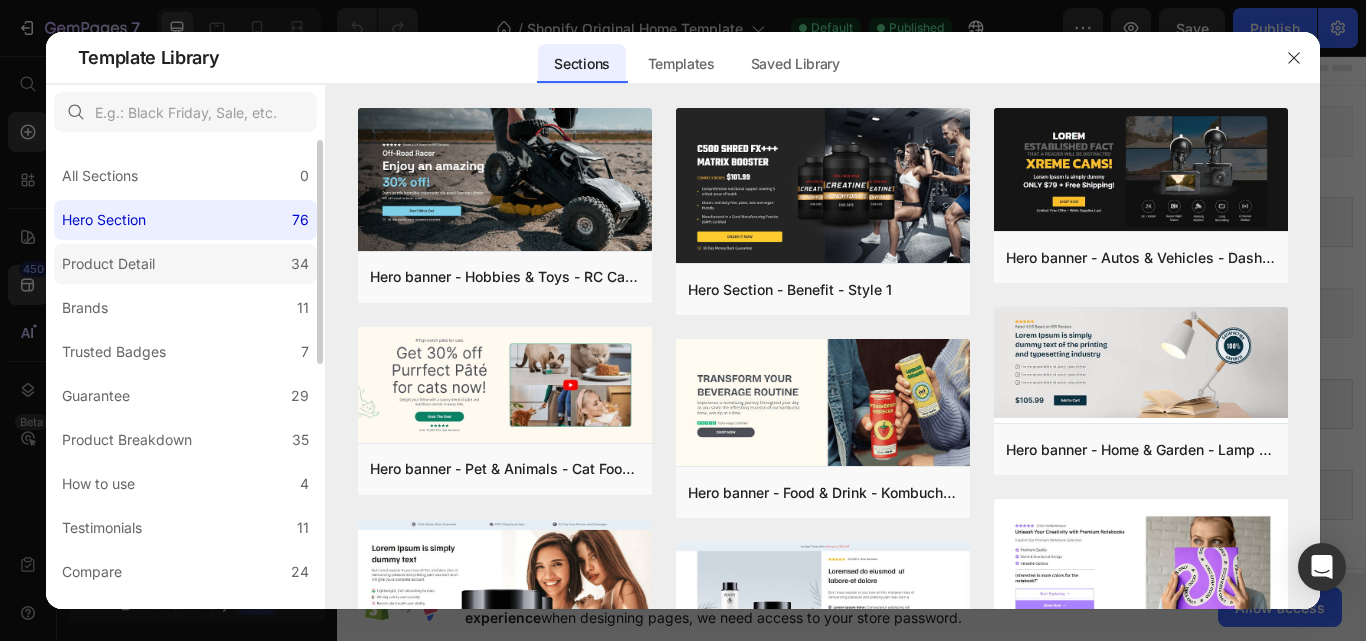 click on "Product Detail 34" 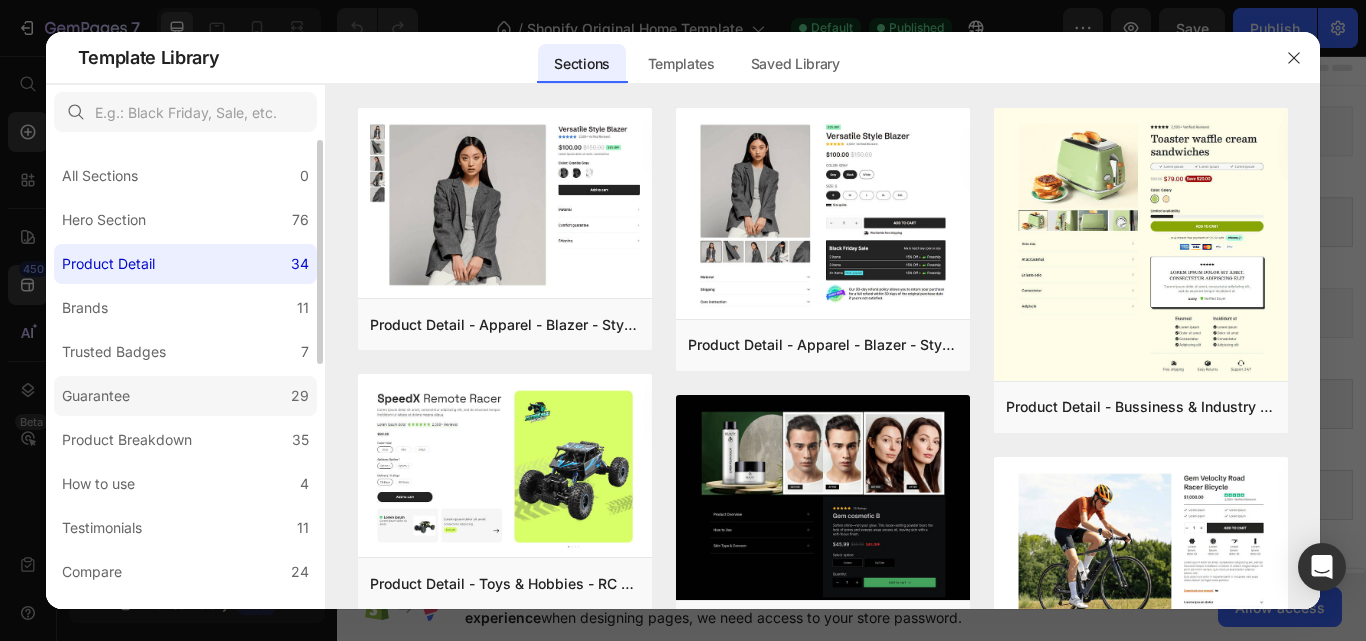 click on "Guarantee 29" 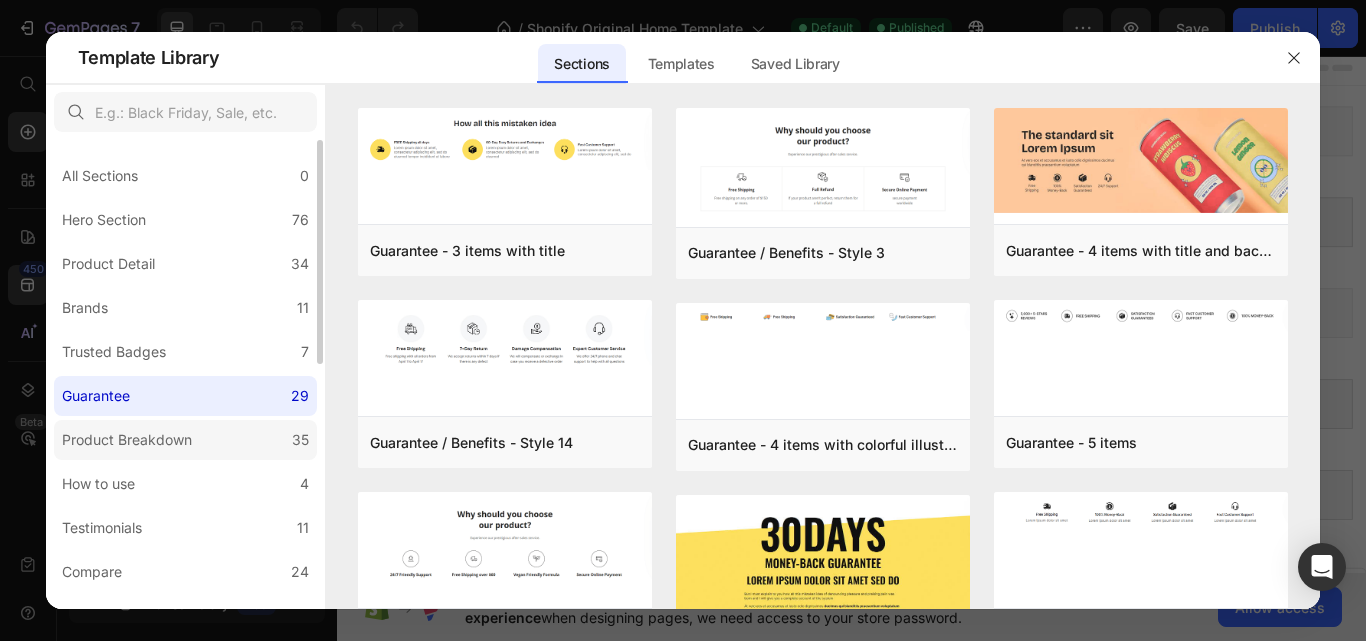 click on "Product Breakdown" at bounding box center [131, 440] 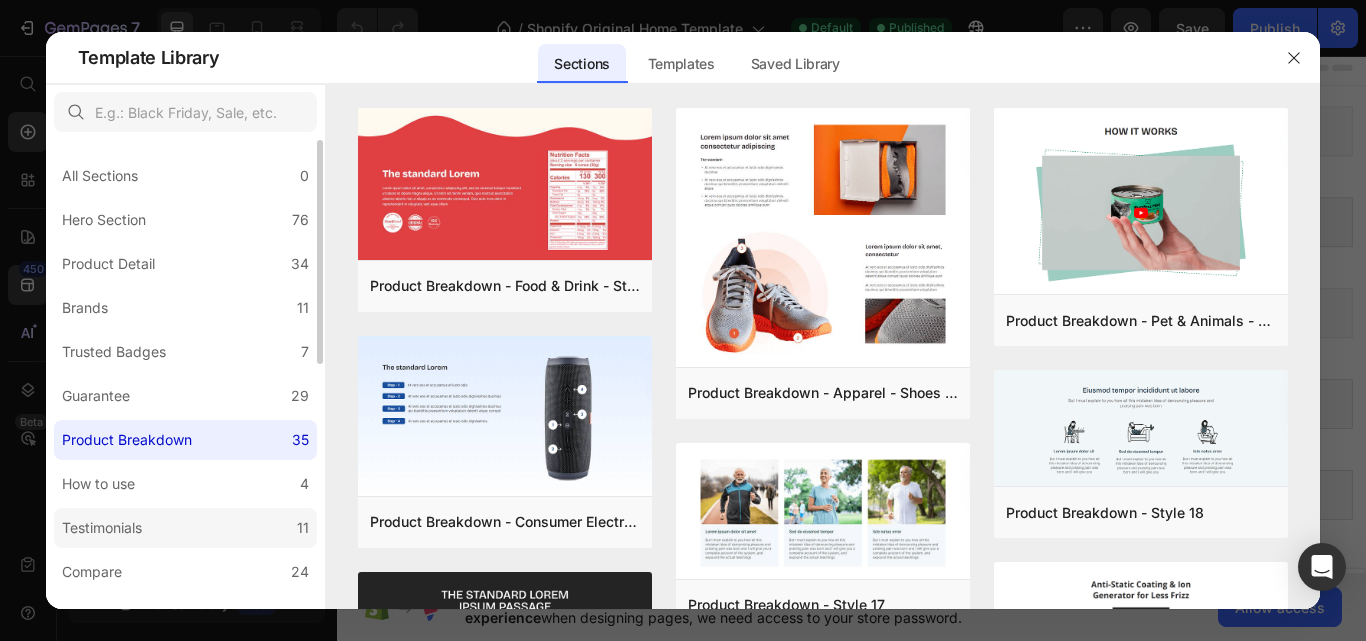 click on "Testimonials 11" 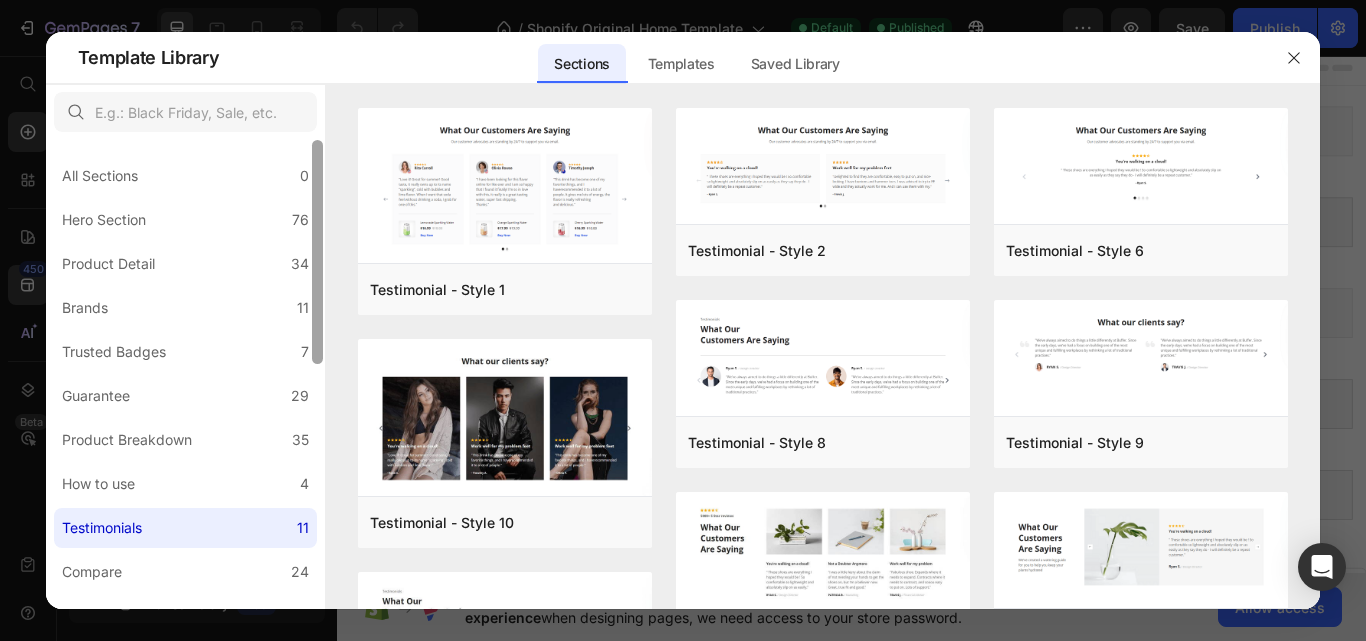 scroll, scrollTop: 469, scrollLeft: 0, axis: vertical 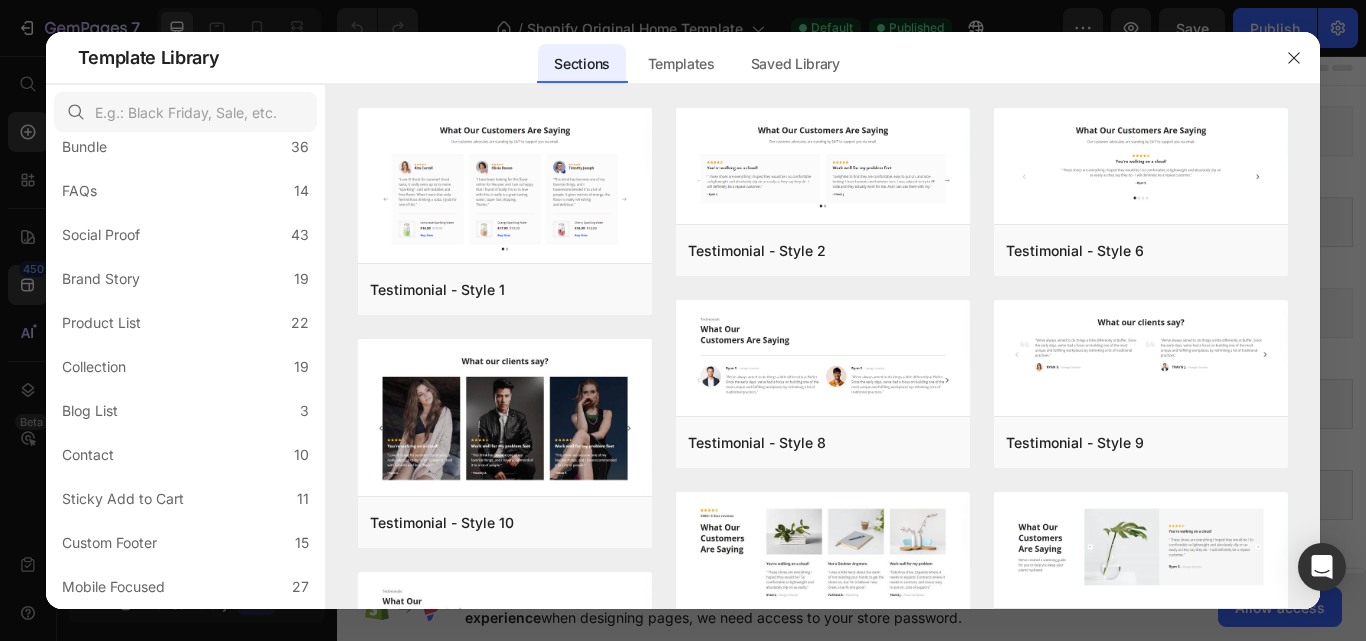click at bounding box center [317, -95] 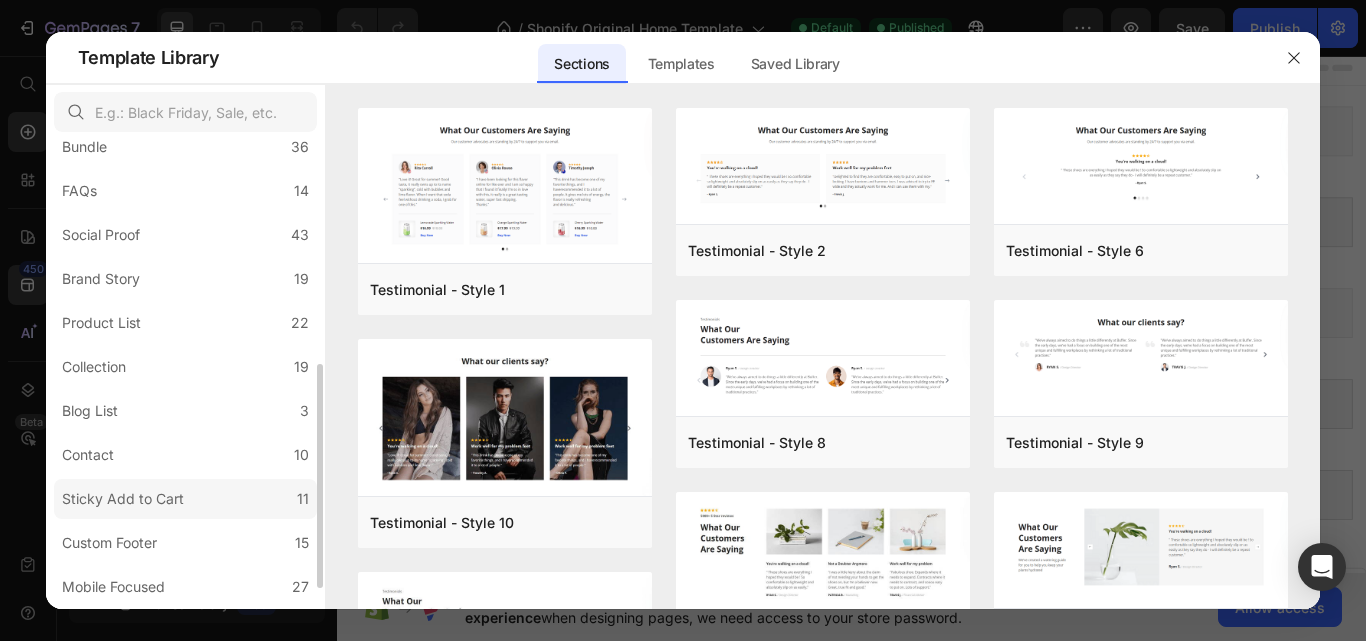 click on "Sticky Add to Cart 11" 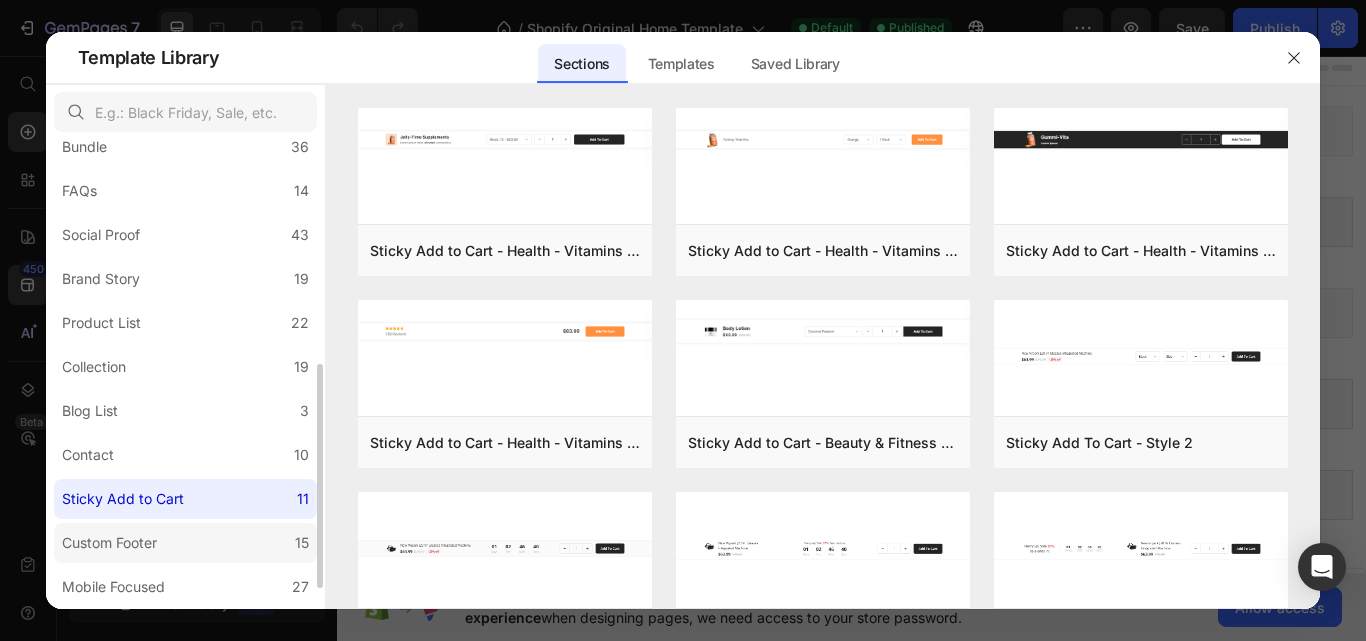 click on "Custom Footer 15" 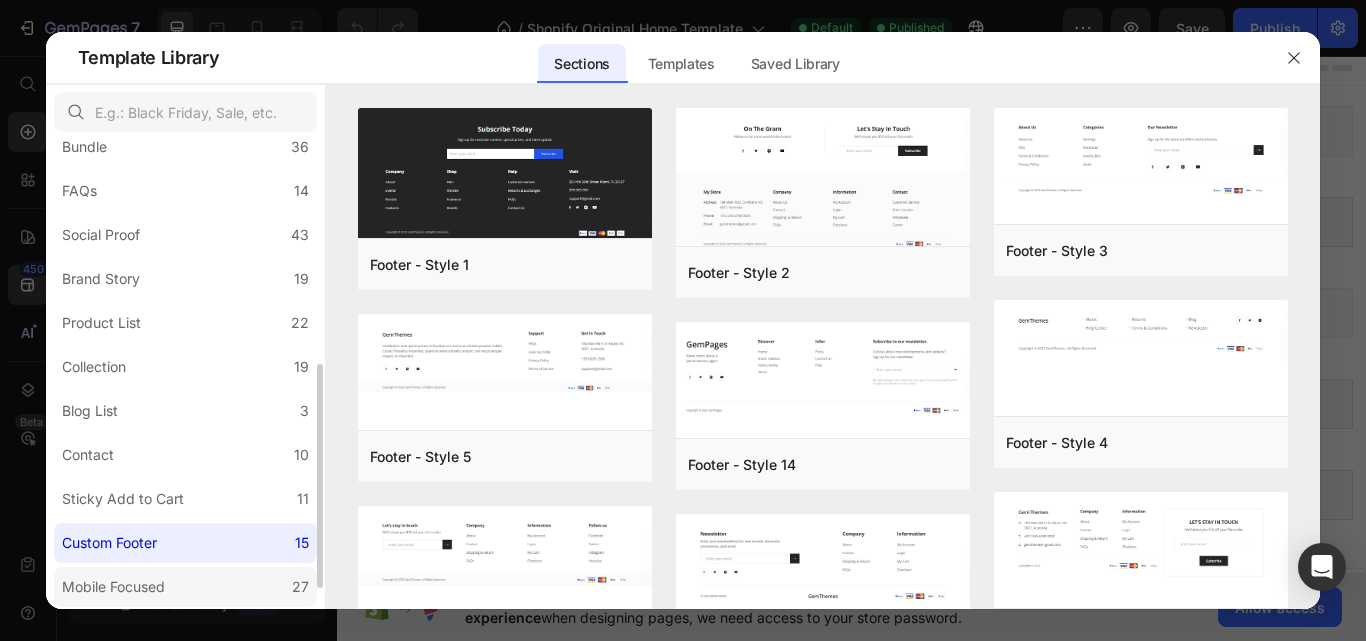 click on "Mobile Focused 27" 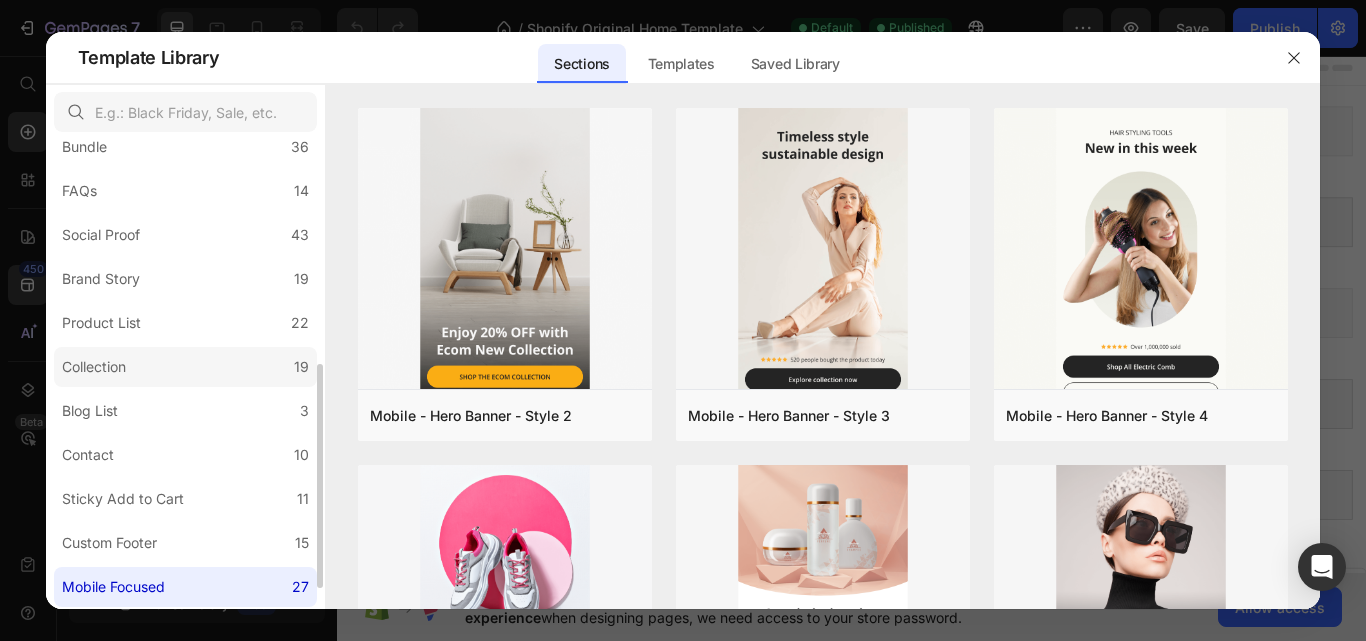 click on "Collection 19" 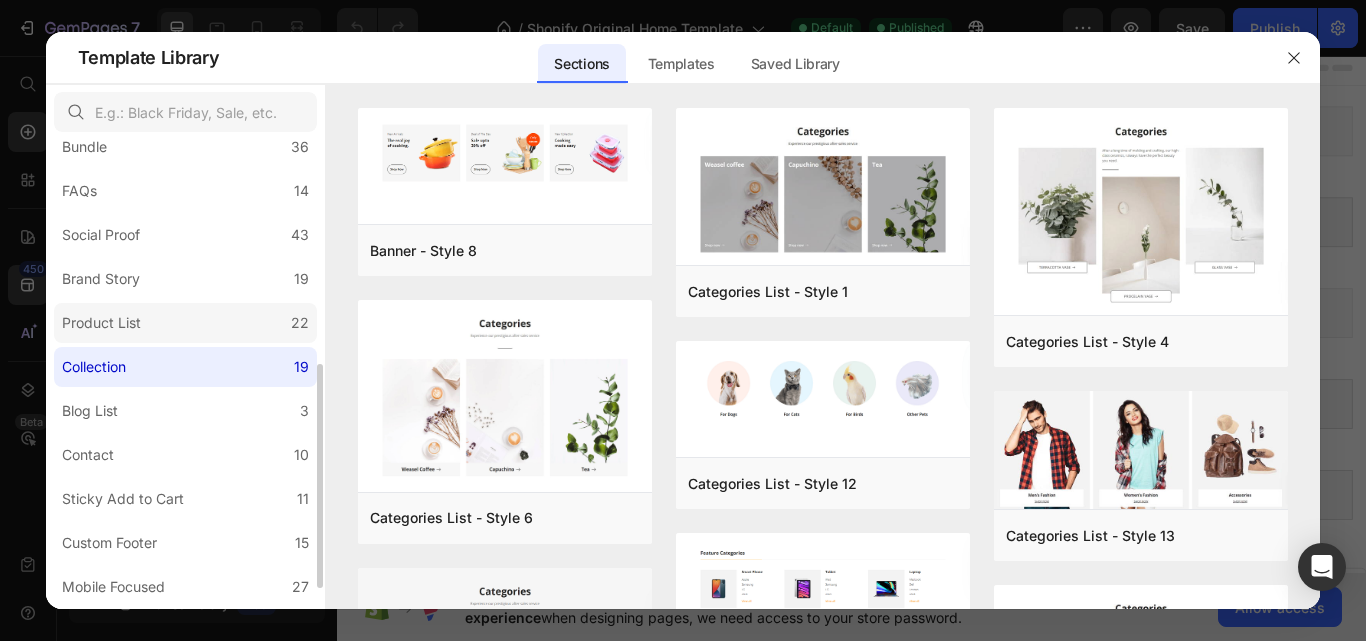 click on "Product List 22" 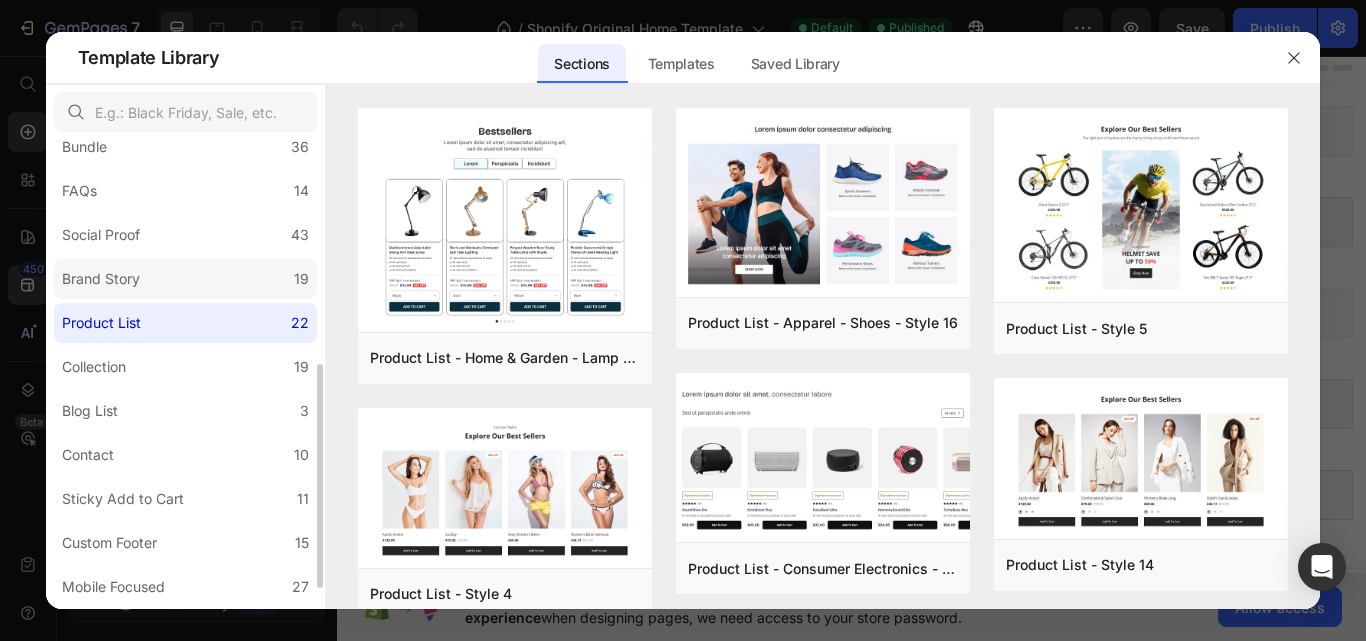click on "Brand Story 19" 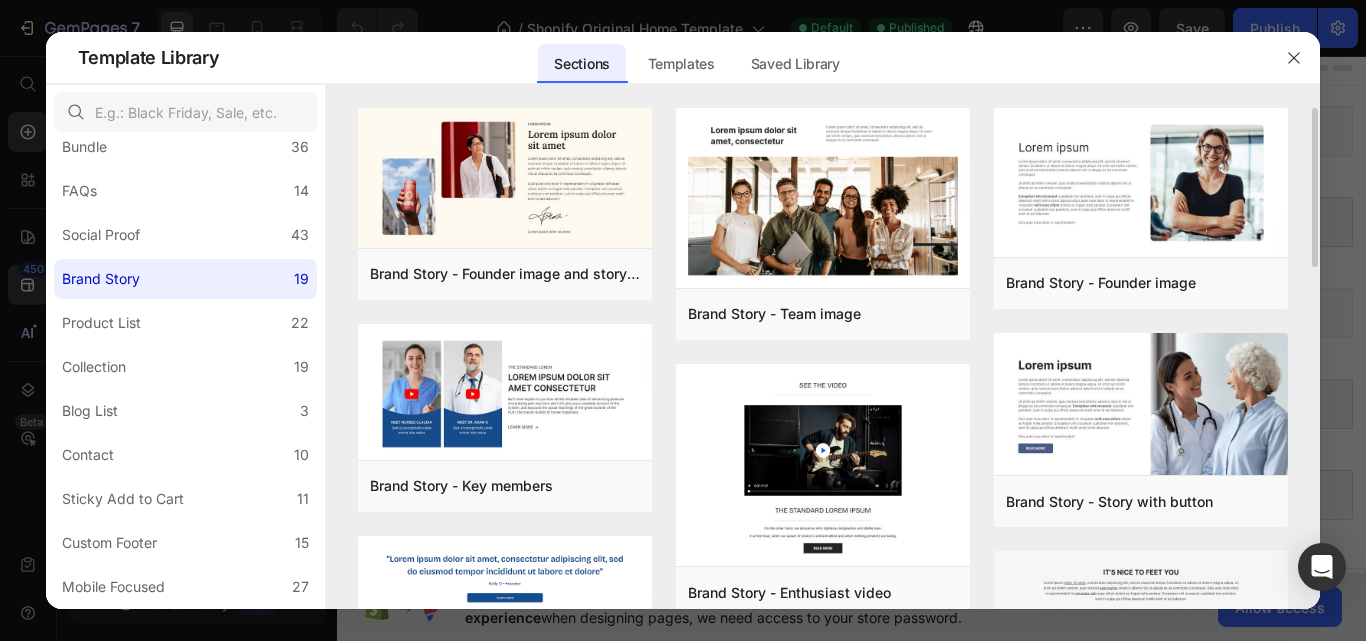 click on "Brand Story - Founder image and story with signature Add to page  Preview  Brand Story - Key members Add to page  Preview  Brand Story - Founder quote Add to page  Preview  Content - Style 2 Add to page  Preview  Content - Style 7 Add to page  Preview  Content - Style 6 Add to page  Preview  Brand Story - Team image Add to page  Preview  Brand Story - Enthusiast video Add to page  Preview  Brand Story - Founder image in center Add to page  Preview  Content - Style 4 Add to page  Preview  Content - Style 11 Add to page  Preview  Content - Style 1 Add to page  Preview  Brand Story - Founder image Add to page  Preview  Brand Story - Story with button Add to page  Preview  Brand Story - Long plain story Add to page  Preview  Content - Style 3 Add to page  Preview  Content - Style 10 Add to page  Preview  Content - Style 5 Add to page  Preview  Brand Story - Founder image and story with signature Add to page  Preview  Brand Story - Team image Add to page  Preview  Brand Story - Founder image Add to page  Preview" at bounding box center [823, 358] 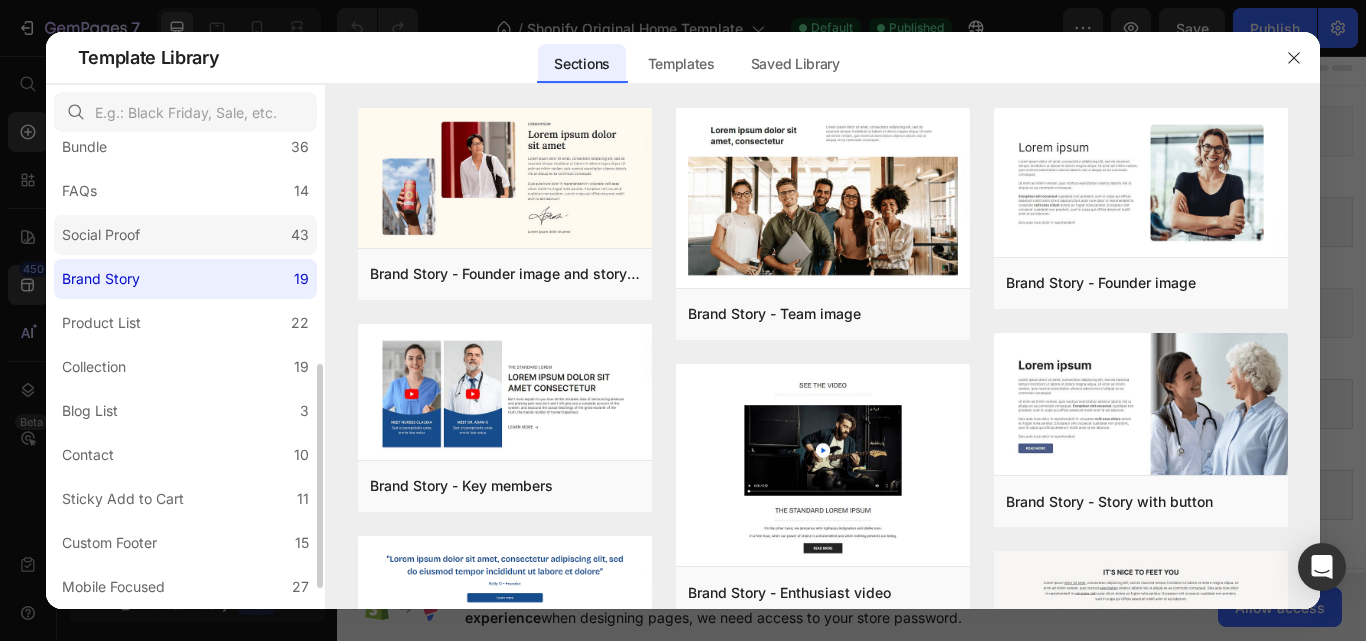 click on "Social Proof 43" 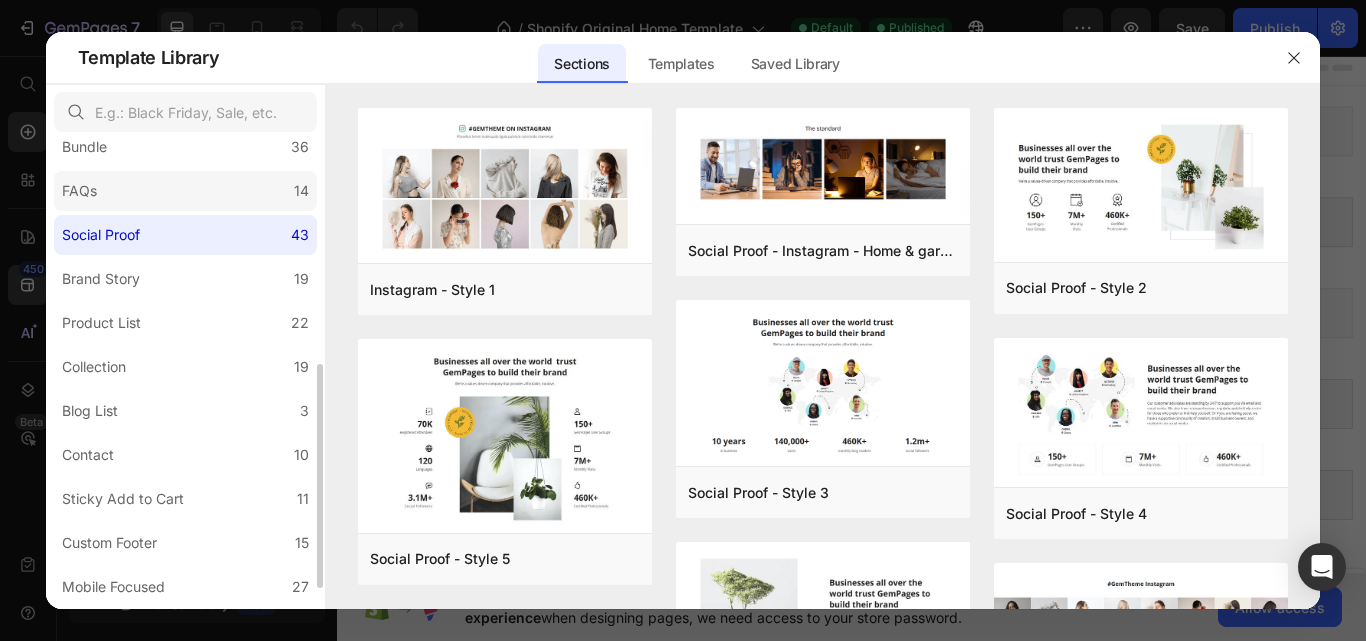 click on "FAQs 14" 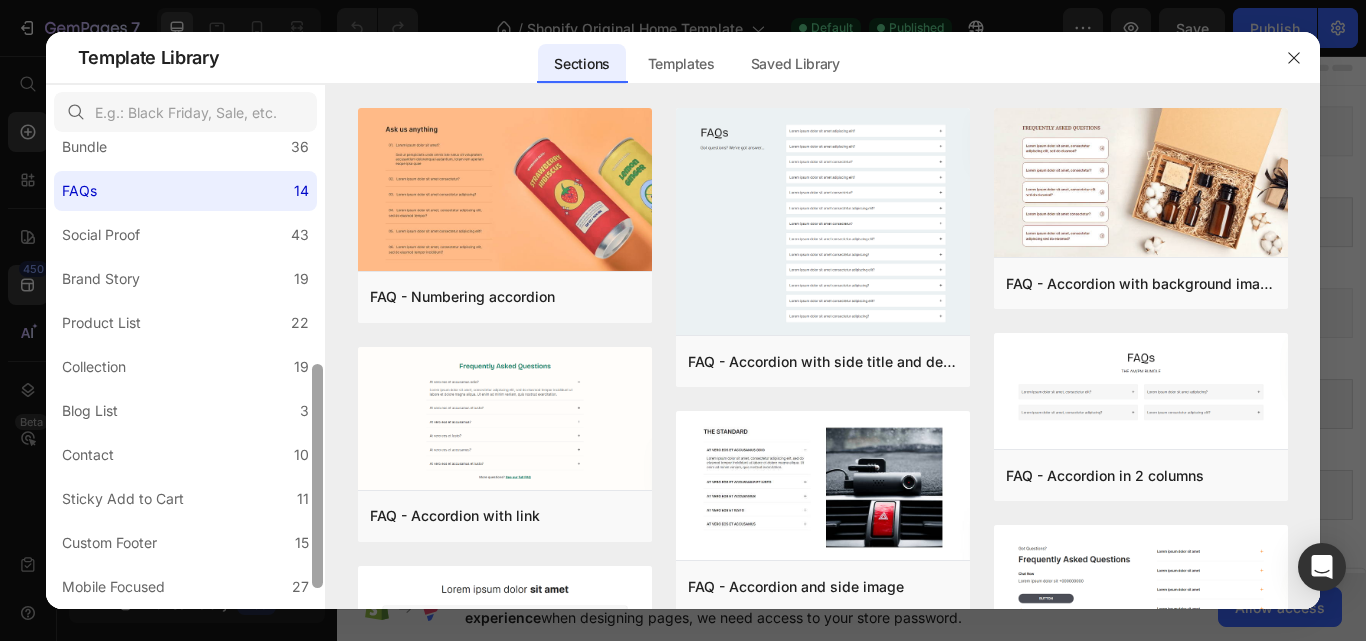 scroll, scrollTop: 0, scrollLeft: 0, axis: both 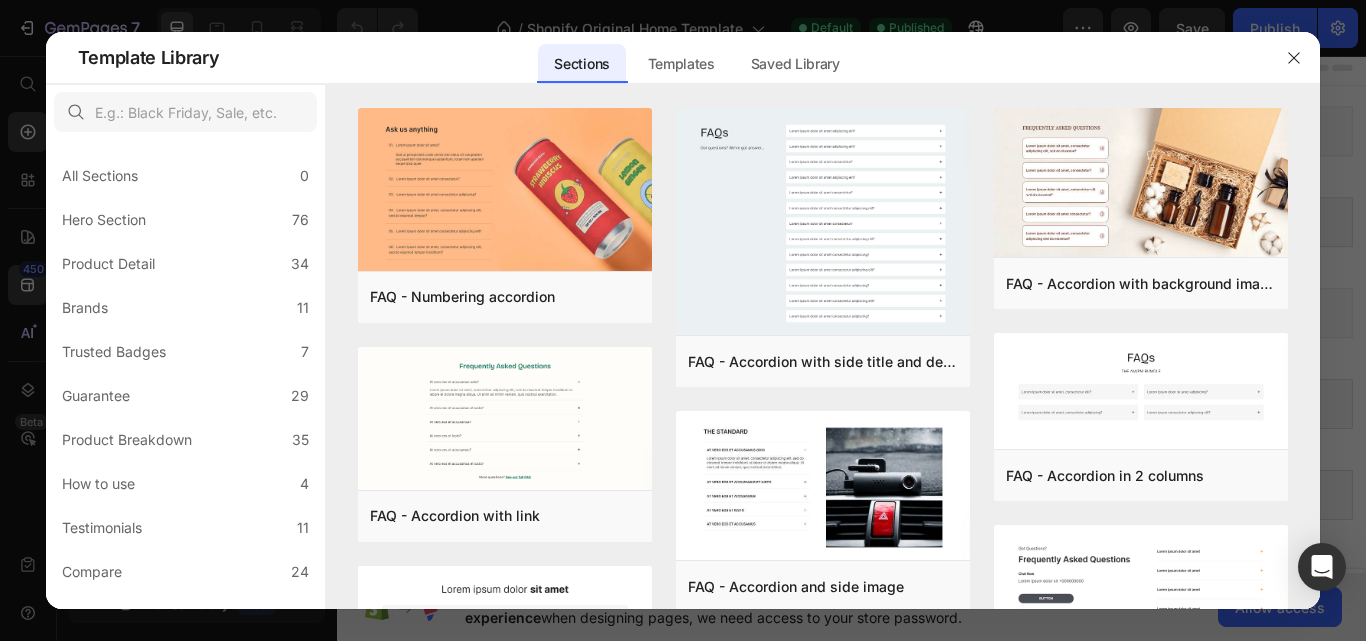 click at bounding box center [317, 843] 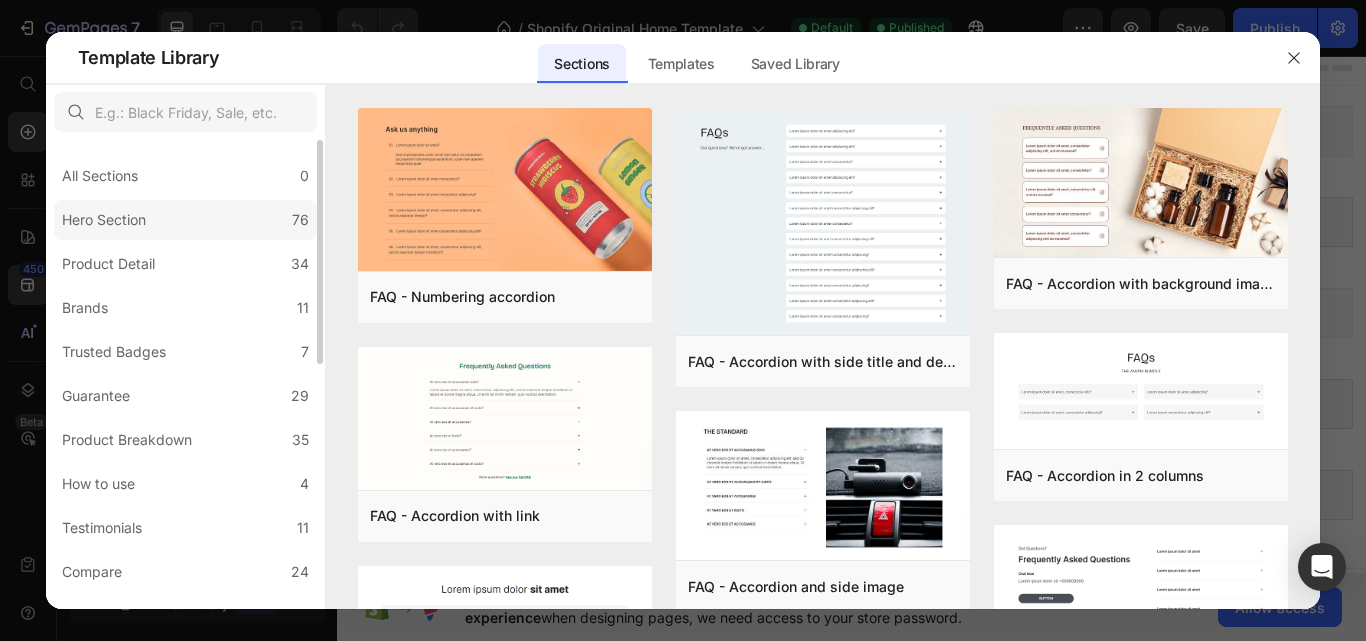 click on "Hero Section 76" 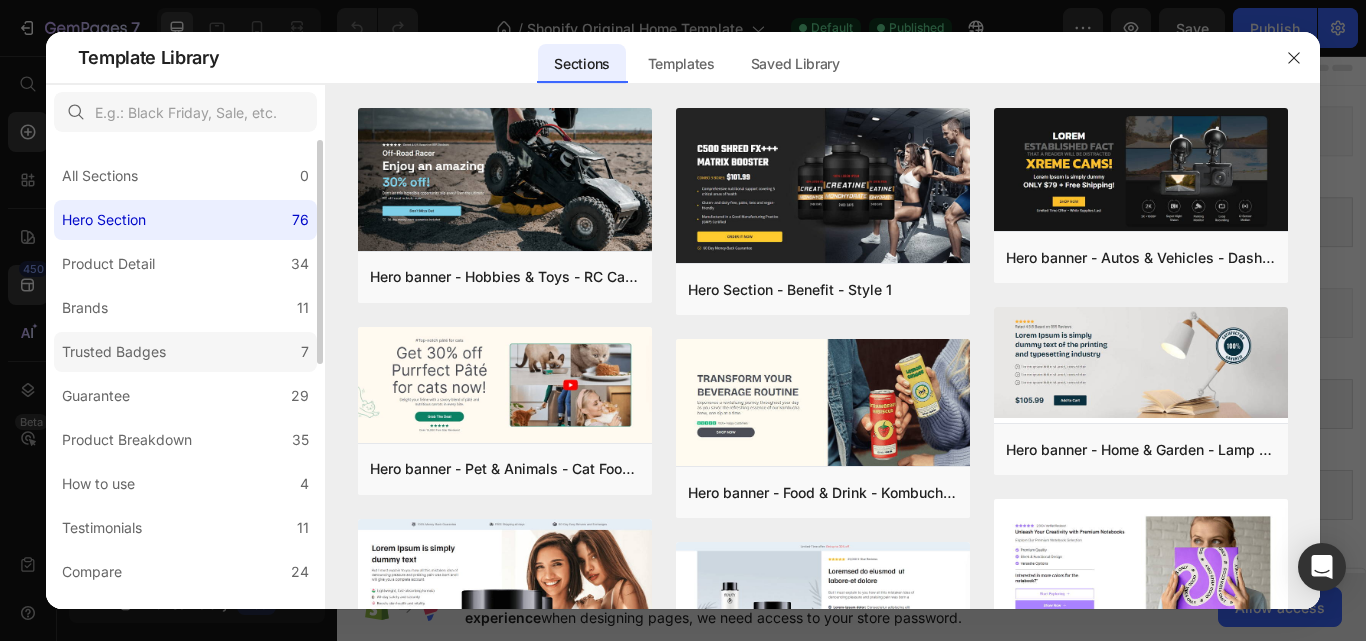 click on "Trusted Badges 7" 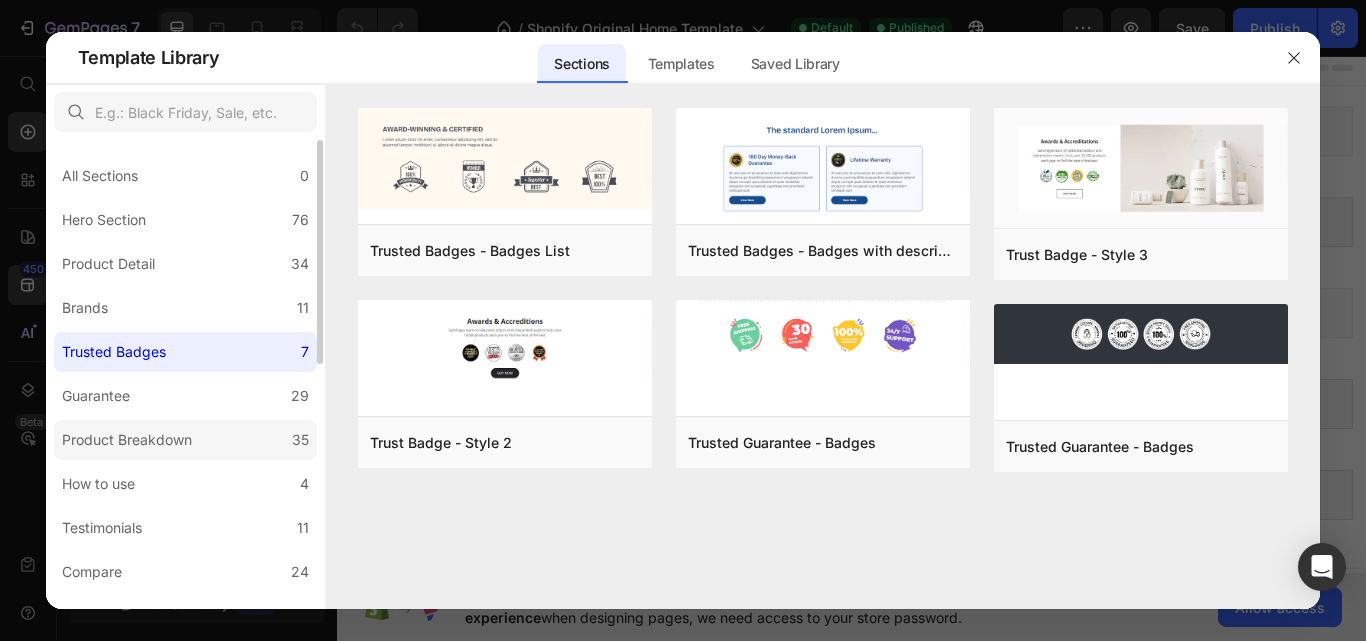 click on "Product Breakdown 35" 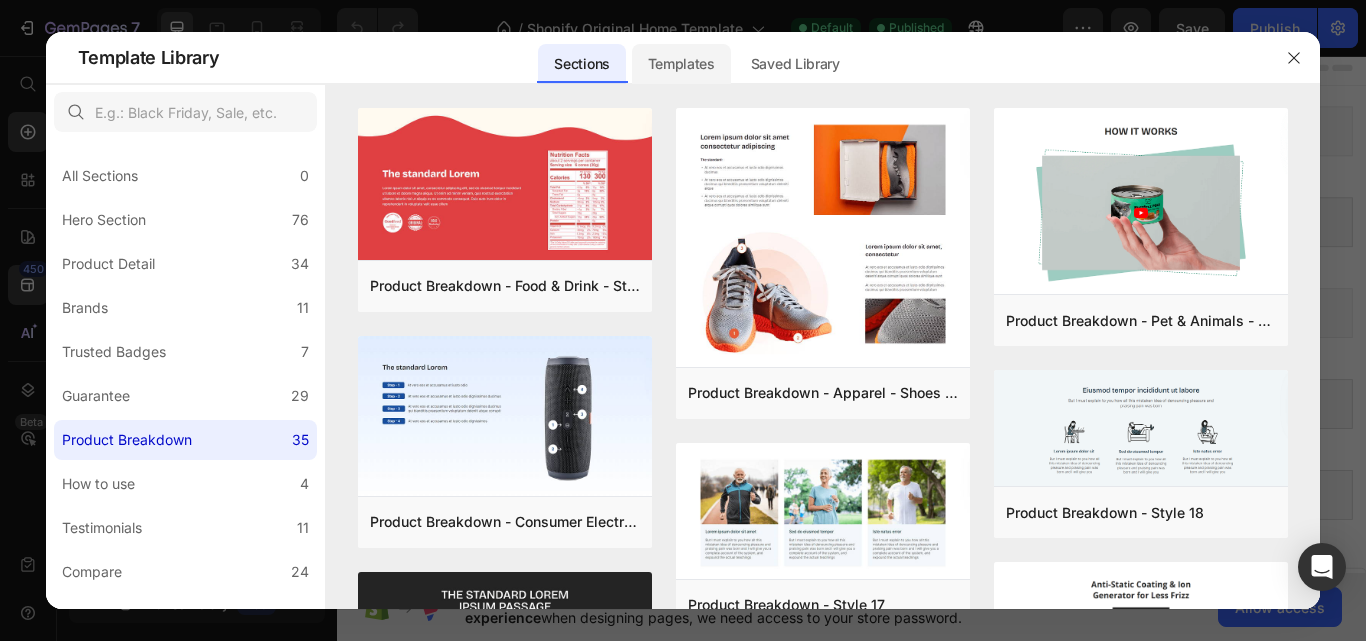 click on "Templates" 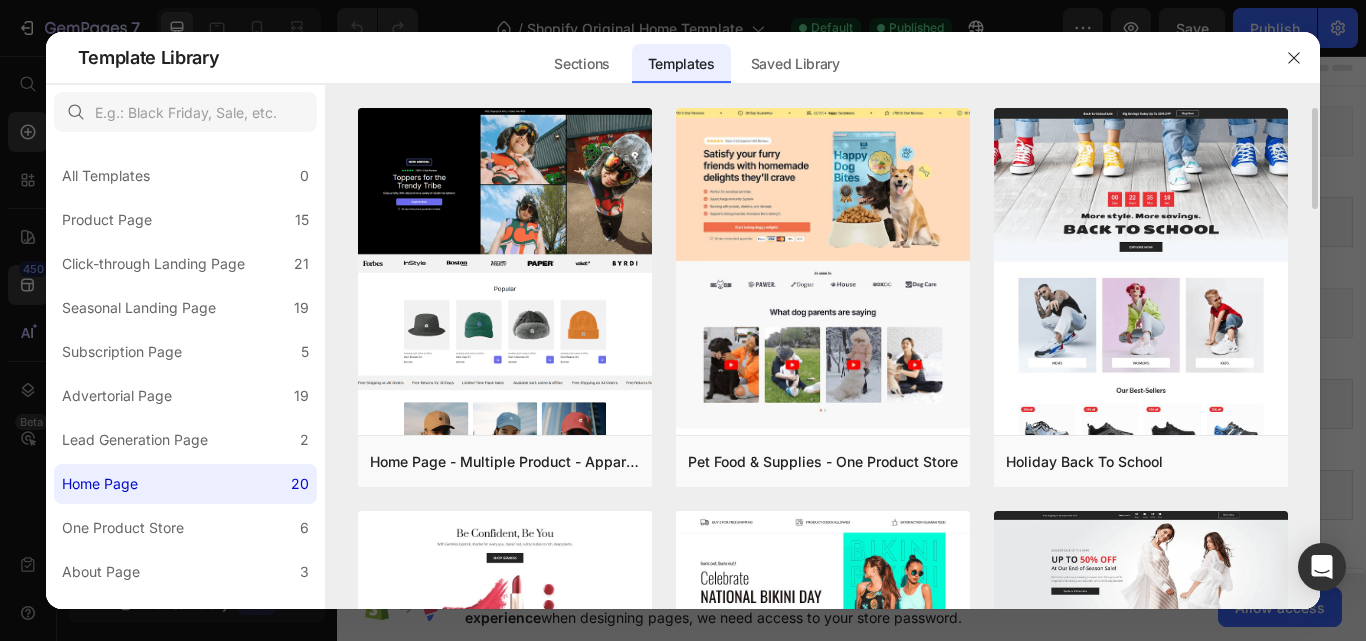 click on "Home Page - Multiple Product - Apparel - Style 4 Add to page  Preview  Pet Food & Supplies - One Product Store Add to page  Preview  Holiday Back To School Add to page  Preview  Beauty - V1 Add to page  Preview  Bikini & Swimwear Add to page  Preview  Home Page with Sale Hero Section Add to page  Preview  Electronic - V2 Add to page  Preview  Fashion - Mommy and Children Add to page  Preview  Green Furniture  Add to page  Preview  Jewelry Accessories Add to page  Preview  Pet Toys Add to page  Preview  Amelia Add to page  Preview  Back To School - Stationery Add to page  Preview  Fashion - Men and Women Add to page  Preview  Nutritional Shakes Add to page  Preview  Sport Hub Add to page  Preview  Organic Cosmetics Add to page  Preview  Steel Watches Add to page  Preview" at bounding box center [823, 358] 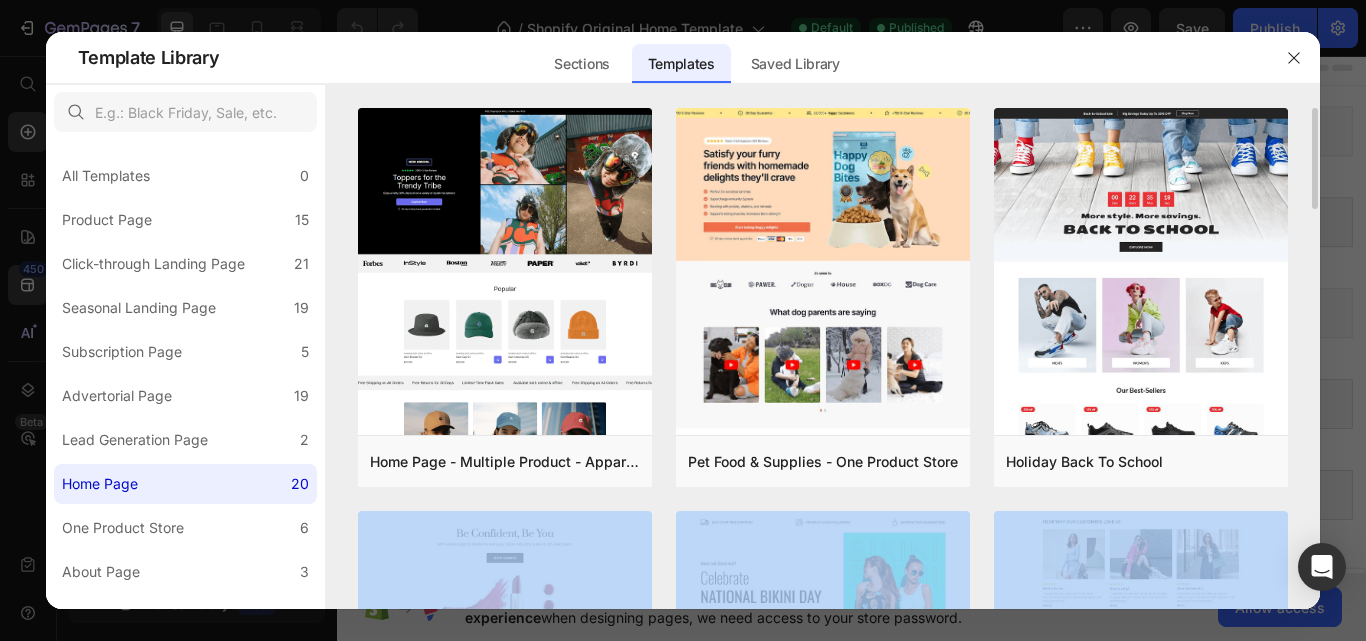 drag, startPoint x: 1270, startPoint y: 498, endPoint x: 1160, endPoint y: 545, distance: 119.62023 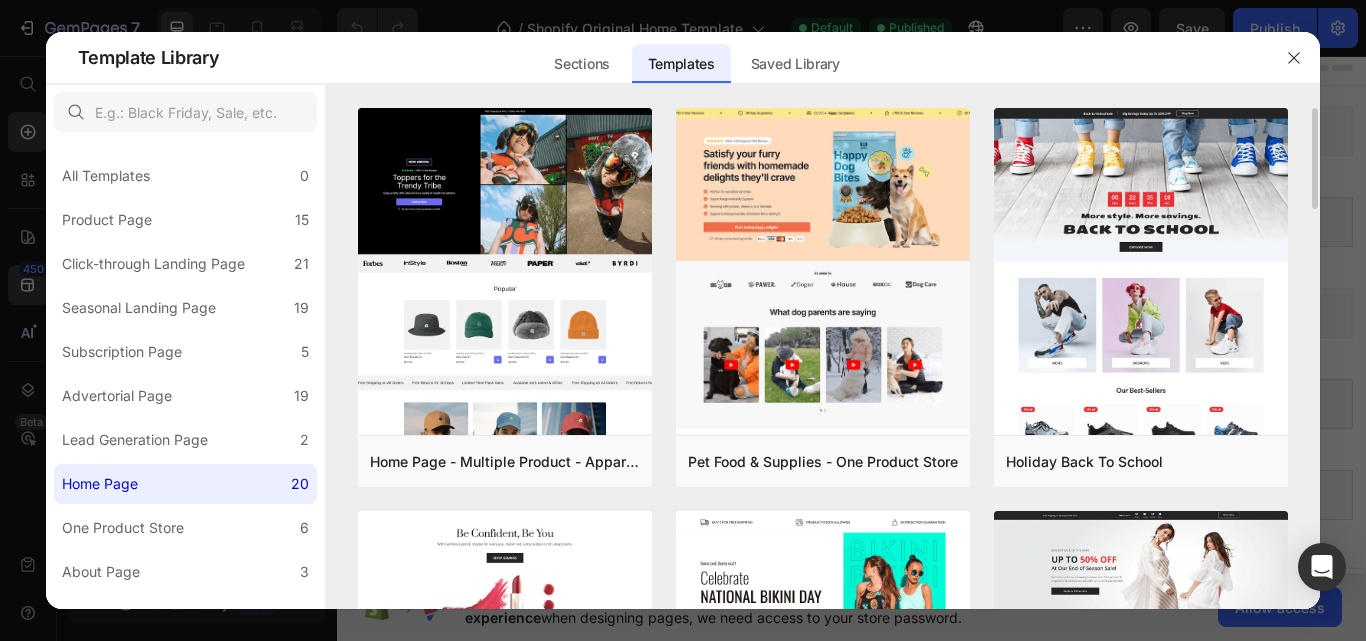 click on "Home Page - Multiple Product - Apparel - Style 4 Add to page  Preview  Pet Food & Supplies - One Product Store Add to page  Preview  Holiday Back To School Add to page  Preview  Beauty - V1 Add to page  Preview  Bikini & Swimwear Add to page  Preview  Home Page with Sale Hero Section Add to page  Preview  Electronic - V2 Add to page  Preview  Fashion - Mommy and Children Add to page  Preview  Green Furniture  Add to page  Preview  Jewelry Accessories Add to page  Preview  Pet Toys Add to page  Preview  Amelia Add to page  Preview  Back To School - Stationery Add to page  Preview  Fashion - Men and Women Add to page  Preview  Nutritional Shakes Add to page  Preview  Sport Hub Add to page  Preview  Organic Cosmetics Add to page  Preview  Steel Watches Add to page  Preview" at bounding box center [823, 358] 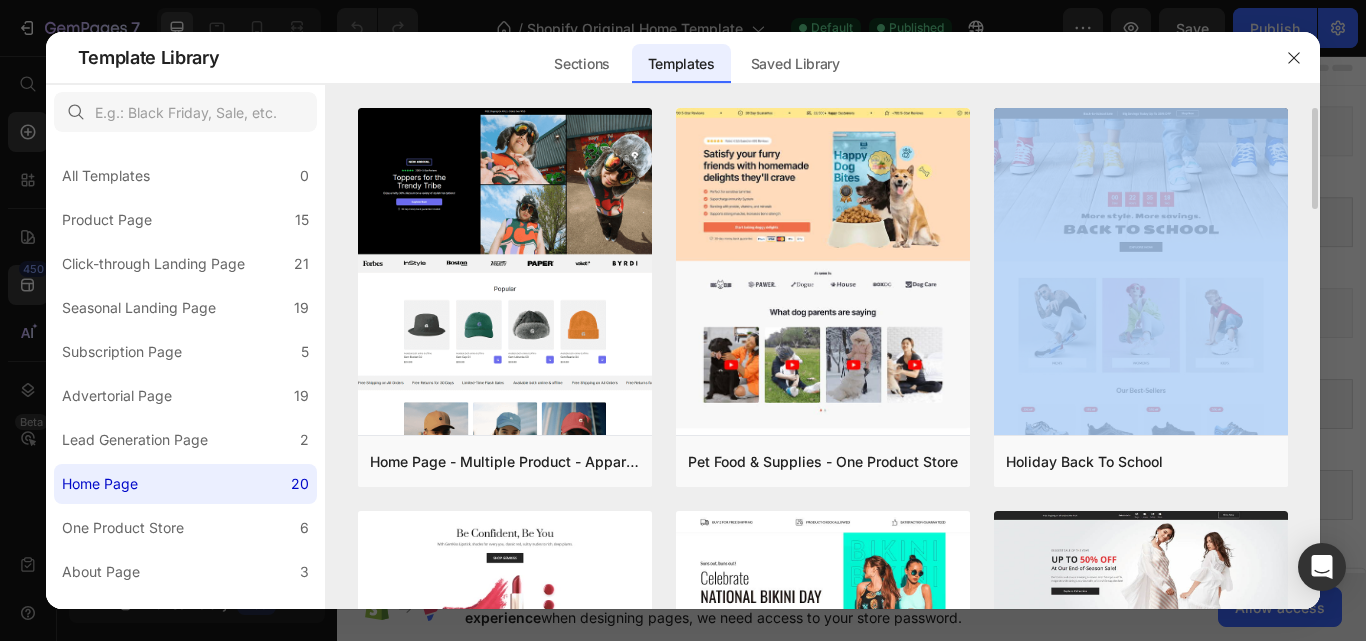 click on "Home Page - Multiple Product - Apparel - Style 4 Add to page  Preview  Pet Food & Supplies - One Product Store Add to page  Preview  Holiday Back To School Add to page  Preview  Beauty - V1 Add to page  Preview  Bikini & Swimwear Add to page  Preview  Home Page with Sale Hero Section Add to page  Preview  Electronic - V2 Add to page  Preview  Fashion - Mommy and Children Add to page  Preview  Green Furniture  Add to page  Preview  Jewelry Accessories Add to page  Preview  Pet Toys Add to page  Preview  Amelia Add to page  Preview  Back To School - Stationery Add to page  Preview  Fashion - Men and Women Add to page  Preview  Nutritional Shakes Add to page  Preview  Sport Hub Add to page  Preview  Organic Cosmetics Add to page  Preview  Steel Watches Add to page  Preview" at bounding box center (823, 358) 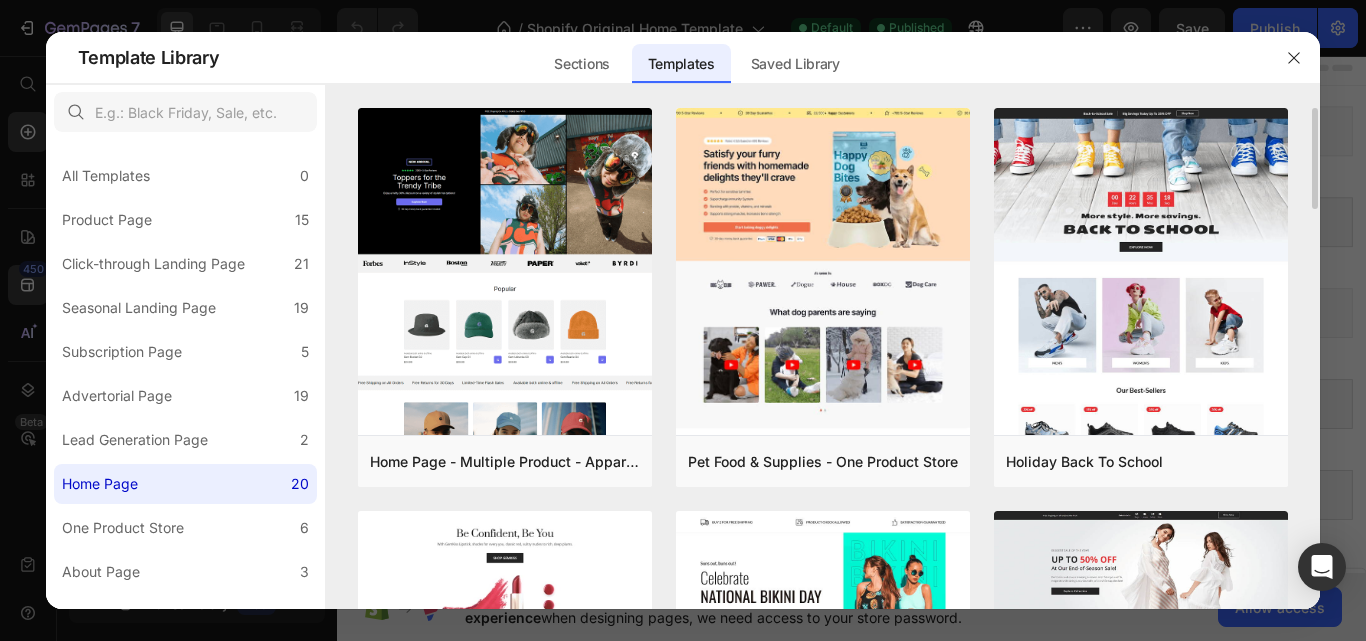 click on "Home Page - Multiple Product - Apparel - Style 4 Add to page  Preview  Pet Food & Supplies - One Product Store Add to page  Preview  Holiday Back To School Add to page  Preview  Beauty - V1 Add to page  Preview  Bikini & Swimwear Add to page  Preview  Home Page with Sale Hero Section Add to page  Preview  Electronic - V2 Add to page  Preview  Fashion - Mommy and Children Add to page  Preview  Green Furniture  Add to page  Preview  Jewelry Accessories Add to page  Preview  Pet Toys Add to page  Preview  Amelia Add to page  Preview  Back To School - Stationery Add to page  Preview  Fashion - Men and Women Add to page  Preview  Nutritional Shakes Add to page  Preview  Sport Hub Add to page  Preview  Organic Cosmetics Add to page  Preview  Steel Watches Add to page  Preview" at bounding box center (823, 358) 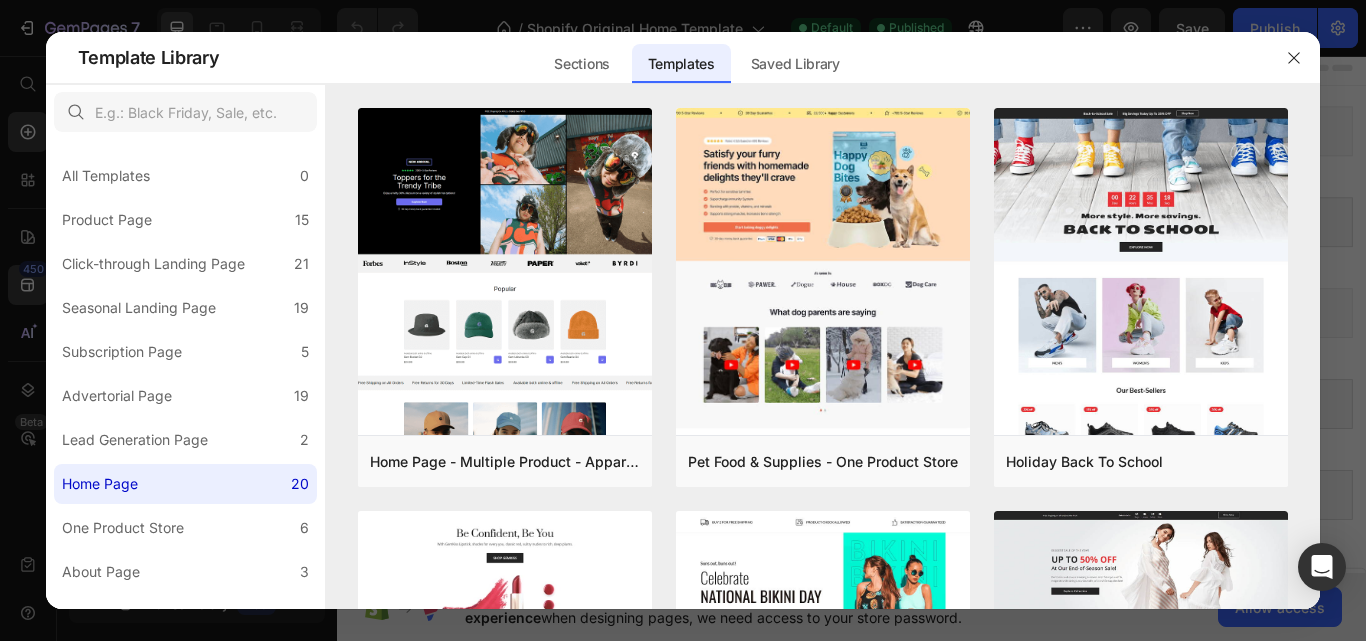 click at bounding box center (683, 320) 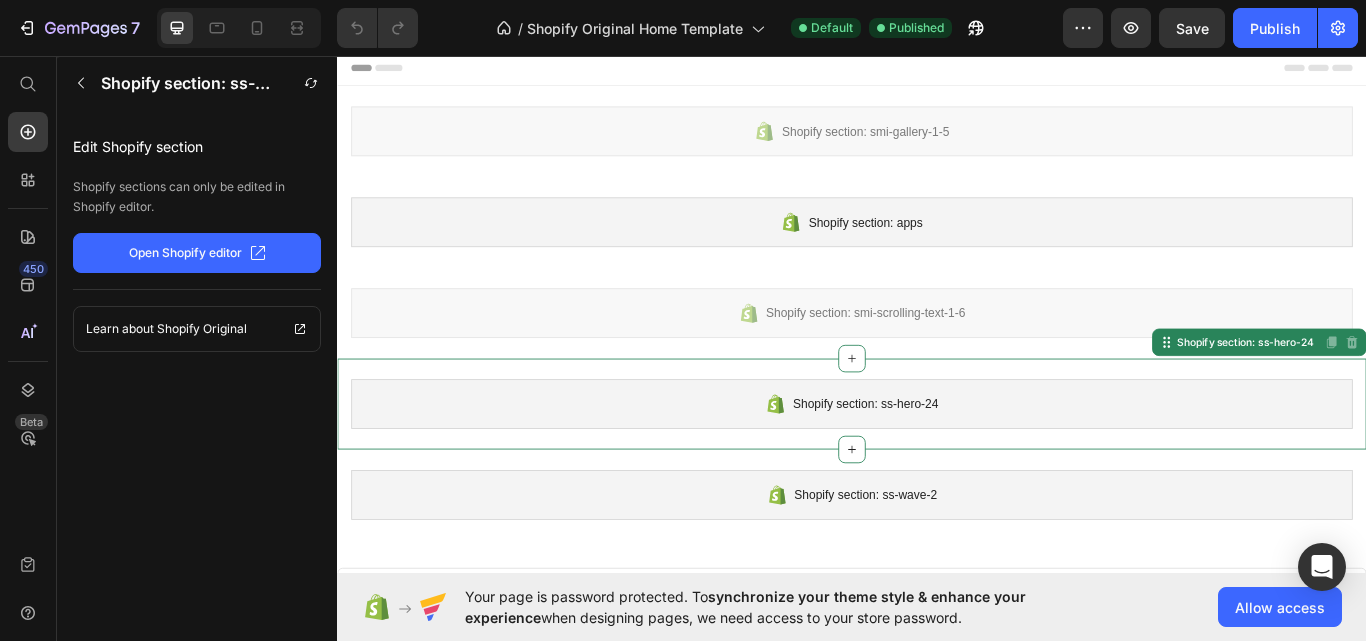 click on "Shopify section: ss-hero-24 Shopify section: ss-hero-24   Disabled. Please edit in Shopify Editor Disabled. Please edit in Shopify Editor" at bounding box center (937, 463) 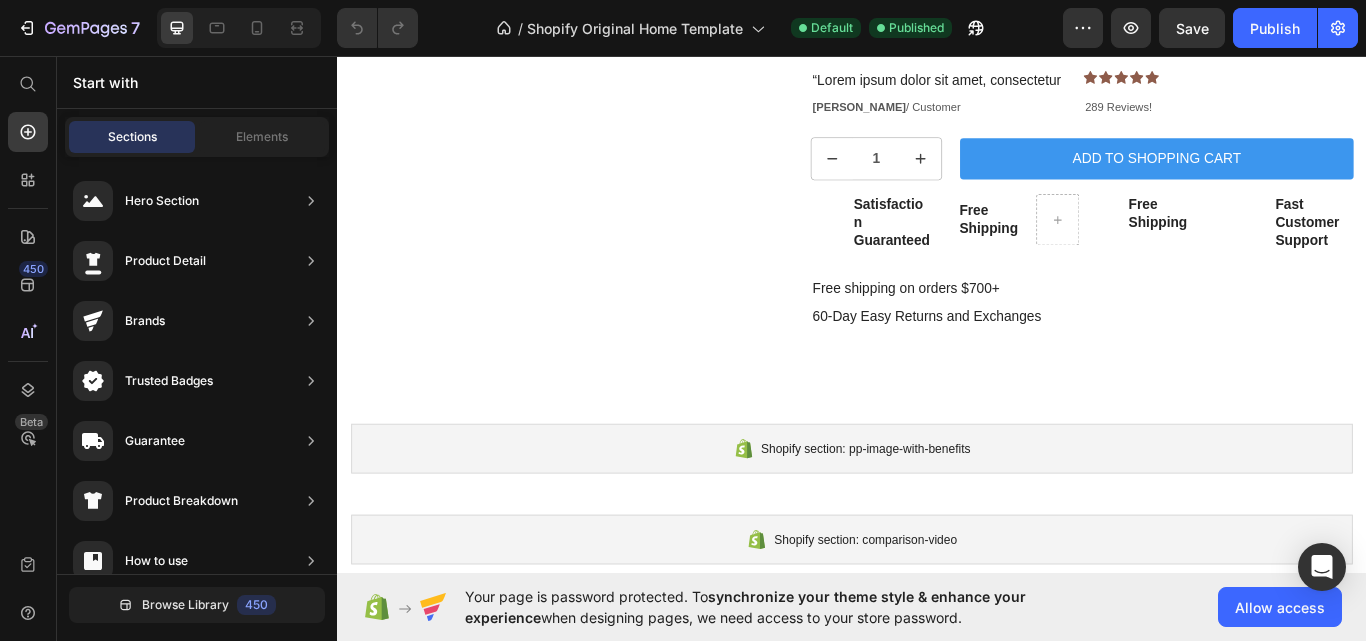 scroll, scrollTop: 1320, scrollLeft: 0, axis: vertical 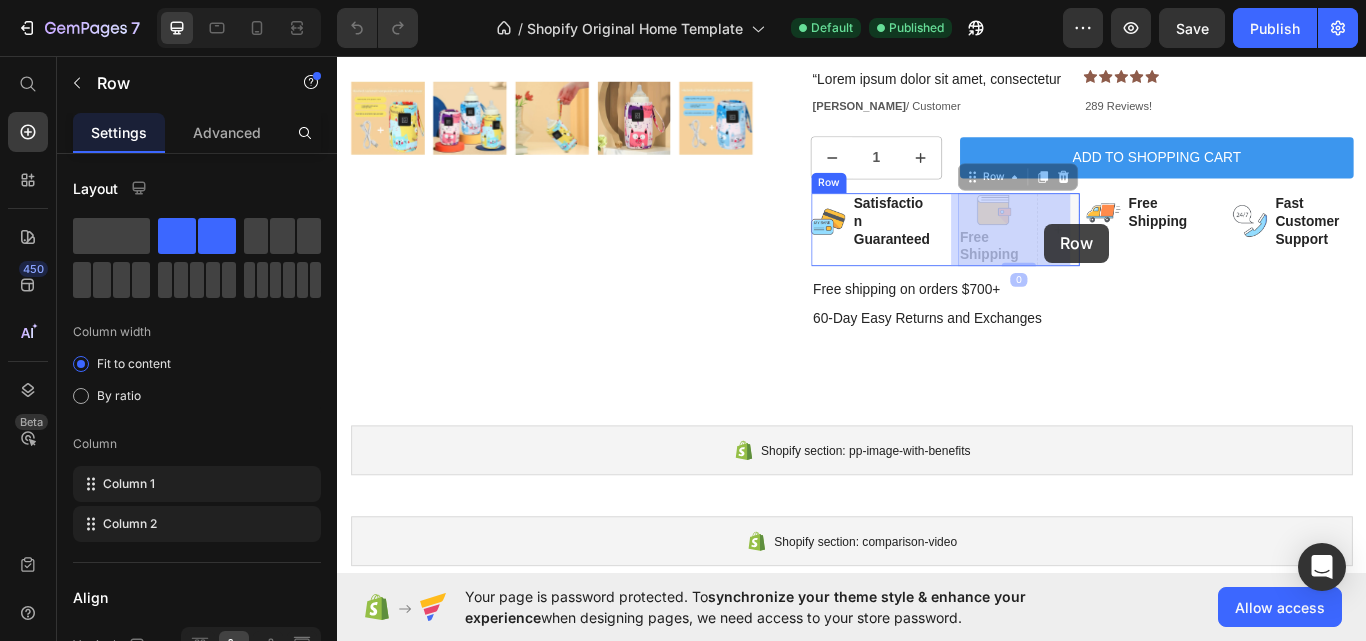 drag, startPoint x: 1134, startPoint y: 251, endPoint x: 1161, endPoint y: 252, distance: 27.018513 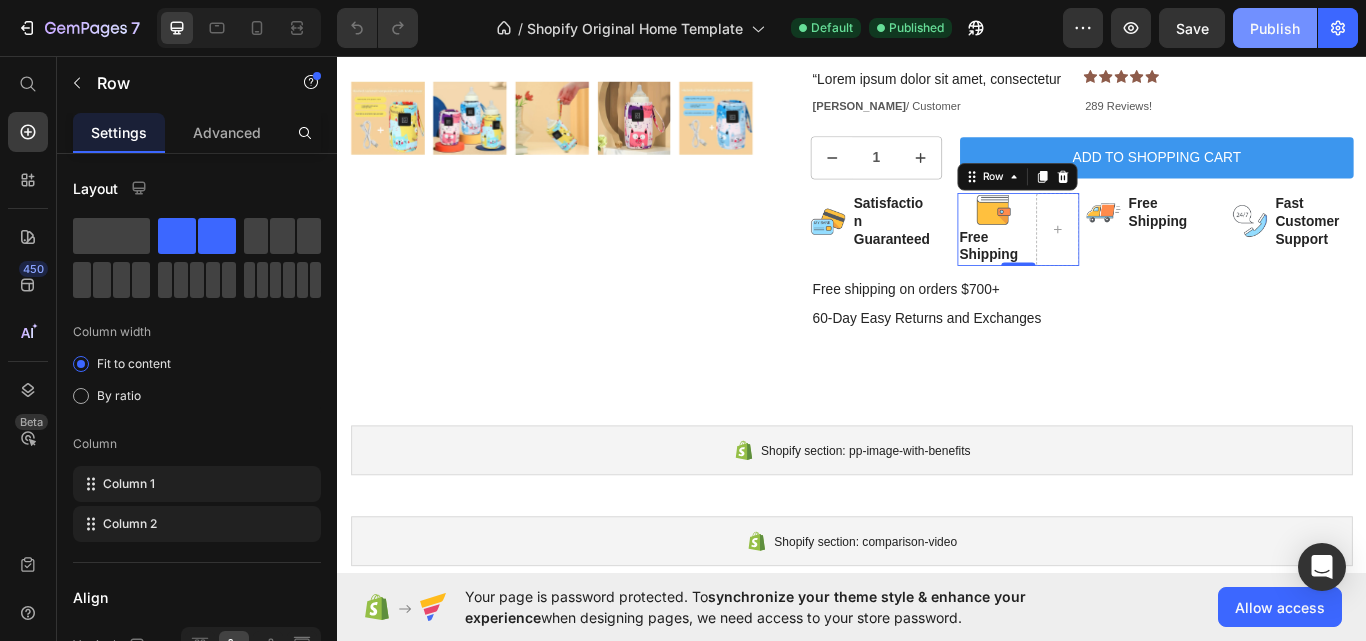 click on "Publish" at bounding box center (1275, 28) 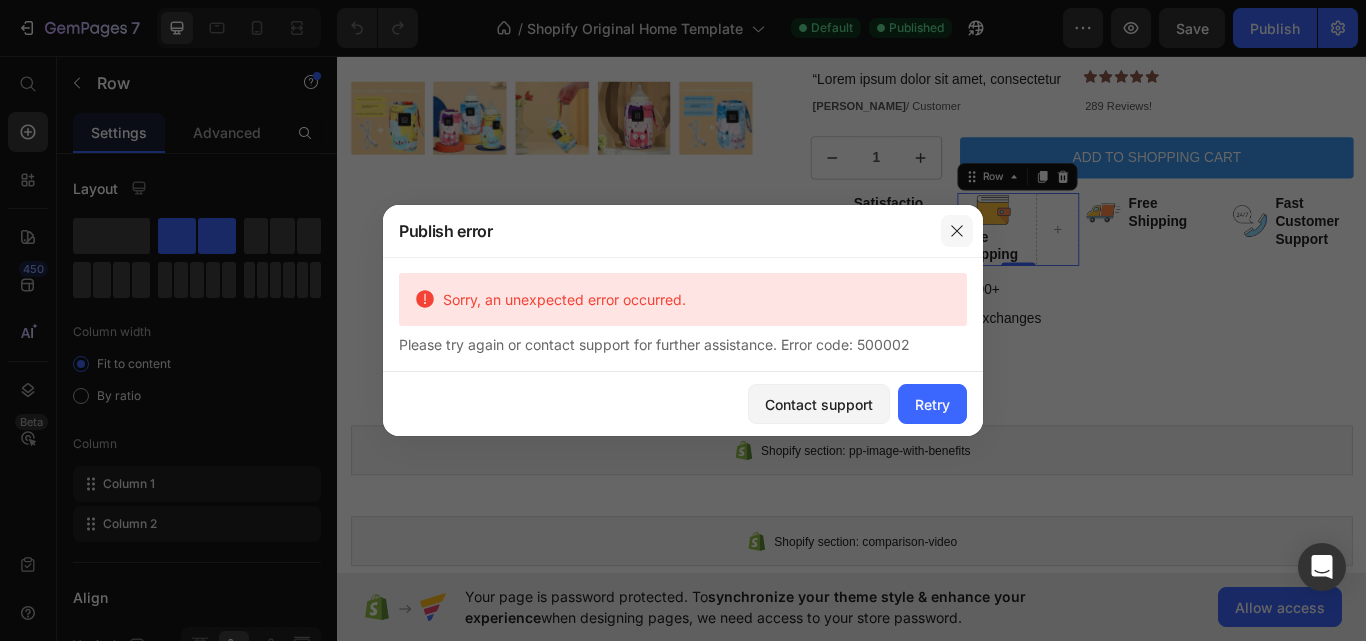 click 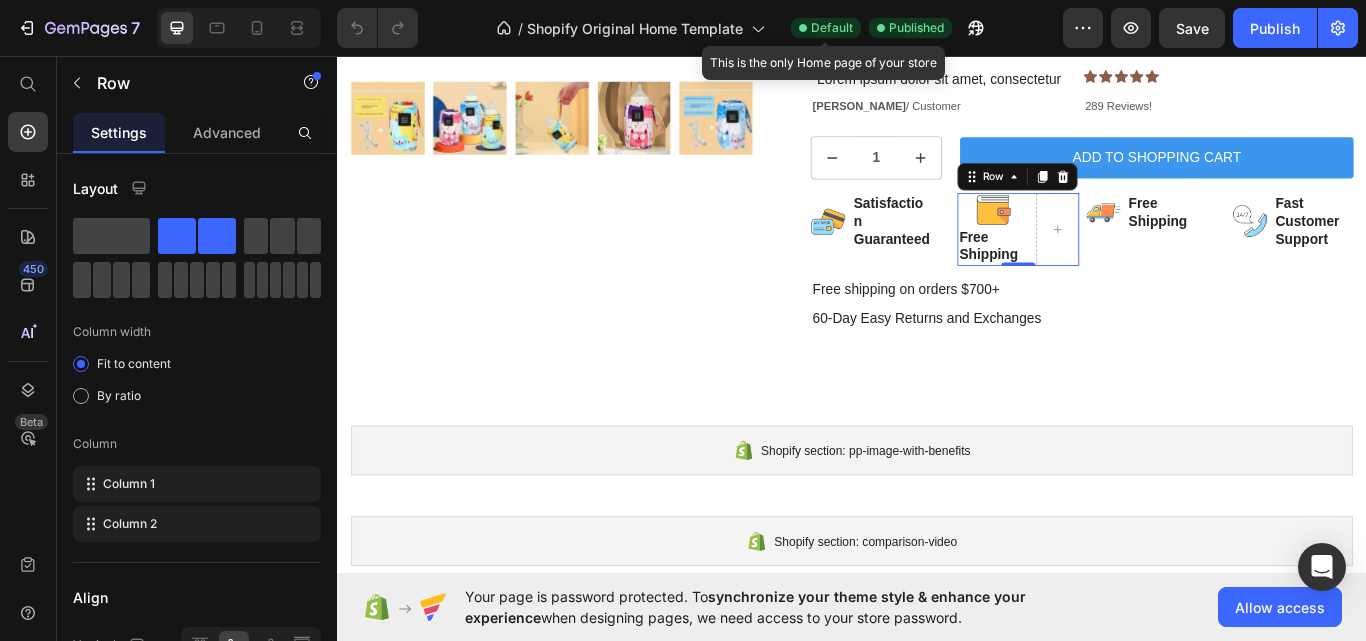 click 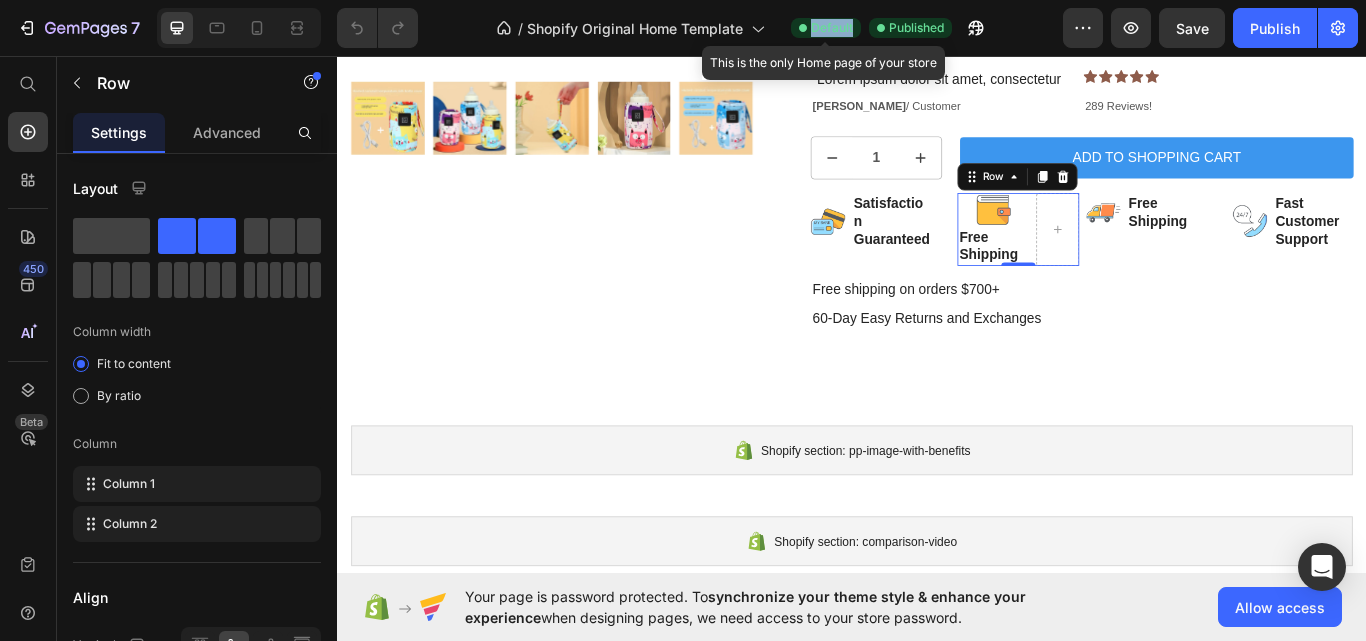click 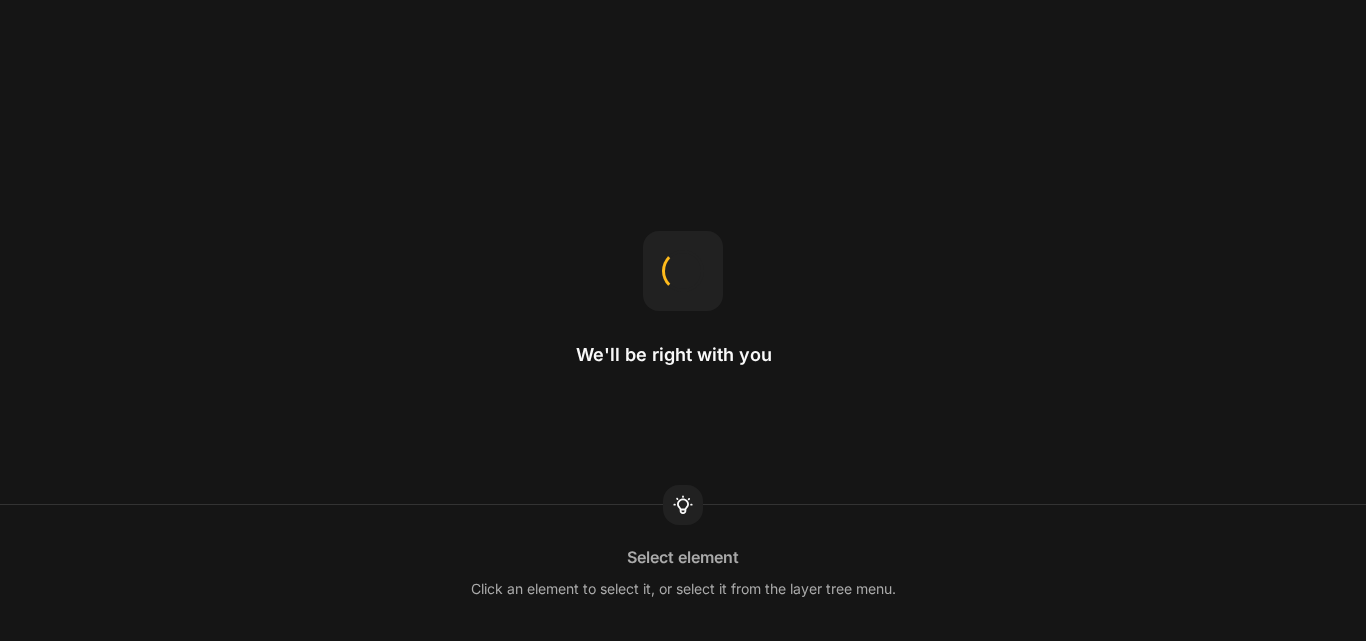 scroll, scrollTop: 0, scrollLeft: 0, axis: both 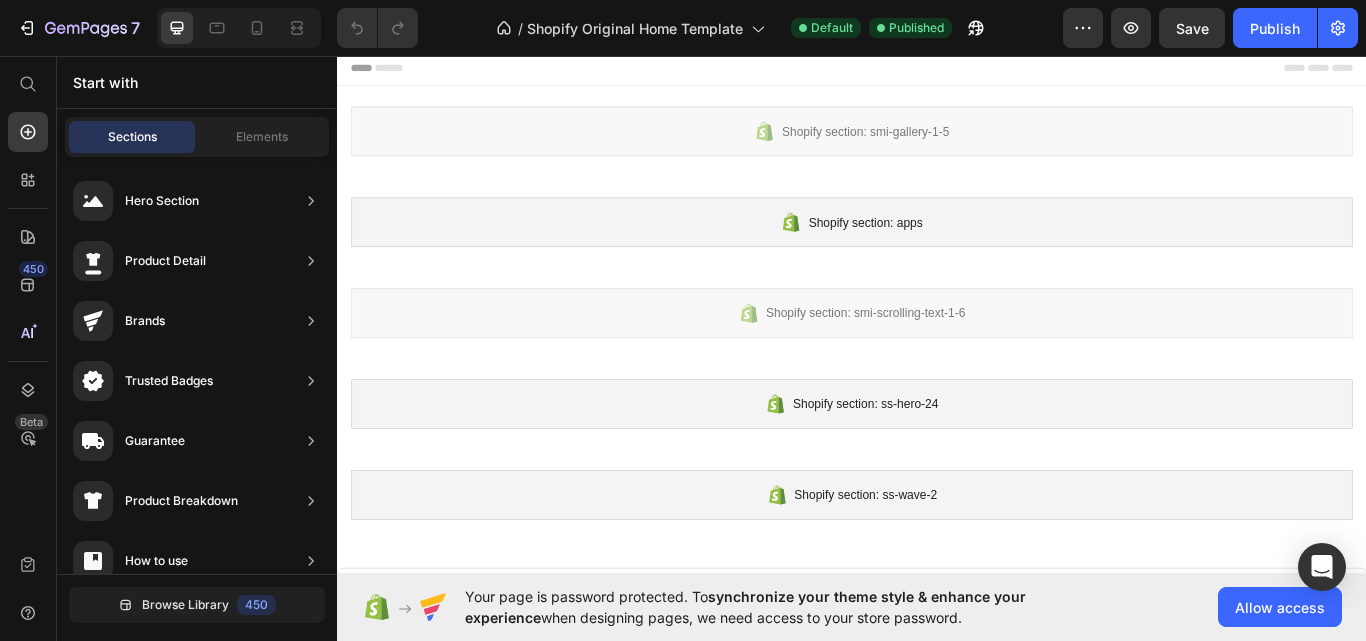 click on "Shopify section: ss-wave-2" at bounding box center (937, 569) 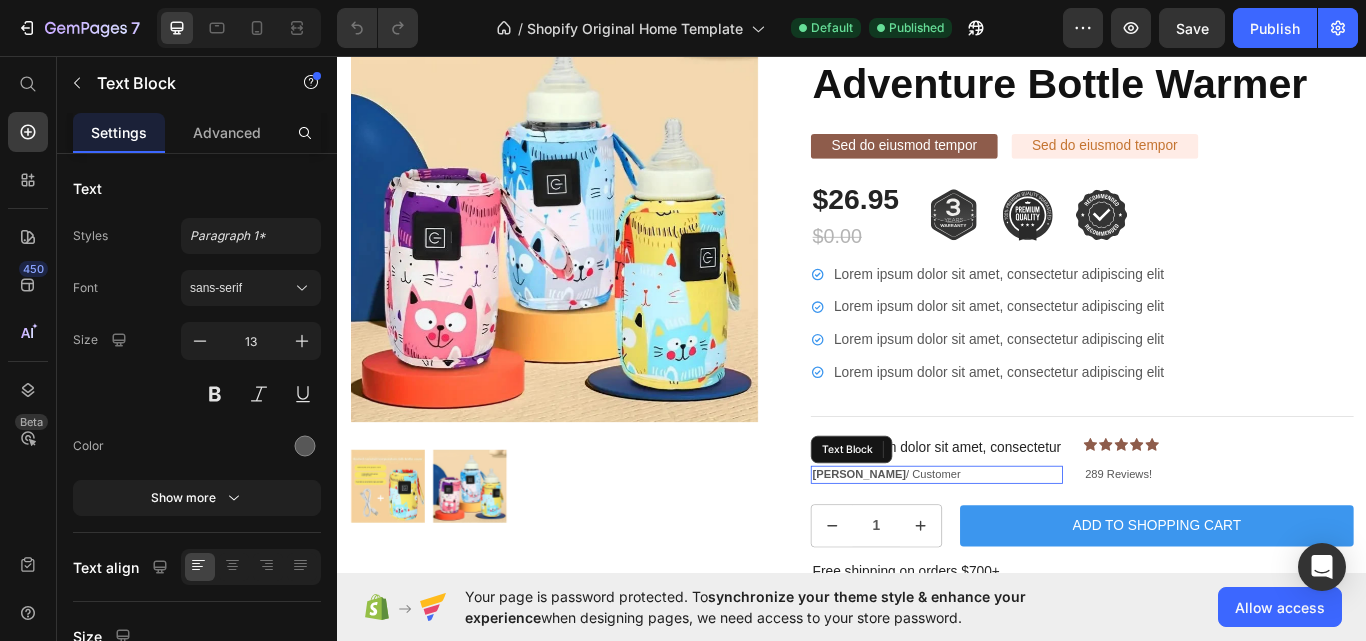 scroll, scrollTop: 795, scrollLeft: 0, axis: vertical 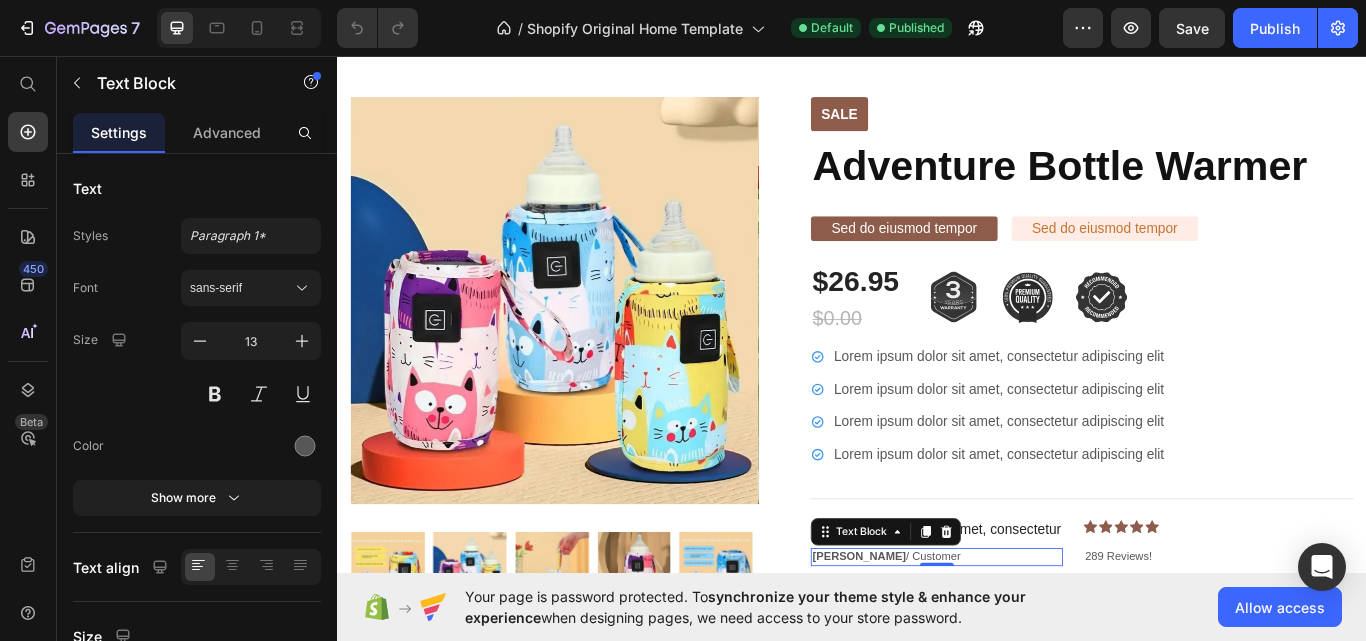 click at bounding box center [589, 342] 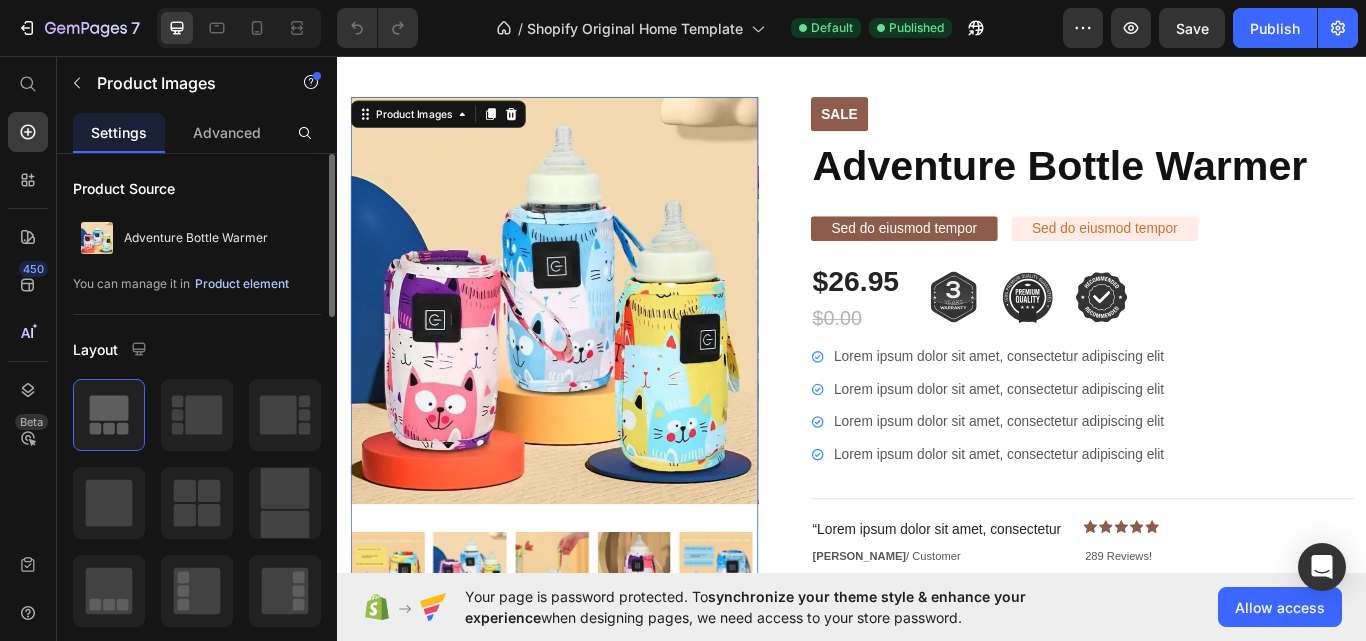 click on "Product element" at bounding box center (242, 284) 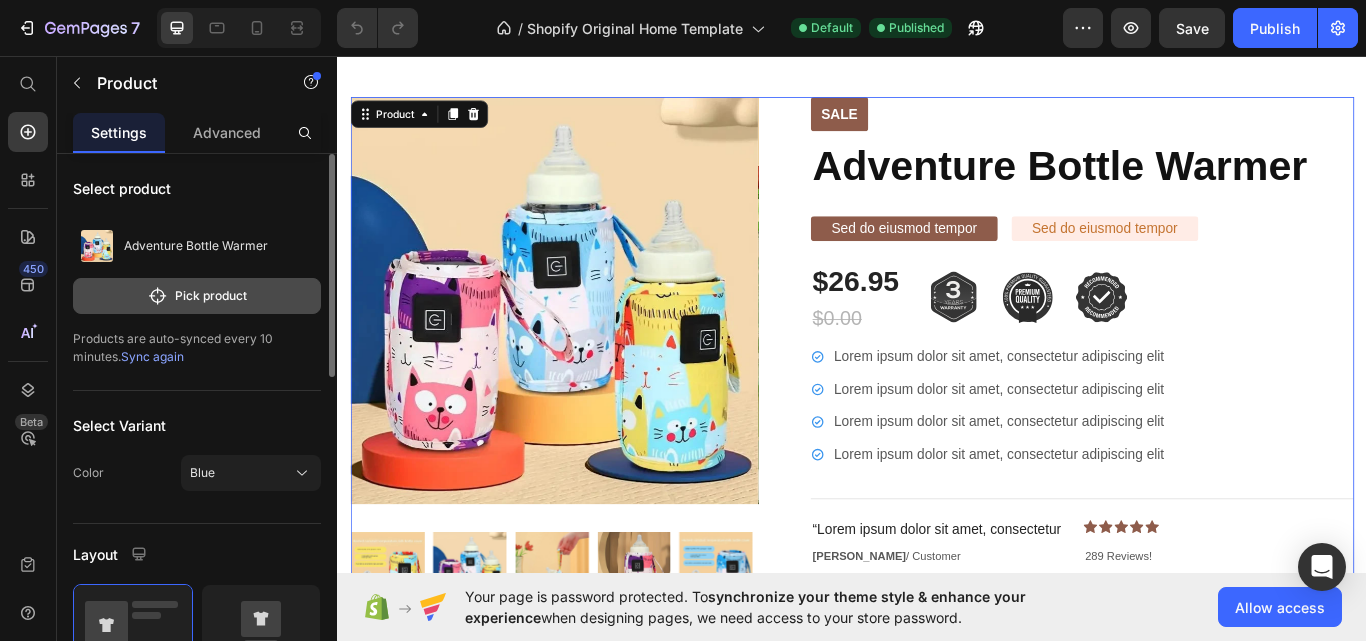 click on "Pick product" at bounding box center (197, 296) 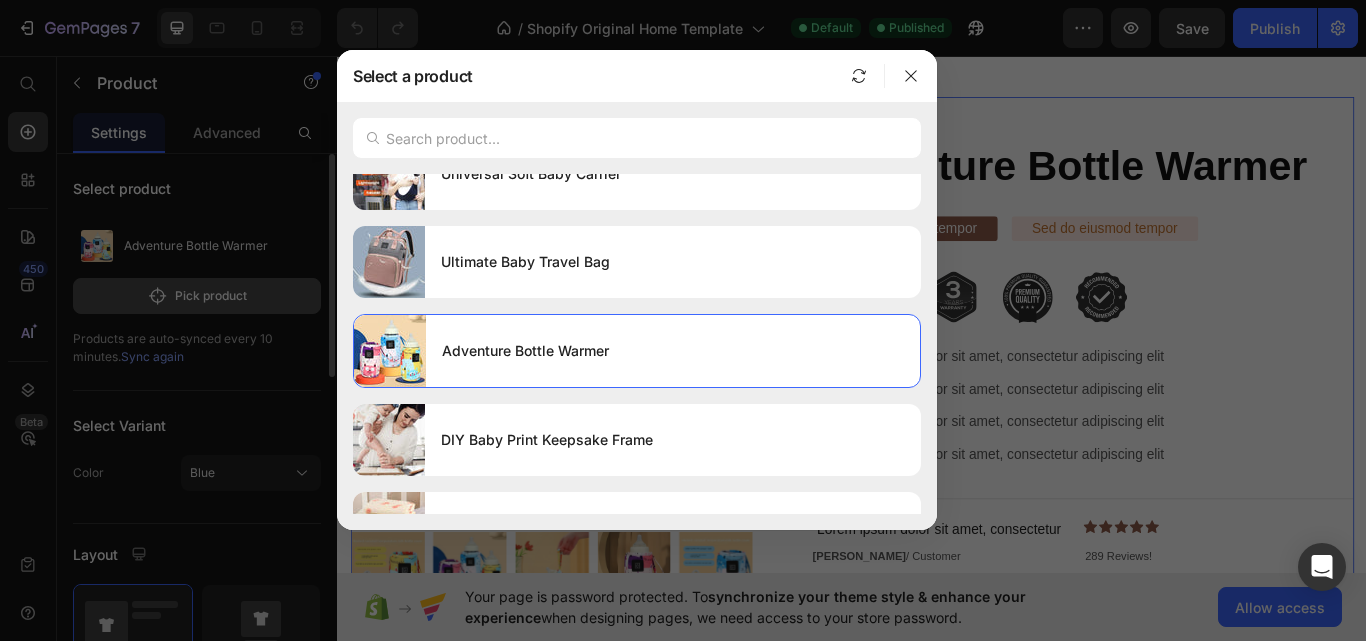 scroll, scrollTop: 966, scrollLeft: 0, axis: vertical 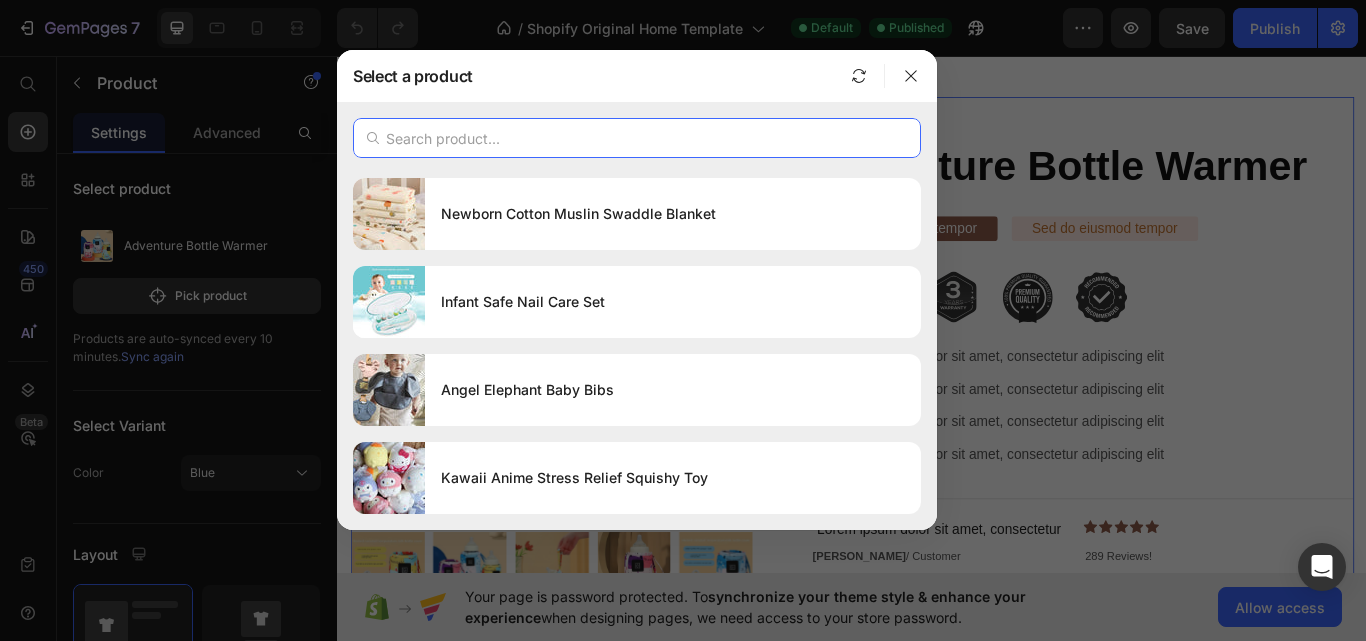 click at bounding box center (637, 138) 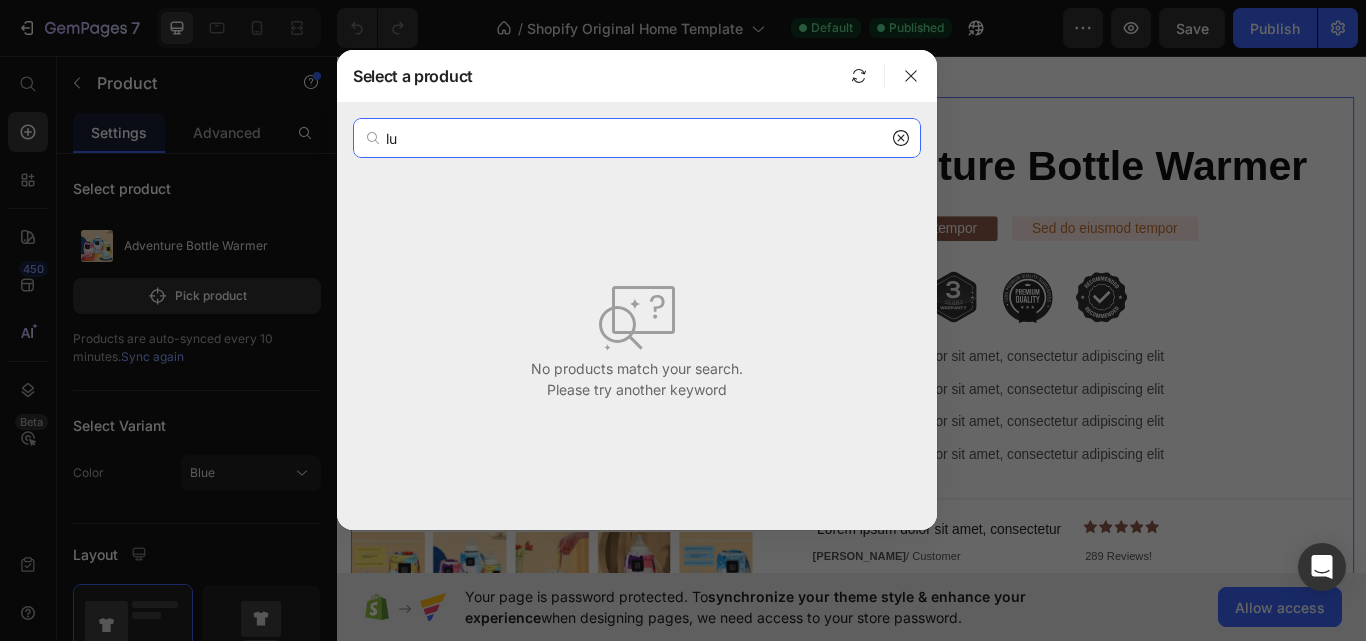scroll, scrollTop: 0, scrollLeft: 0, axis: both 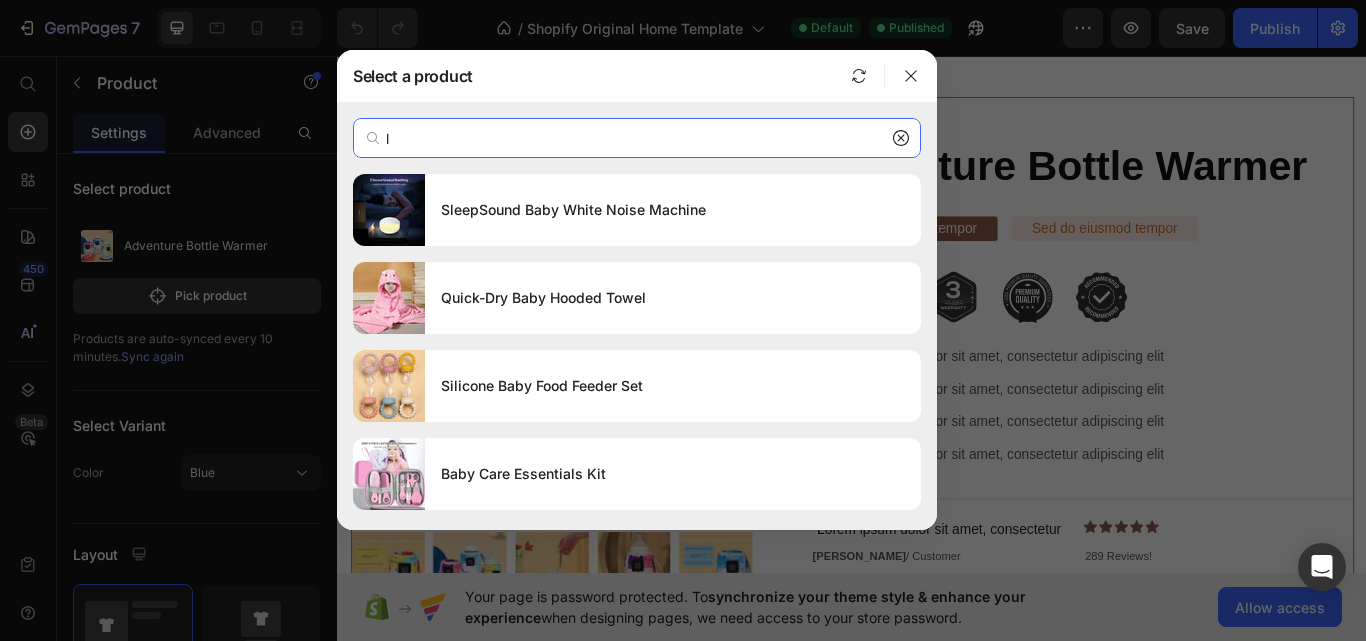 type 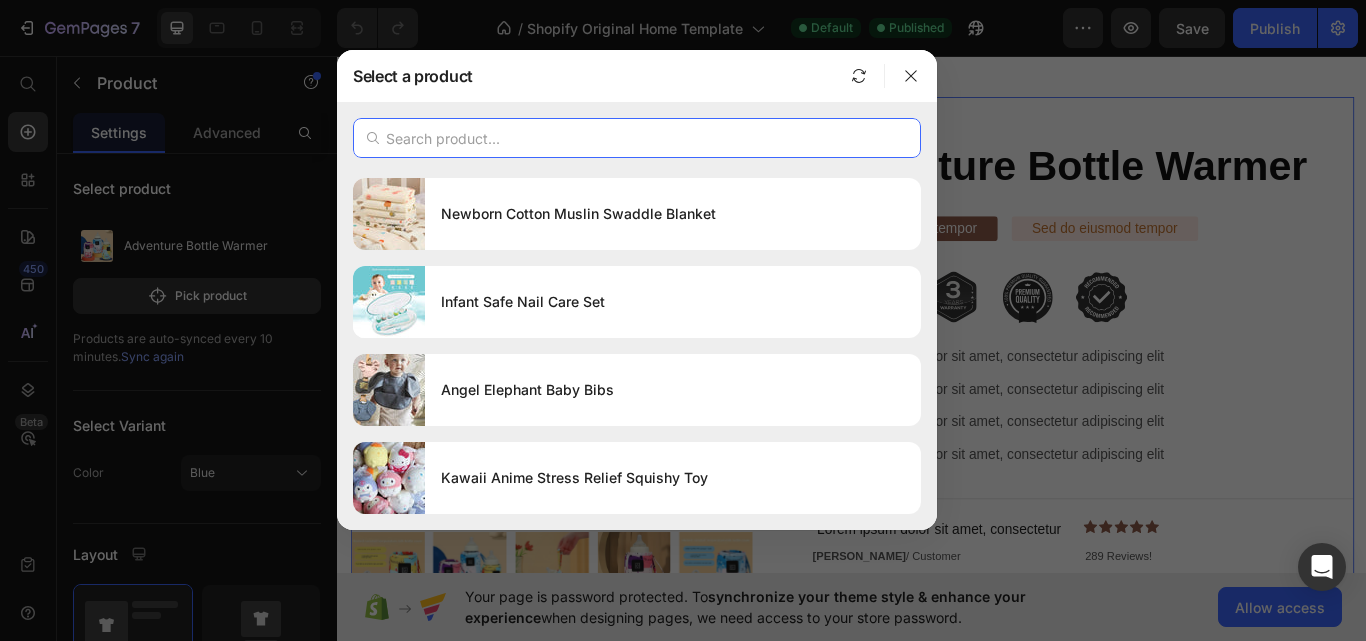scroll, scrollTop: 0, scrollLeft: 0, axis: both 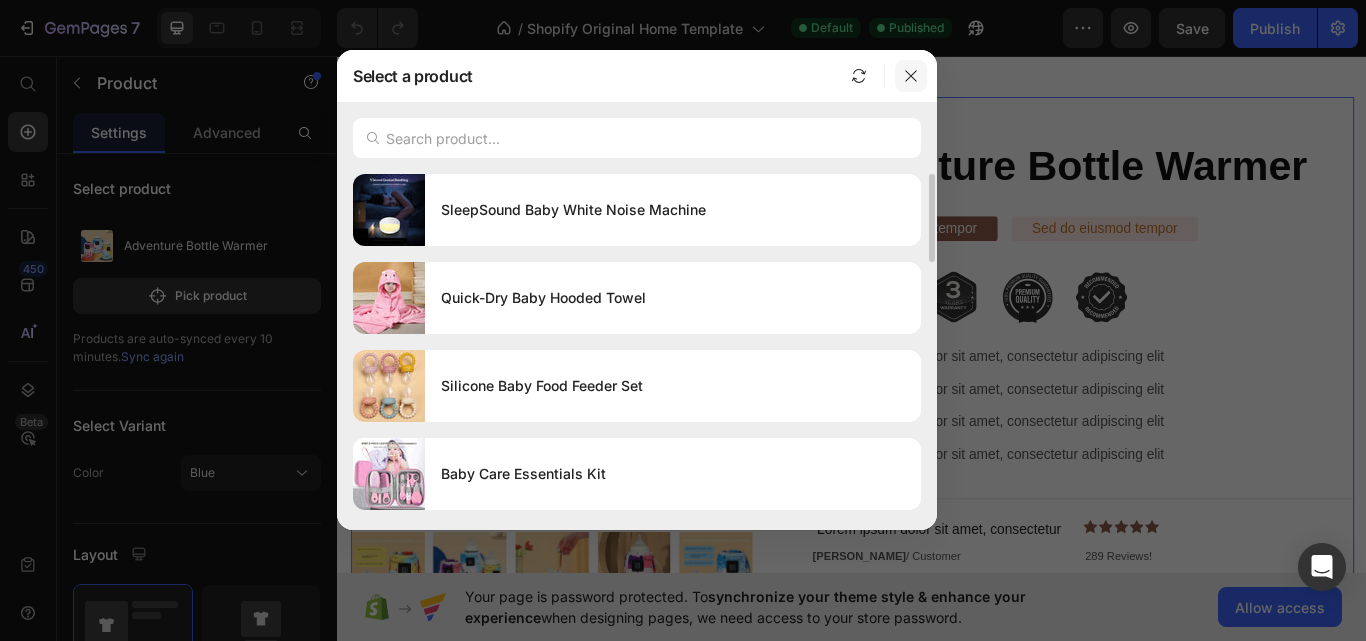 click 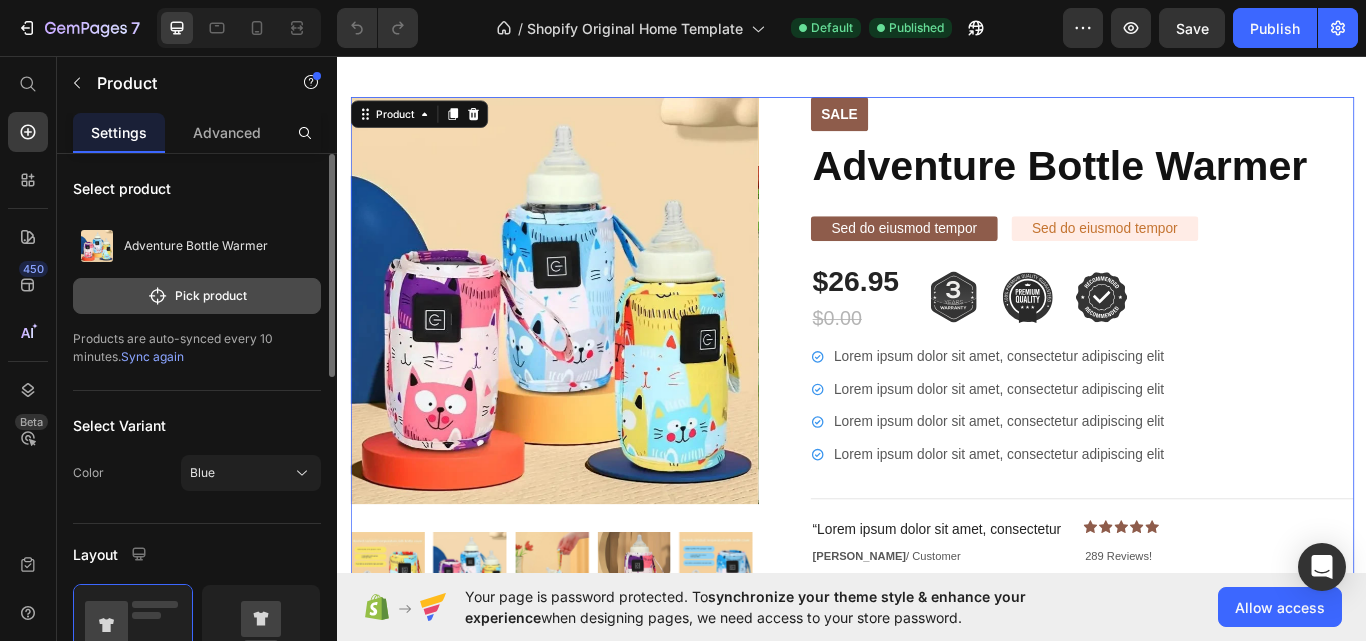 click on "Pick product" at bounding box center (197, 296) 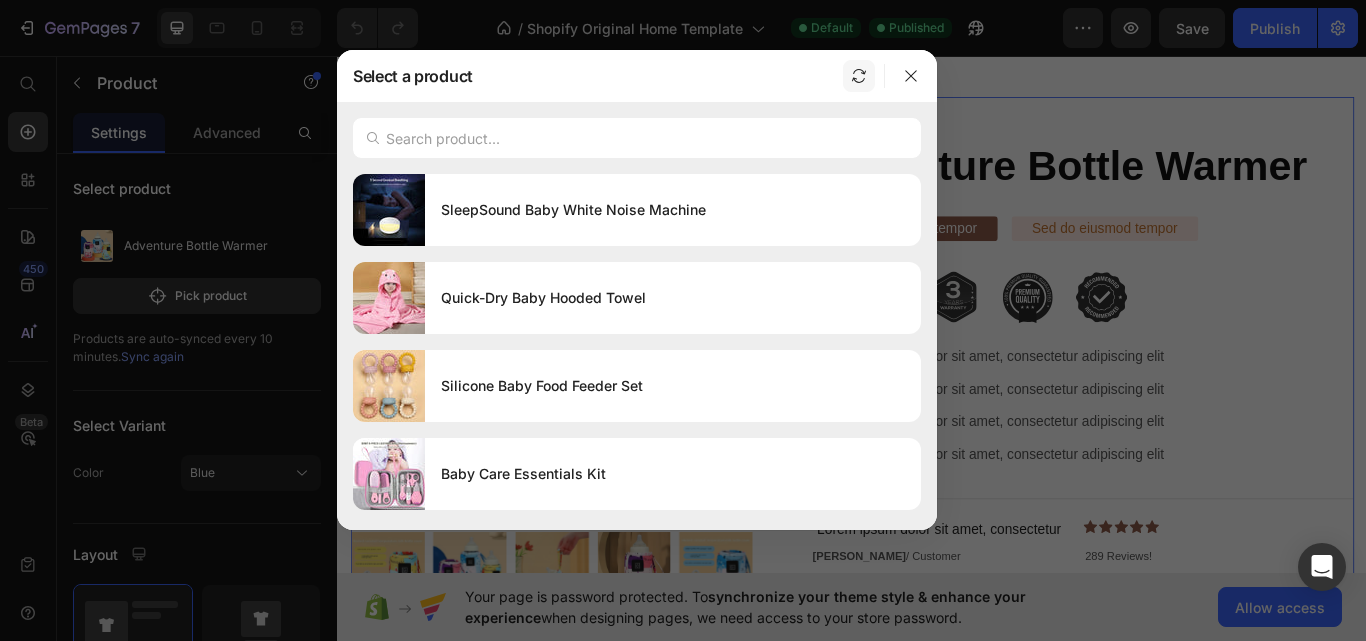 click 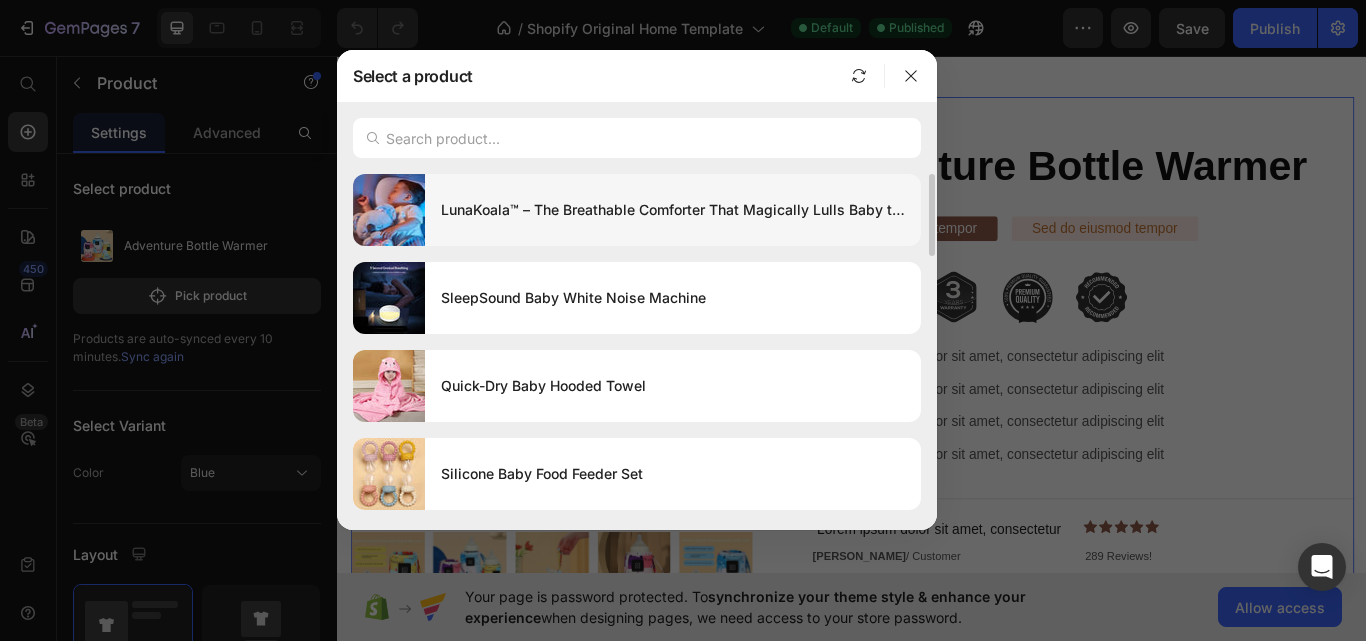 click on "LunaKoala™ – The Breathable Comforter That Magically Lulls Baby to Sleep" at bounding box center (673, 210) 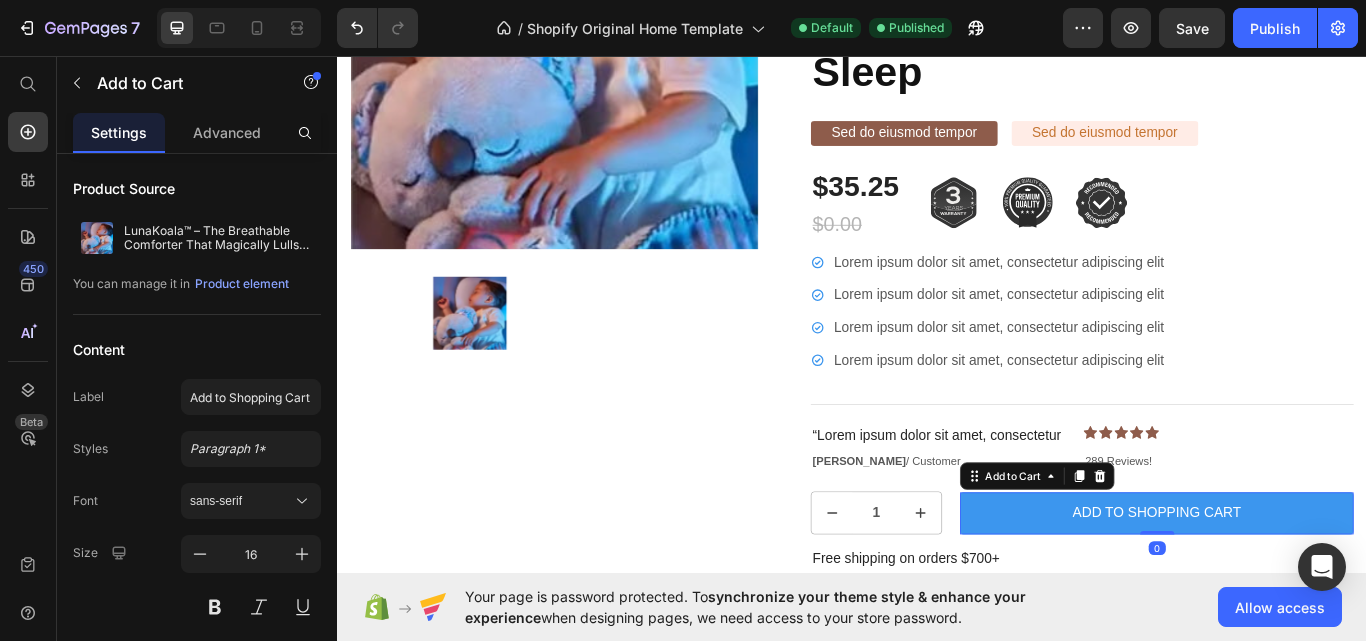 scroll, scrollTop: 1128, scrollLeft: 0, axis: vertical 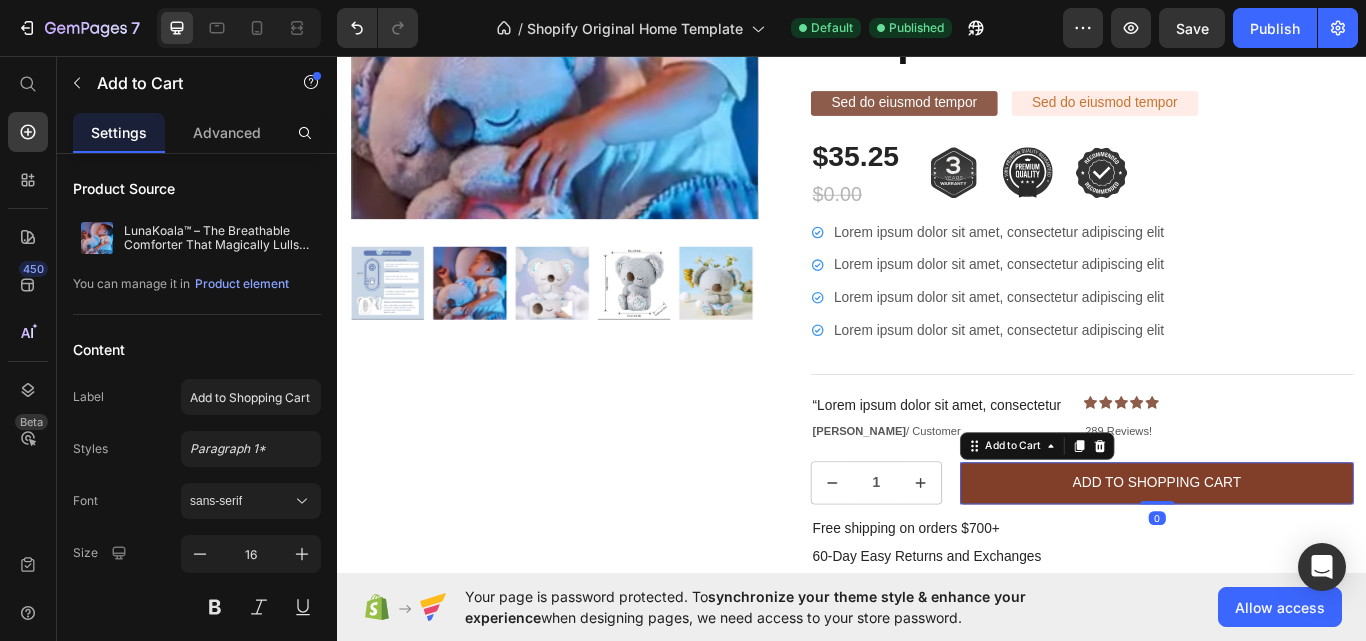 click on "Add to Shopping Cart" at bounding box center (1292, 555) 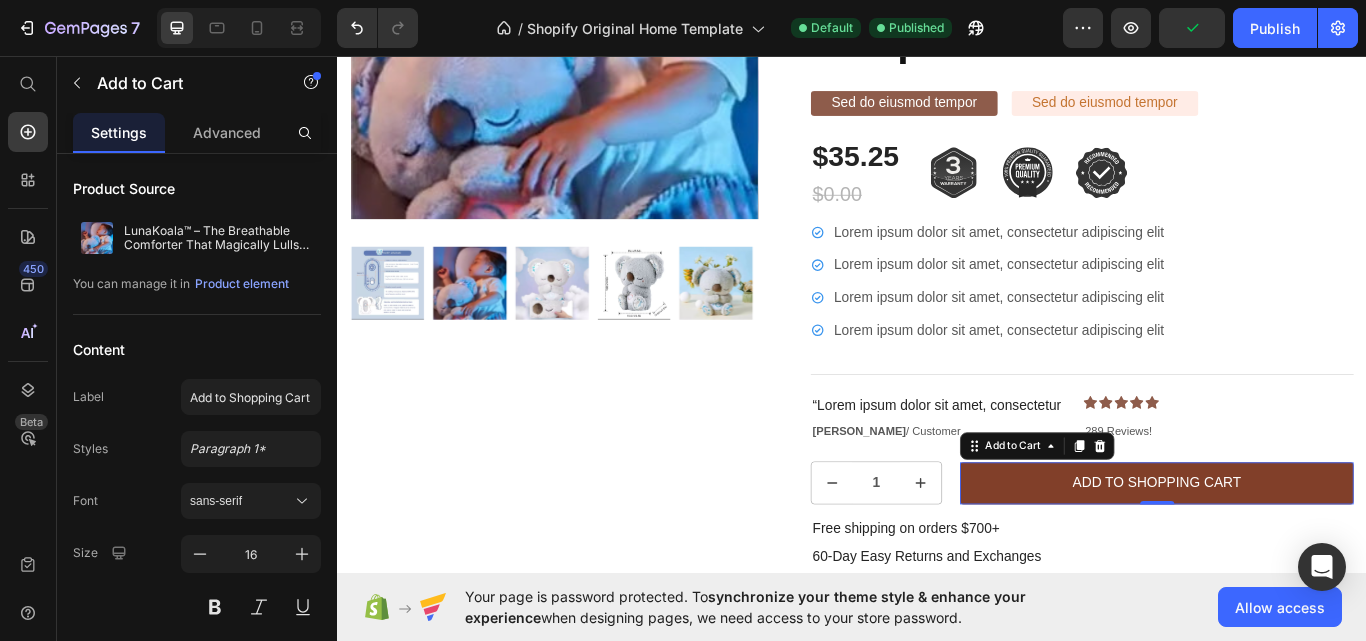 click on "Add to Shopping Cart" at bounding box center (1292, 555) 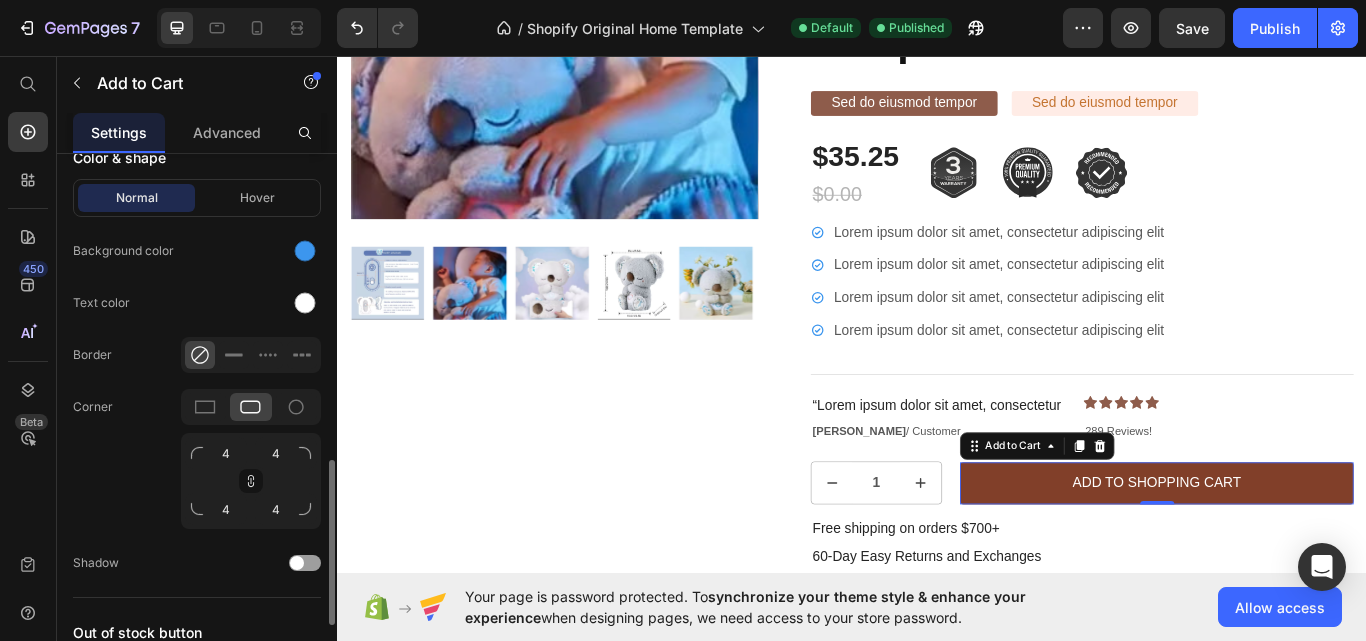 scroll, scrollTop: 1046, scrollLeft: 0, axis: vertical 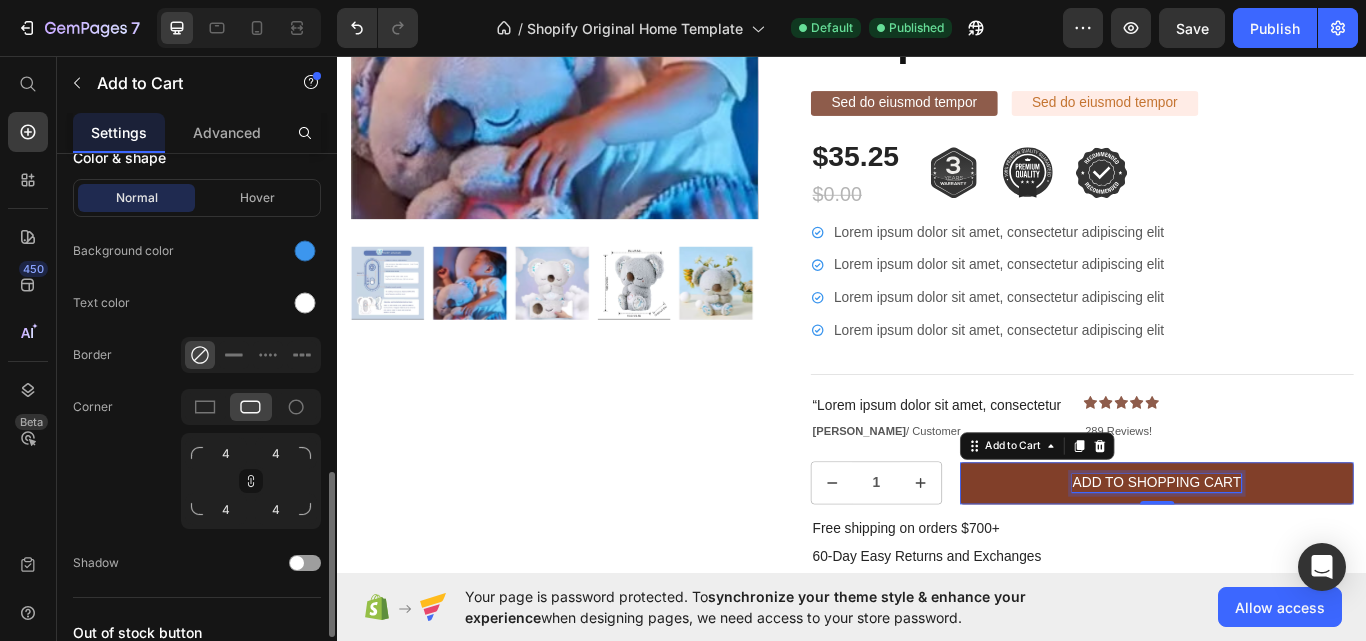 click on "Add to Shopping Cart" at bounding box center (1292, 555) 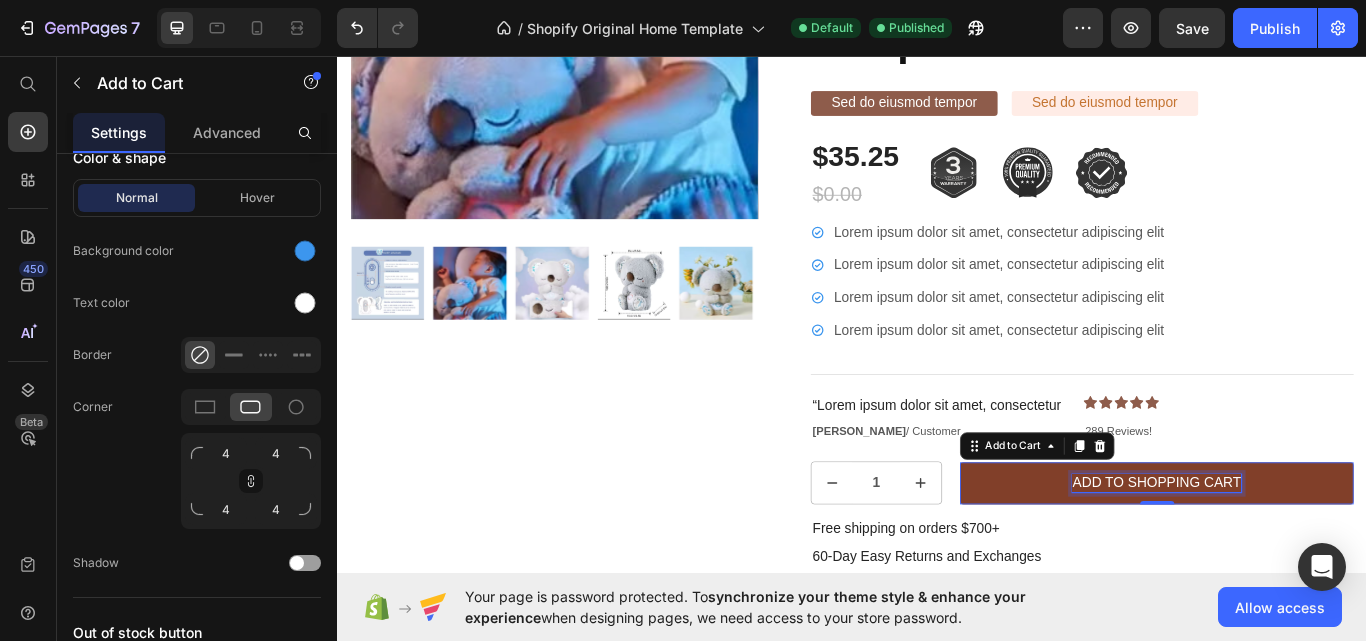 click on "Add to Shopping Cart" at bounding box center (1292, 555) 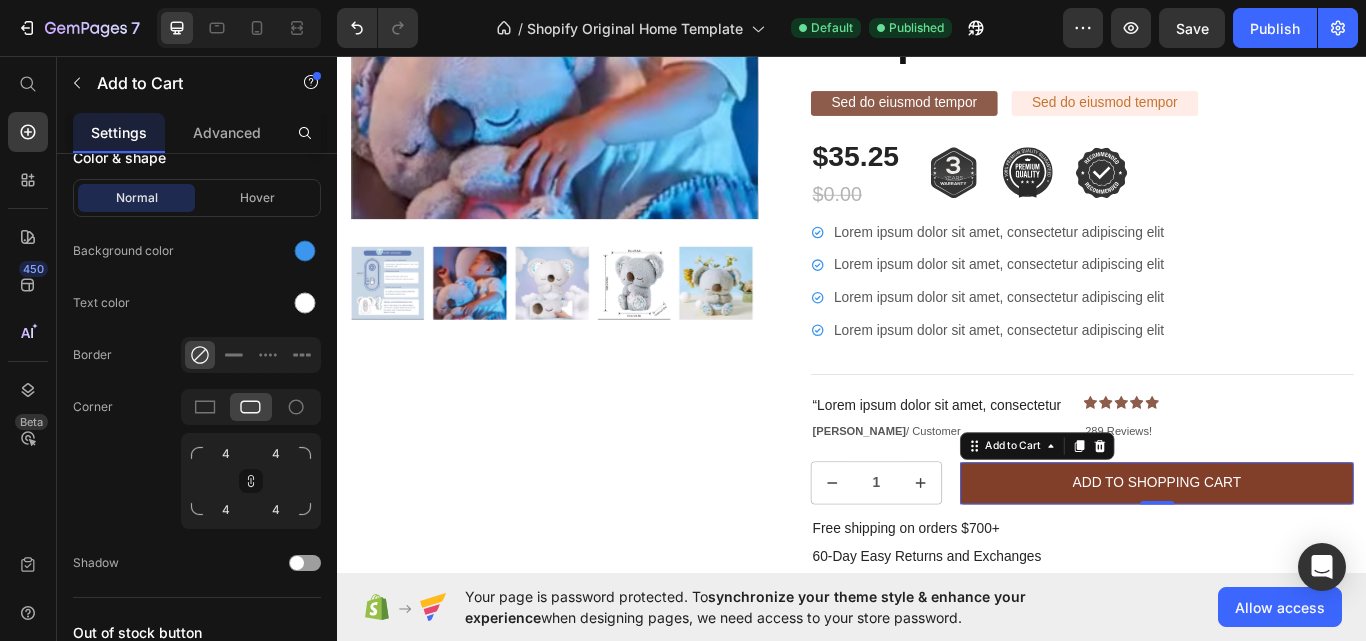 click on "Add to Shopping Cart" at bounding box center (1292, 555) 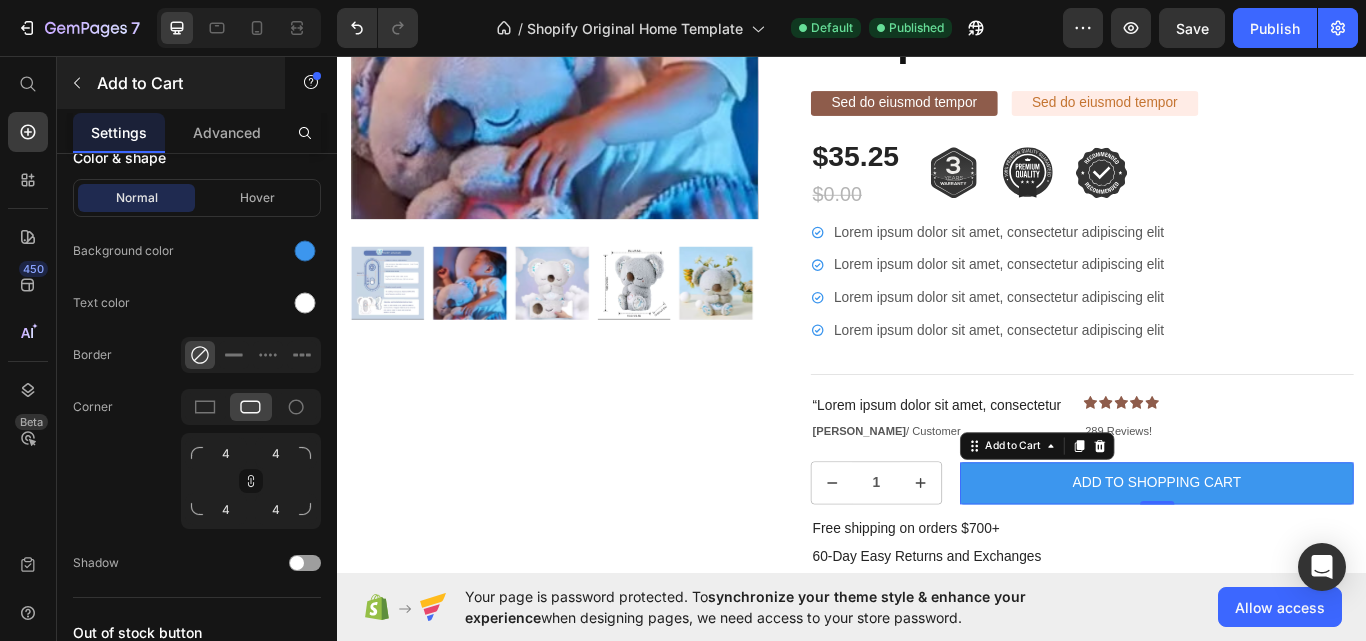 click 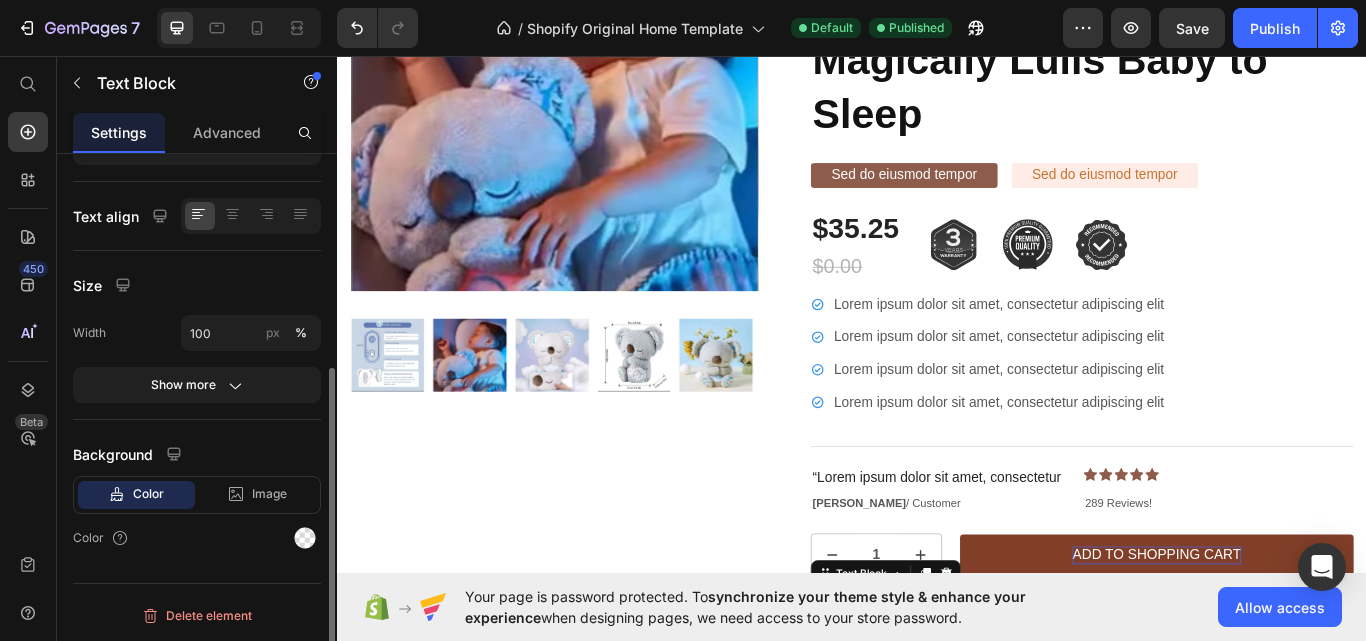 scroll, scrollTop: 0, scrollLeft: 0, axis: both 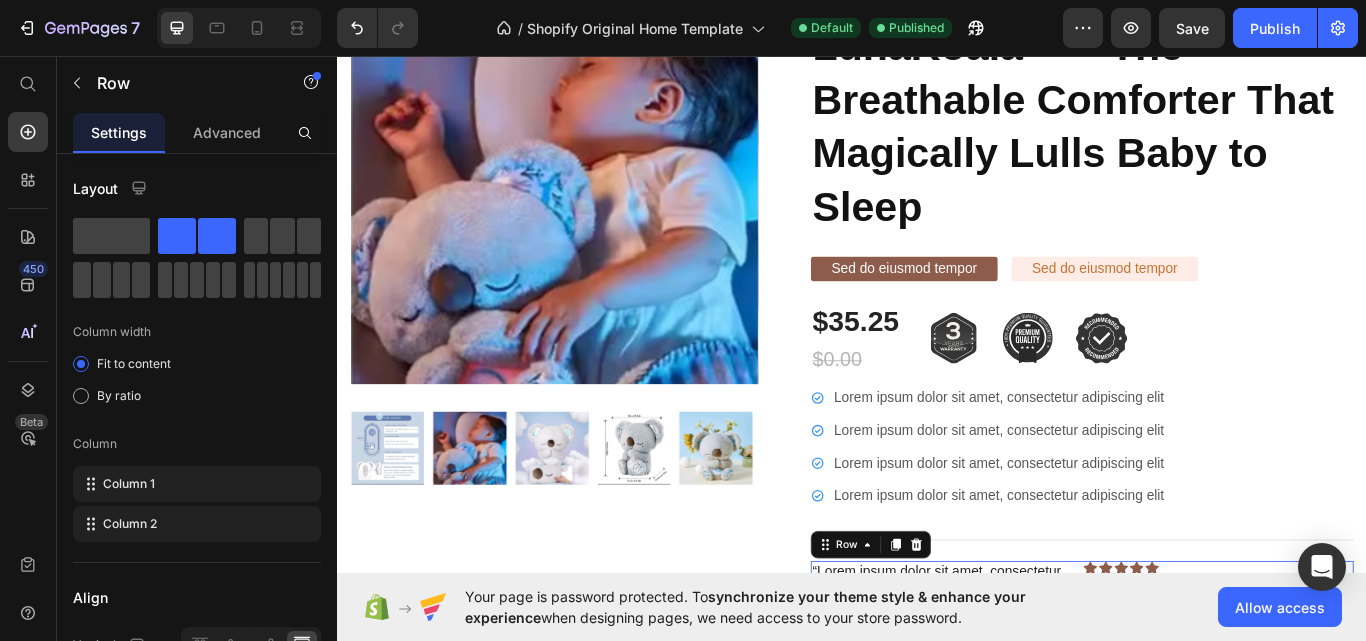 click on "Sed do eiusmod tempor" at bounding box center [998, 305] 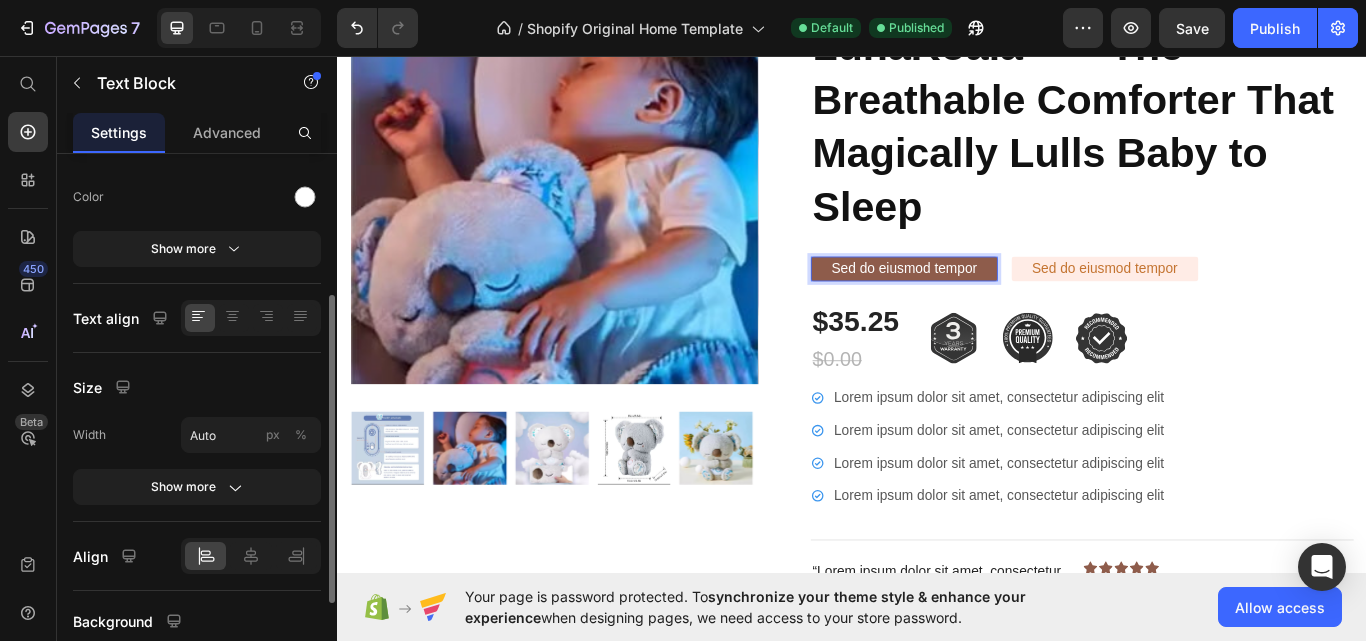 scroll, scrollTop: 416, scrollLeft: 0, axis: vertical 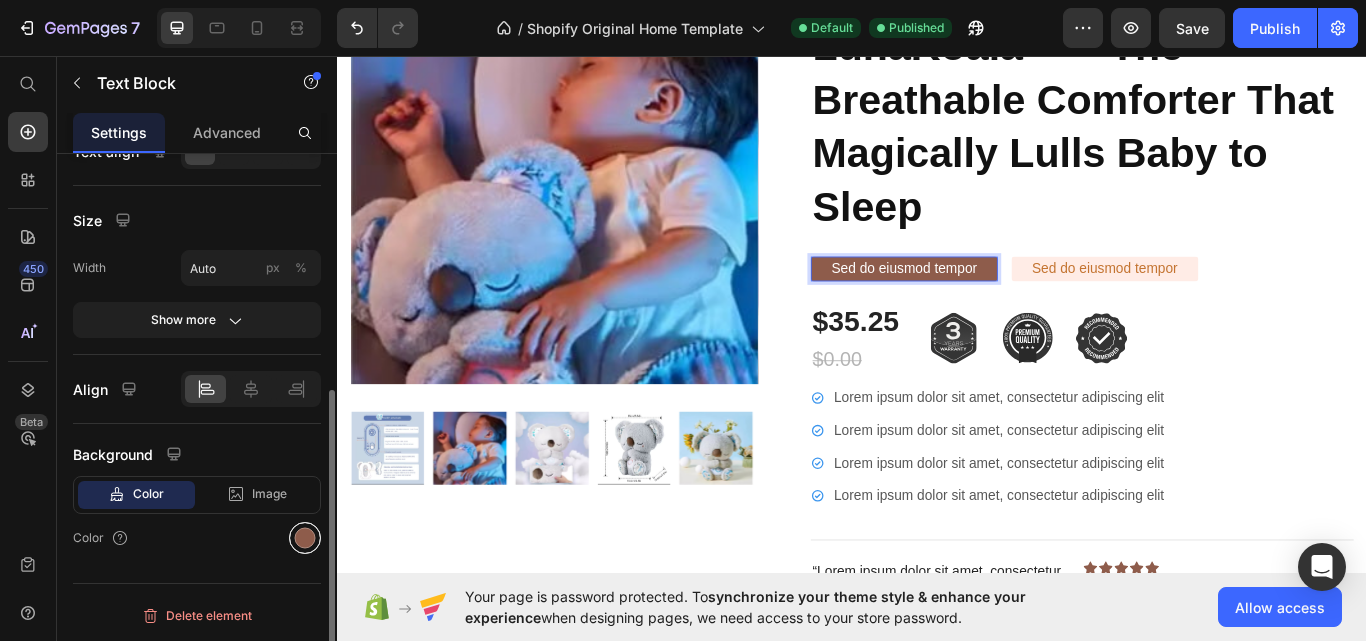 click at bounding box center (305, 538) 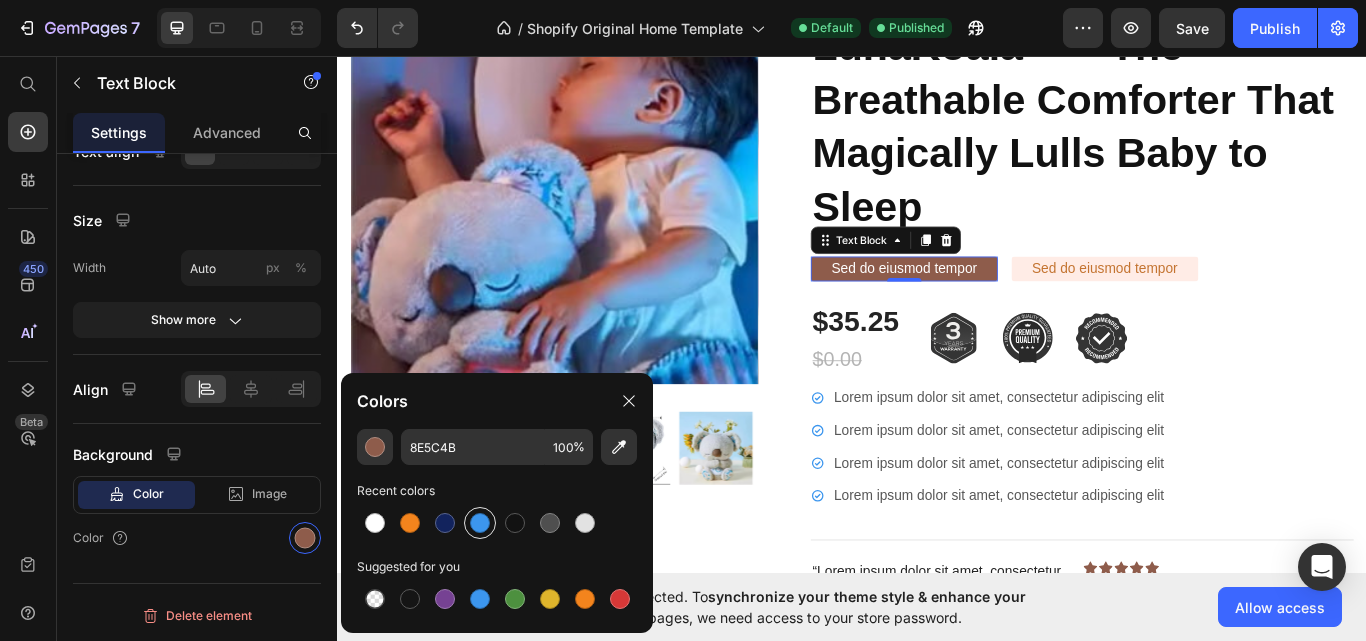click at bounding box center [480, 523] 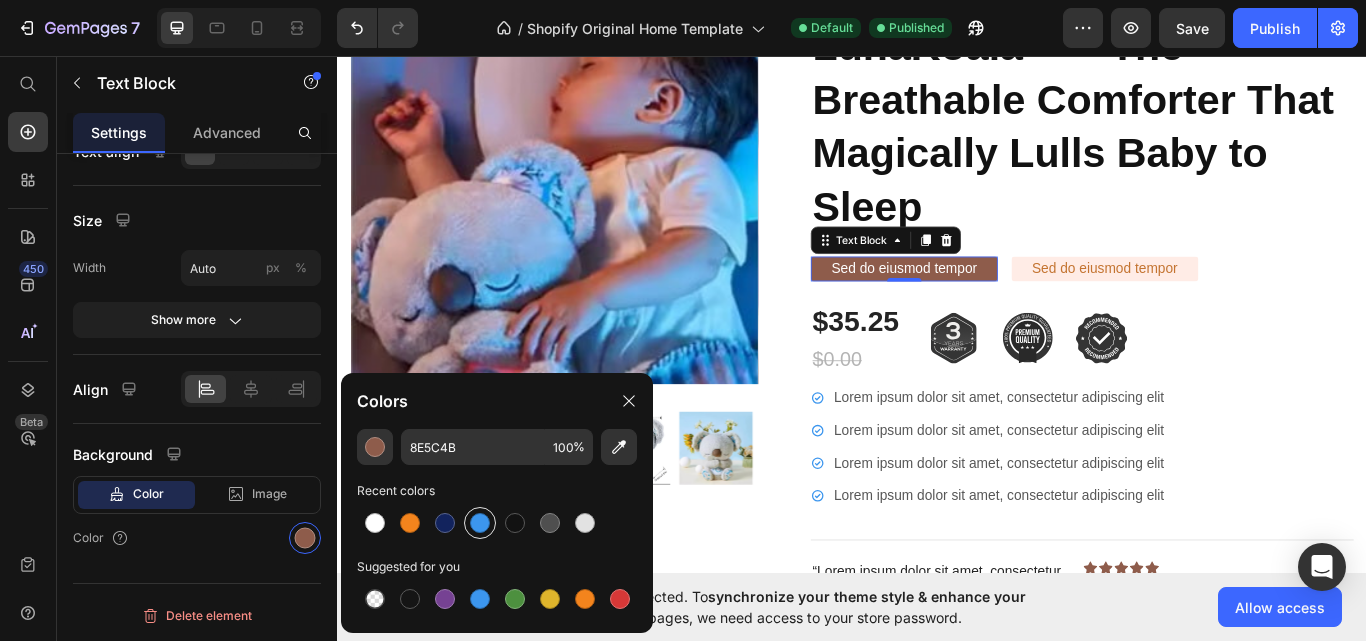type on "3C96EE" 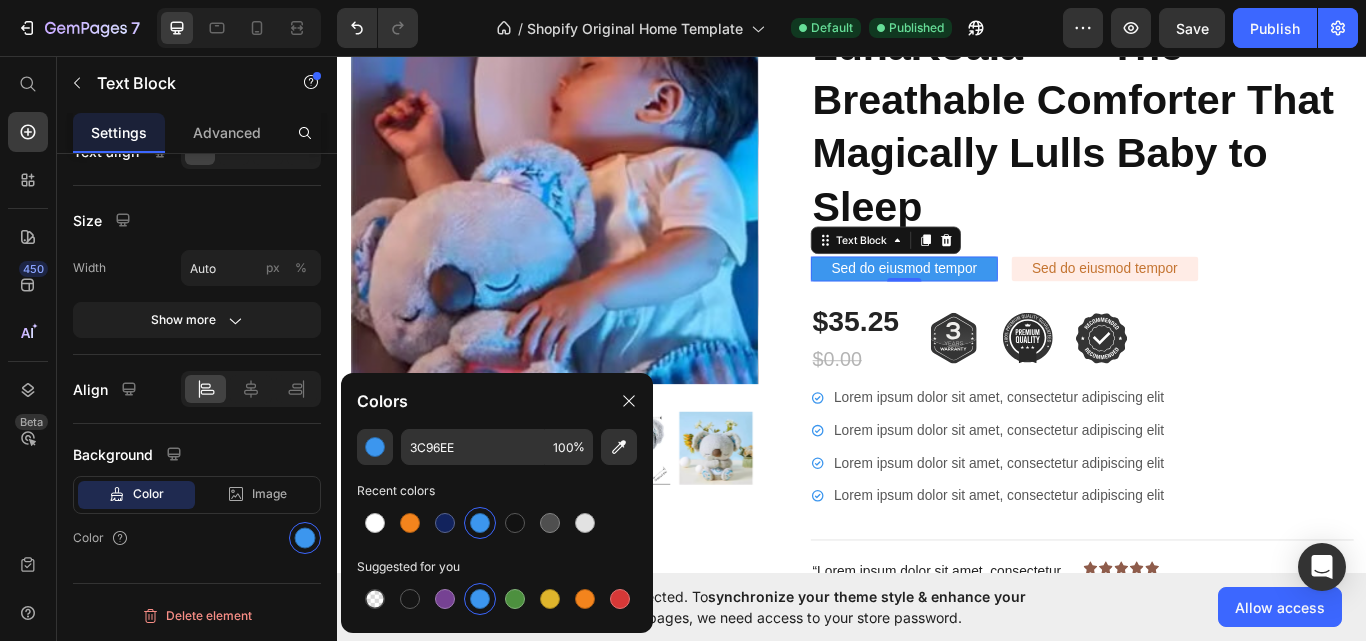 click on "Sed do eiusmod tempor" at bounding box center (1232, 305) 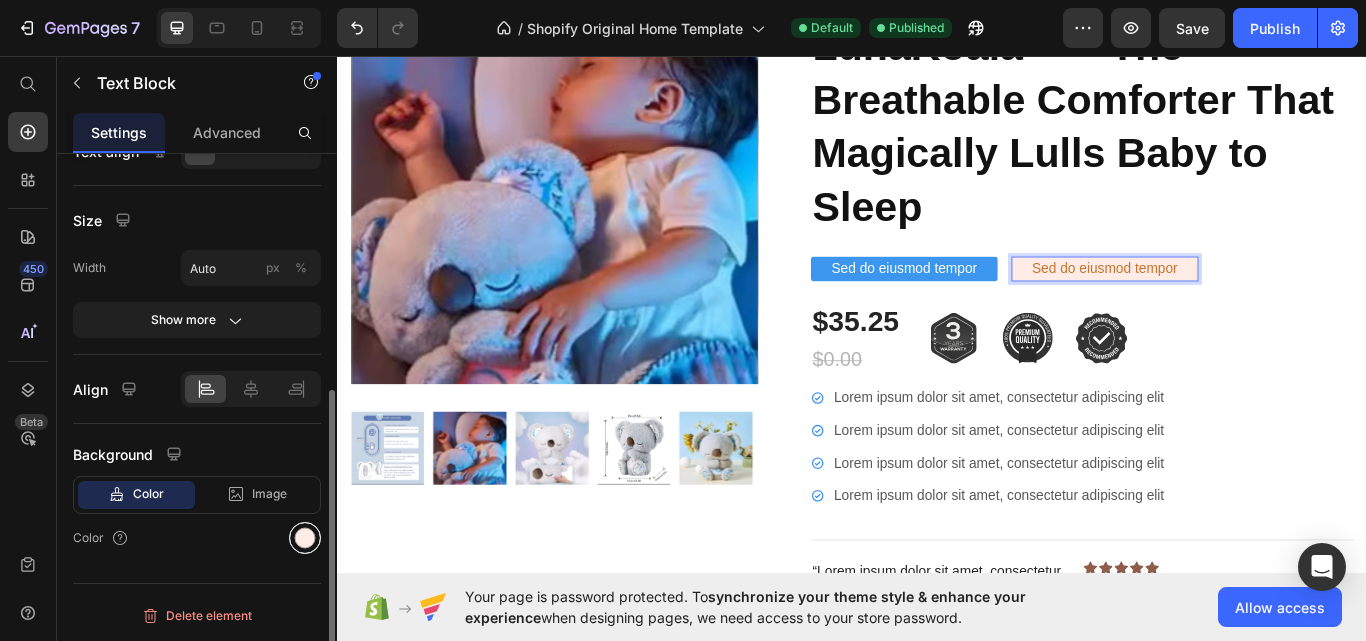 click at bounding box center [305, 538] 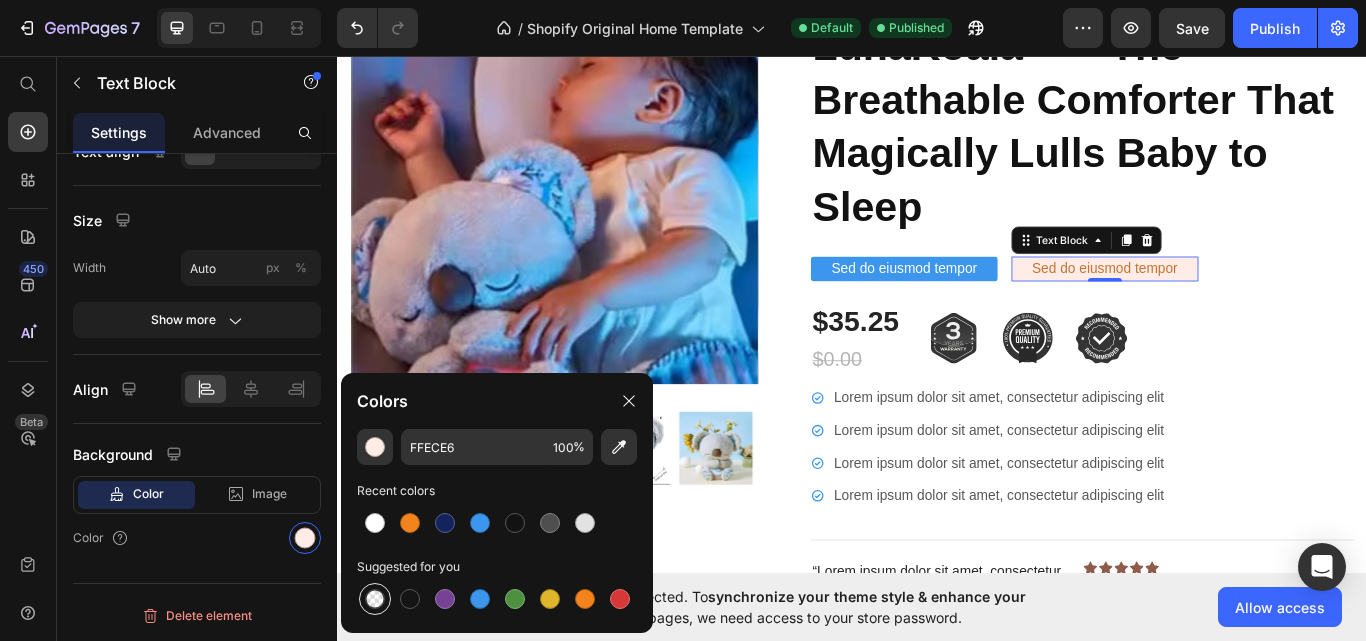 click at bounding box center (375, 599) 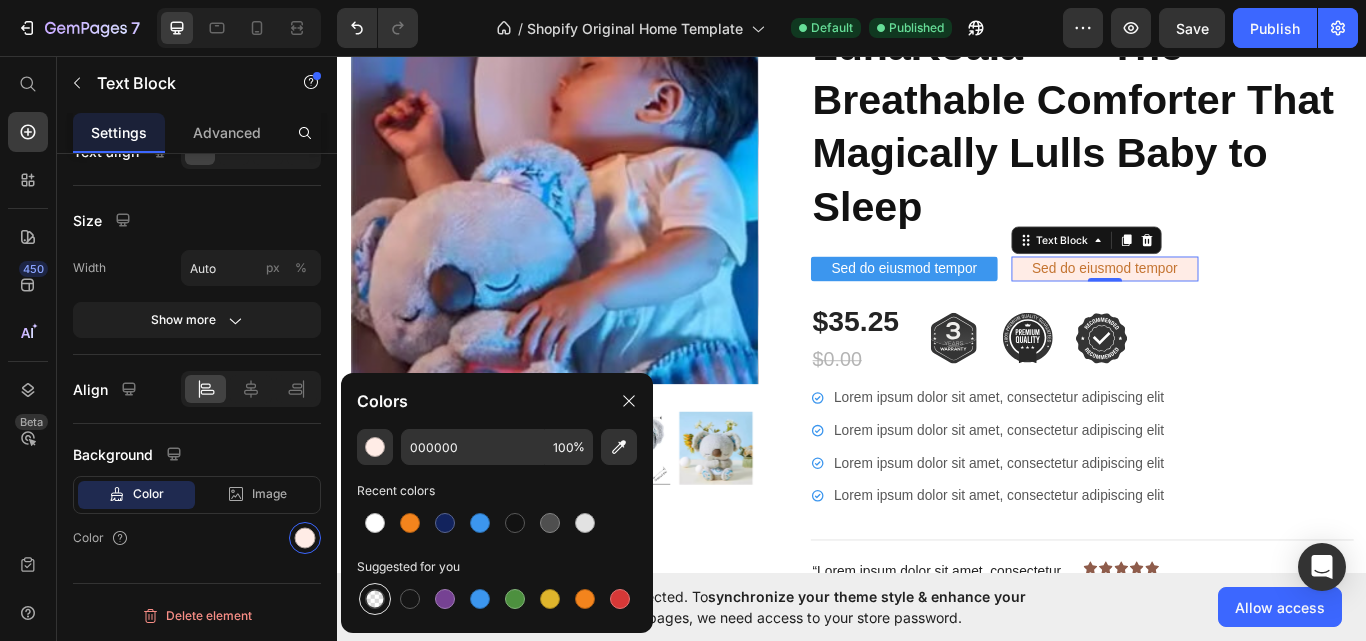 type on "0" 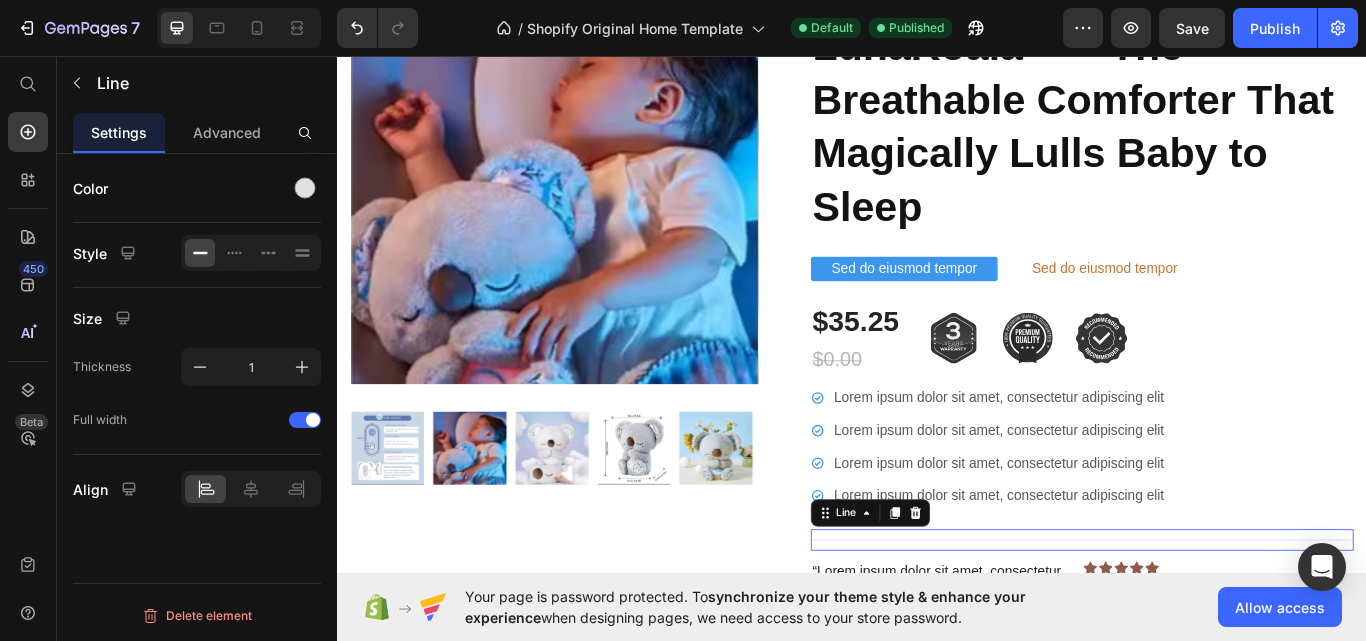 scroll, scrollTop: 0, scrollLeft: 0, axis: both 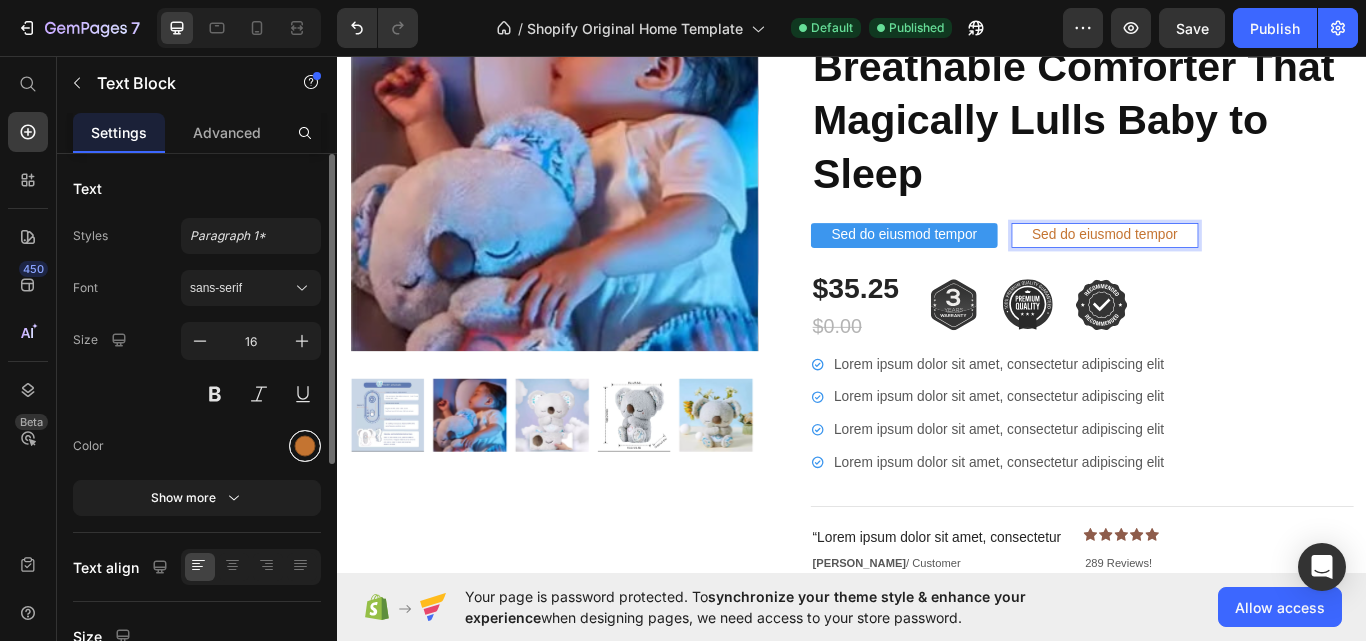 click at bounding box center [305, 446] 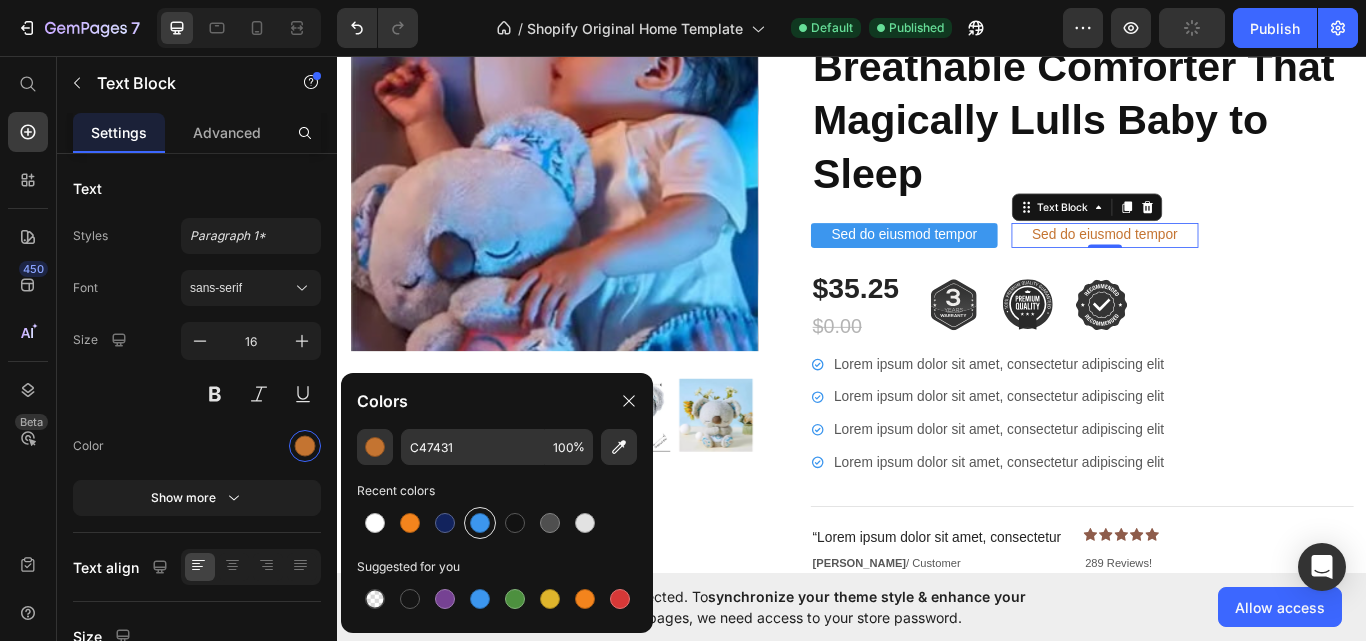click at bounding box center [480, 523] 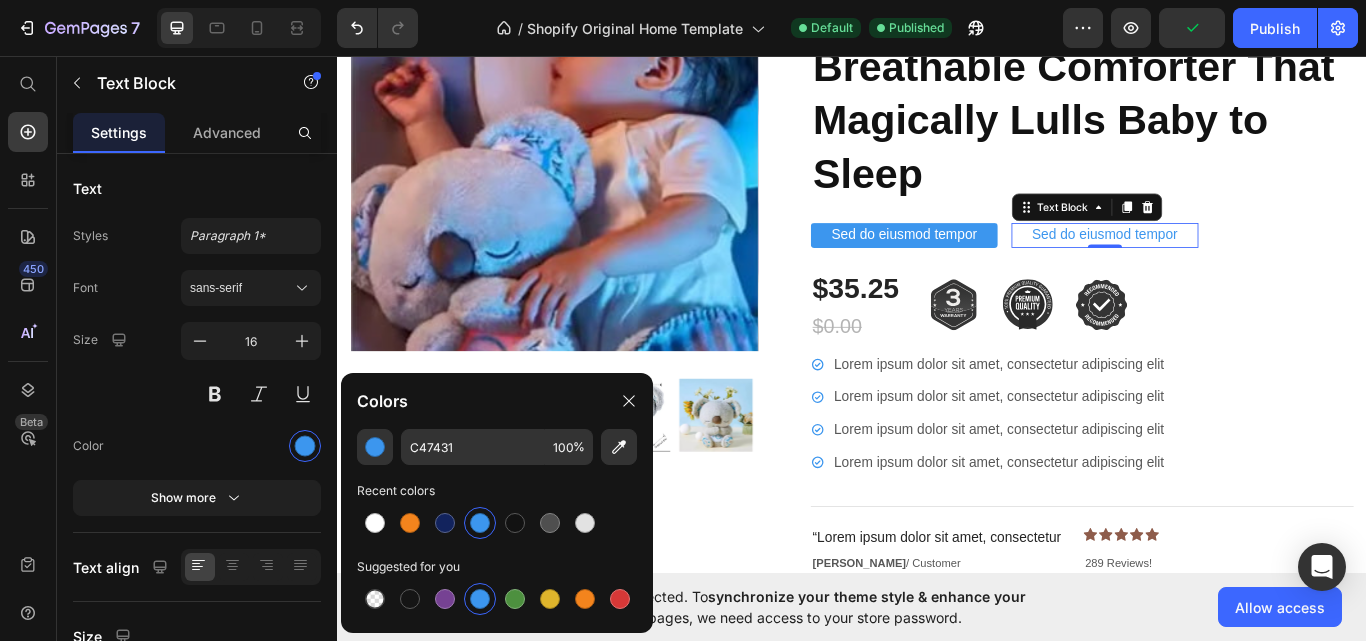 type on "3C96EE" 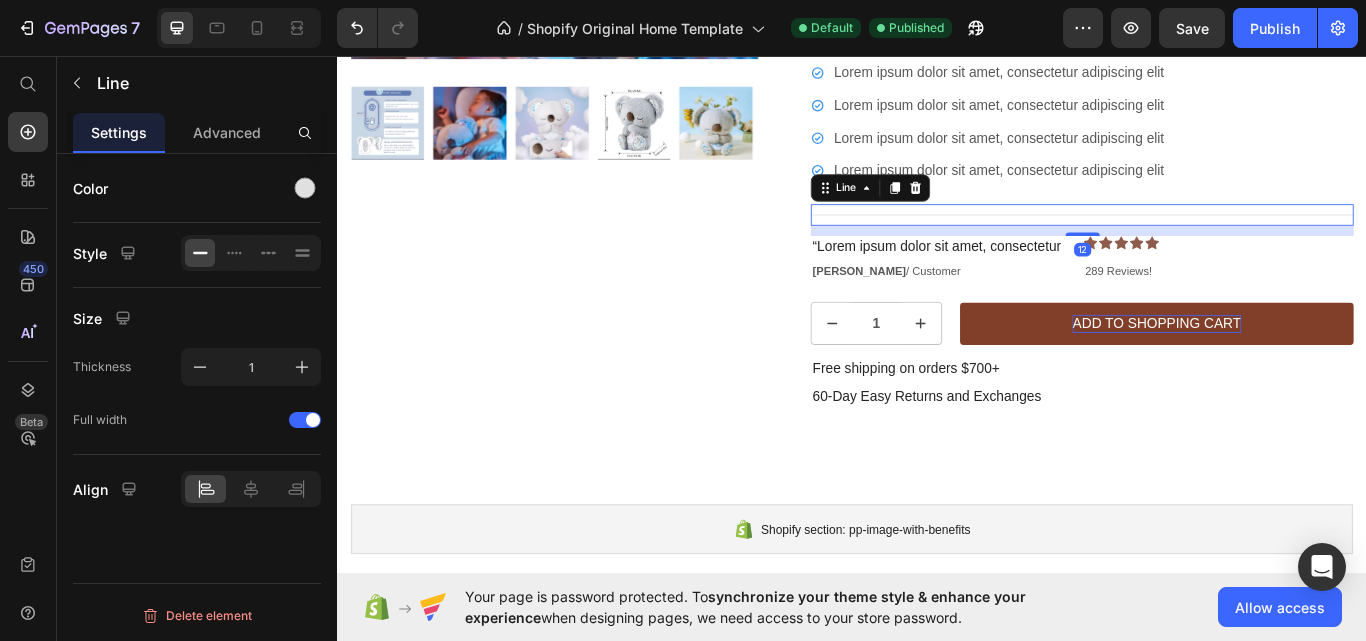 scroll, scrollTop: 1318, scrollLeft: 0, axis: vertical 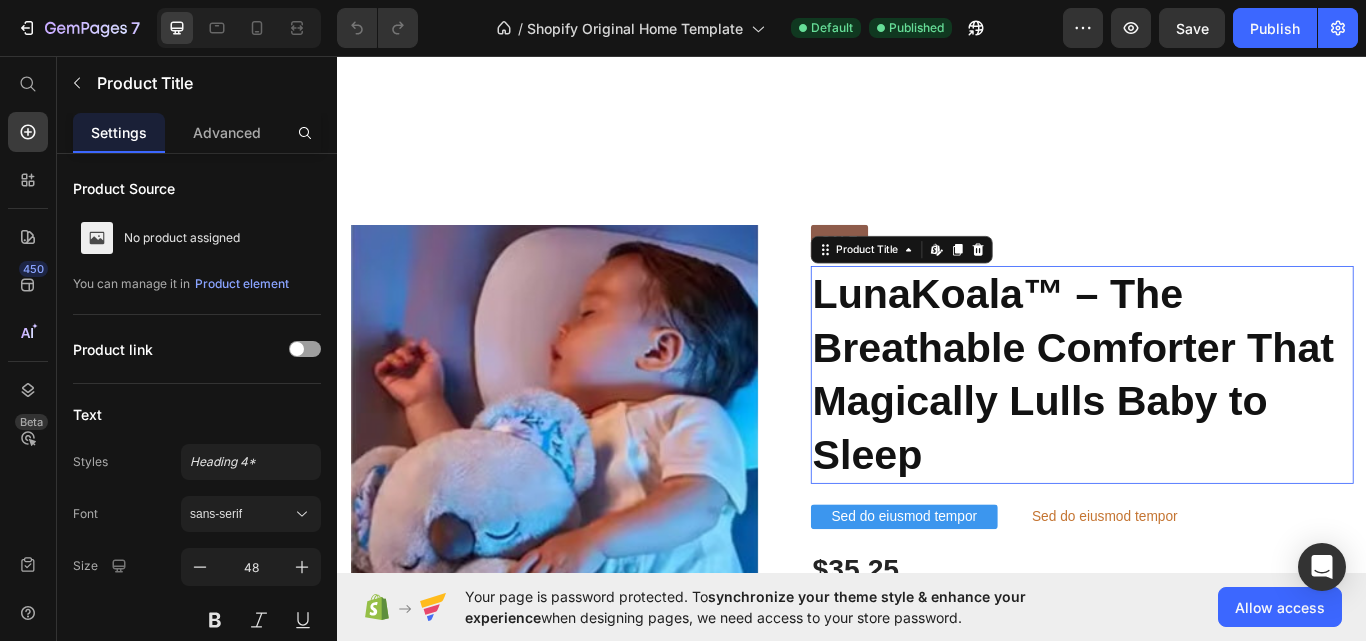 click on "Shopify section: comparison-video" at bounding box center [937, 1383] 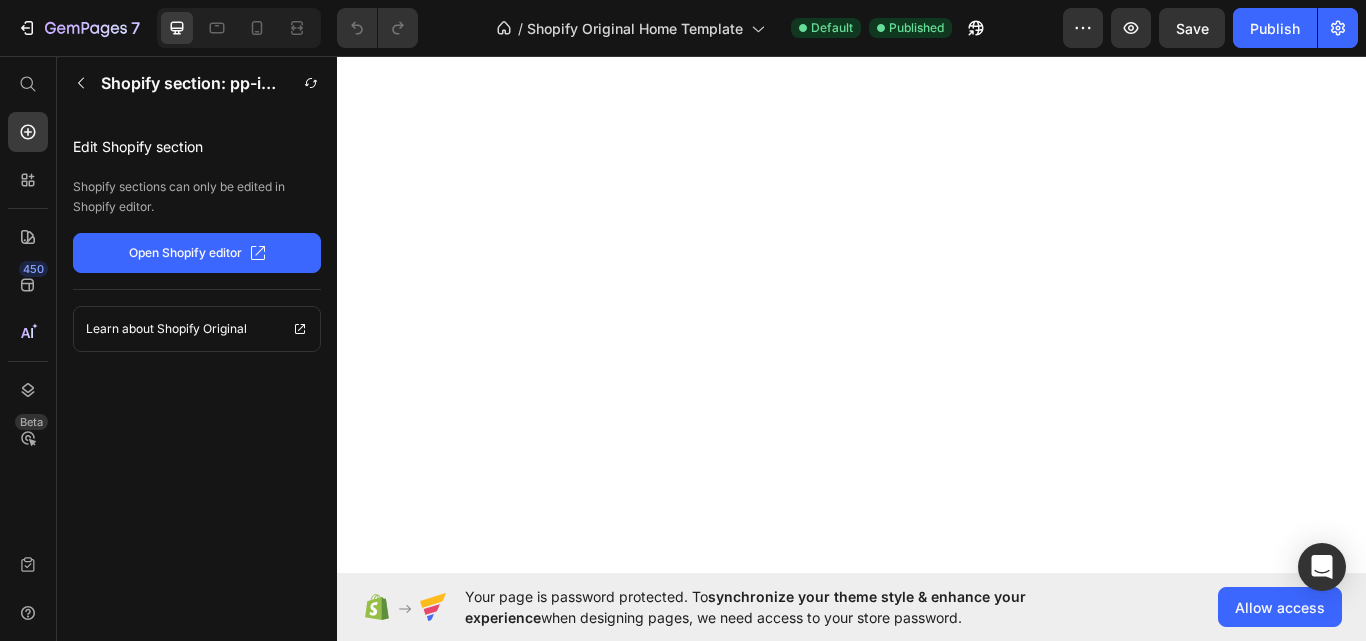 scroll, scrollTop: 0, scrollLeft: 0, axis: both 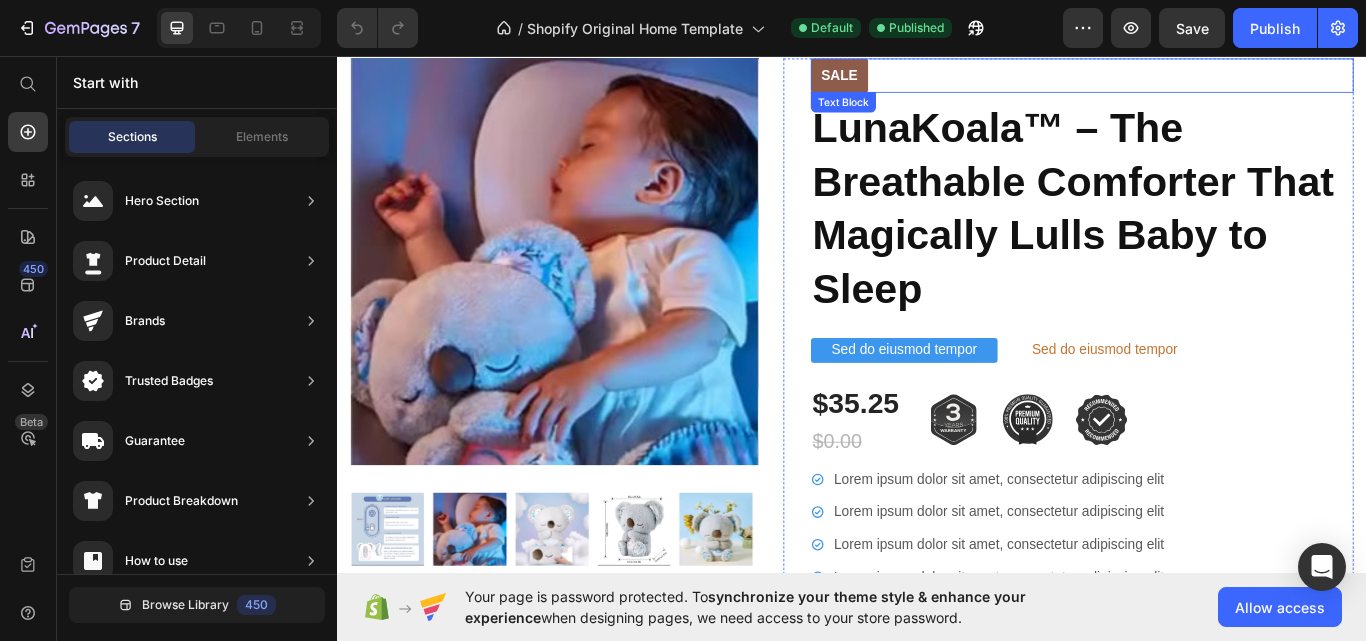 click on "Sale" at bounding box center [922, 80] 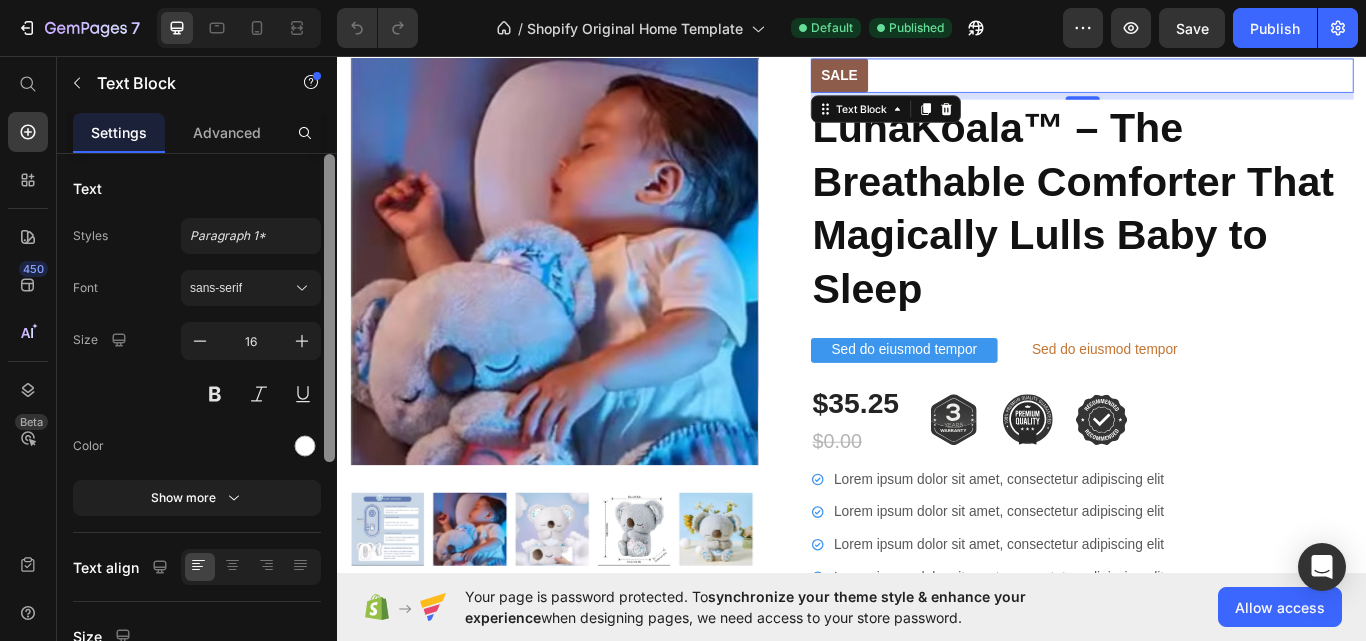 scroll, scrollTop: 416, scrollLeft: 0, axis: vertical 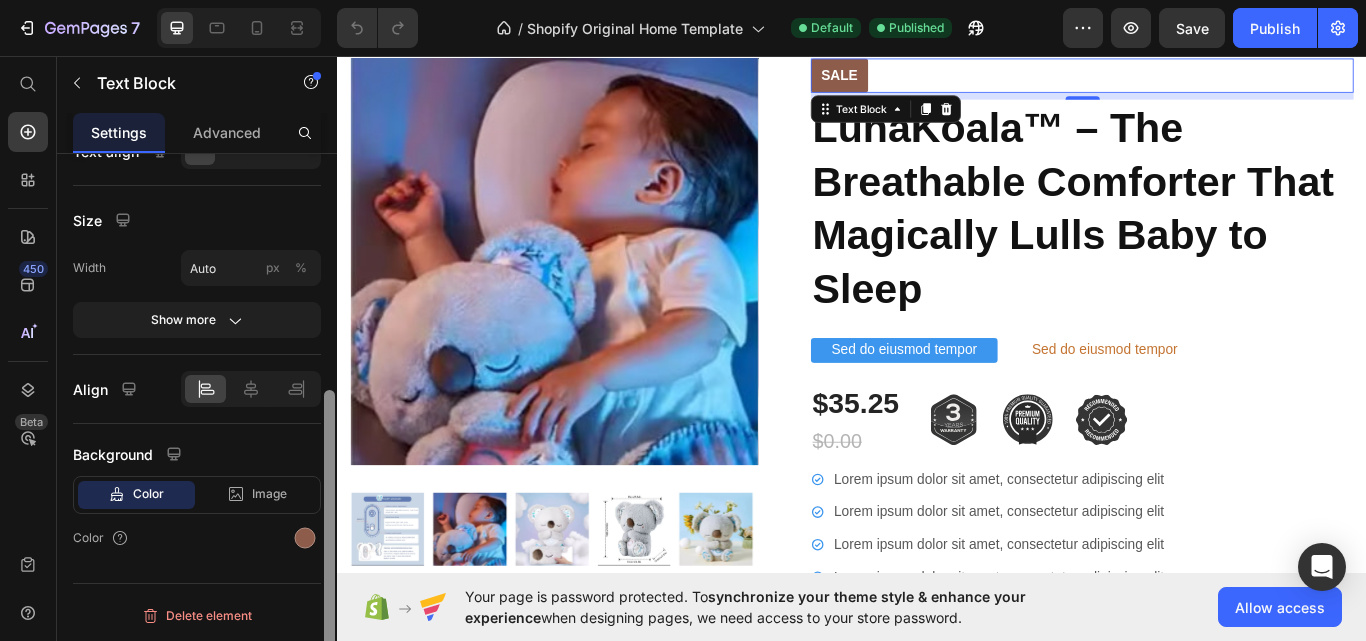 click at bounding box center (329, 426) 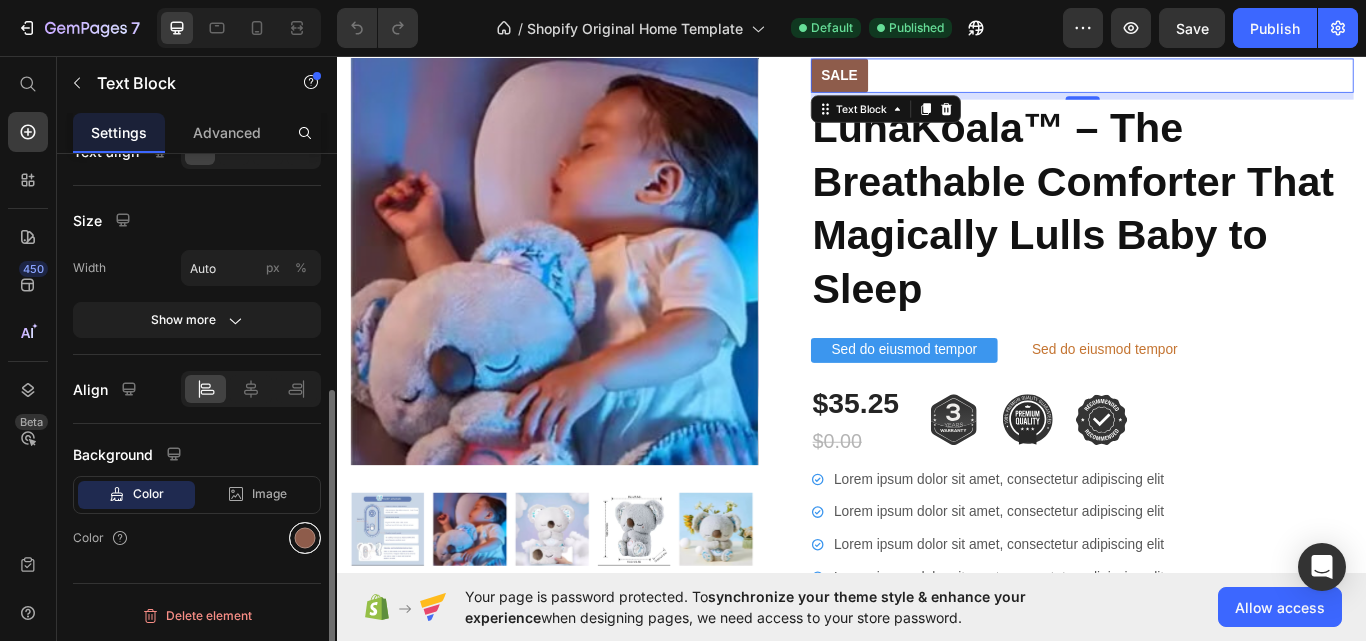 click at bounding box center [305, 538] 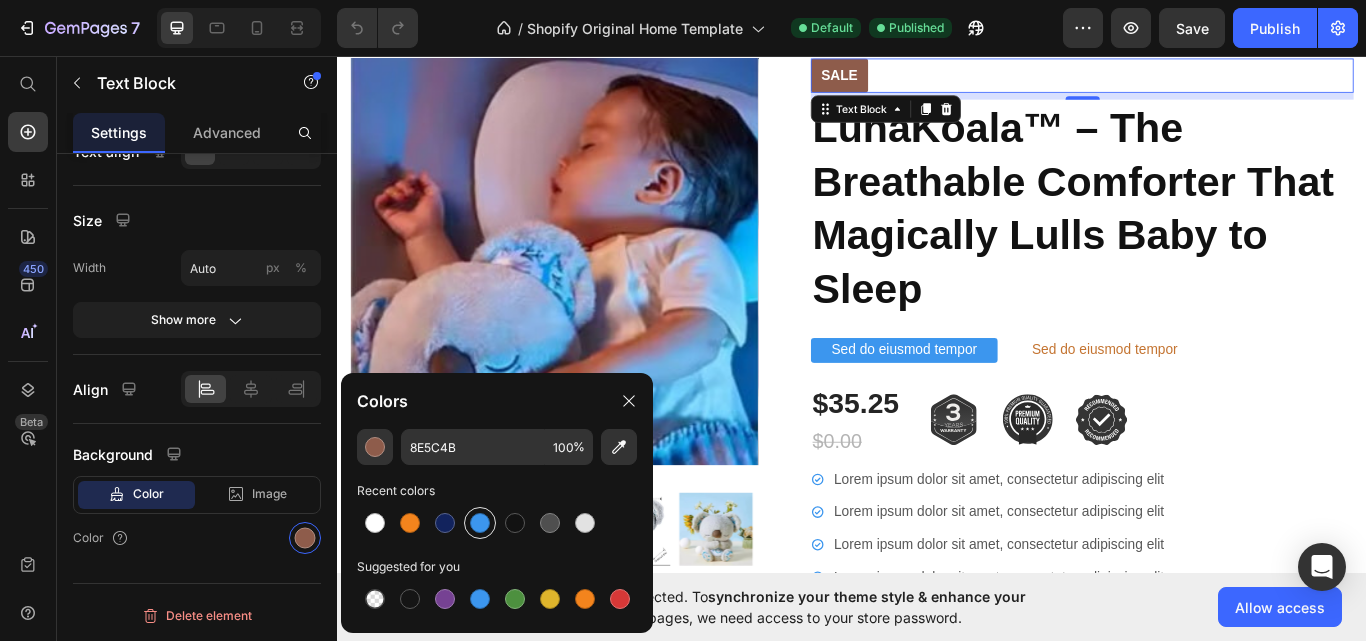 click at bounding box center [480, 523] 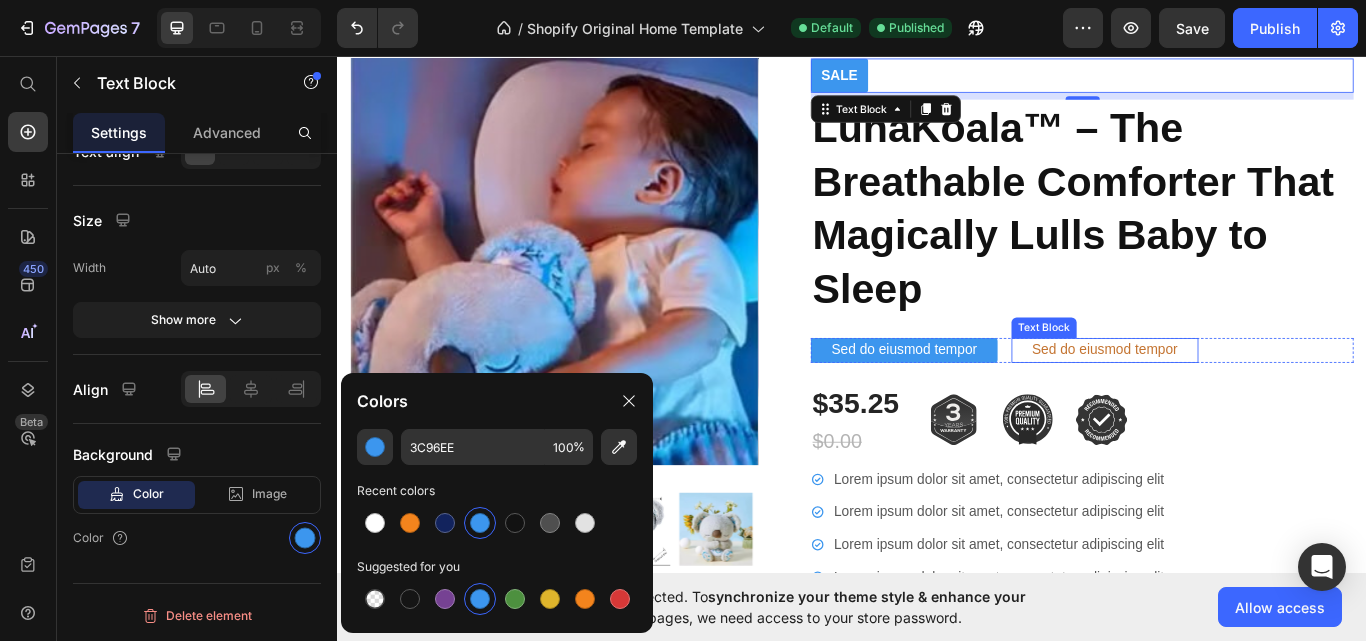 click on "Sed do eiusmod tempor" at bounding box center (1232, 400) 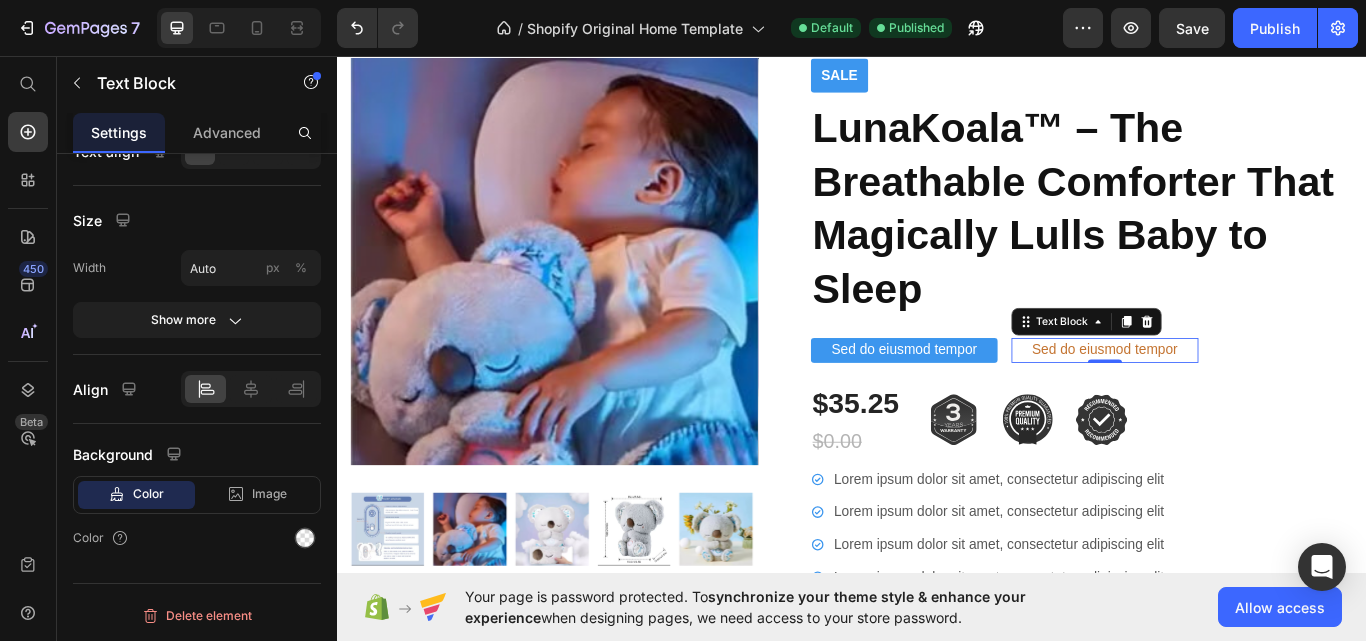 click on "Sed do eiusmod tempor" at bounding box center [1232, 400] 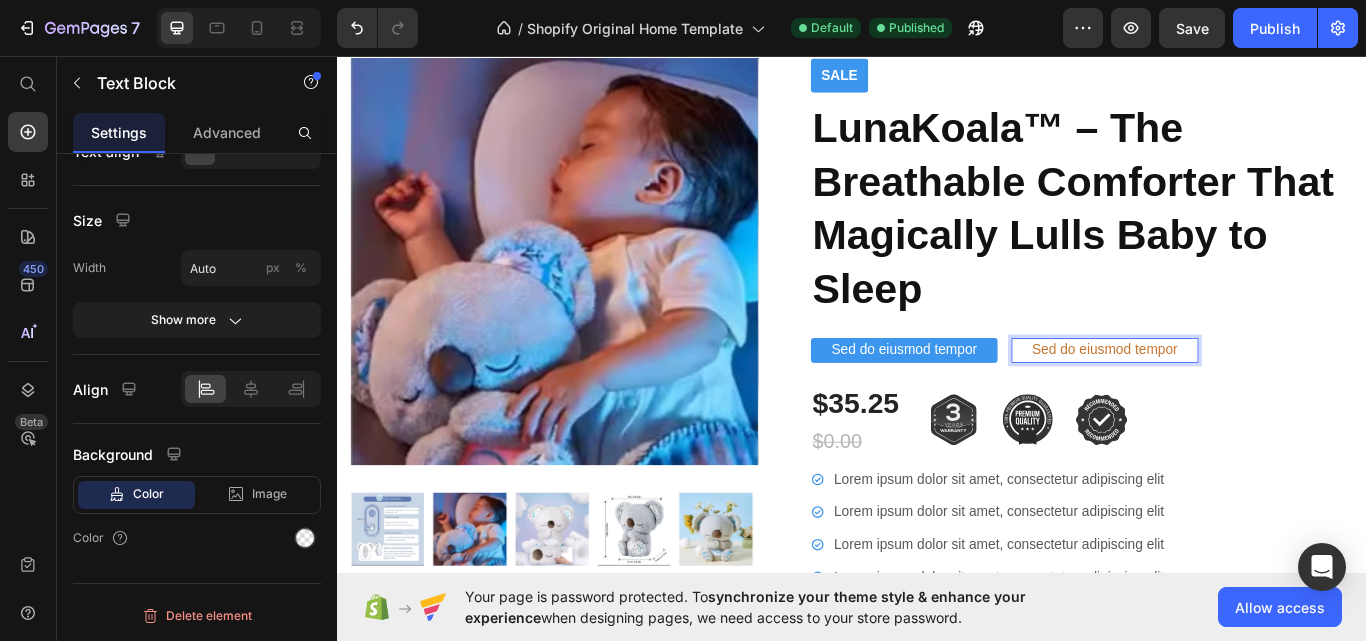 scroll, scrollTop: 0, scrollLeft: 0, axis: both 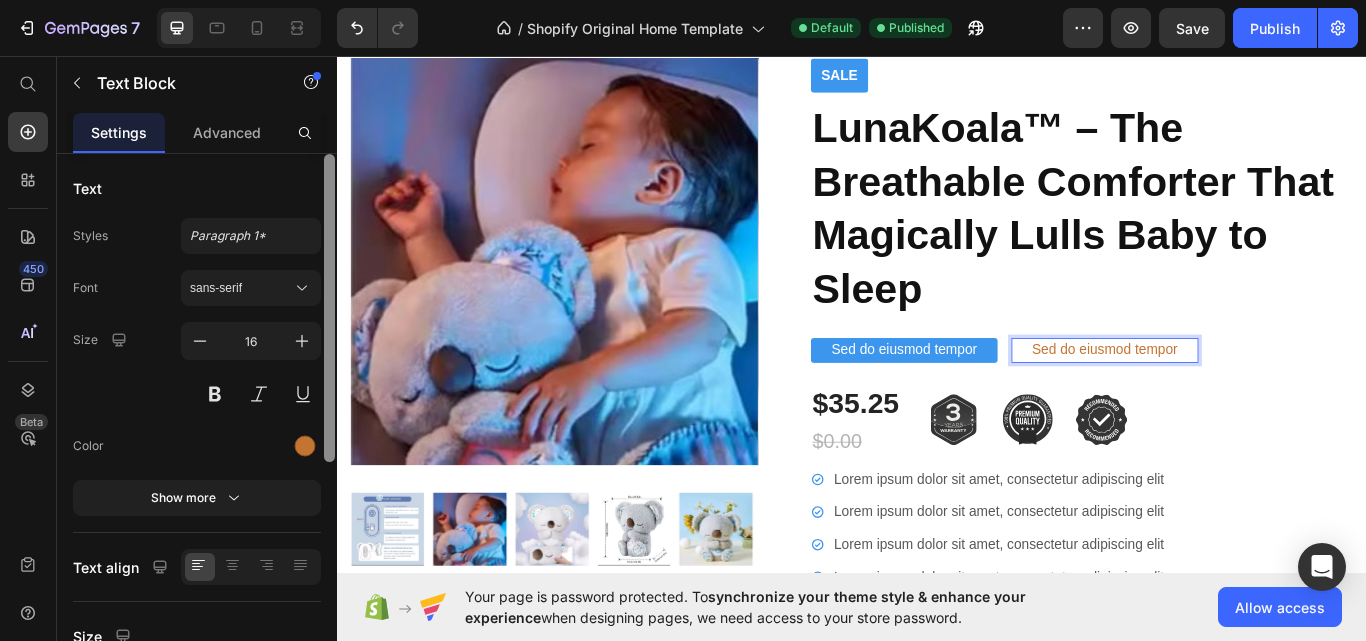 click at bounding box center (329, 426) 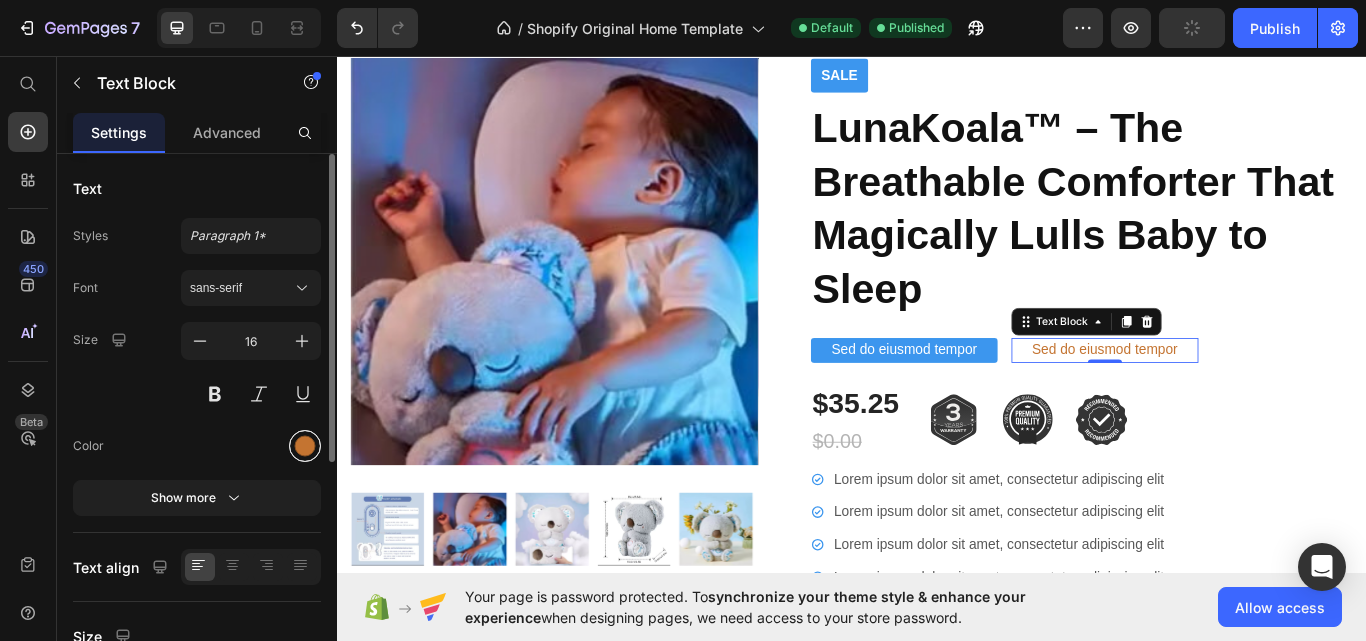 click at bounding box center [305, 446] 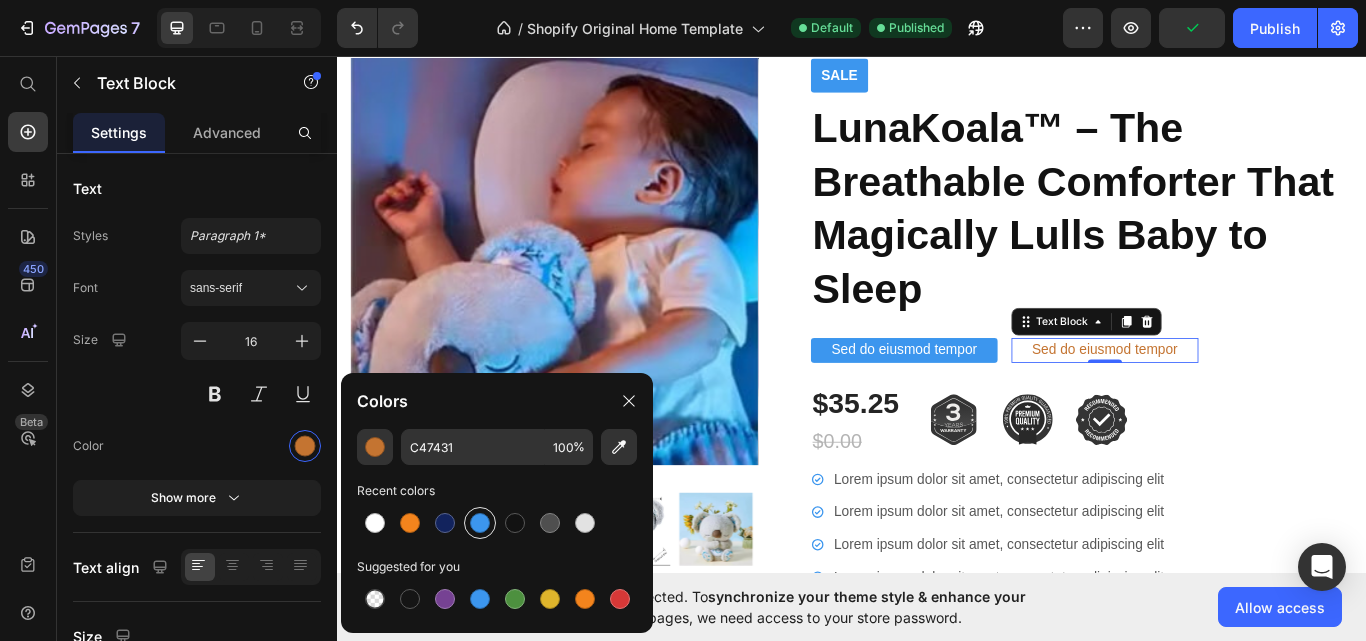 click at bounding box center (480, 523) 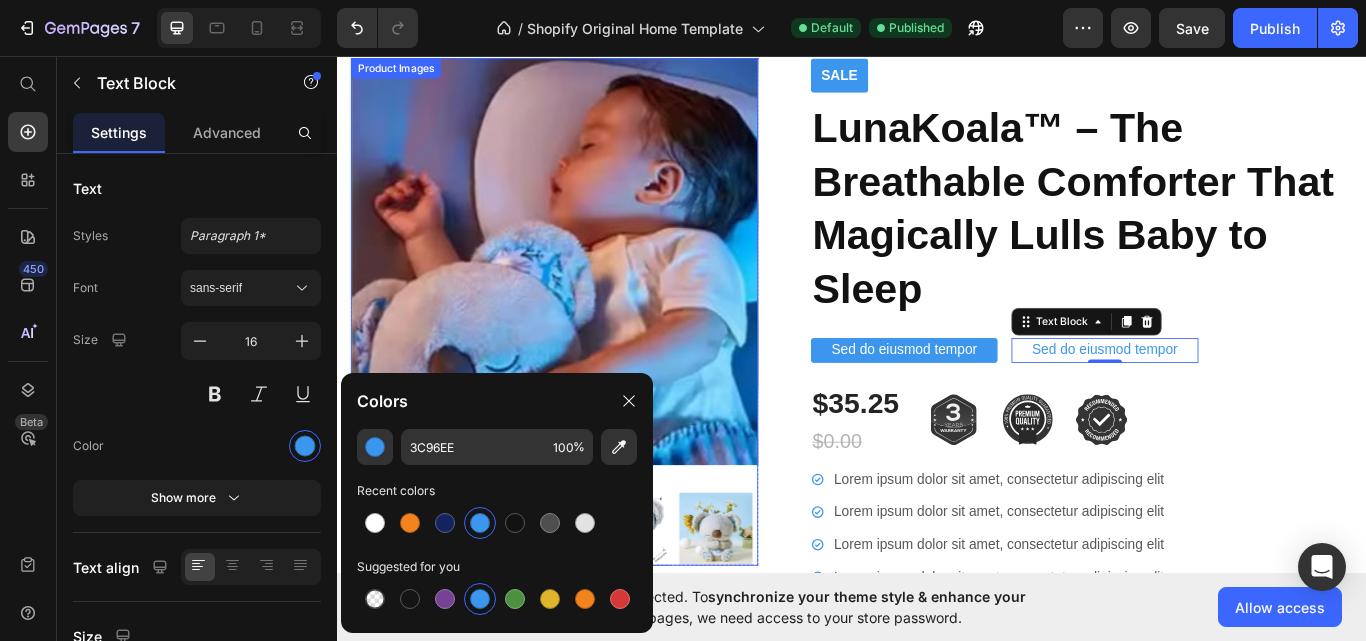click at bounding box center (589, 297) 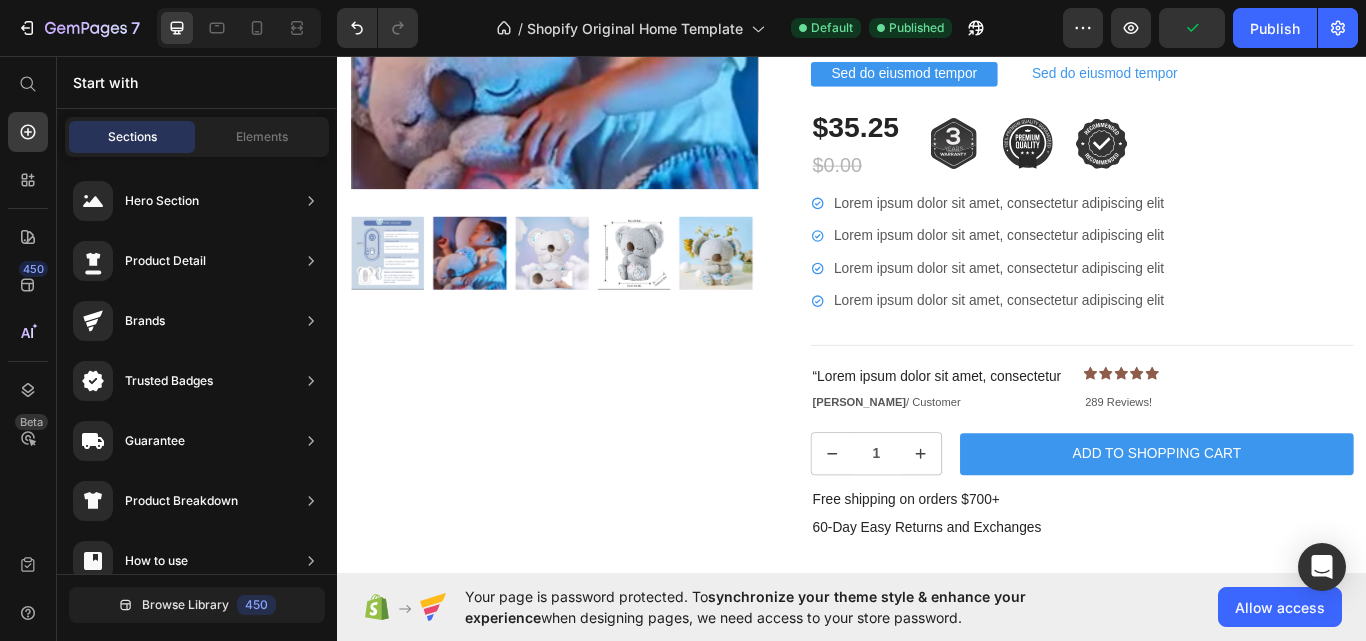 drag, startPoint x: 1525, startPoint y: 650, endPoint x: 1660, endPoint y: 600, distance: 143.9618 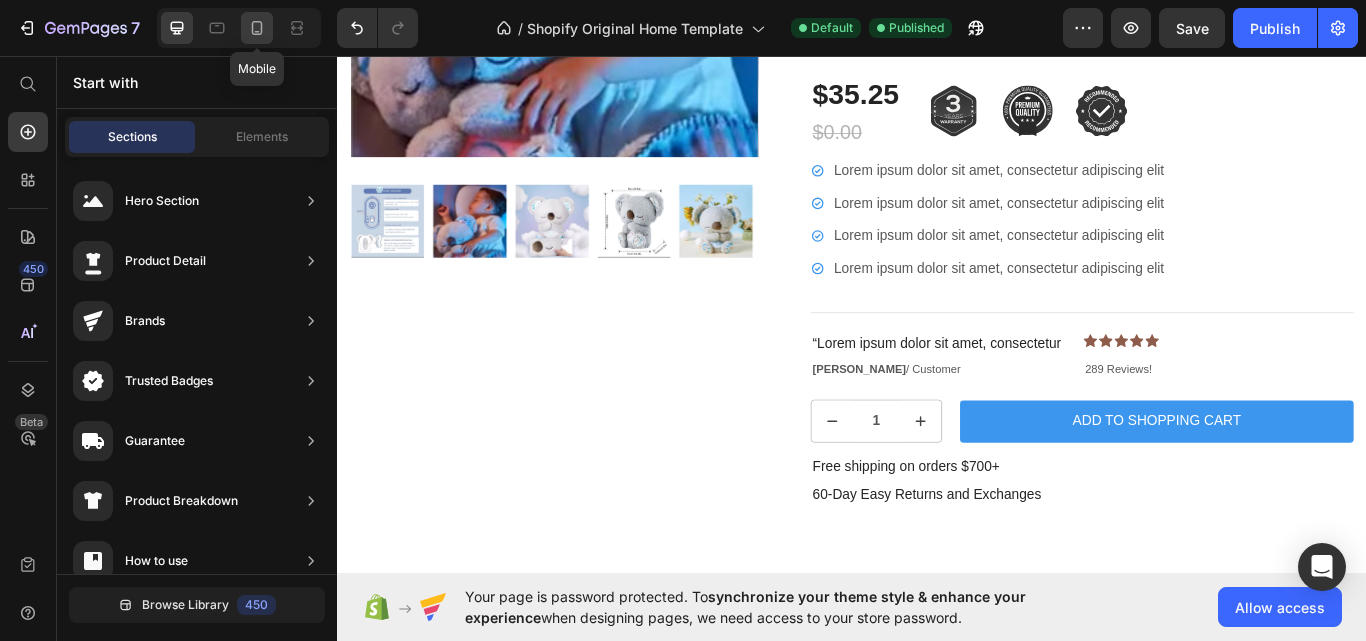 click 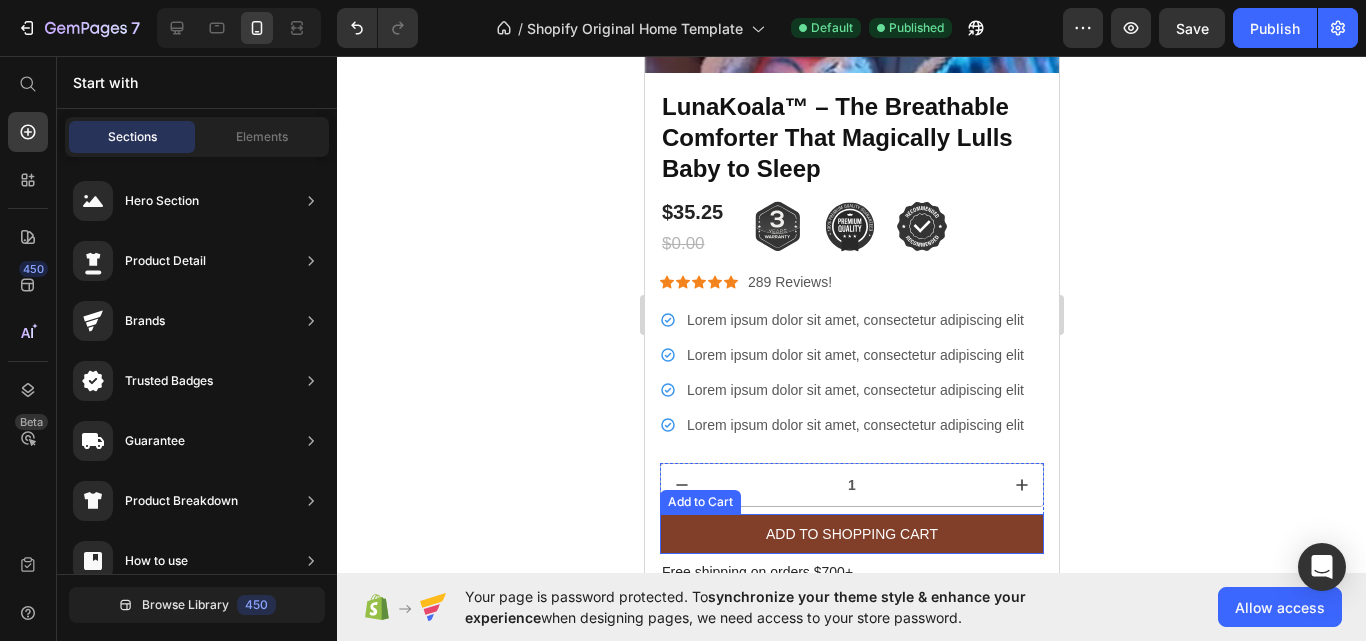 click on "Add to Shopping Cart" at bounding box center [851, 534] 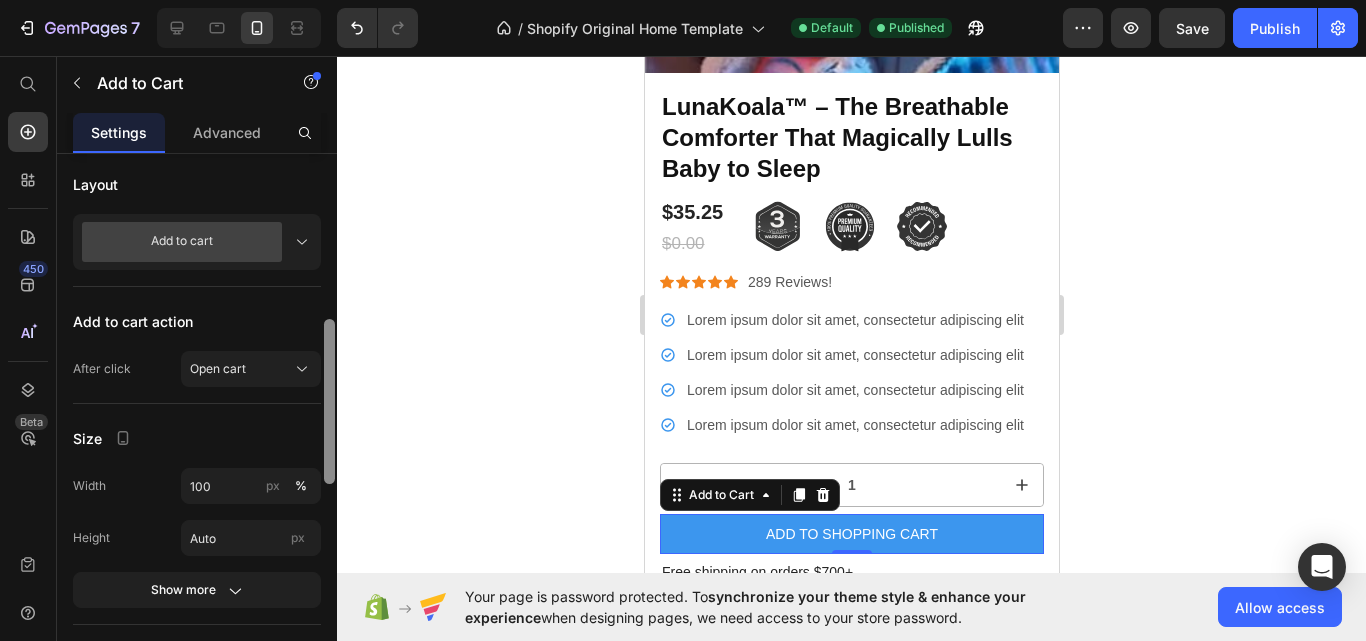 click at bounding box center [329, 426] 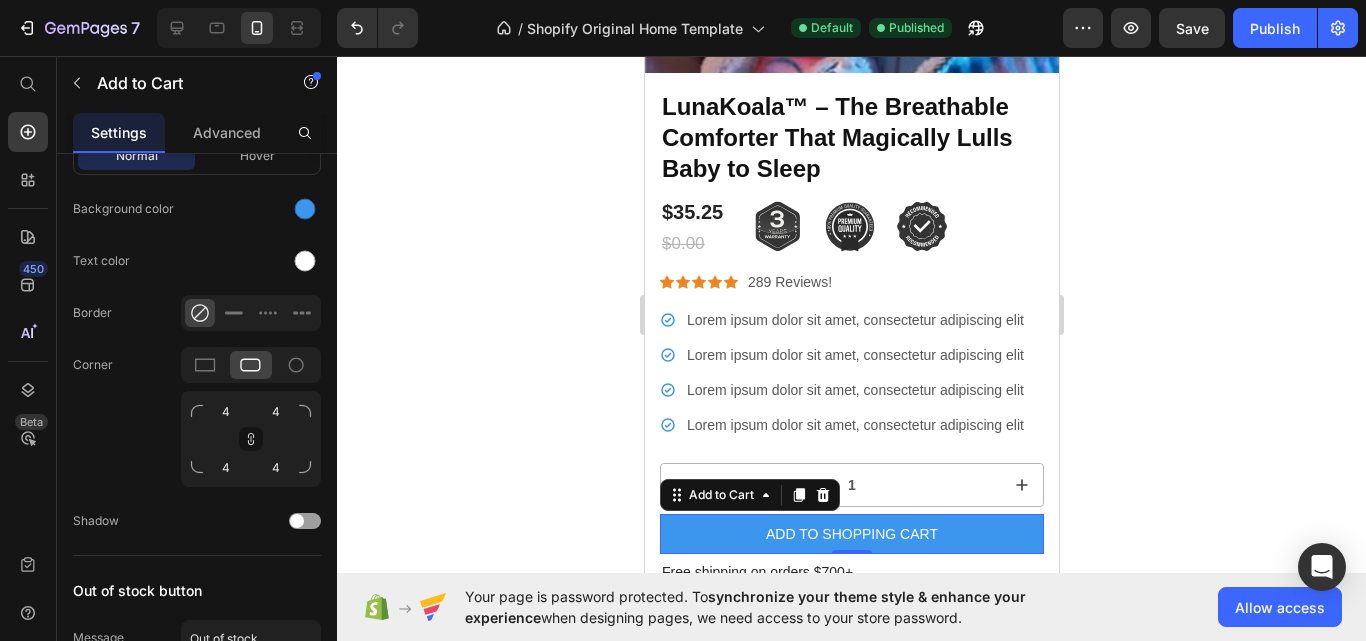 click at bounding box center (329, -118) 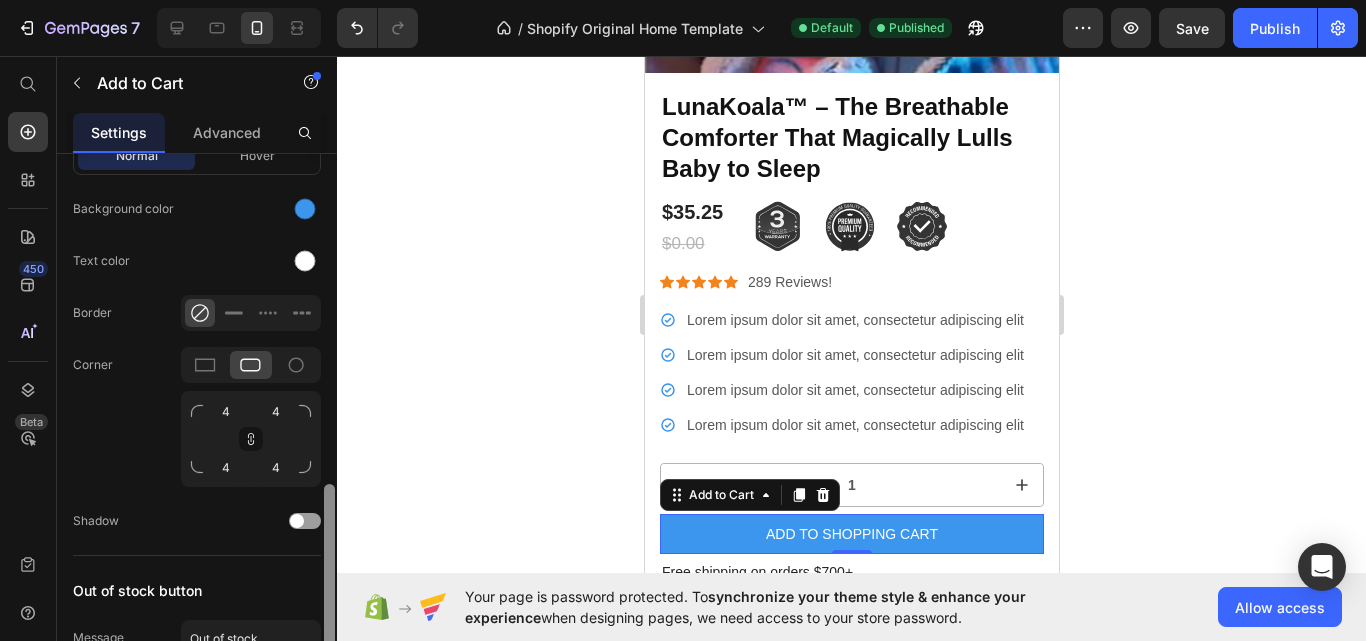 click at bounding box center (329, 566) 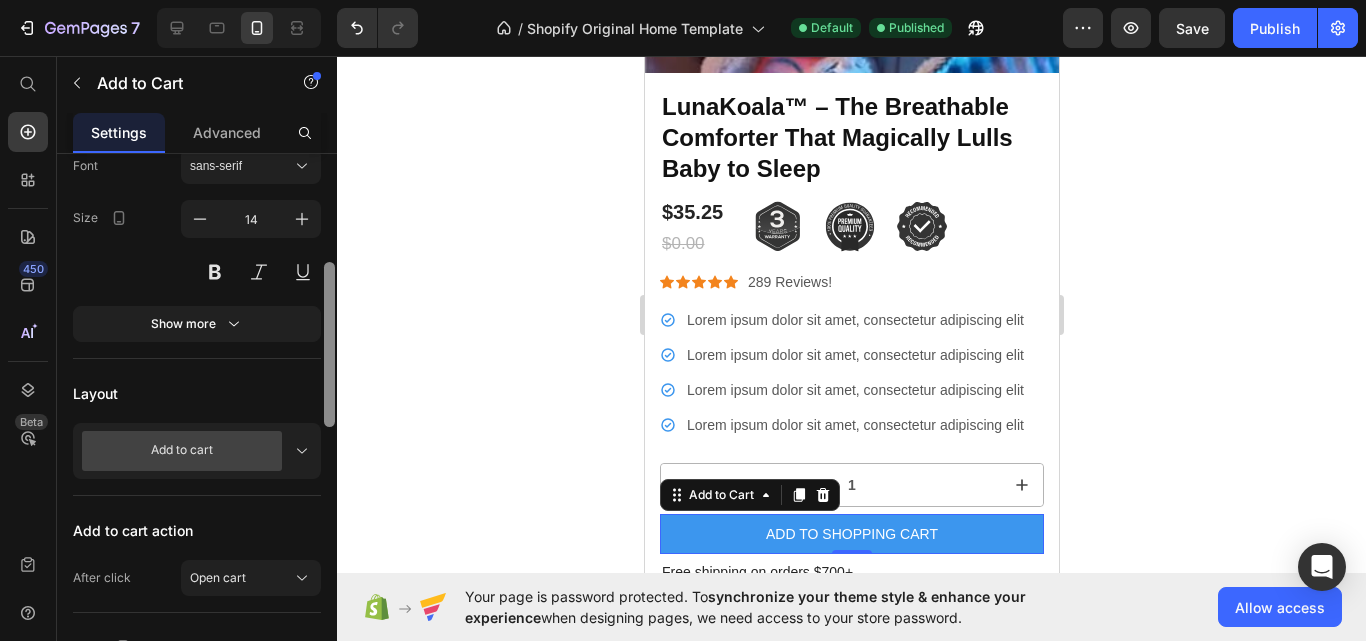 scroll, scrollTop: 340, scrollLeft: 0, axis: vertical 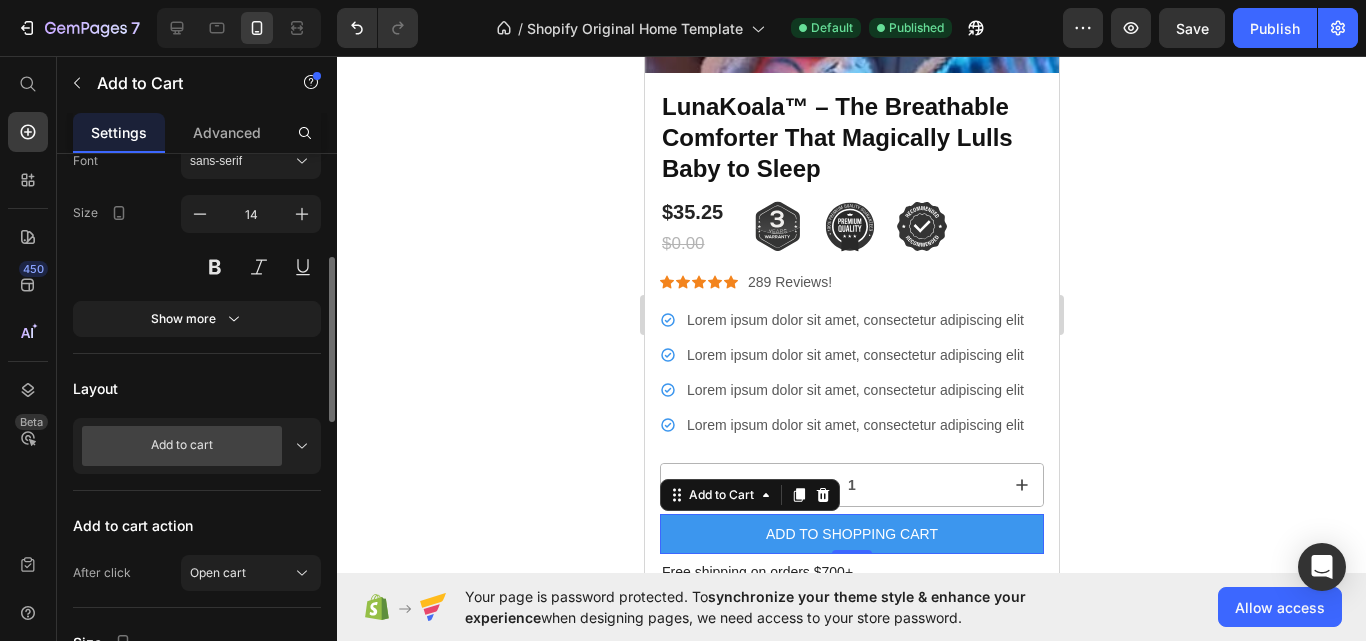 click on "Add to cart" at bounding box center (182, 446) 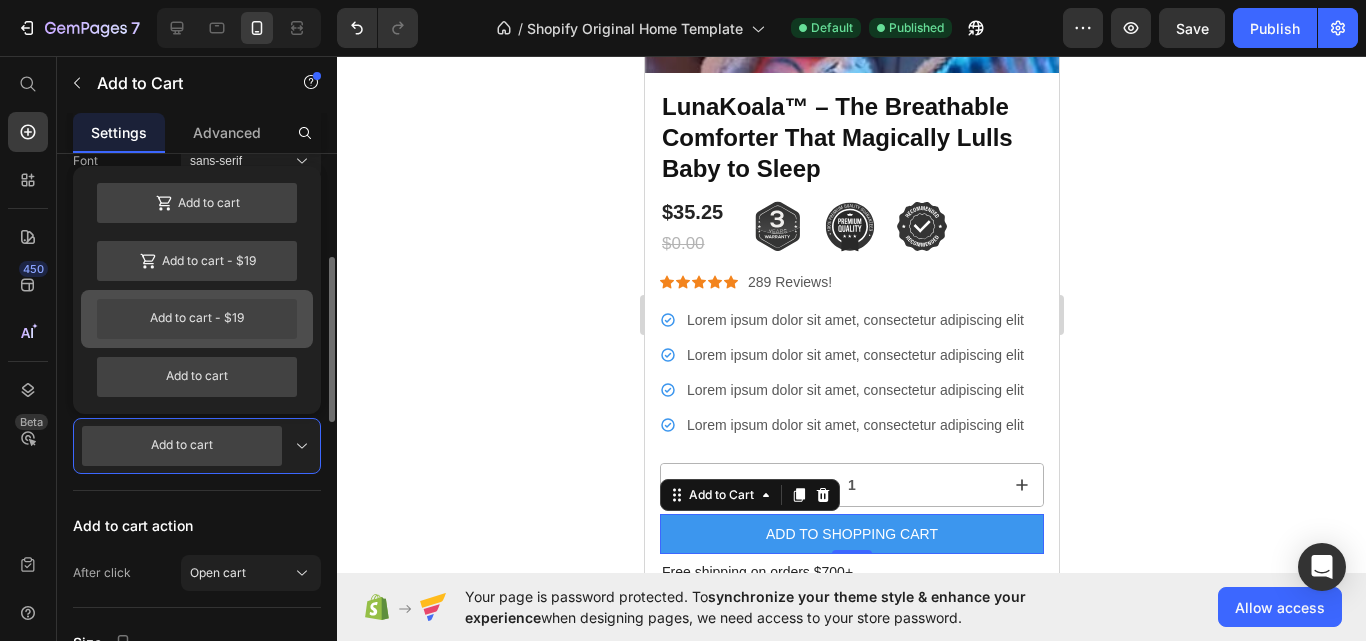 click on "Add to cart  -  $19" at bounding box center (197, 319) 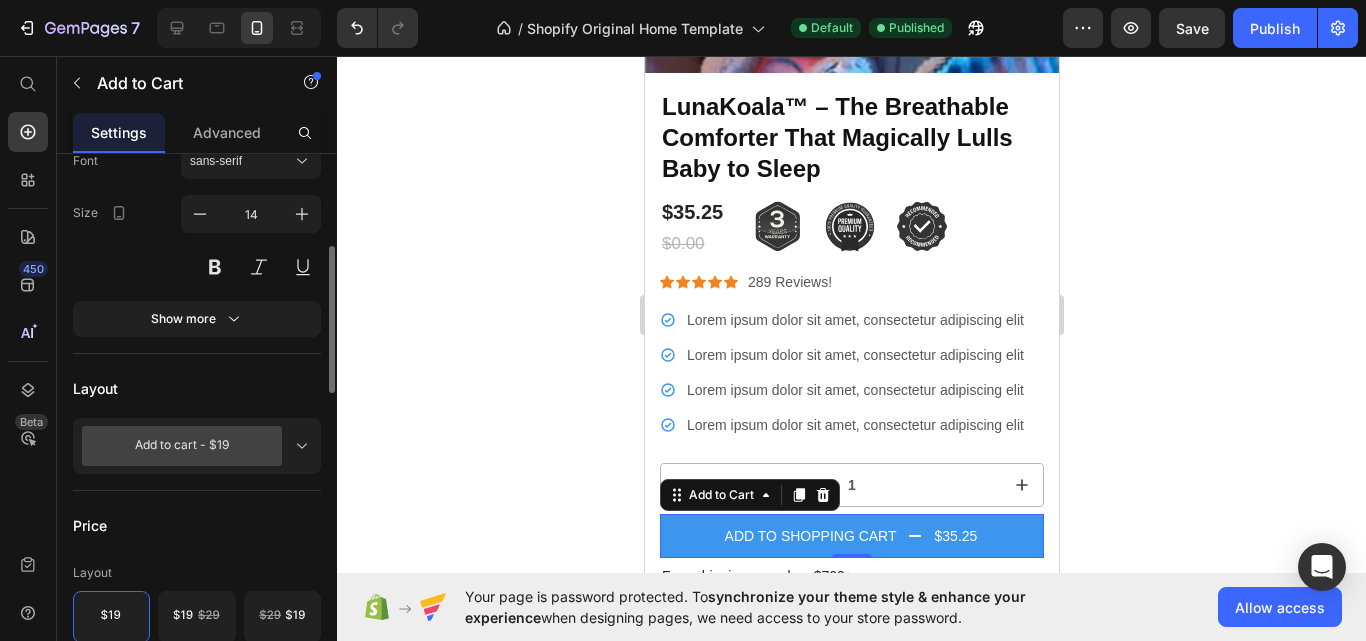 click on "Add to cart  -  $19" at bounding box center [182, 446] 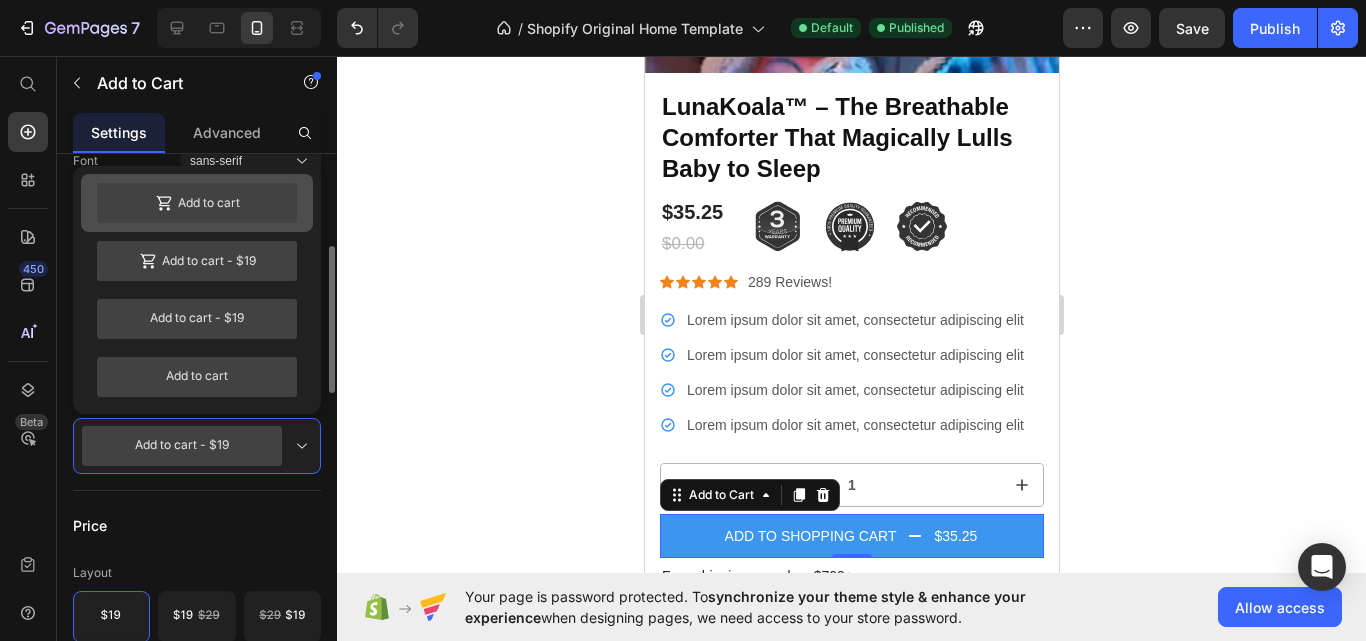 click 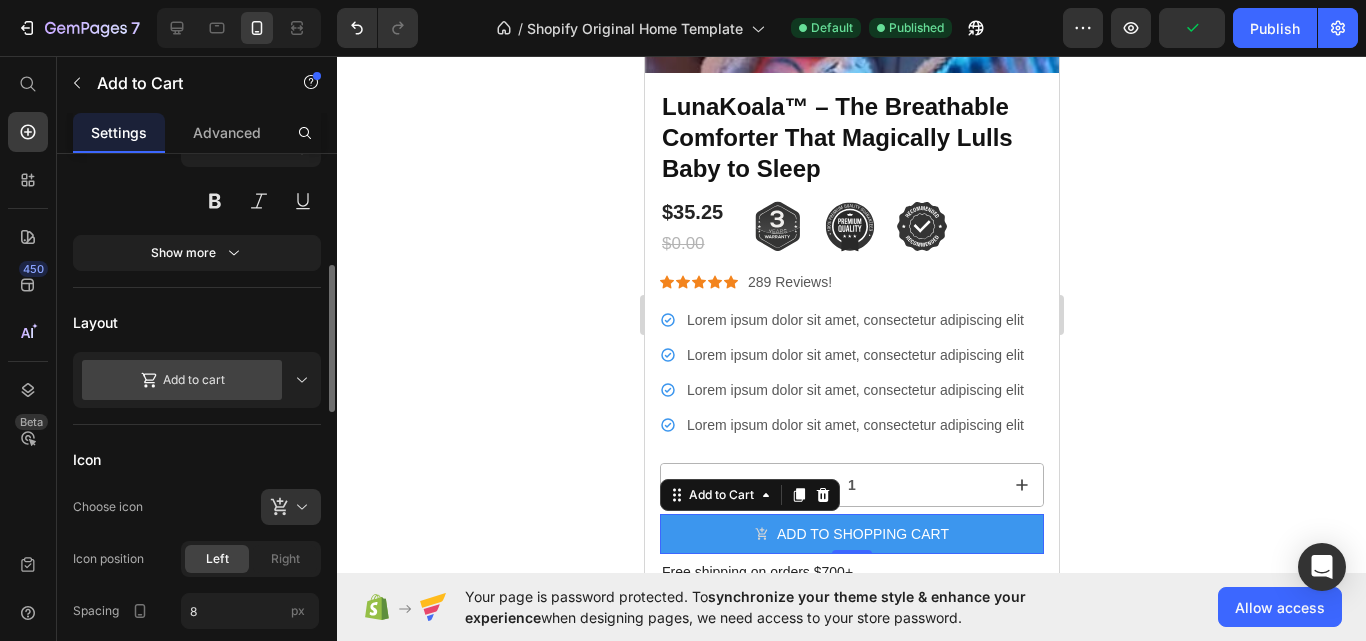 scroll, scrollTop: 407, scrollLeft: 0, axis: vertical 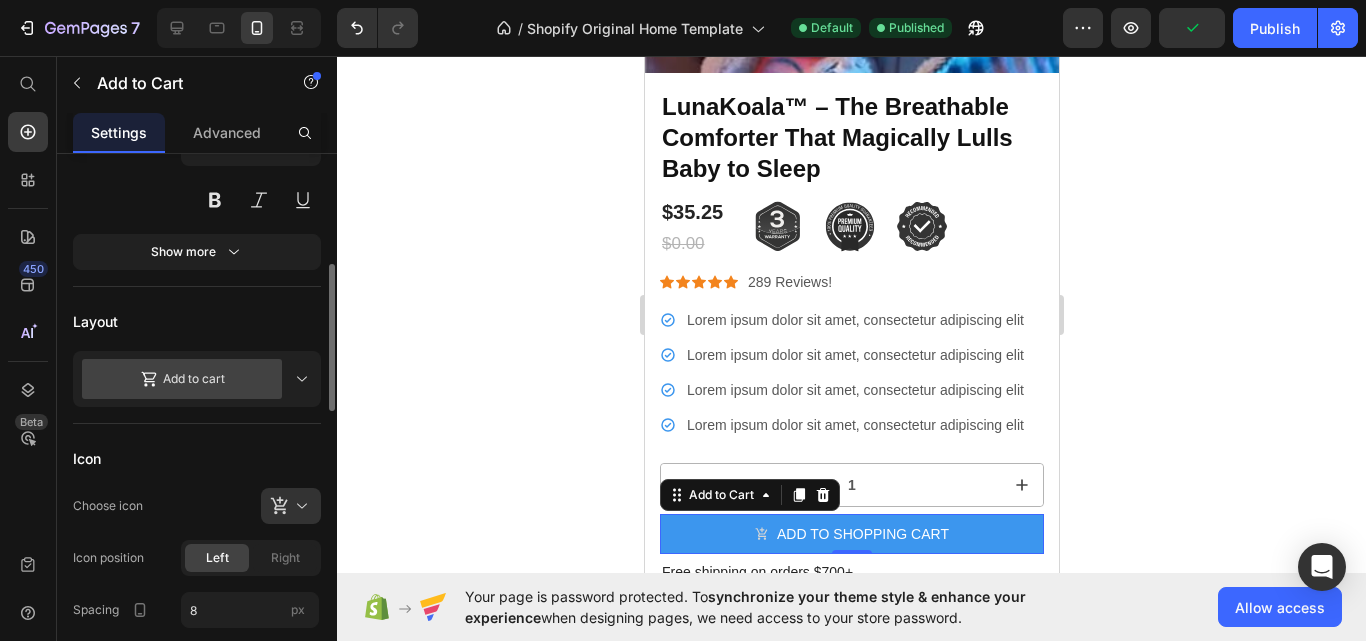 click on "Add to cart" at bounding box center (197, 379) 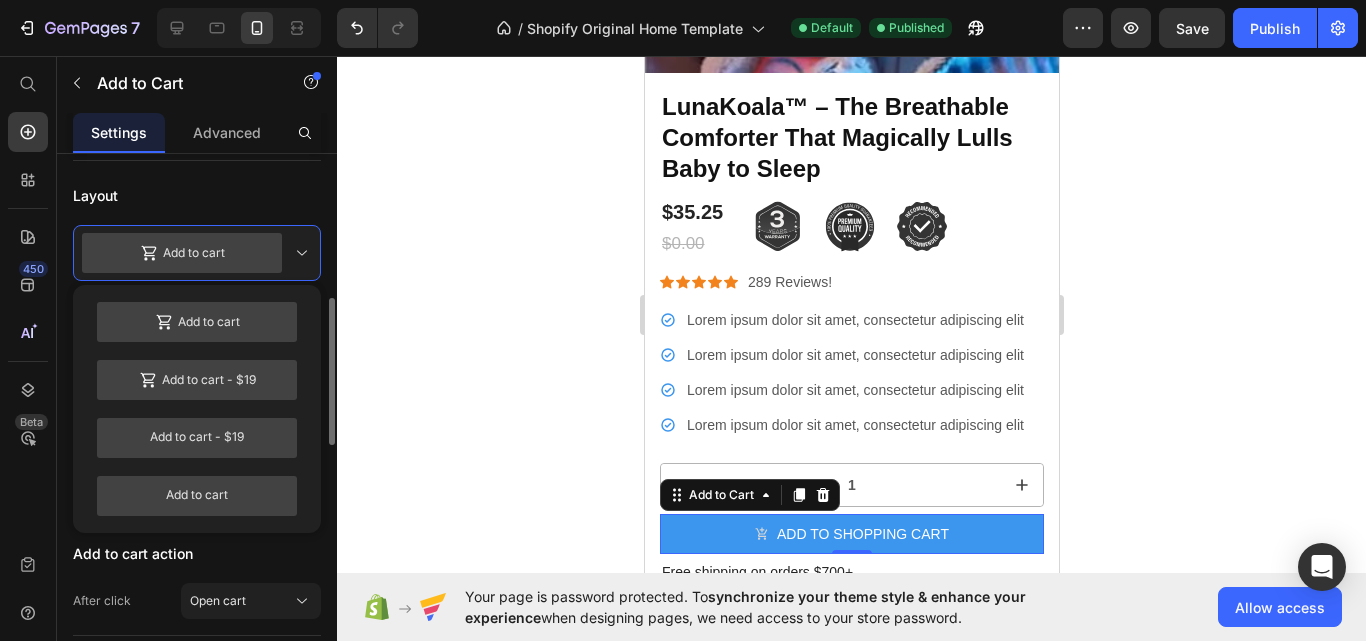 scroll, scrollTop: 534, scrollLeft: 0, axis: vertical 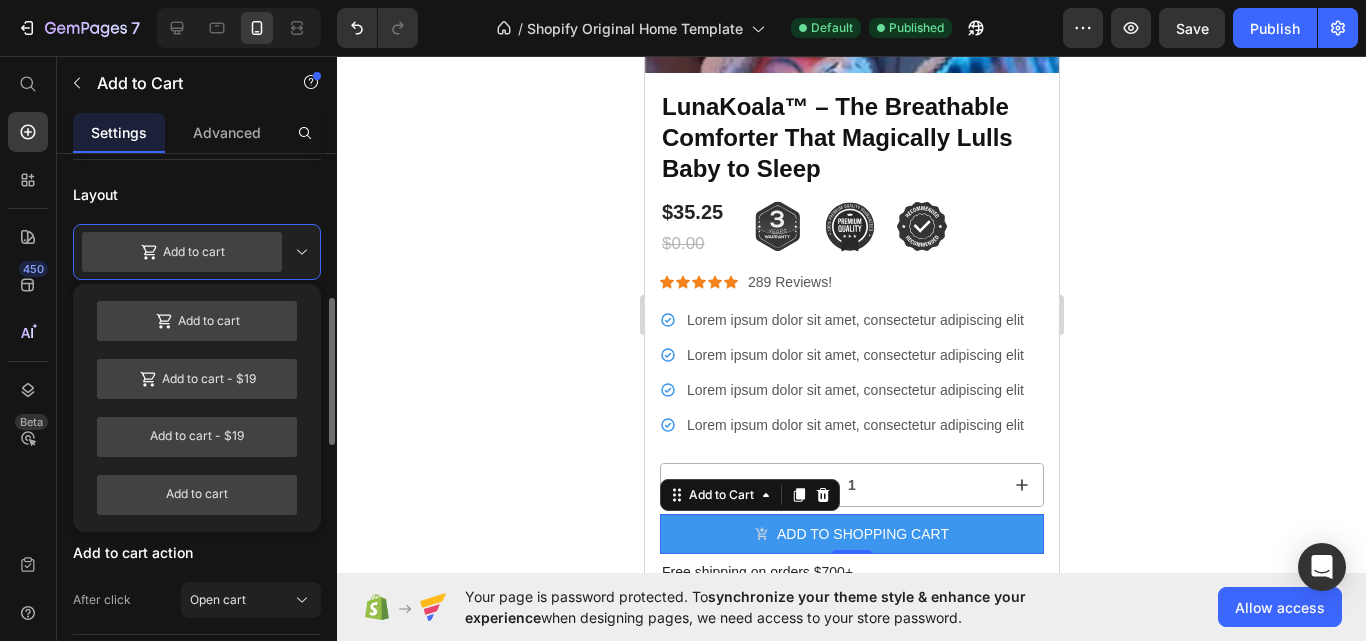 click on "Add to cart action" at bounding box center (197, 552) 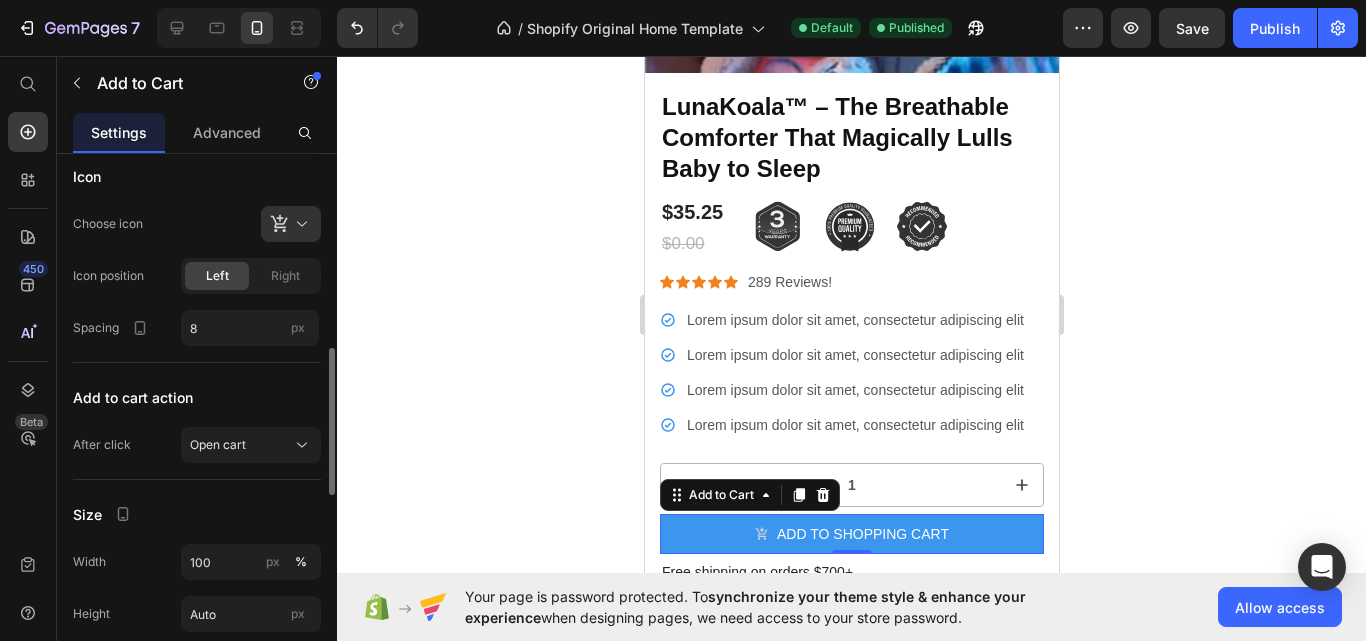 scroll, scrollTop: 698, scrollLeft: 0, axis: vertical 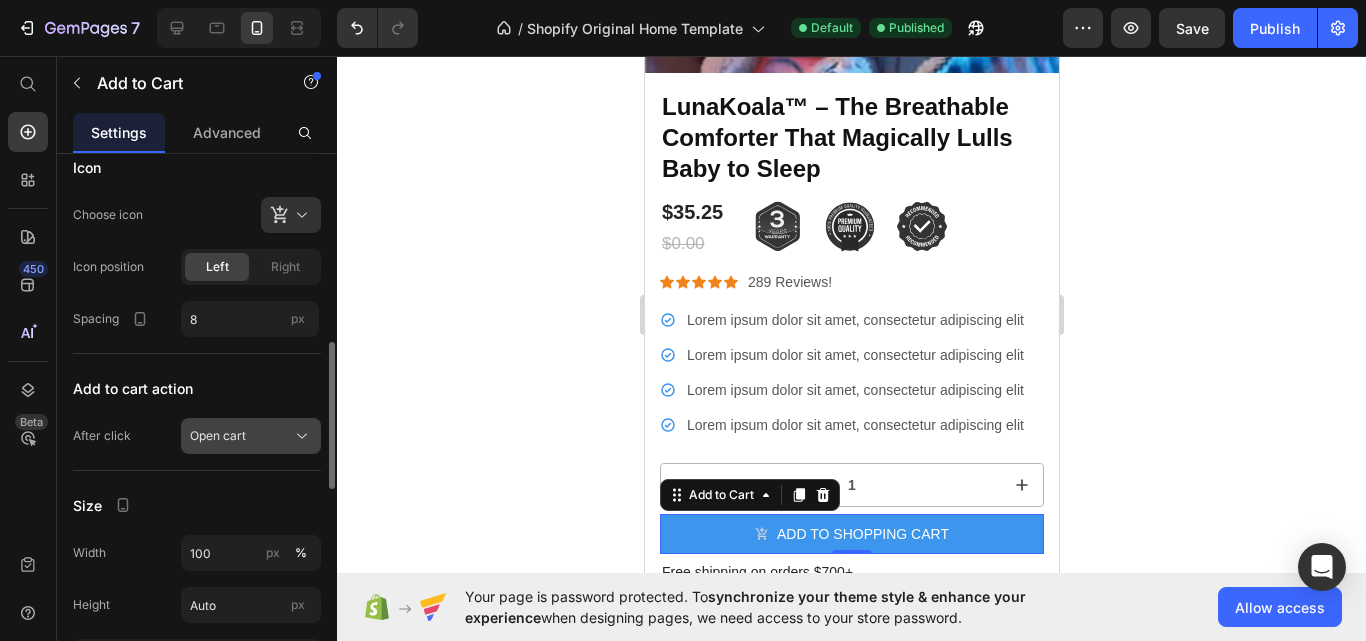 click on "Open cart" 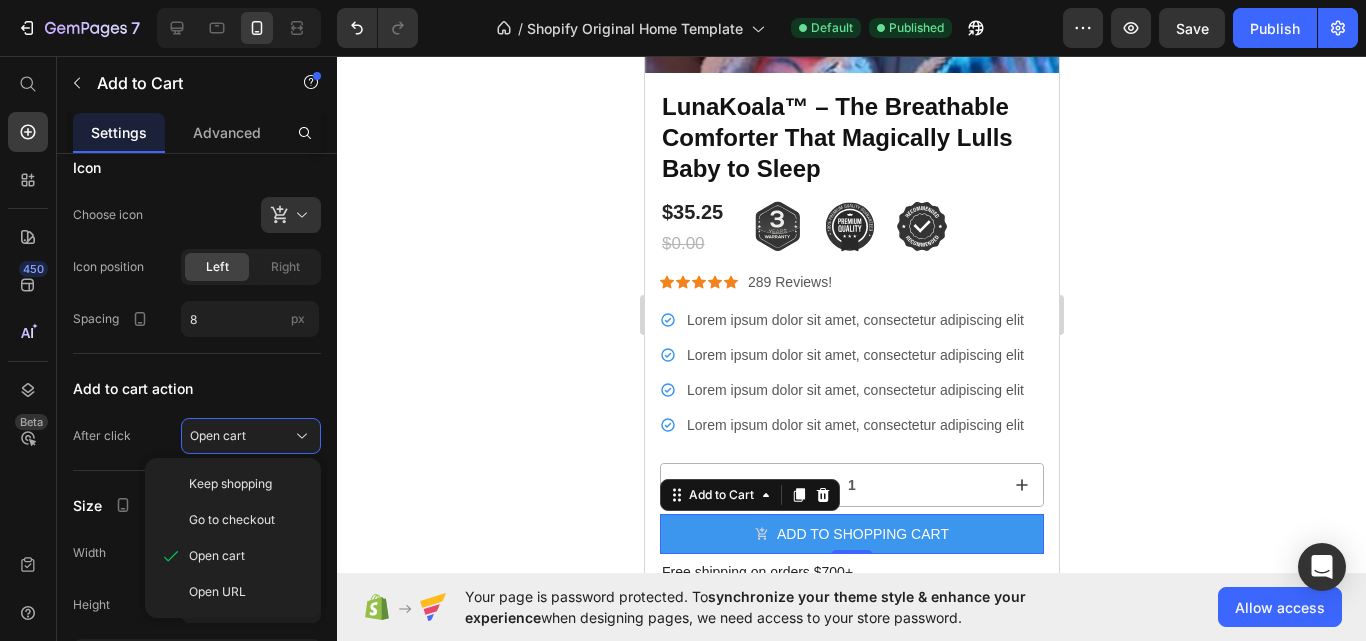 click on "450 Beta" at bounding box center [28, 348] 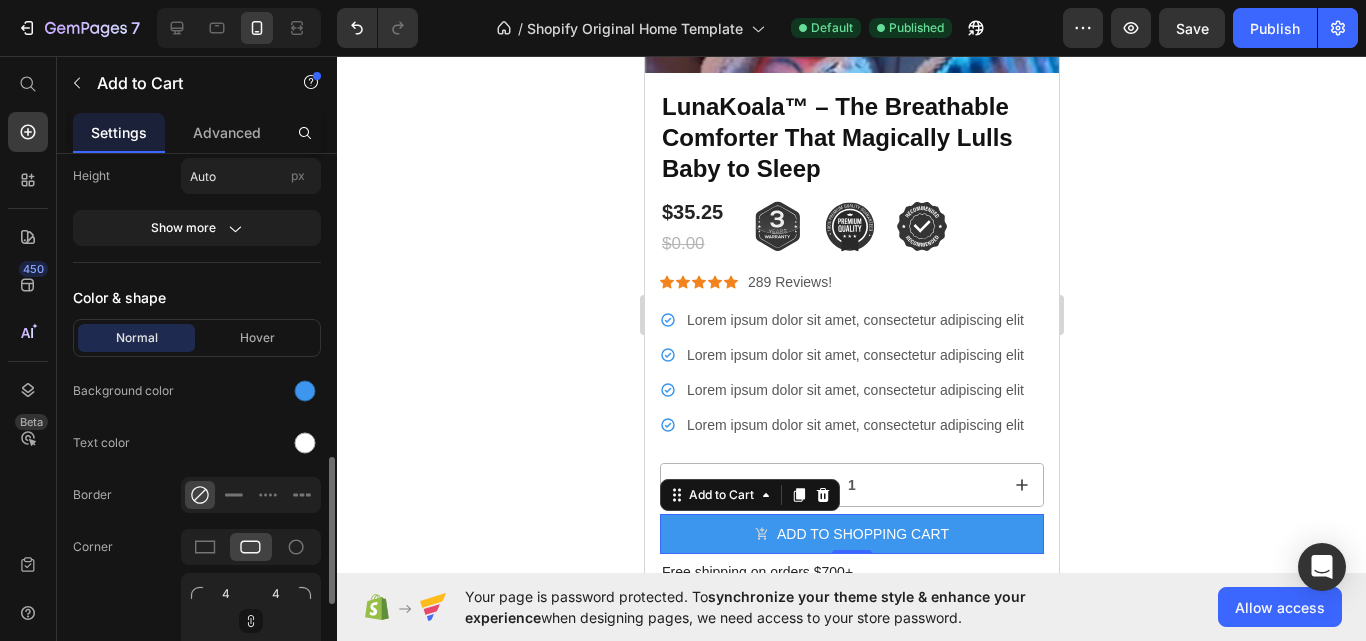 scroll, scrollTop: 1129, scrollLeft: 0, axis: vertical 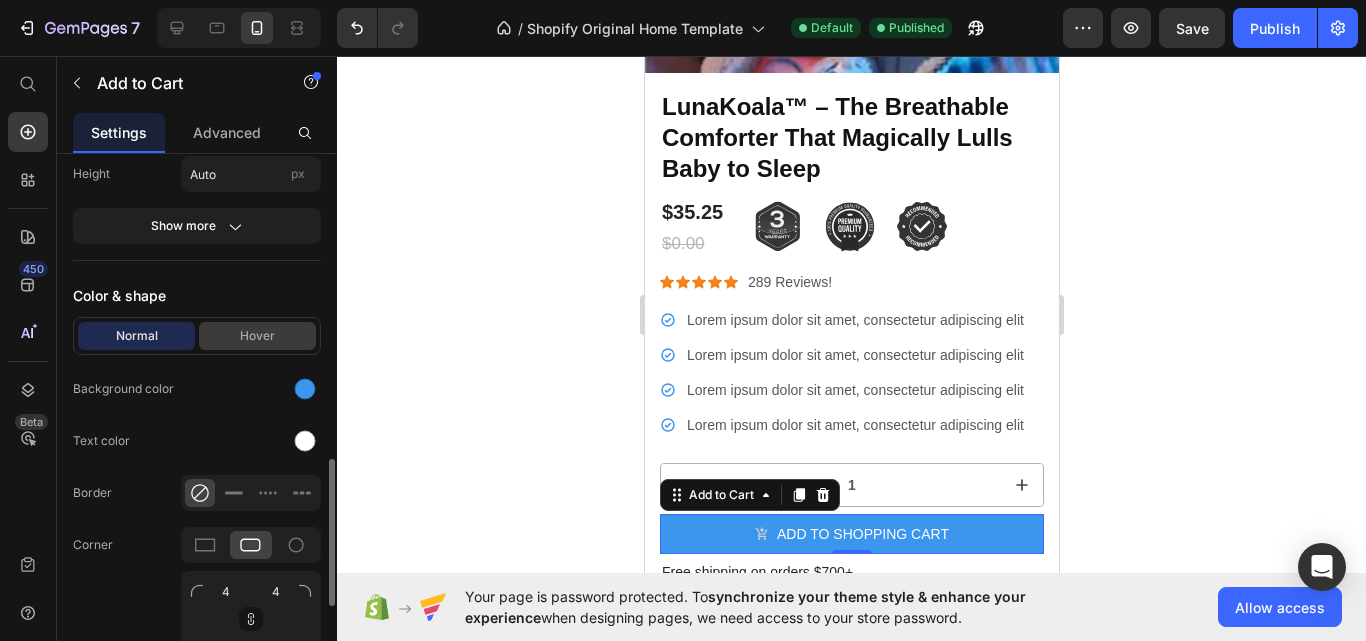 click on "Hover" at bounding box center [257, 336] 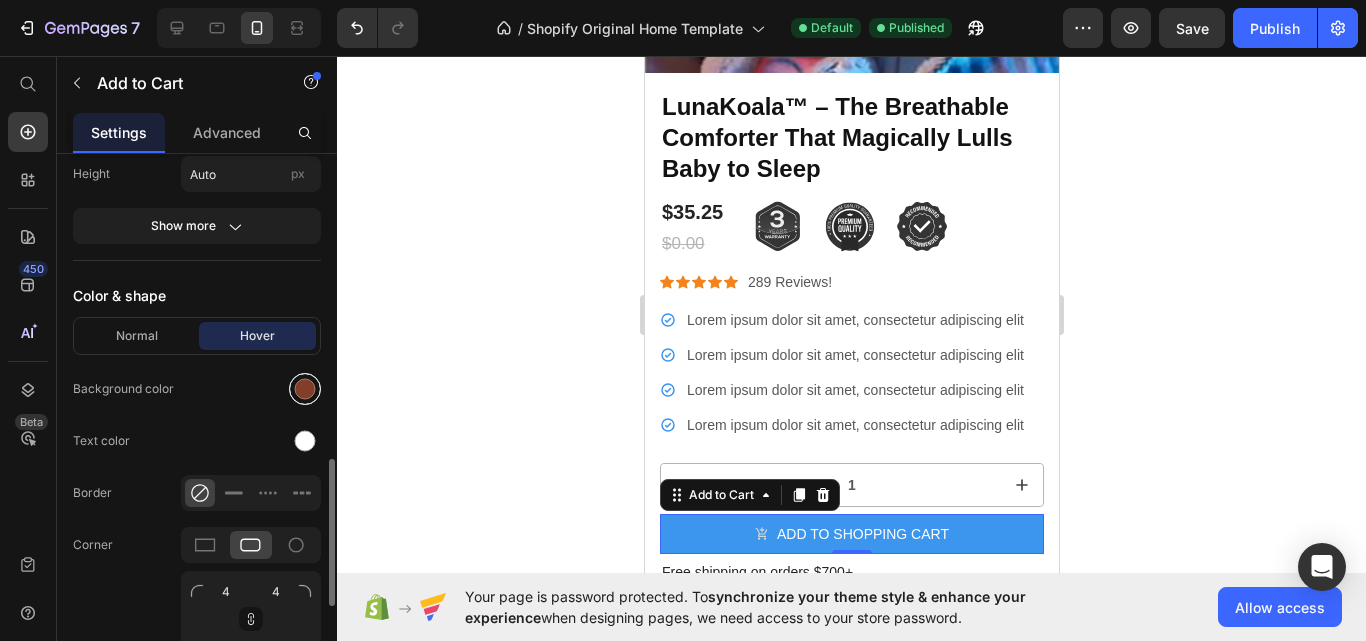 click at bounding box center [305, 389] 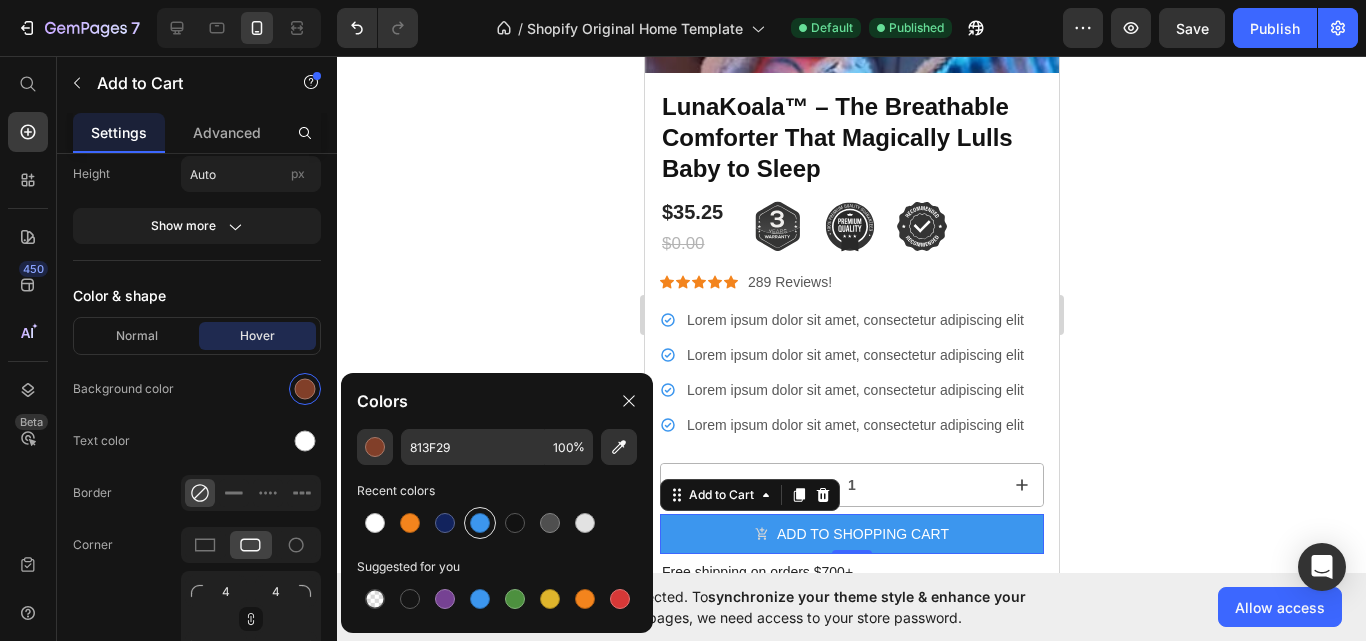 click at bounding box center (480, 523) 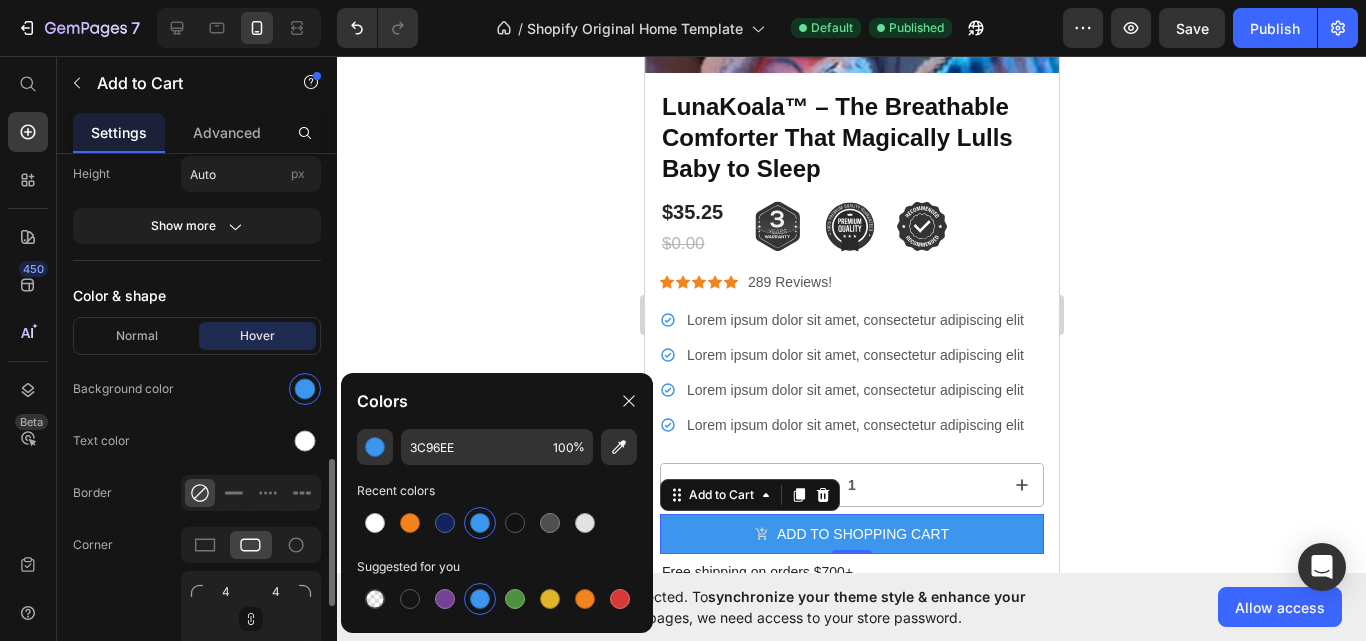 click on "Normal Hover Background color Text color Border Corner 4 4 4 4 Shadow" 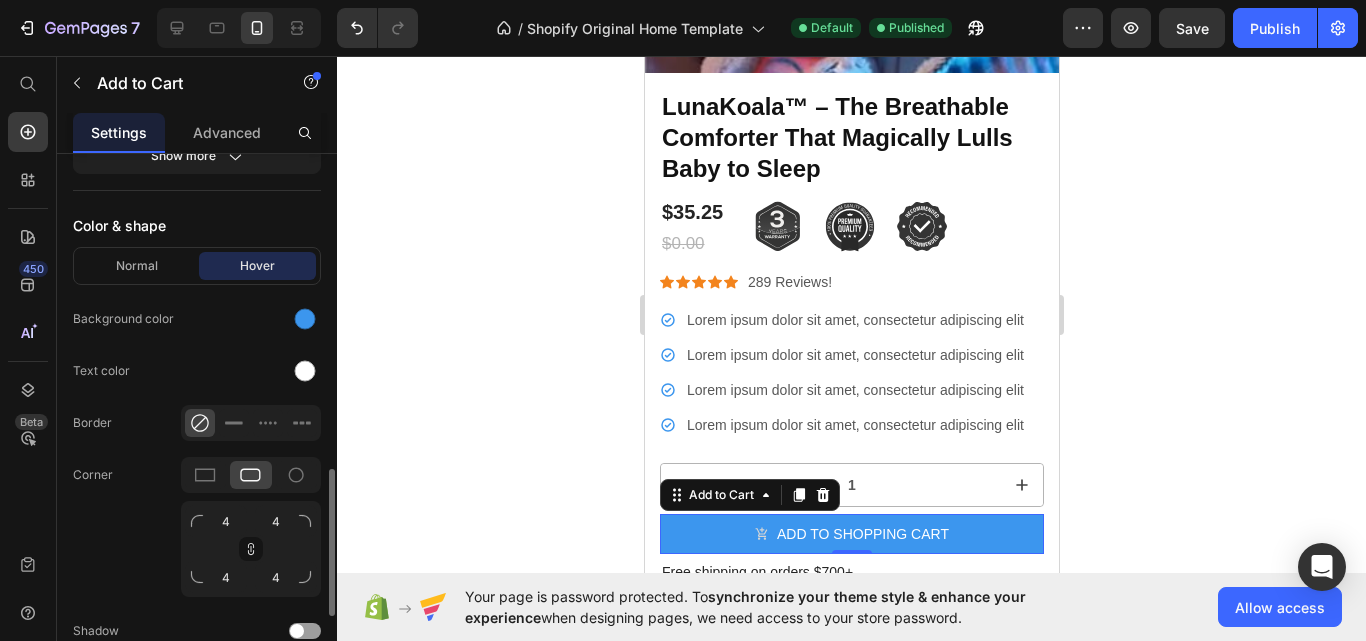 scroll, scrollTop: 1192, scrollLeft: 0, axis: vertical 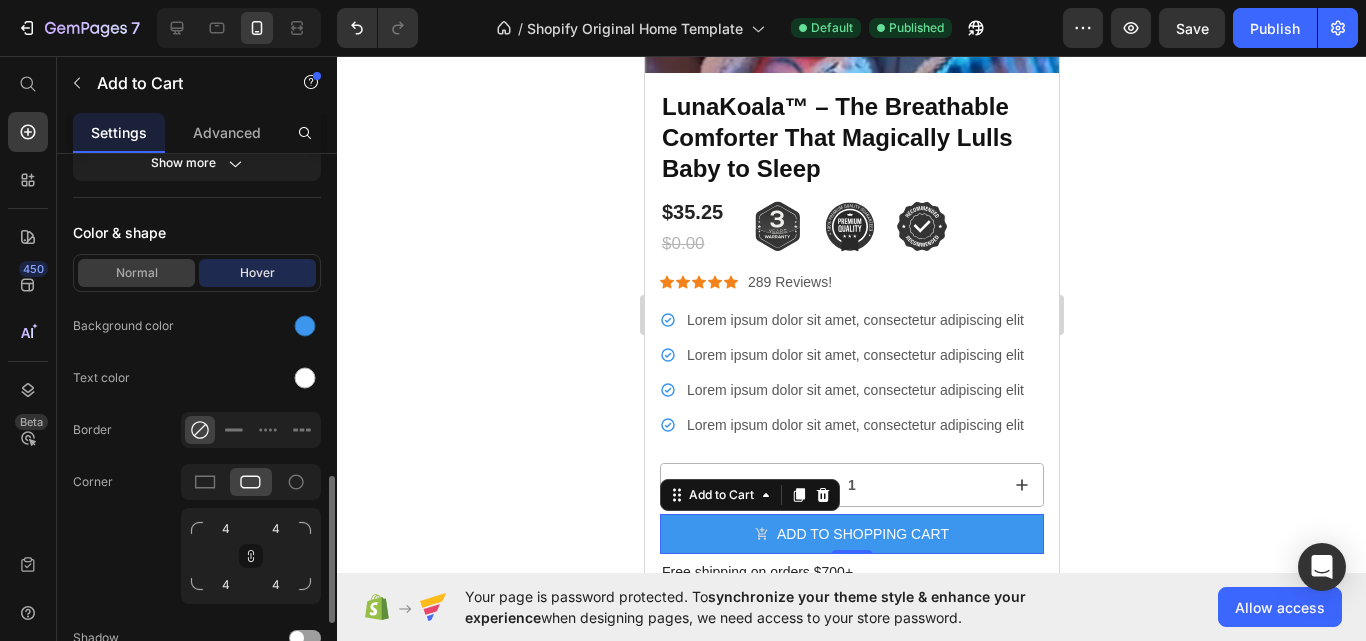 click on "Normal" at bounding box center (136, 273) 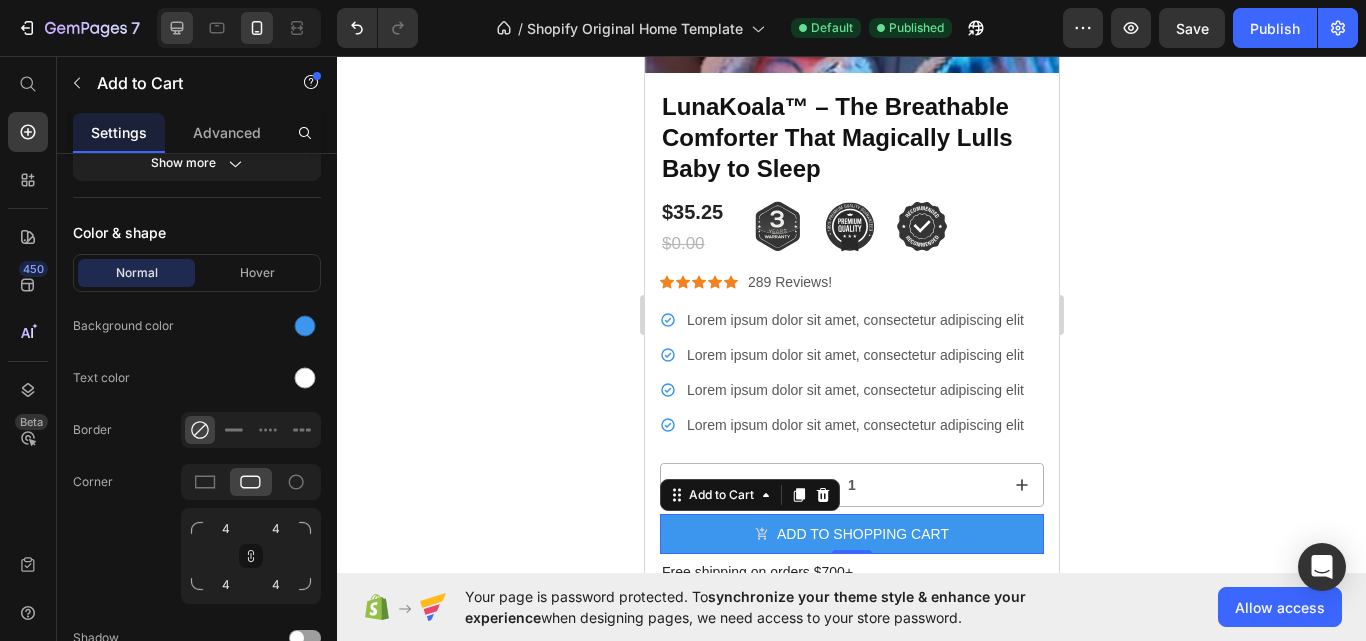 click 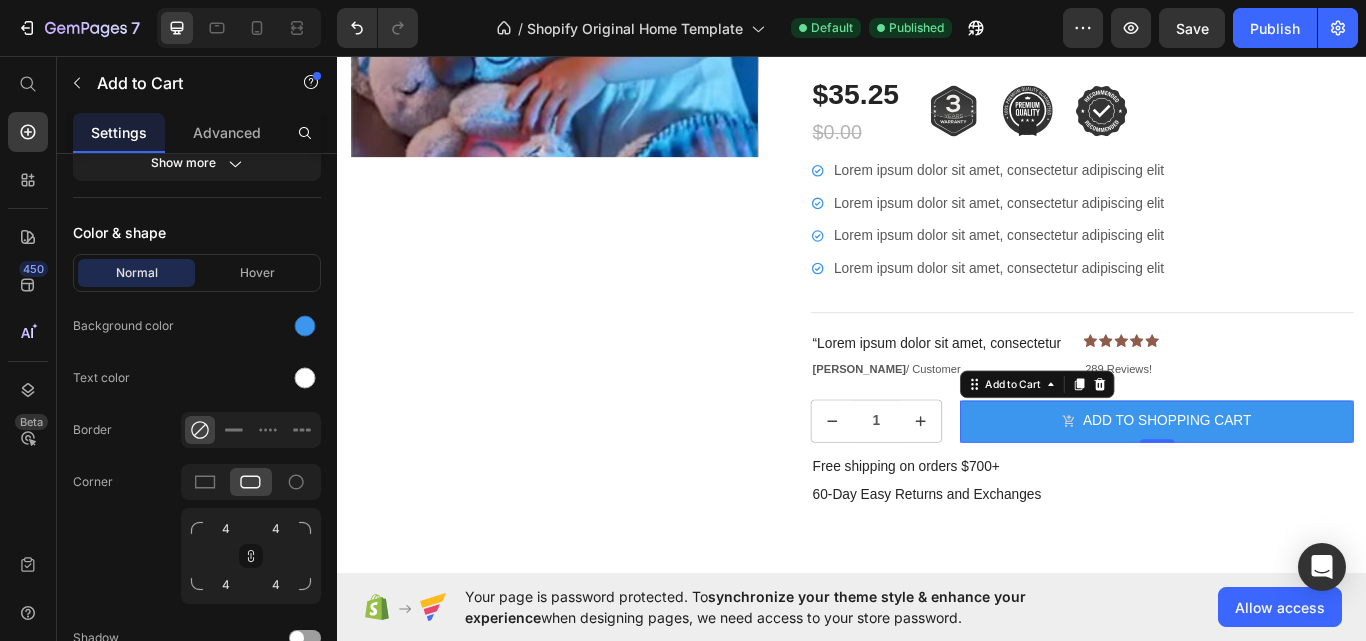 type on "16" 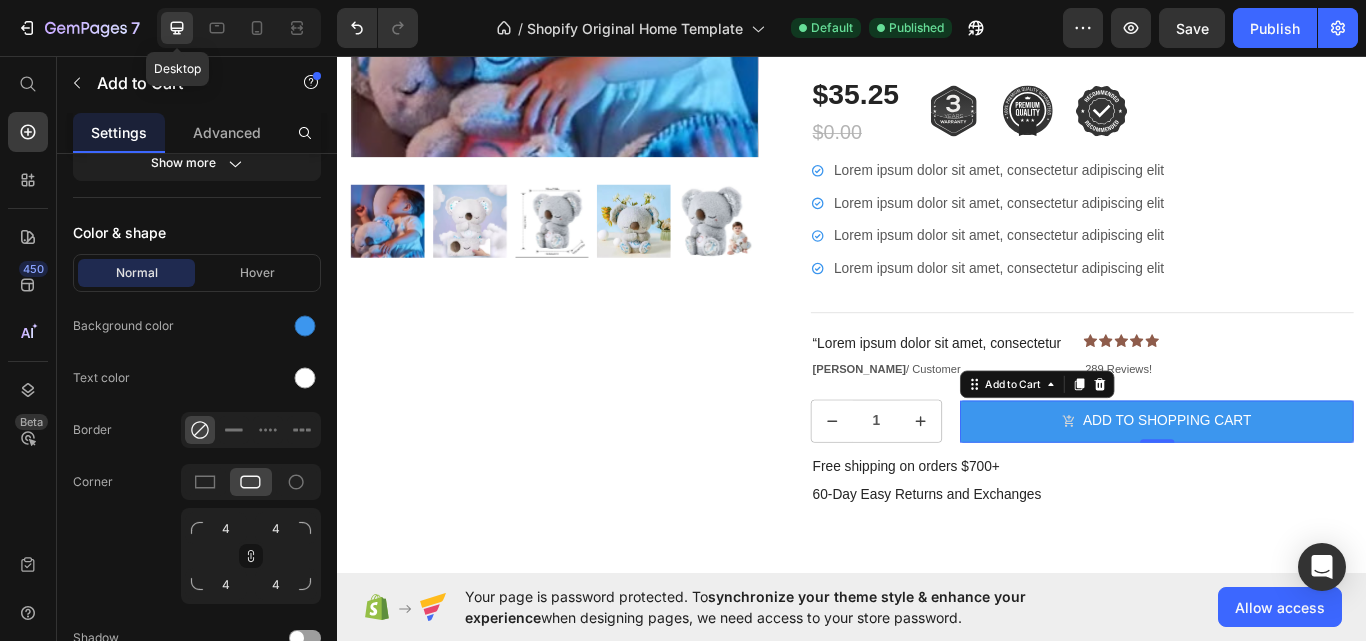 scroll, scrollTop: 1538, scrollLeft: 0, axis: vertical 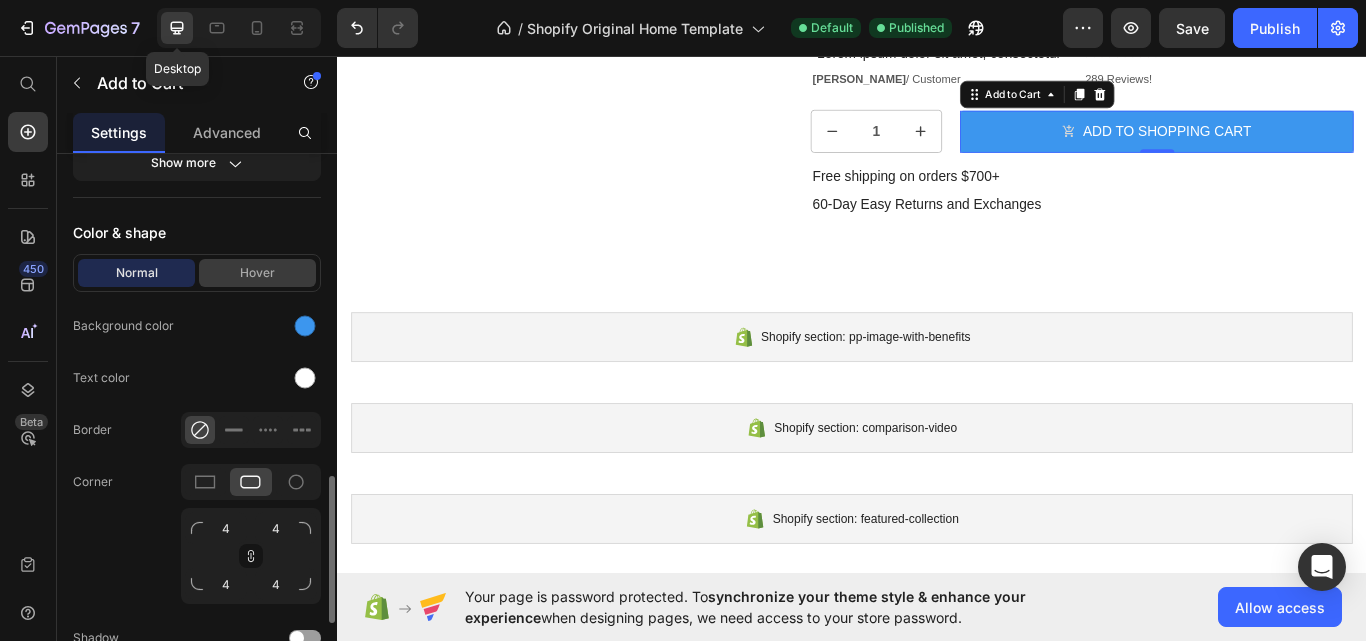 click on "Hover" at bounding box center [257, 273] 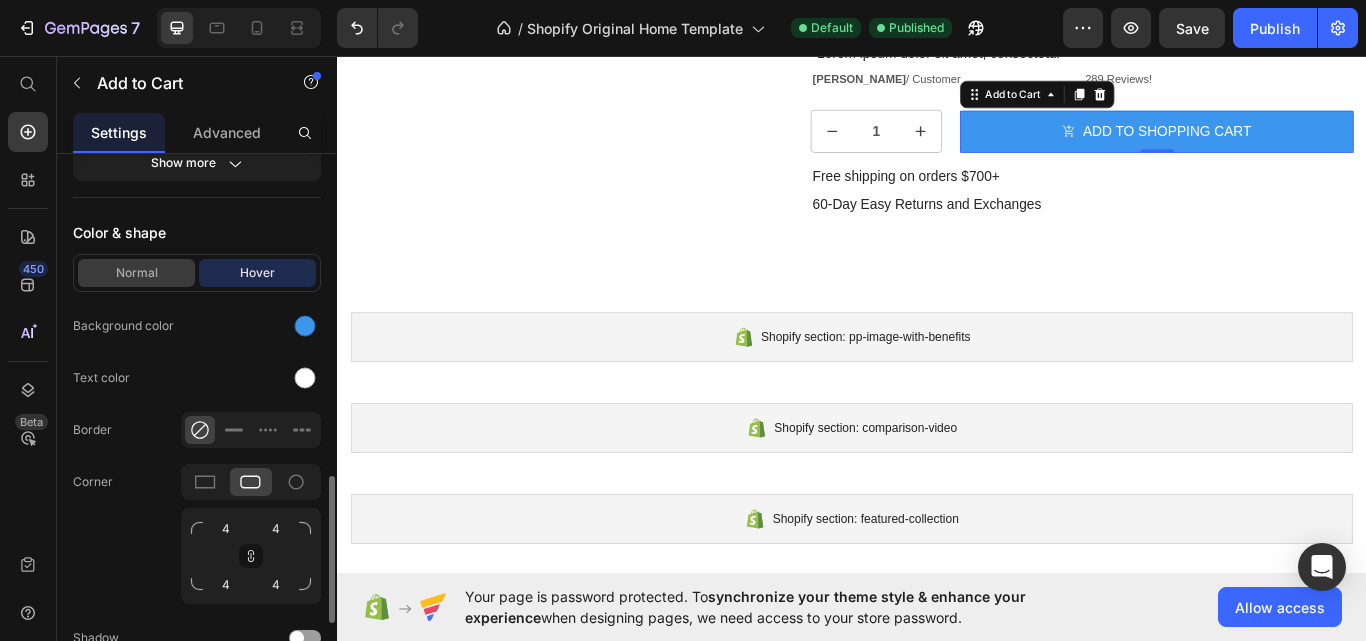 click on "Normal" at bounding box center (136, 273) 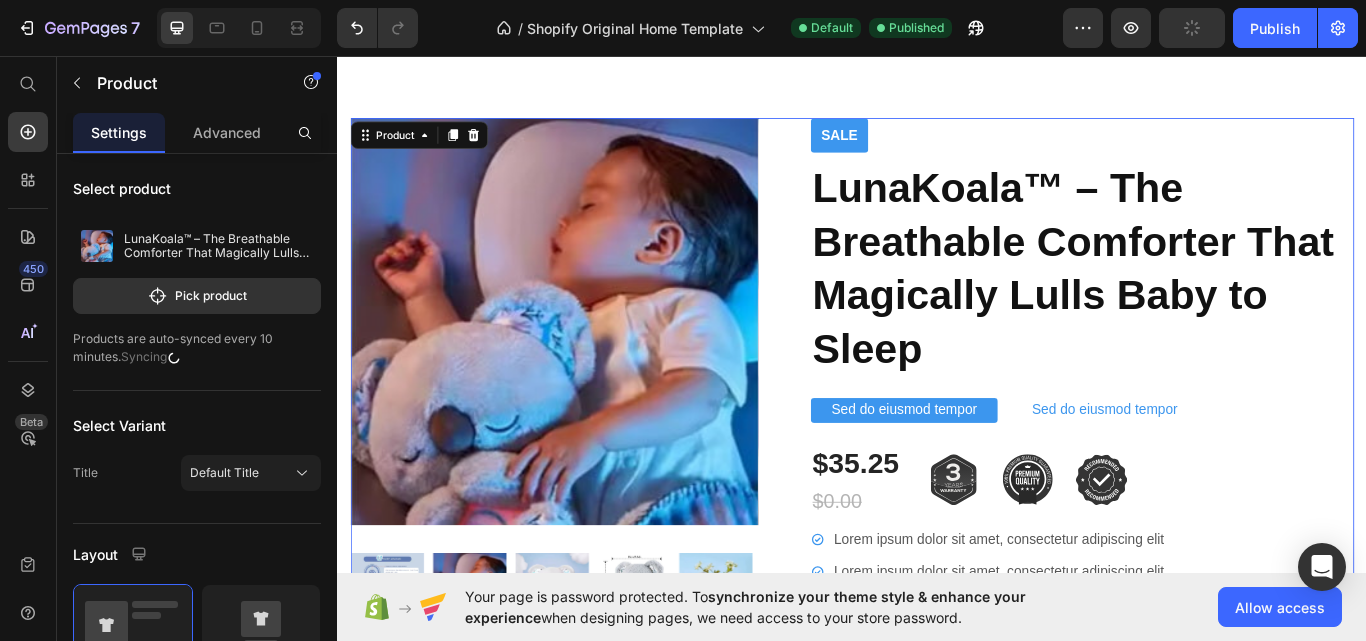 scroll, scrollTop: 766, scrollLeft: 0, axis: vertical 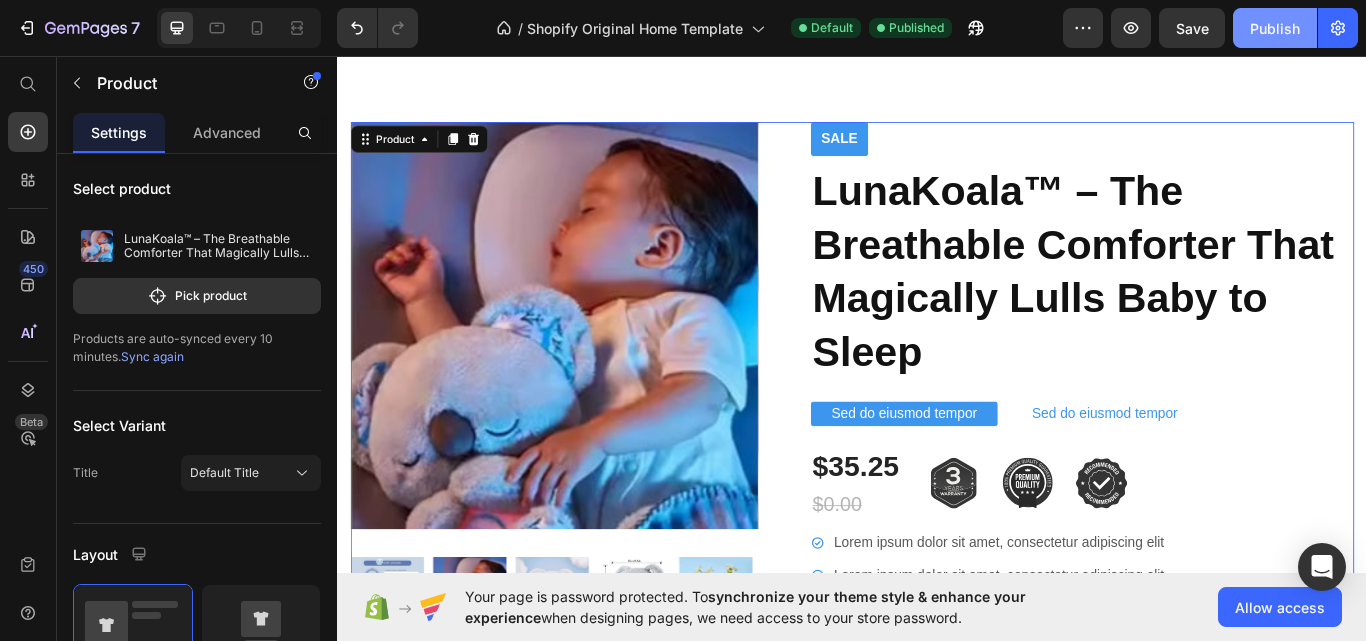 click on "Publish" at bounding box center (1275, 28) 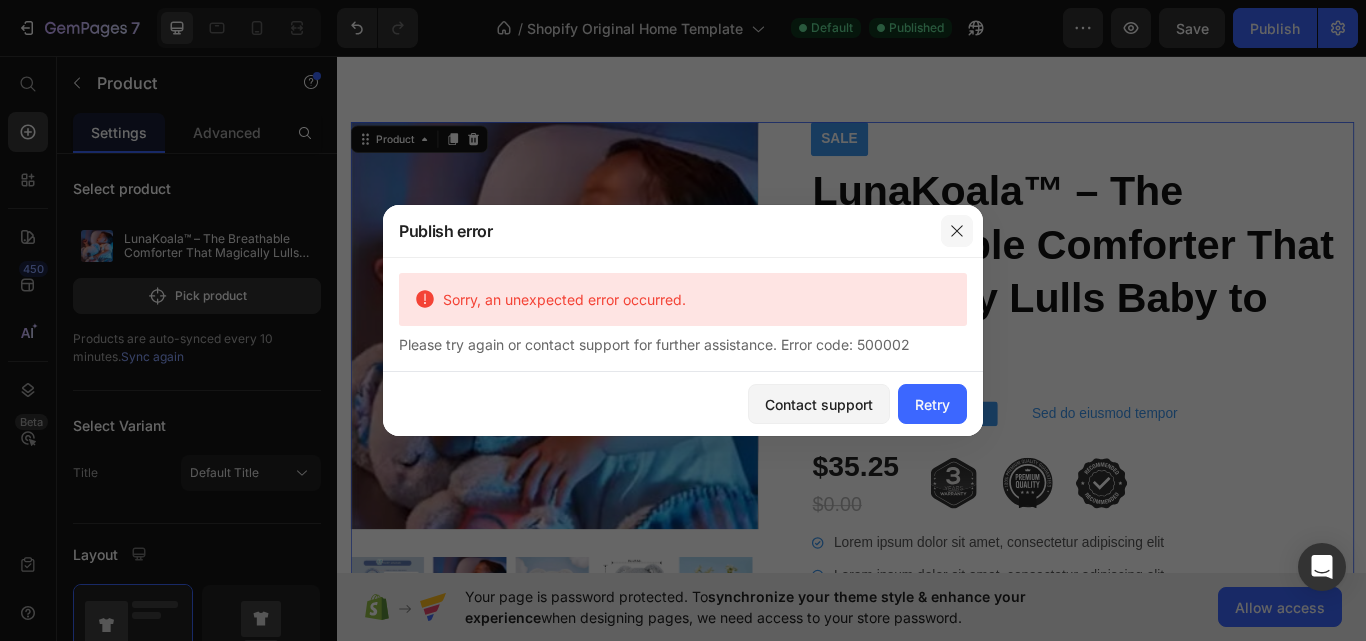click 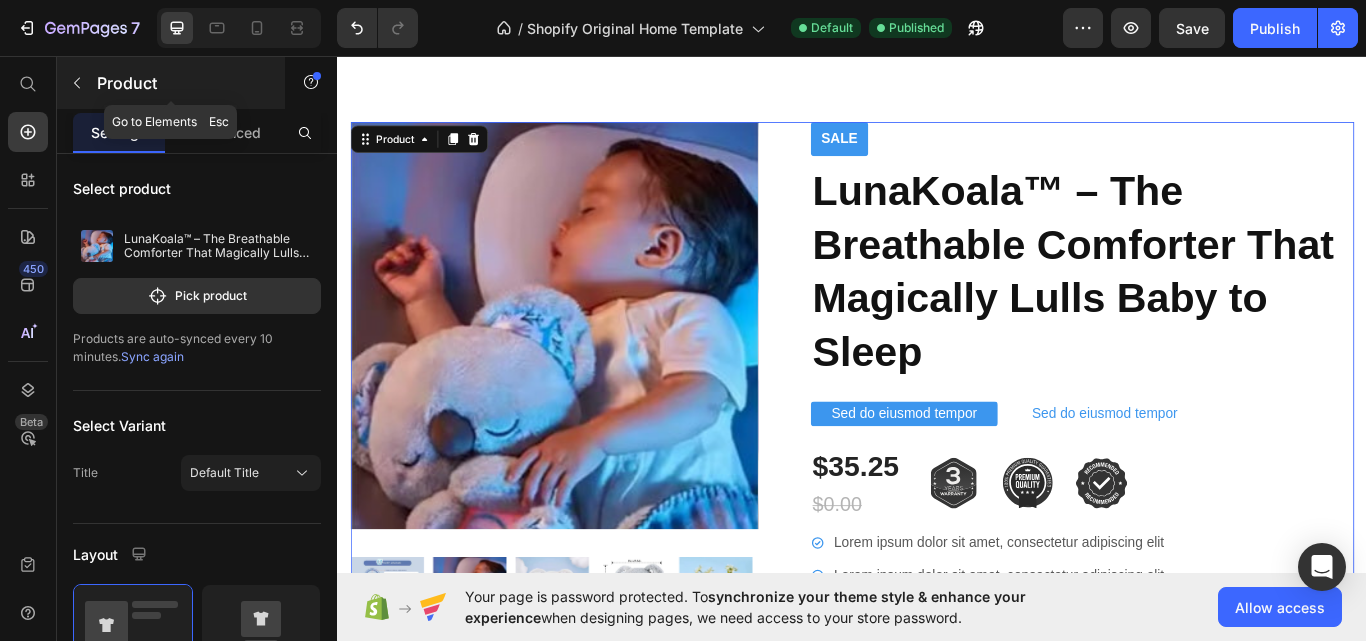 click 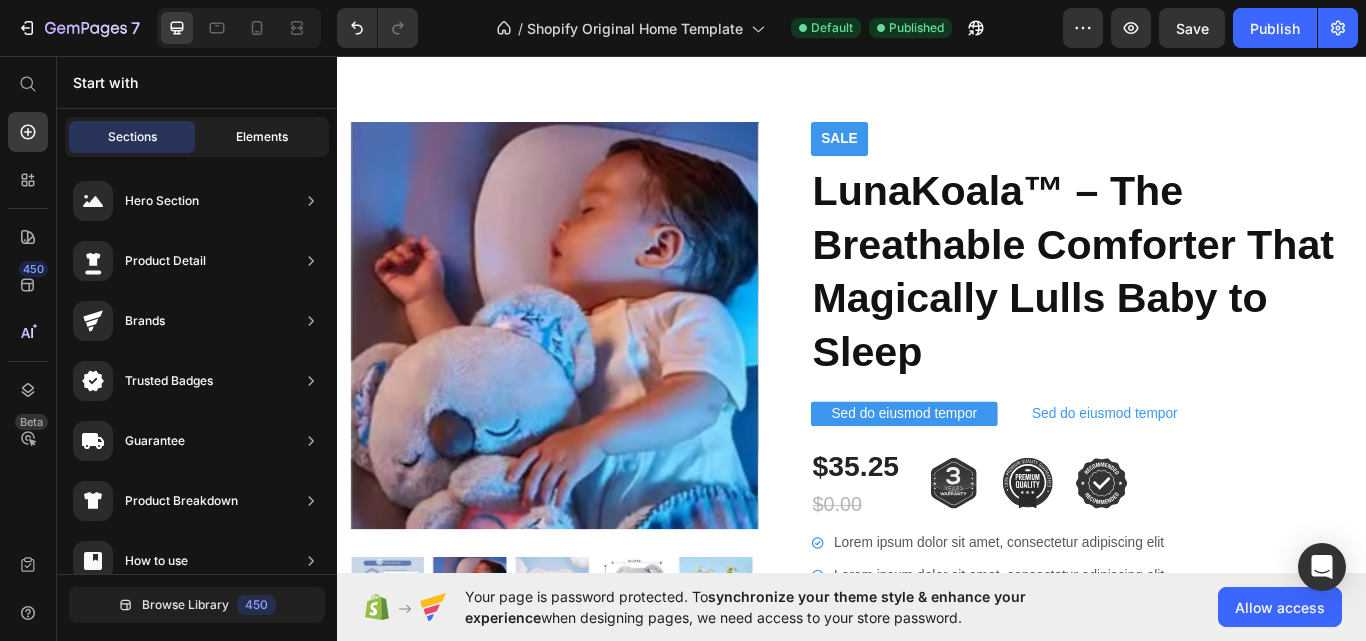 click on "Elements" 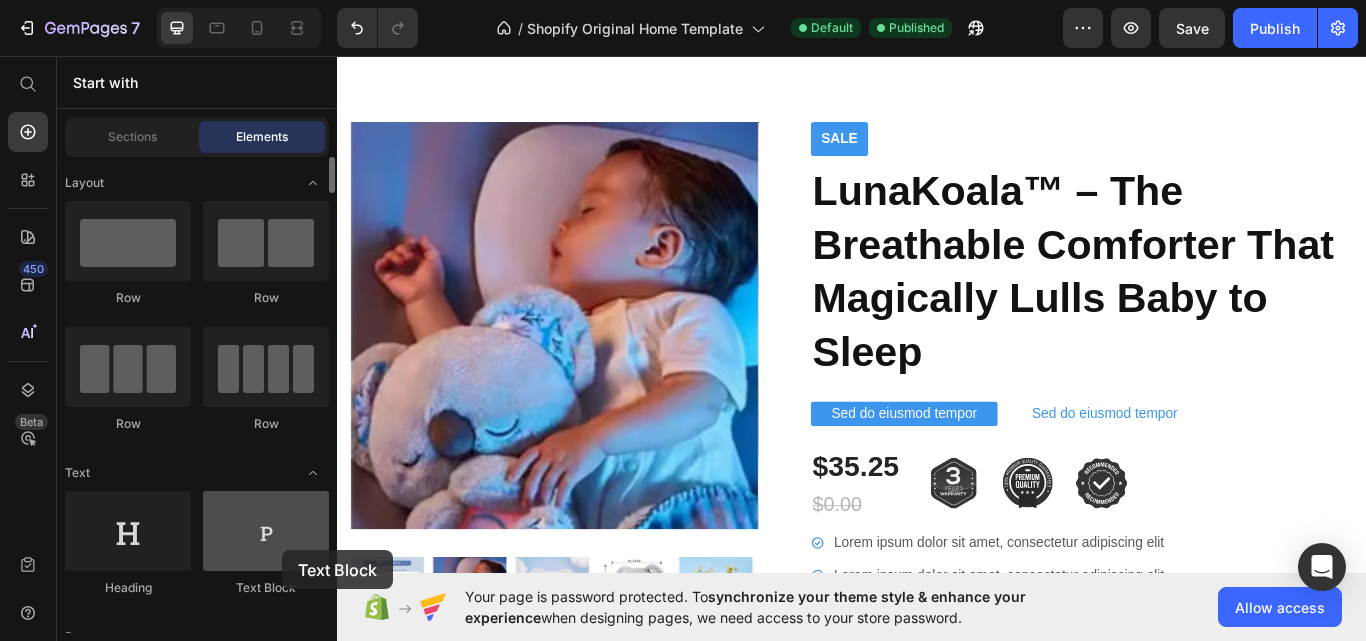 click at bounding box center [266, 531] 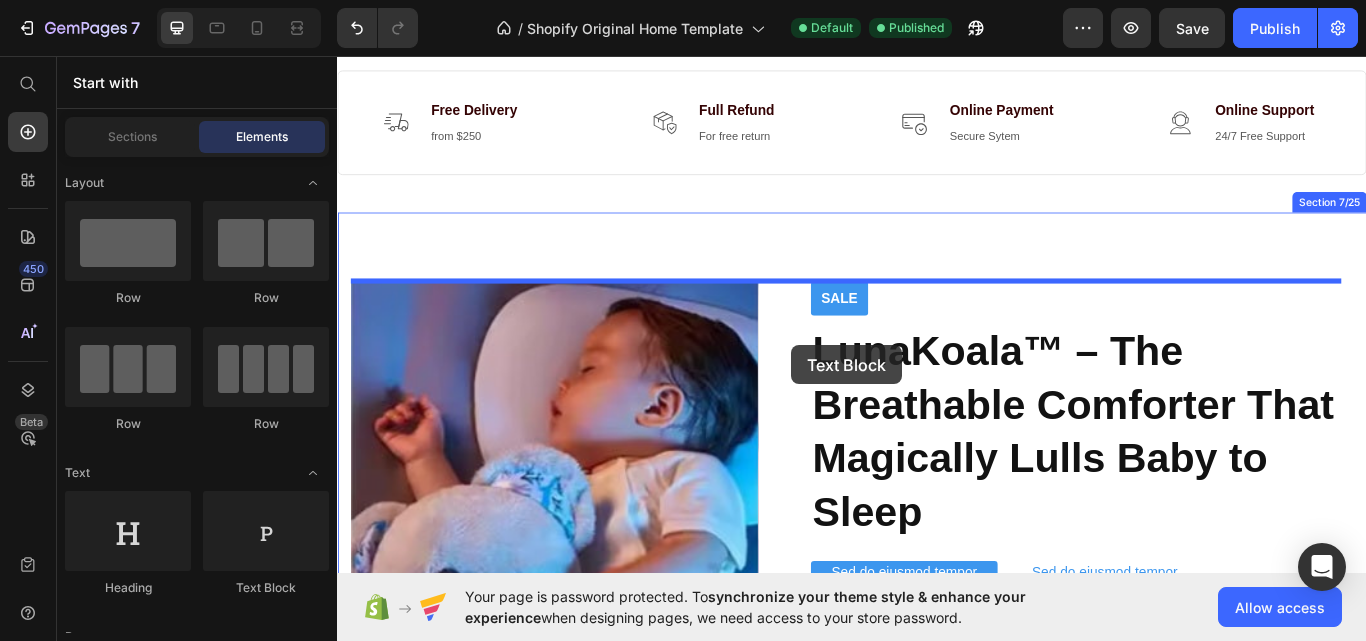 scroll, scrollTop: 608, scrollLeft: 0, axis: vertical 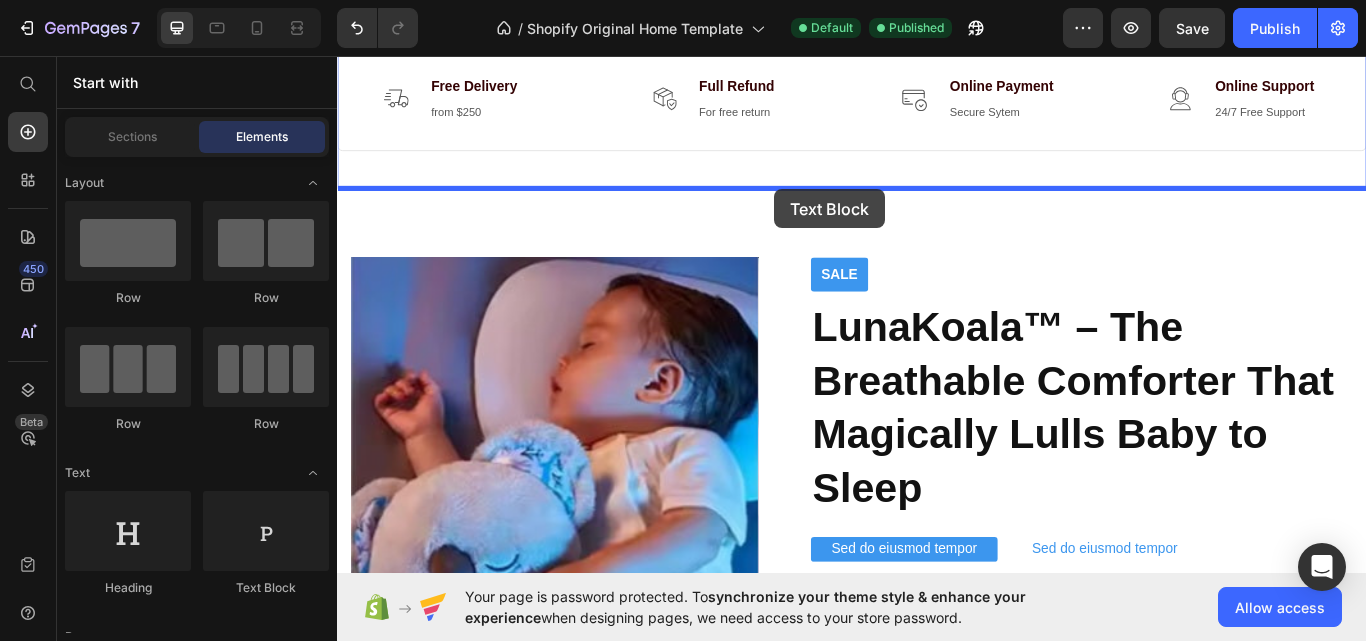 drag, startPoint x: 619, startPoint y: 601, endPoint x: 847, endPoint y: 212, distance: 450.89355 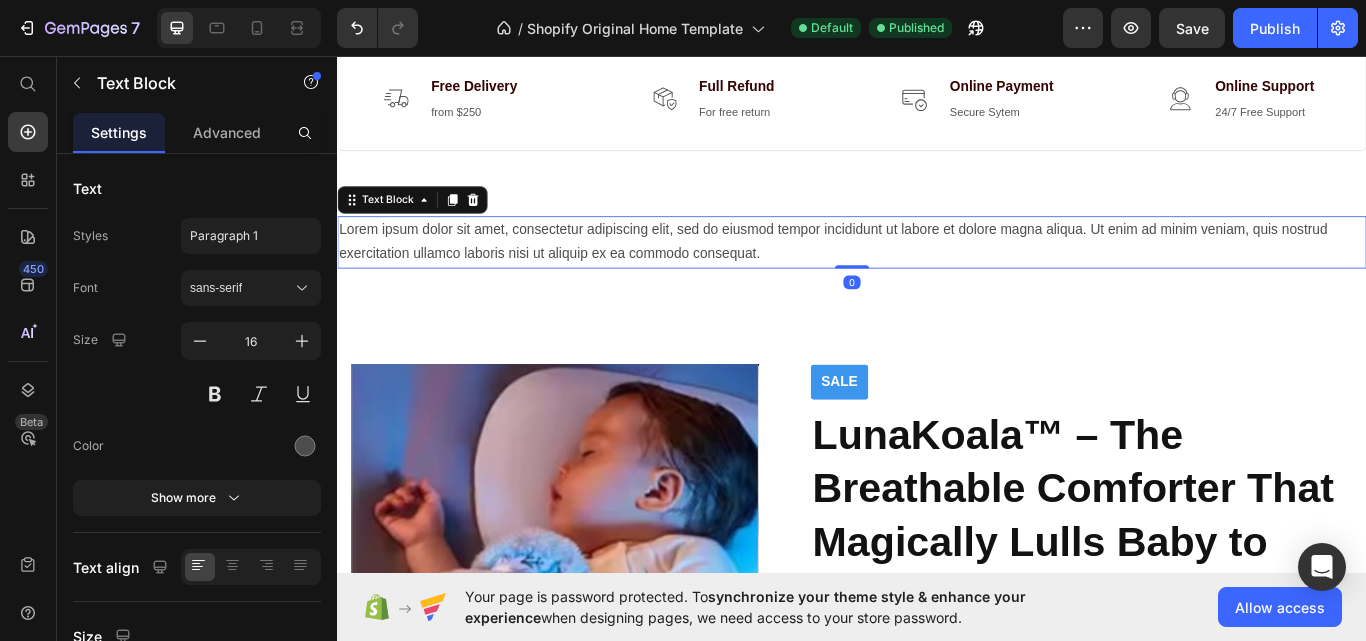 click on "Lorem ipsum dolor sit amet, consectetur adipiscing elit, sed do eiusmod tempor incididunt ut labore et dolore magna aliqua. Ut enim ad minim veniam, quis nostrud exercitation ullamco laboris nisi ut aliquip ex ea commodo consequat." at bounding box center [937, 275] 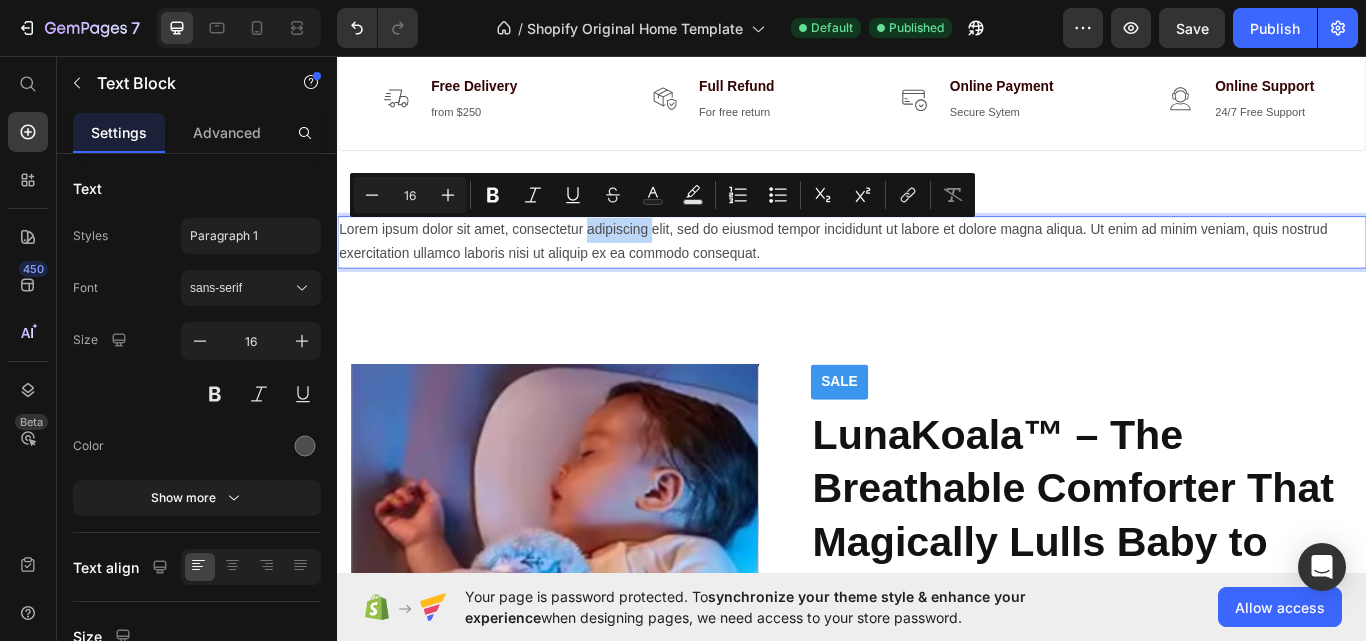 click on "Lorem ipsum dolor sit amet, consectetur adipiscing elit, sed do eiusmod tempor incididunt ut labore et dolore magna aliqua. Ut enim ad minim veniam, quis nostrud exercitation ullamco laboris nisi ut aliquip ex ea commodo consequat." at bounding box center (937, 275) 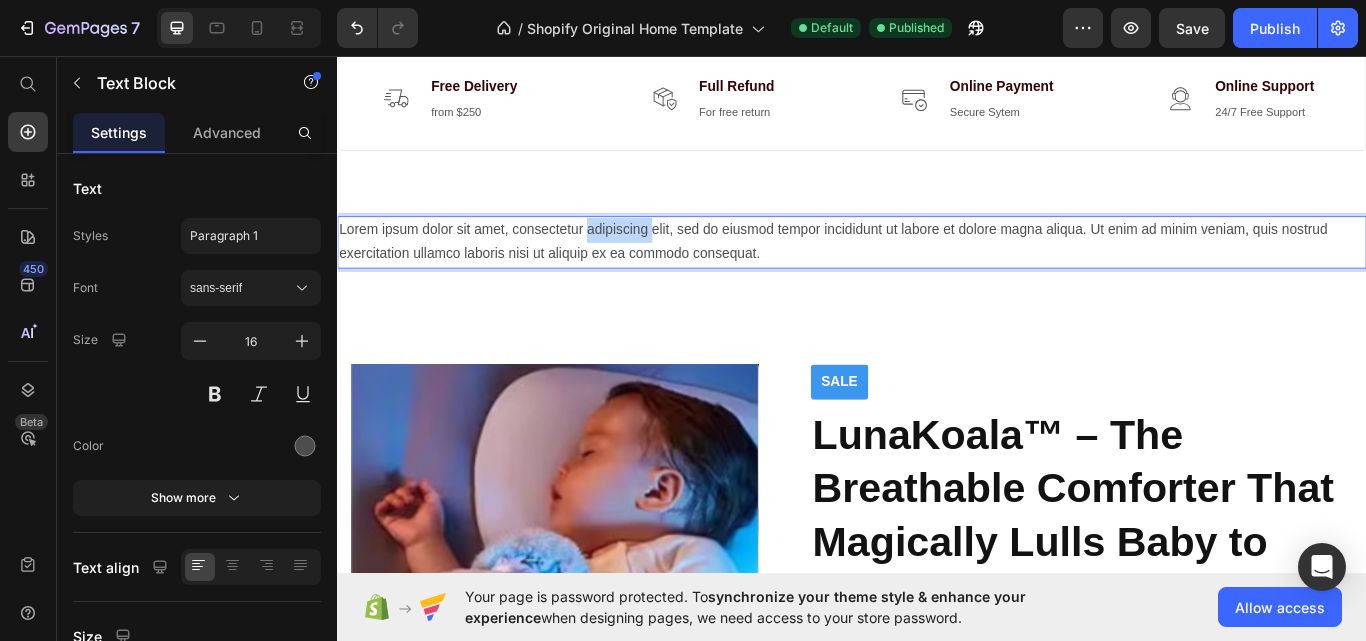 click on "Lorem ipsum dolor sit amet, consectetur adipiscing elit, sed do eiusmod tempor incididunt ut labore et dolore magna aliqua. Ut enim ad minim veniam, quis nostrud exercitation ullamco laboris nisi ut aliquip ex ea commodo consequat." at bounding box center (937, 275) 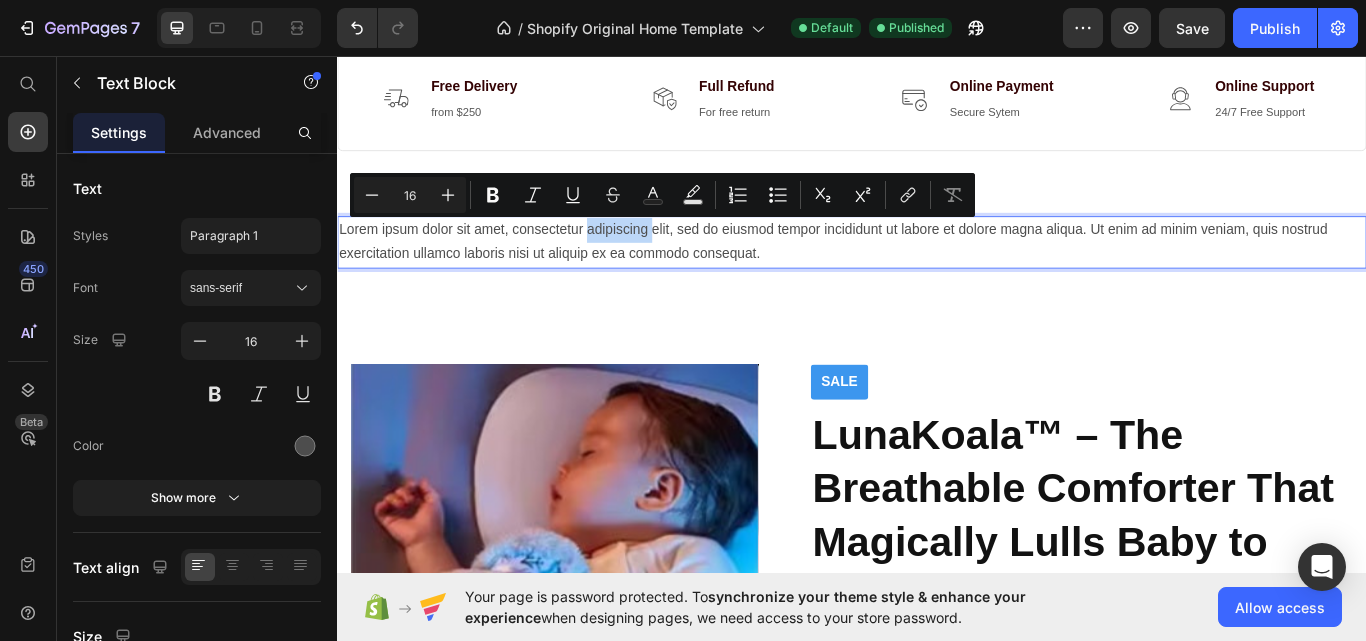 click on "Lorem ipsum dolor sit amet, consectetur adipiscing elit, sed do eiusmod tempor incididunt ut labore et dolore magna aliqua. Ut enim ad minim veniam, quis nostrud exercitation ullamco laboris nisi ut aliquip ex ea commodo consequat." at bounding box center (937, 275) 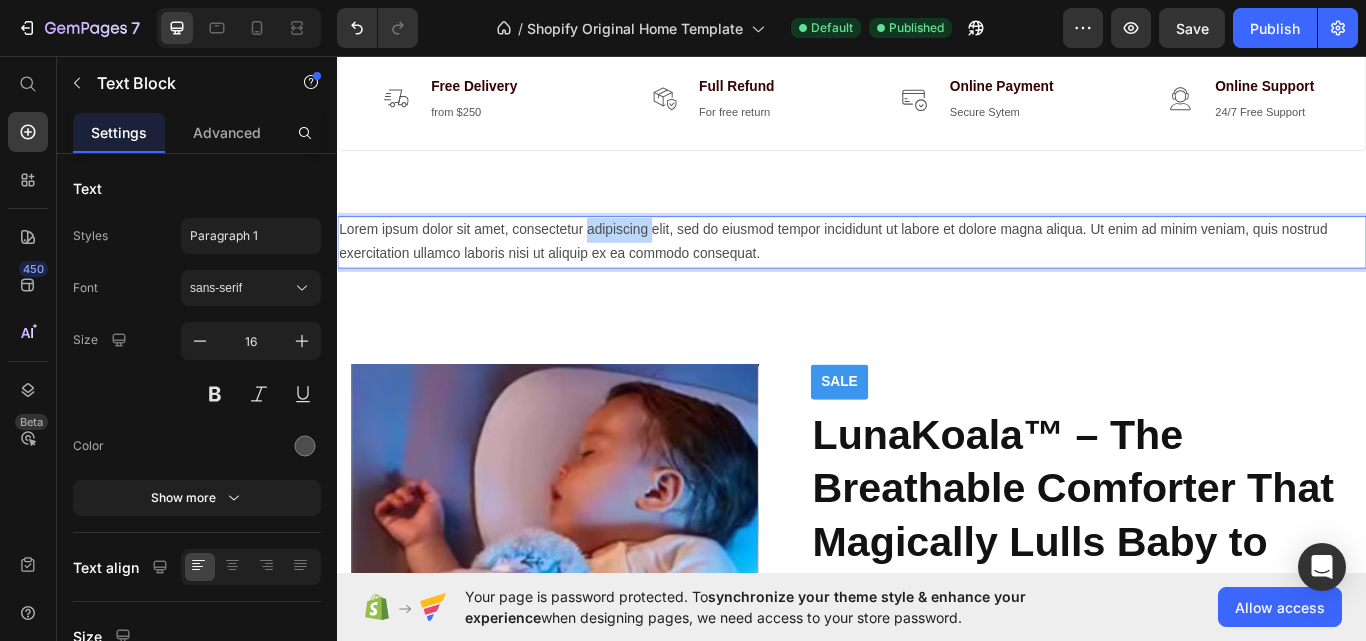 click on "Lorem ipsum dolor sit amet, consectetur adipiscing elit, sed do eiusmod tempor incididunt ut labore et dolore magna aliqua. Ut enim ad minim veniam, quis nostrud exercitation ullamco laboris nisi ut aliquip ex ea commodo consequat." at bounding box center (937, 275) 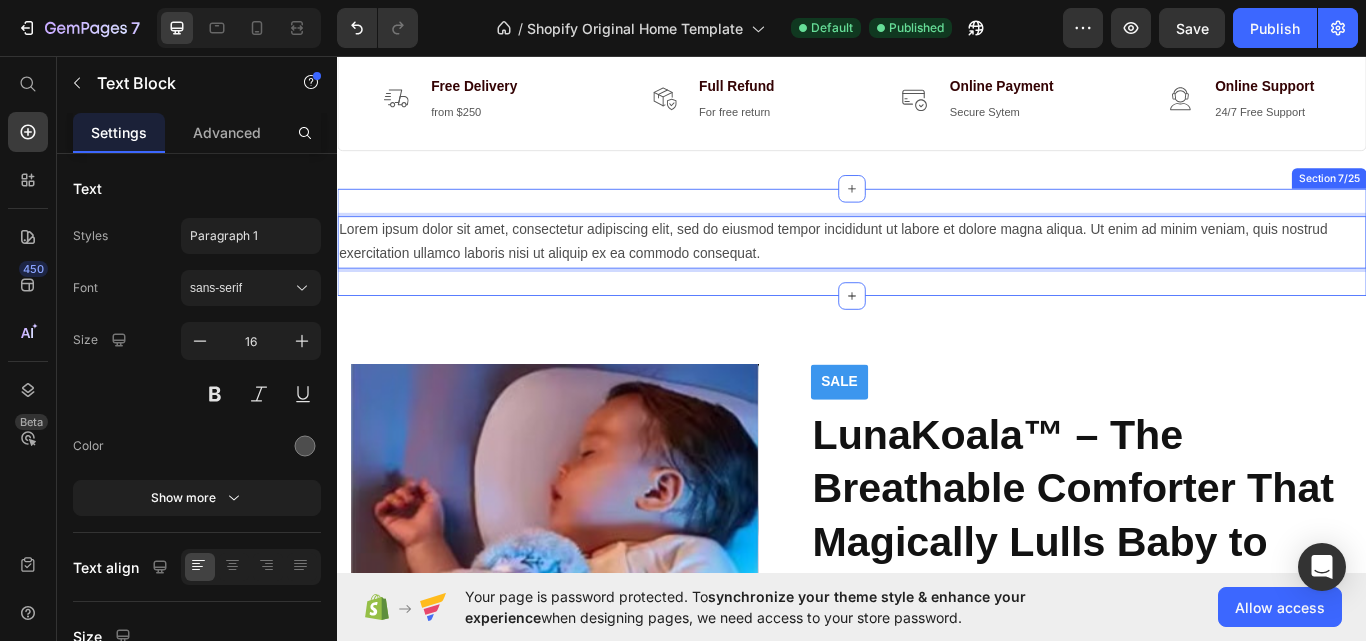 drag, startPoint x: 632, startPoint y: 256, endPoint x: 796, endPoint y: 270, distance: 164.59648 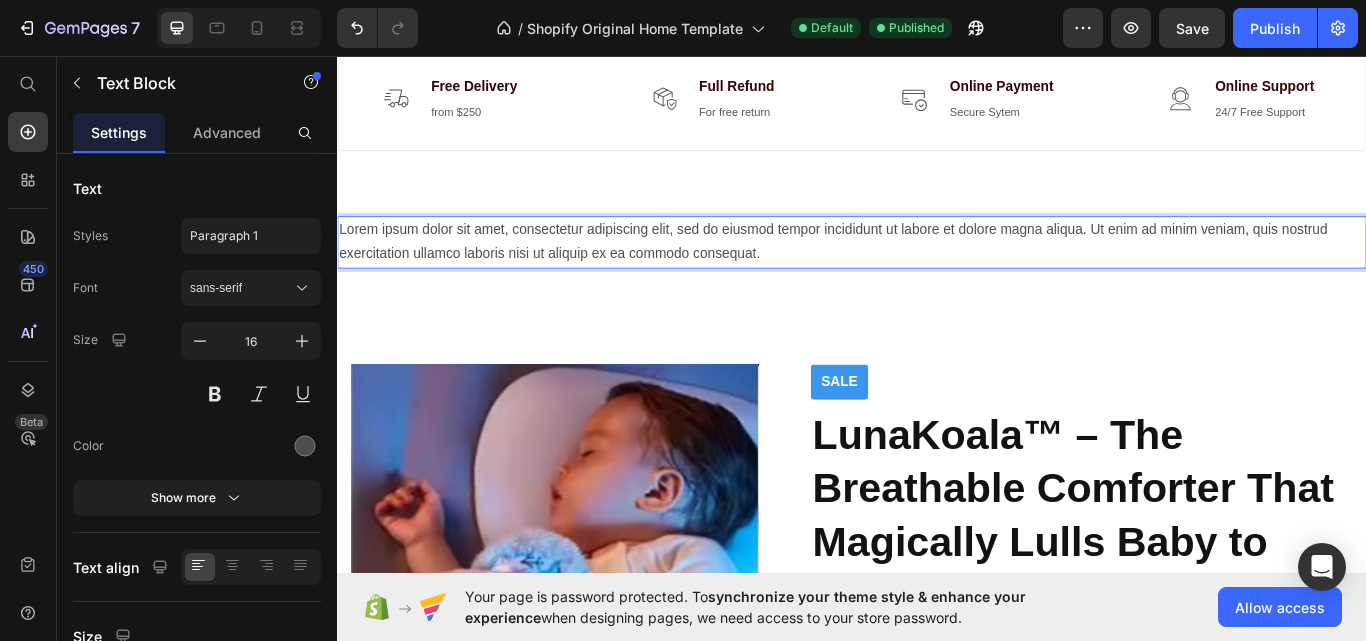 click on "Lorem ipsum dolor sit amet, consectetur adipiscing elit, sed do eiusmod tempor incididunt ut labore et dolore magna aliqua. Ut enim ad minim veniam, quis nostrud exercitation ullamco laboris nisi ut aliquip ex ea commodo consequat." at bounding box center [937, 275] 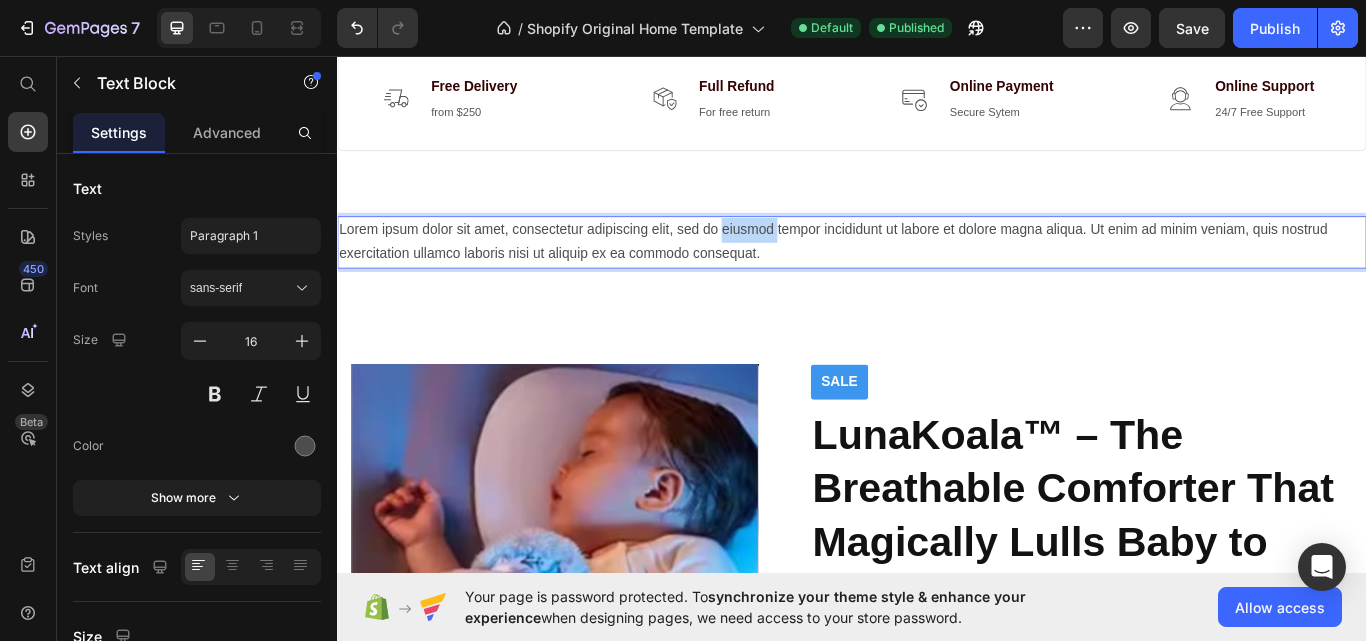 click on "Lorem ipsum dolor sit amet, consectetur adipiscing elit, sed do eiusmod tempor incididunt ut labore et dolore magna aliqua. Ut enim ad minim veniam, quis nostrud exercitation ullamco laboris nisi ut aliquip ex ea commodo consequat." at bounding box center [937, 275] 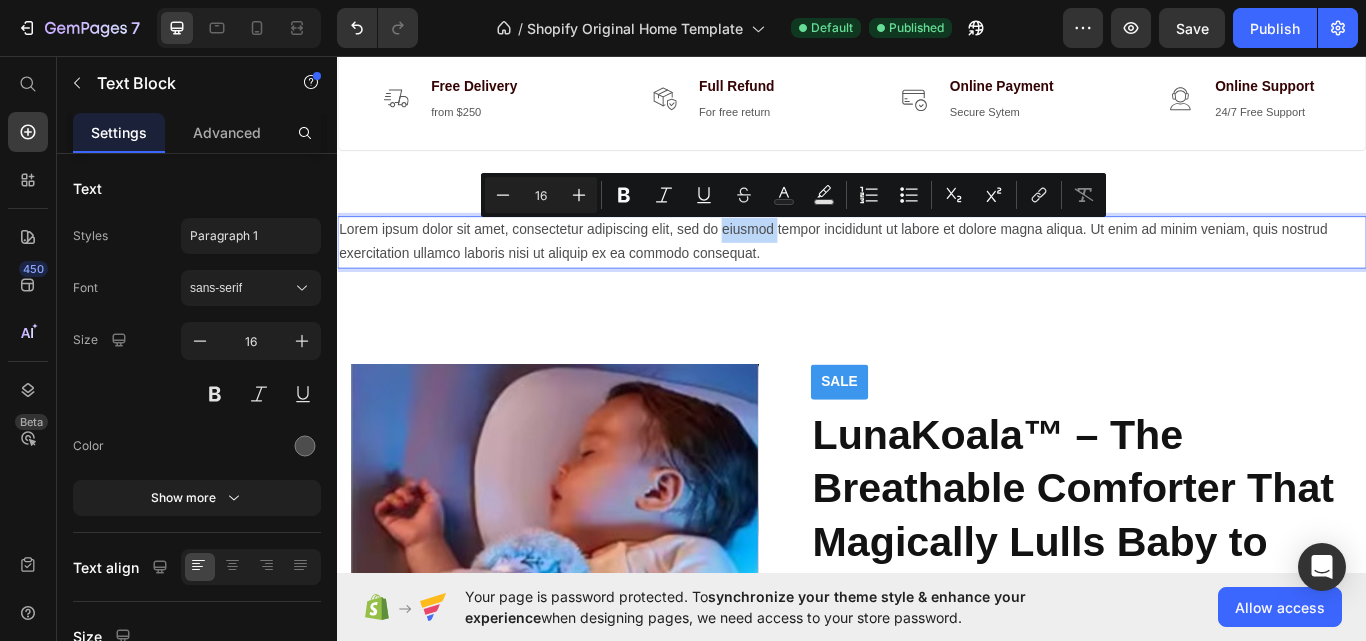 click on "Lorem ipsum dolor sit amet, consectetur adipiscing elit, sed do eiusmod tempor incididunt ut labore et dolore magna aliqua. Ut enim ad minim veniam, quis nostrud exercitation ullamco laboris nisi ut aliquip ex ea commodo consequat." at bounding box center (937, 275) 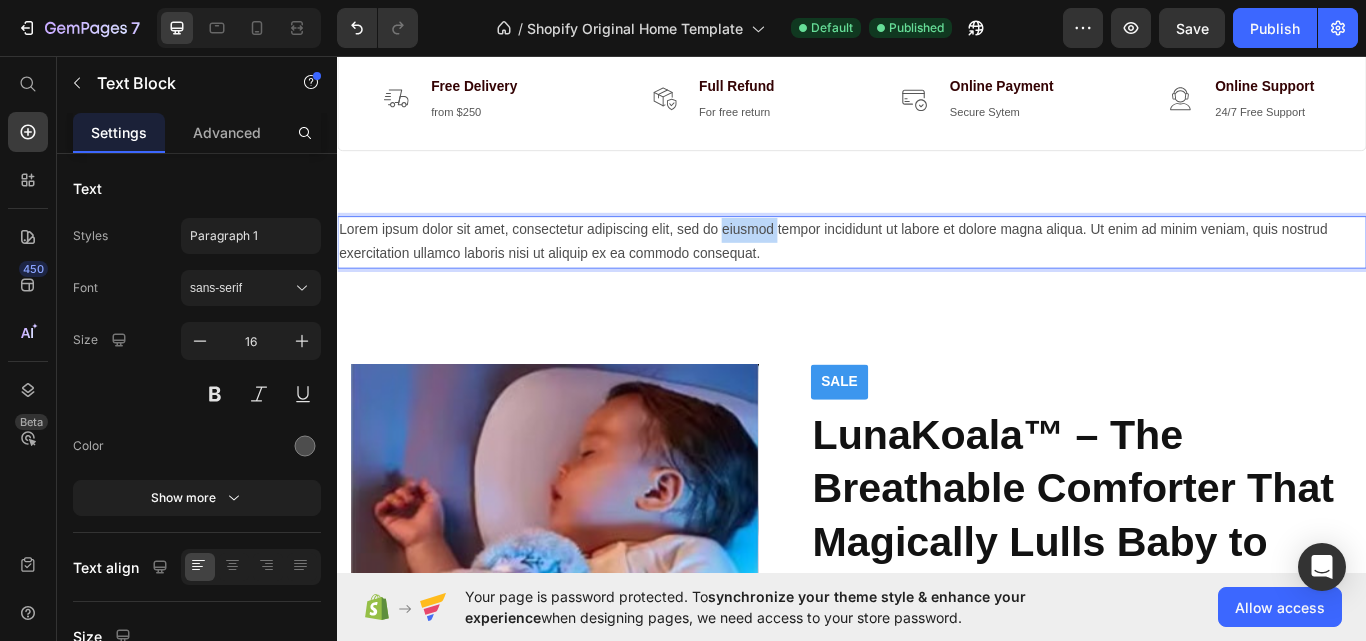 click on "Lorem ipsum dolor sit amet, consectetur adipiscing elit, sed do eiusmod tempor incididunt ut labore et dolore magna aliqua. Ut enim ad minim veniam, quis nostrud exercitation ullamco laboris nisi ut aliquip ex ea commodo consequat." at bounding box center (937, 275) 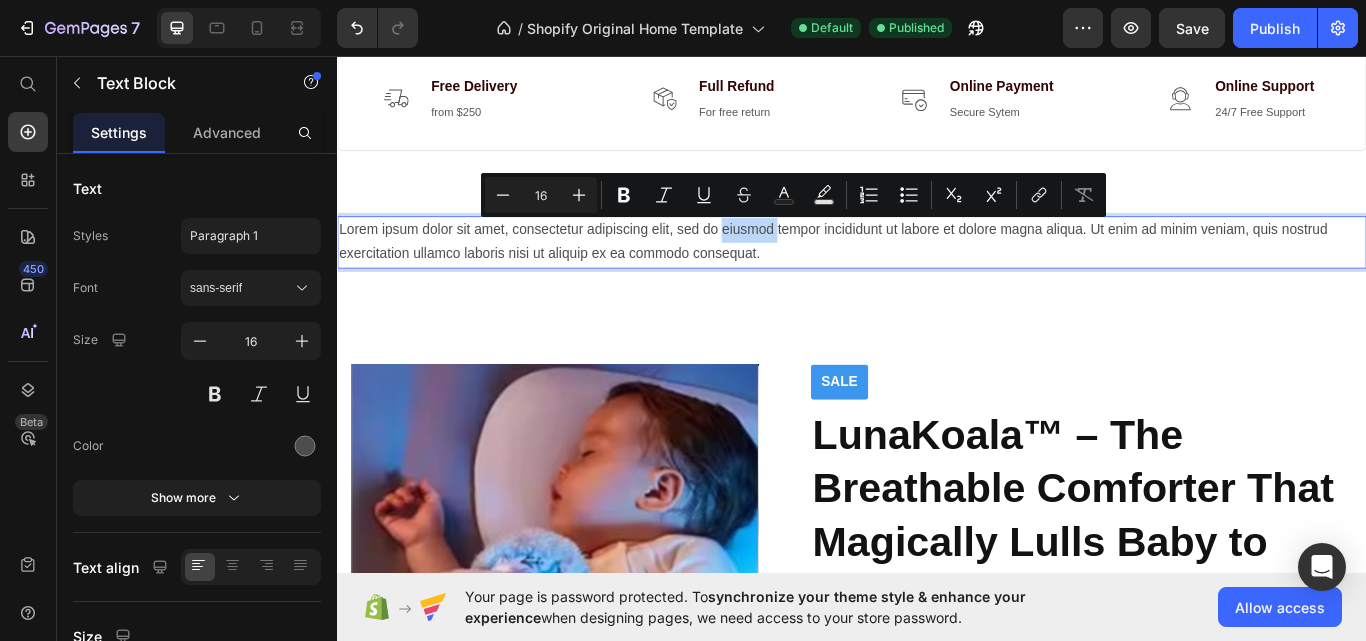 click on "Lorem ipsum dolor sit amet, consectetur adipiscing elit, sed do eiusmod tempor incididunt ut labore et dolore magna aliqua. Ut enim ad minim veniam, quis nostrud exercitation ullamco laboris nisi ut aliquip ex ea commodo consequat." at bounding box center [937, 275] 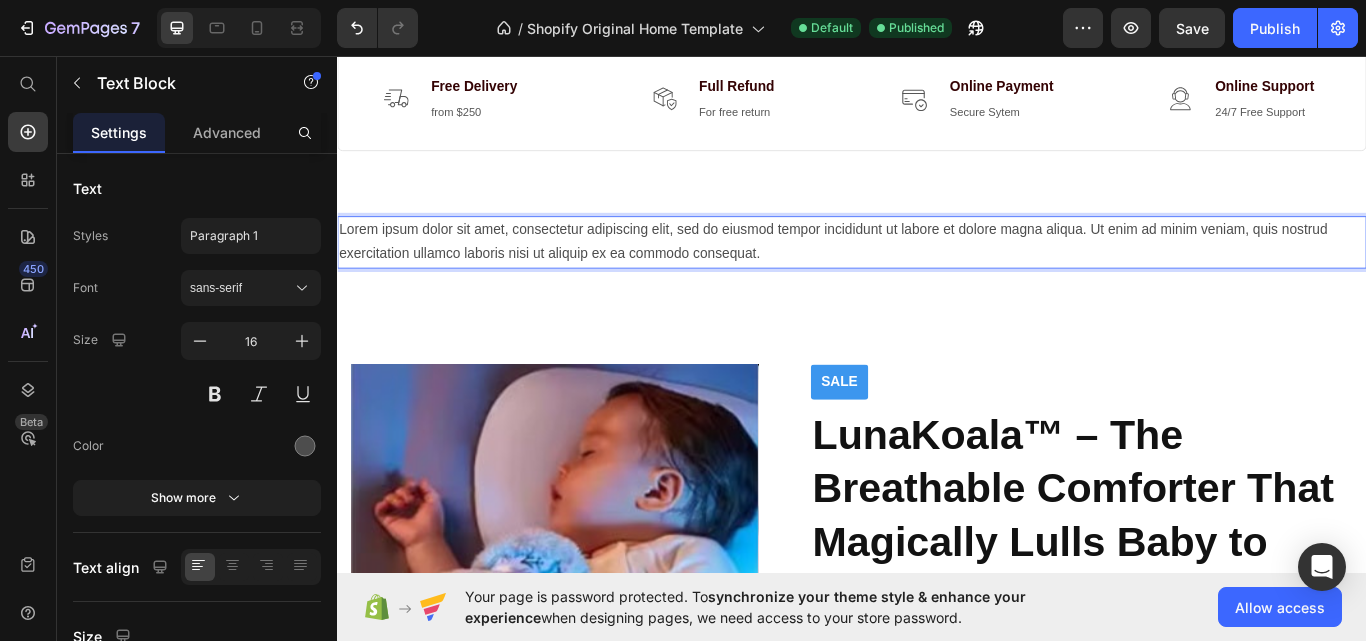 click on "Lorem ipsum dolor sit amet, consectetur adipiscing elit, sed do eiusmod tempor incididunt ut labore et dolore magna aliqua. Ut enim ad minim veniam, quis nostrud exercitation ullamco laboris nisi ut aliquip ex ea commodo consequat." at bounding box center [937, 275] 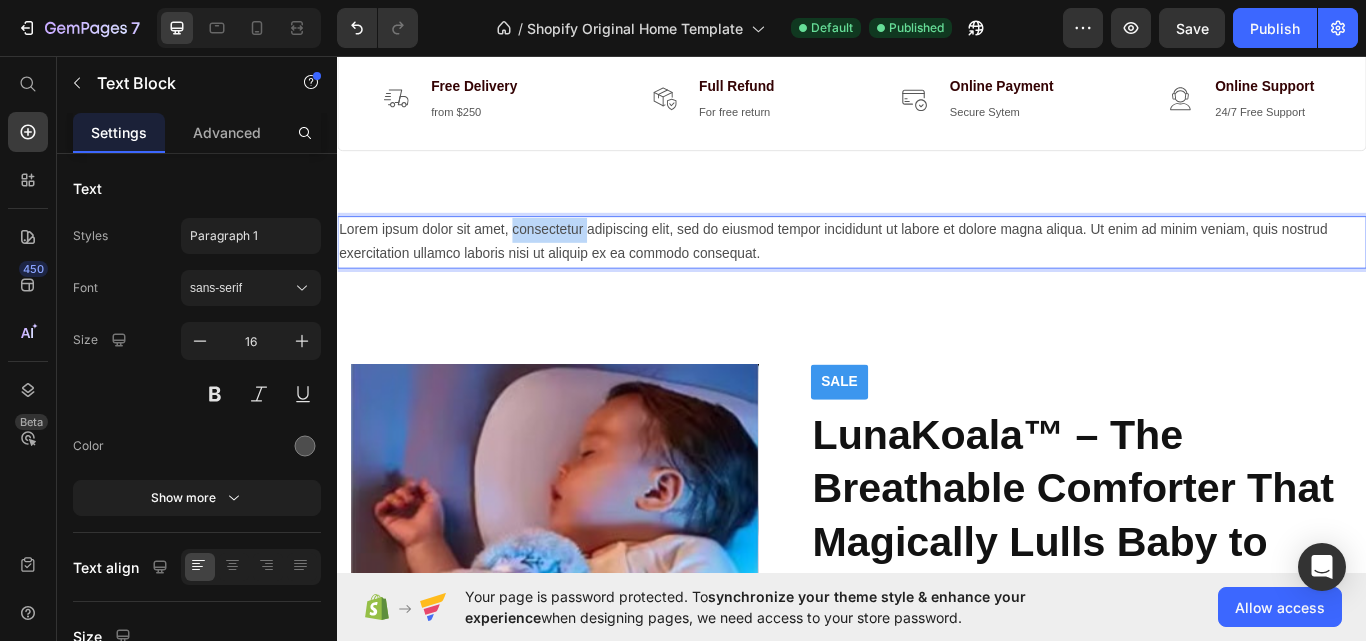 click on "Lorem ipsum dolor sit amet, consectetur adipiscing elit, sed do eiusmod tempor incididunt ut labore et dolore magna aliqua. Ut enim ad minim veniam, quis nostrud exercitation ullamco laboris nisi ut aliquip ex ea commodo consequat." at bounding box center (937, 275) 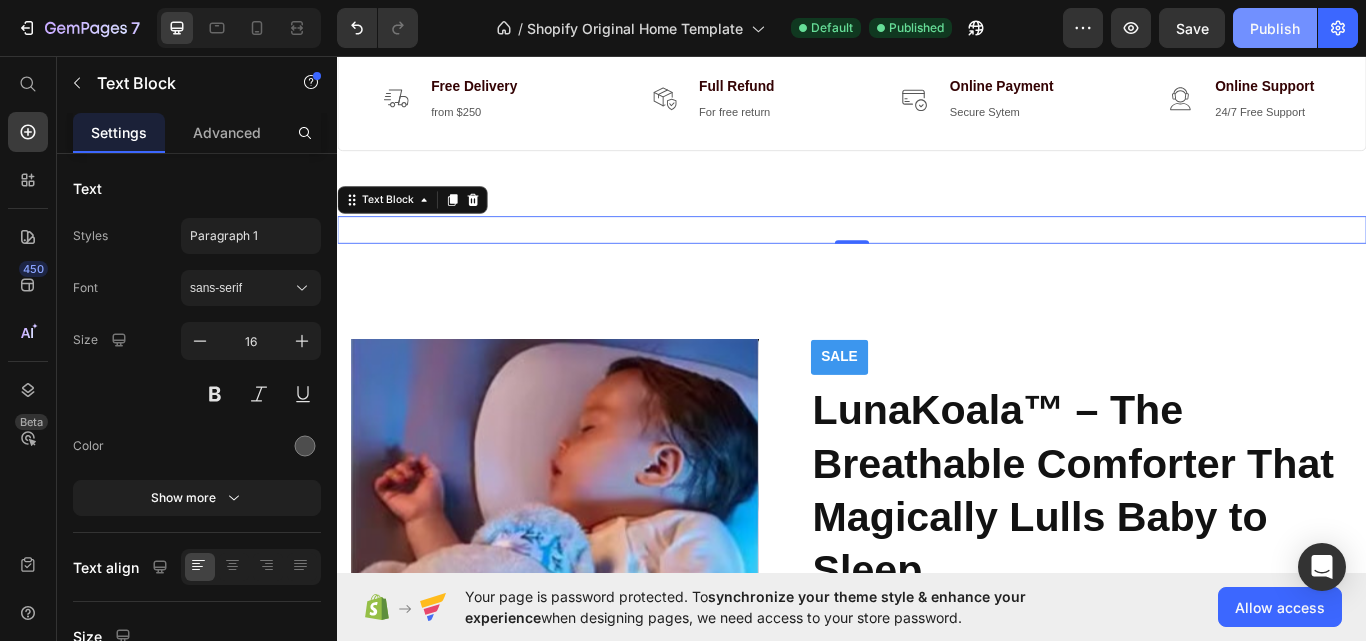 click on "Publish" at bounding box center (1275, 28) 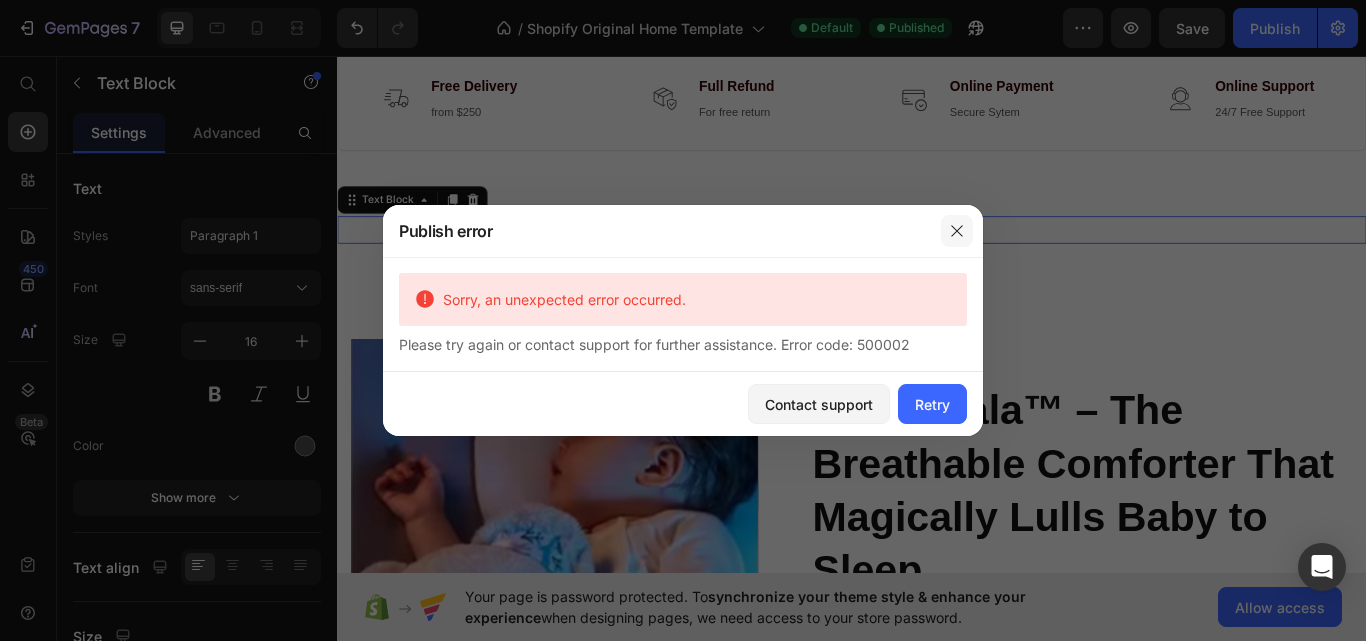 click 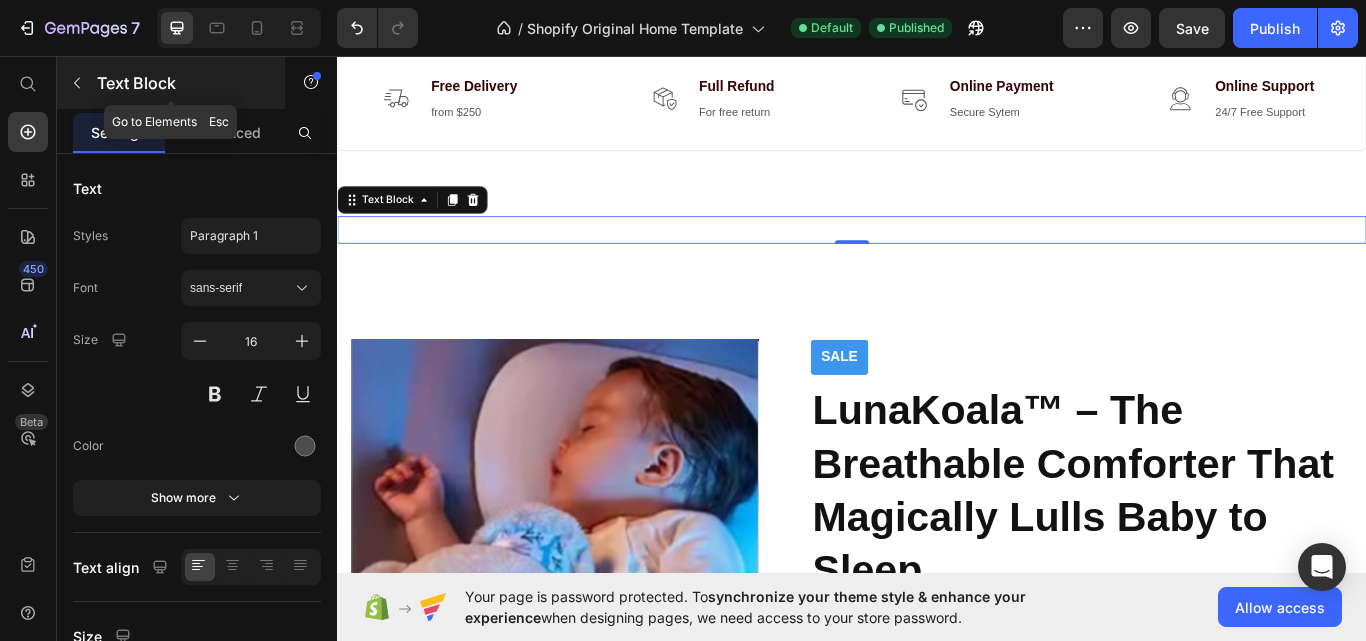 click 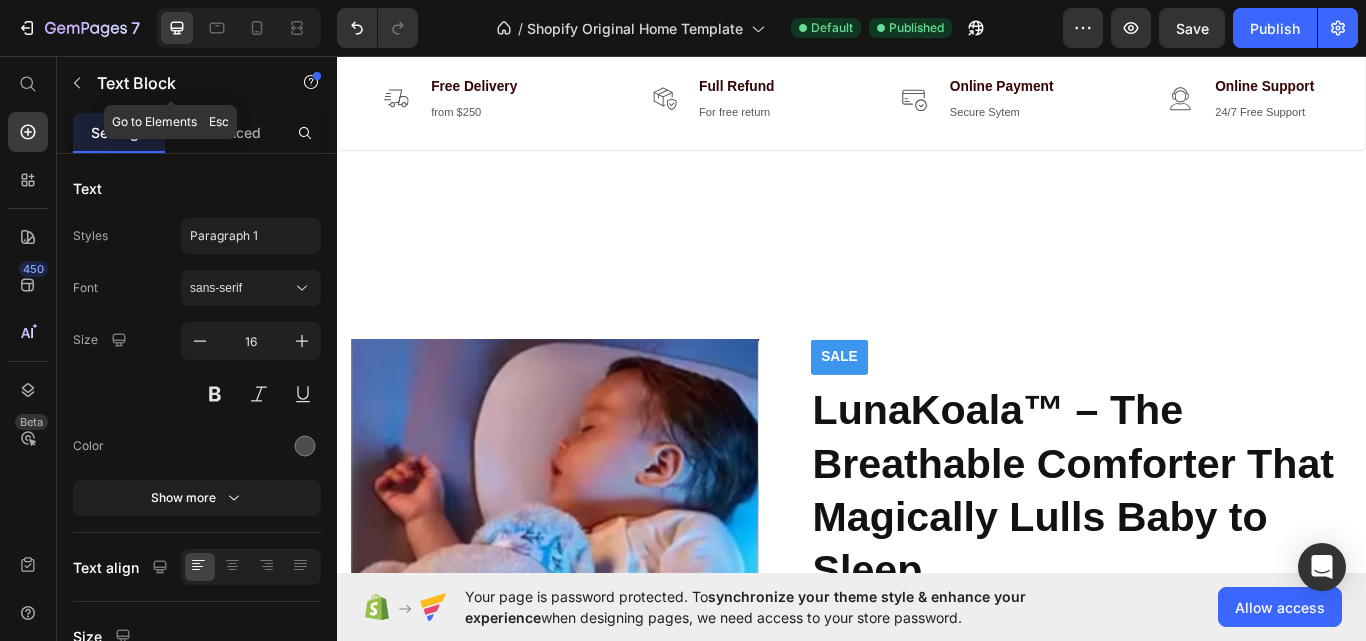 click on "Start with" at bounding box center [0, 0] 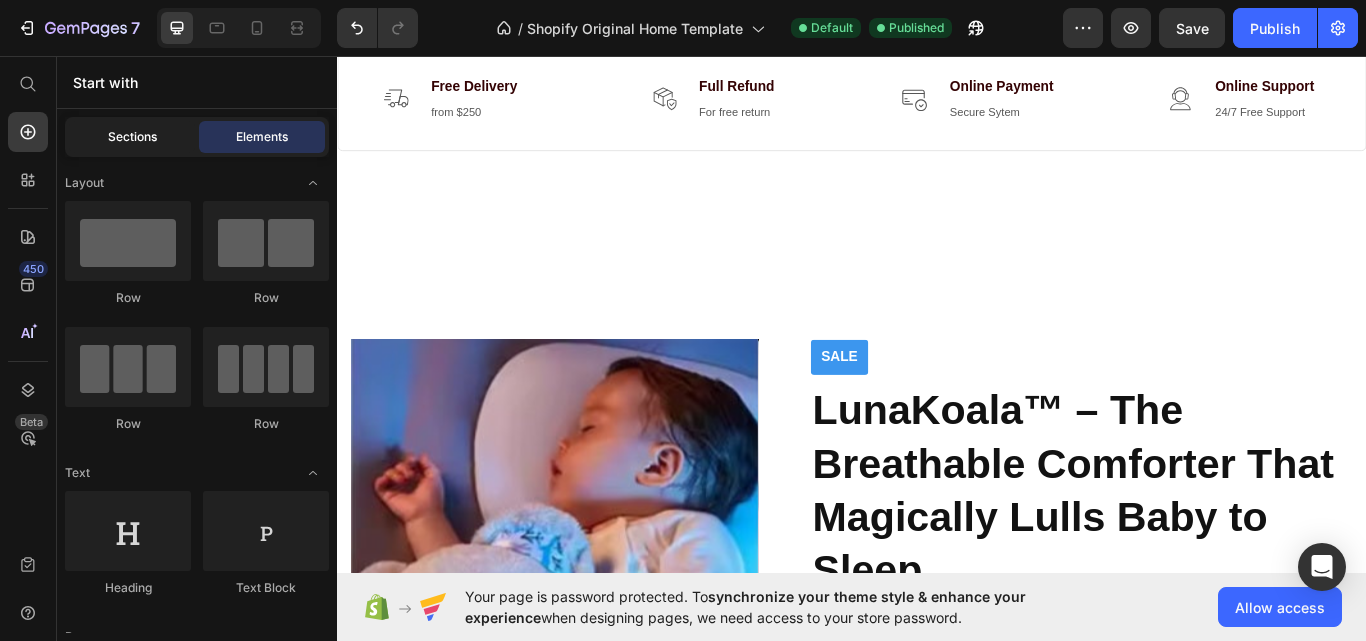 click on "Sections" at bounding box center (132, 137) 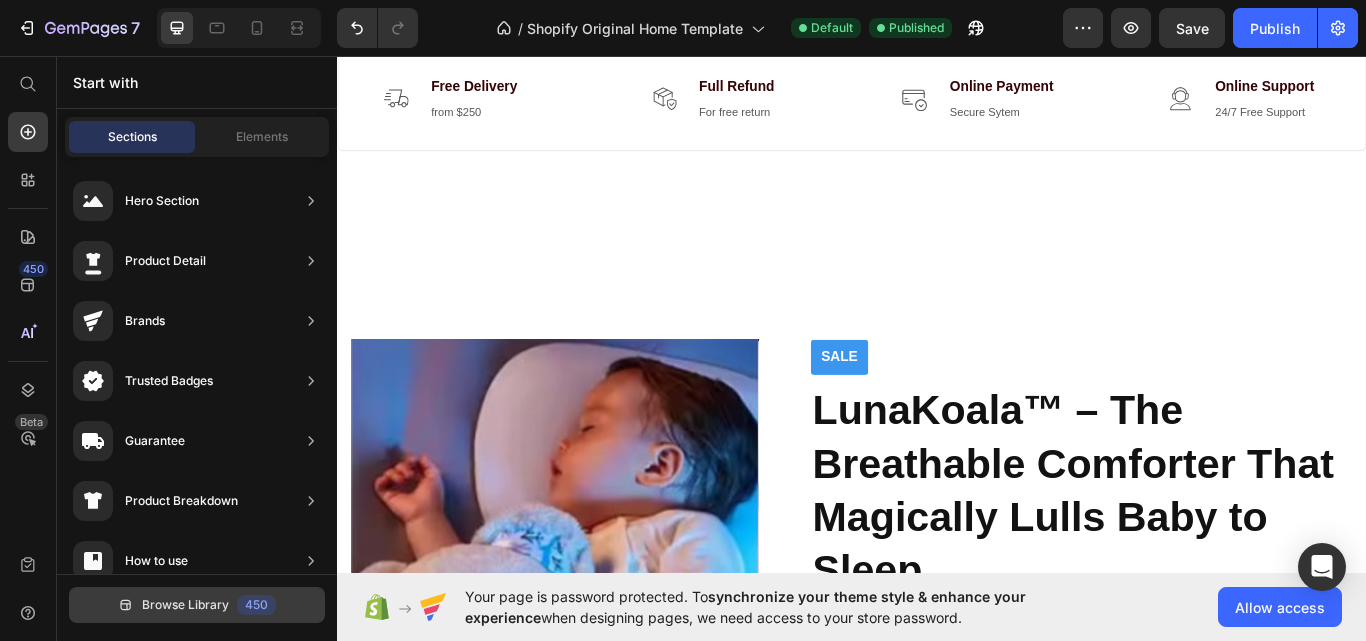 click on "450" at bounding box center [256, 605] 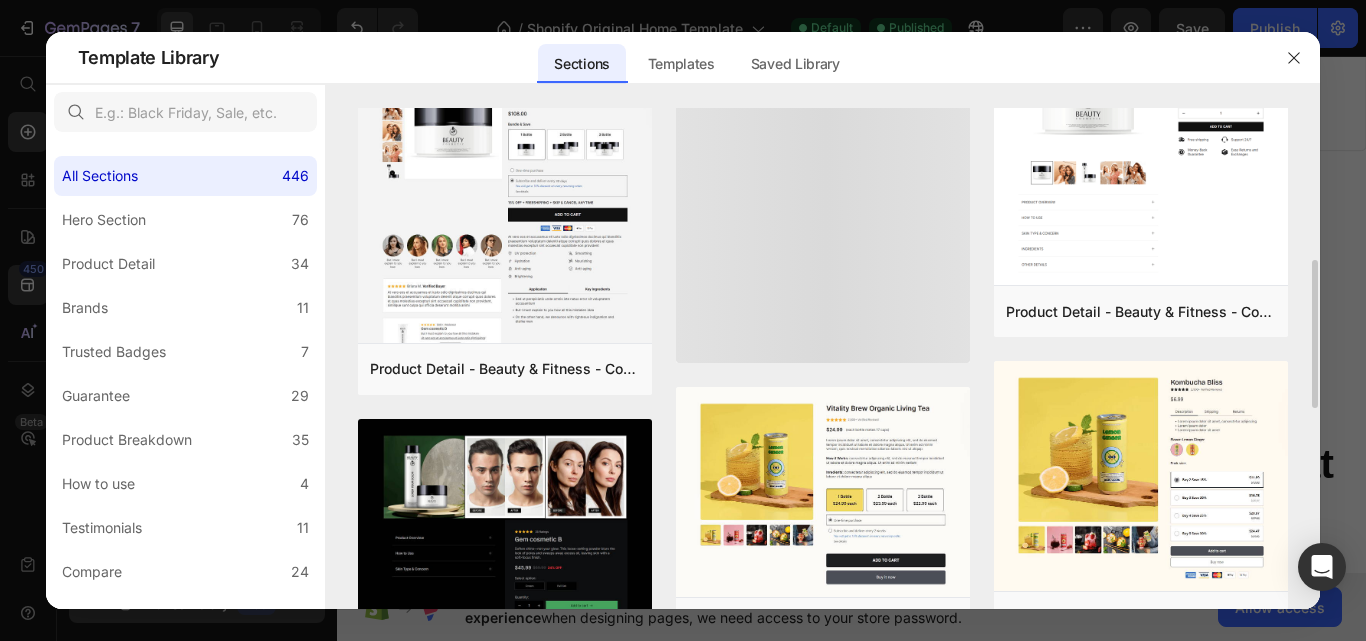 scroll, scrollTop: 492, scrollLeft: 0, axis: vertical 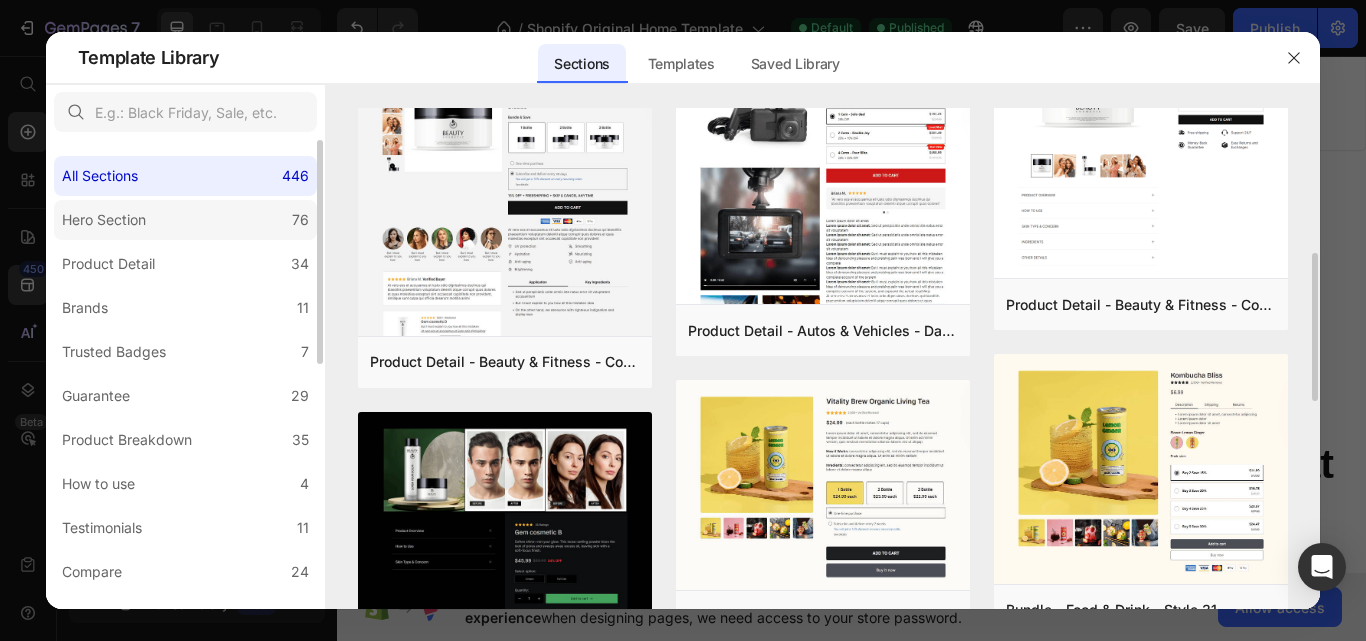 click on "Hero Section 76" 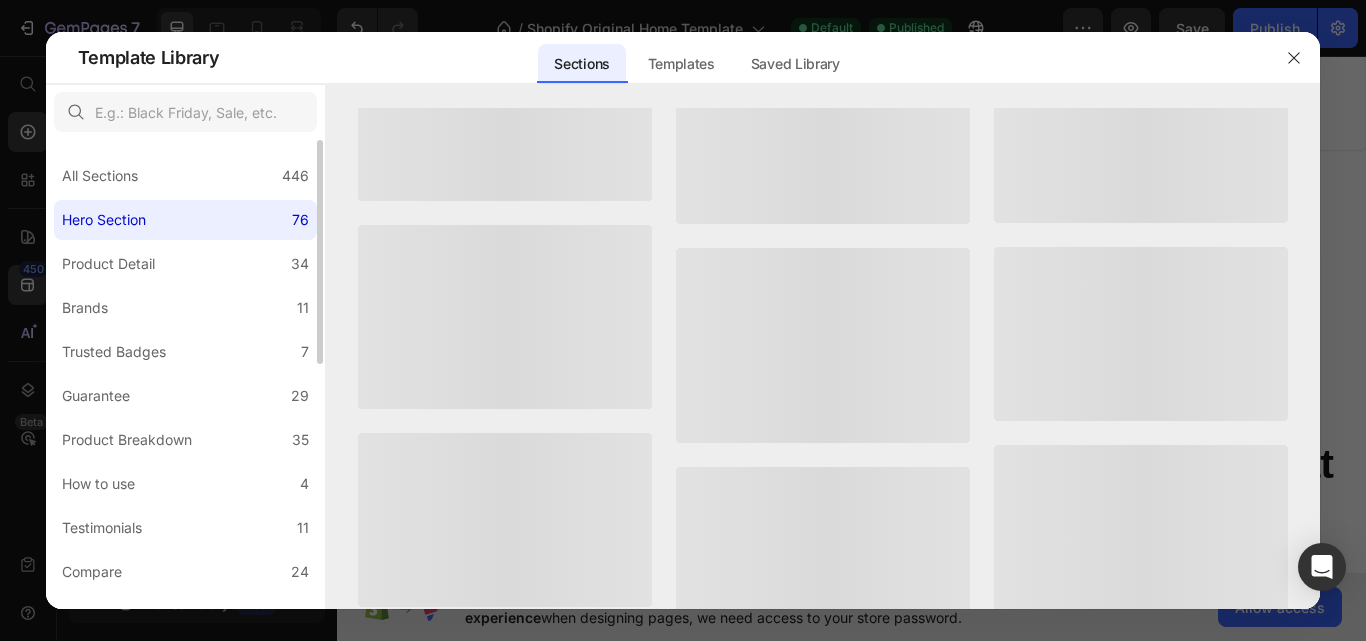 scroll, scrollTop: 0, scrollLeft: 0, axis: both 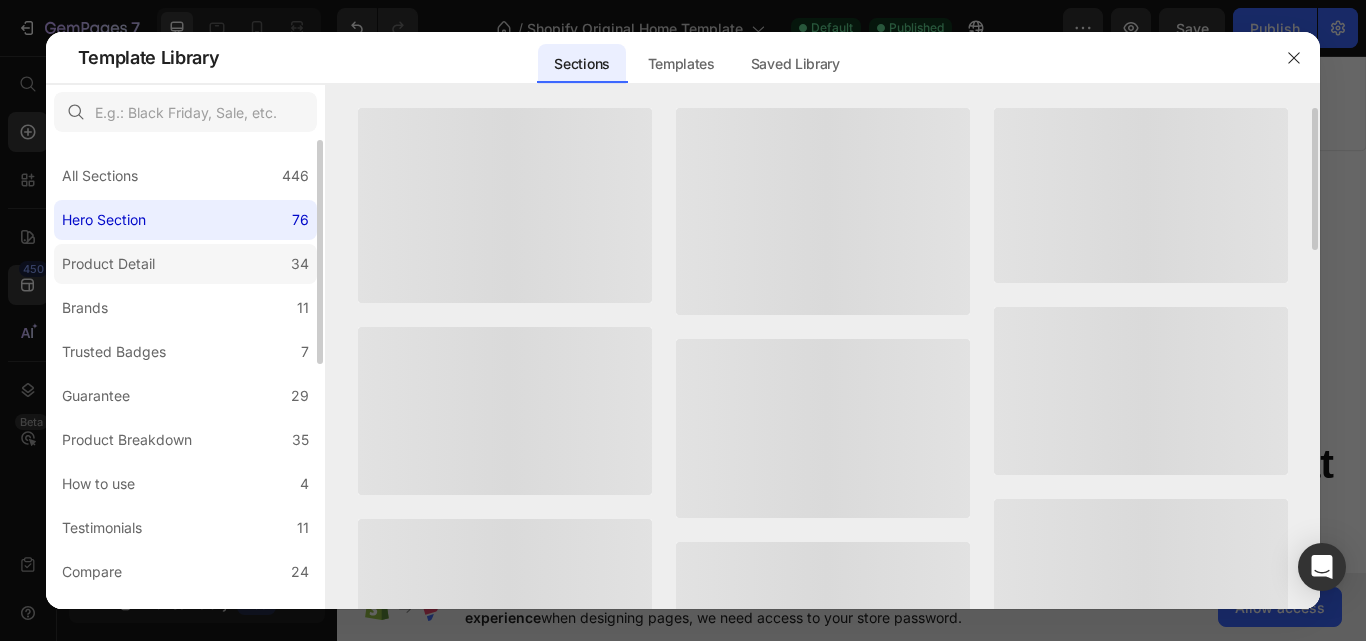 click on "Product Detail 34" 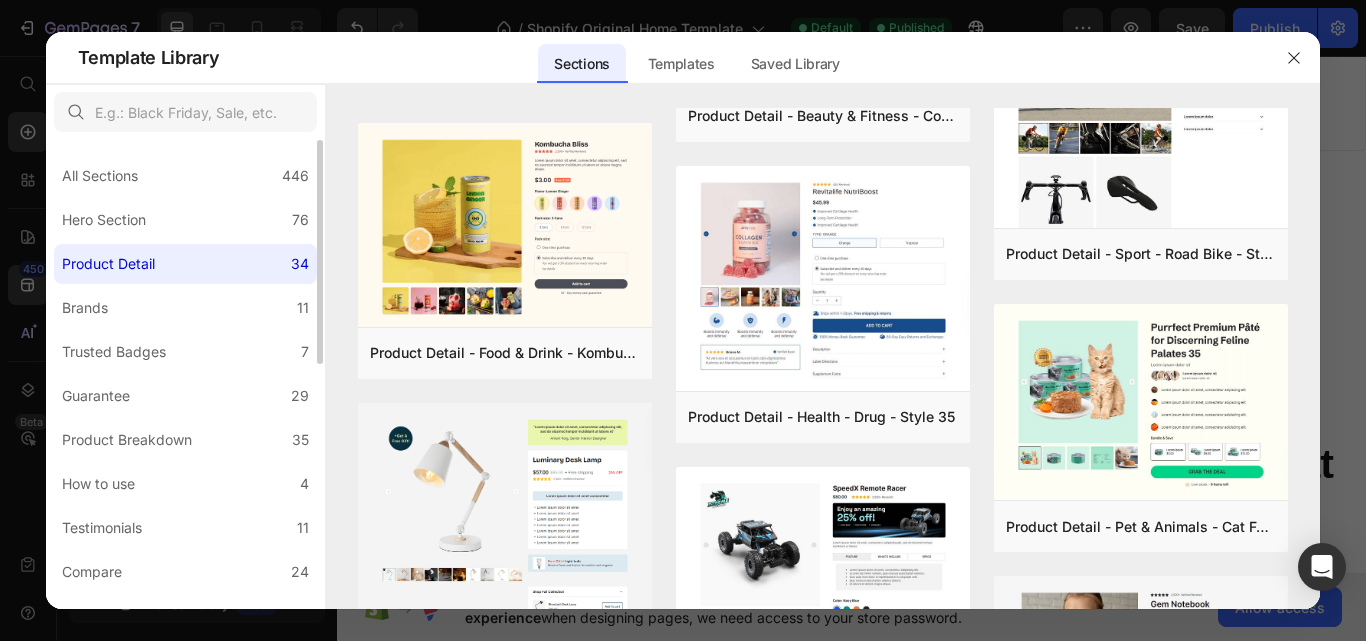 scroll, scrollTop: 511, scrollLeft: 0, axis: vertical 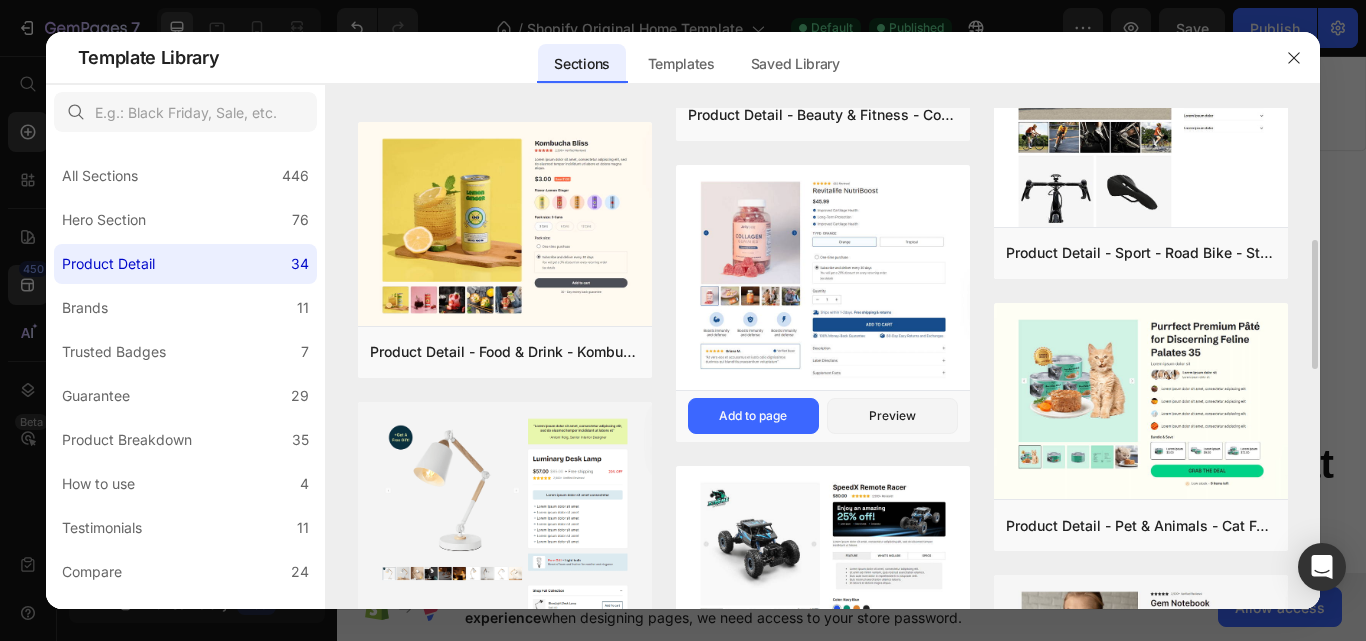 click at bounding box center [823, 279] 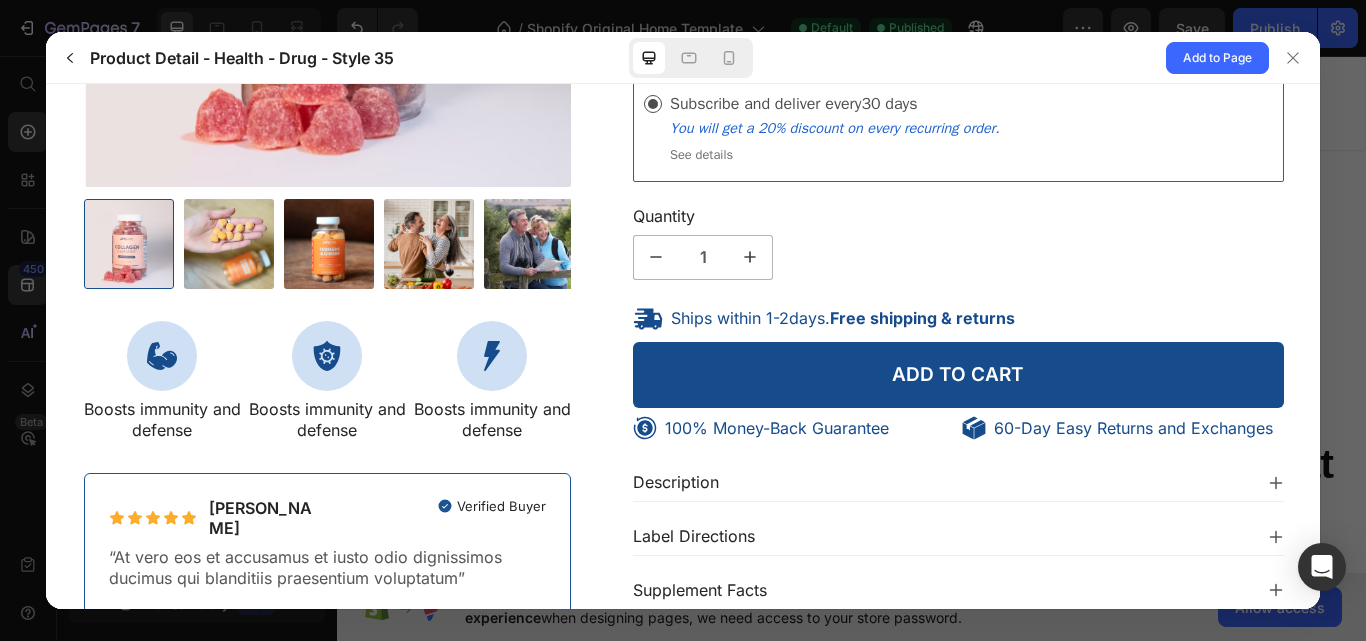 scroll, scrollTop: 474, scrollLeft: 0, axis: vertical 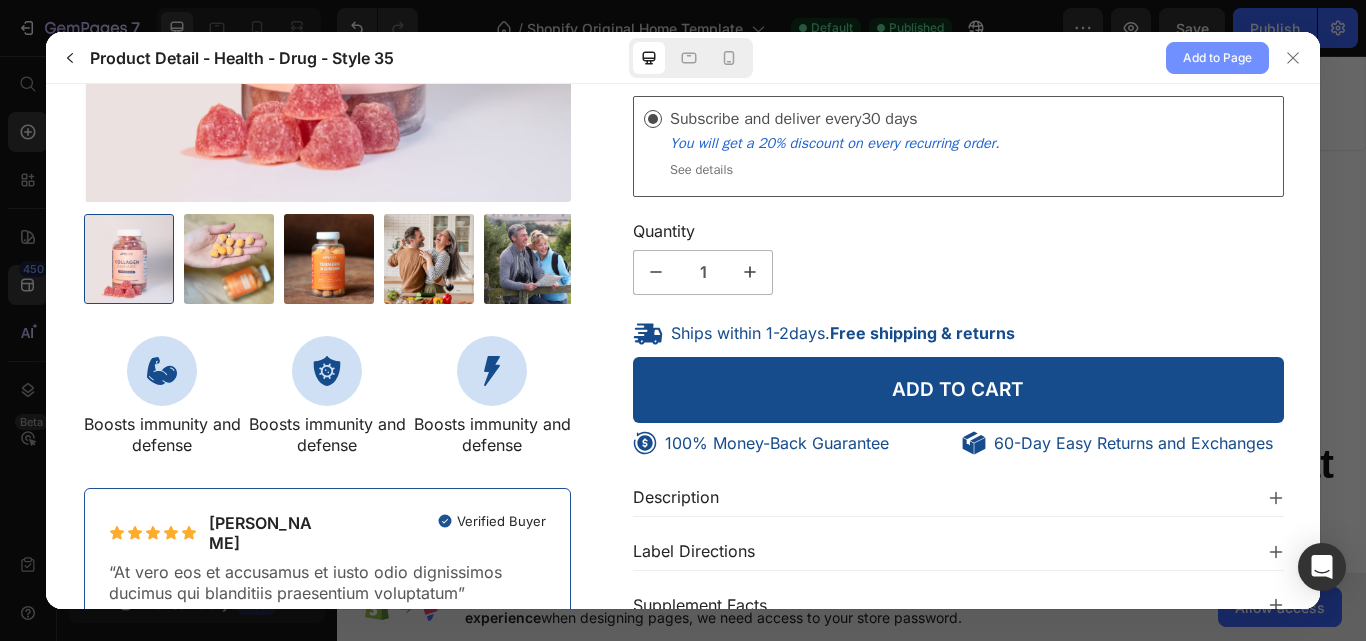 click on "Add to Page" 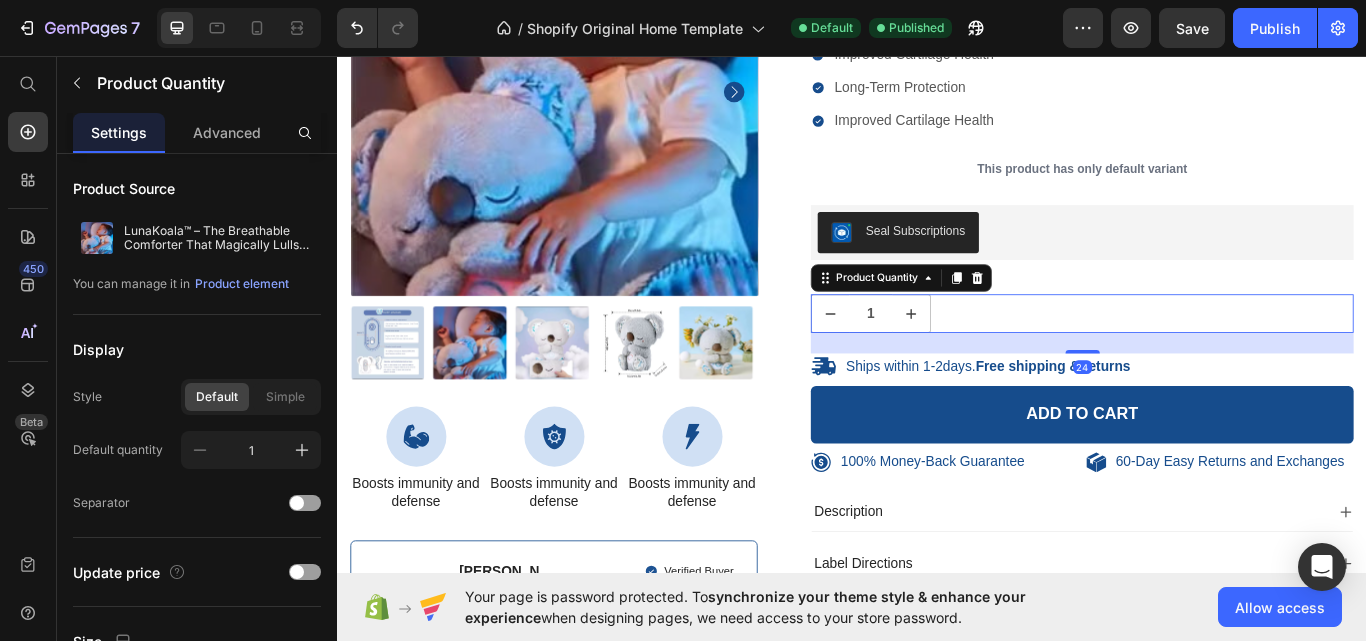 scroll, scrollTop: 3677, scrollLeft: 0, axis: vertical 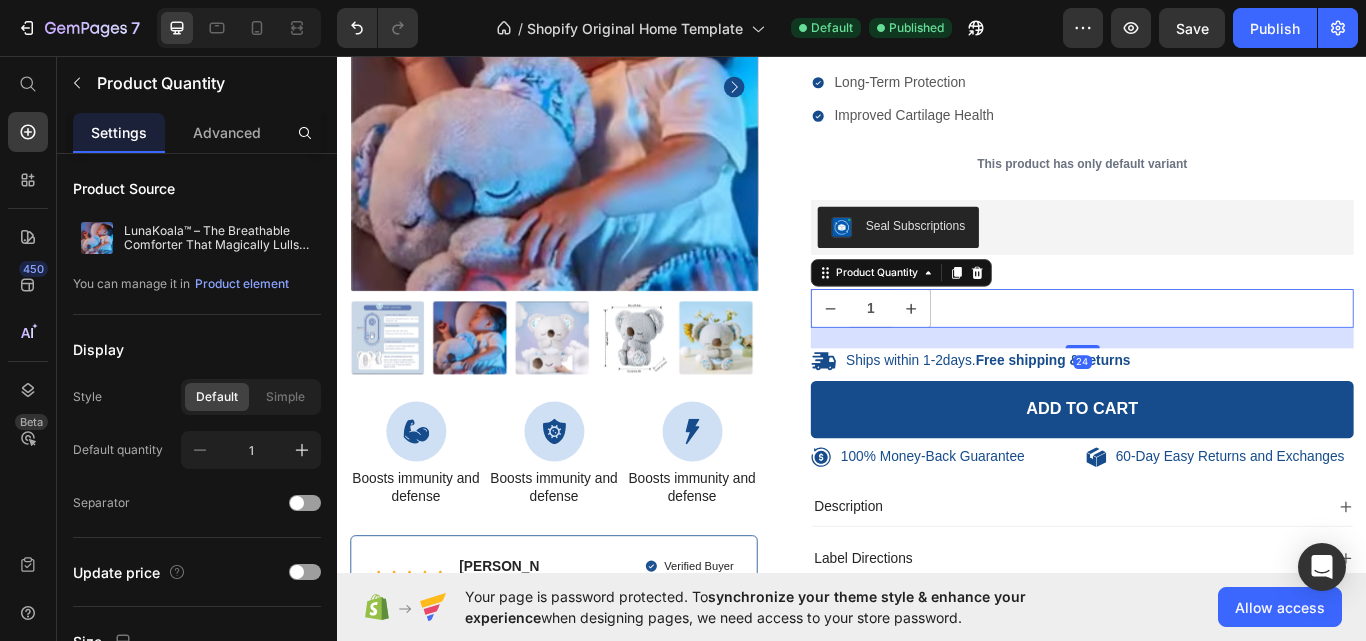 click at bounding box center [429, 495] 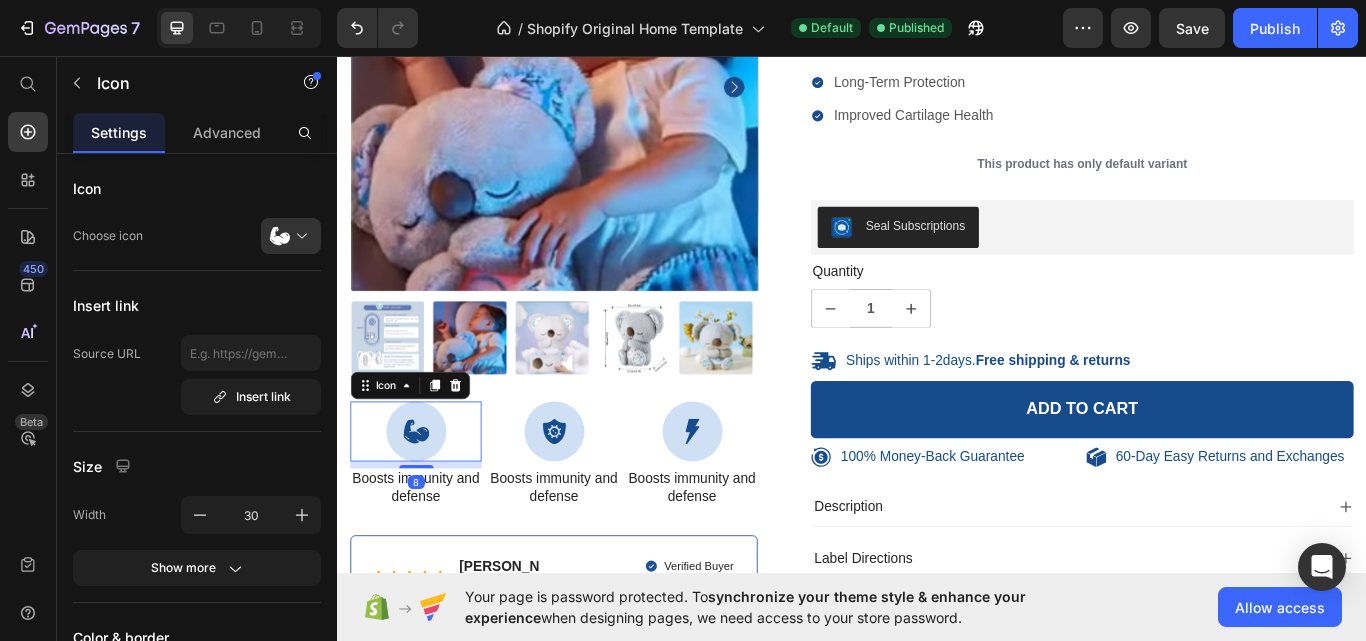 click at bounding box center (429, 495) 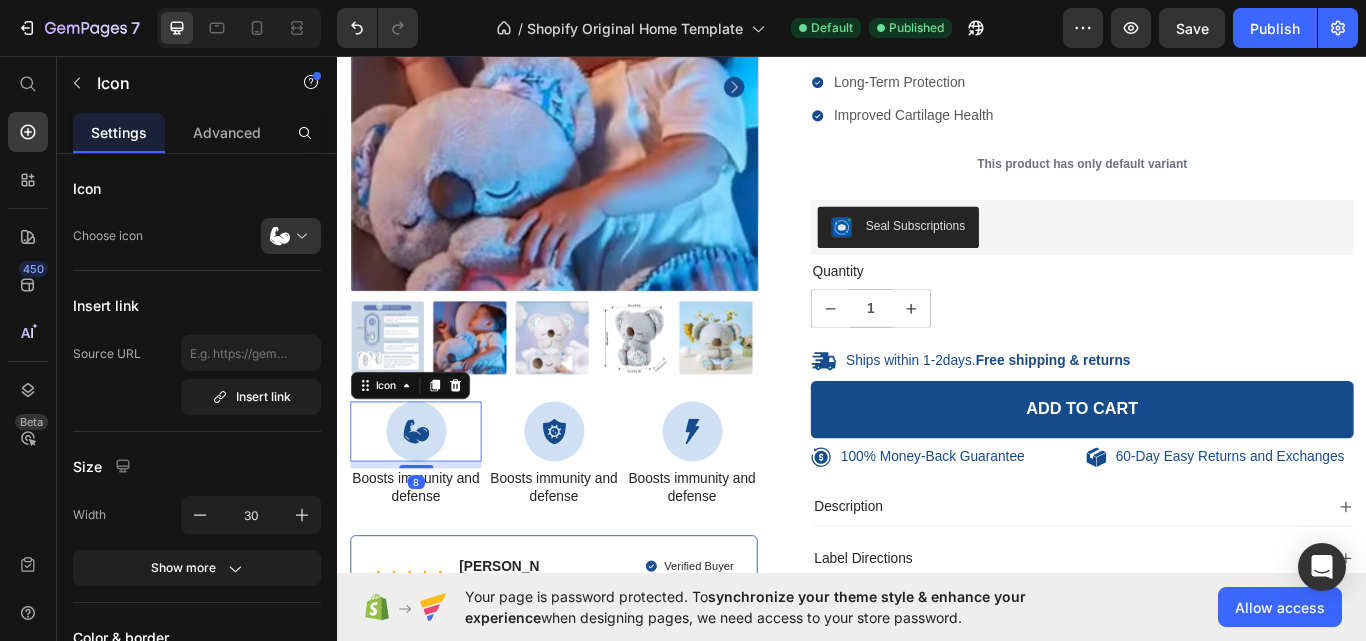 click at bounding box center (299, 236) 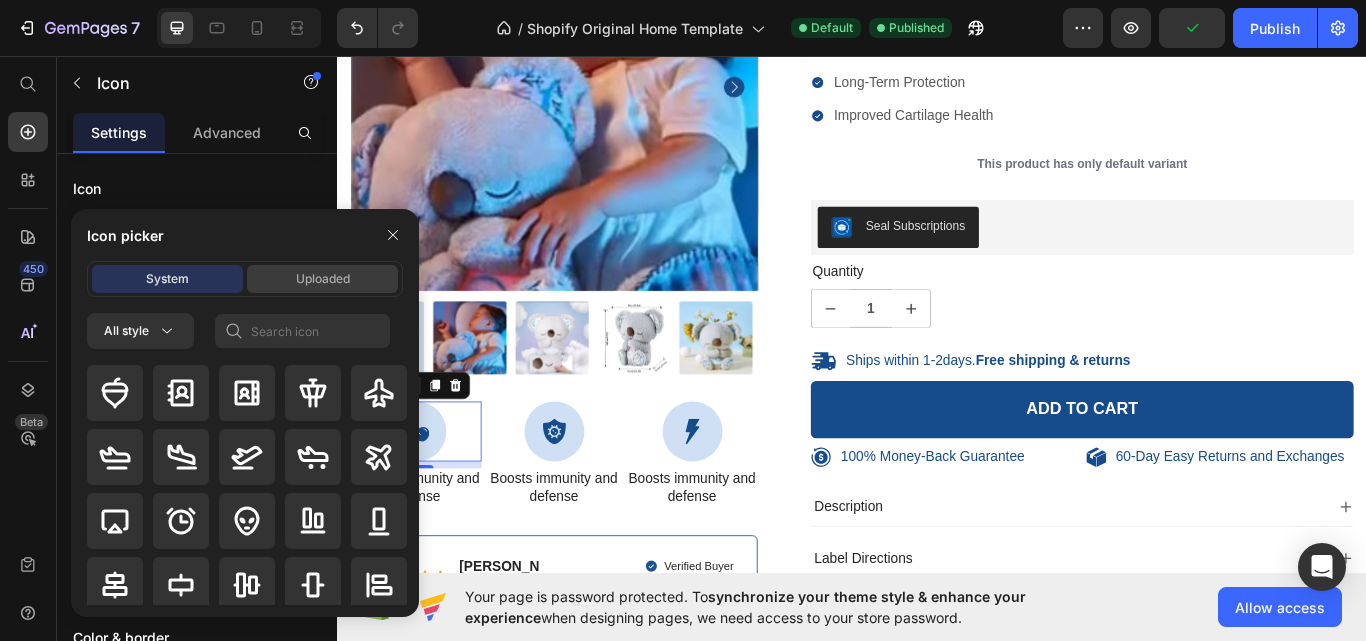 click on "Uploaded" at bounding box center [323, 279] 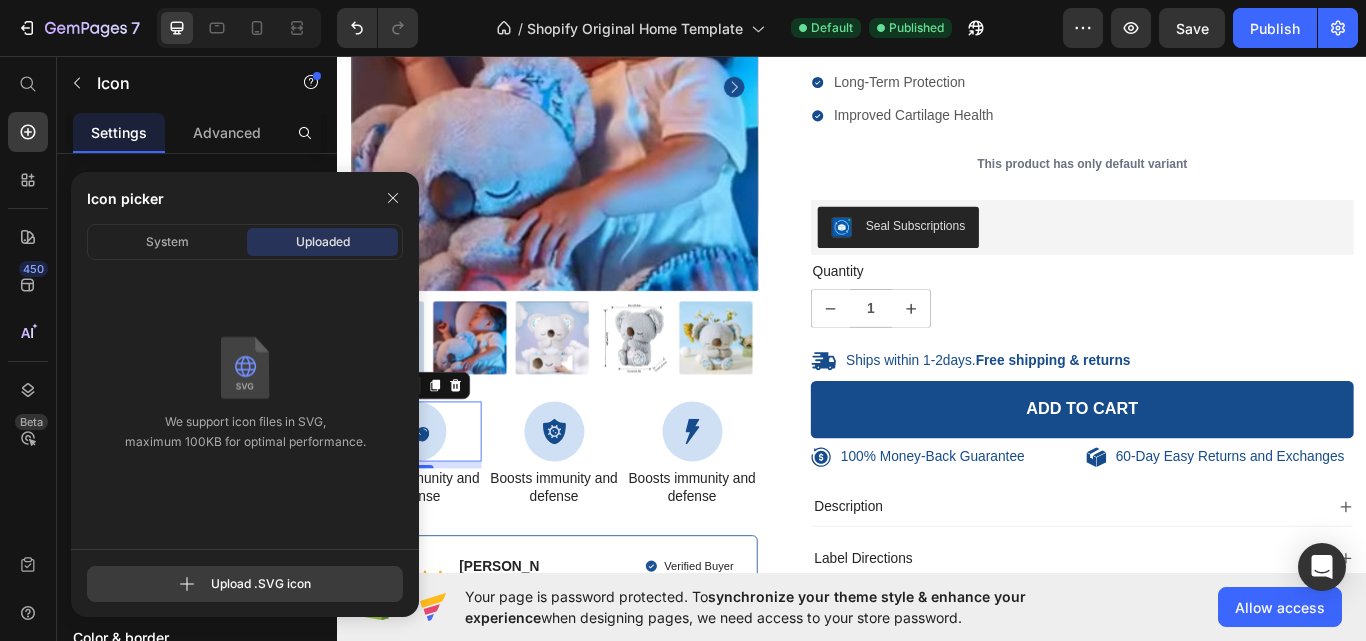 click 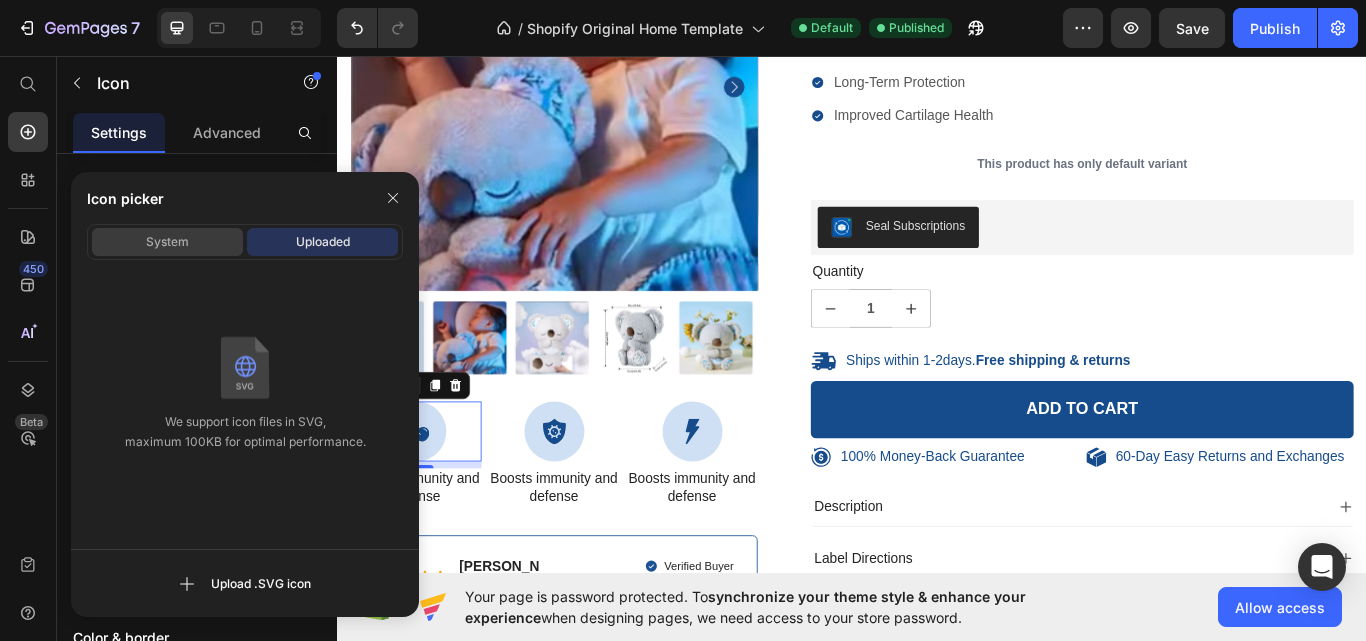 click on "System" at bounding box center [167, 242] 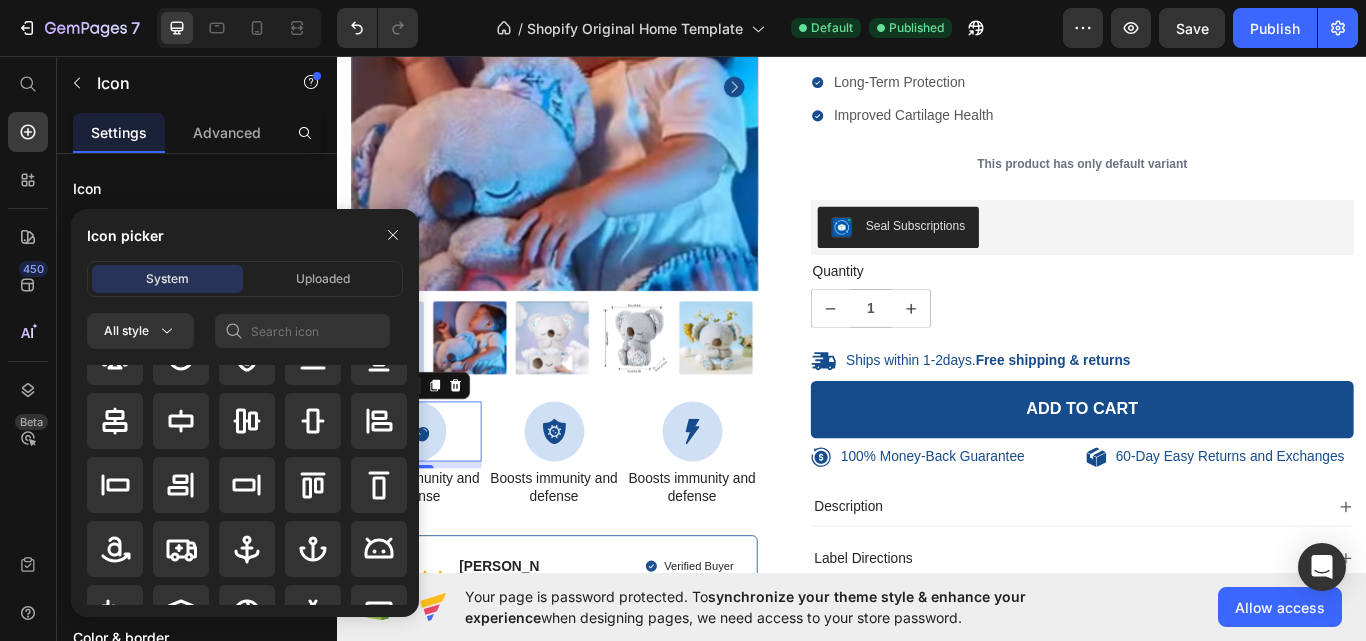 scroll, scrollTop: 124, scrollLeft: 0, axis: vertical 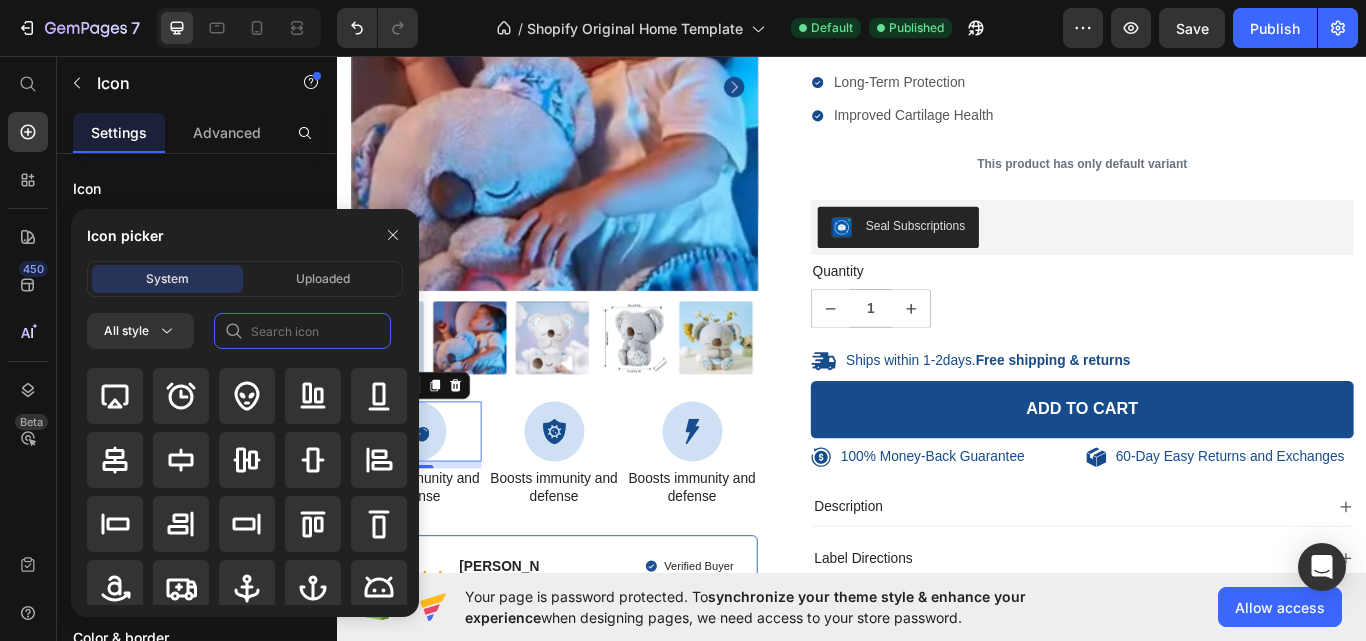 click 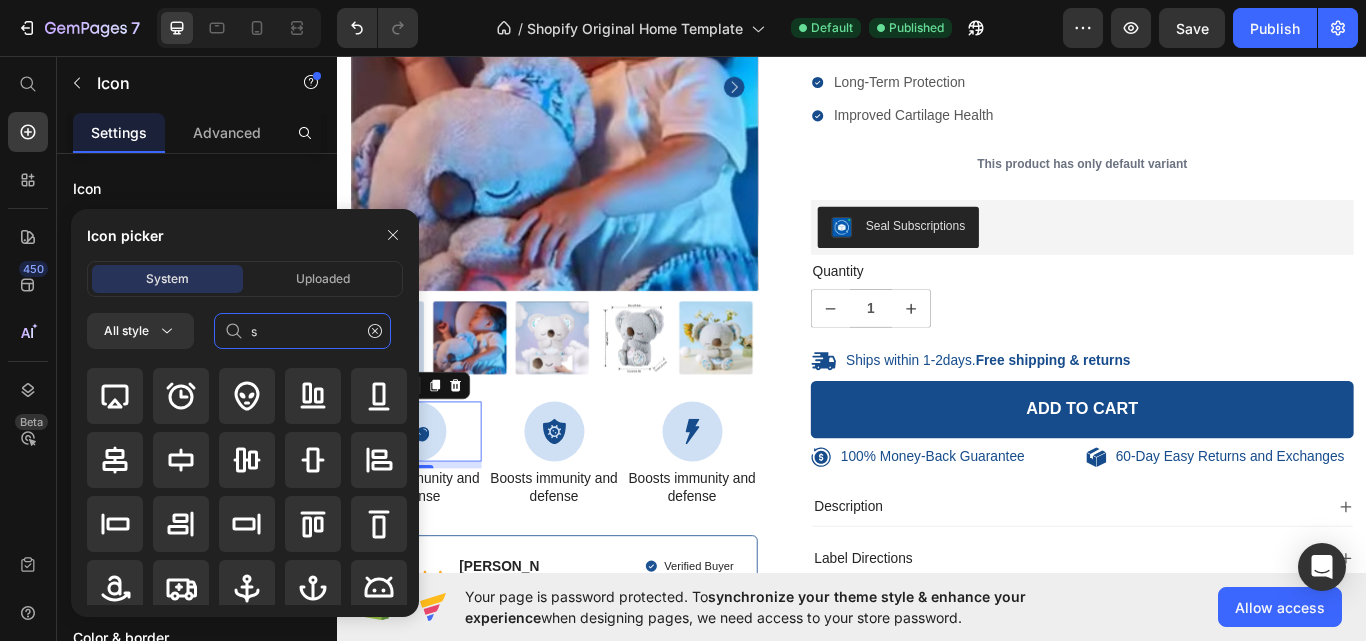 scroll, scrollTop: 0, scrollLeft: 0, axis: both 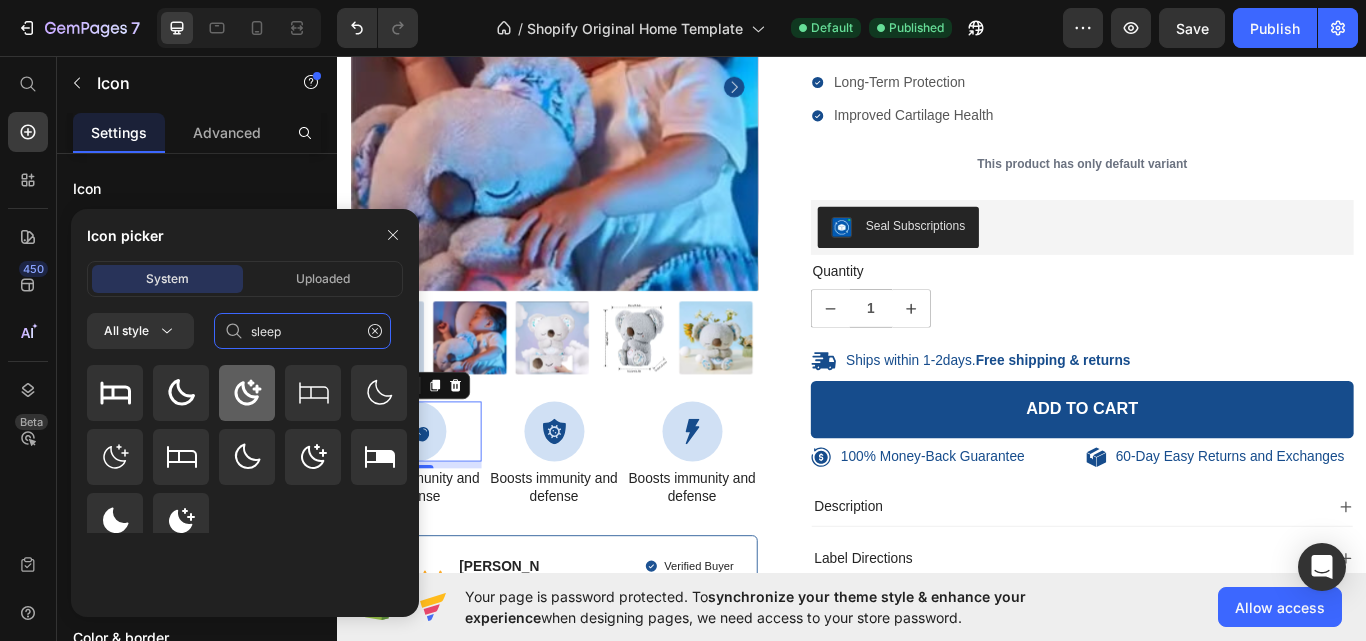 type on "sleep" 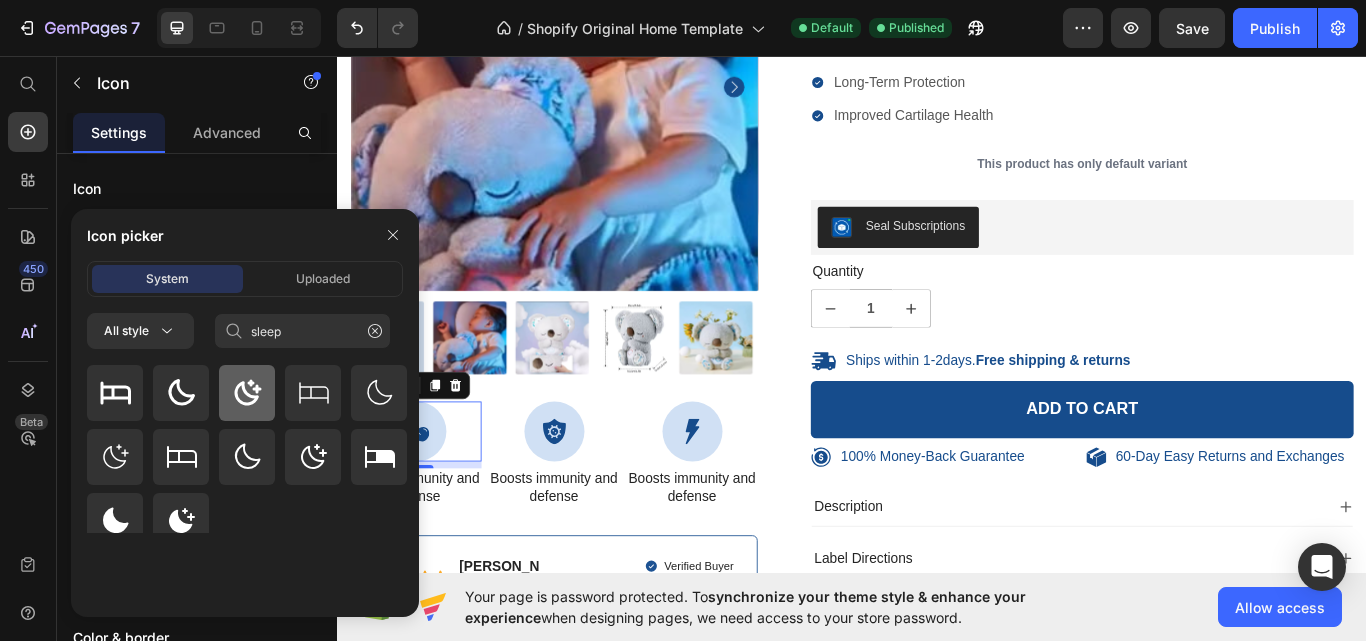 click 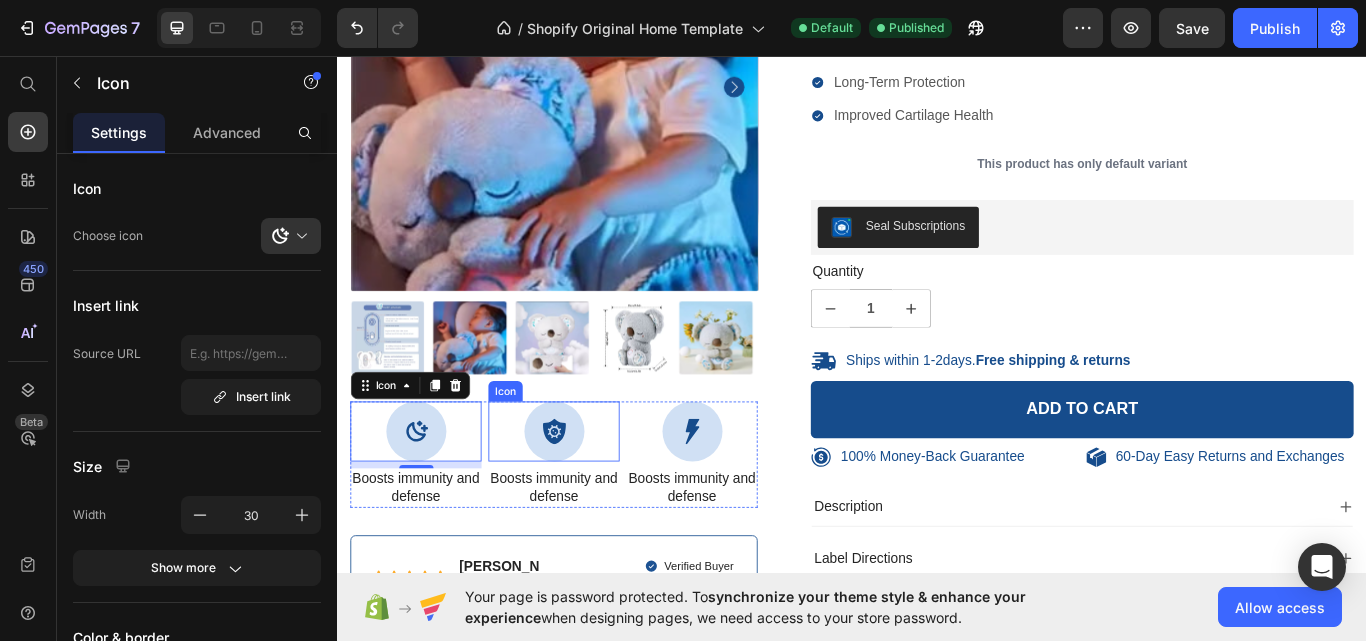 click at bounding box center (590, 495) 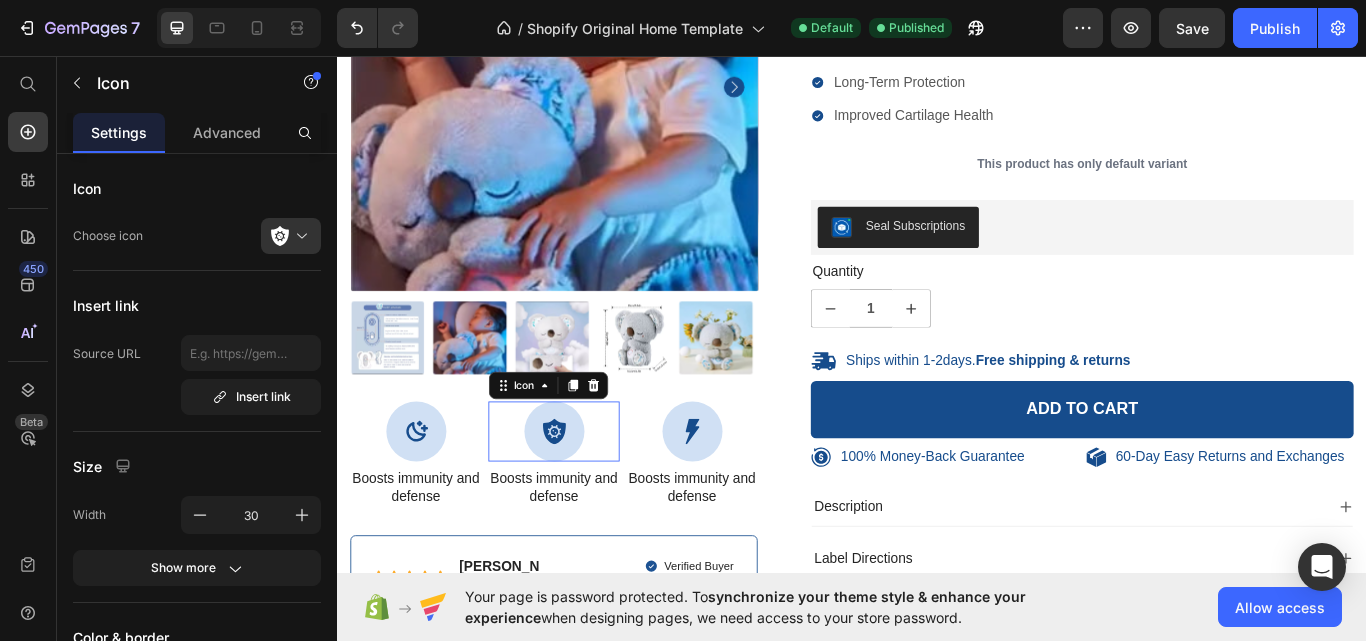 scroll, scrollTop: 378, scrollLeft: 0, axis: vertical 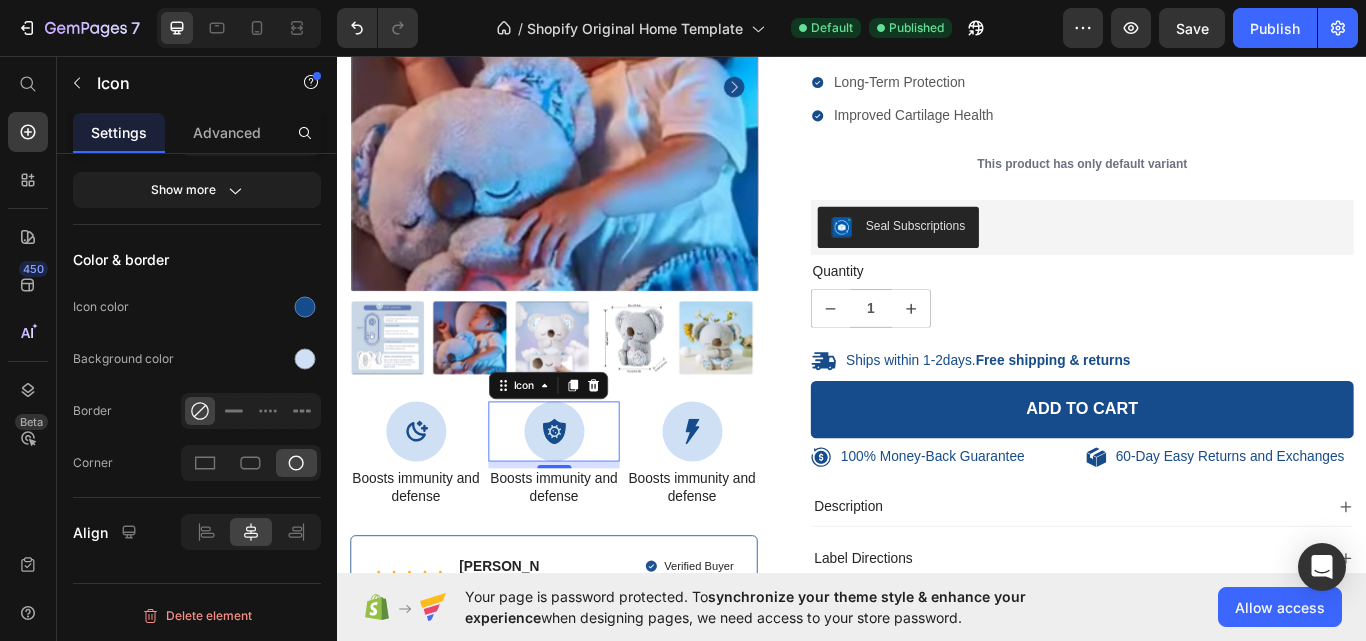 drag, startPoint x: 576, startPoint y: 502, endPoint x: 263, endPoint y: 264, distance: 393.2086 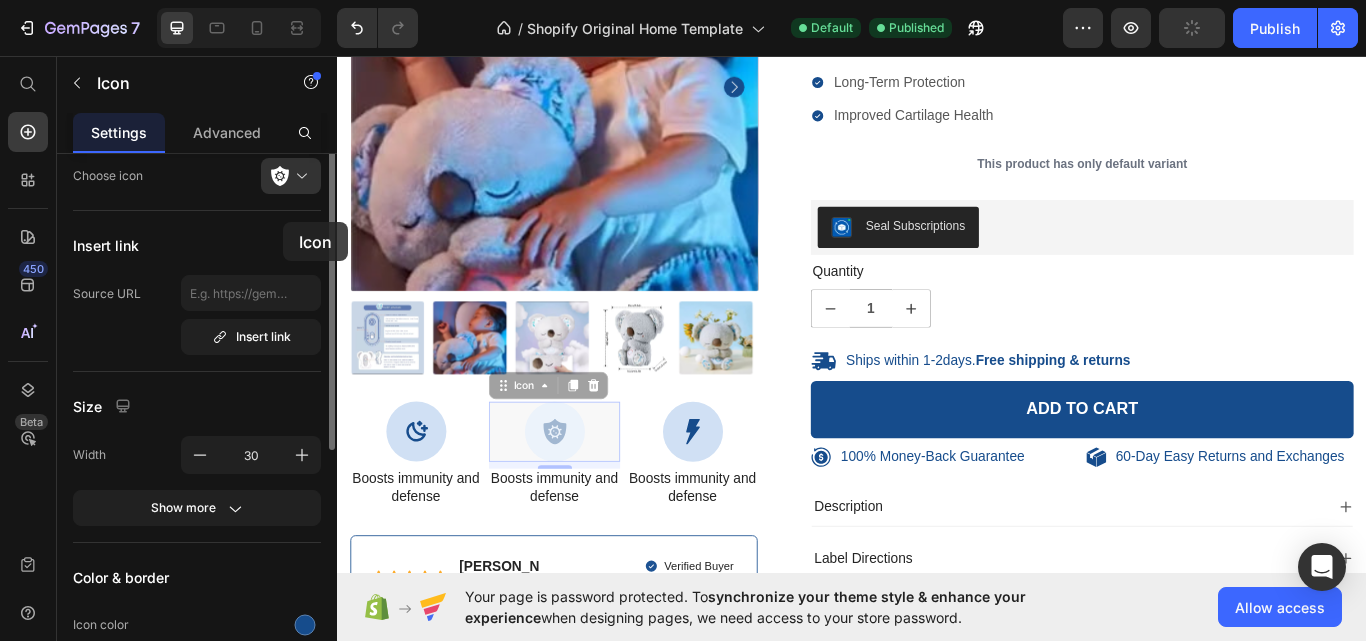 scroll, scrollTop: 0, scrollLeft: 0, axis: both 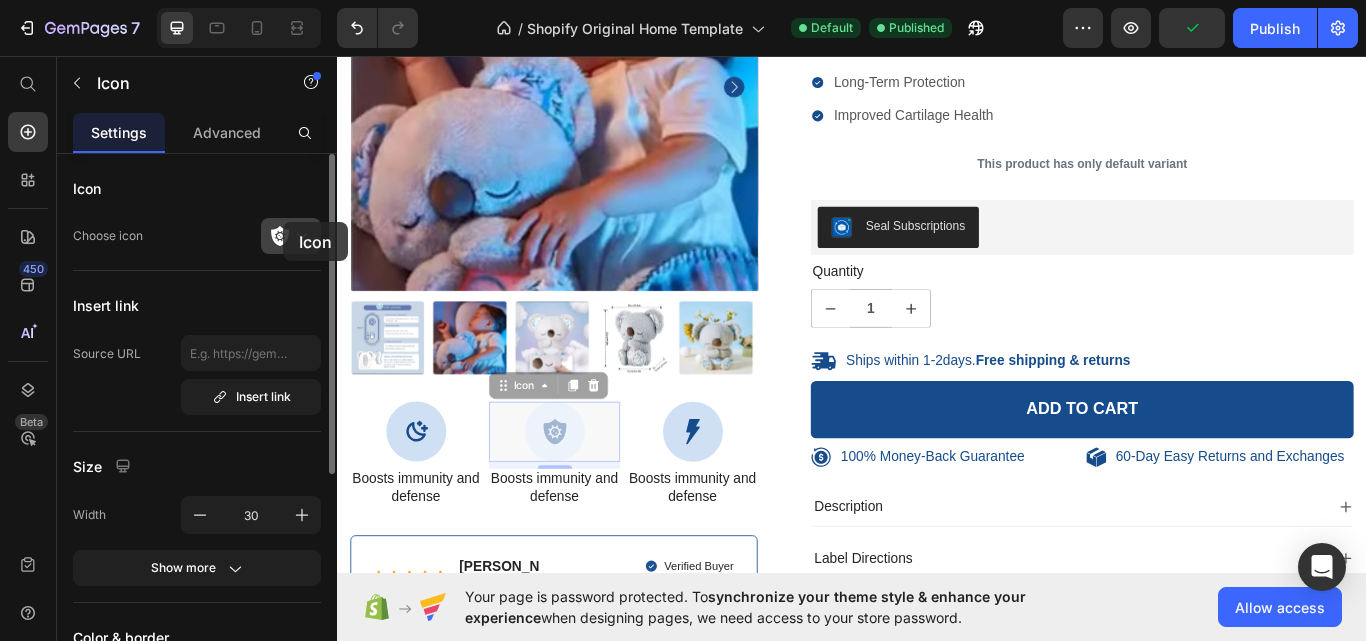click at bounding box center (299, 236) 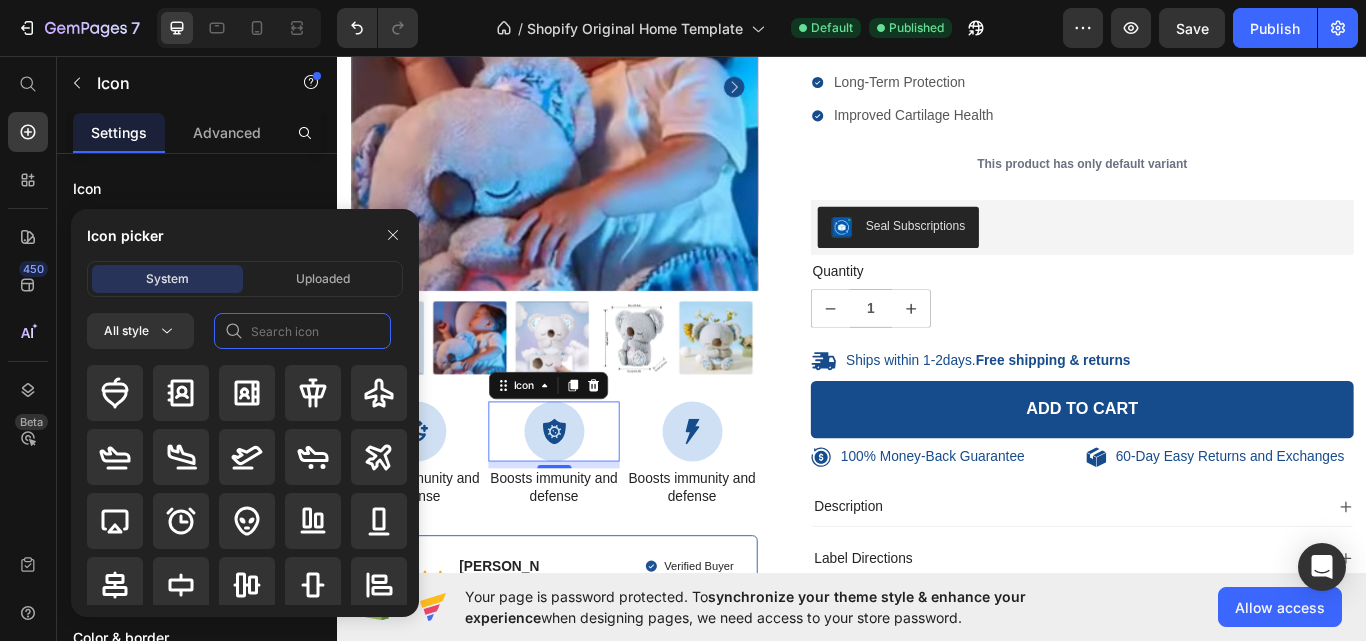 click 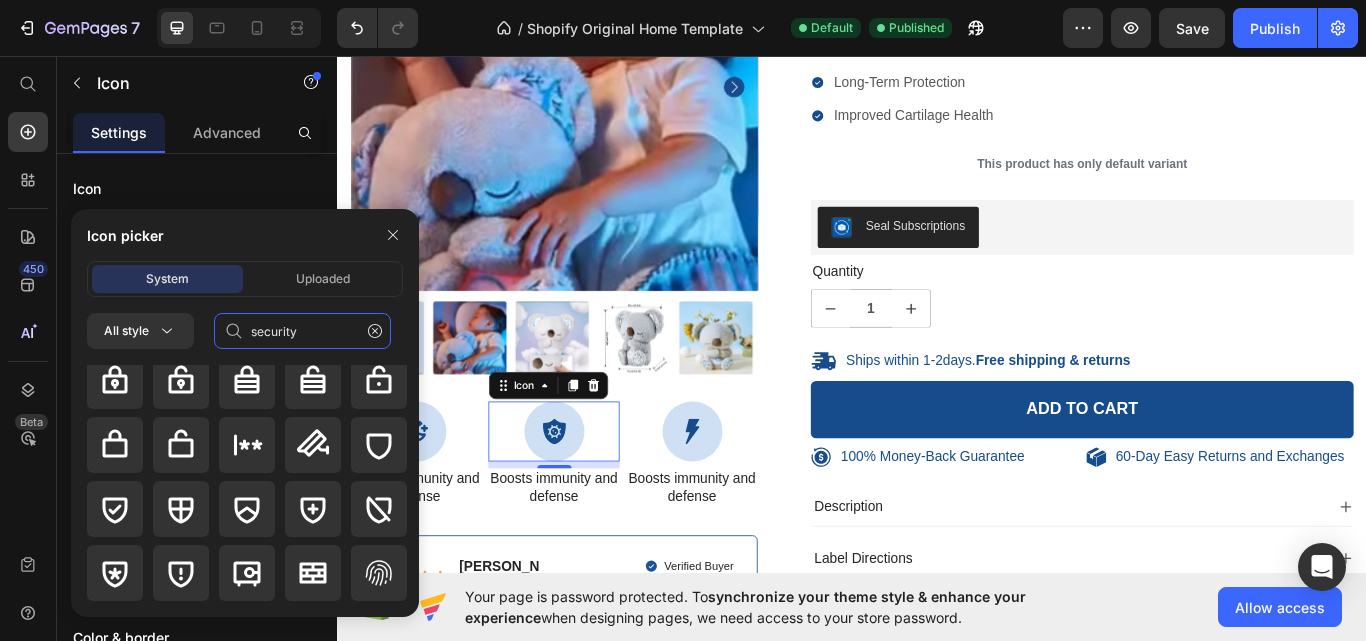 scroll, scrollTop: 74, scrollLeft: 0, axis: vertical 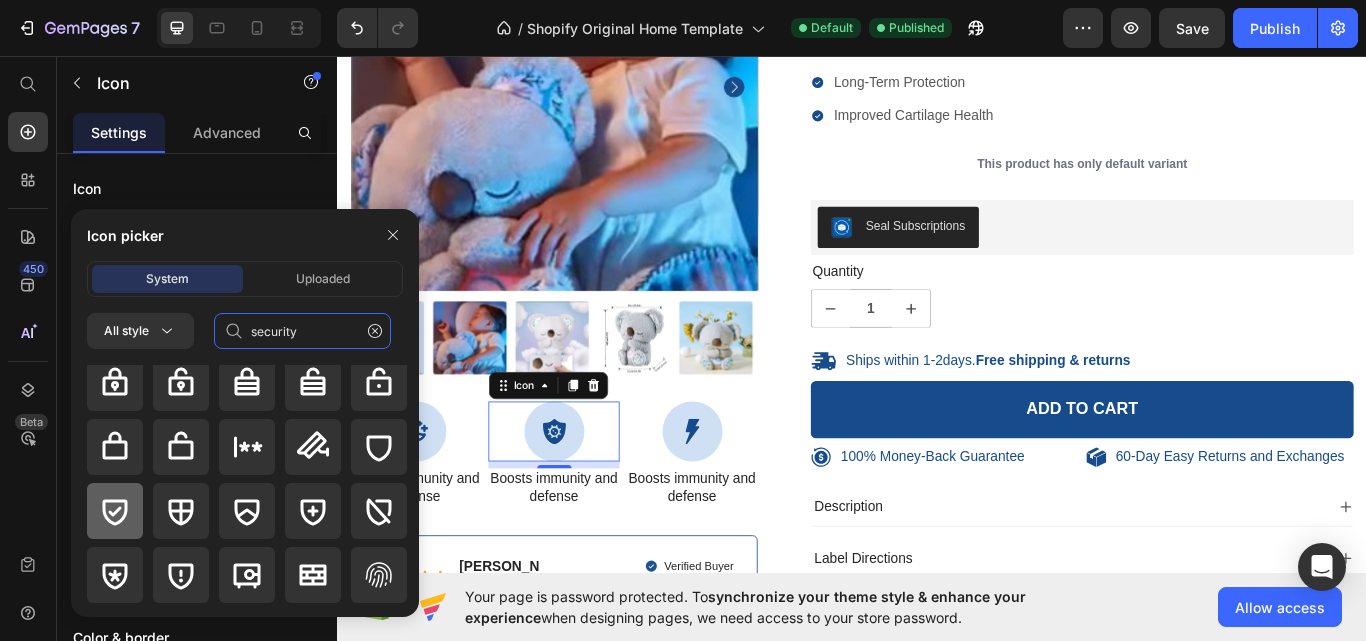 type on "security" 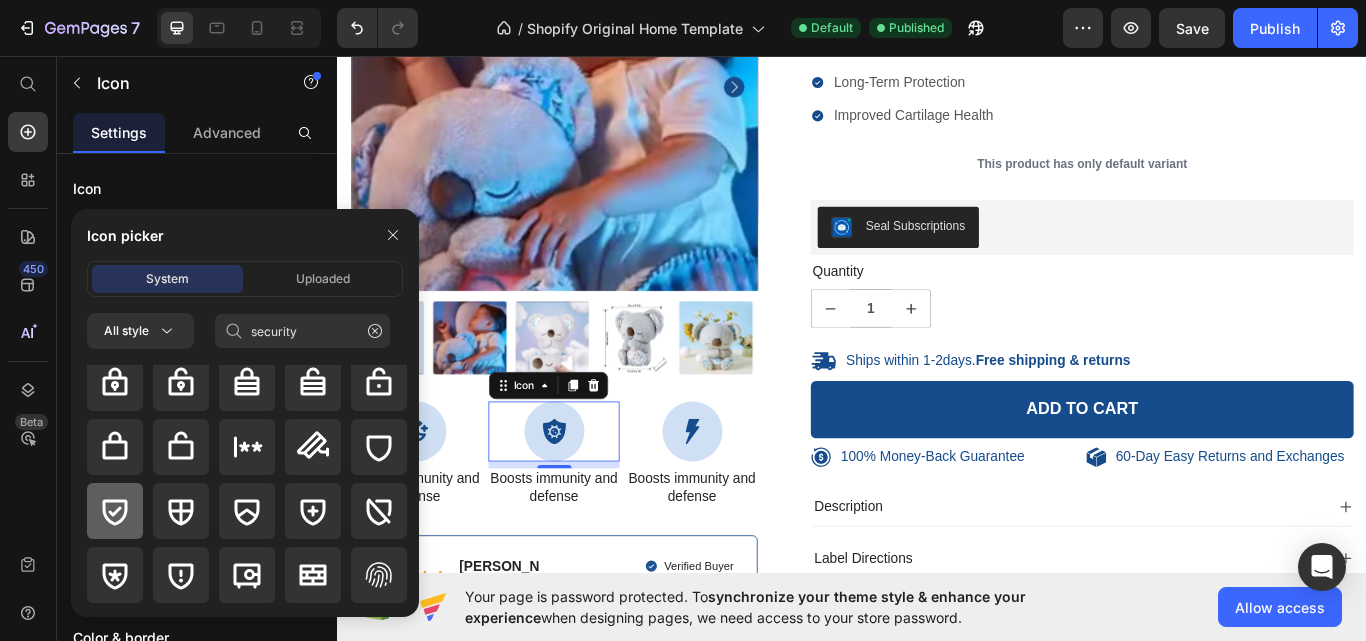 click 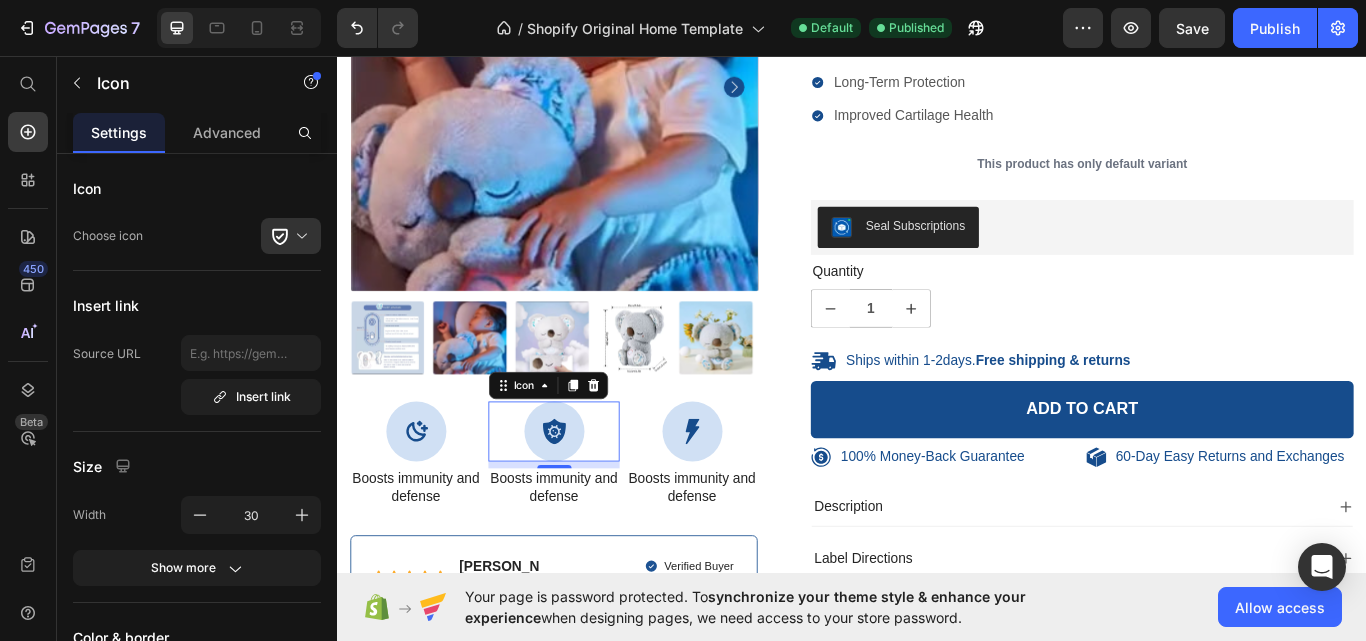 type 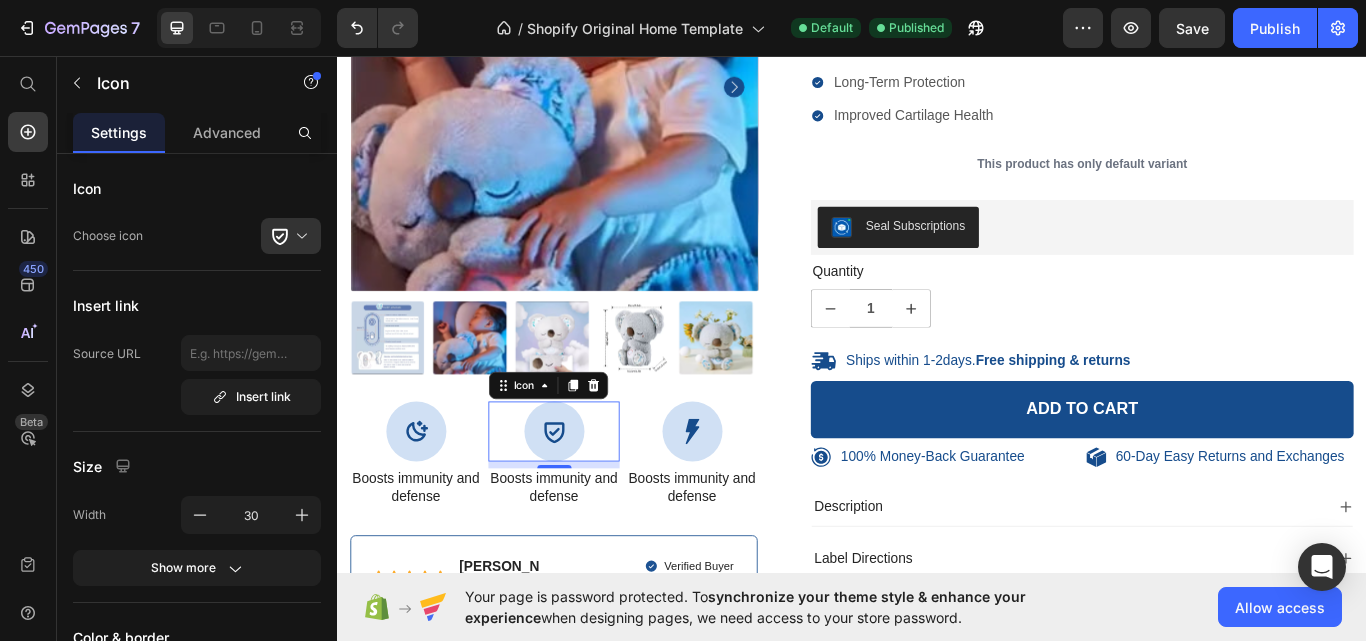 click at bounding box center [751, 495] 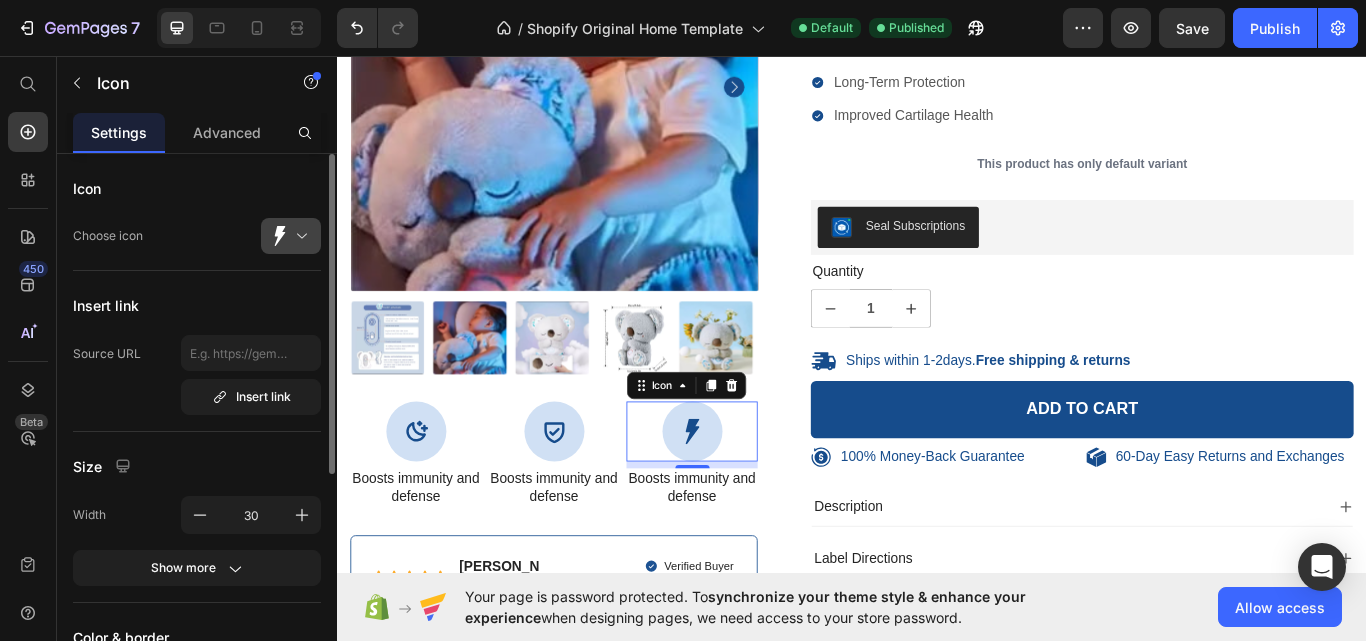 click at bounding box center (299, 236) 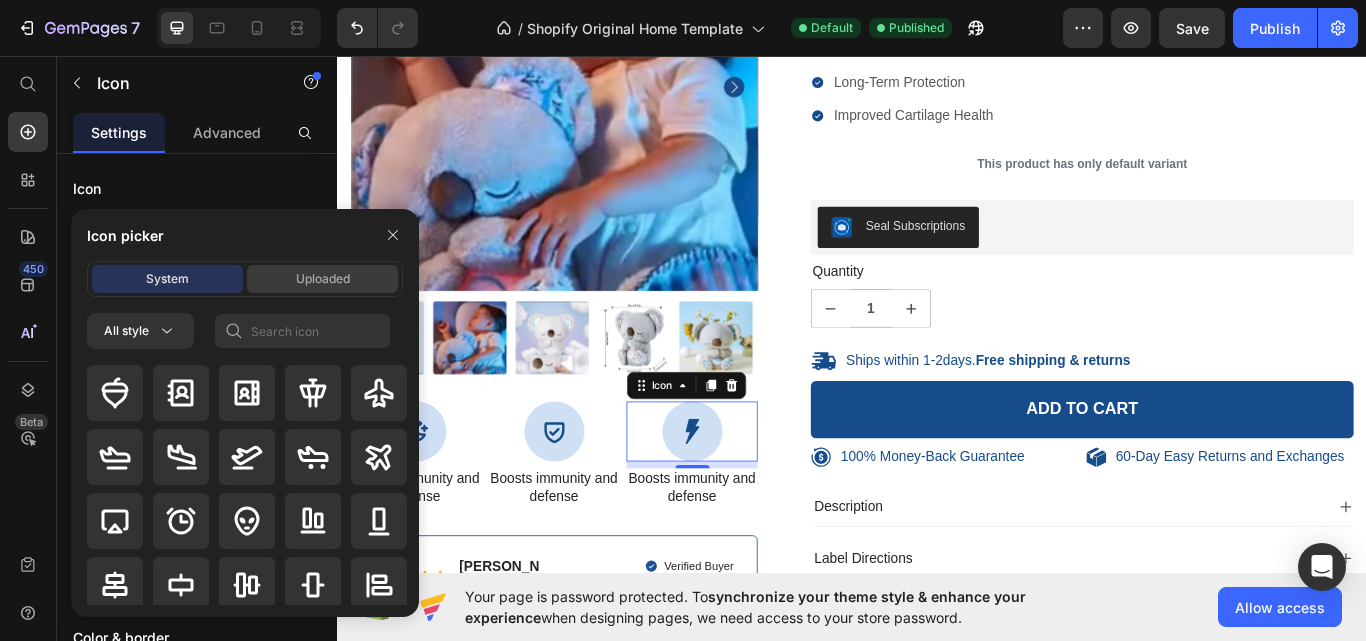 click on "Uploaded" at bounding box center (323, 279) 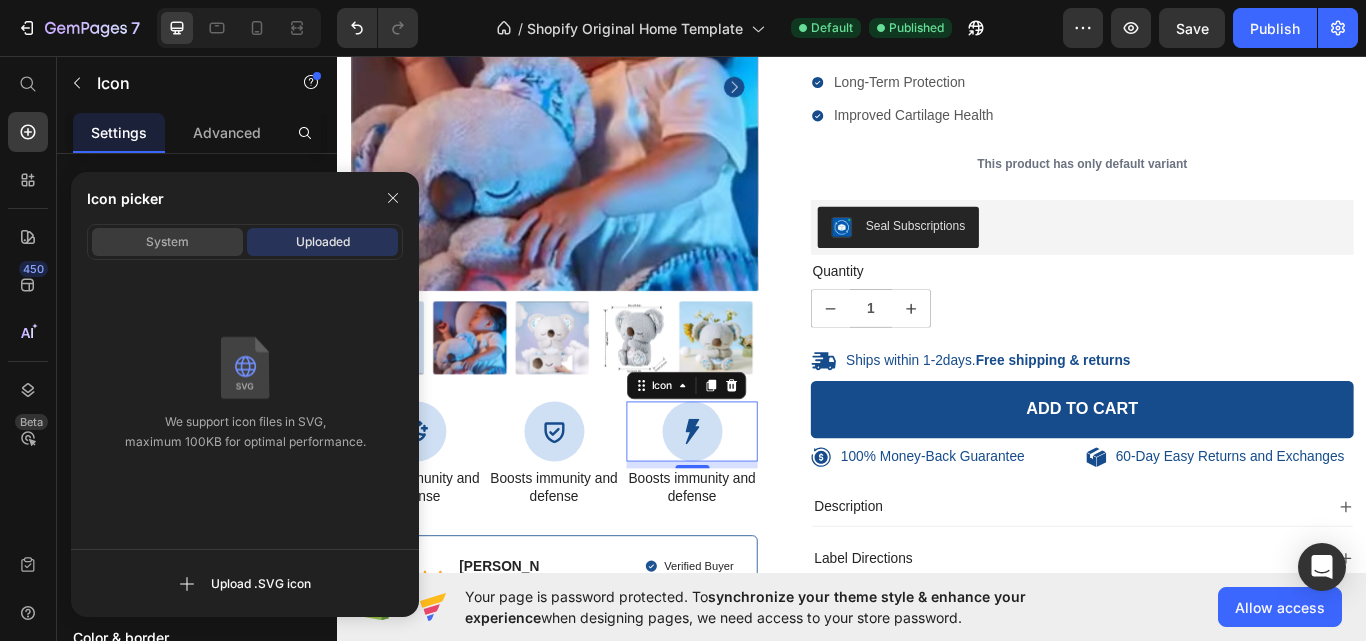 click on "System" at bounding box center [167, 242] 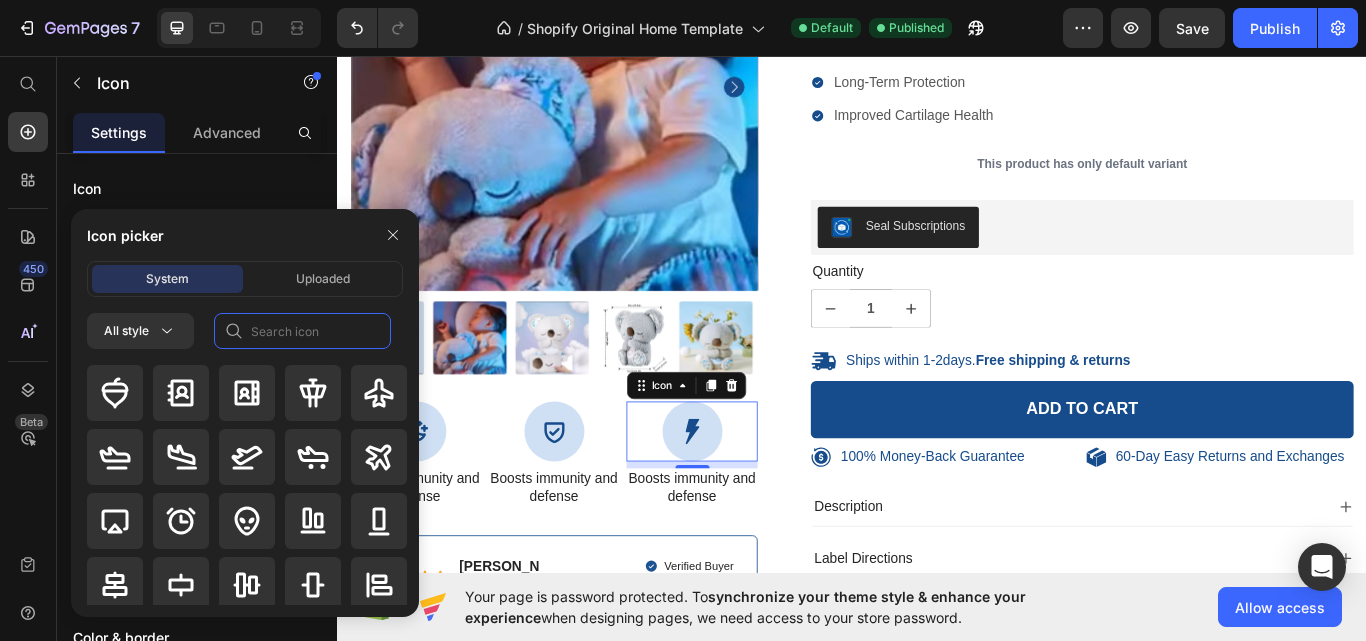 click 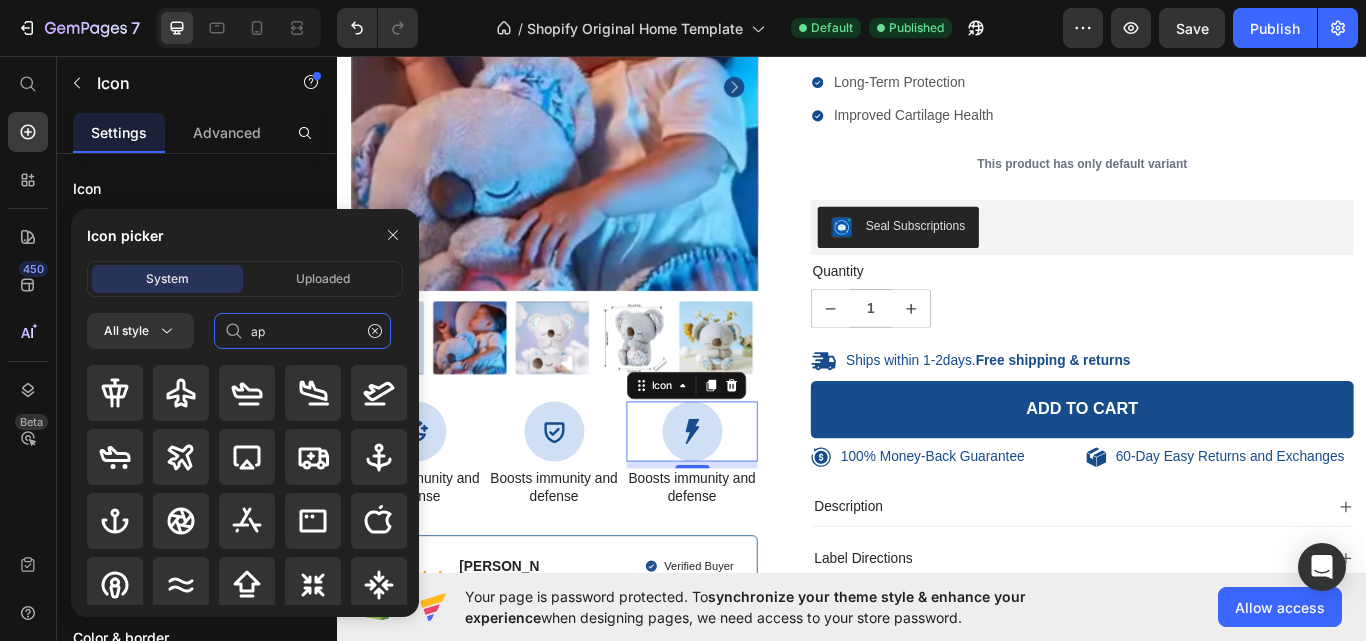 type on "a" 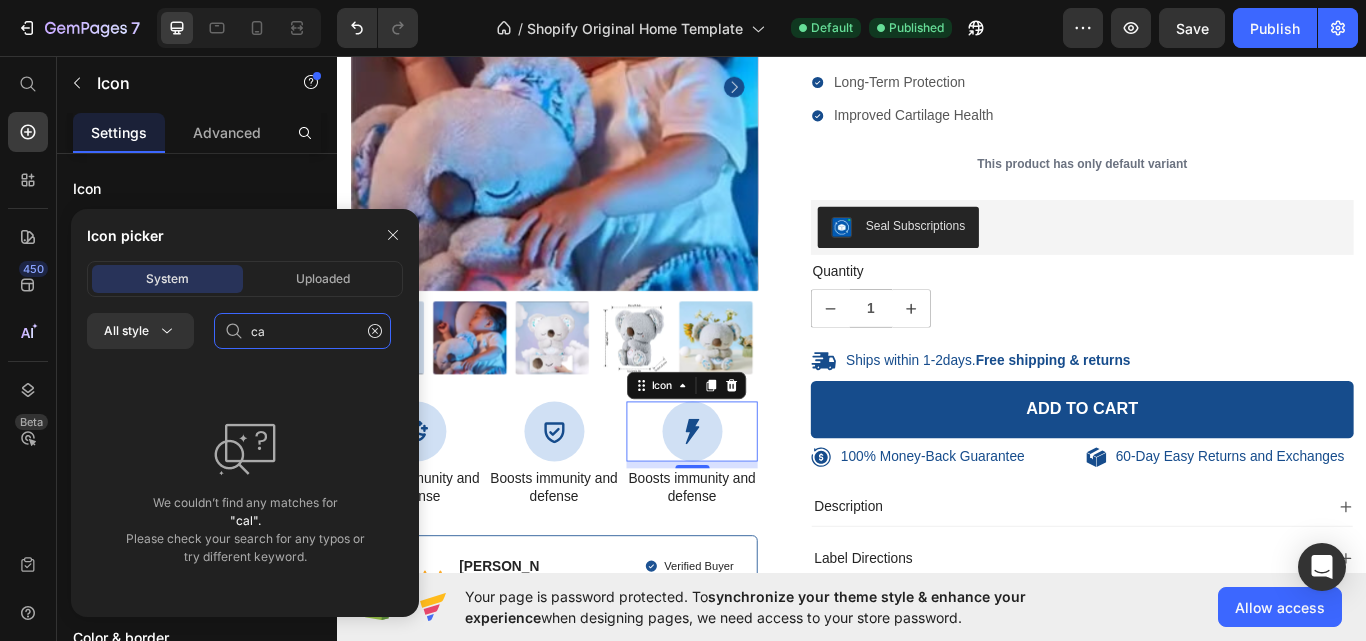 type on "c" 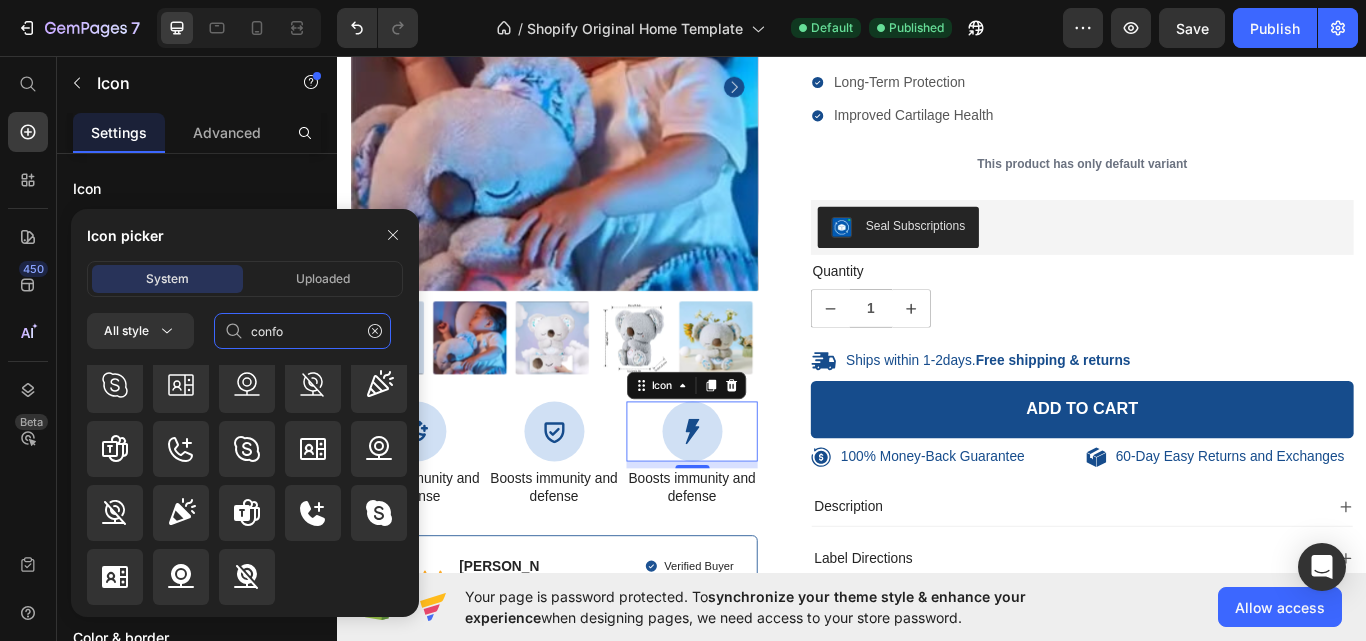 scroll, scrollTop: 0, scrollLeft: 0, axis: both 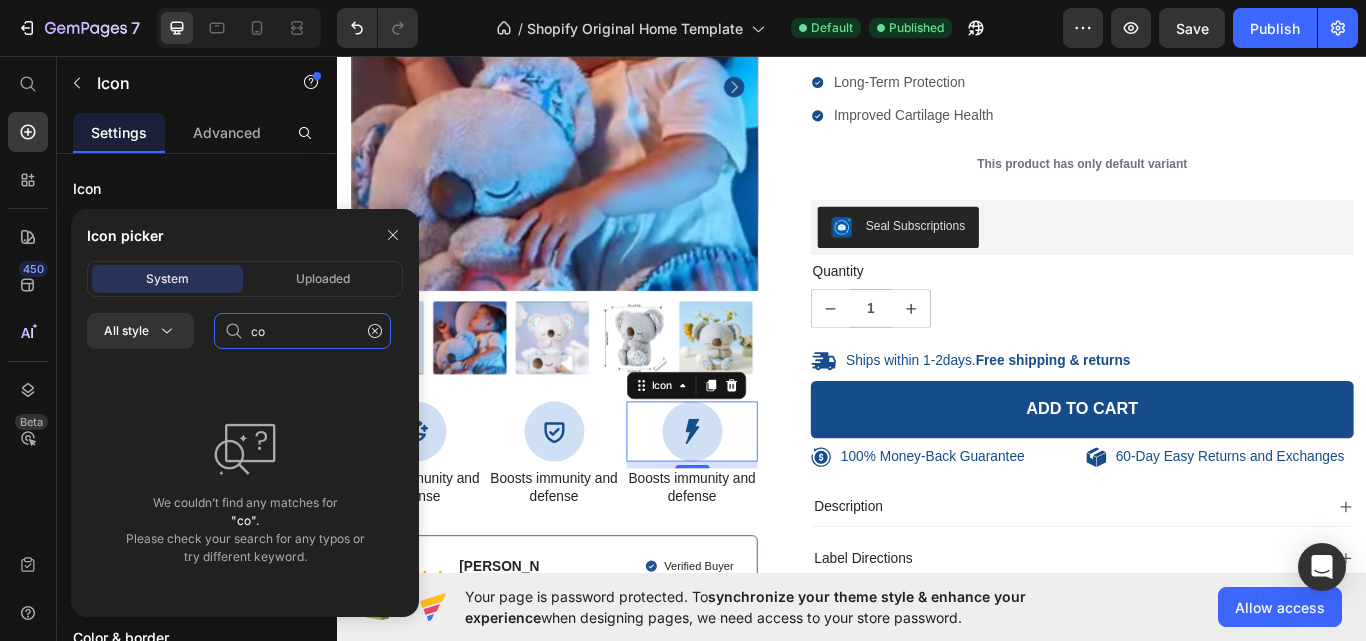 type on "c" 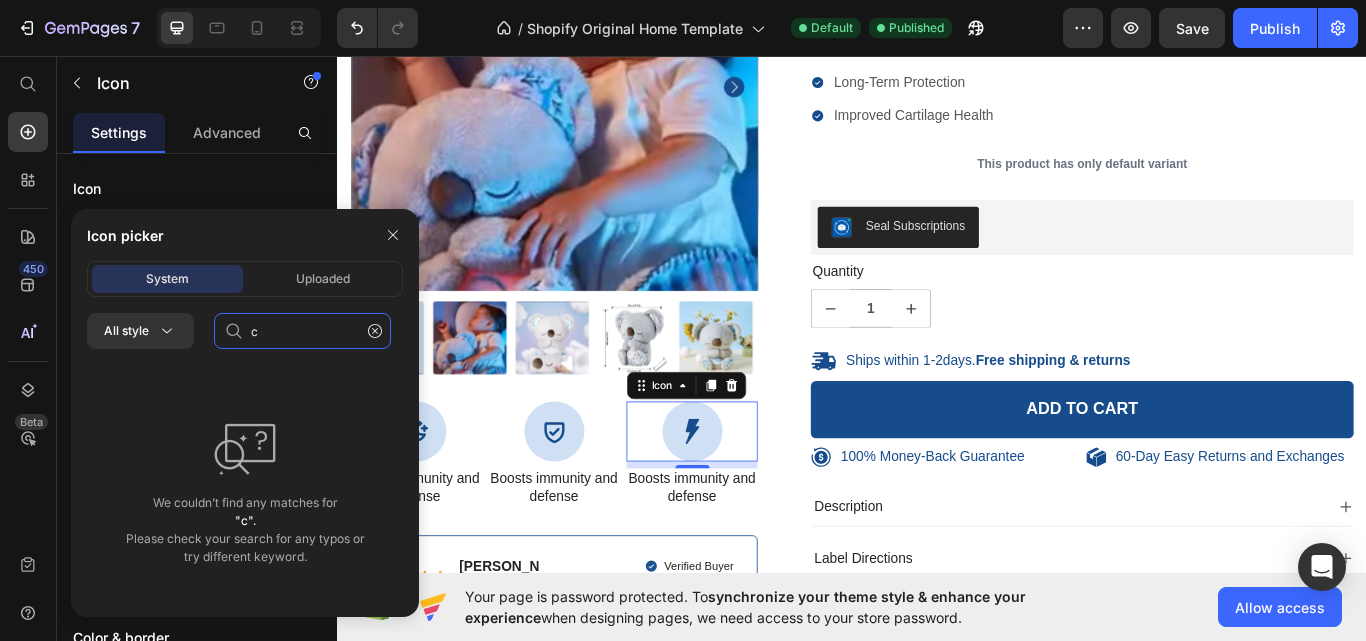 type 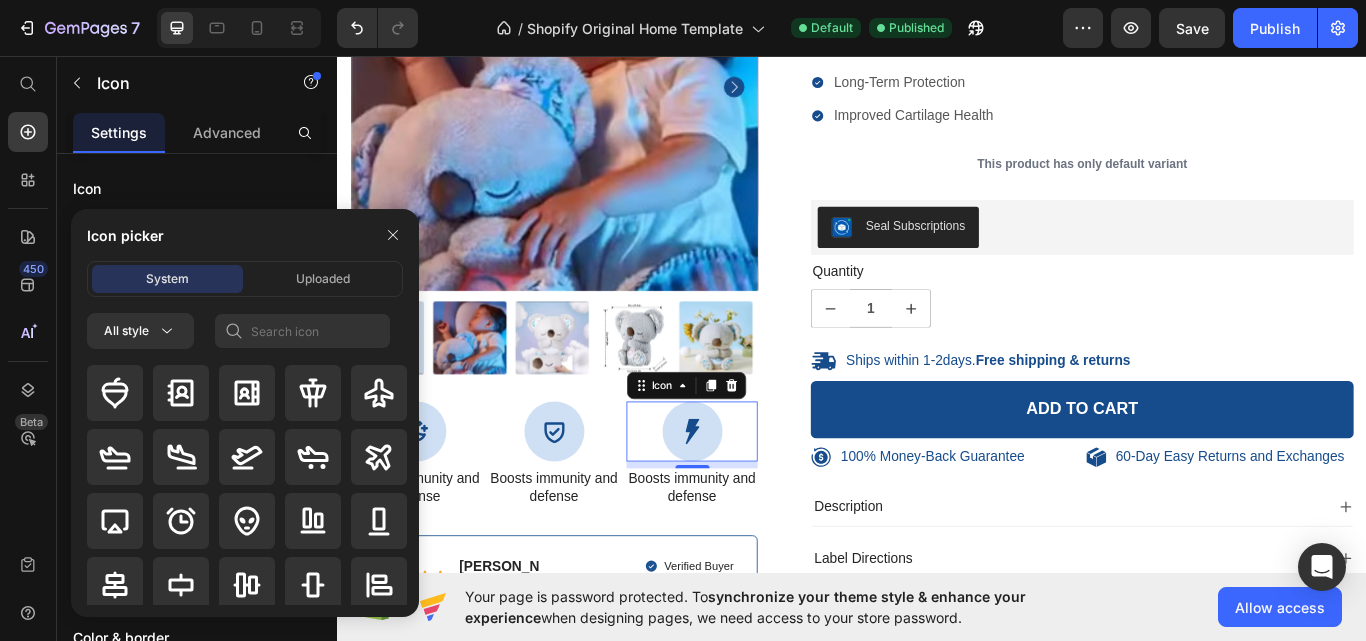 click on "1" at bounding box center (1205, 351) 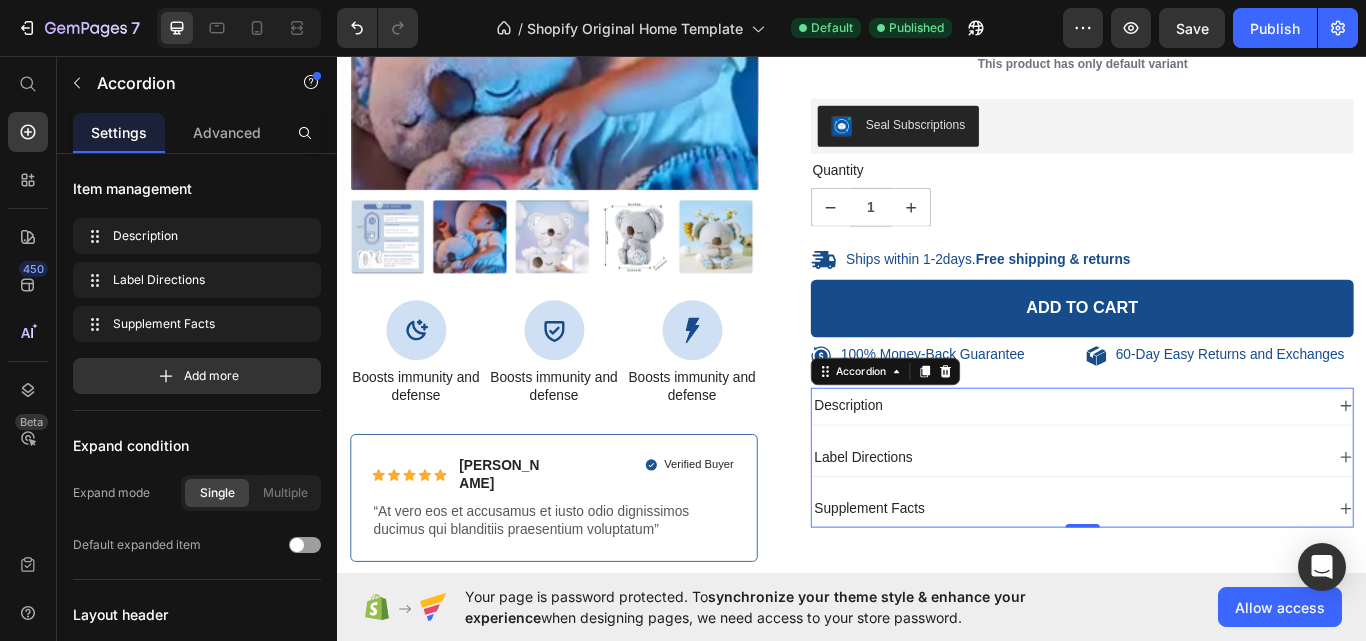 scroll, scrollTop: 3813, scrollLeft: 0, axis: vertical 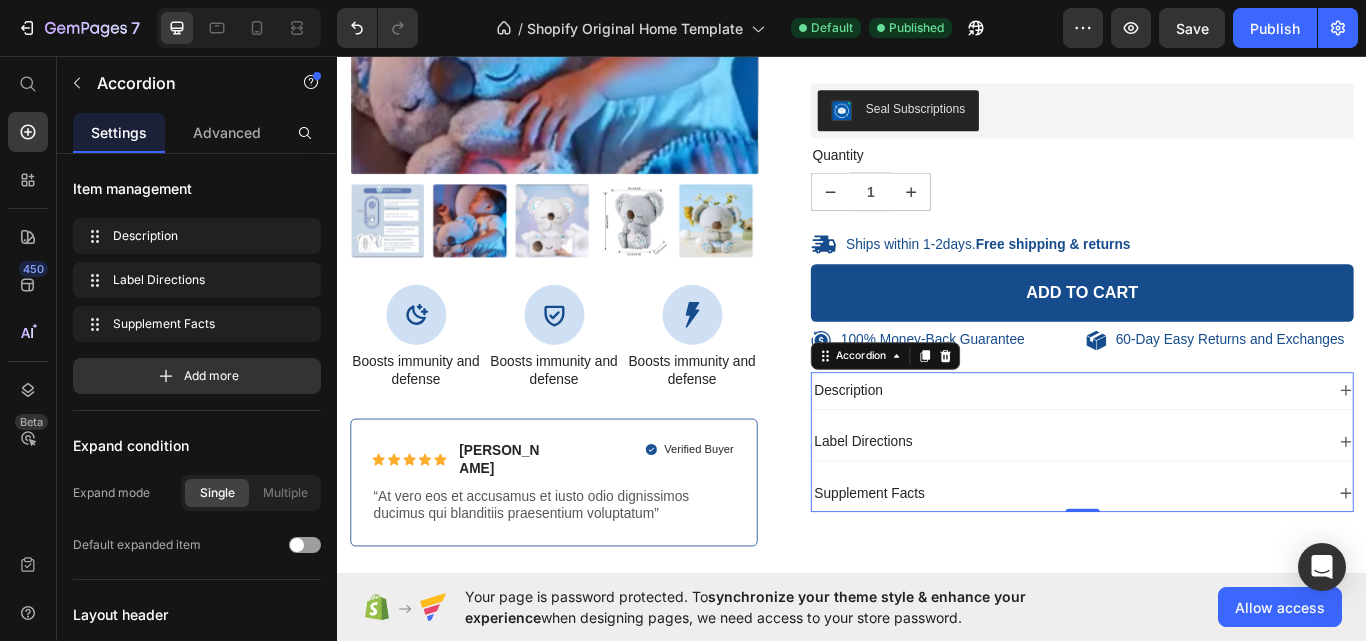 click 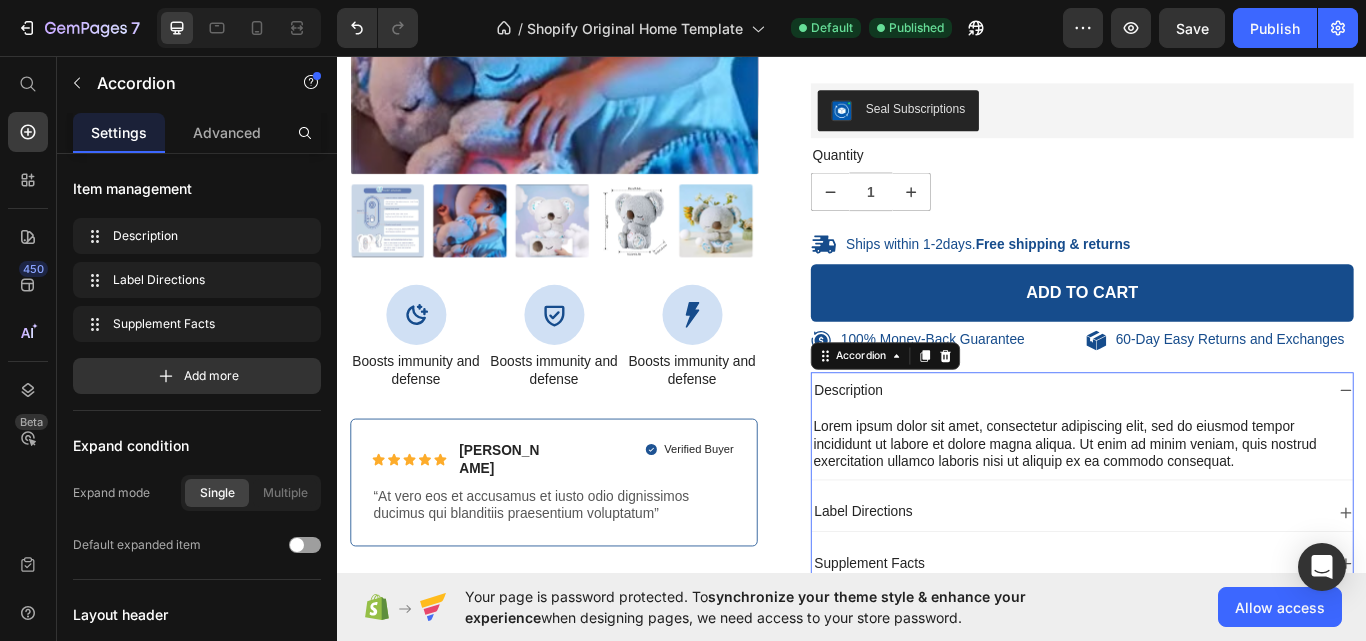 click on "Lorem ipsum dolor sit amet, consectetur adipiscing elit, sed do eiusmod tempor incididunt ut labore et dolore magna aliqua. Ut enim ad minim veniam, quis nostrud exercitation ullamco laboris nisi ut aliquip ex ea commodo consequat." at bounding box center [1205, 510] 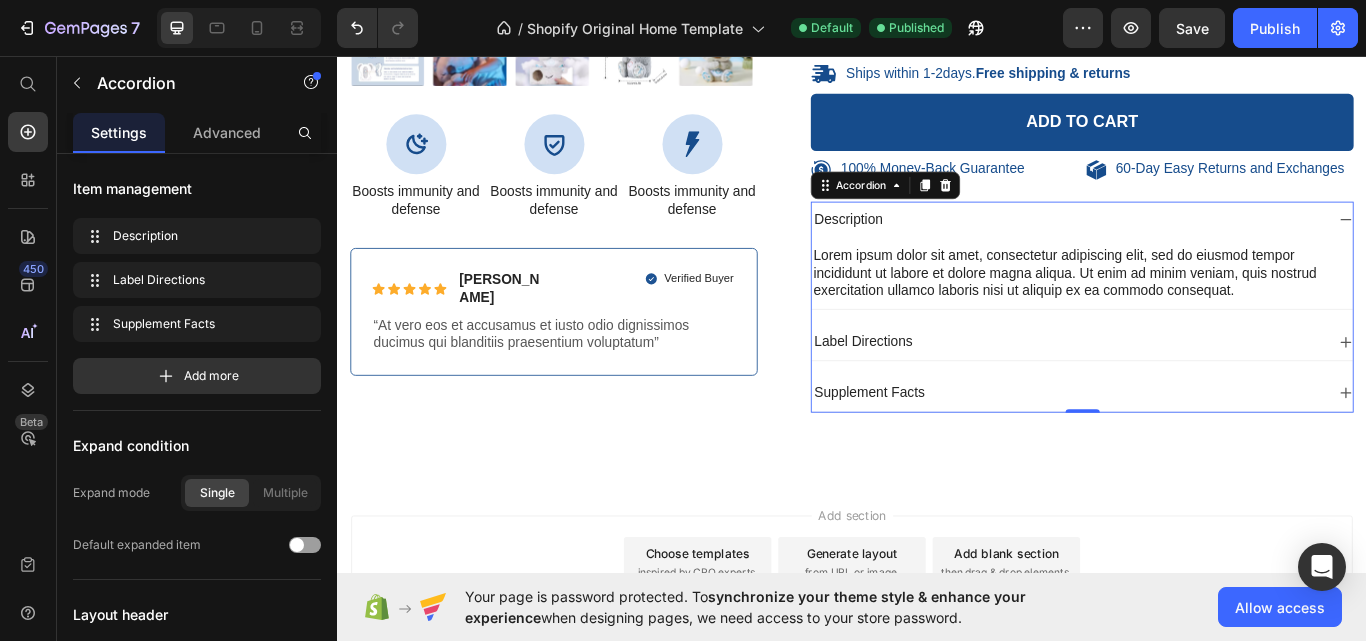 click 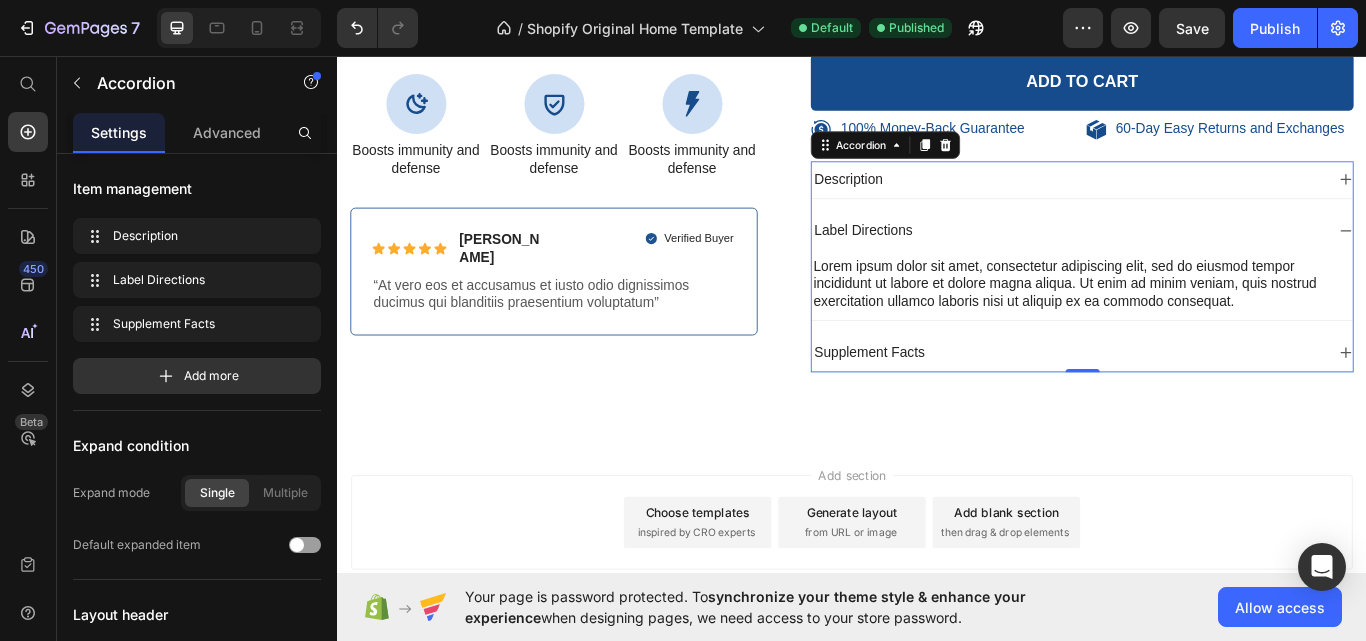 scroll, scrollTop: 4063, scrollLeft: 0, axis: vertical 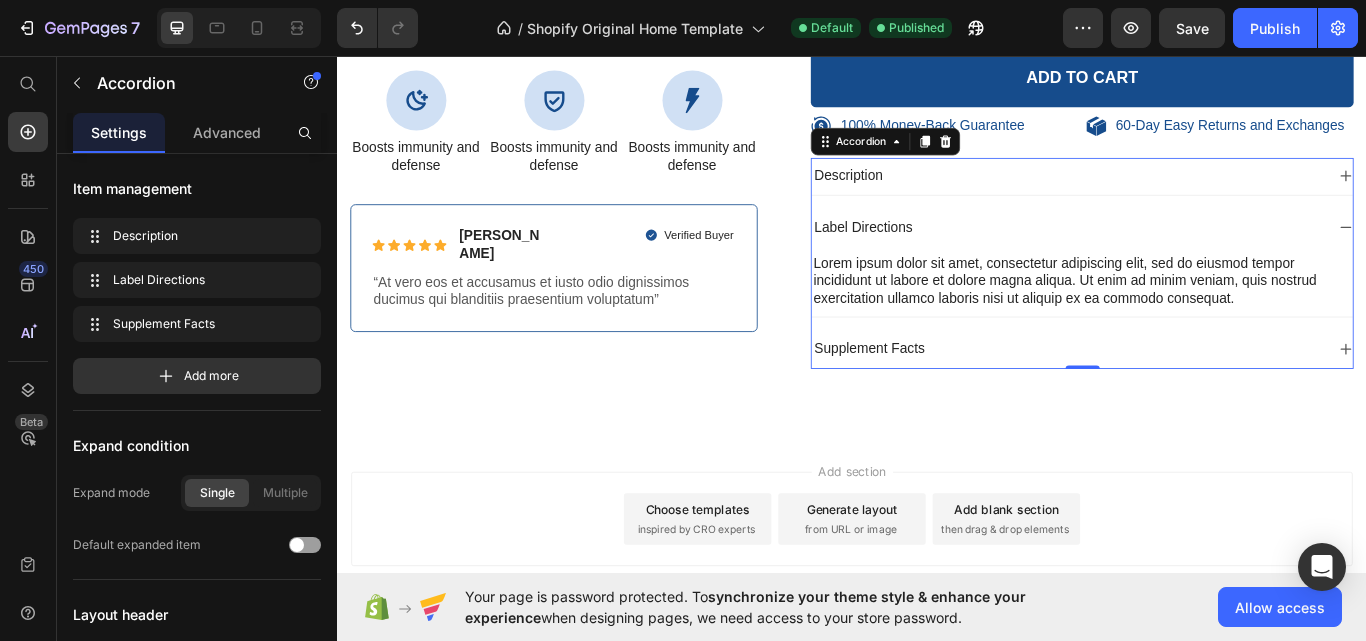 click 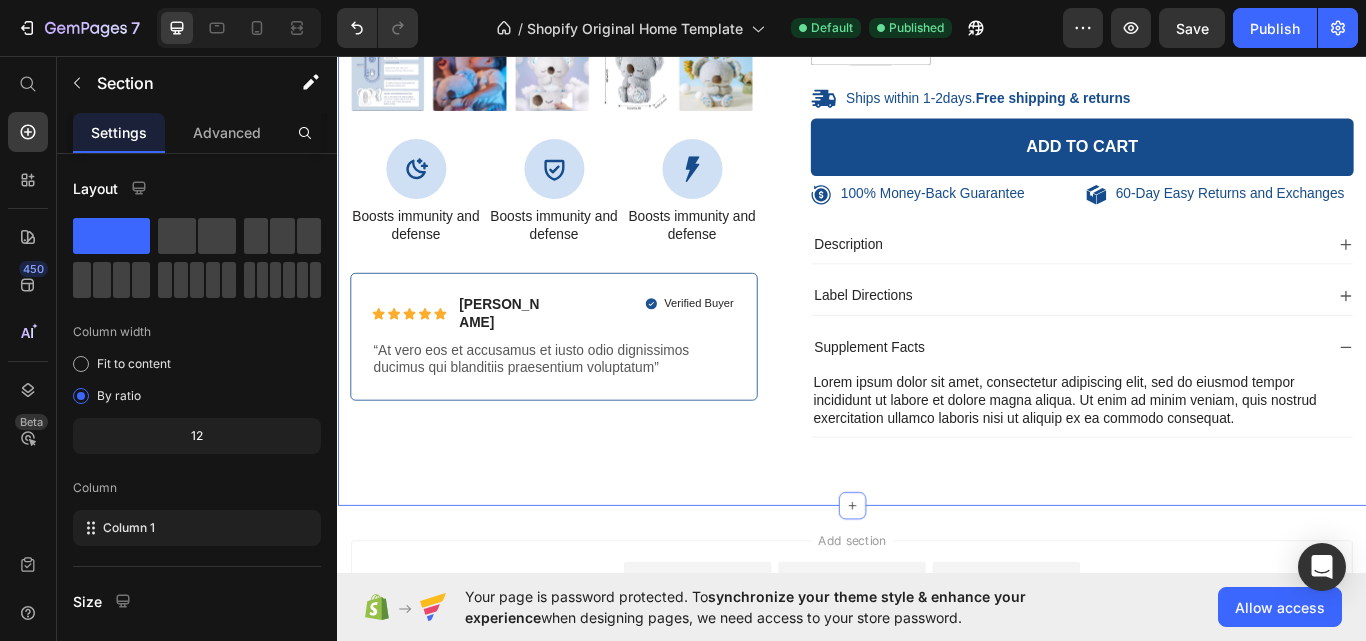 scroll, scrollTop: 3962, scrollLeft: 0, axis: vertical 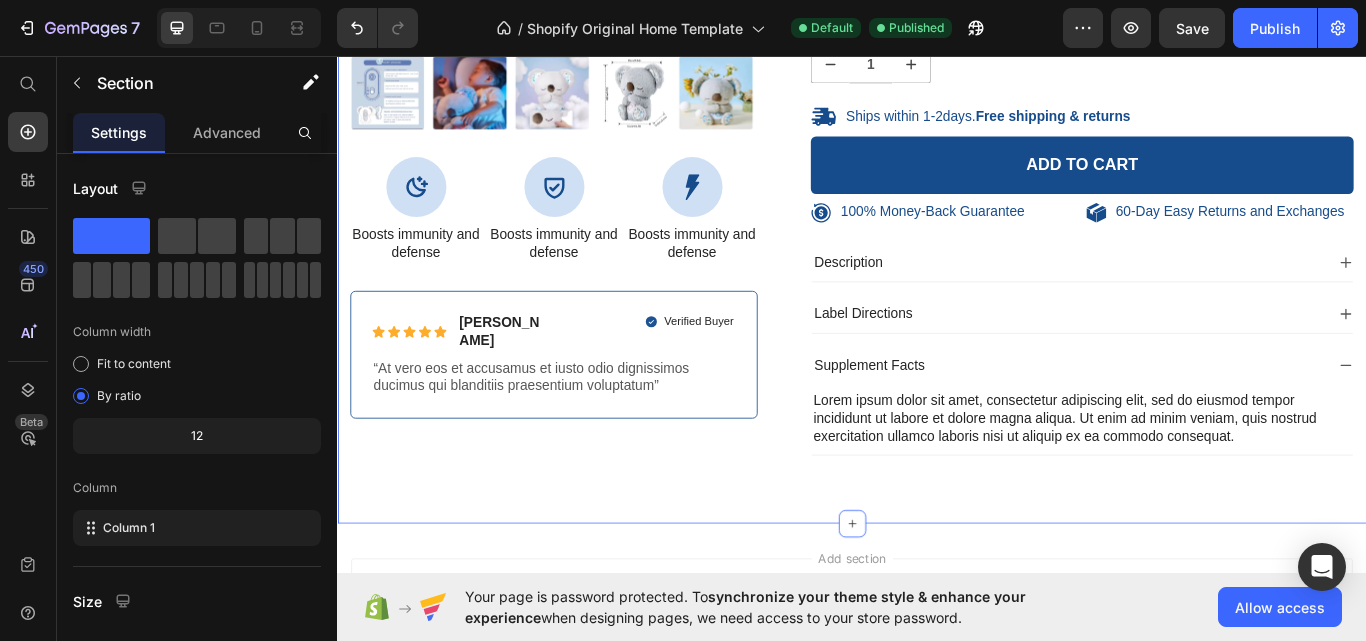 click 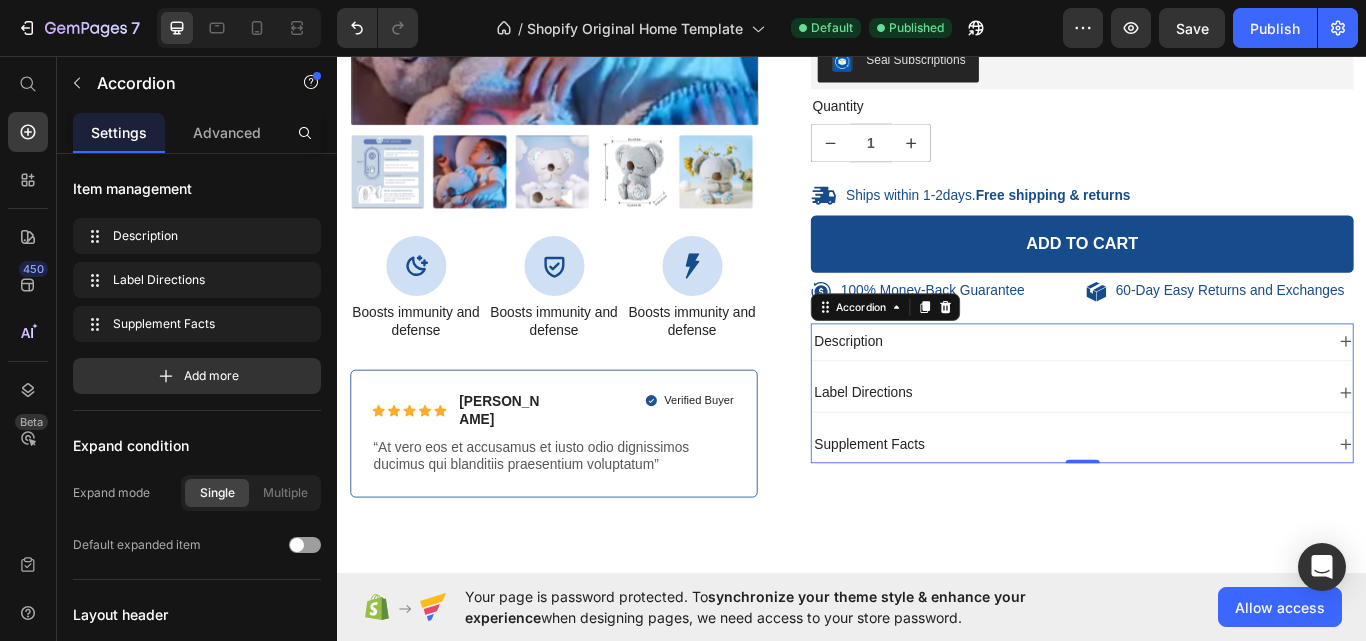 scroll, scrollTop: 3869, scrollLeft: 0, axis: vertical 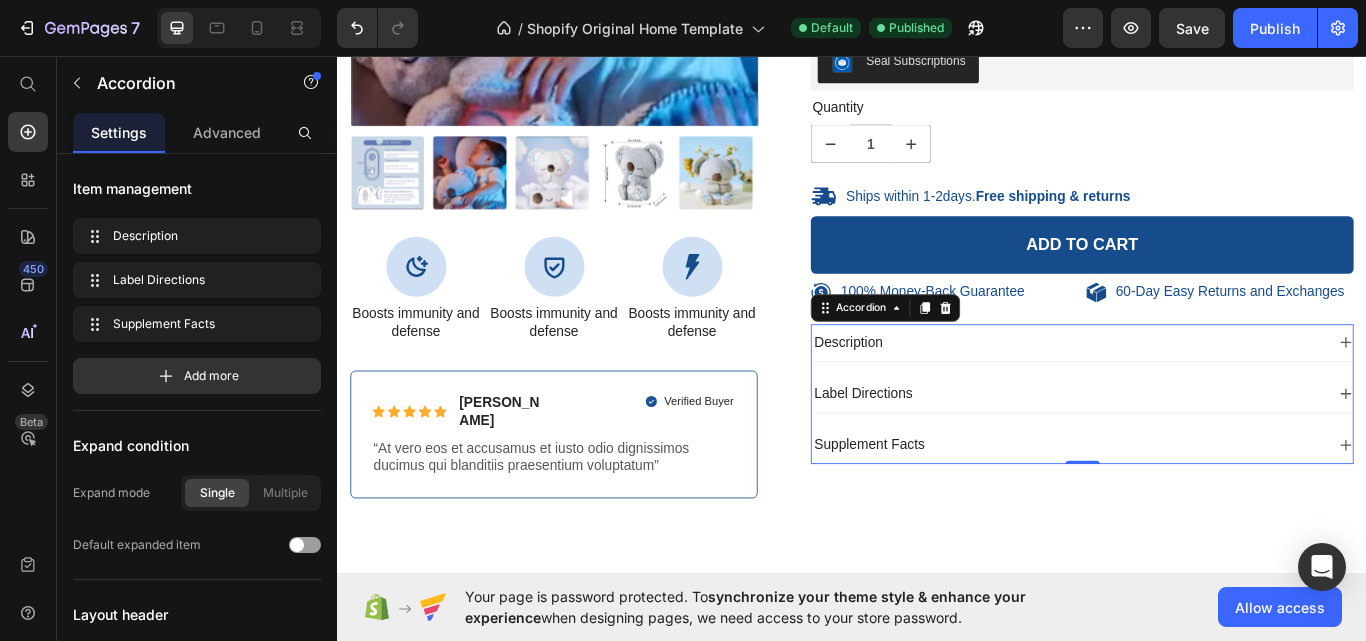 click on "“At vero eos et accusamus et iusto odio dignissimos ducimus qui blanditiis praesentium voluptatum”" at bounding box center (589, 526) 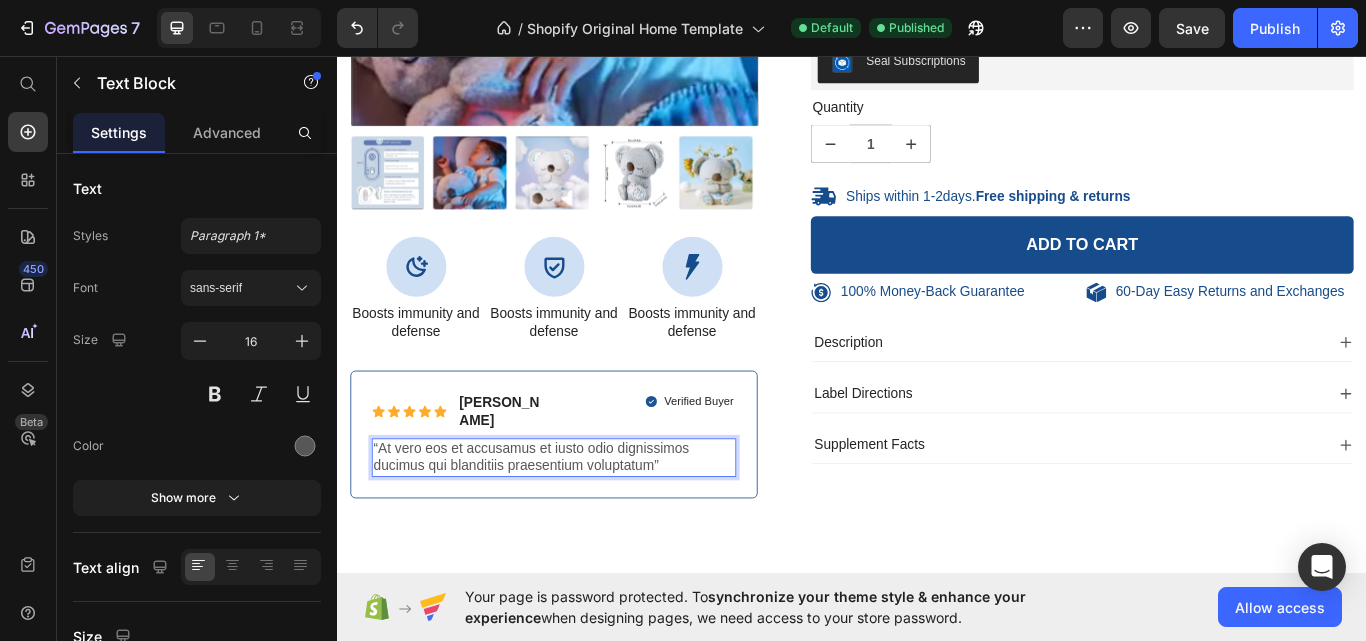 click 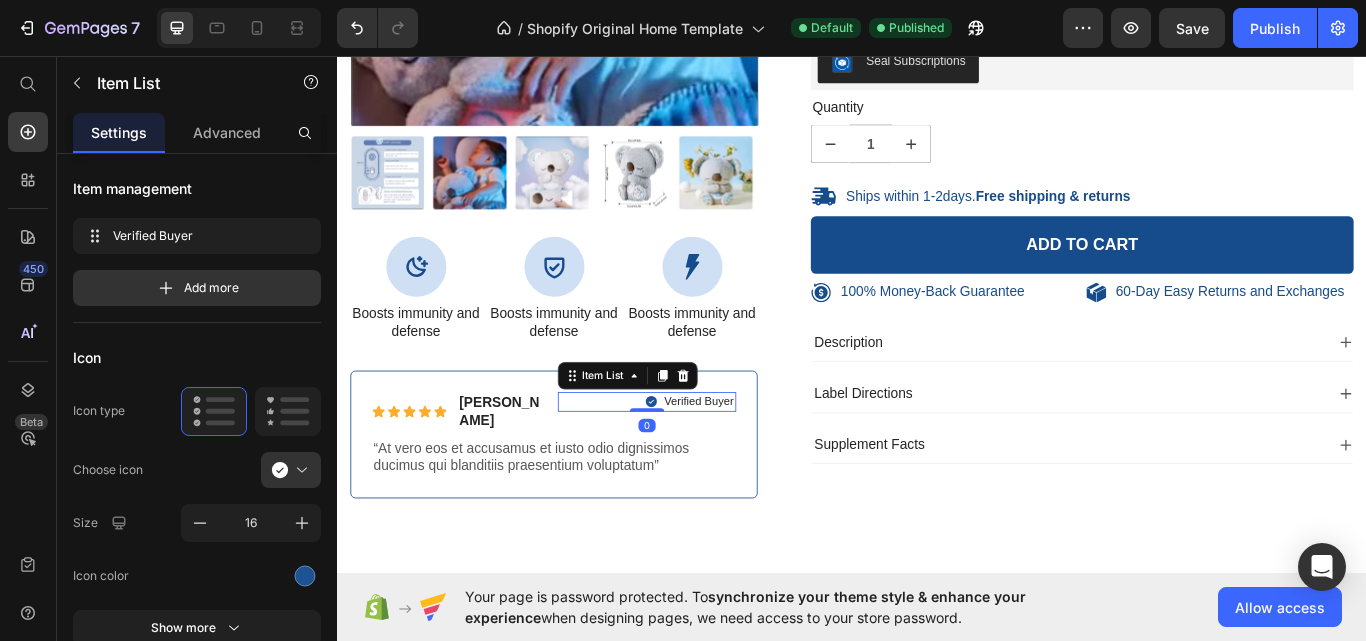 click on "“At vero eos et accusamus et iusto odio dignissimos ducimus qui blanditiis praesentium voluptatum”" at bounding box center [589, 526] 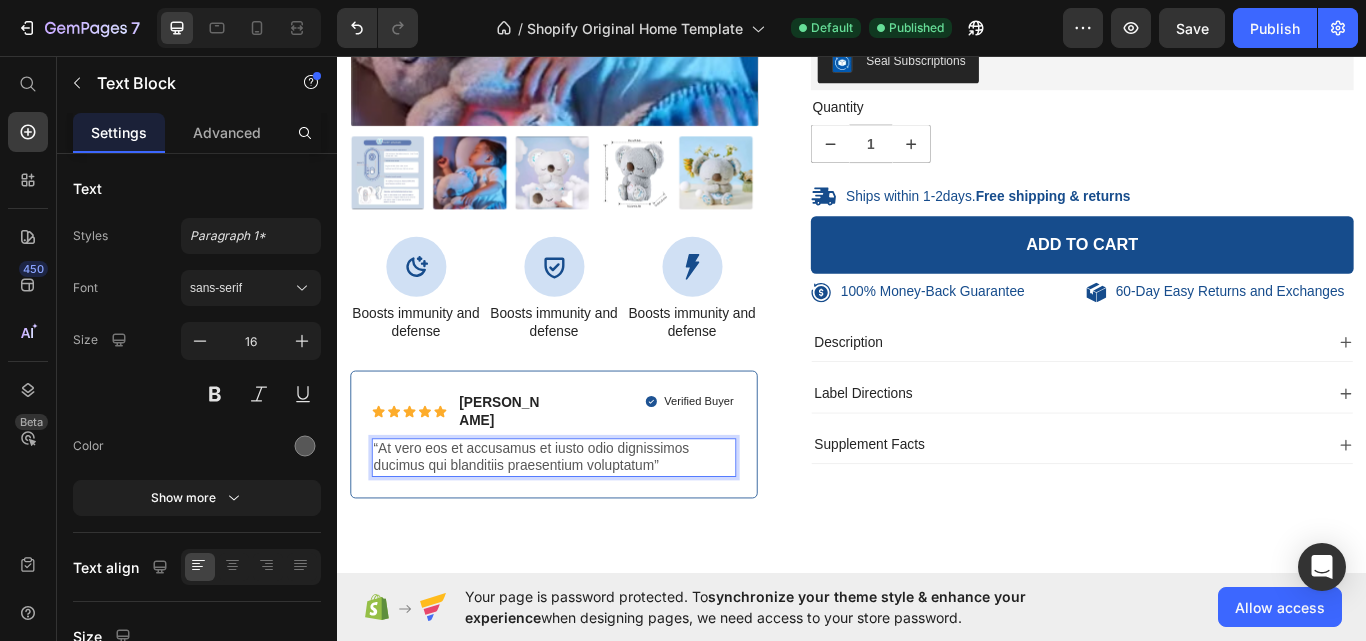 click on "Icon Icon Icon Icon Icon Icon List Briana M. Text Block Row Verified Buyer Item List Row “At vero eos et accusamus et iusto odio dignissimos ducimus qui blanditiis praesentium voluptatum” Text Block   0 Row" at bounding box center (589, 498) 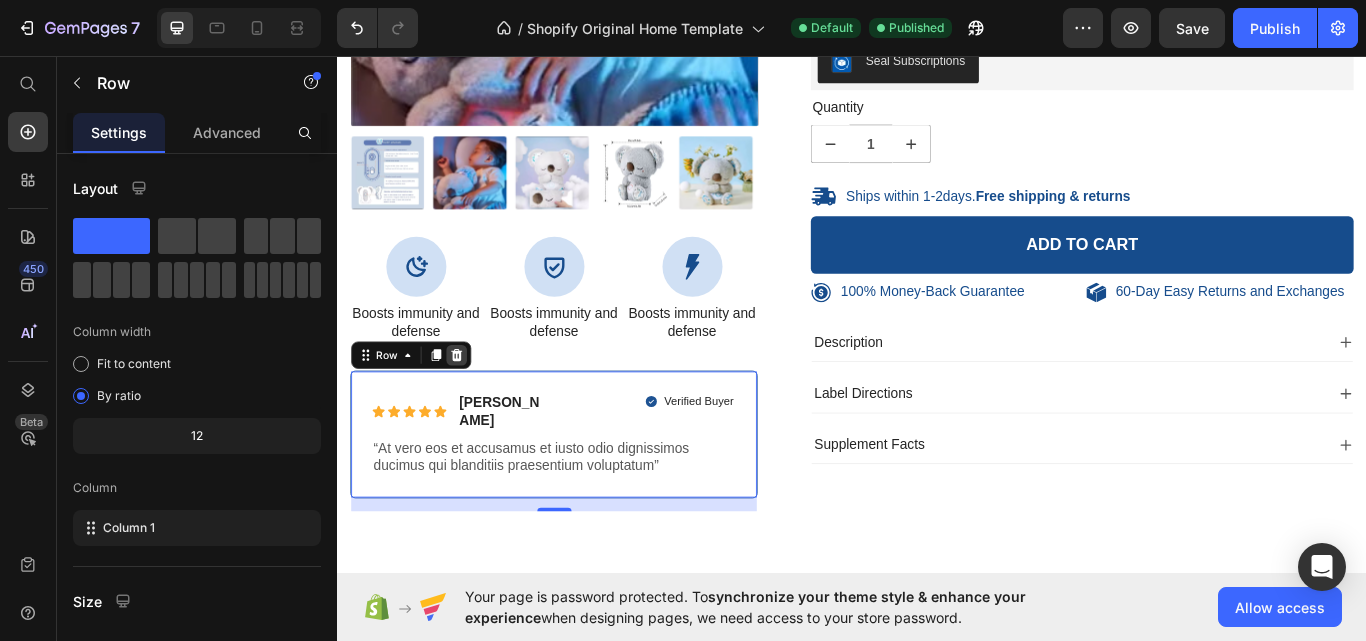 click 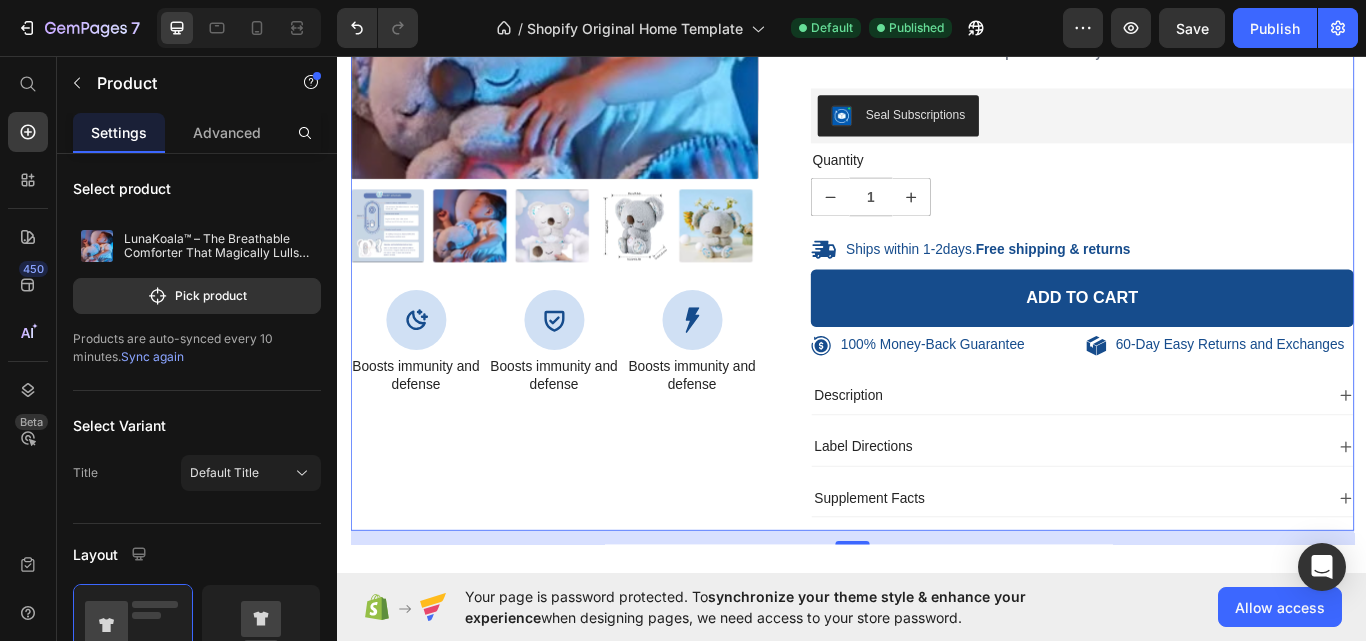 scroll, scrollTop: 3809, scrollLeft: 0, axis: vertical 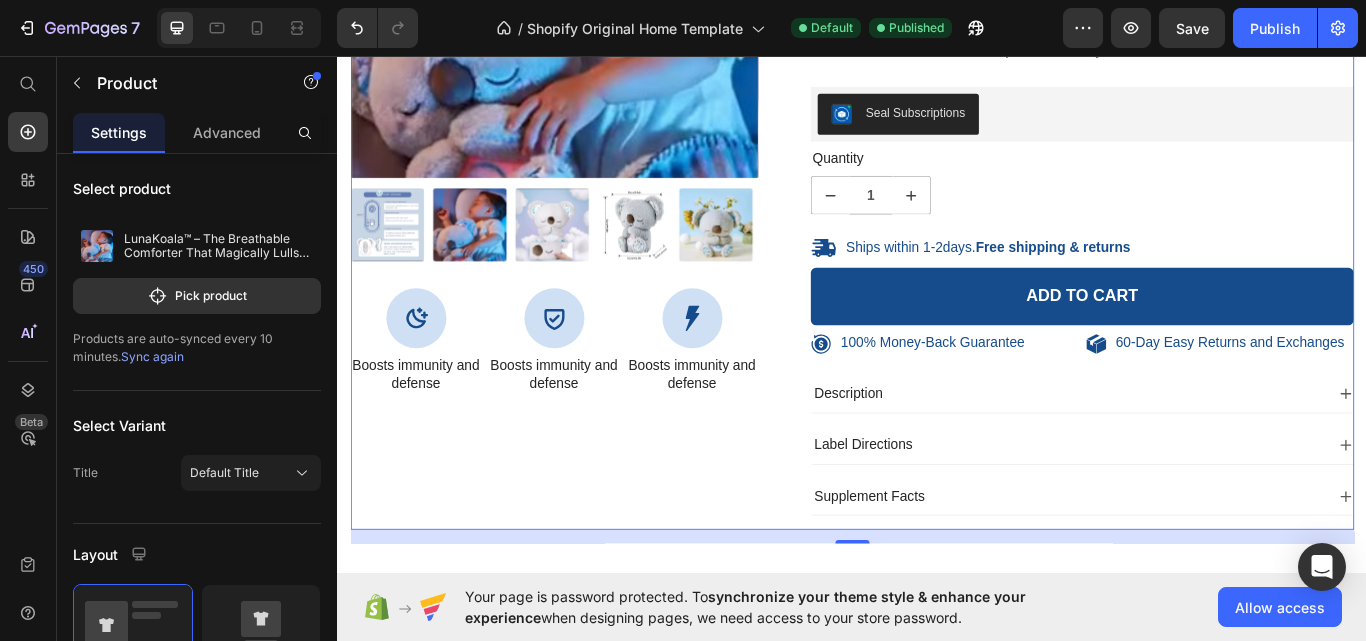 click on "Description" at bounding box center (1189, 451) 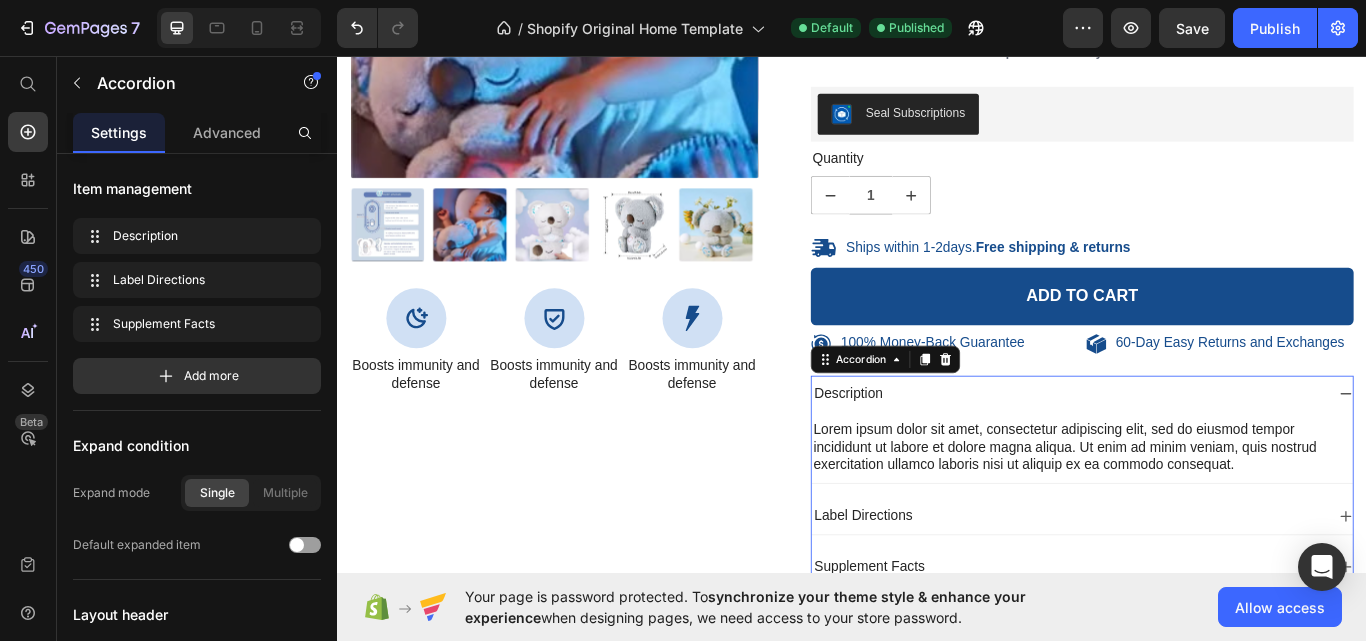 click on "Accordion" at bounding box center [976, 411] 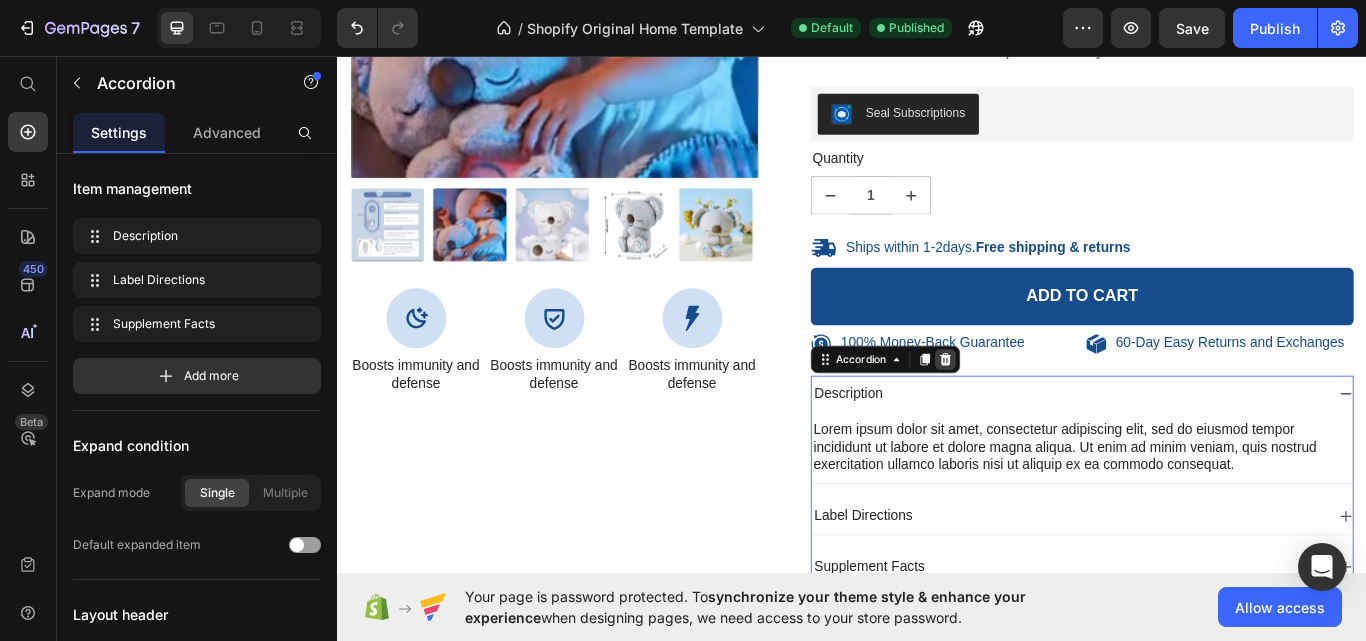 click 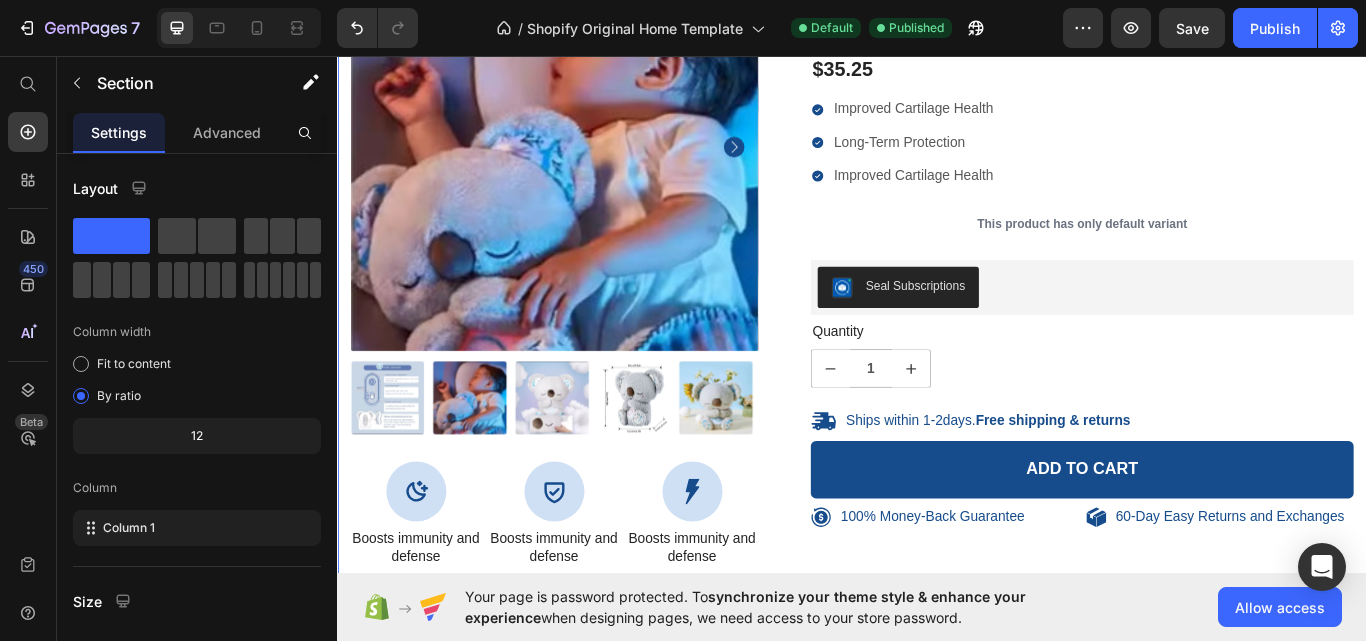 scroll, scrollTop: 3604, scrollLeft: 0, axis: vertical 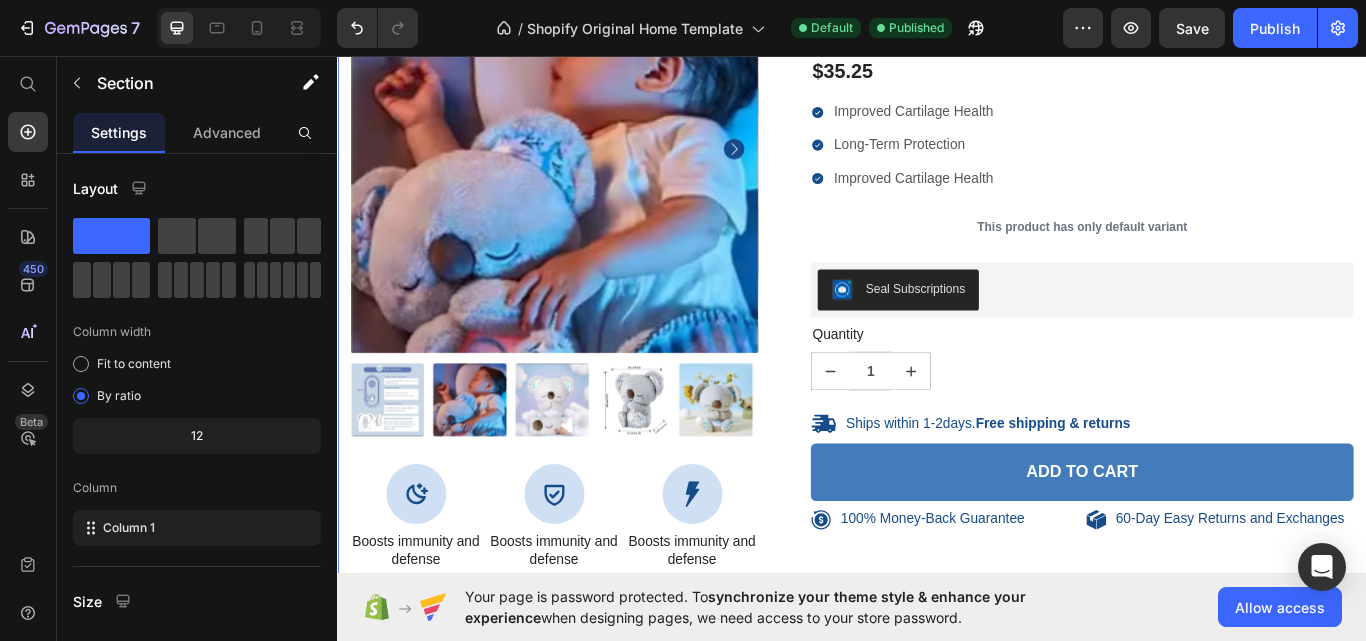 click on "Add to cart" at bounding box center (1205, 542) 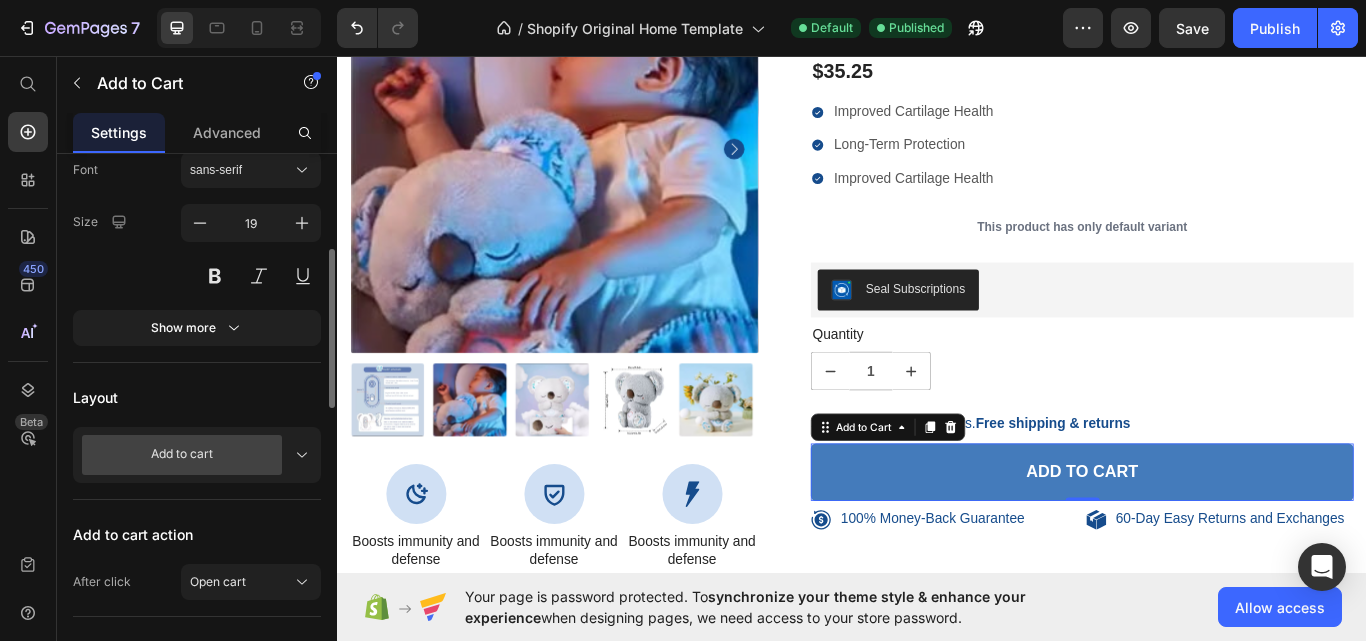 scroll, scrollTop: 335, scrollLeft: 0, axis: vertical 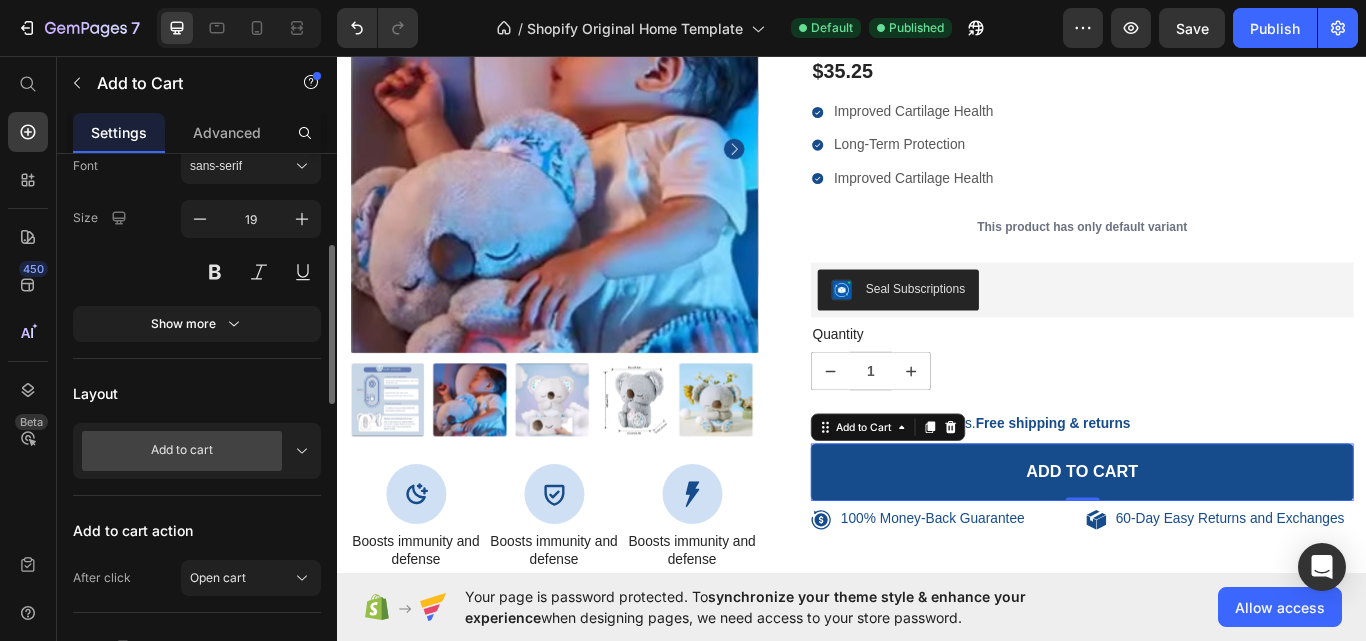 click on "Add to cart" at bounding box center [197, 451] 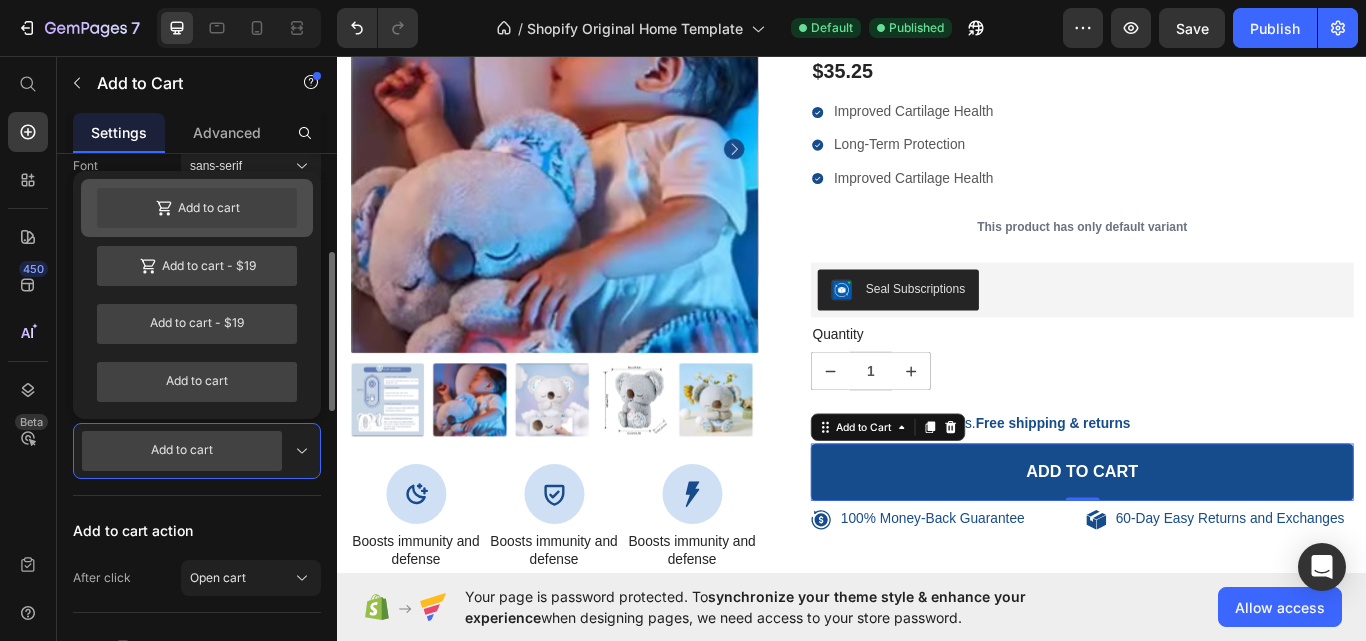 click on "Add to cart" at bounding box center (197, 208) 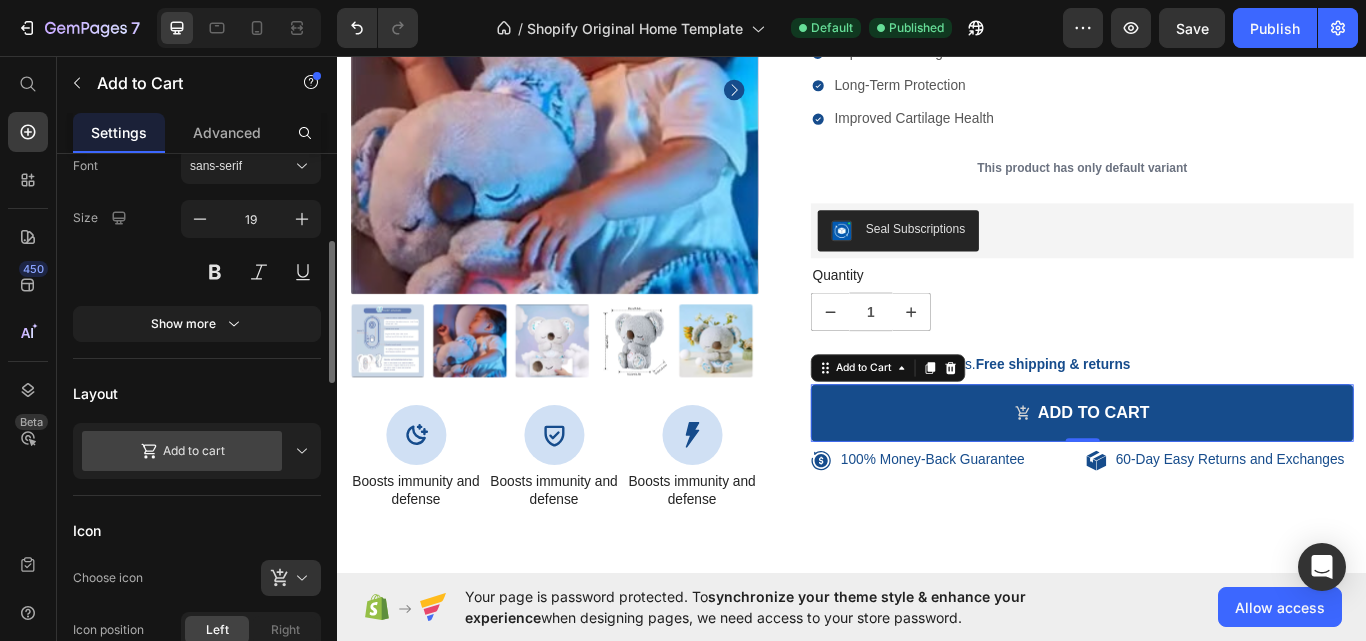 scroll, scrollTop: 3684, scrollLeft: 0, axis: vertical 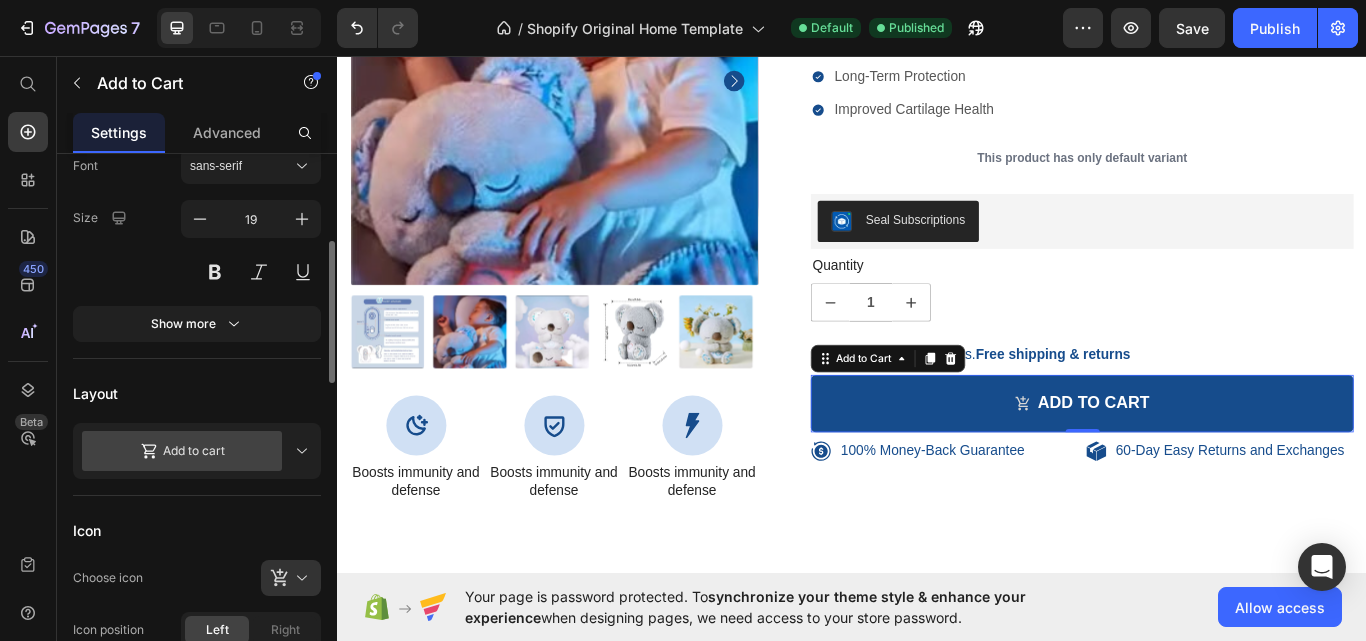 click on "60-Day Easy Returns and Exchanges" at bounding box center (1378, 517) 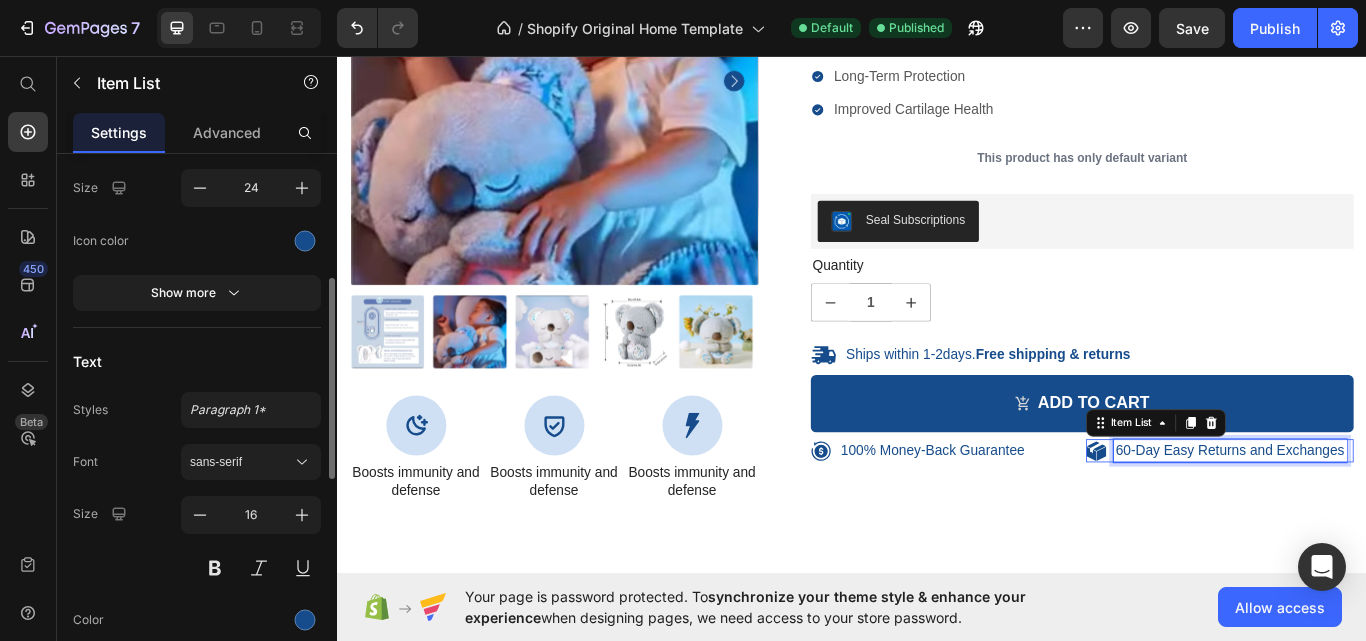 scroll, scrollTop: 0, scrollLeft: 0, axis: both 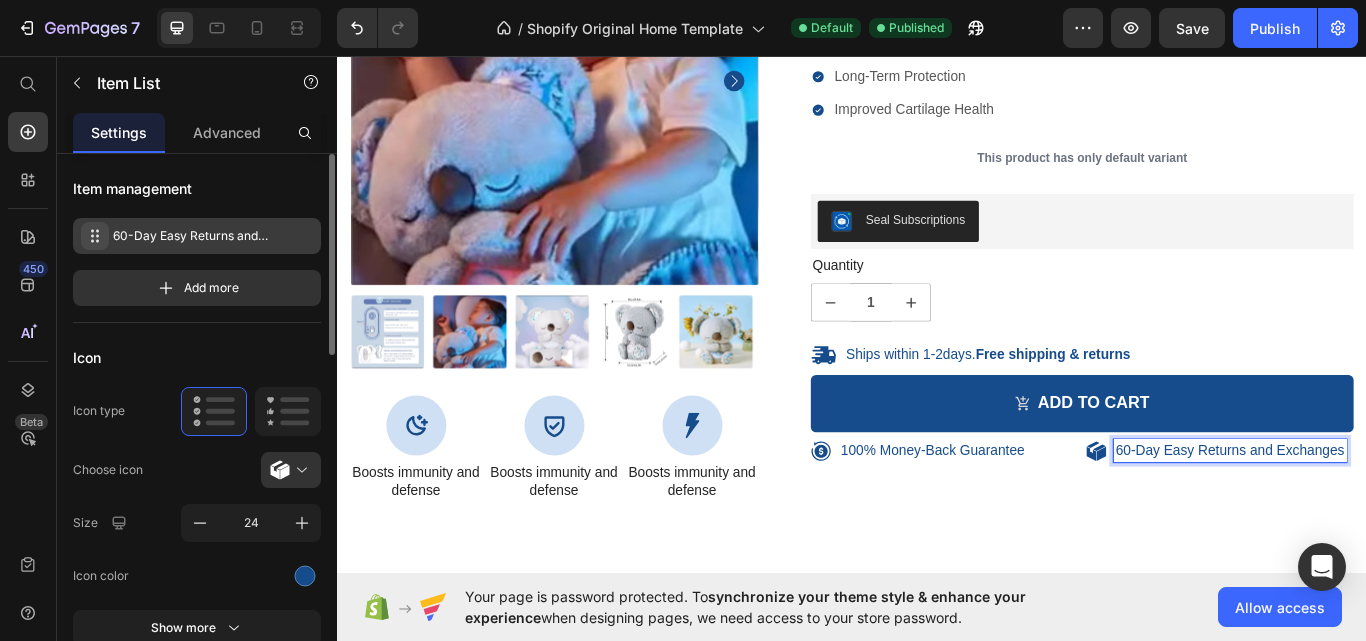 click on "60-Day Easy Returns and Exchanges 60-Day Easy Returns and Exchanges" at bounding box center (201, 236) 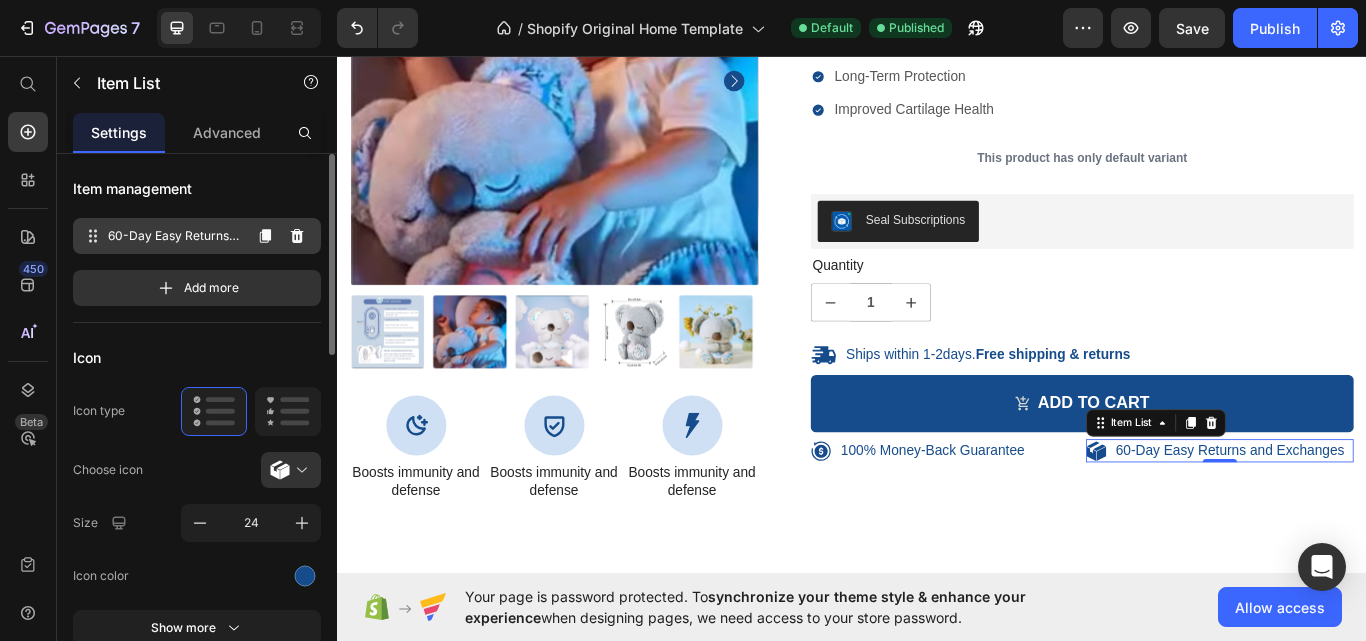 click on "60-Day Easy Returns and Exchanges" at bounding box center (174, 236) 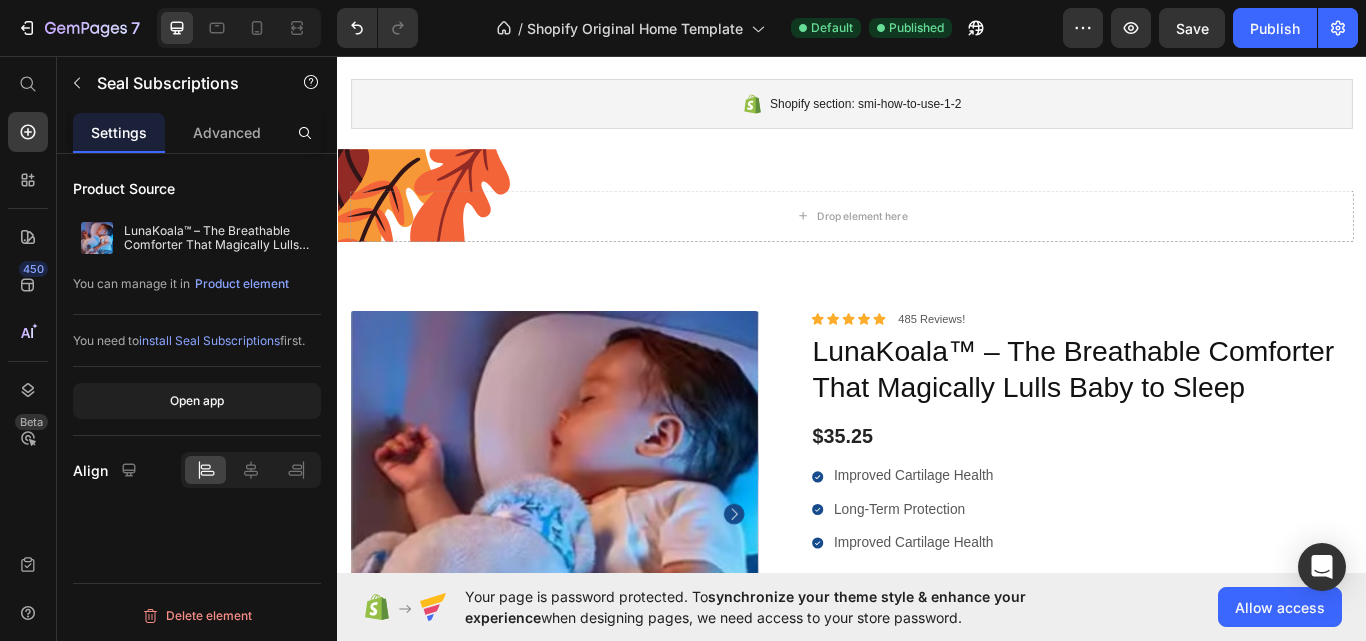 scroll, scrollTop: 3177, scrollLeft: 0, axis: vertical 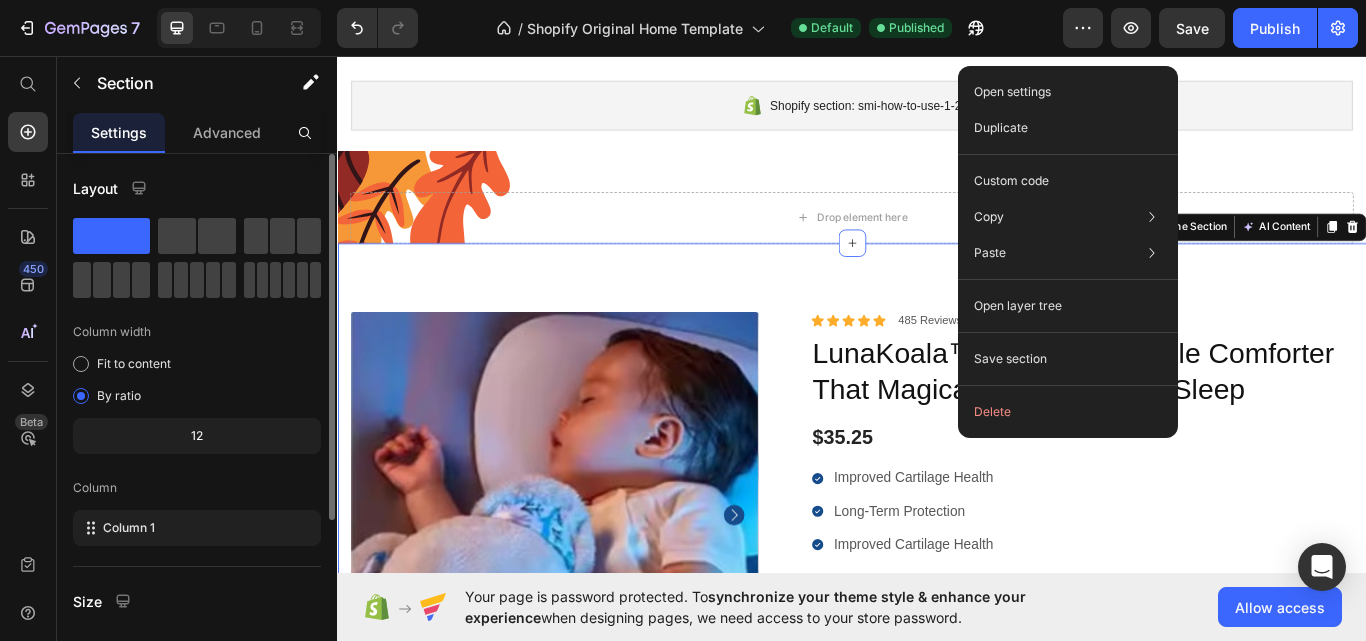 click on "100% Money-Back Guarantee Item List
60-Day Easy Returns Item List Row
Product Images
Icon Boosts immunity and defense Text Block
Icon Boosts immunity and defense Text Block
Icon Boosts immunity and defense Text Block Row Icon Icon Icon Icon Icon Icon List 485 Reviews! Text Block Row LunaKoala™ – The Breathable Comforter That Magically Lulls Baby to Sleep Product Title $35.25 Product Price Improved Cartilage Health Long-Term Protection Improved Cartilage Health Item List This product has only default variant Product Variants & Swatches Seal Subscriptions Seal Subscriptions Quantity Text Block 1 Product Quantity
Ships within 1-2days.  Free shipping & returns Item List 1 Product Quantity
Add to cart Add to Cart Row
100% Money-Back Guarantee Item List
30-Day Easy Returns and Exchanges Item List Row Row Product Section 24/25   AI Content" at bounding box center [937, 728] 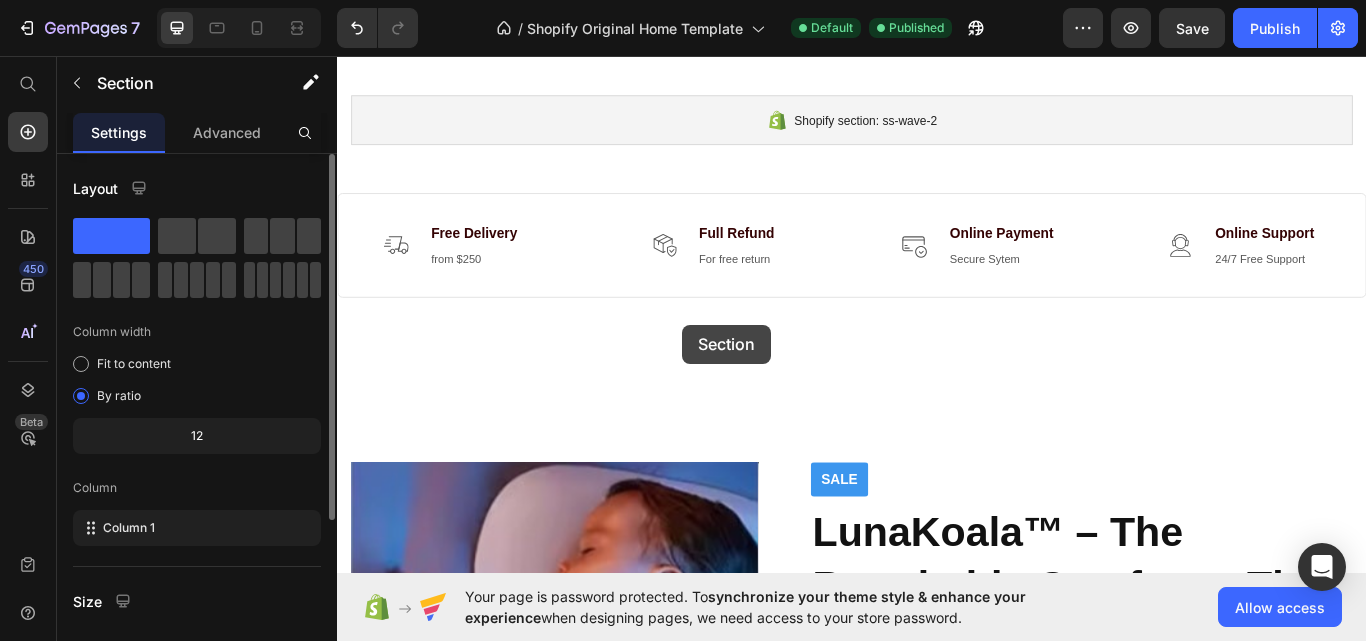 scroll, scrollTop: 421, scrollLeft: 0, axis: vertical 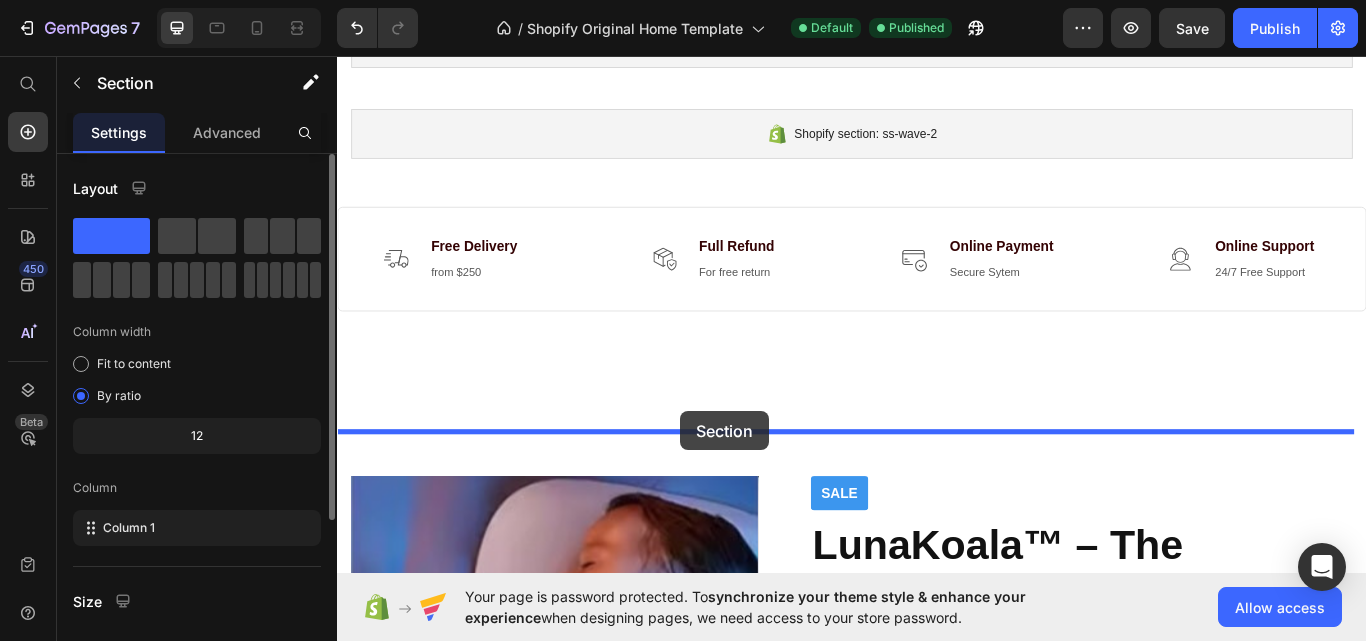 drag, startPoint x: 855, startPoint y: 295, endPoint x: 737, endPoint y: 471, distance: 211.8962 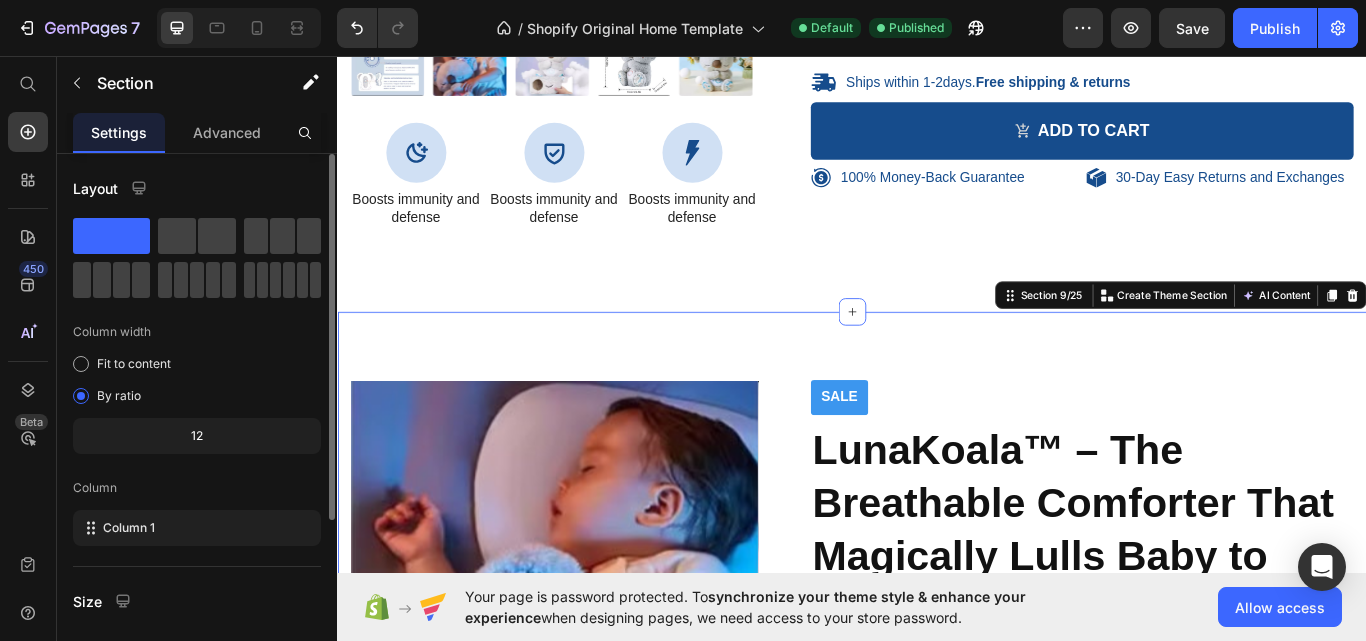 scroll, scrollTop: 1467, scrollLeft: 0, axis: vertical 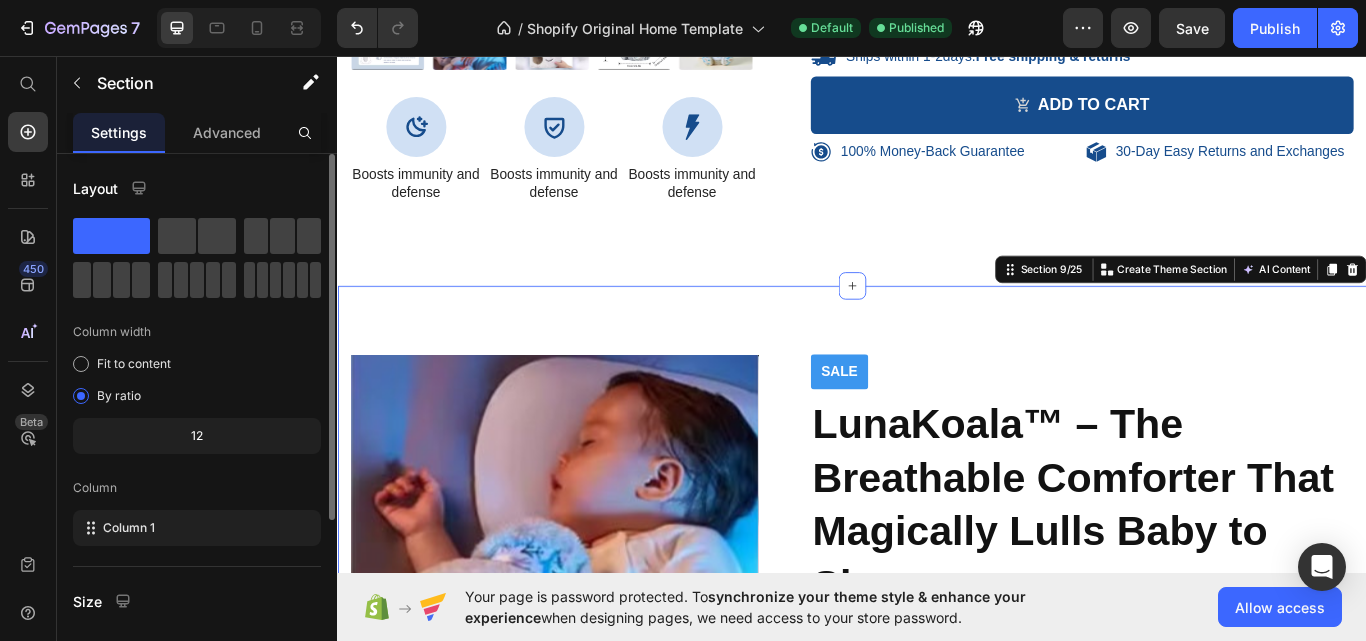 click on "Sale Text Block Product Images Row Sale Text Block LunaKoala™ – The Breathable Comforter That Magically Lulls Baby to Sleep Product Title Sed do eiusmod tempor Text Block Sed do eiusmod tempor Text Block Row $35.25 Product Price $0.00 Product Price Image Image Image Row Row Icon Icon Icon Icon Icon Icon List 289 Reviews! Text Block Row
Lorem ipsum dolor sit amet, consectetur adipiscing elit
Lorem ipsum dolor sit amet, consectetur adipiscing elit
Lorem ipsum dolor sit amet, consectetur adipiscing elit
Lorem ipsum dolor sit amet, consectetur adipiscing elit Item List                Title Line “Lorem ipsum dolor sit amet, consectetur Text Block Timothy Joseph  / Customer Text Block Icon Icon Icon Icon Icon Icon List 289 Reviews! Text Block Row 1 Product Quantity
Add to Shopping Cart Add to Cart Row Free shipping on orders $700+ Text Block 60-Day Easy Returns and Exchanges Text Block Row Product Section 9/25   Create Theme Section Product" at bounding box center [937, 850] 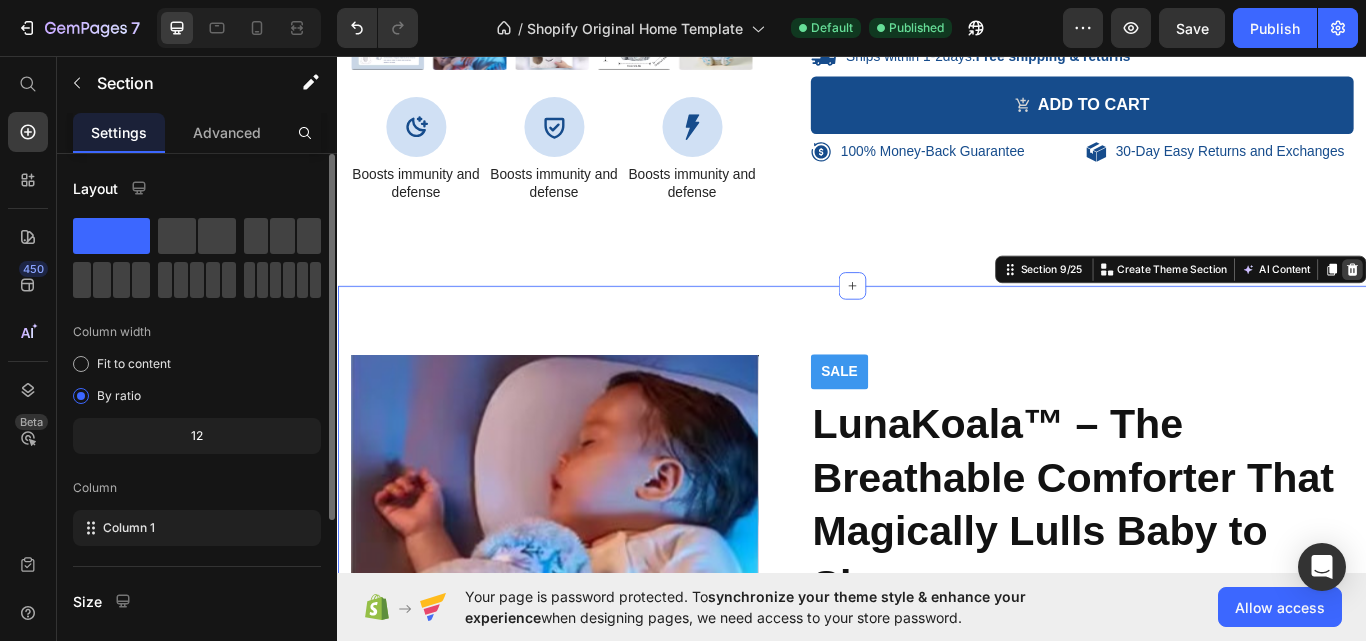 click at bounding box center (1520, 306) 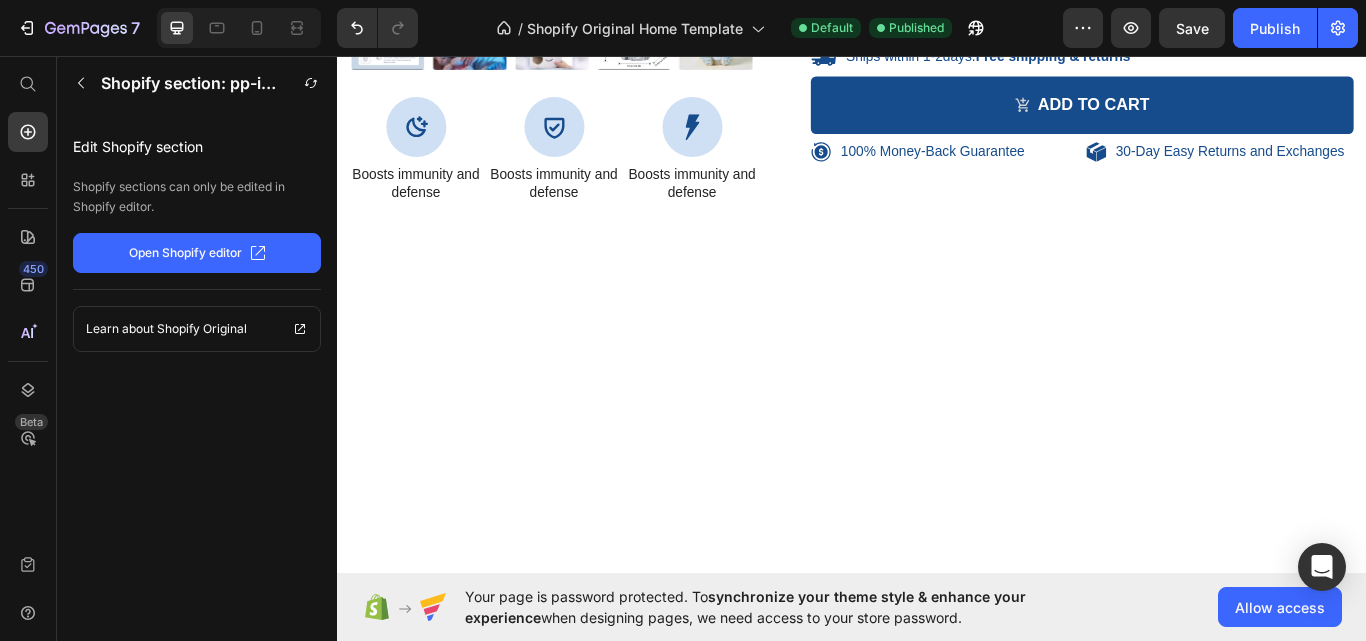 click at bounding box center (937, 378) 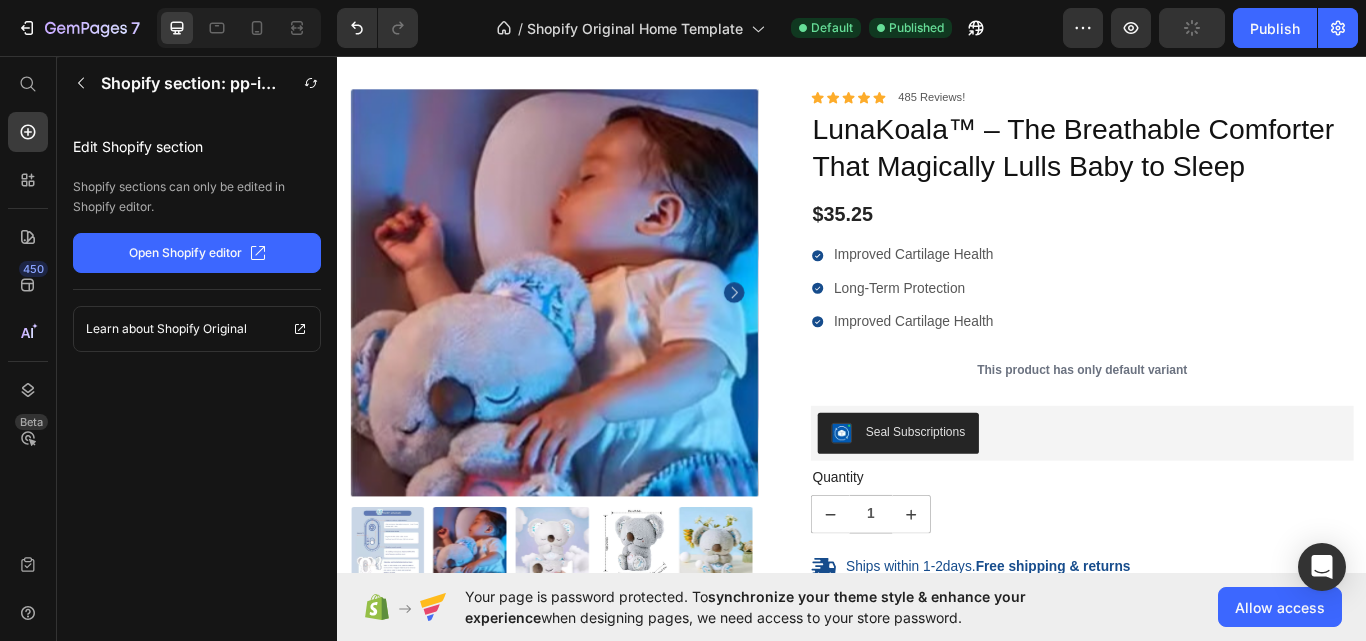 scroll, scrollTop: 873, scrollLeft: 0, axis: vertical 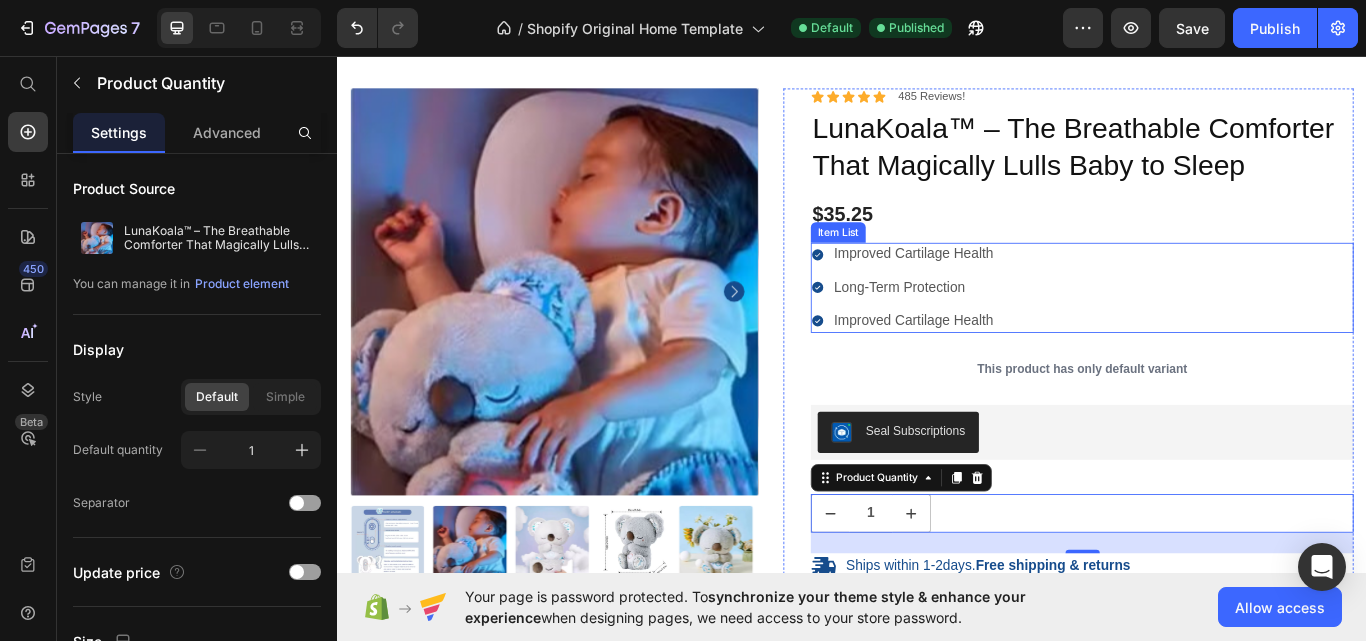 click on "Improved Cartilage Health" at bounding box center (1009, 288) 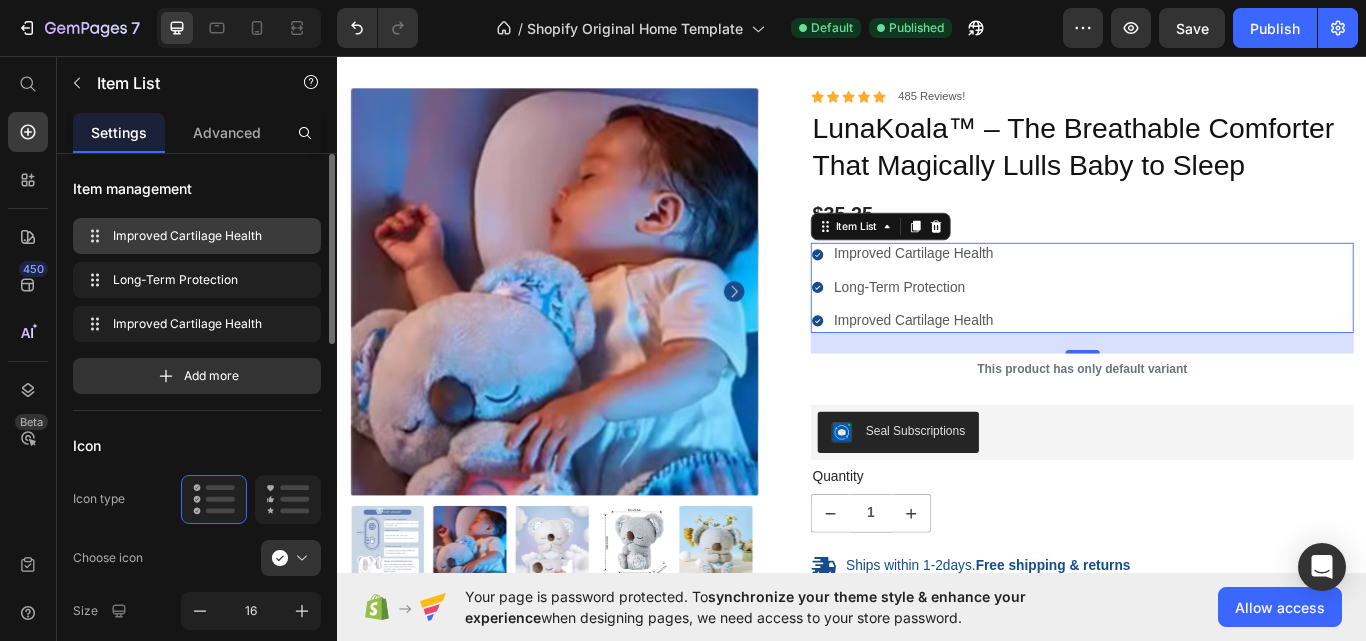 click on "Improved Cartilage Health" at bounding box center (193, 236) 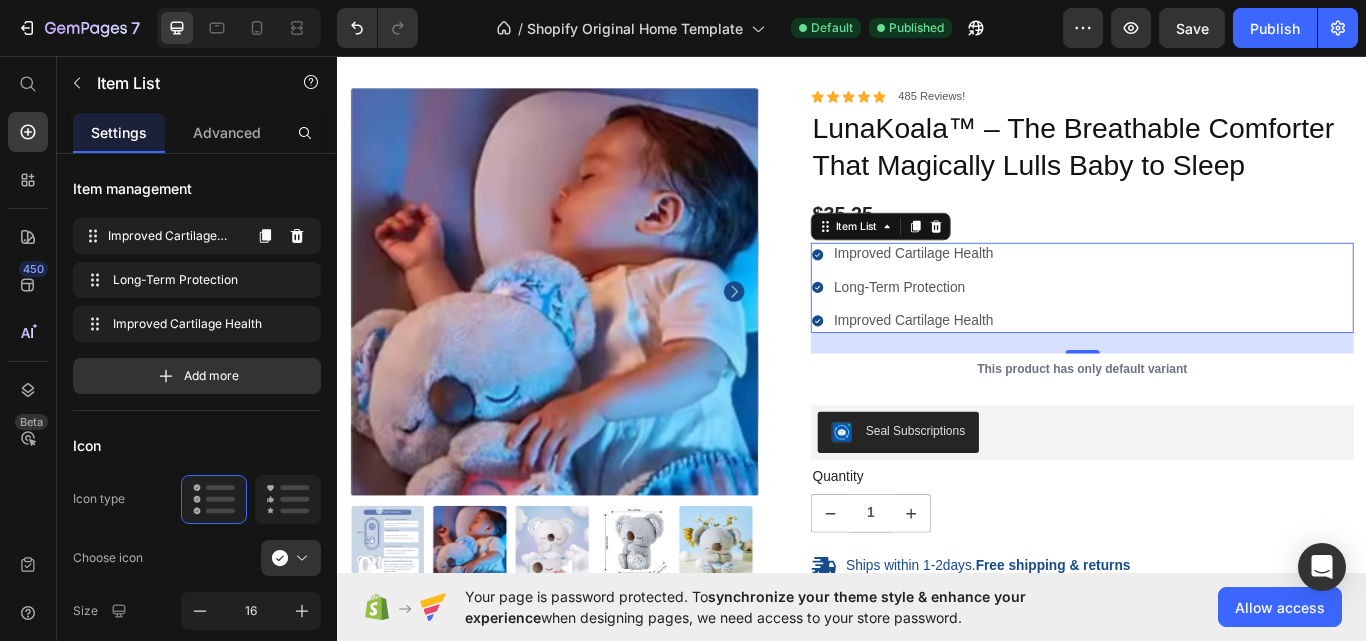 click on "Improved Cartilage Health" at bounding box center (1009, 288) 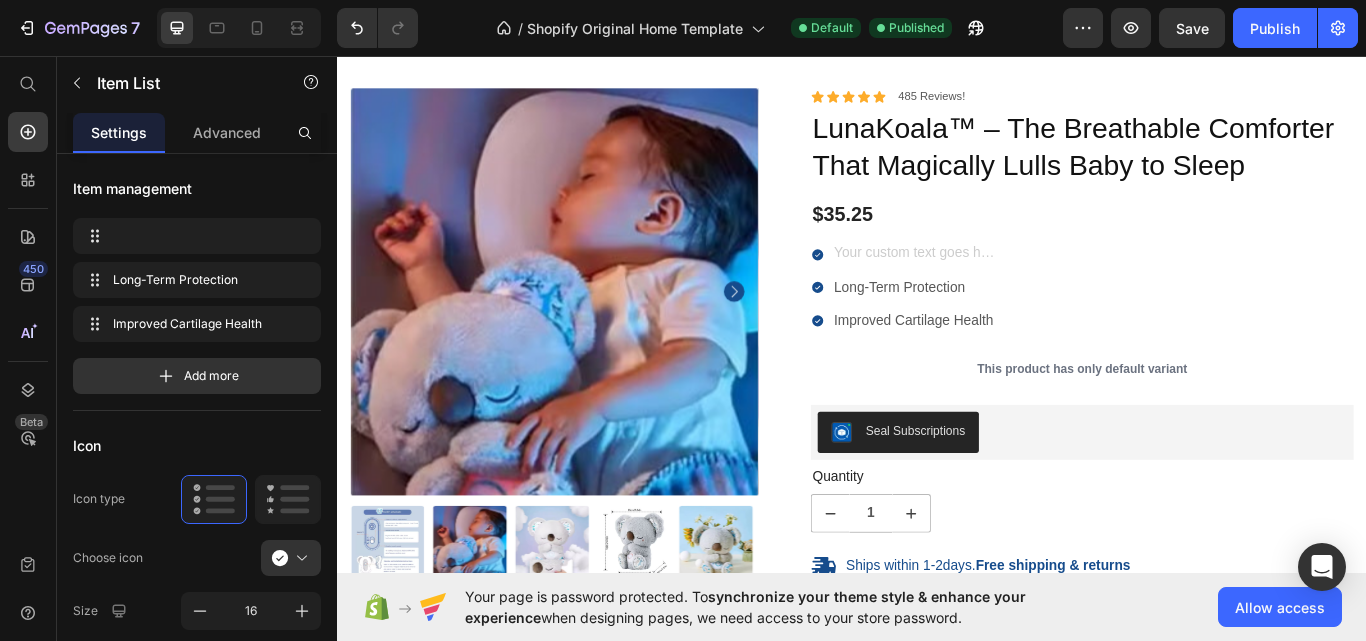 scroll, scrollTop: 868, scrollLeft: 0, axis: vertical 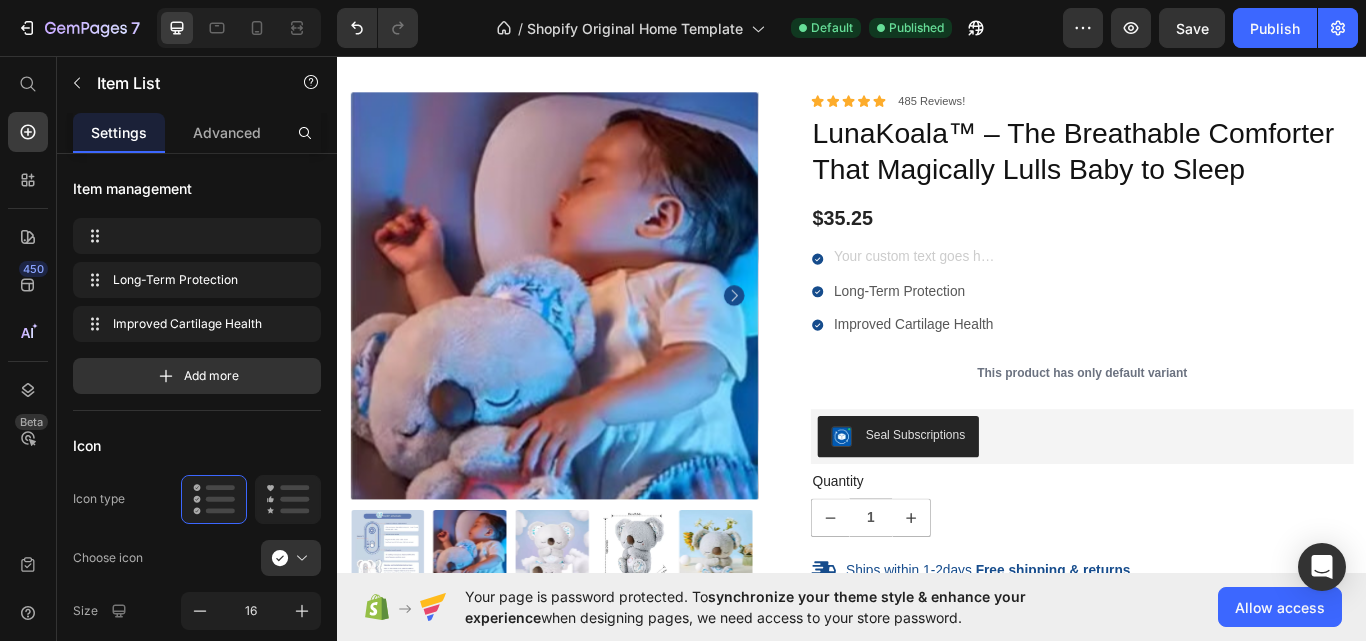 click at bounding box center (1009, 293) 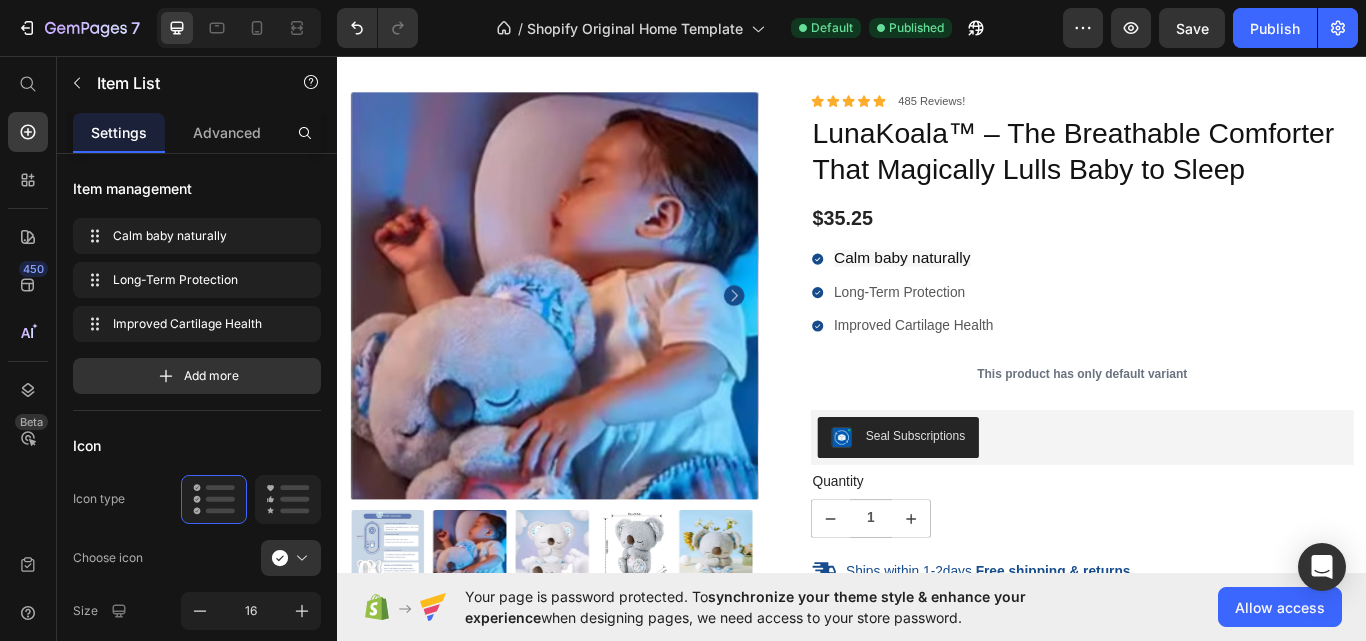 click on "Long-Term Protection" at bounding box center (1009, 333) 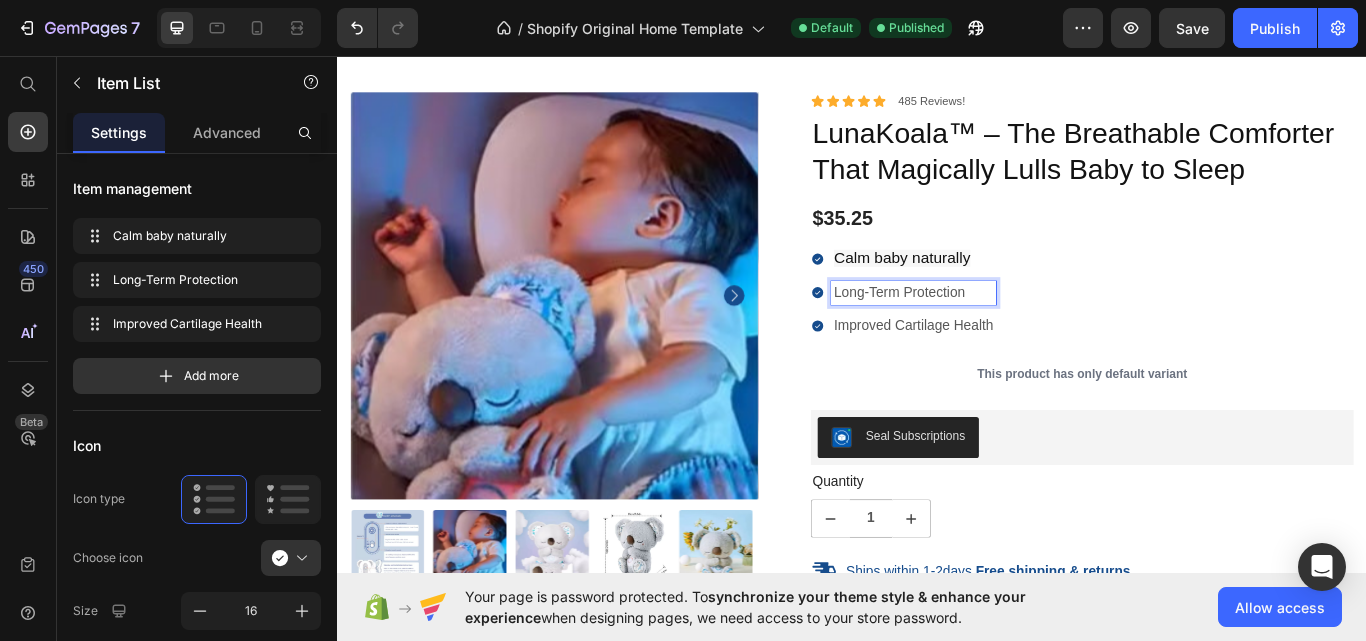 click on "Long-Term Protection" at bounding box center [1009, 333] 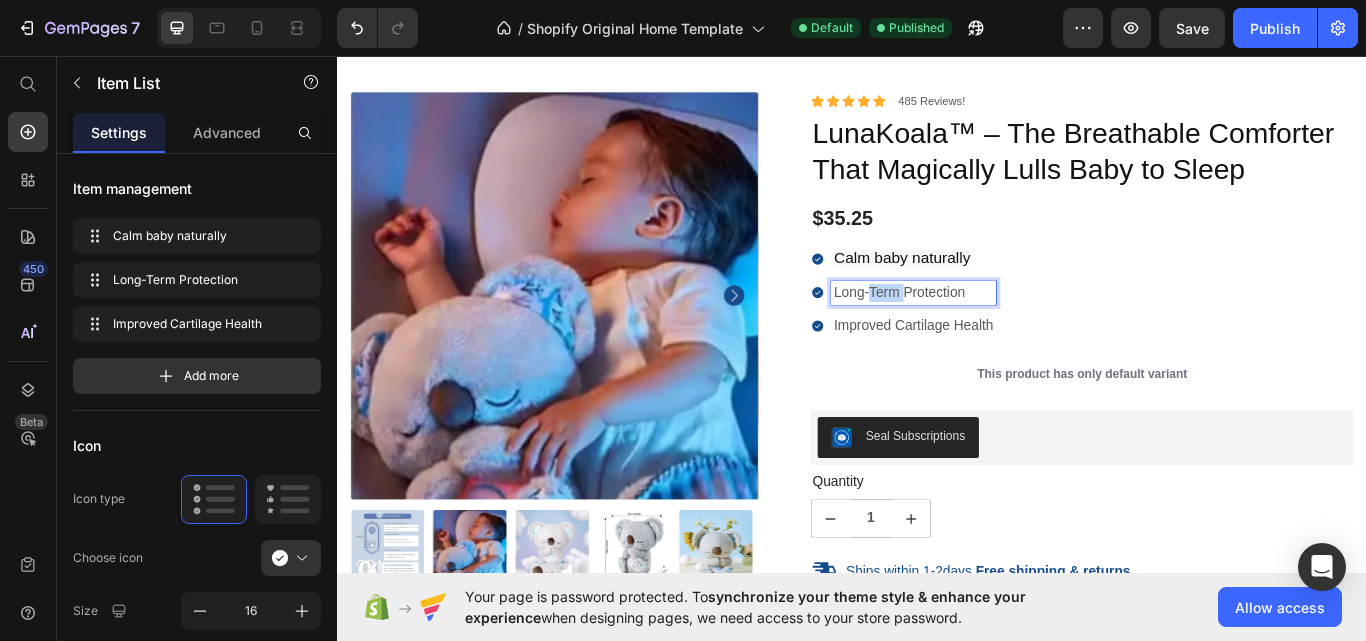 click on "Long-Term Protection" at bounding box center (1009, 333) 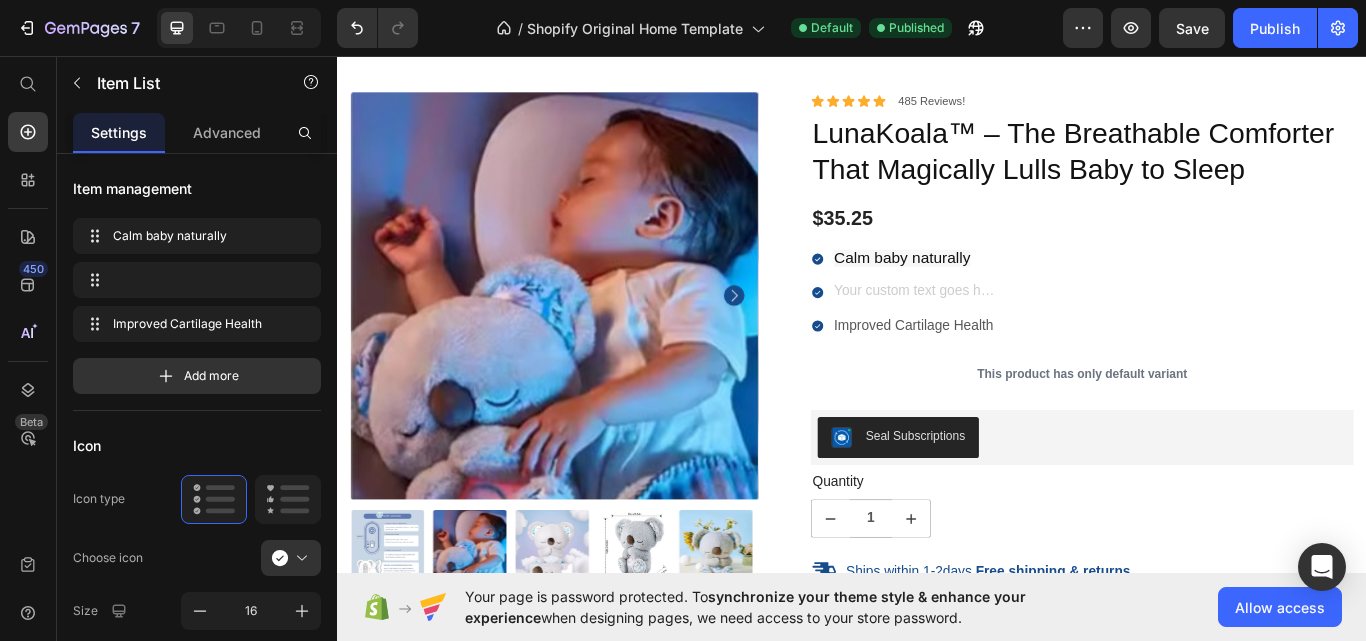 scroll, scrollTop: 863, scrollLeft: 0, axis: vertical 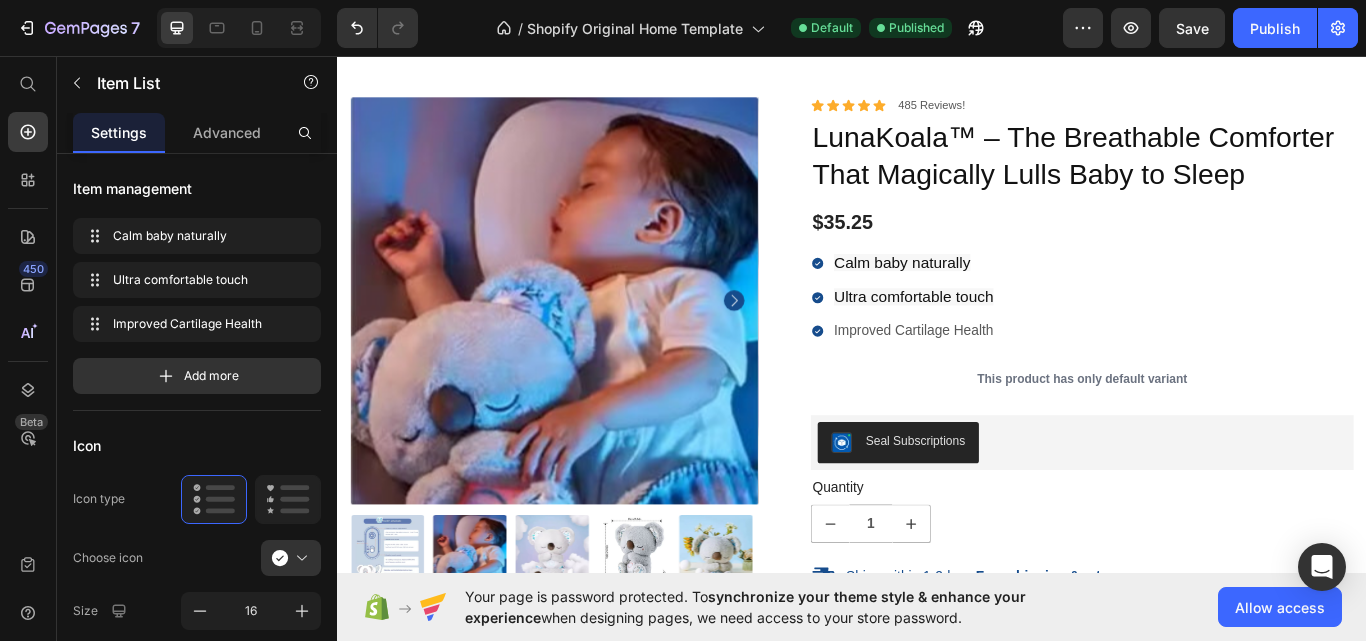 click on "Improved Cartilage Health" at bounding box center (1009, 378) 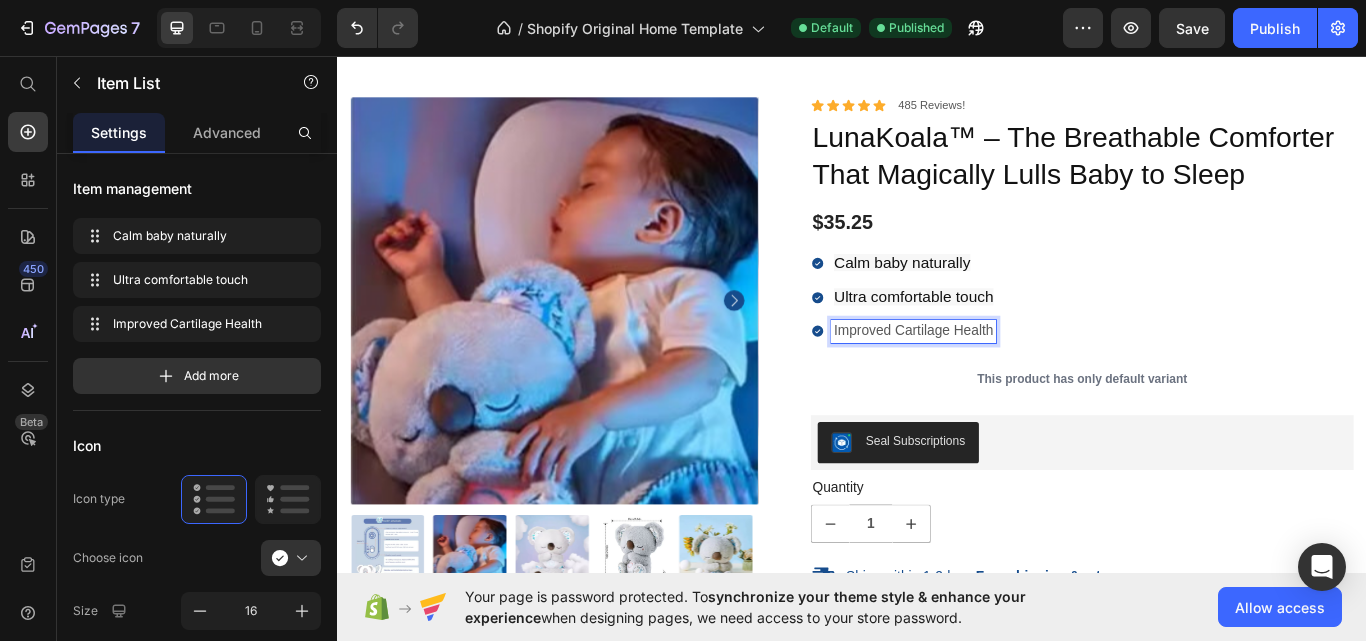 click on "Improved Cartilage Health" at bounding box center (1009, 378) 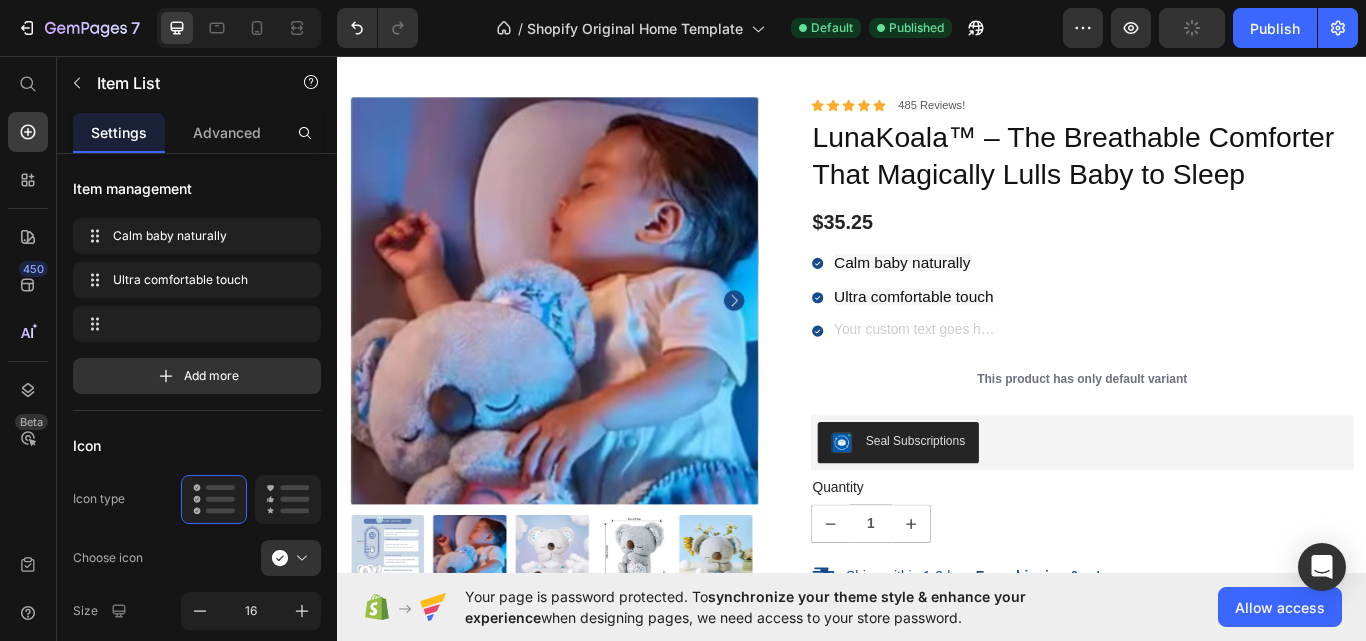 scroll, scrollTop: 858, scrollLeft: 0, axis: vertical 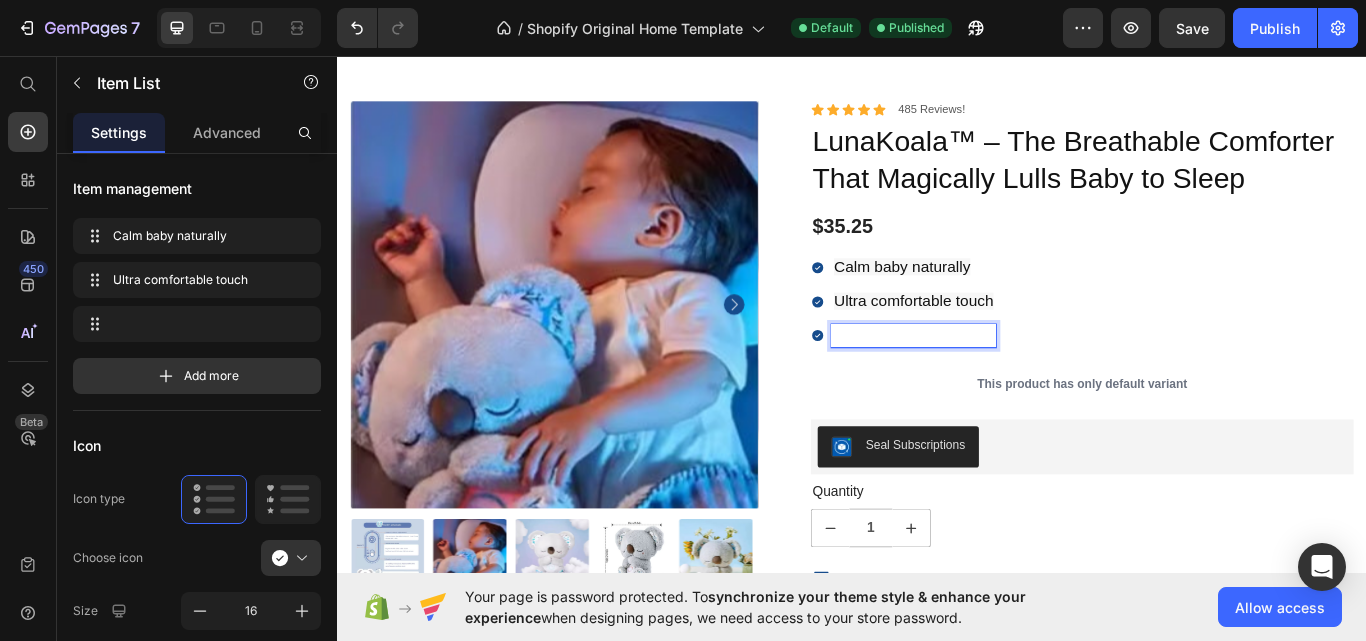 click at bounding box center (1009, 383) 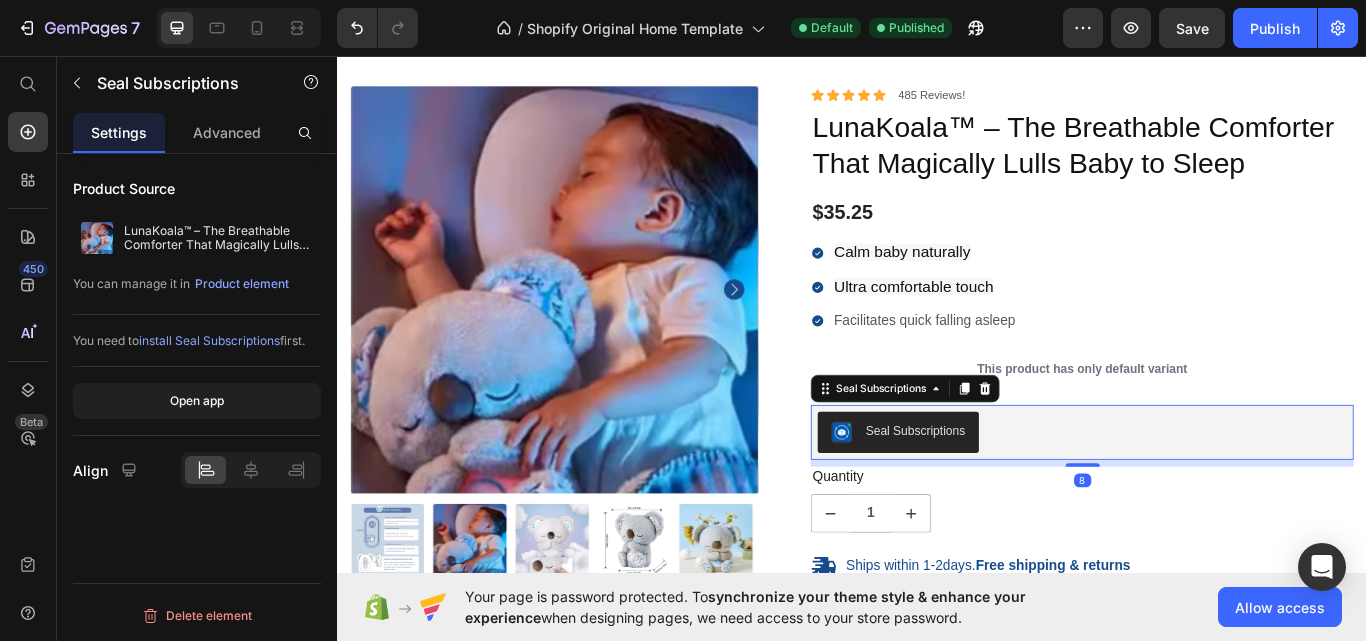 scroll, scrollTop: 856, scrollLeft: 0, axis: vertical 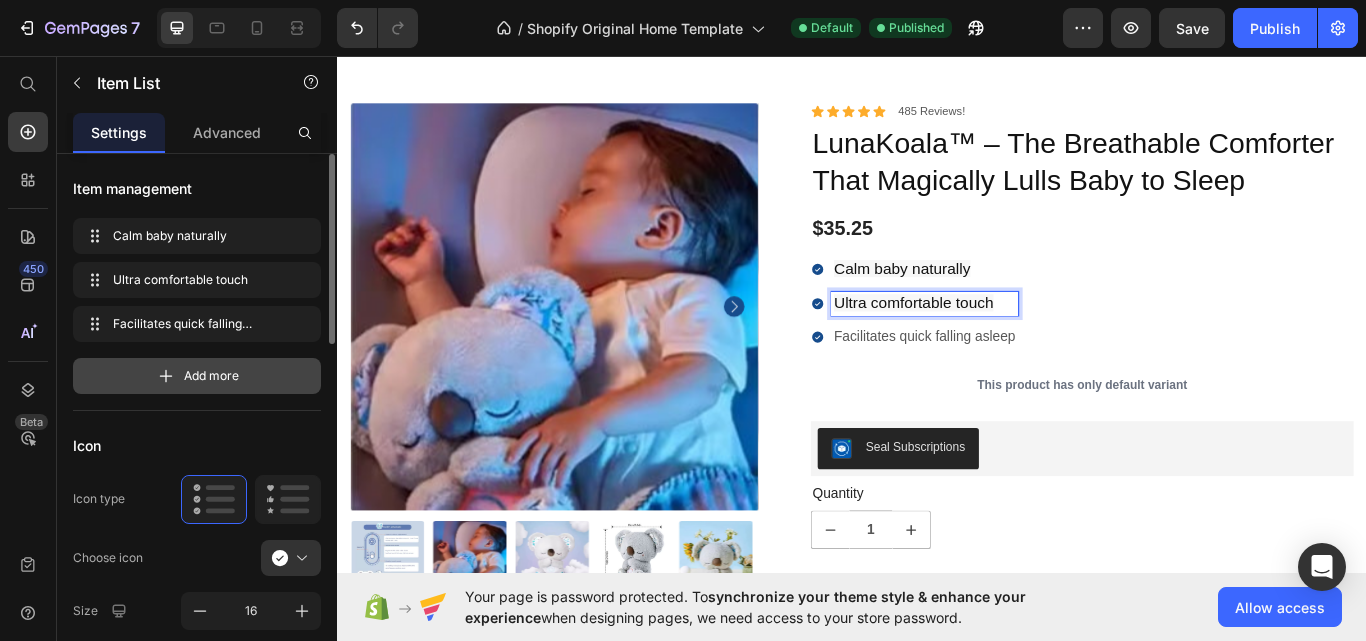 click on "Add more" at bounding box center [197, 376] 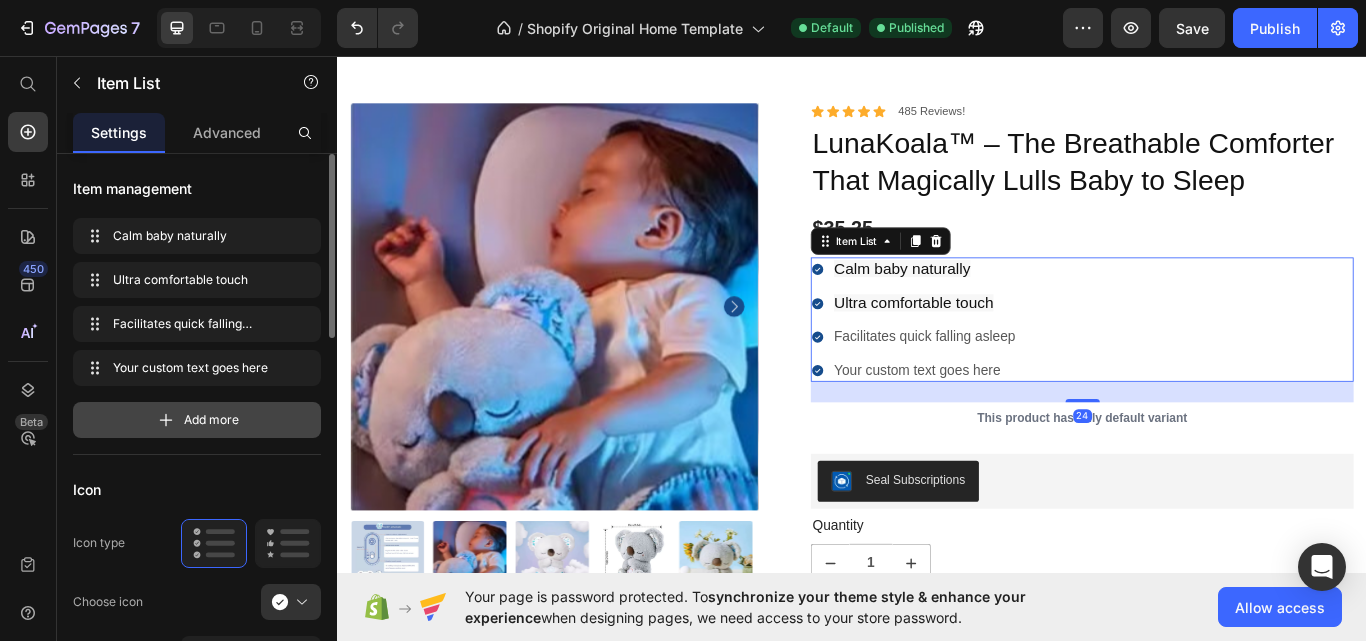 click on "Add more" at bounding box center [197, 420] 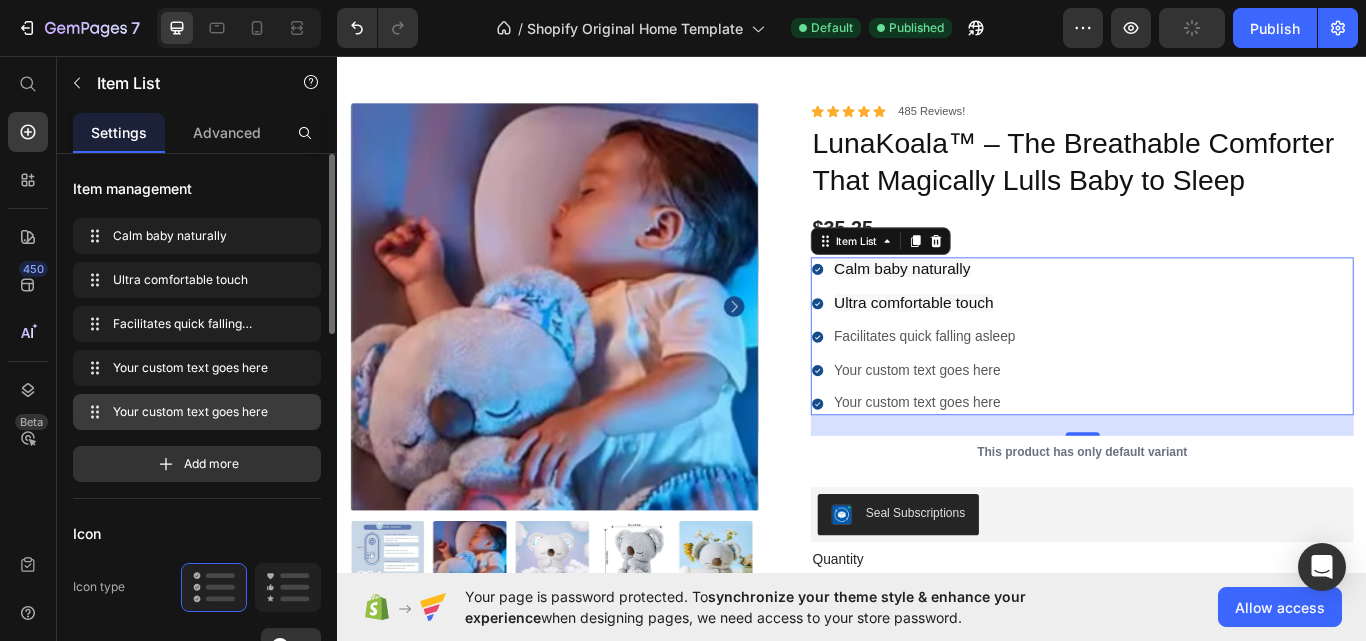click on "Your custom text goes here" at bounding box center [193, 412] 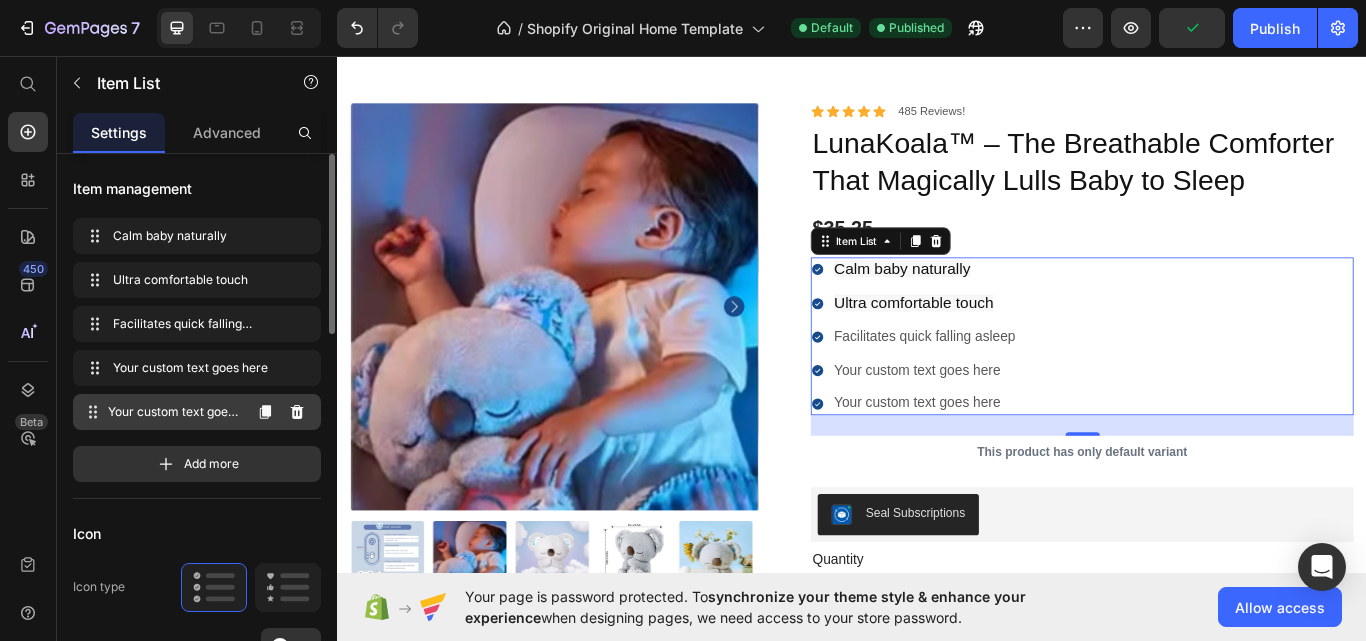 click 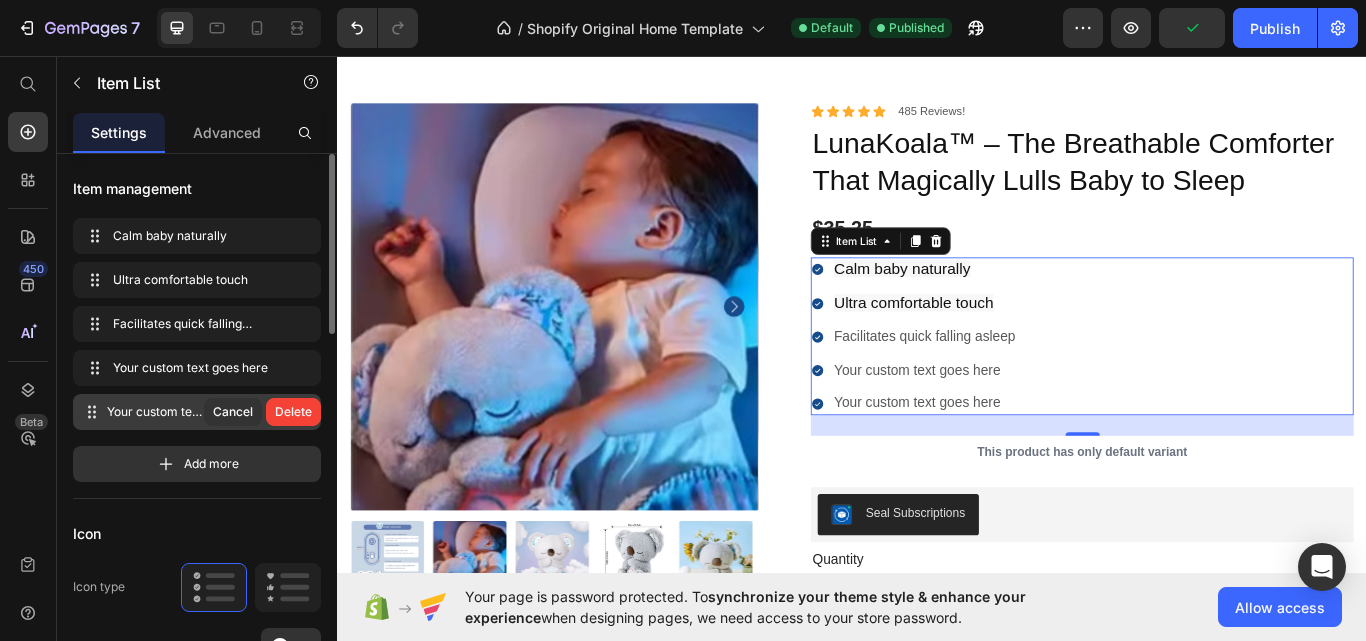 click on "Delete" at bounding box center (293, 412) 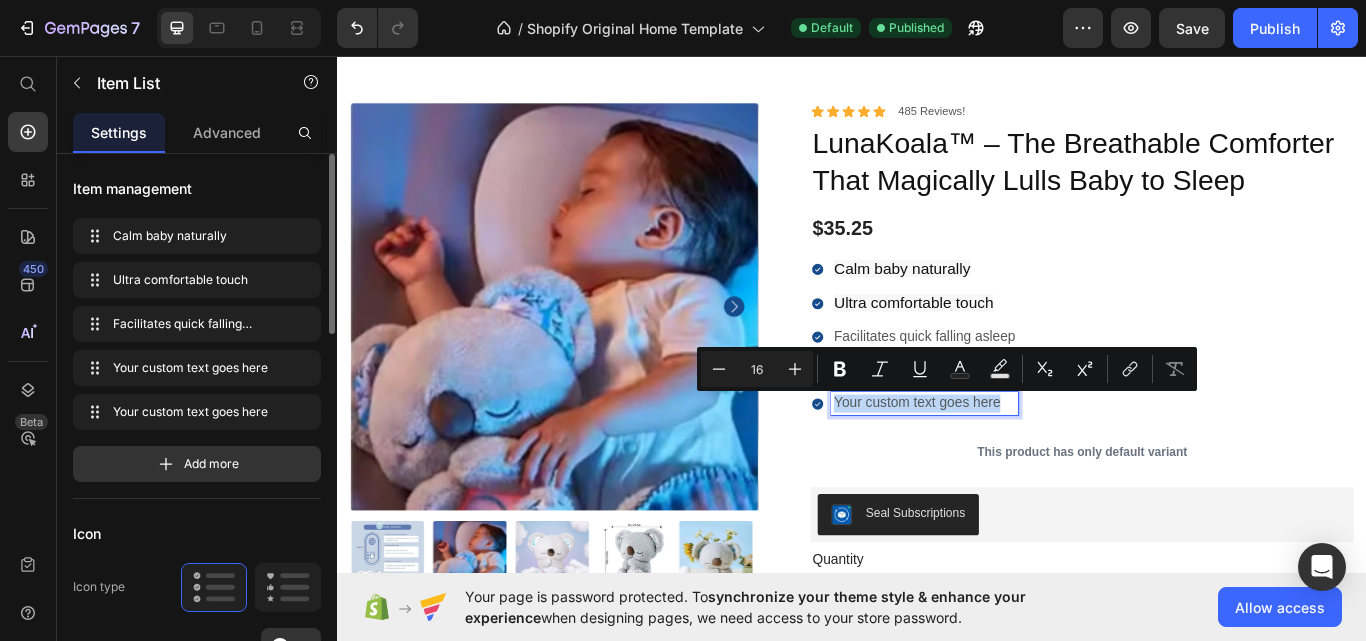 click on "Calm baby naturally Ultra comfortable touch Facilitates quick falling asleep Your custom text goes here Your custom text goes here" at bounding box center [1205, 384] 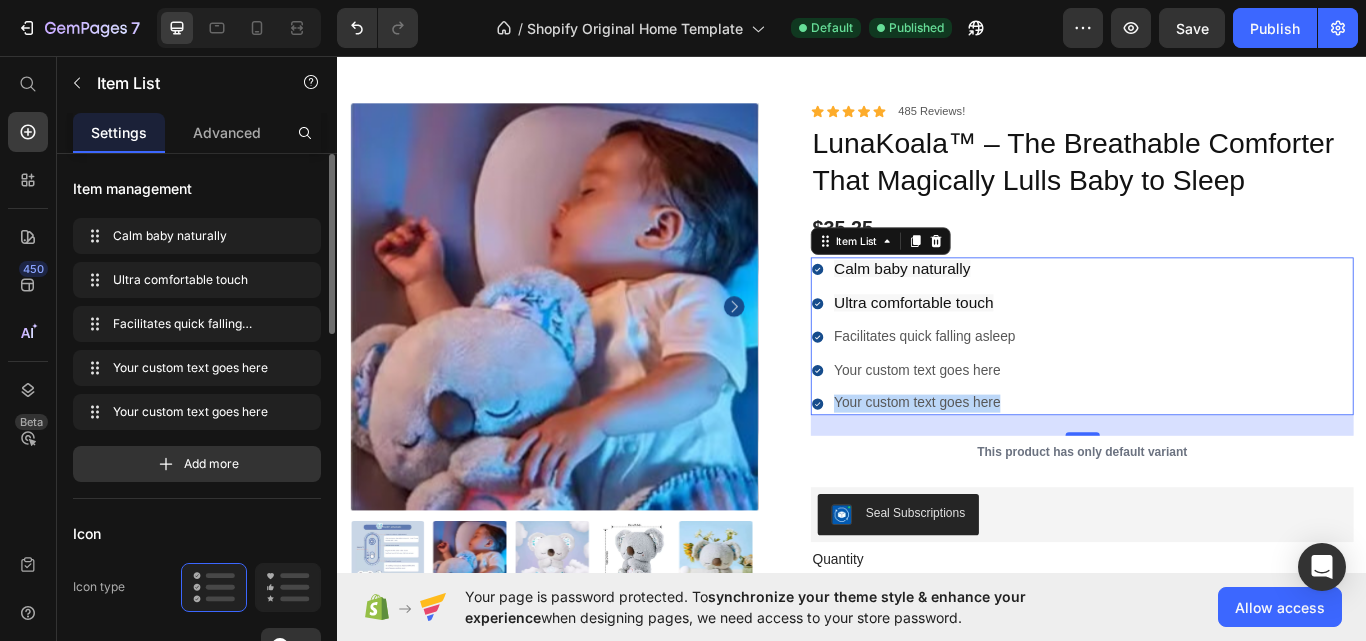 click on "Calm baby naturally Ultra comfortable touch Facilitates quick falling asleep Your custom text goes here Your custom text goes here" at bounding box center [1205, 384] 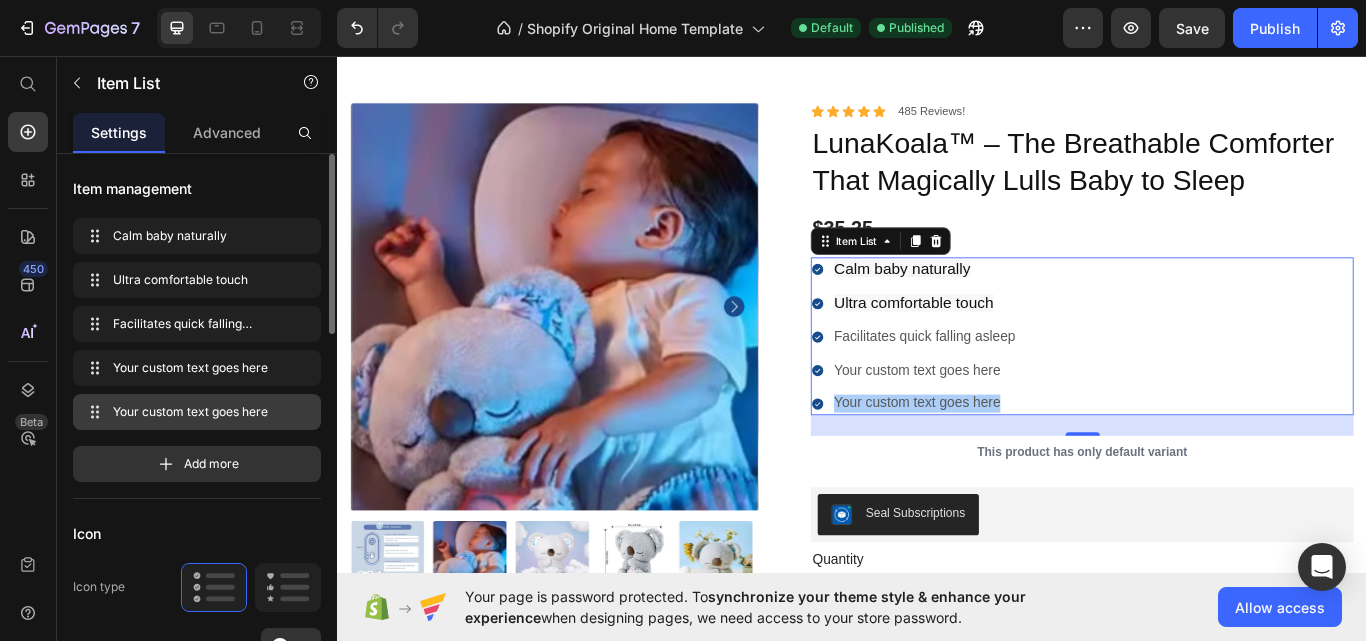 click 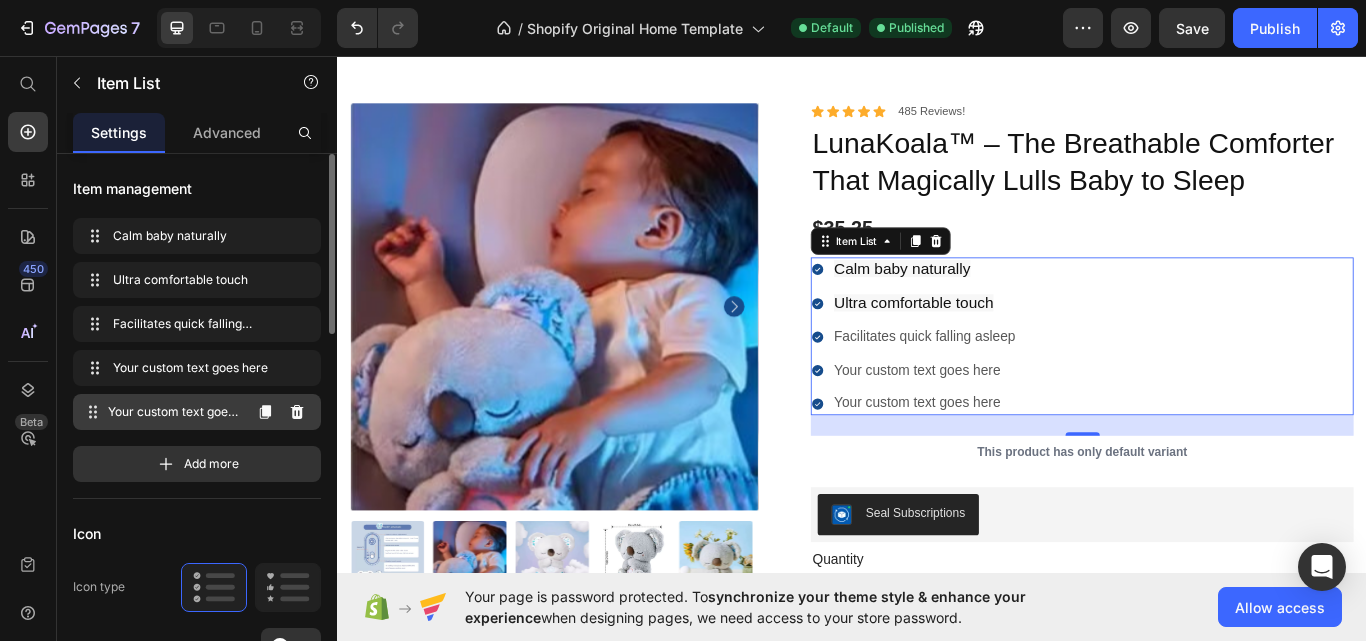click 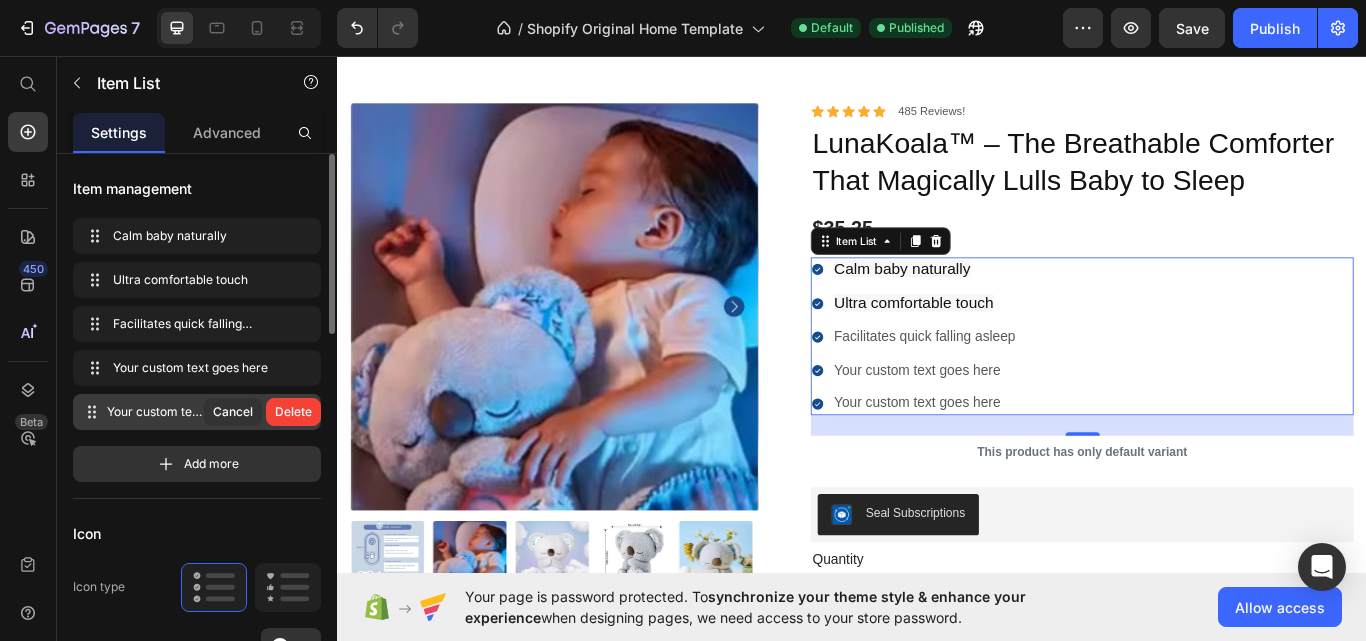 click on "Delete" at bounding box center [293, 412] 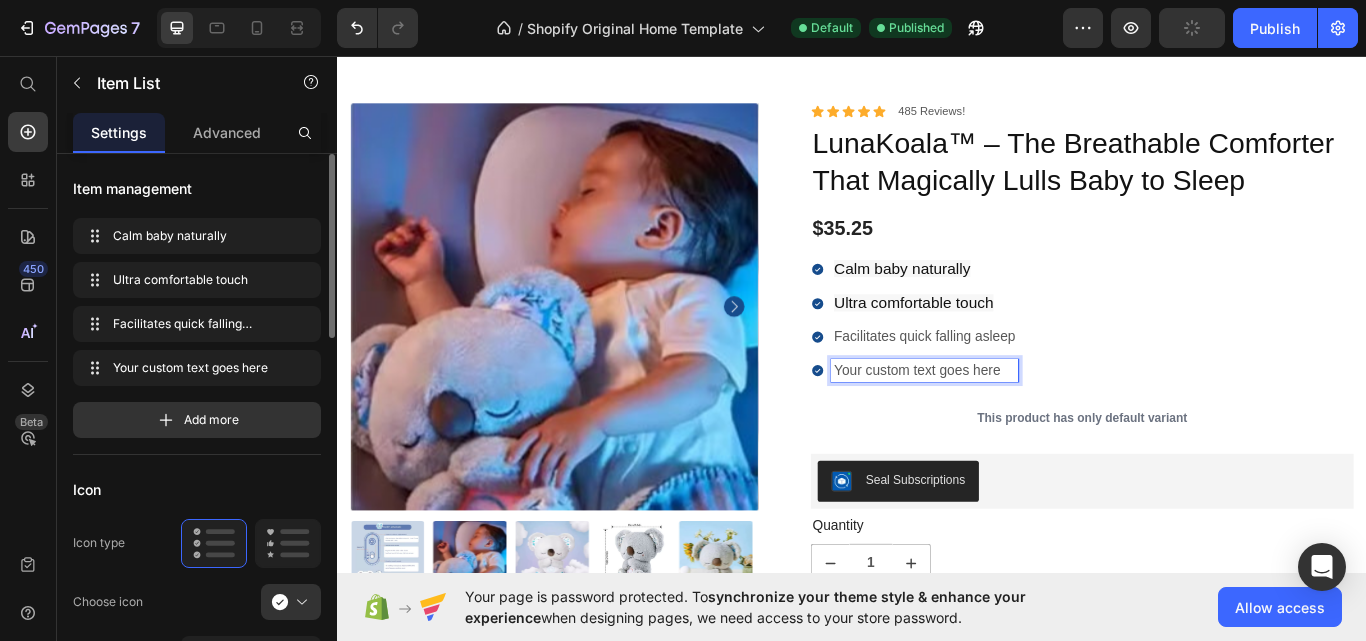 click on "Your custom text goes here" at bounding box center (1022, 424) 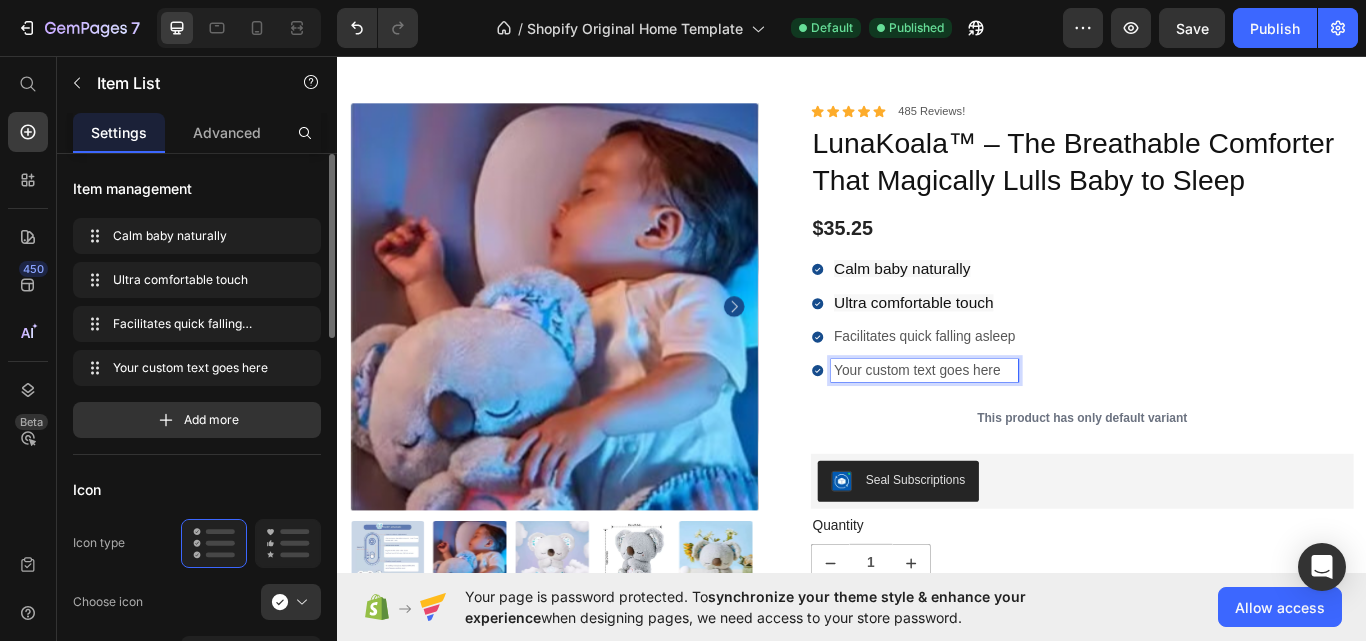 click on "Your custom text goes here" at bounding box center (1022, 424) 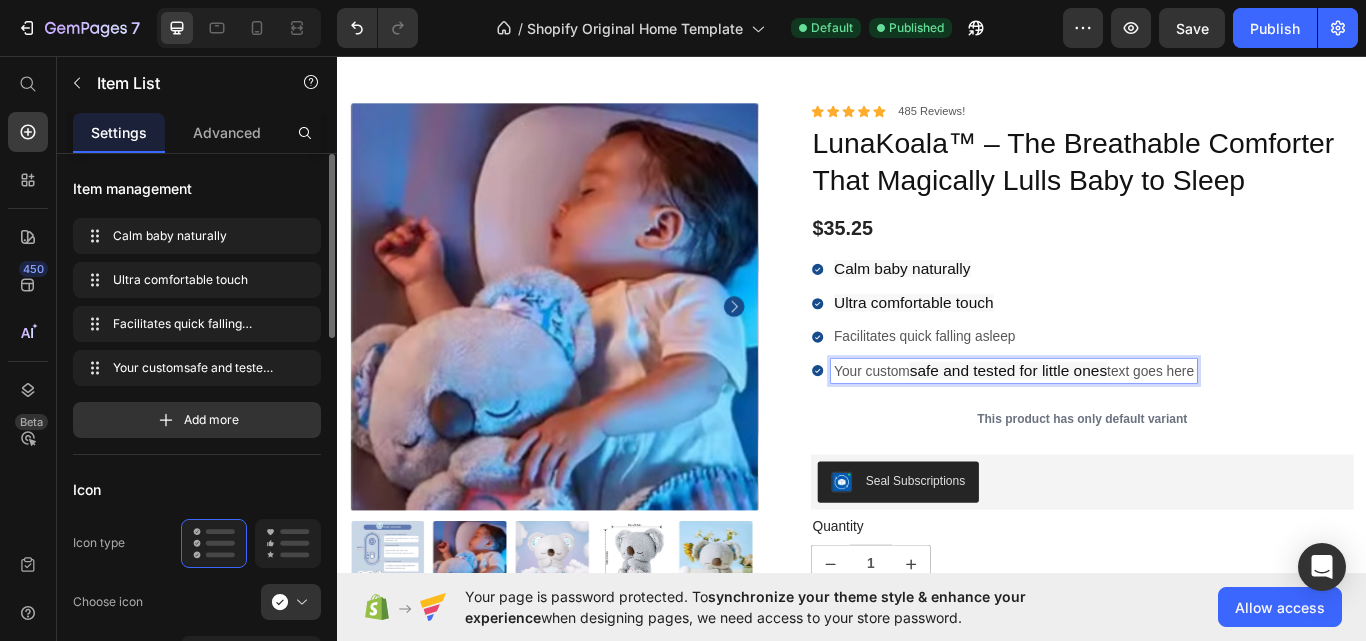 click on "Your custom safe and tested for little ones  text goes here" at bounding box center [1126, 425] 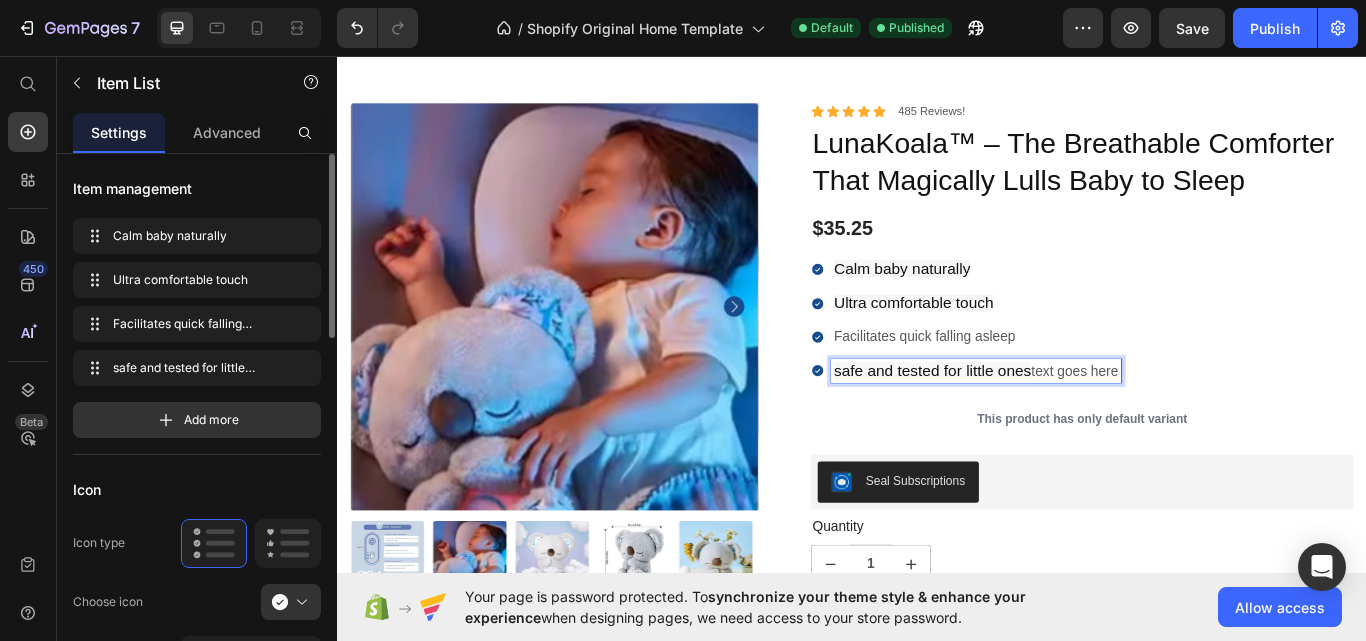 click on "safe and tested for little ones  text goes here" at bounding box center [1082, 425] 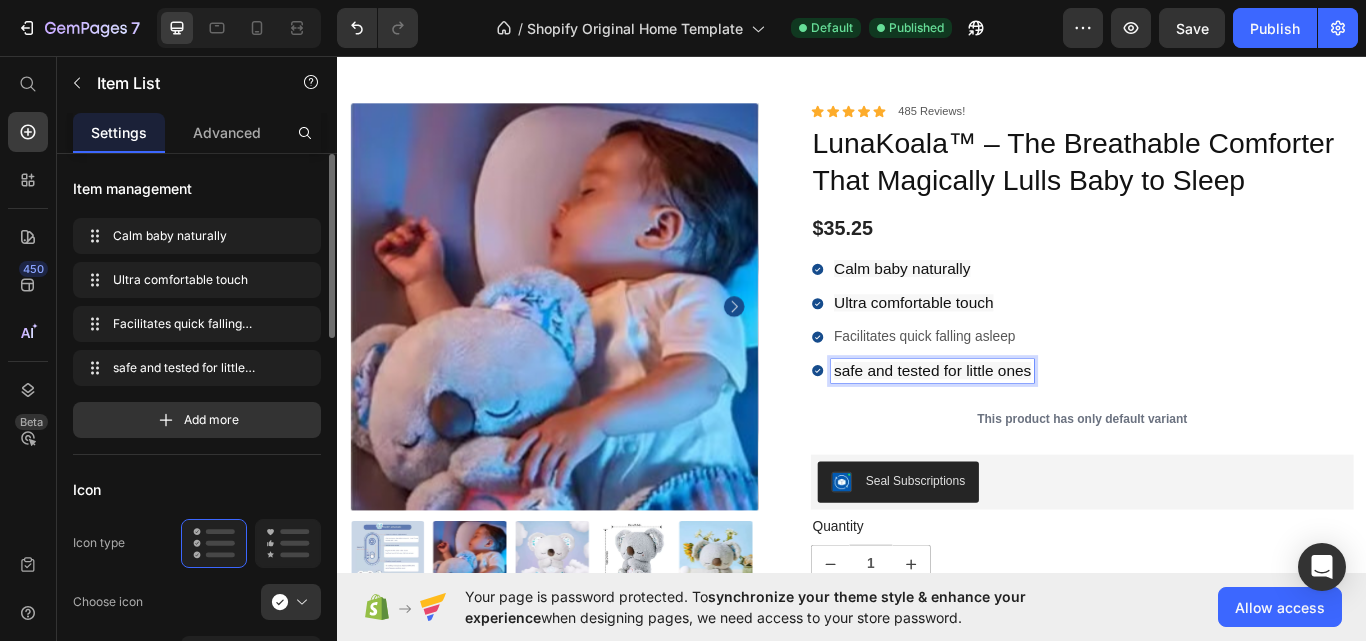 click on "Facilitates quick falling asleep" at bounding box center (1031, 385) 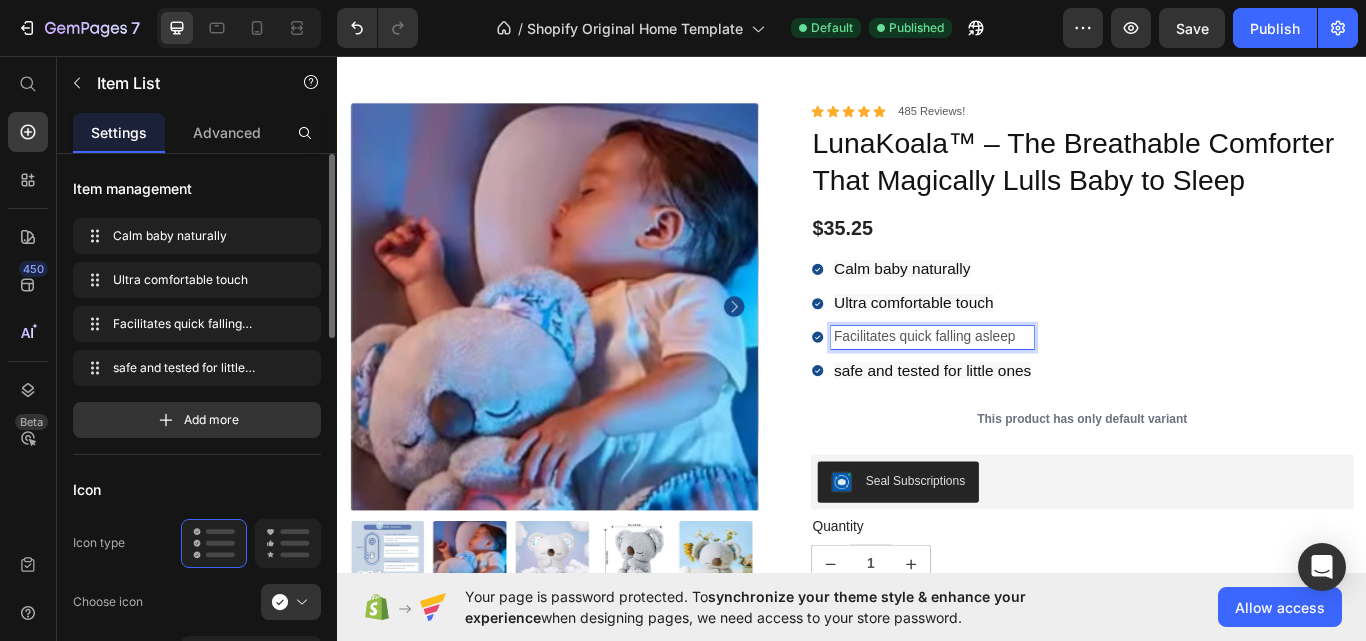 click on "Facilitates quick falling asleep" at bounding box center [1031, 385] 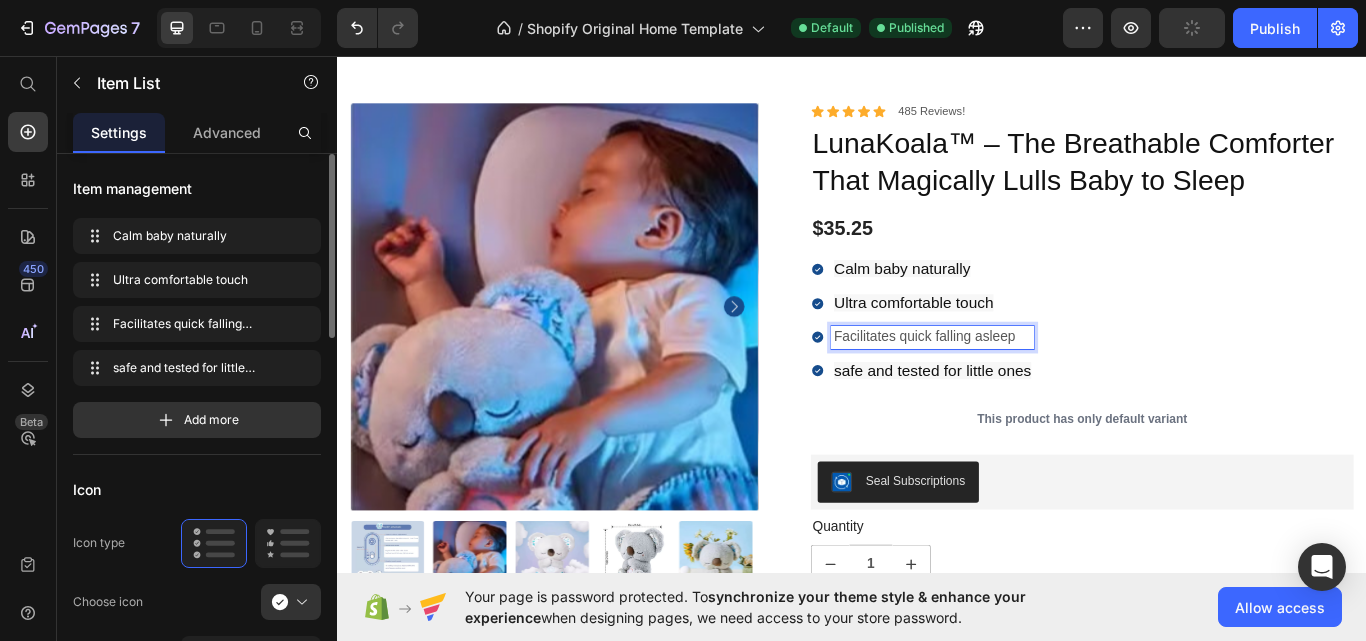 click on "Facilitates quick falling asleep" at bounding box center [1031, 385] 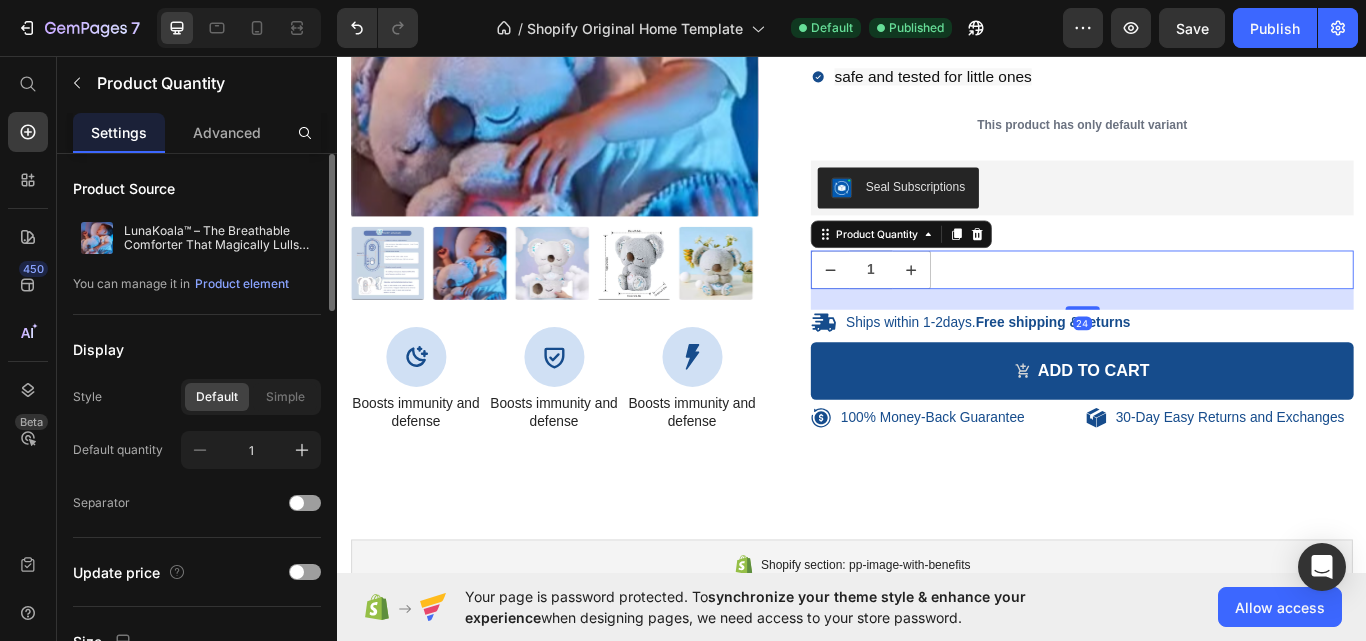 scroll, scrollTop: 1201, scrollLeft: 0, axis: vertical 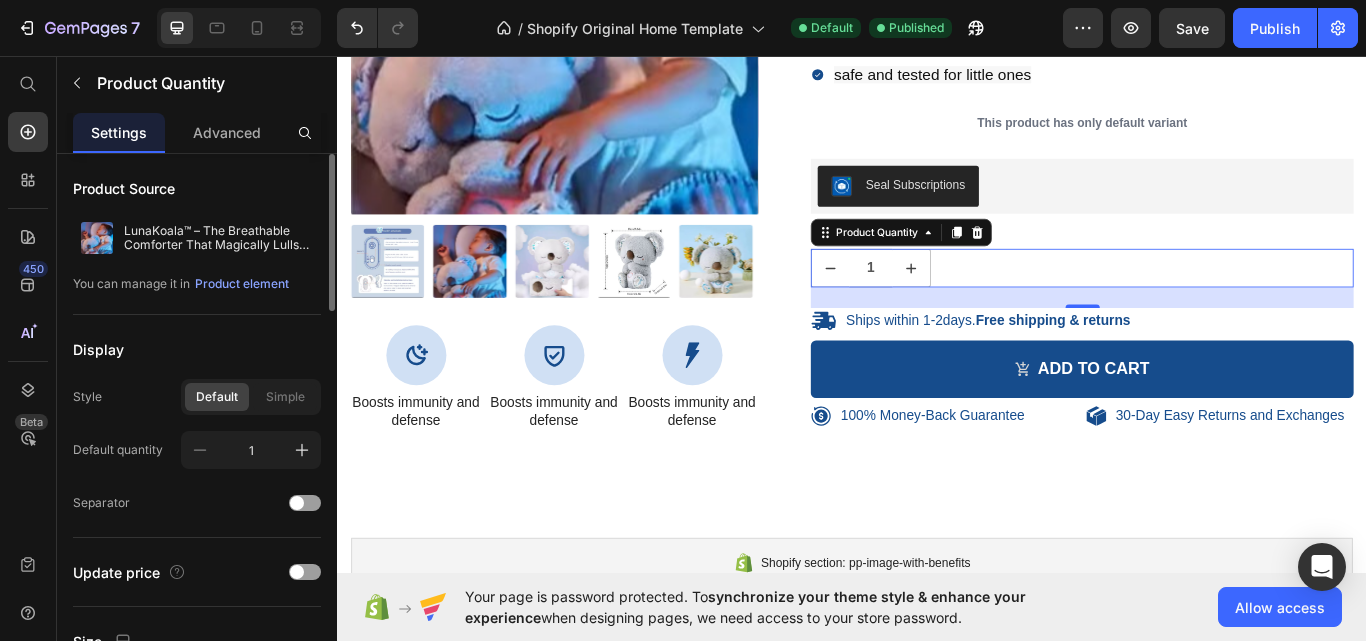 click on "Boosts immunity and defense" at bounding box center (428, 472) 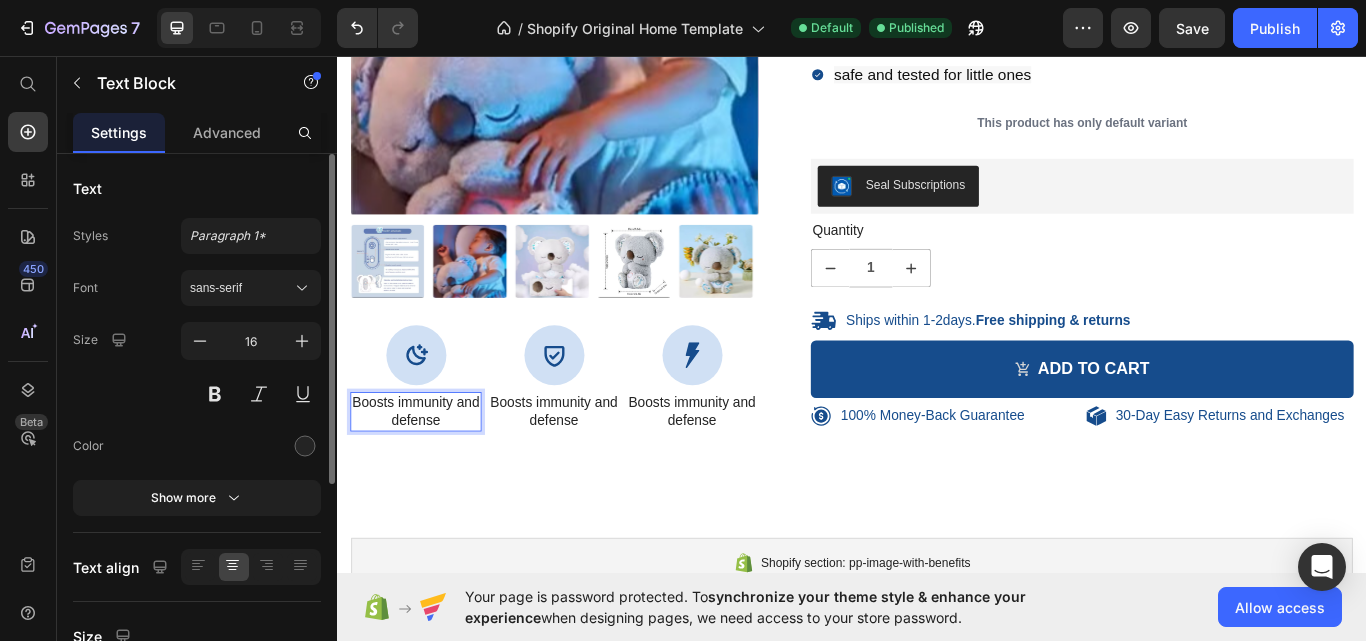click on "Boosts immunity and defense" at bounding box center [428, 472] 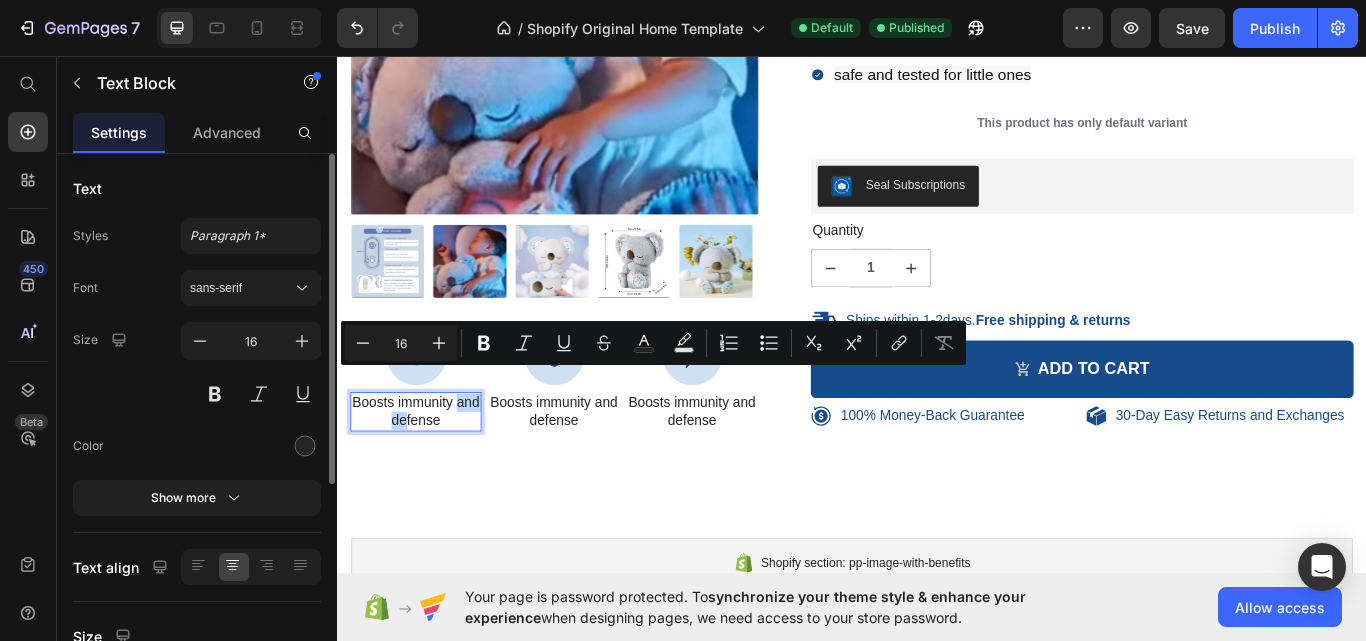 scroll, scrollTop: 1253, scrollLeft: 0, axis: vertical 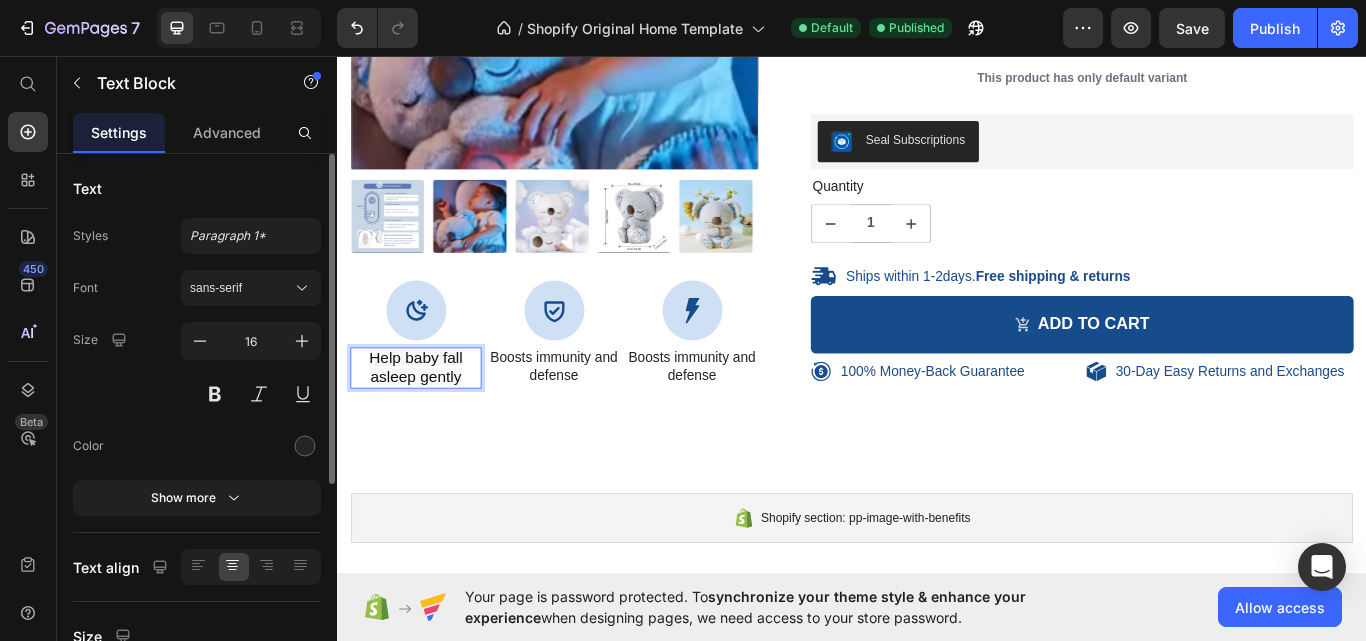 click on "Boosts immunity and defense" at bounding box center [589, 420] 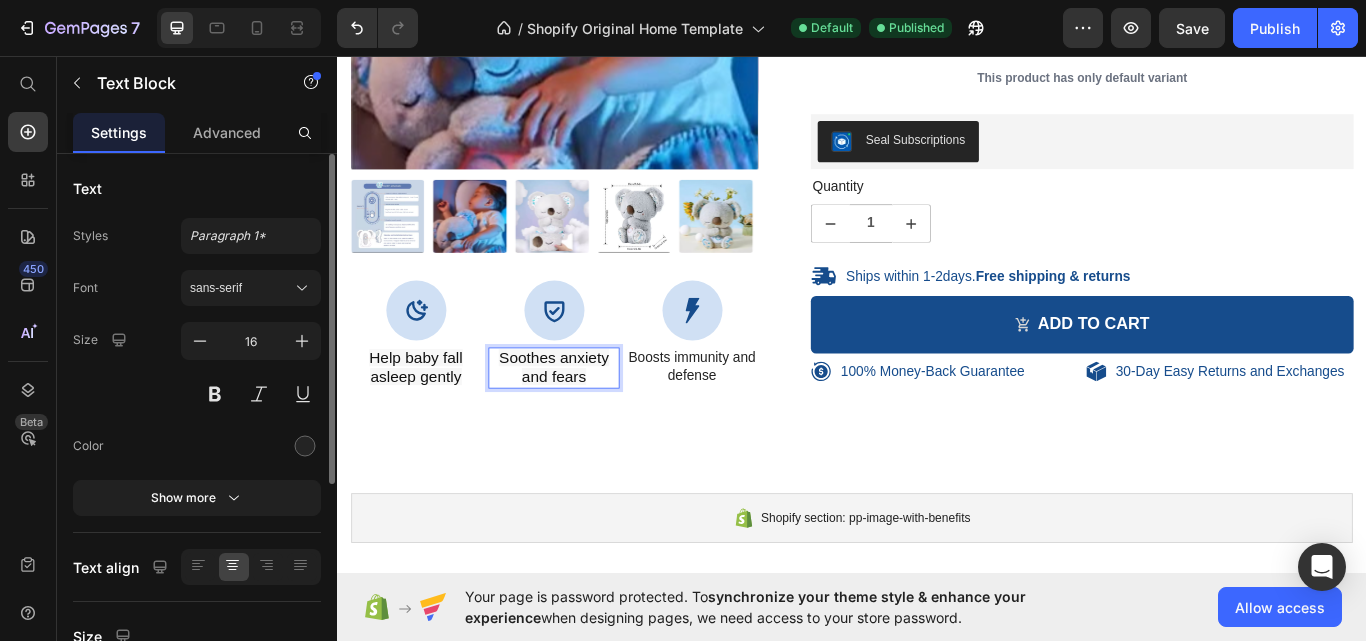 click on "Boosts immunity and defense" at bounding box center (750, 420) 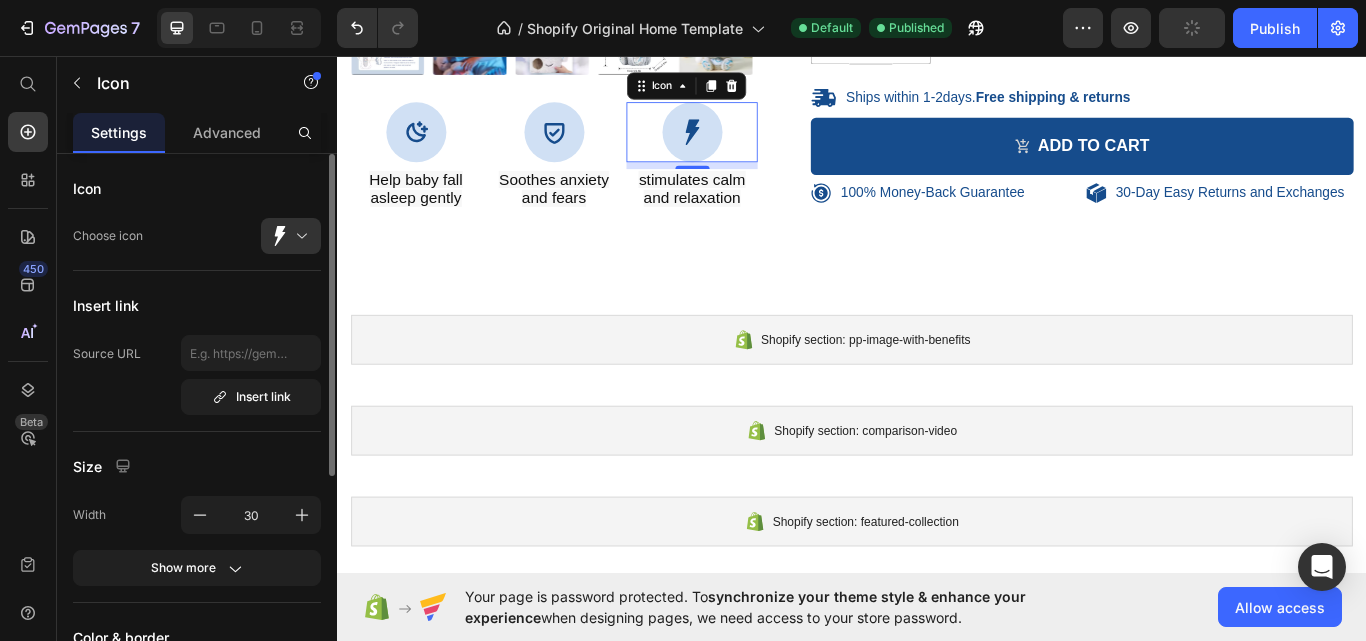 scroll, scrollTop: 1285, scrollLeft: 0, axis: vertical 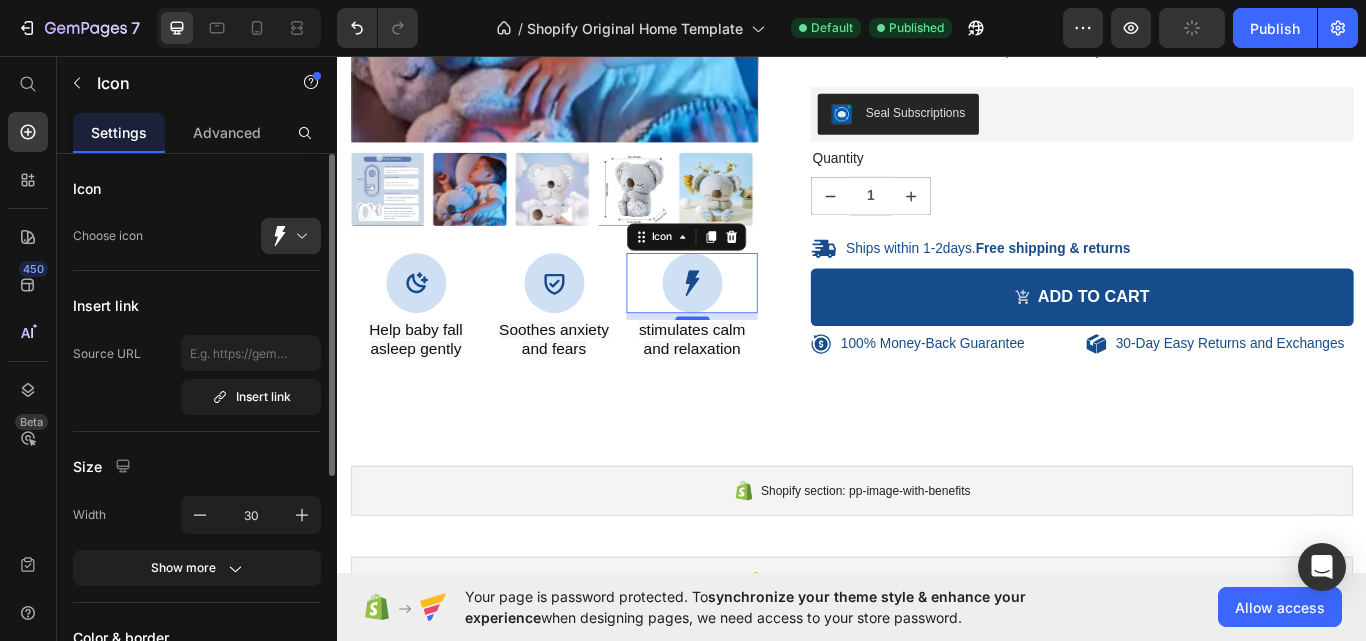 click on "7   /  Shopify Original Home Template Default Published Preview  Publish" 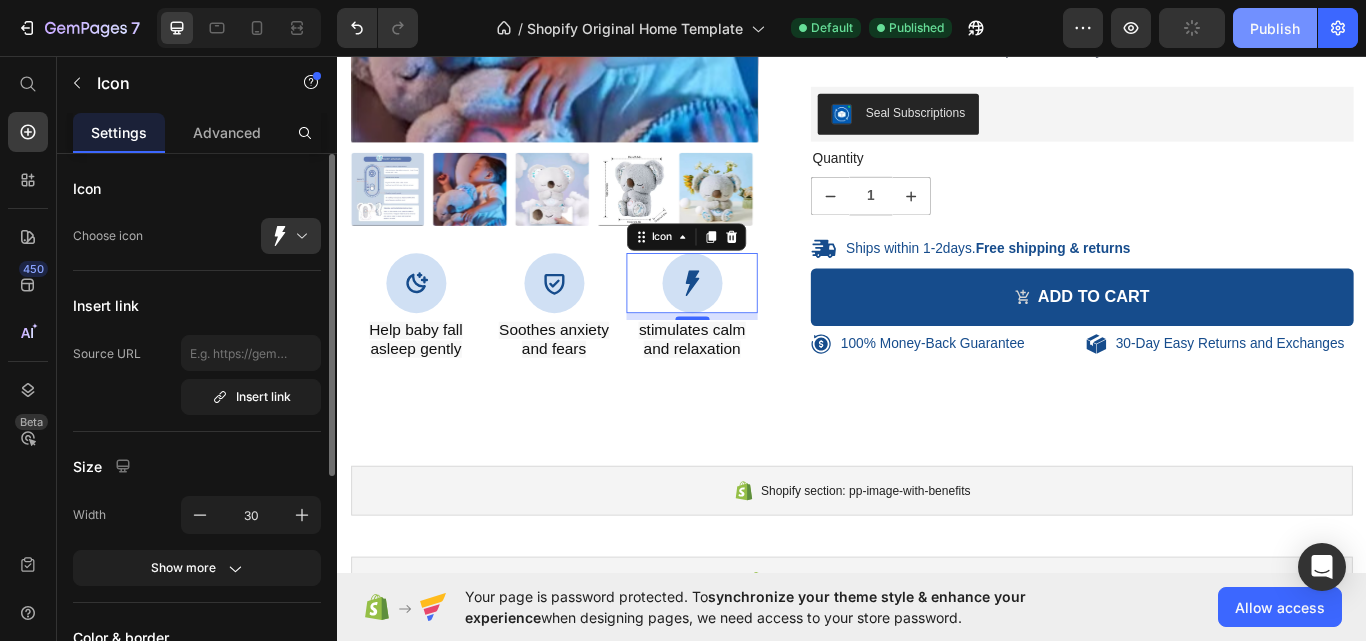 click on "Publish" at bounding box center [1275, 28] 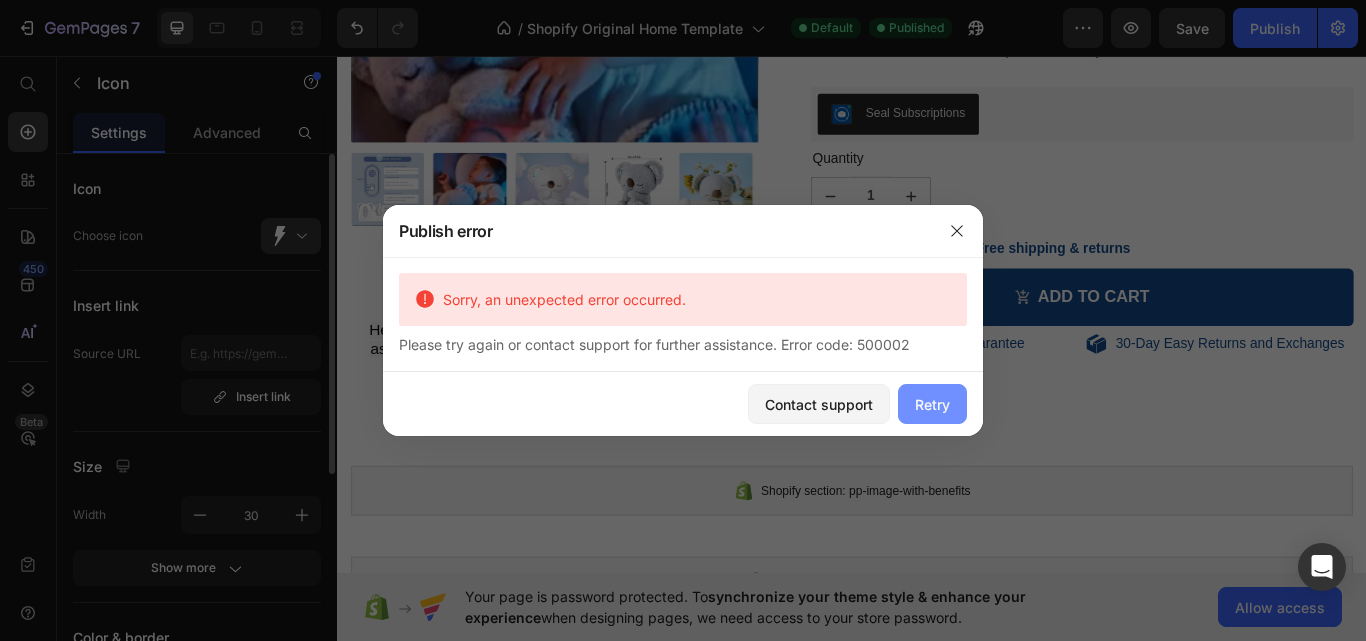 click on "Retry" at bounding box center [932, 404] 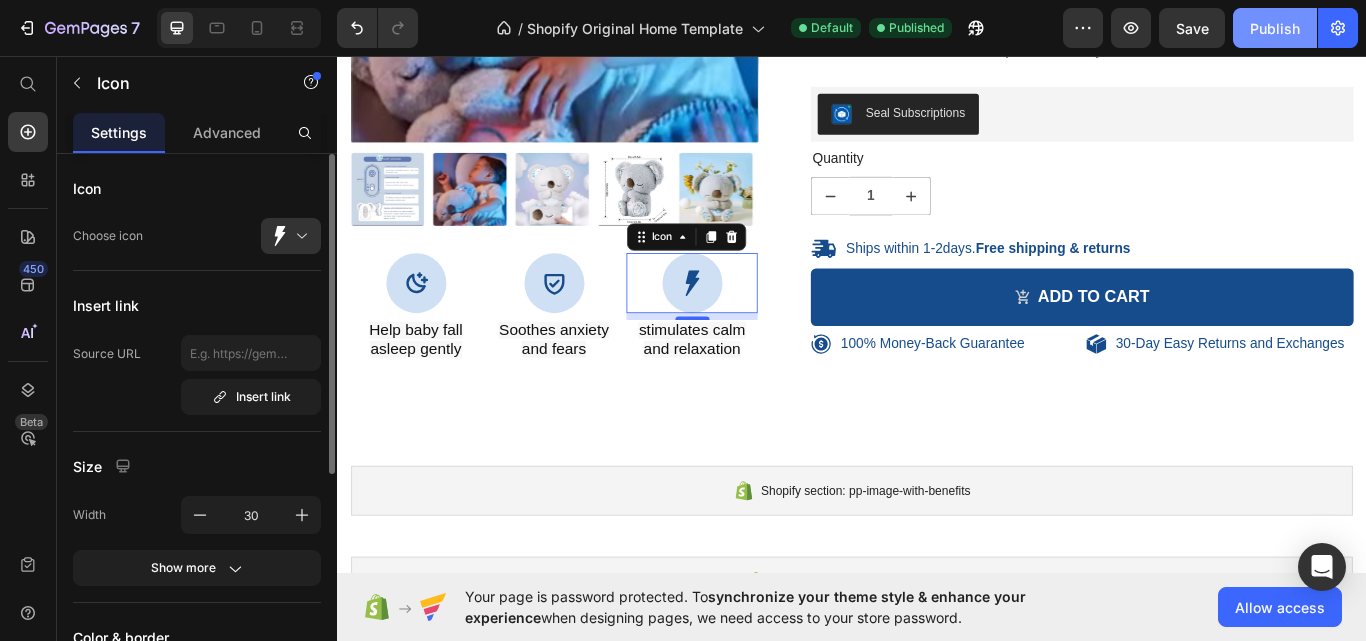 click on "Publish" at bounding box center (1275, 28) 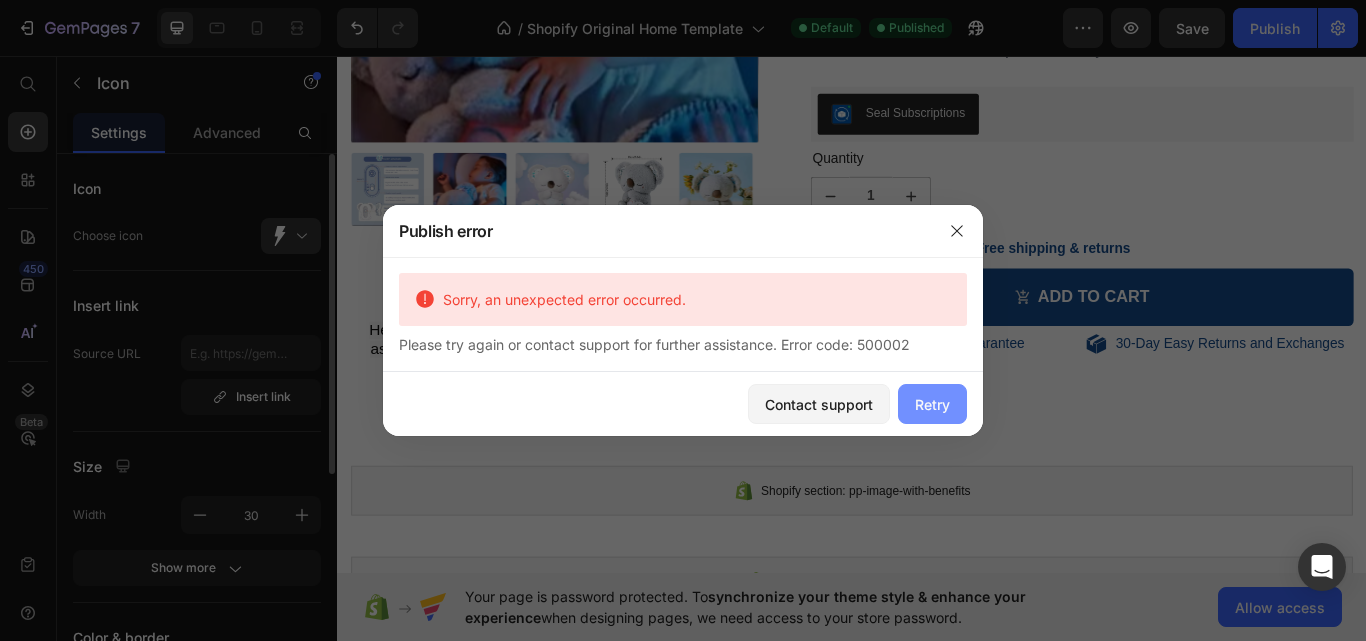 click on "Retry" at bounding box center [932, 404] 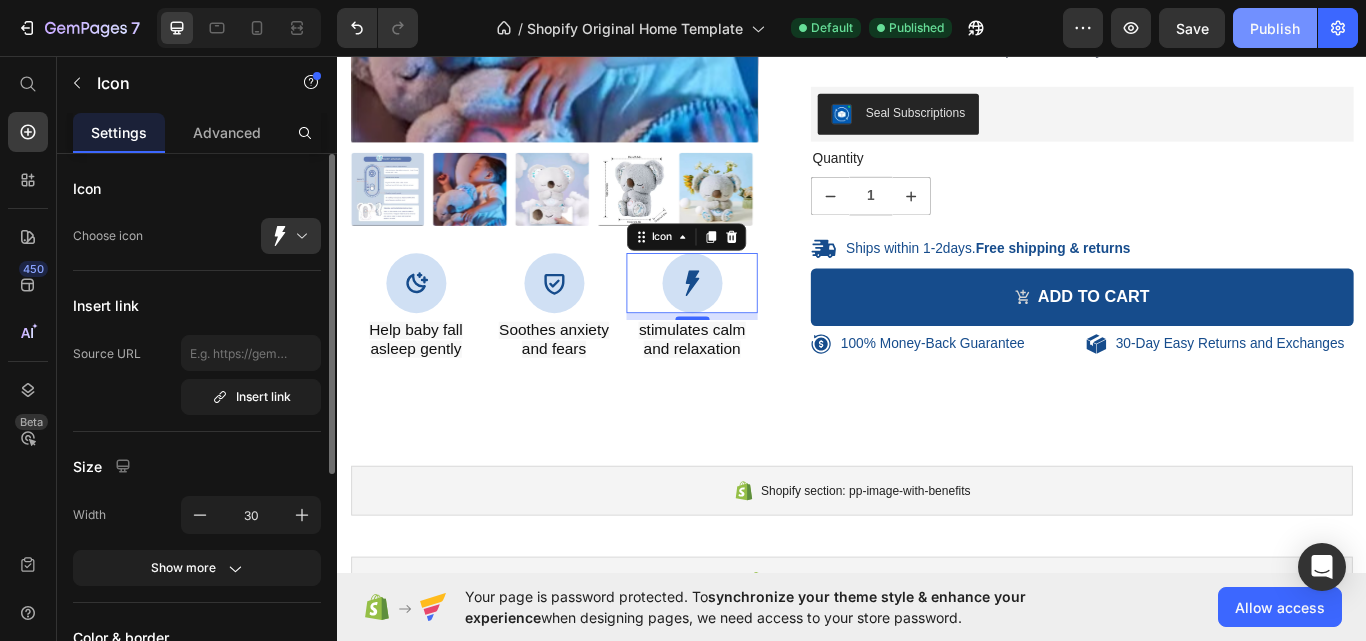 click on "Publish" at bounding box center (1275, 28) 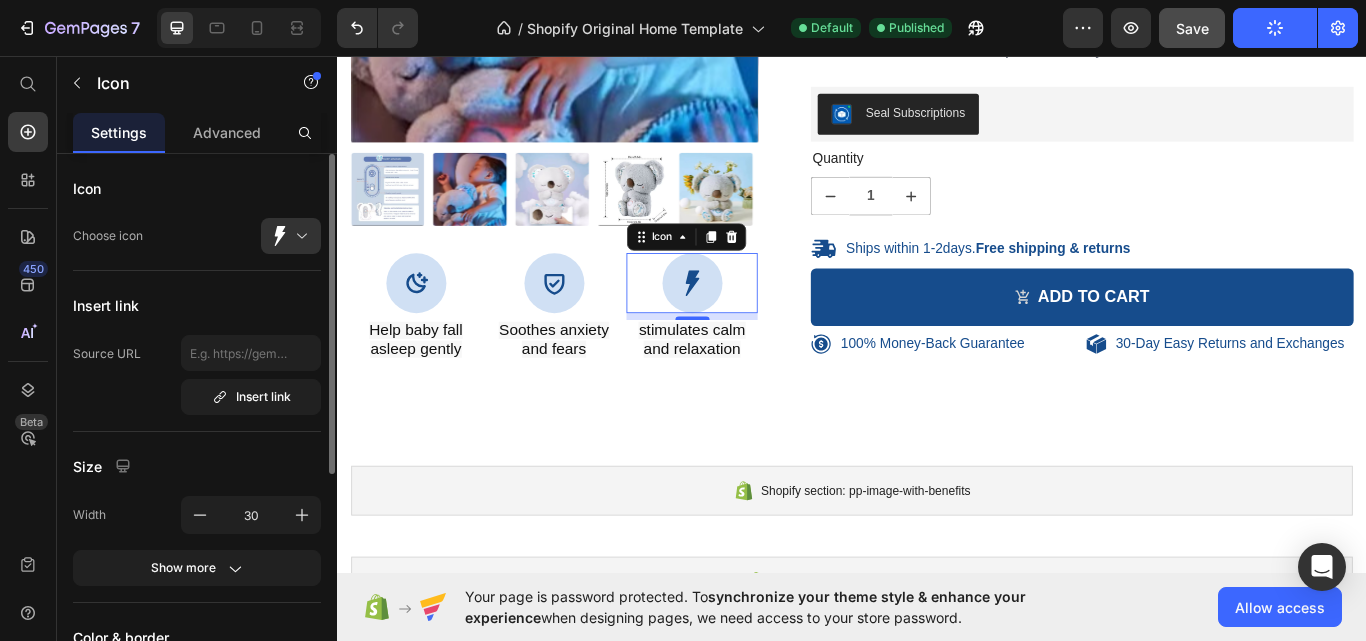 click on "Save" at bounding box center [1192, 28] 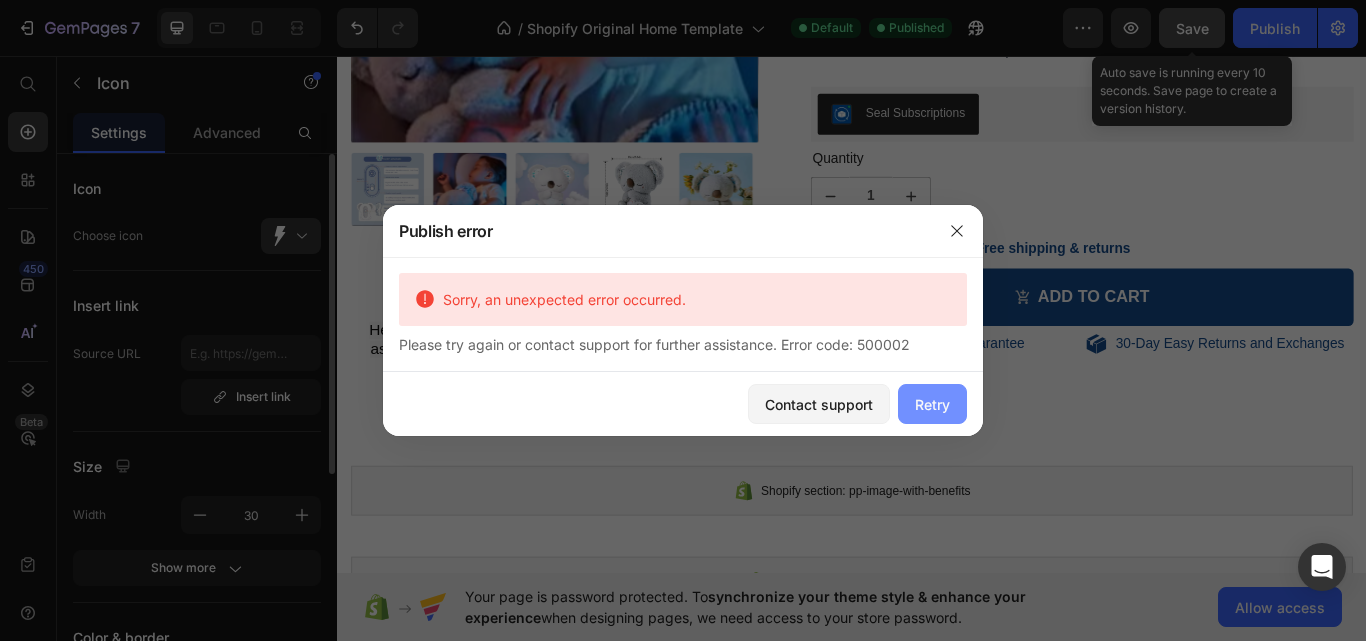 click on "Retry" at bounding box center (932, 404) 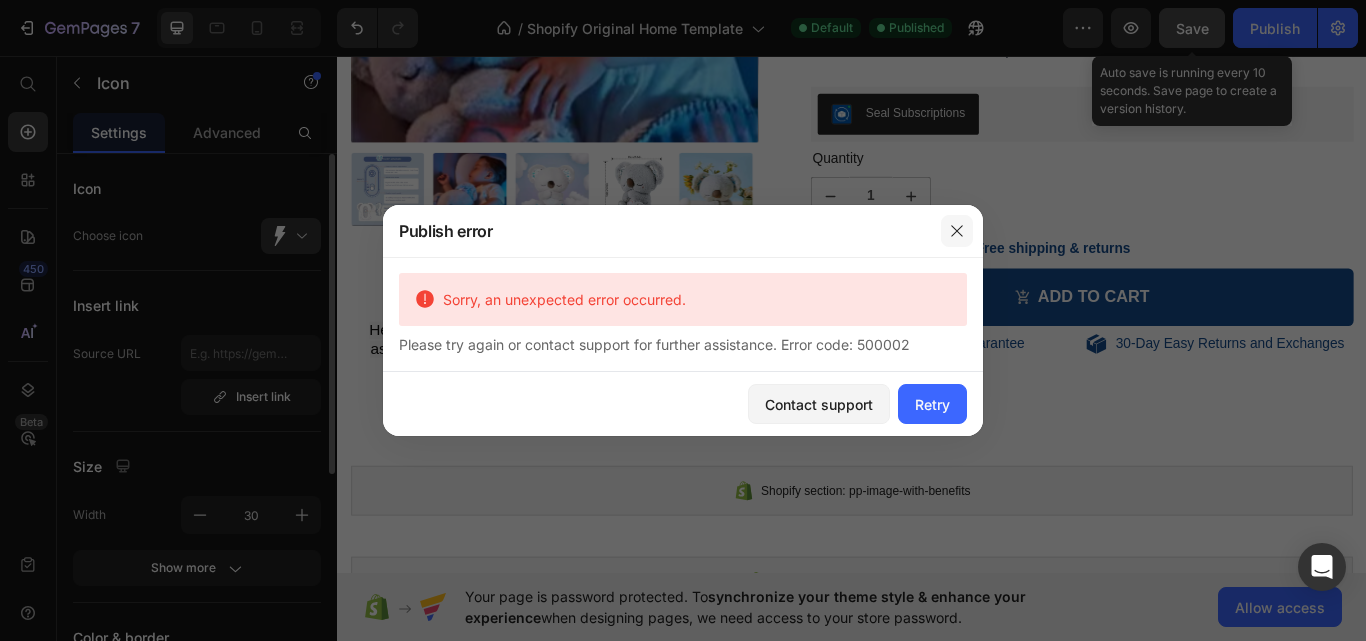 click 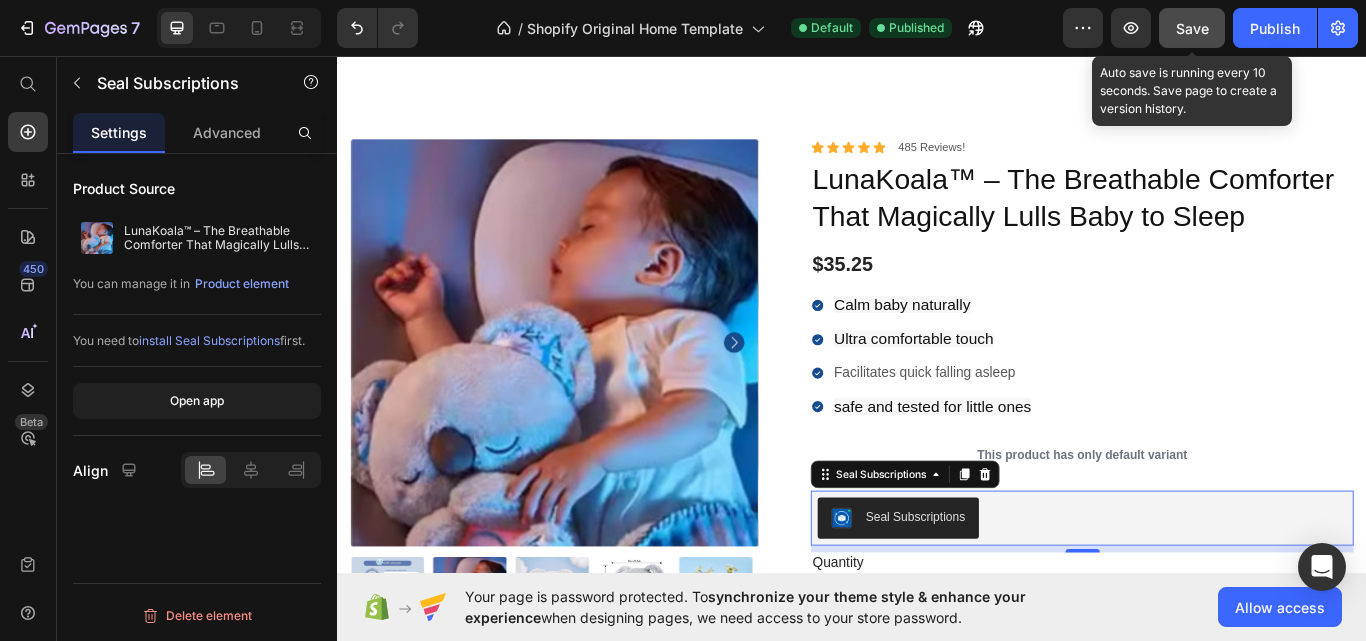 scroll, scrollTop: 815, scrollLeft: 0, axis: vertical 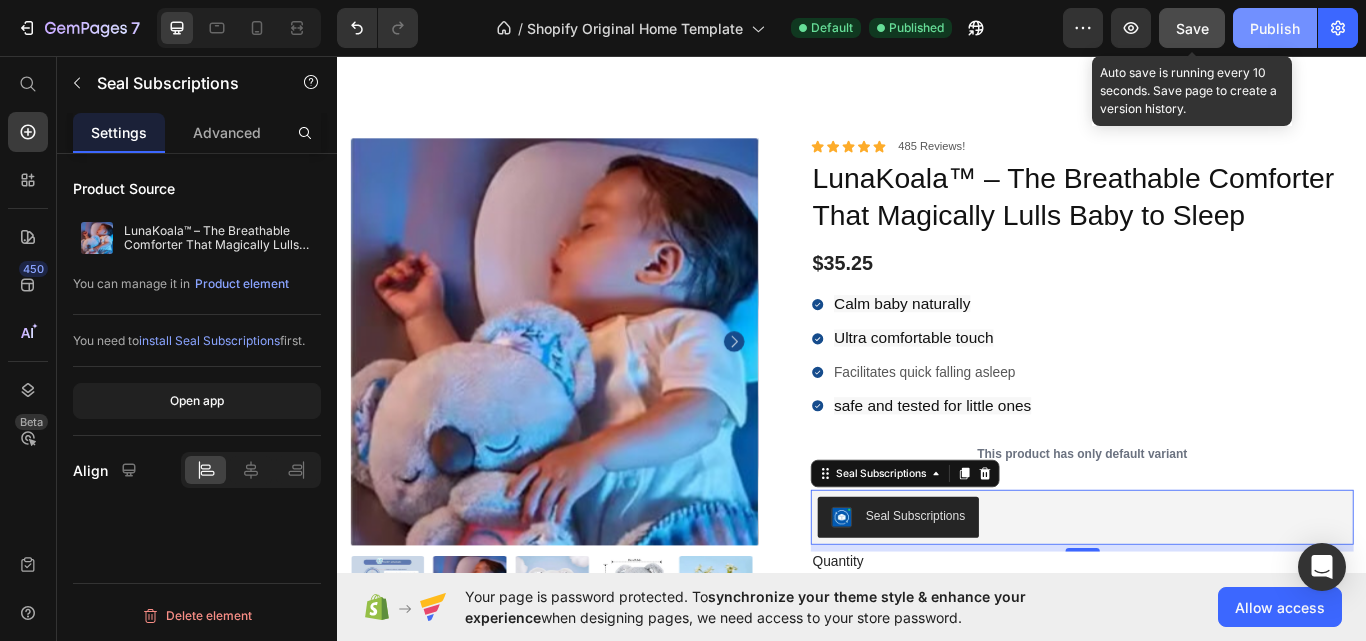 click on "Publish" at bounding box center [1275, 28] 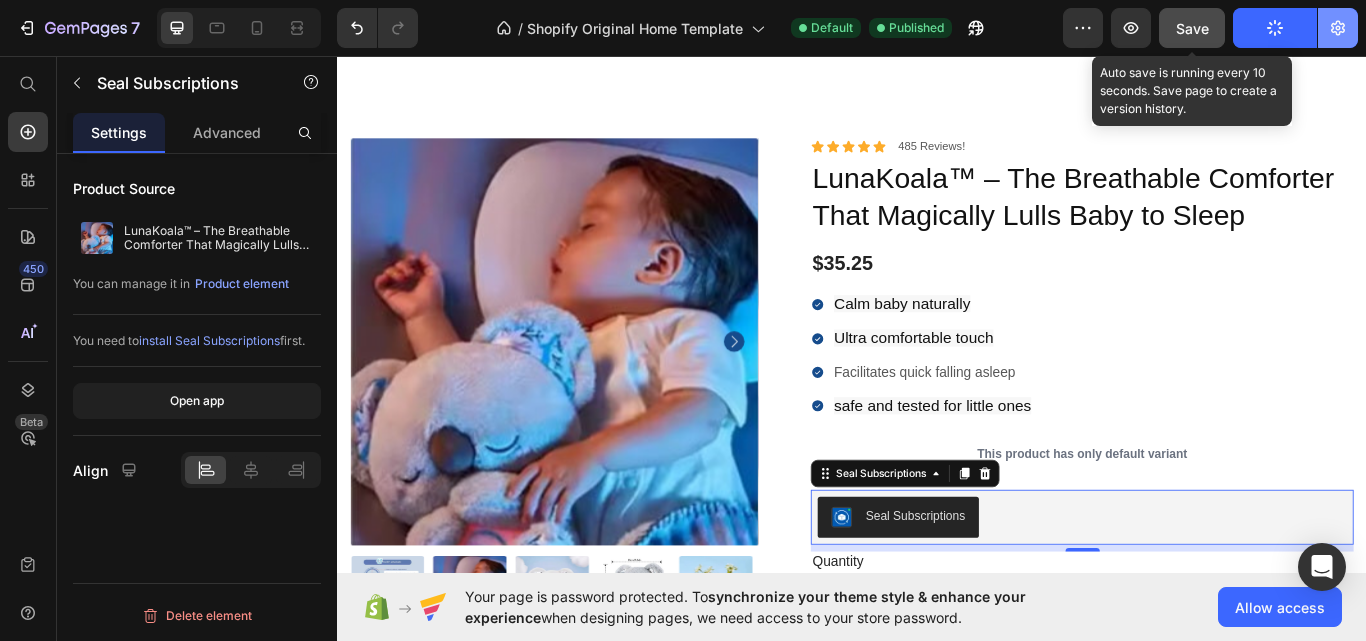 click 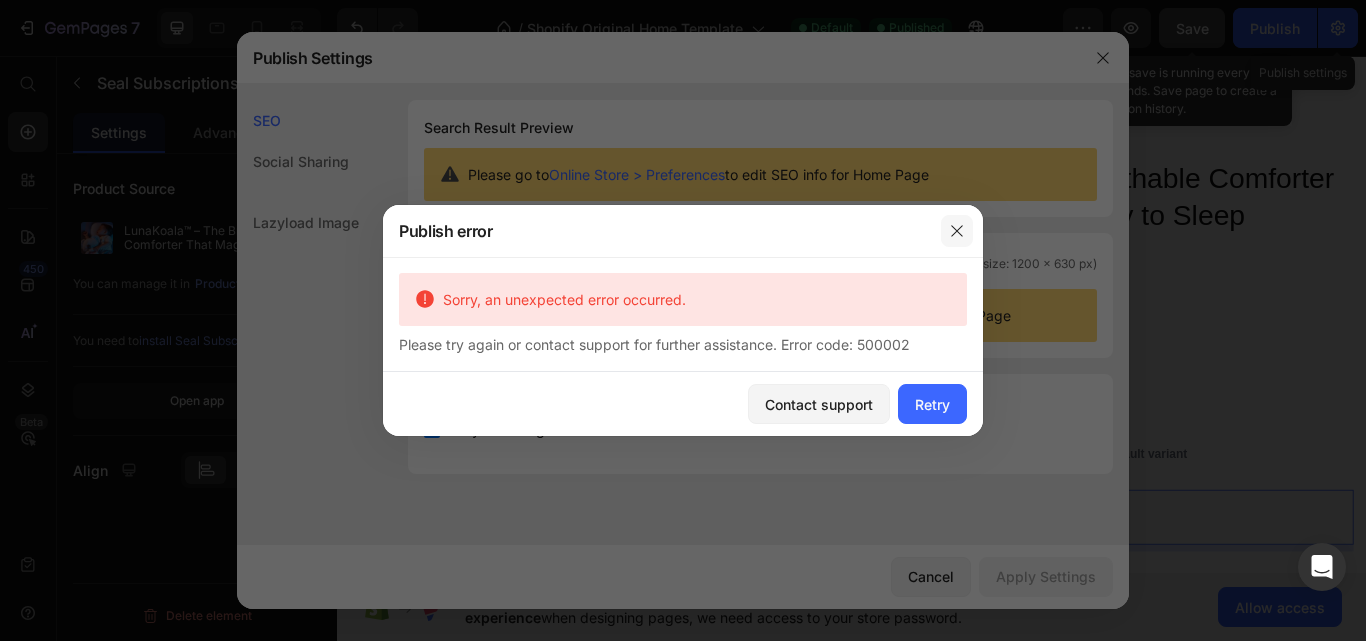 click at bounding box center [957, 231] 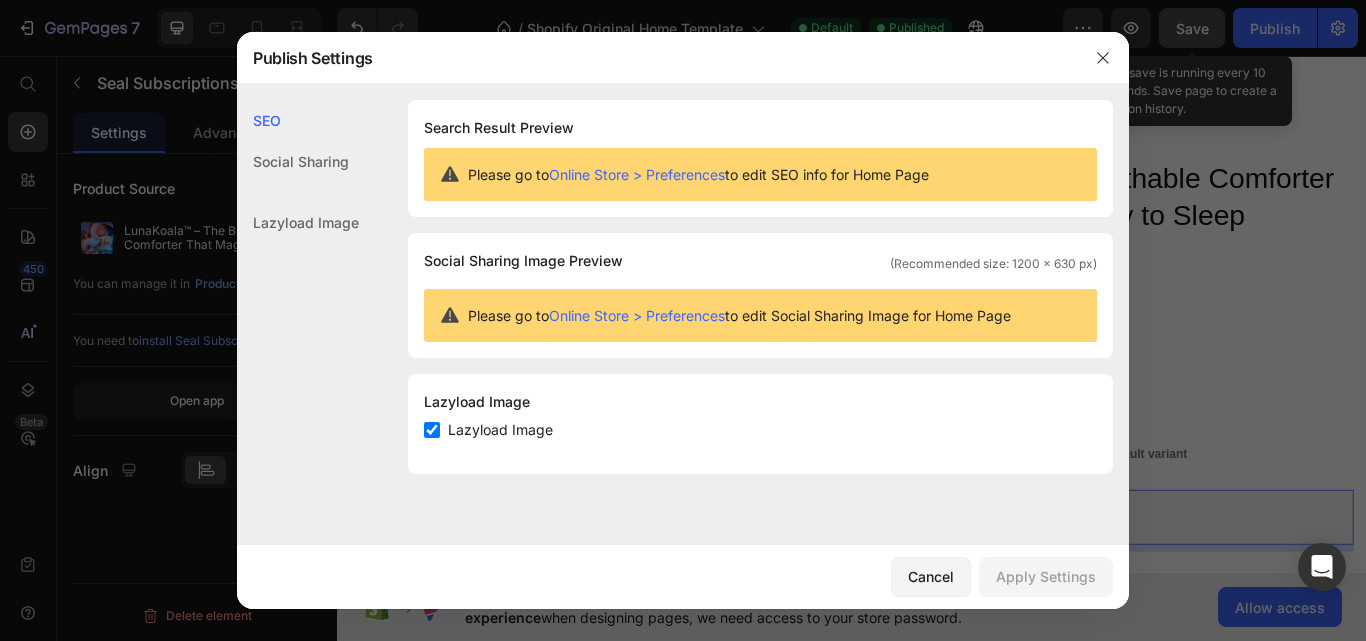 click on "Social Sharing" 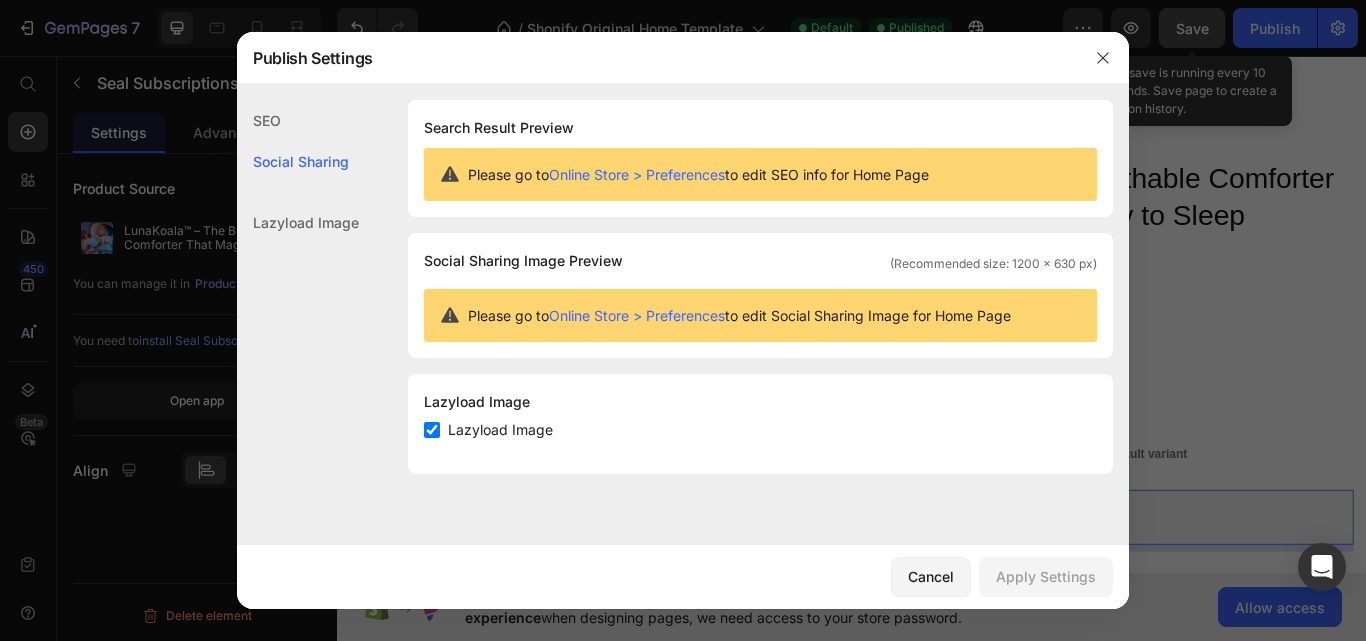 click on "Lazyload Image" 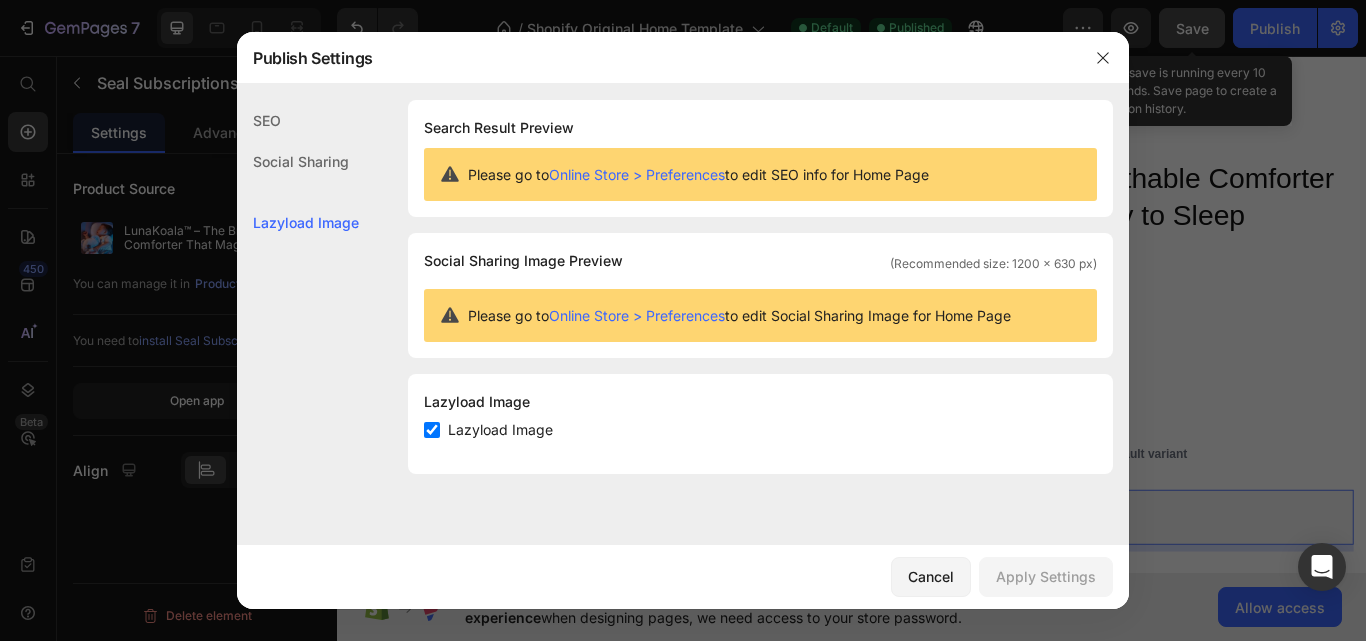 click on "Cancel Apply Settings" at bounding box center [683, 577] 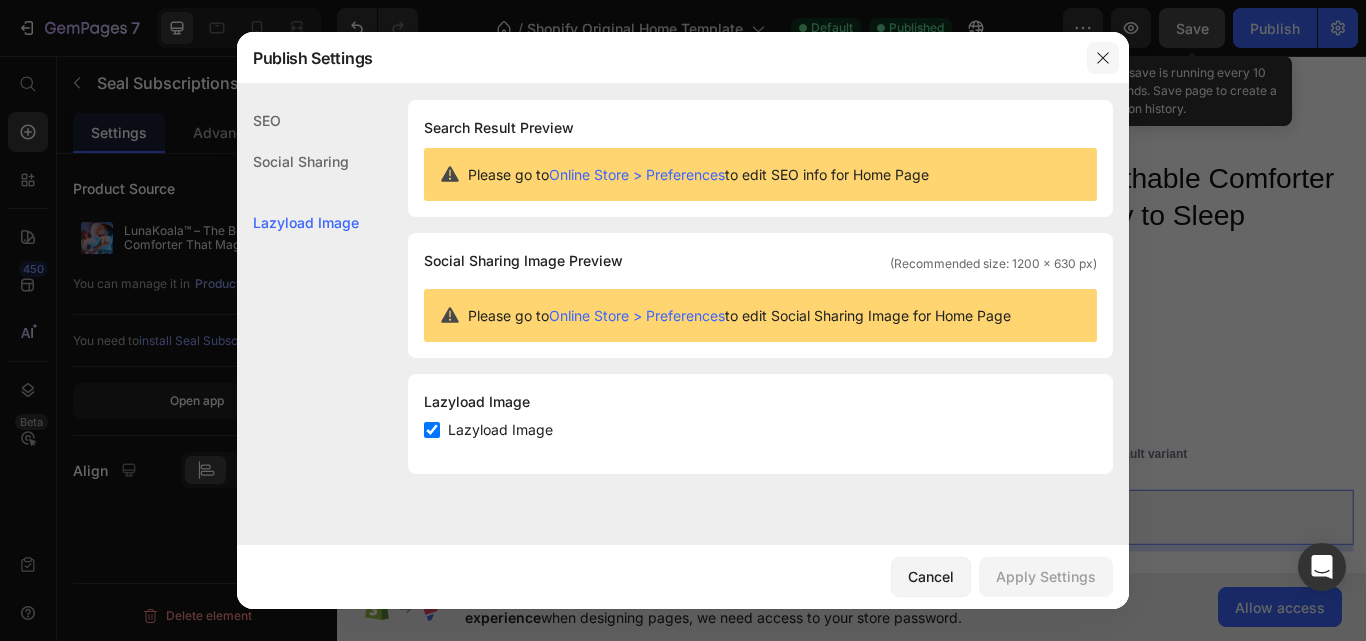 click at bounding box center (1103, 58) 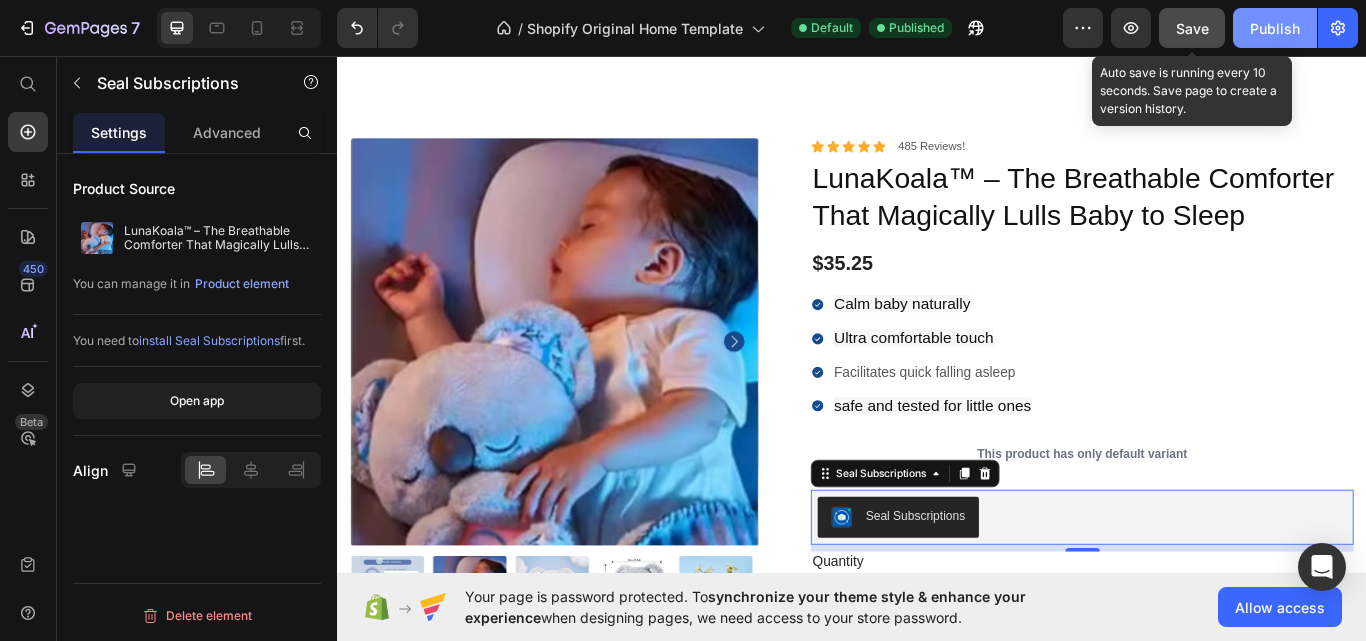 click on "Publish" at bounding box center (1275, 28) 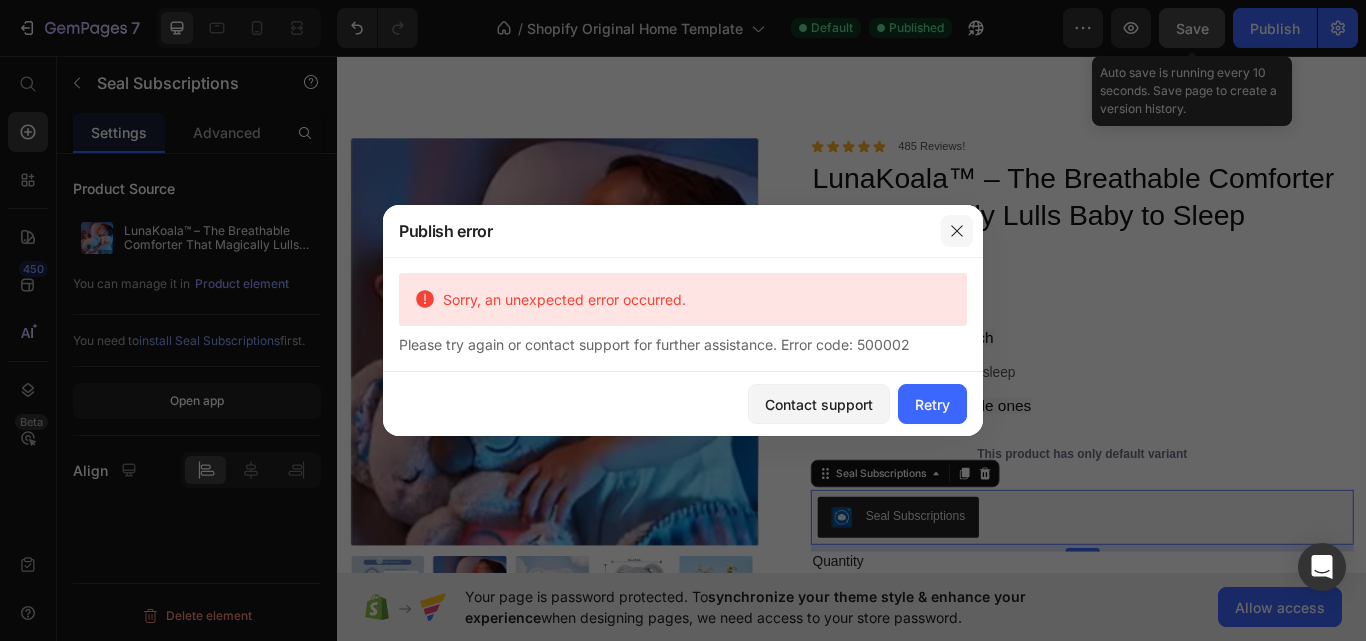click 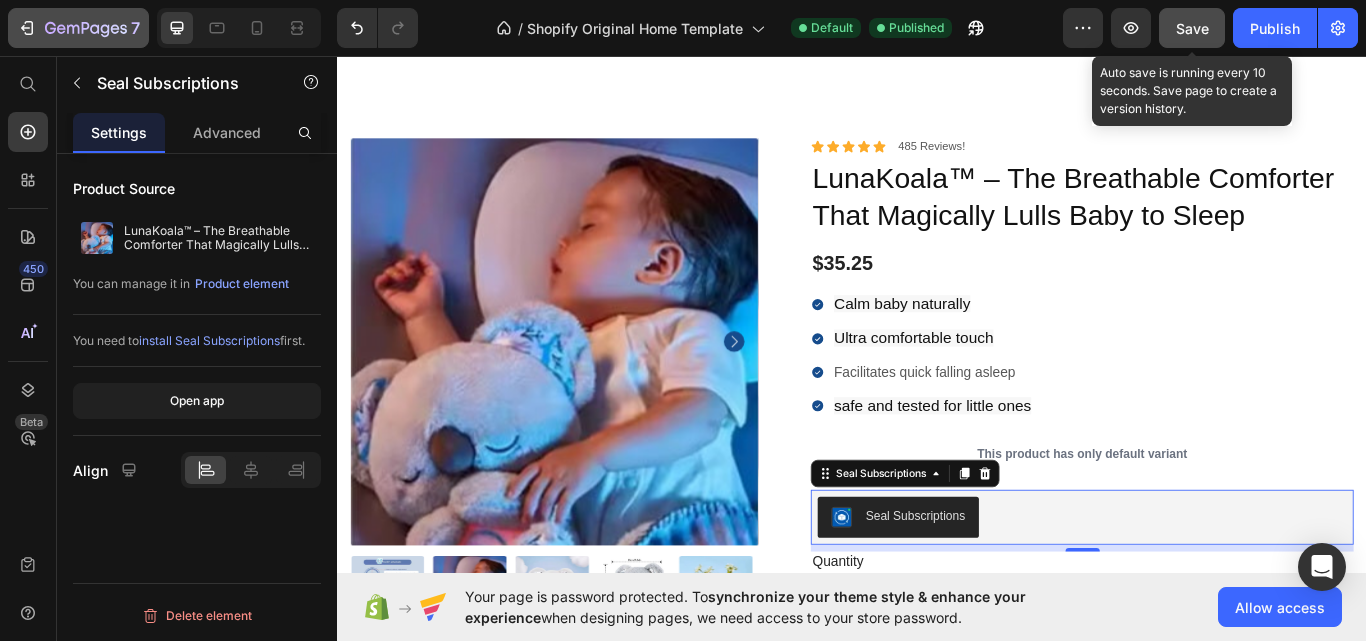 click 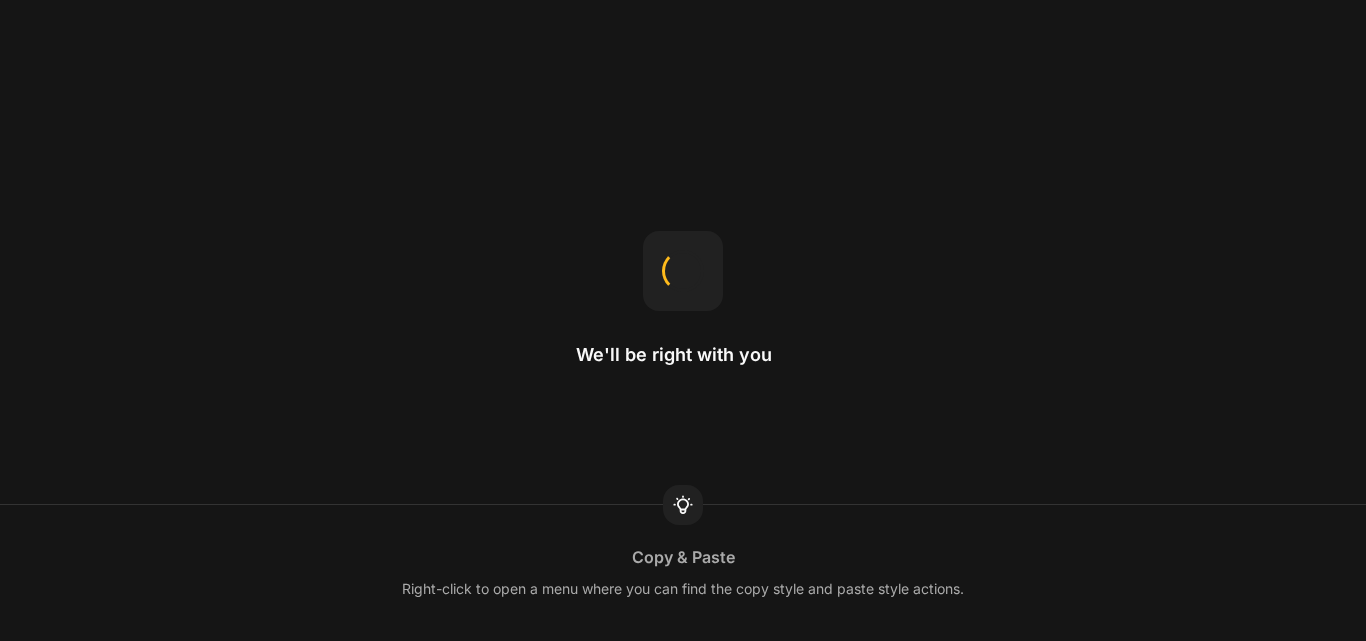 scroll, scrollTop: 0, scrollLeft: 0, axis: both 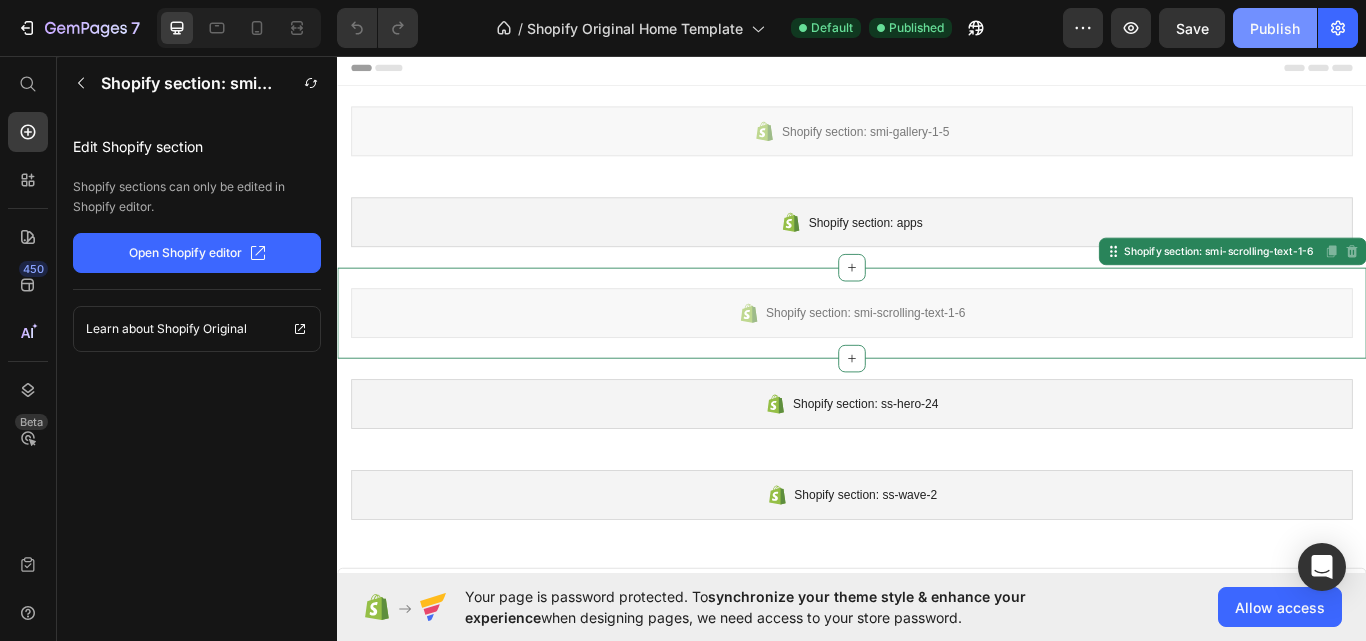 click on "Publish" at bounding box center [1275, 28] 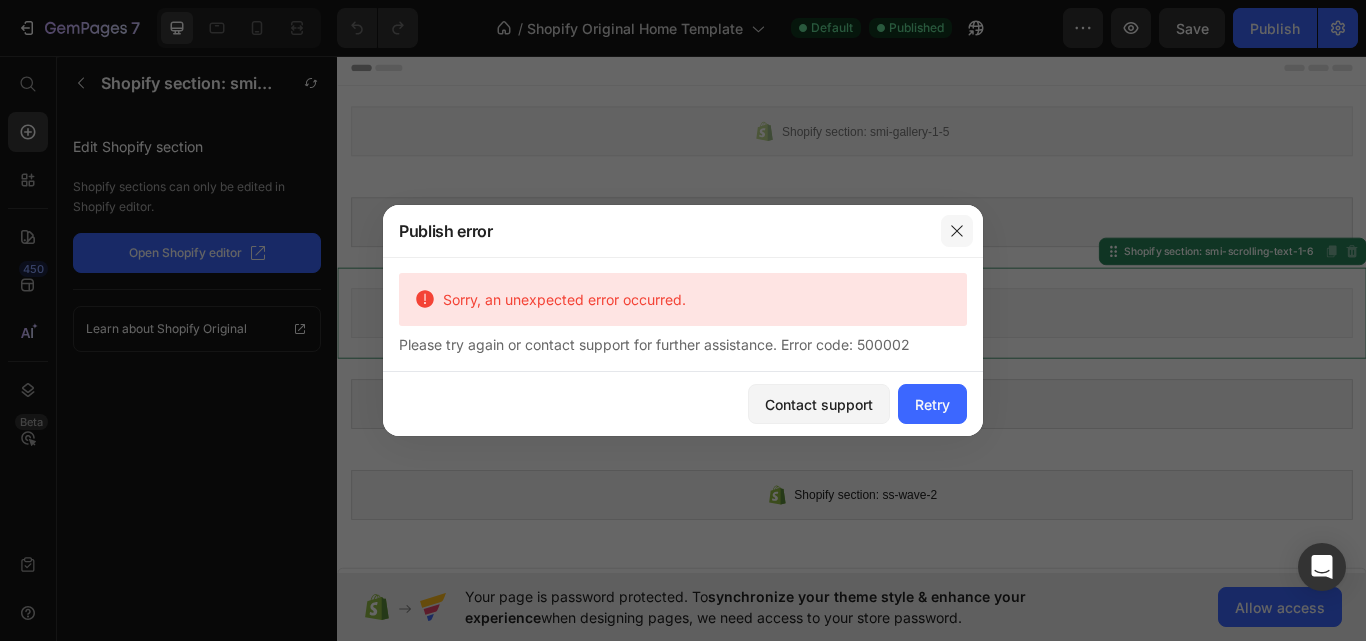 click at bounding box center [957, 231] 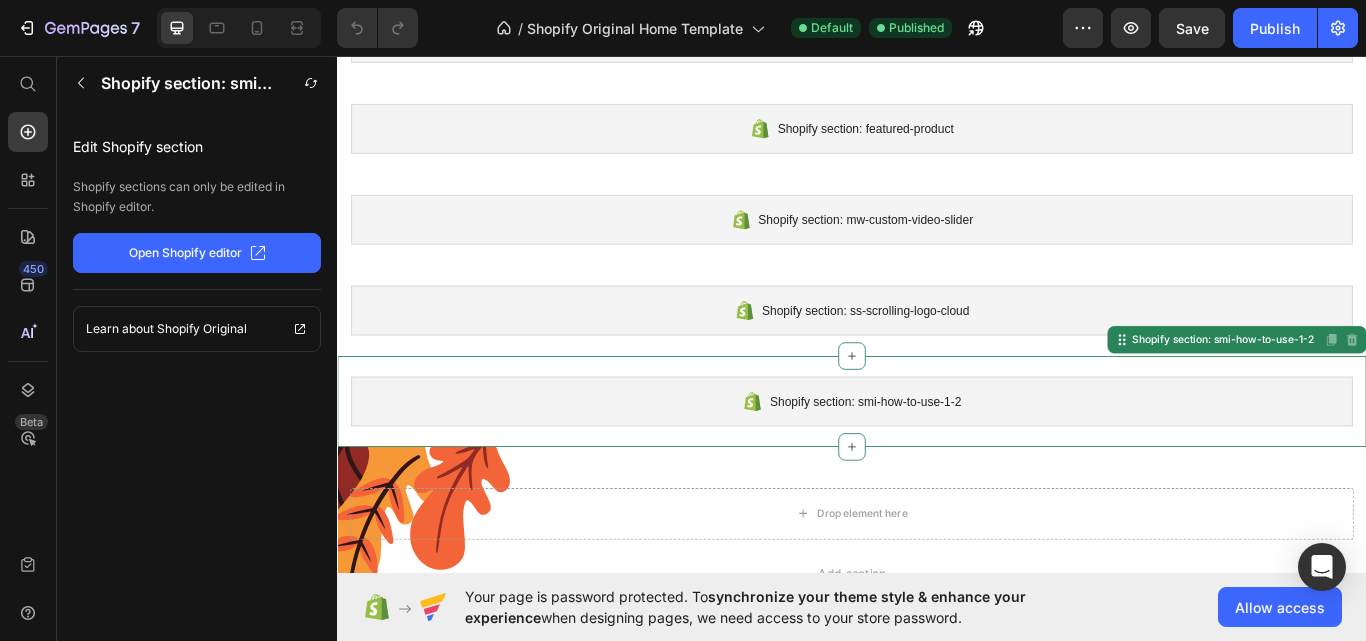 scroll, scrollTop: 2622, scrollLeft: 0, axis: vertical 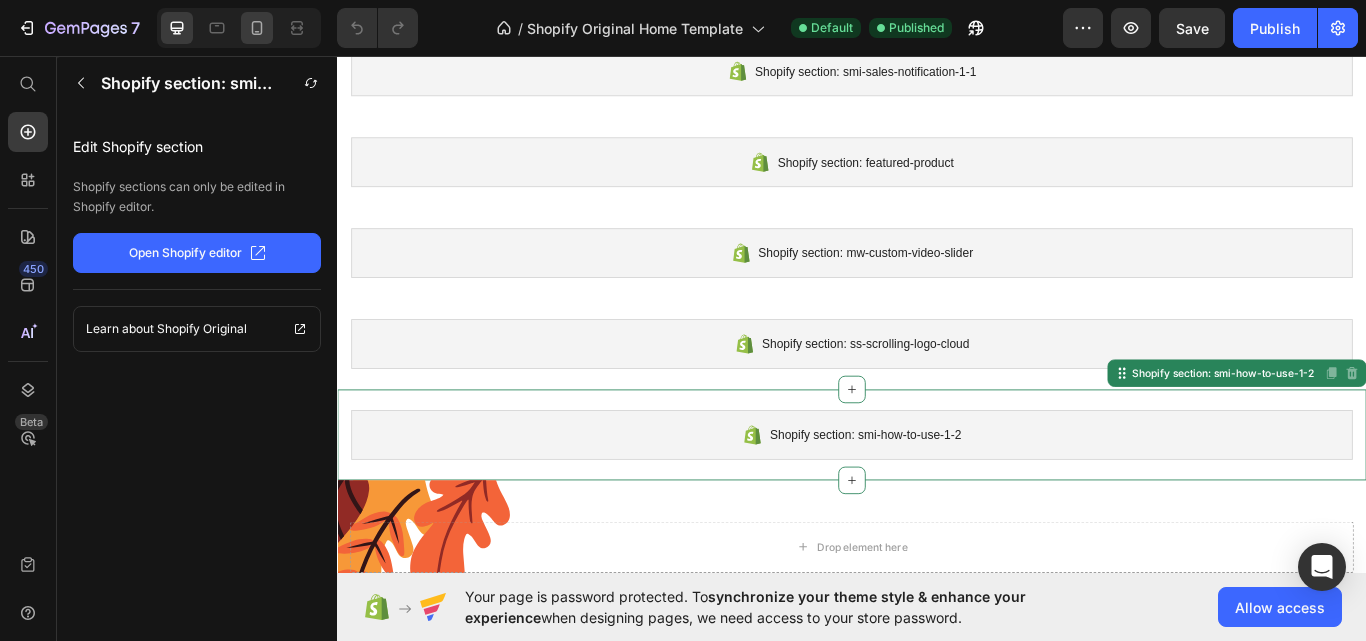 click 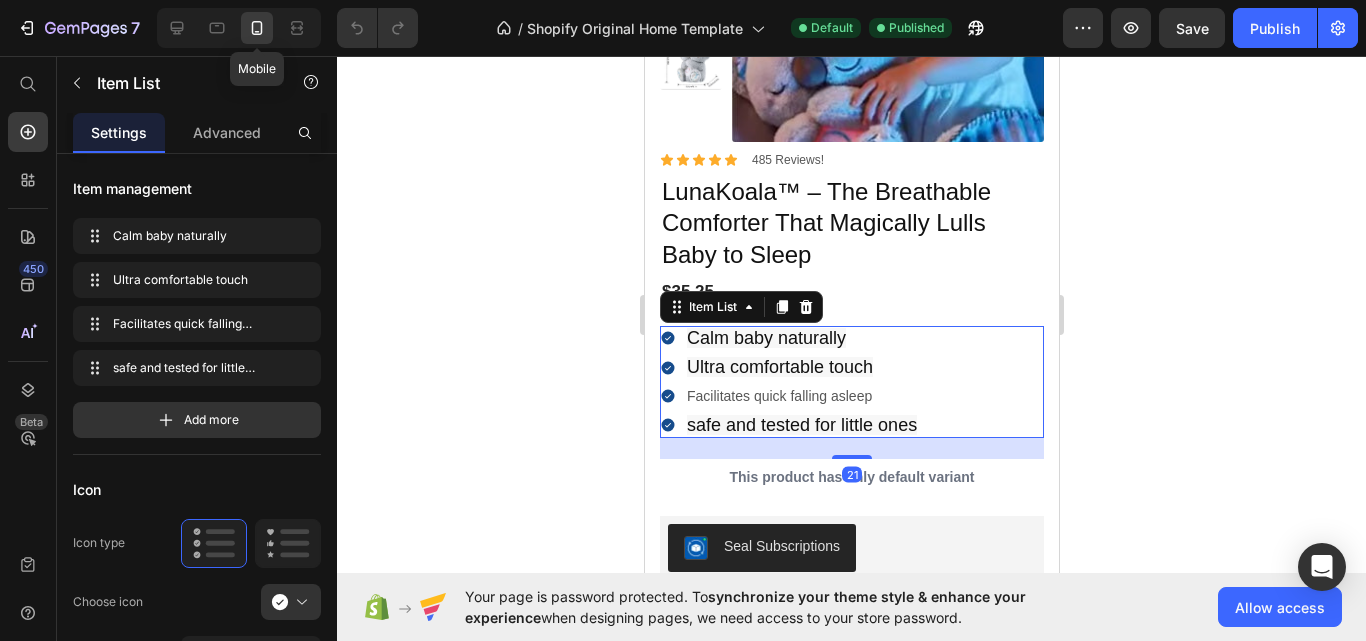 scroll, scrollTop: 1134, scrollLeft: 0, axis: vertical 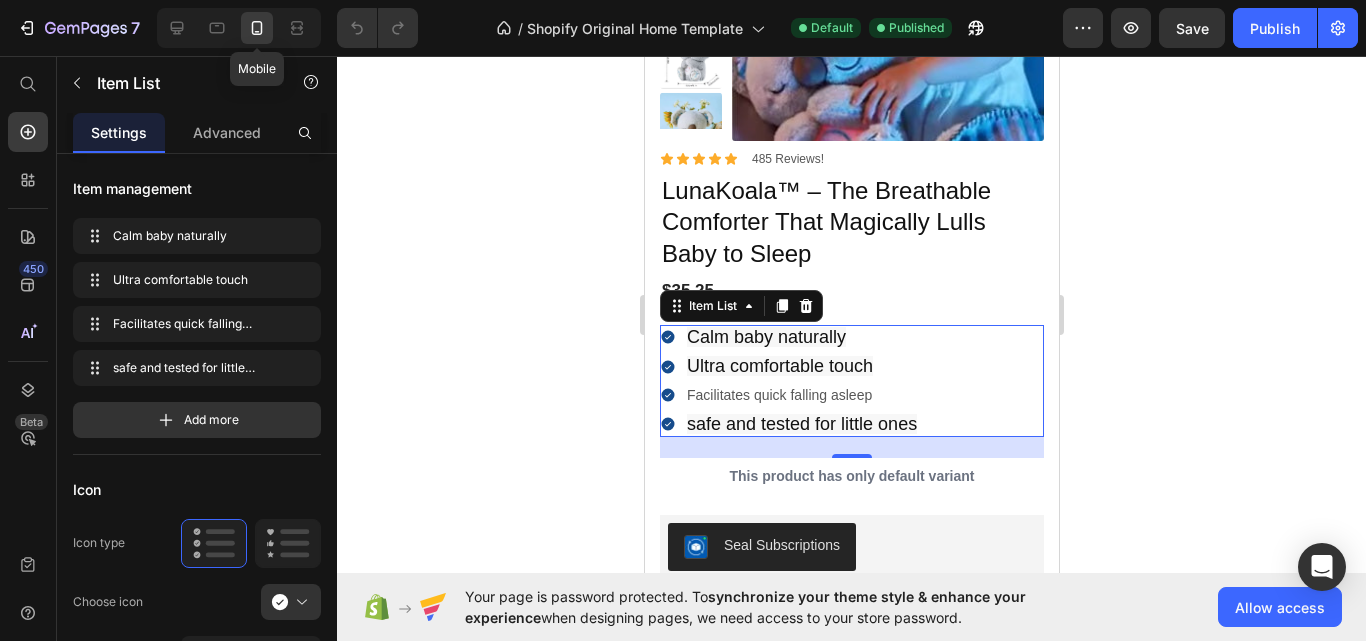 click on "Facilitates quick falling asleep" at bounding box center [801, 395] 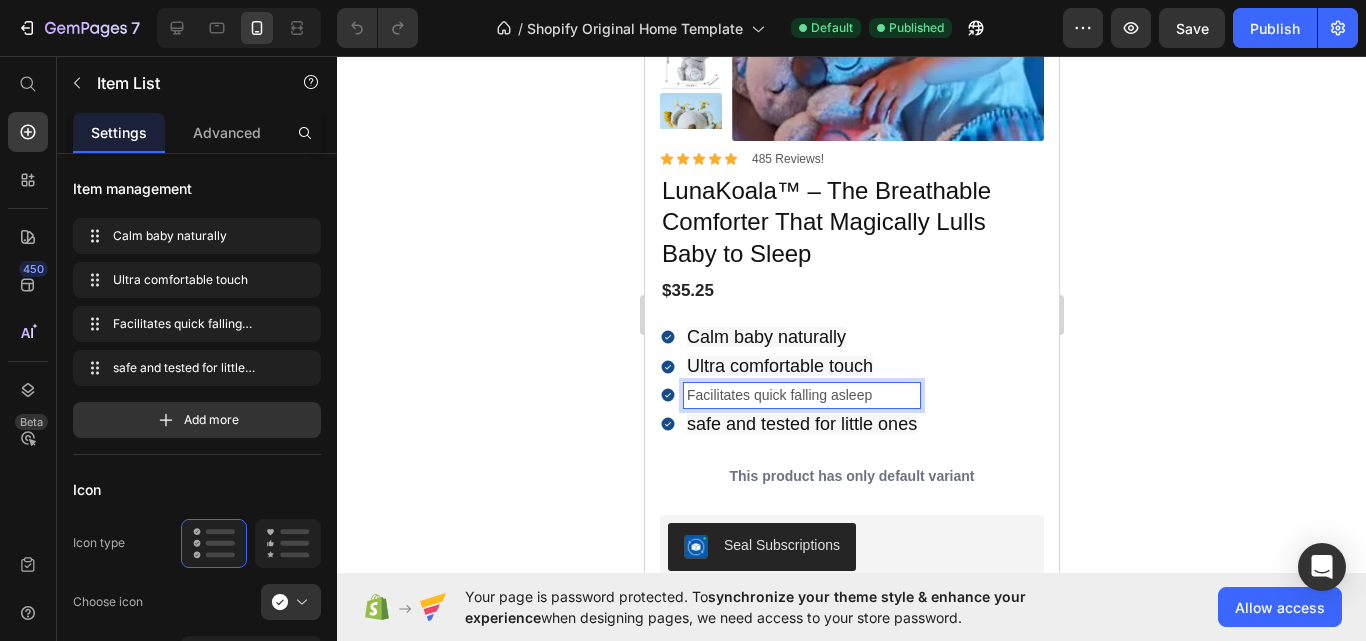click on "Facilitates quick falling asleep" at bounding box center [801, 395] 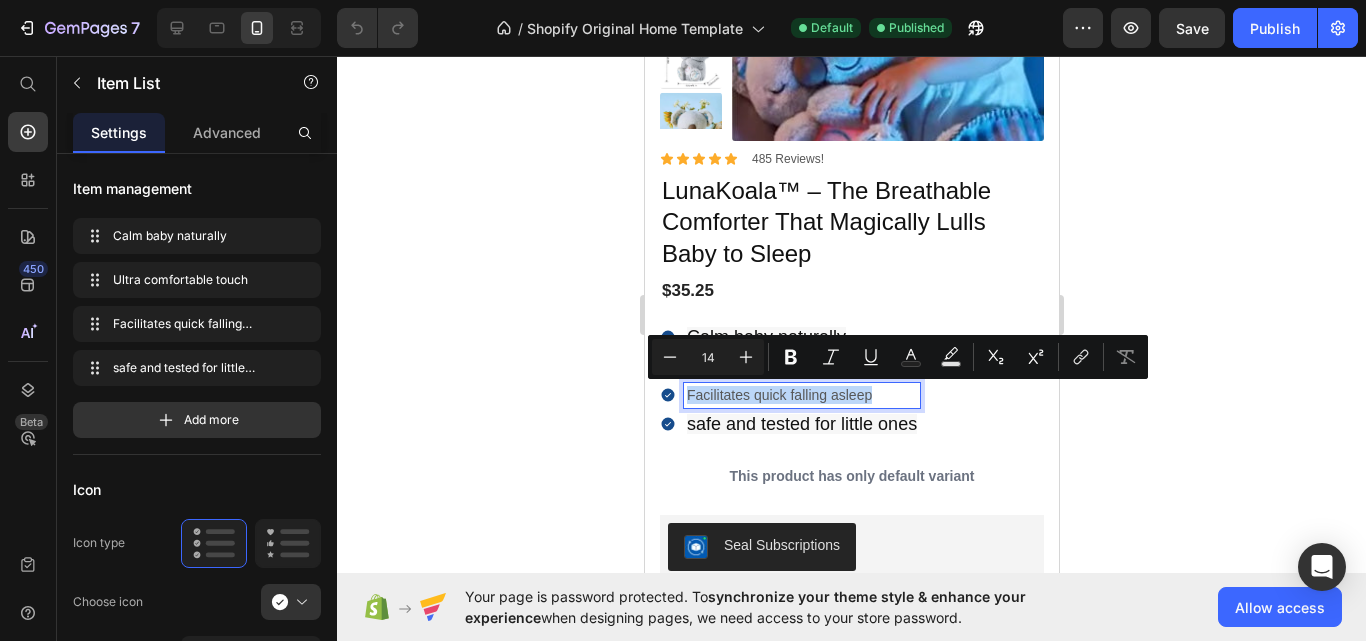 copy on "Facilitates quick falling asleep" 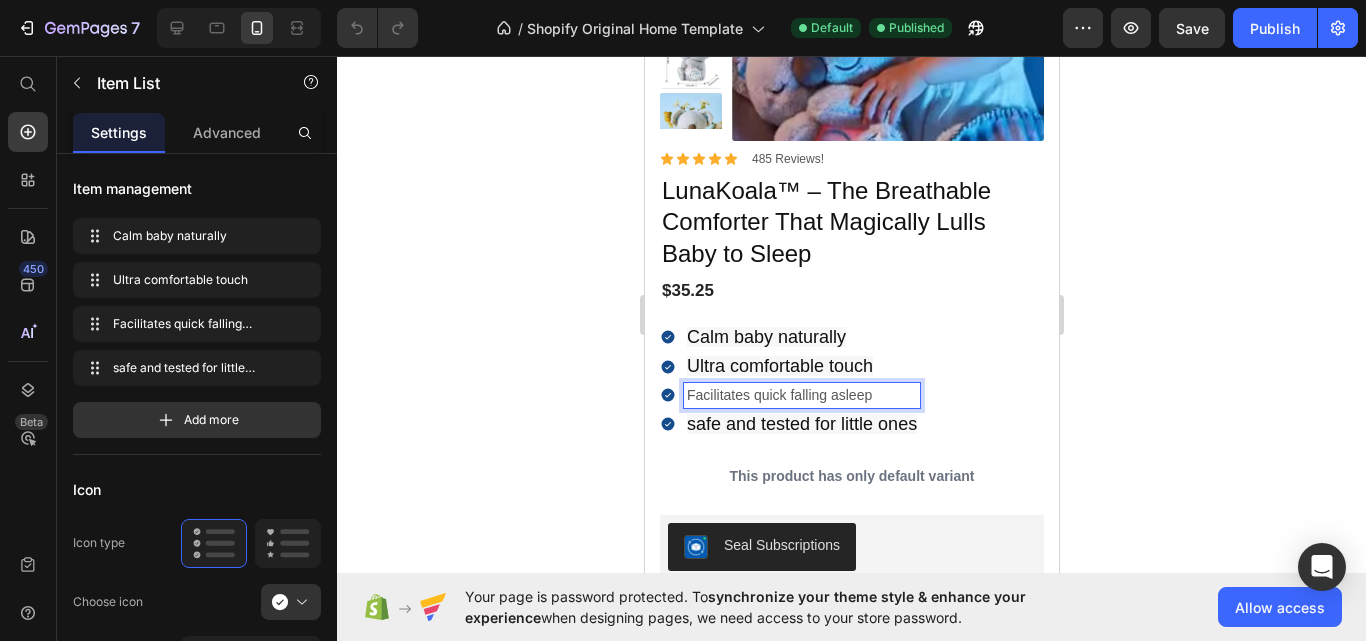 click on "Facilitates quick falling asleep" at bounding box center [801, 395] 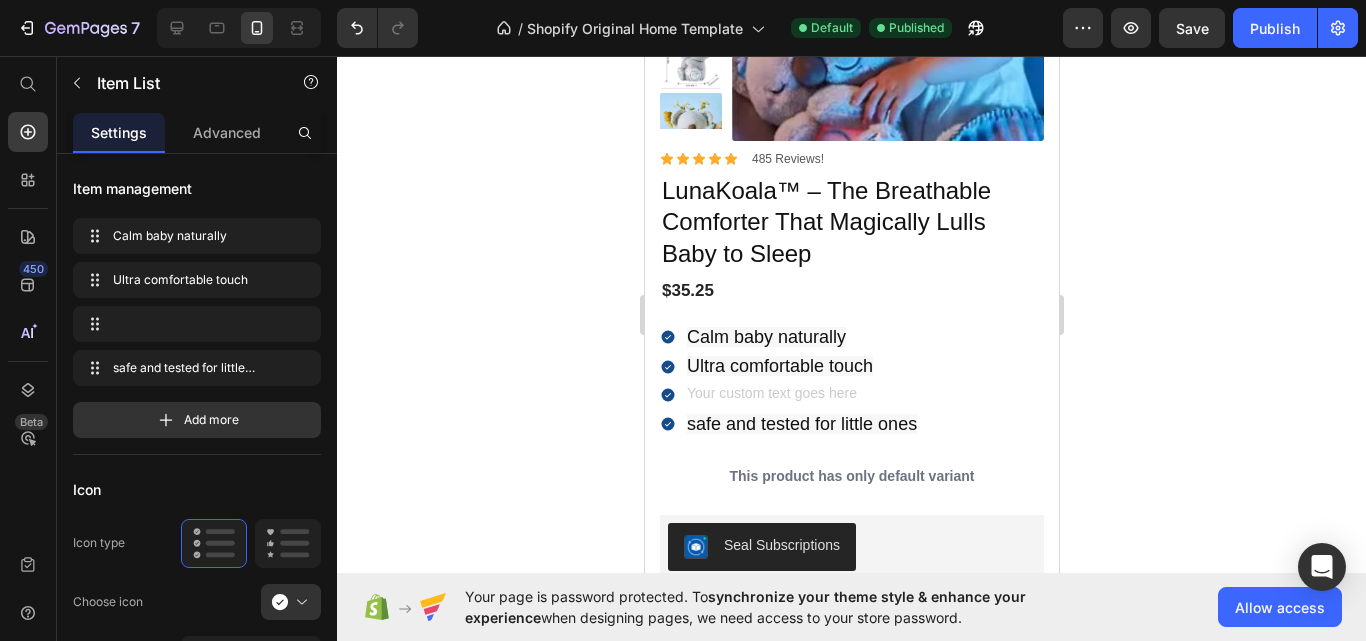 scroll, scrollTop: 1129, scrollLeft: 0, axis: vertical 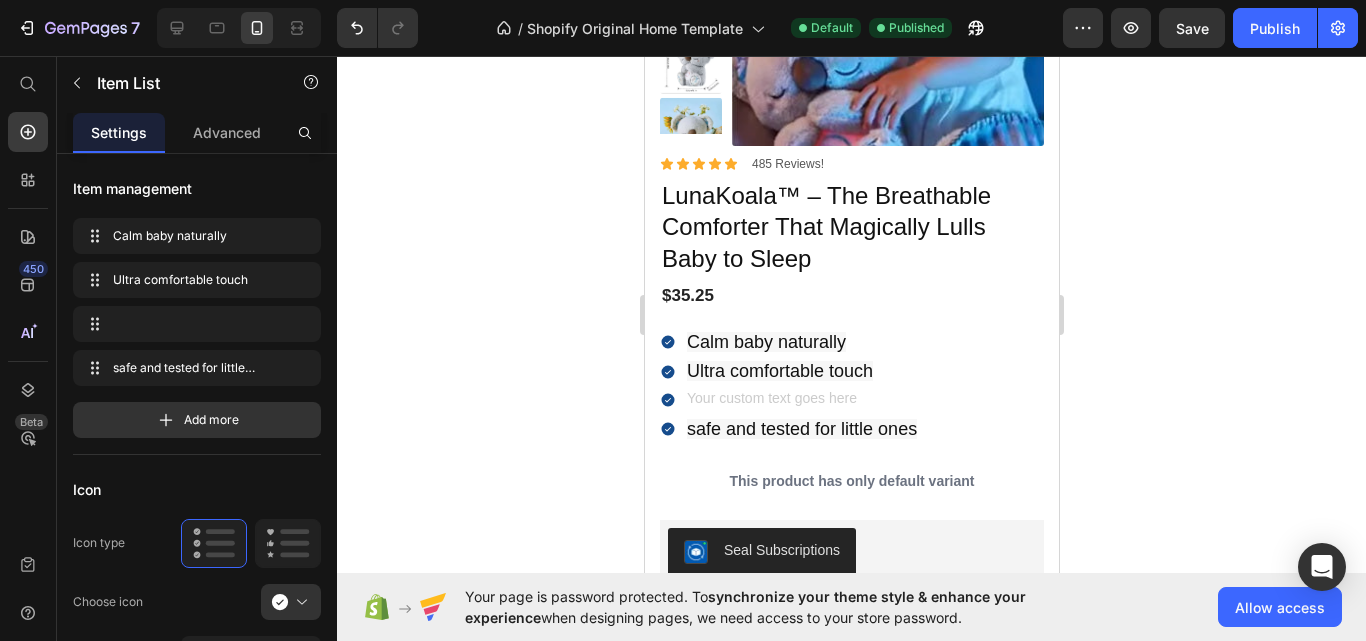click at bounding box center (801, 400) 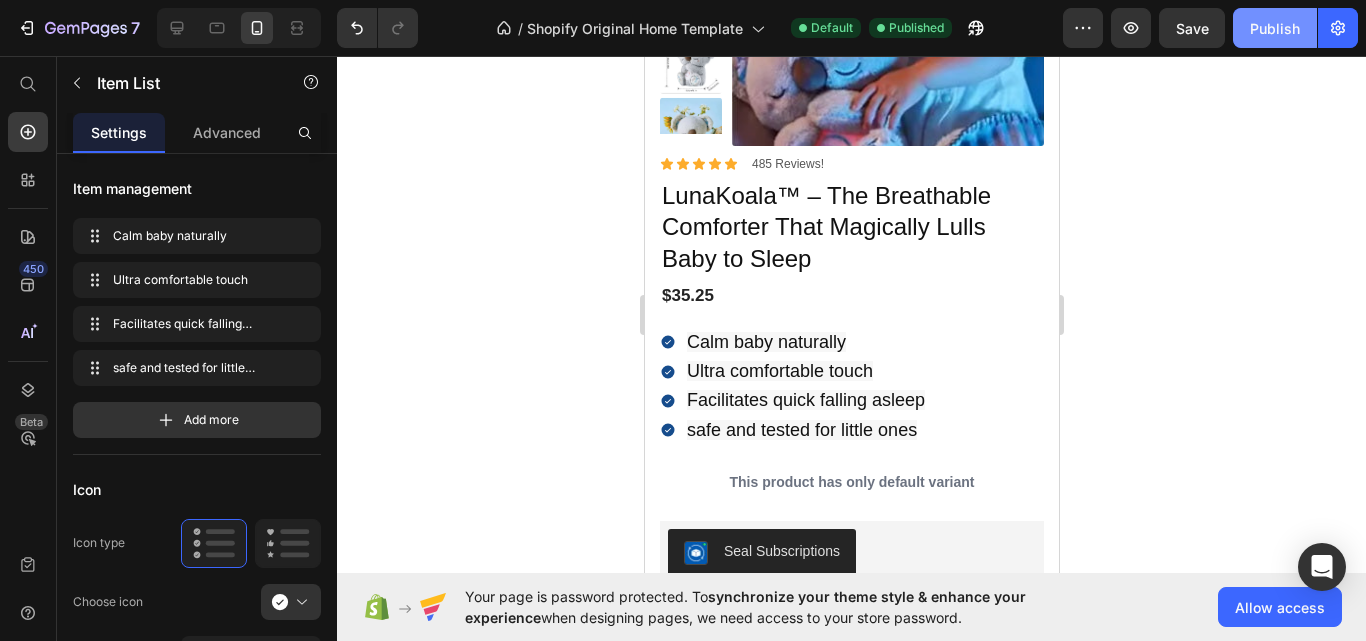 click on "Publish" at bounding box center (1275, 28) 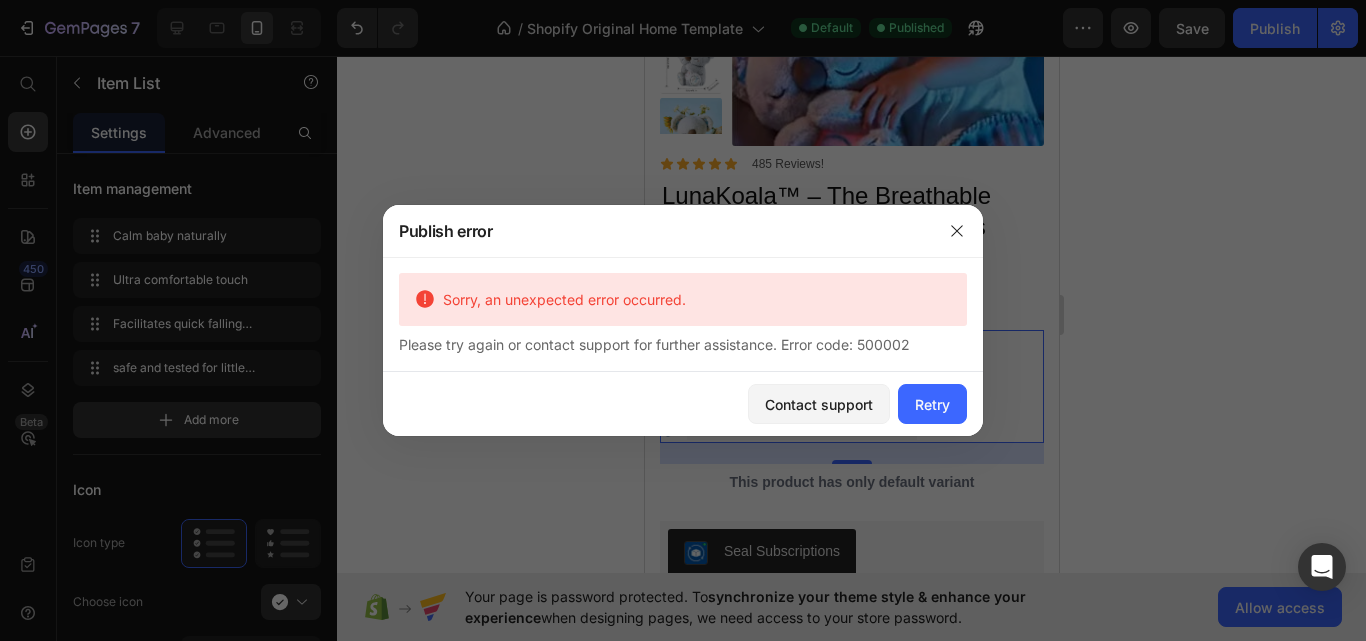 click on "Publish error" at bounding box center [657, 231] 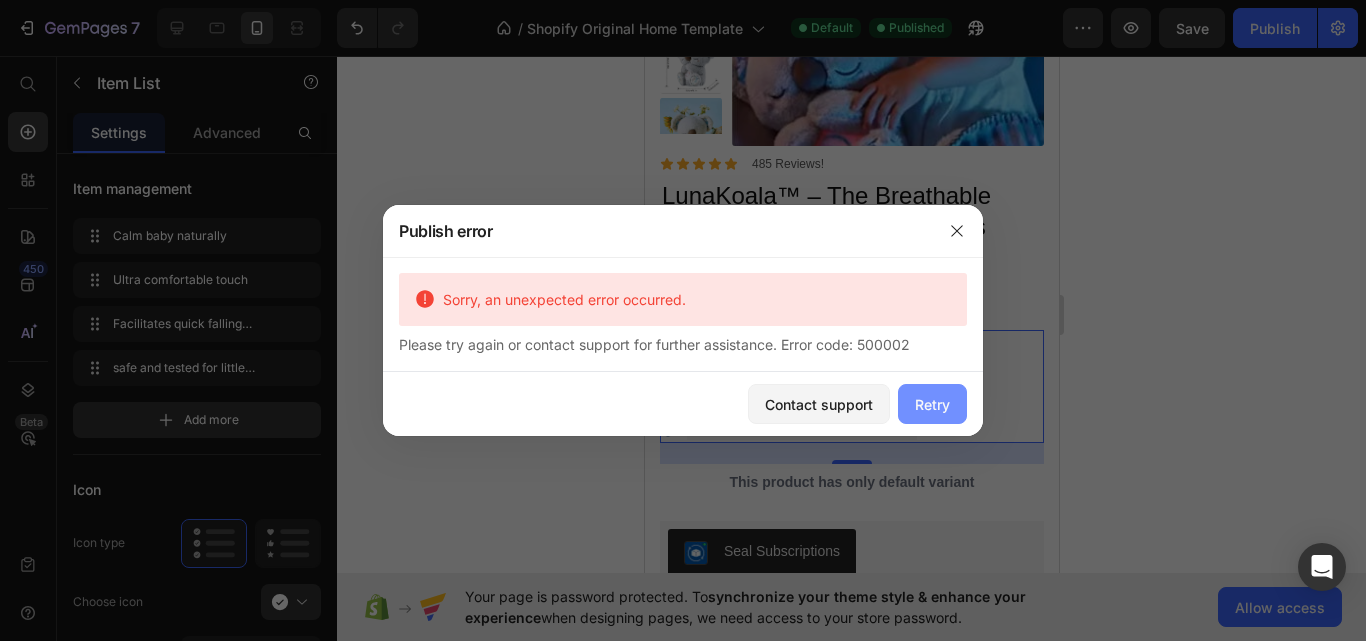 click on "Retry" at bounding box center [932, 404] 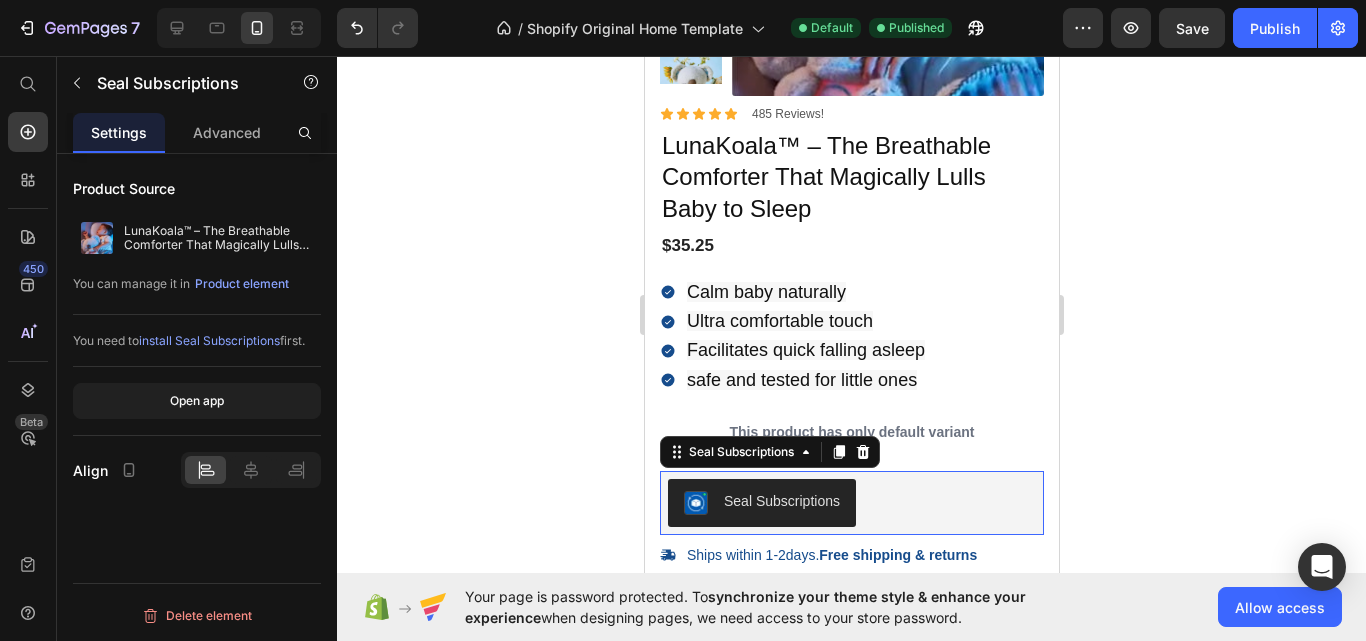 scroll, scrollTop: 1238, scrollLeft: 0, axis: vertical 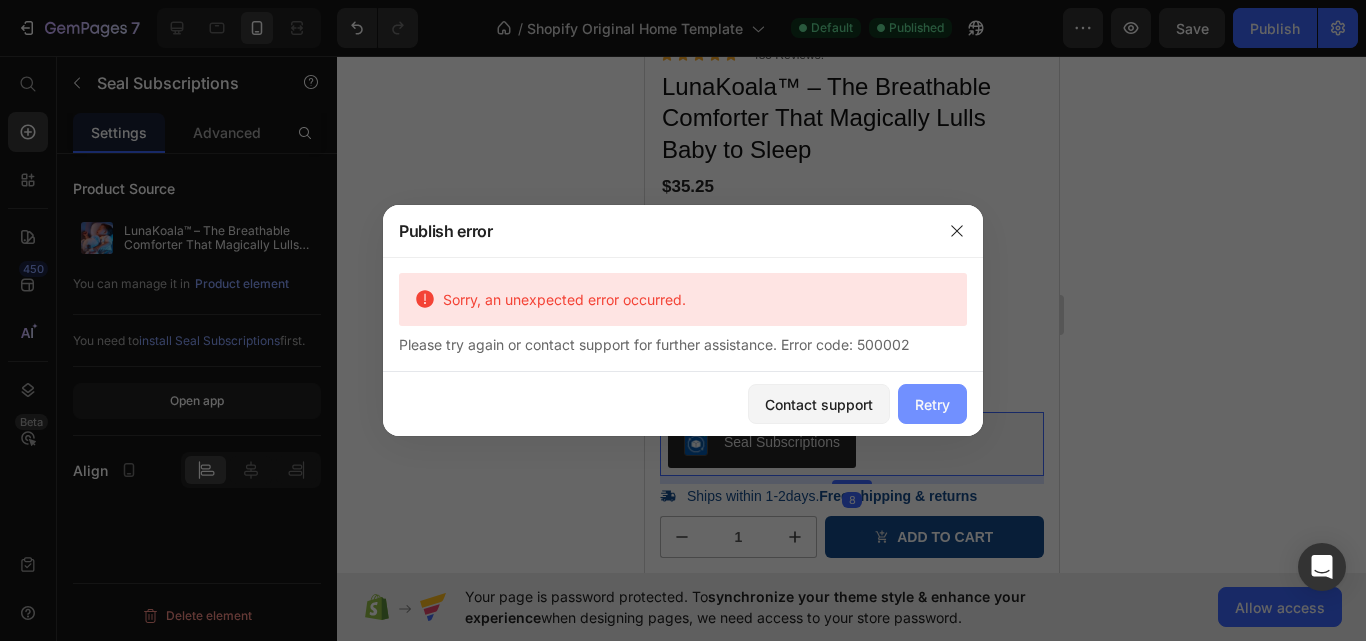 click on "Retry" at bounding box center (932, 404) 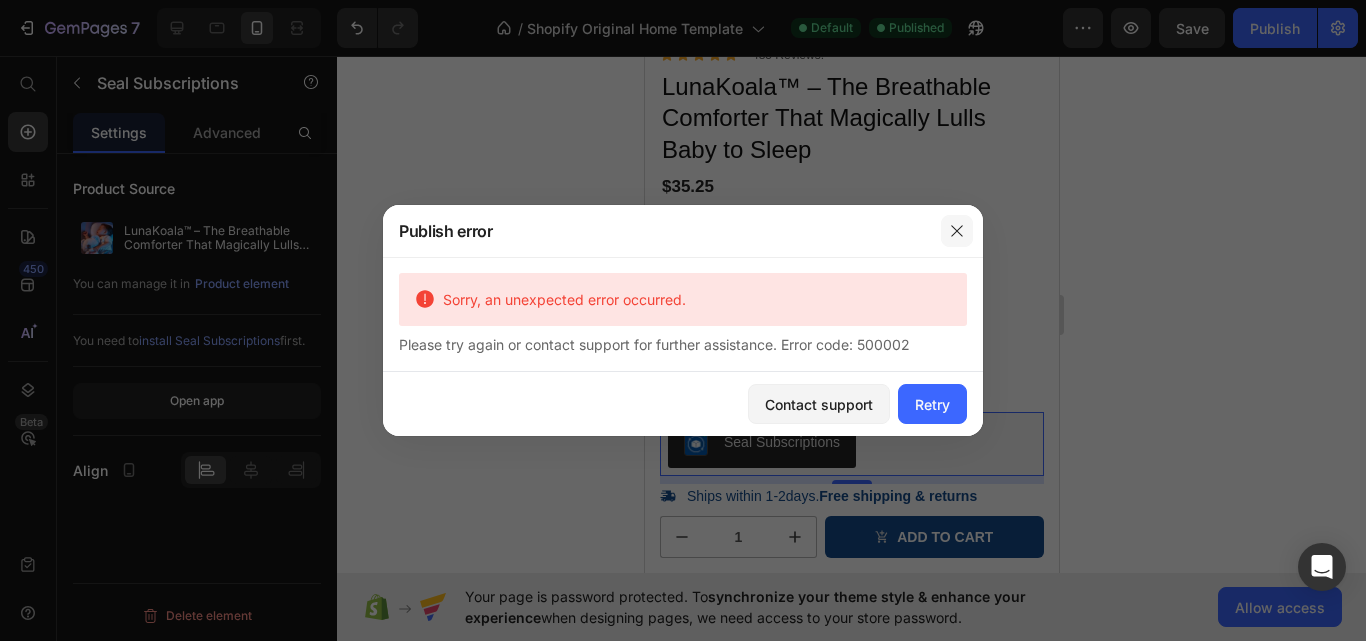 click 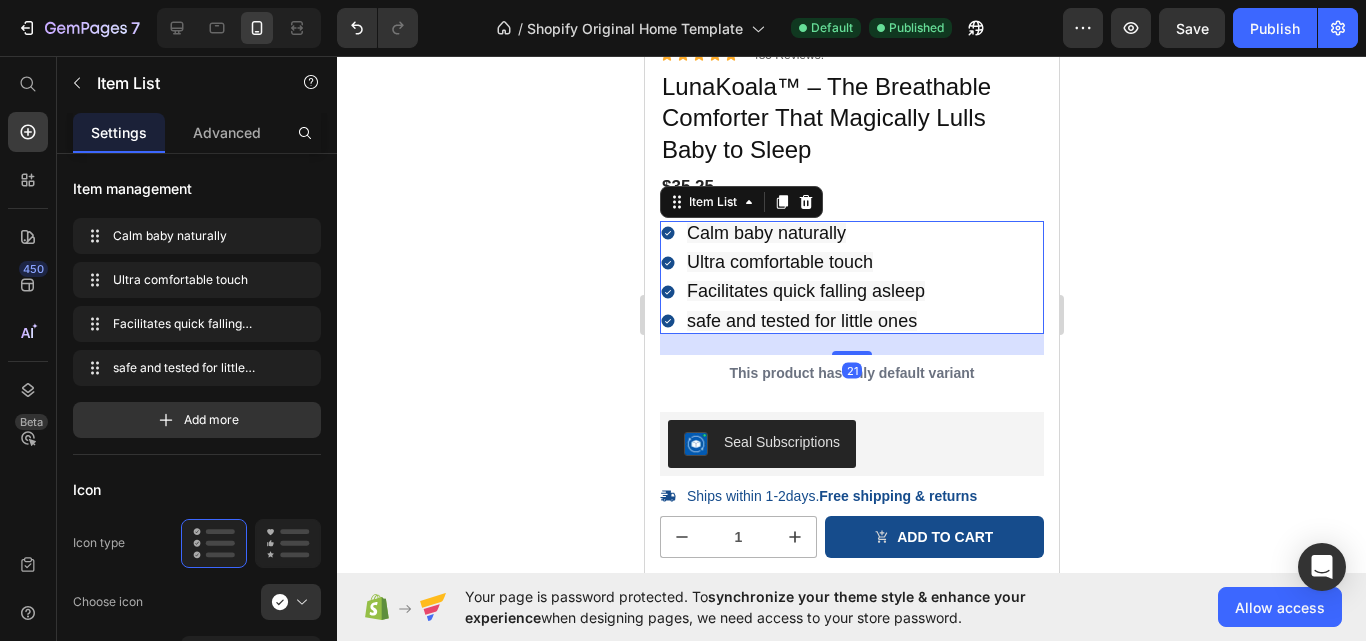 scroll, scrollTop: 0, scrollLeft: 0, axis: both 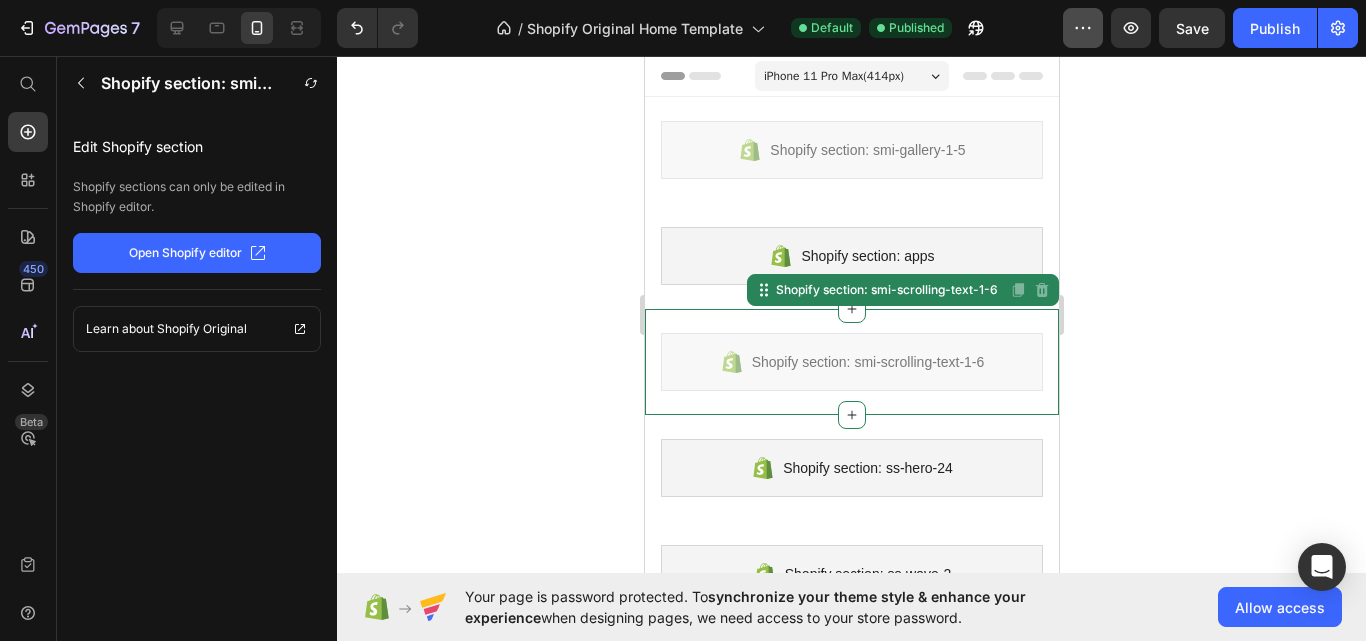 click 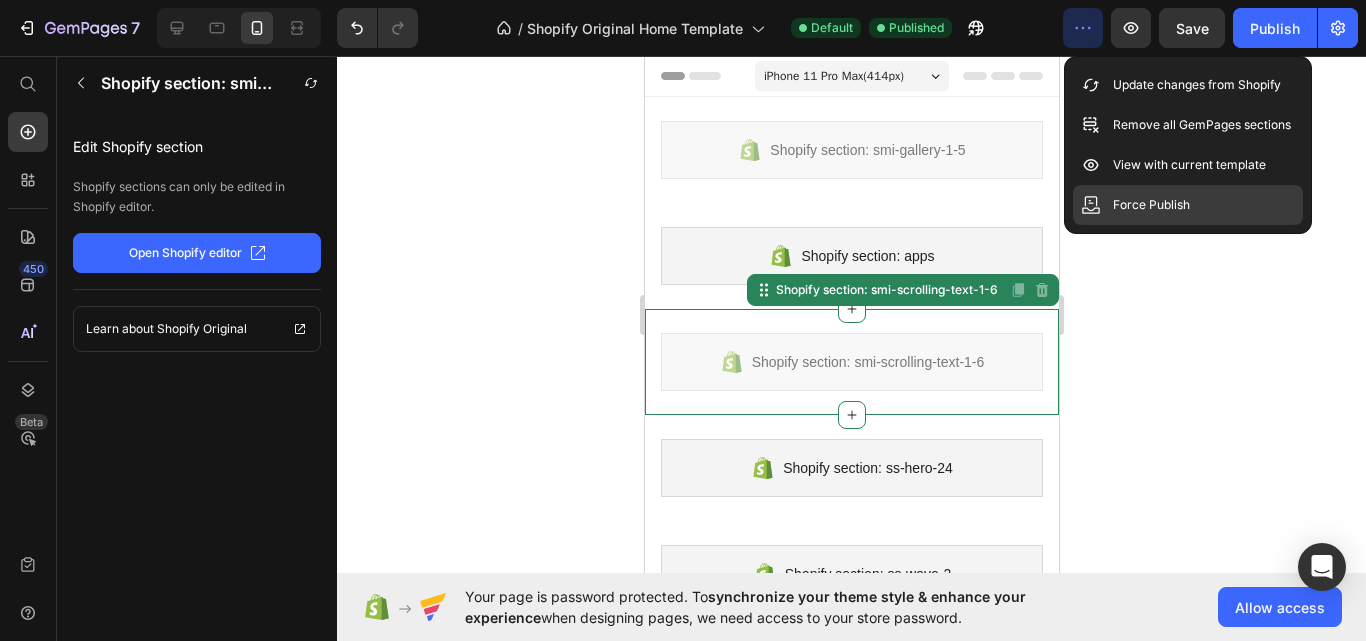 click on "Force Publish" at bounding box center (1151, 205) 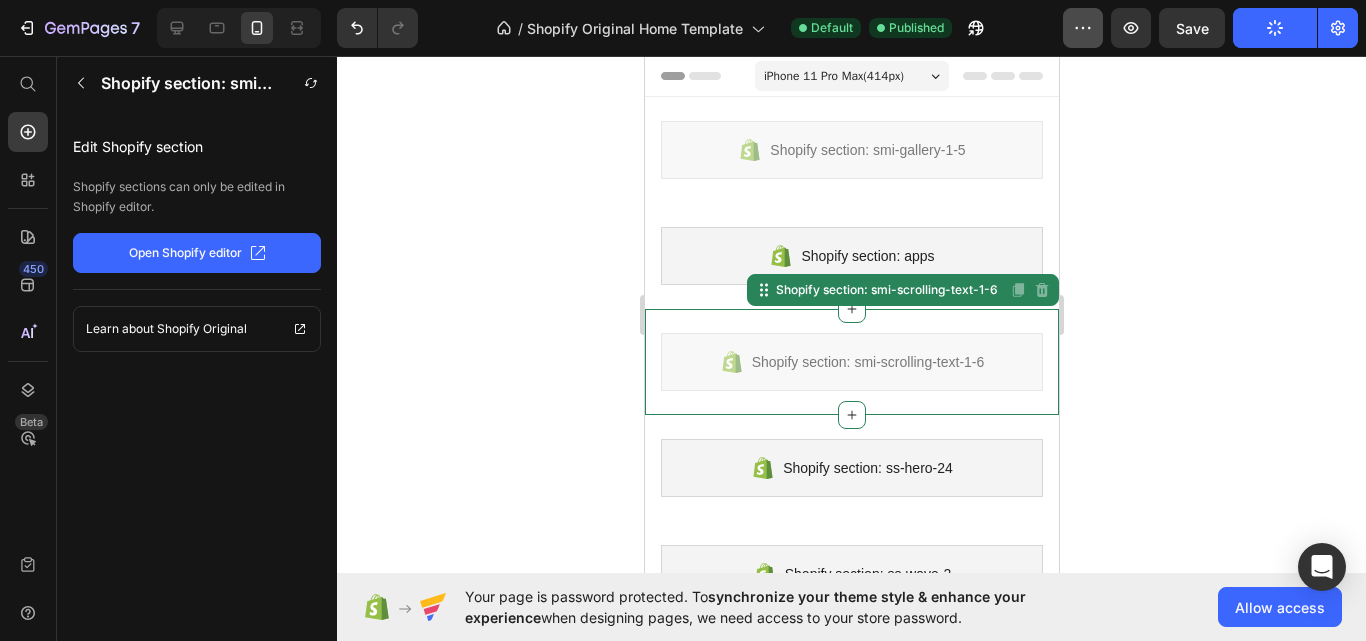 click 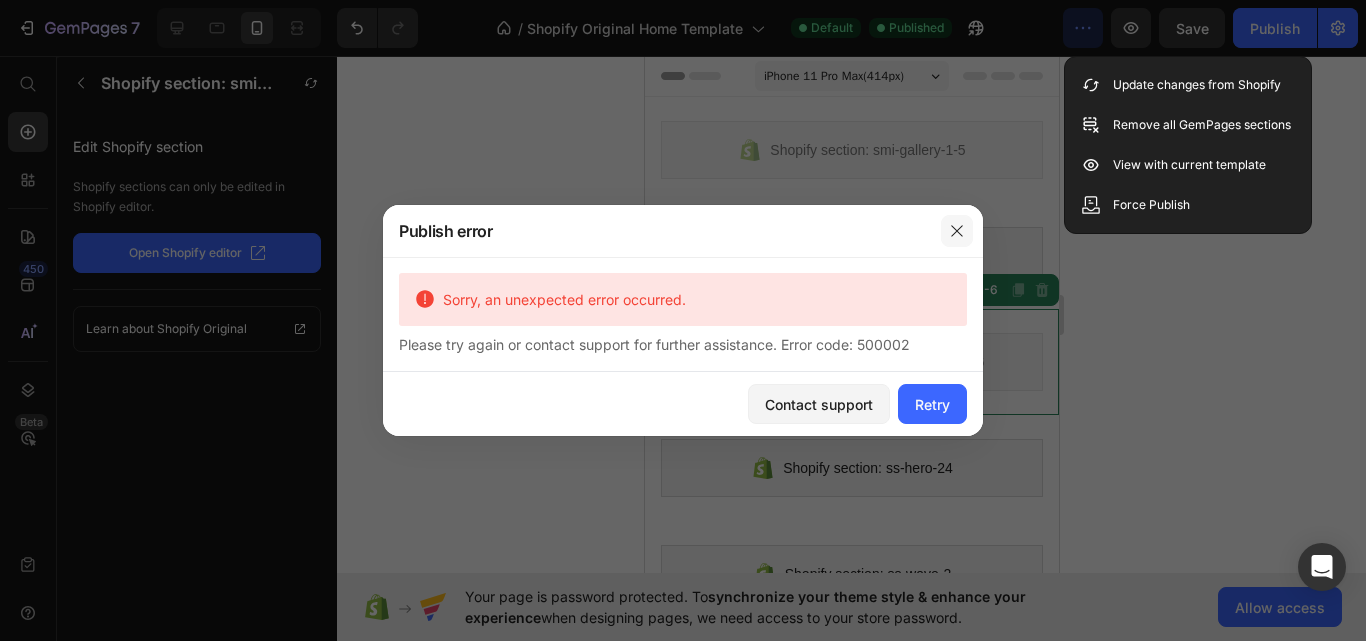 click 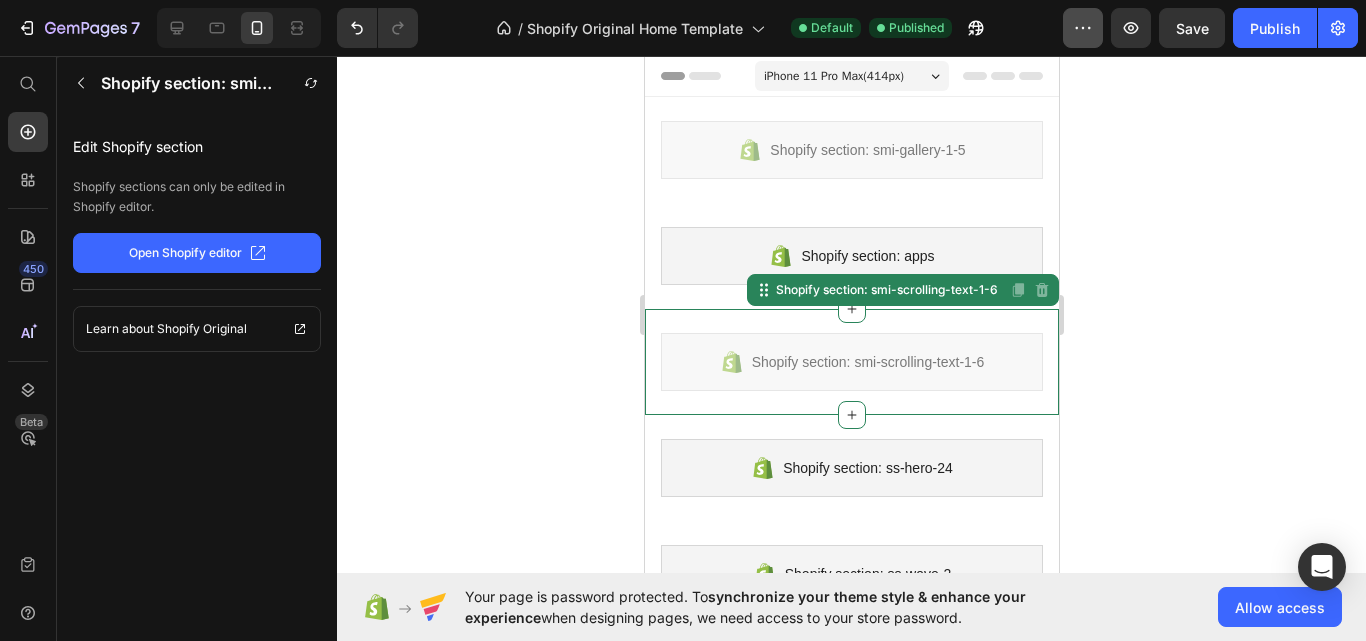click 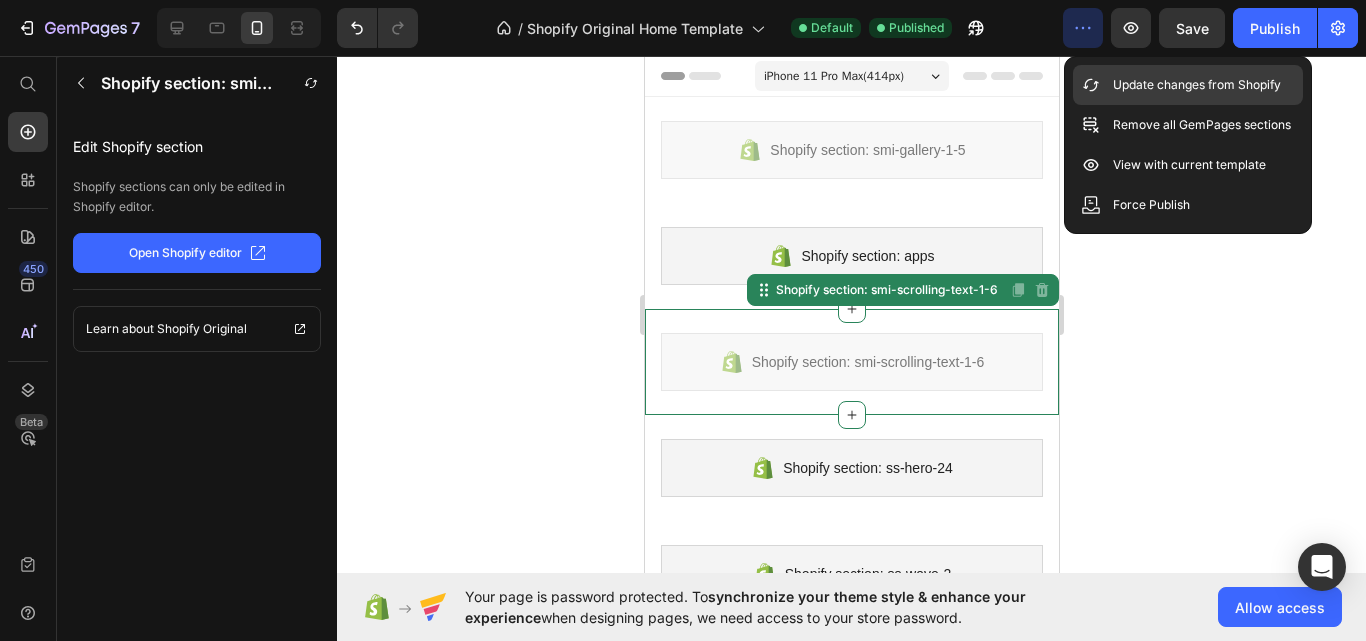 click on "Update changes from Shopify" at bounding box center (1197, 85) 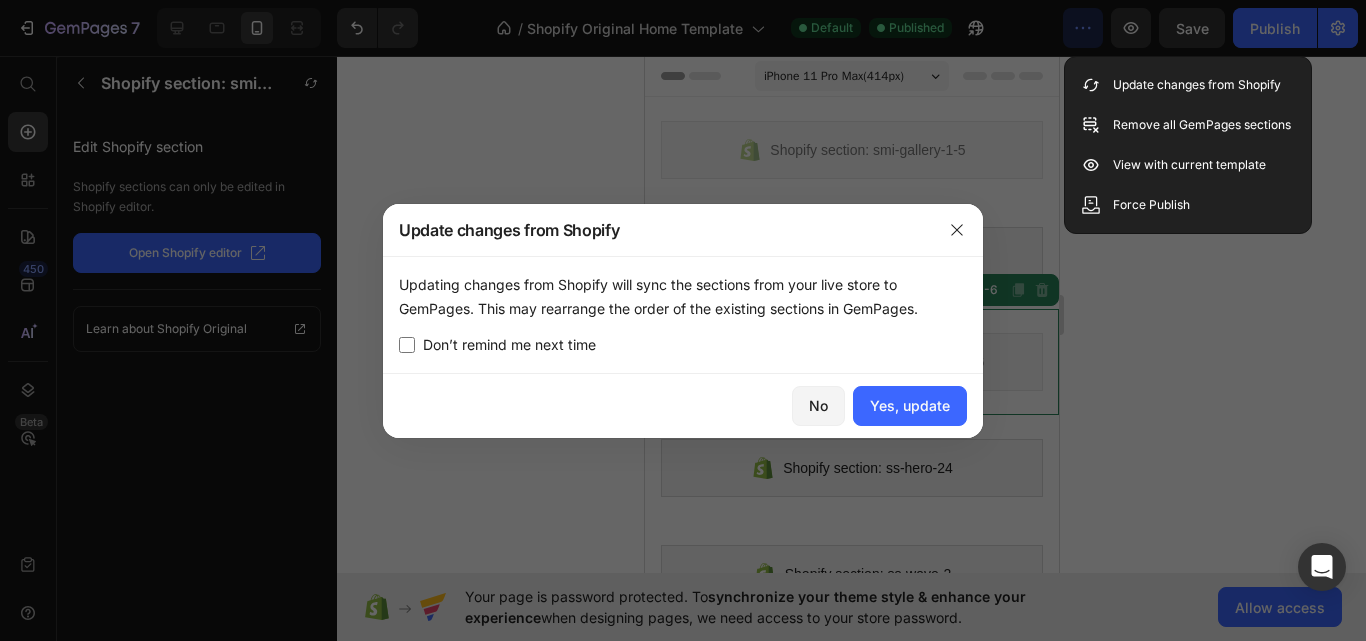 click at bounding box center [407, 345] 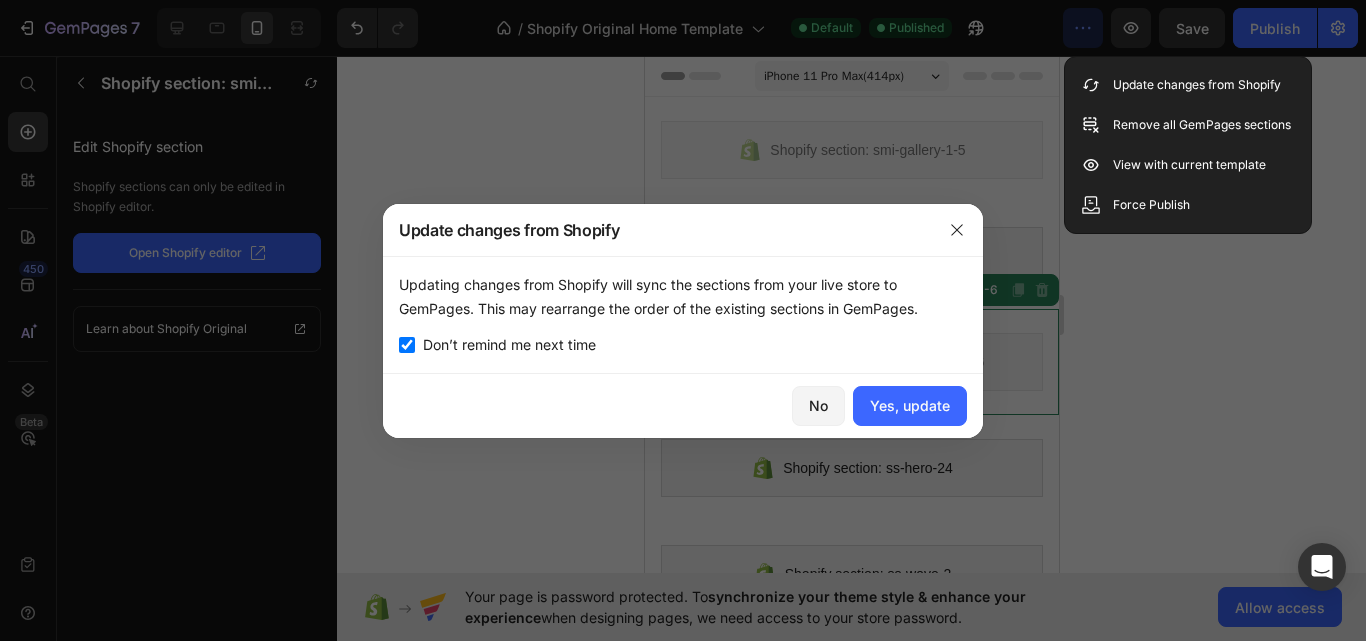 checkbox on "true" 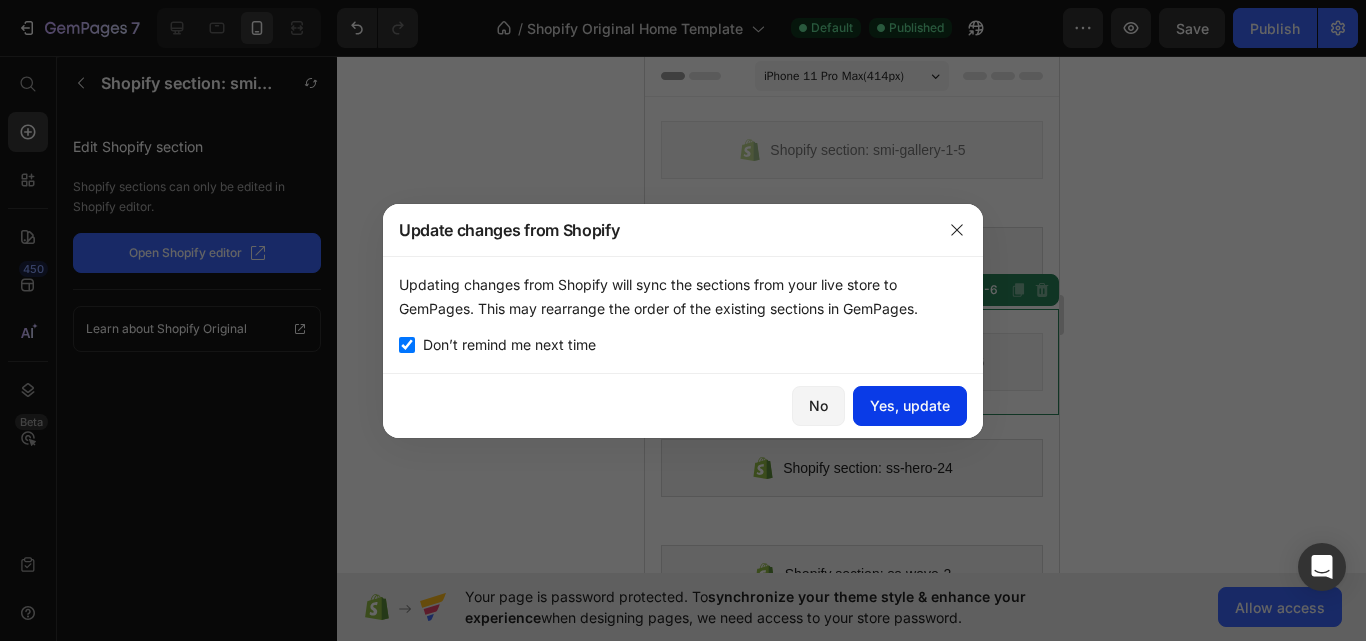click on "Yes, update" at bounding box center [910, 405] 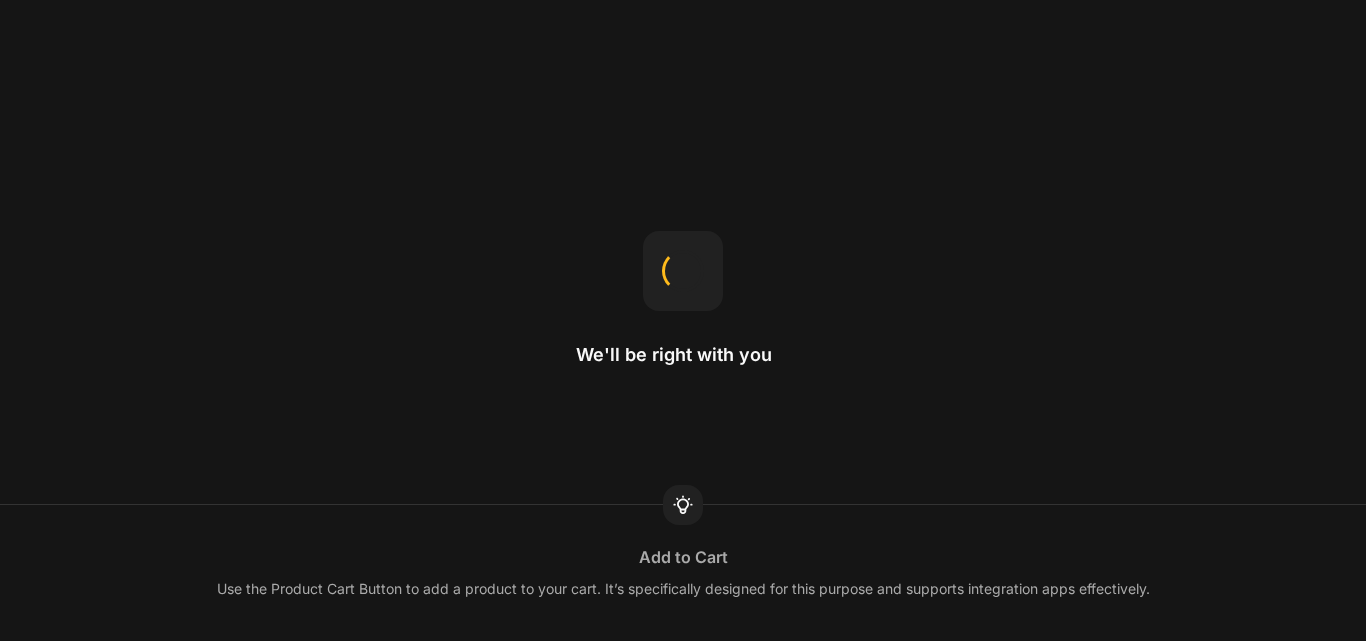 scroll, scrollTop: 0, scrollLeft: 0, axis: both 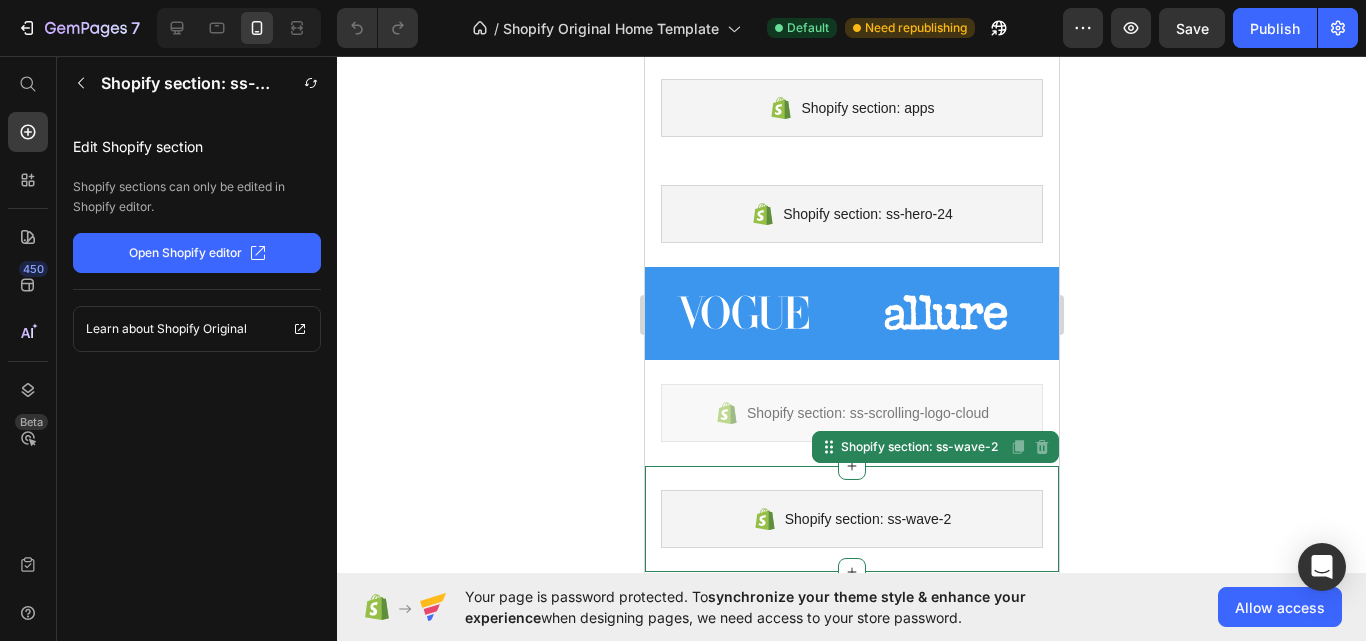 click at bounding box center [945, 312] 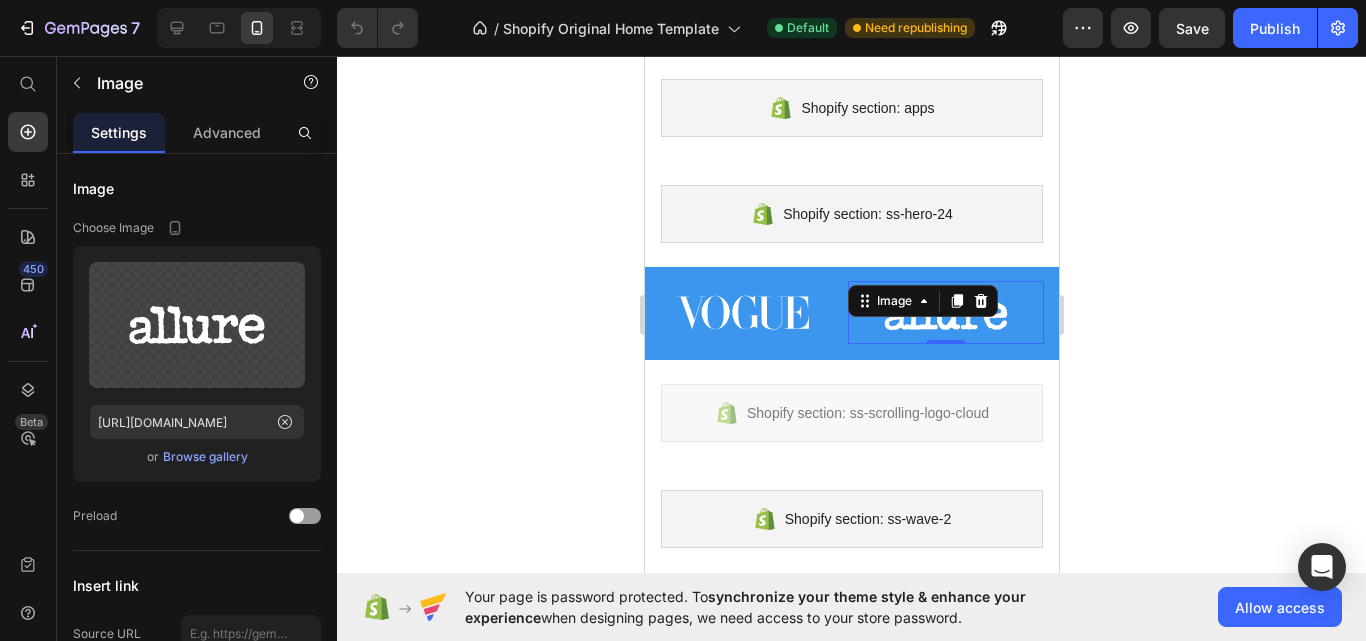click on "Shopify section: ss-hero-24 Shopify section: ss-hero-24" at bounding box center (851, 214) 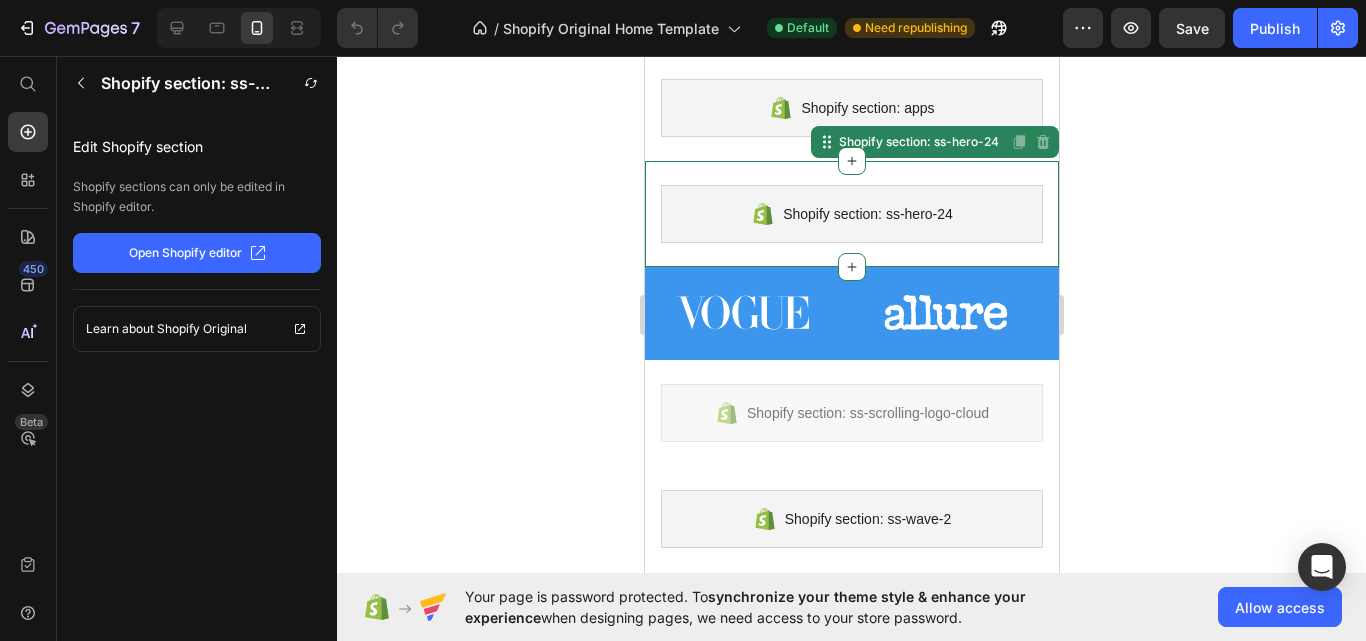click at bounding box center (742, 312) 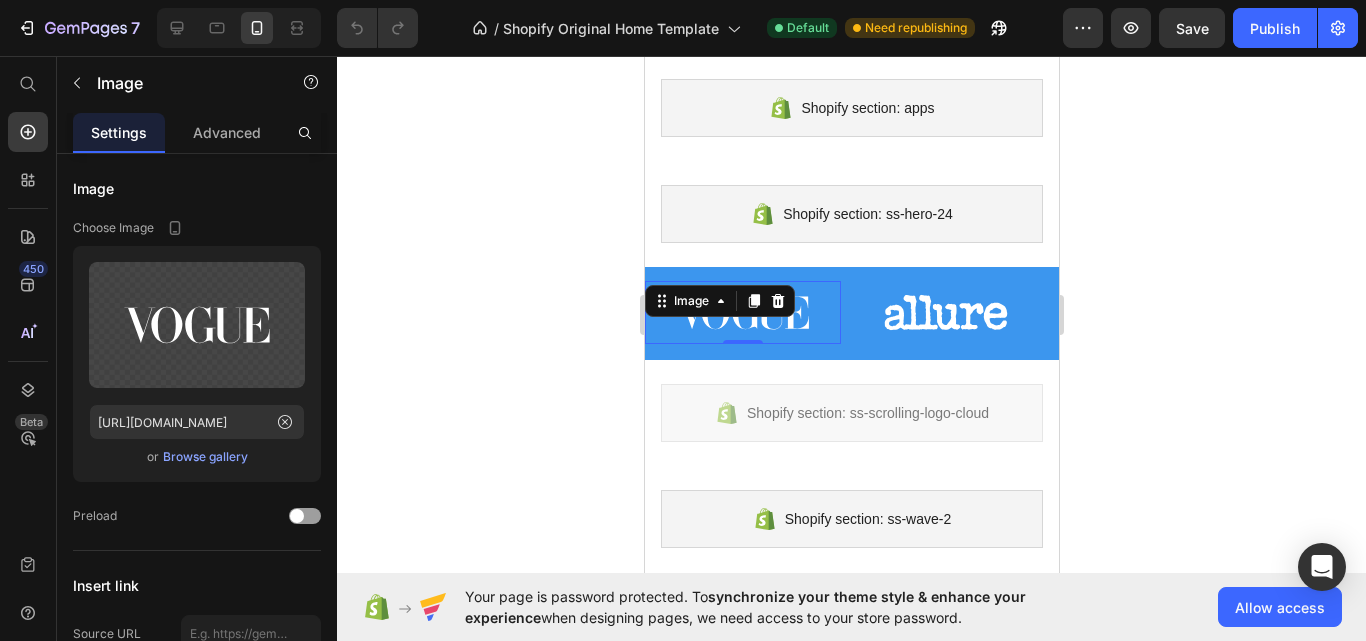 click on "Image" at bounding box center (873, 269) 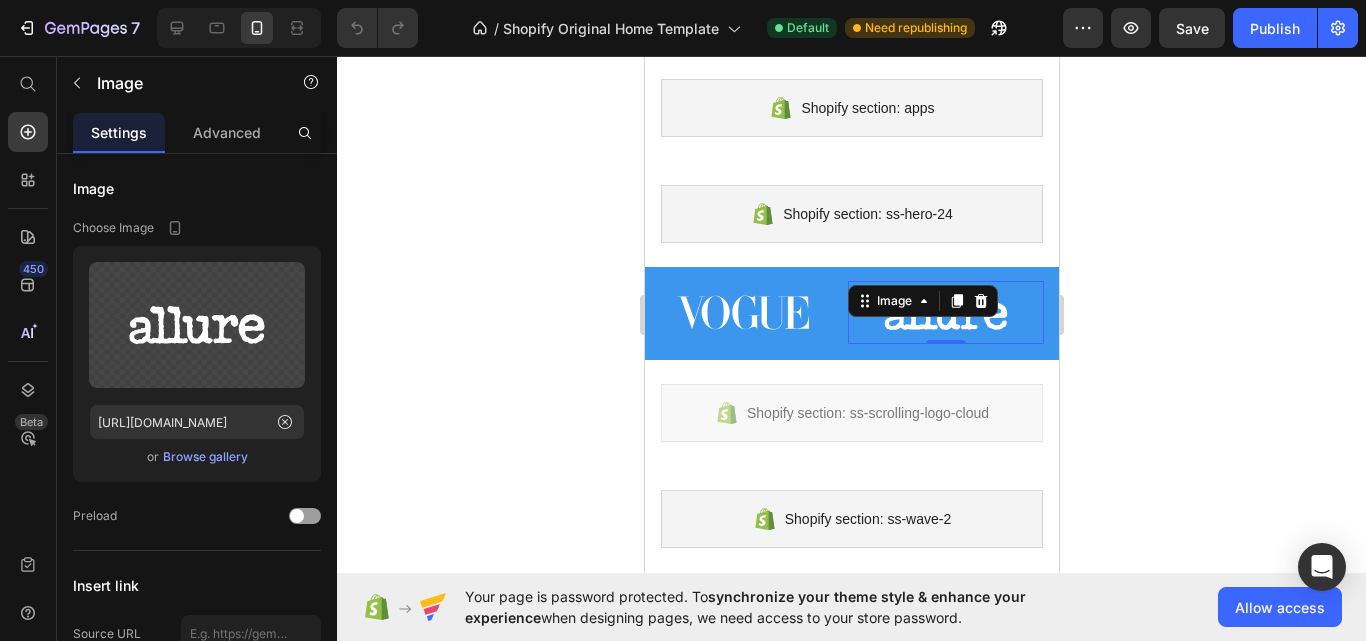 click at bounding box center [742, 312] 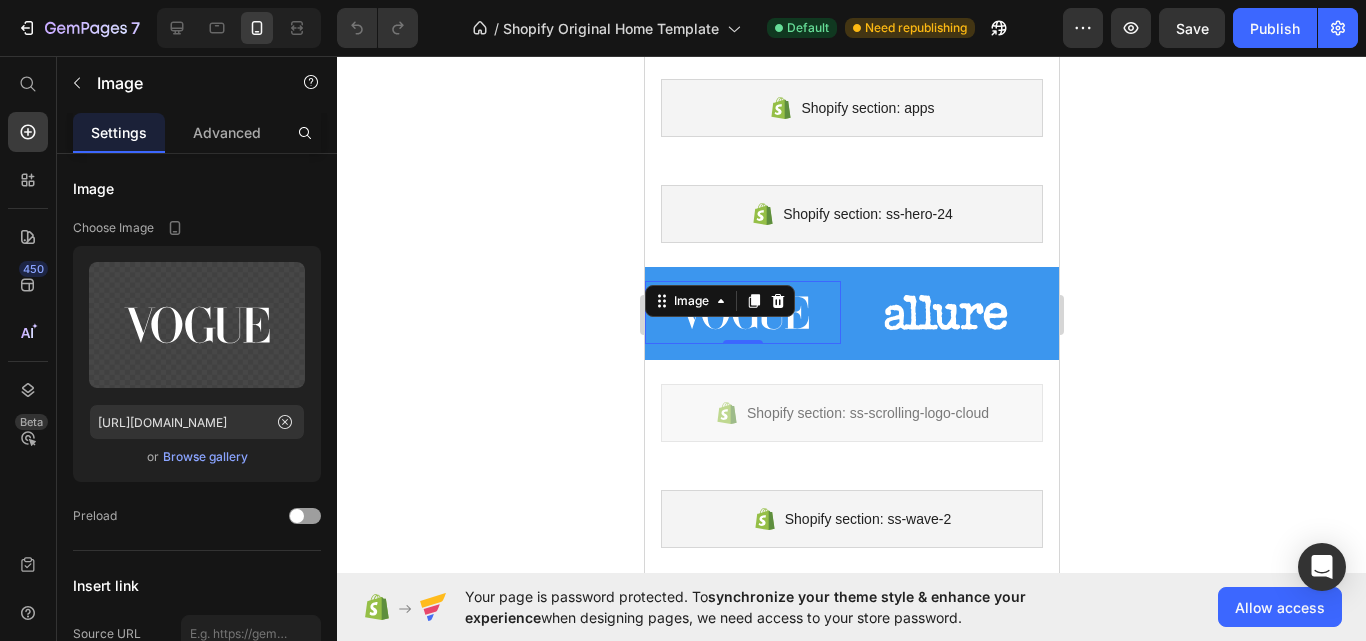 click at bounding box center [742, 312] 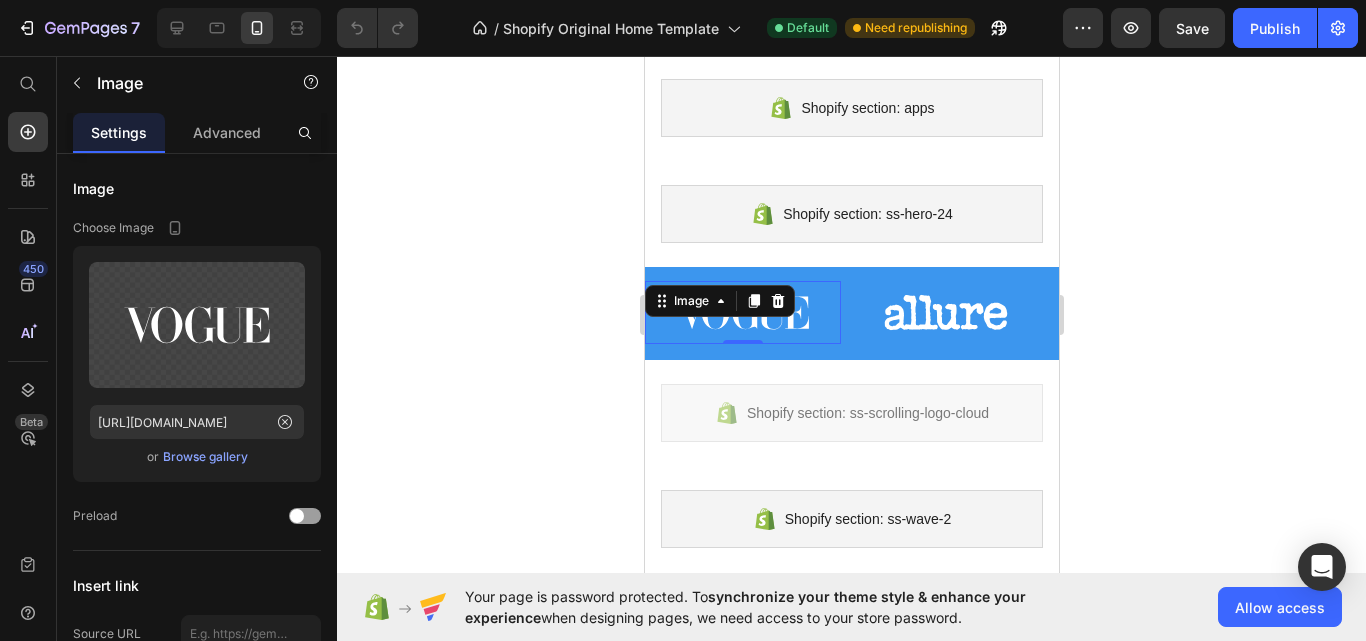 click on "Image" at bounding box center [873, 269] 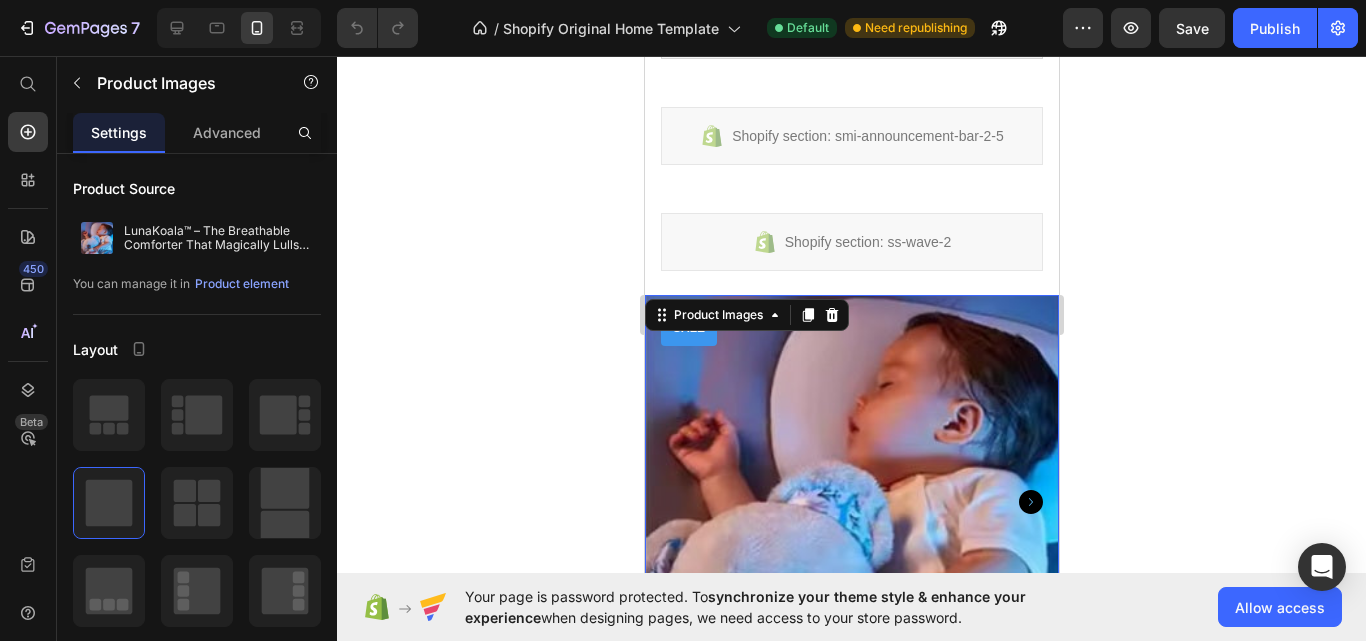 scroll, scrollTop: 851, scrollLeft: 0, axis: vertical 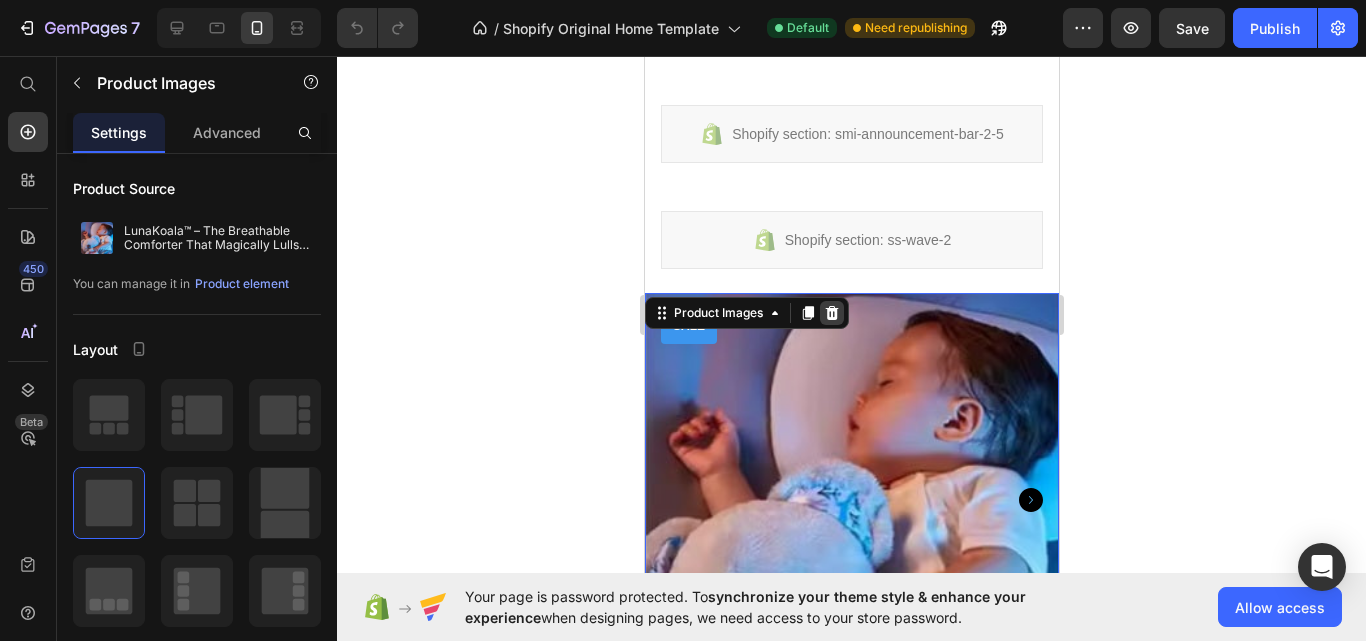 click 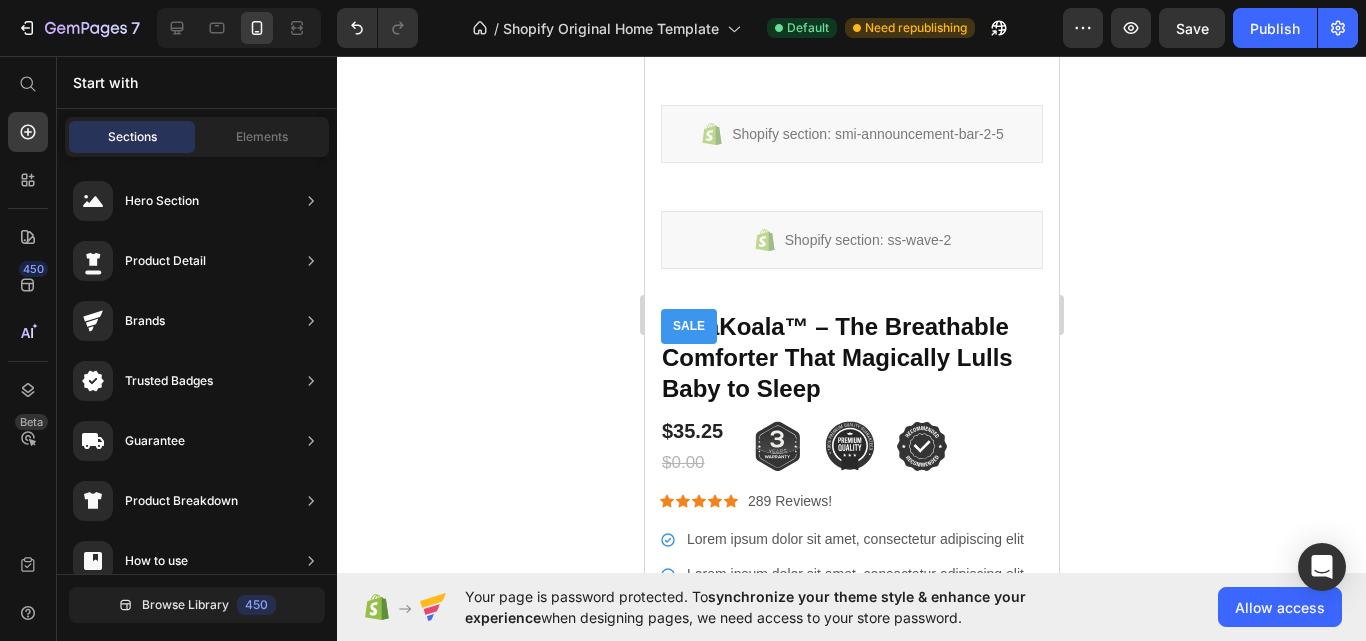 click on "Sale Text Block Row" at bounding box center [851, 301] 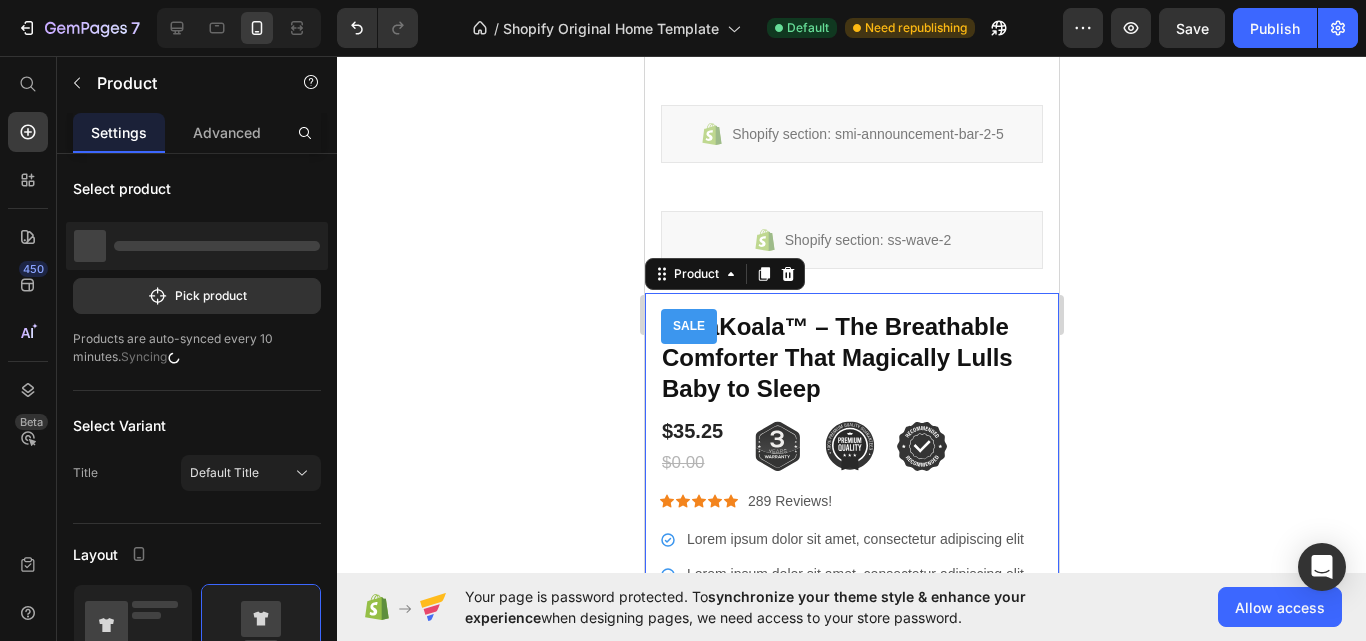 click on "Shopify section: ss-wave-2 Shopify section: ss-wave-2" at bounding box center [851, 240] 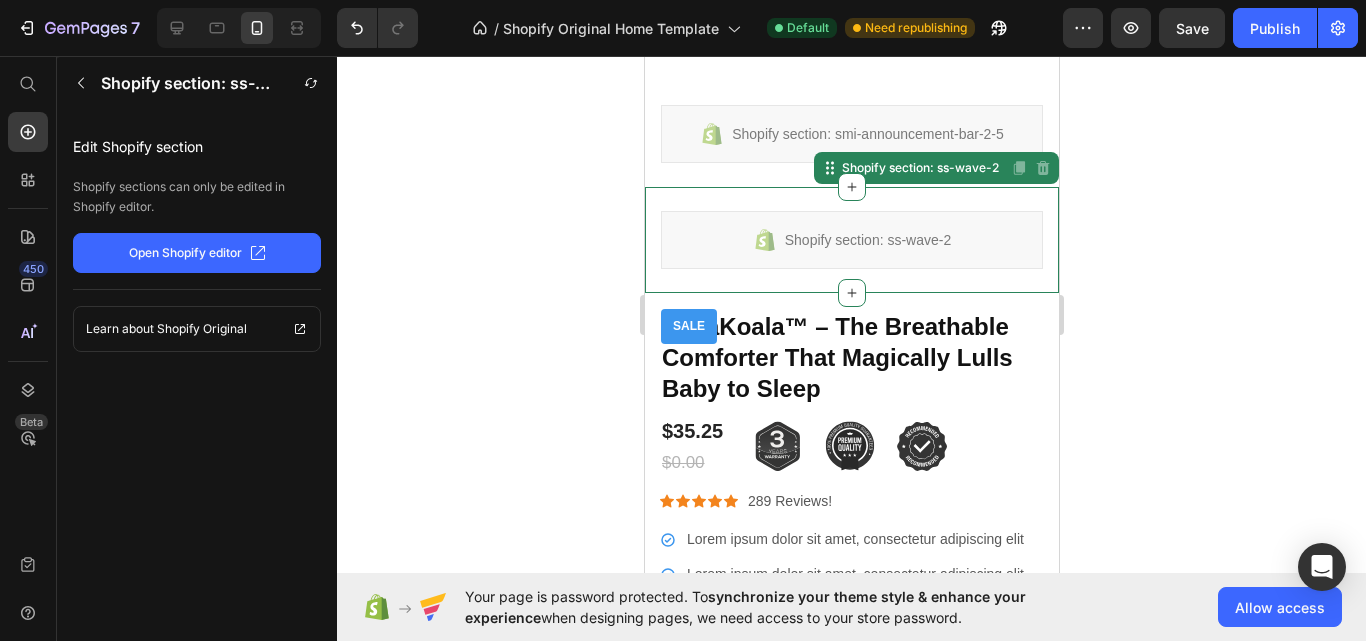 click on "LunaKoala™ – The Breathable Comforter That Magically Lulls Baby to Sleep" at bounding box center (851, 358) 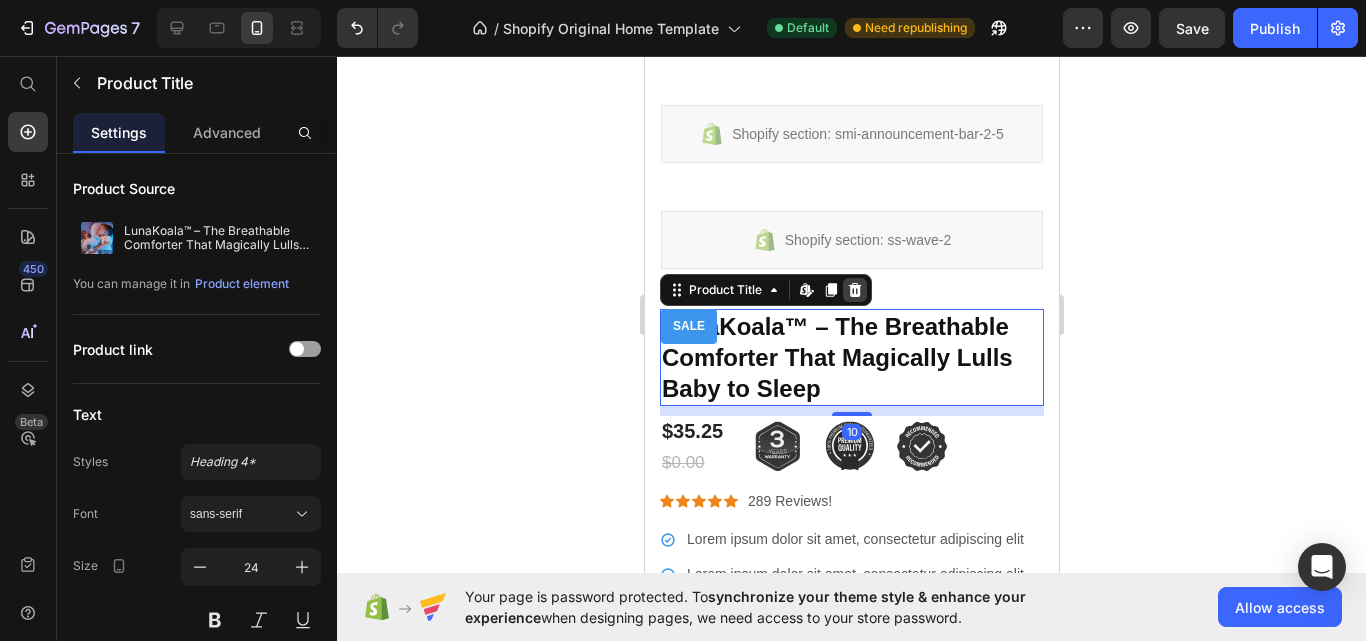 click 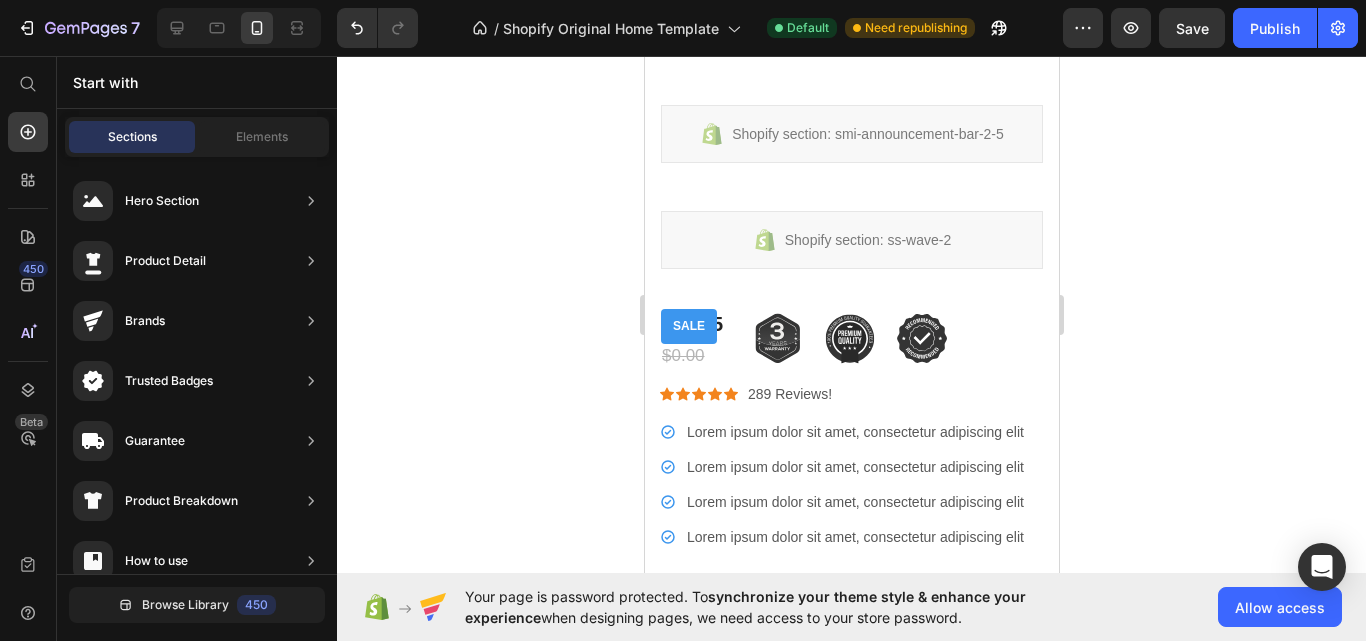 click at bounding box center (921, 338) 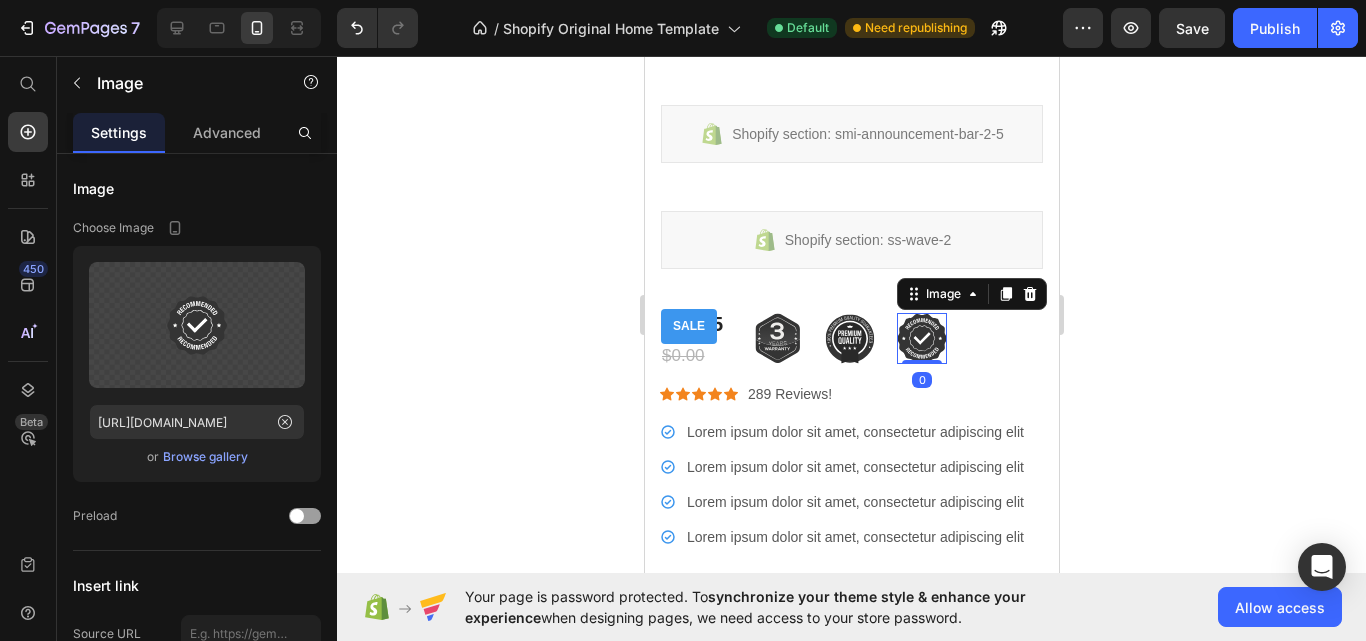 click at bounding box center [851, 293] 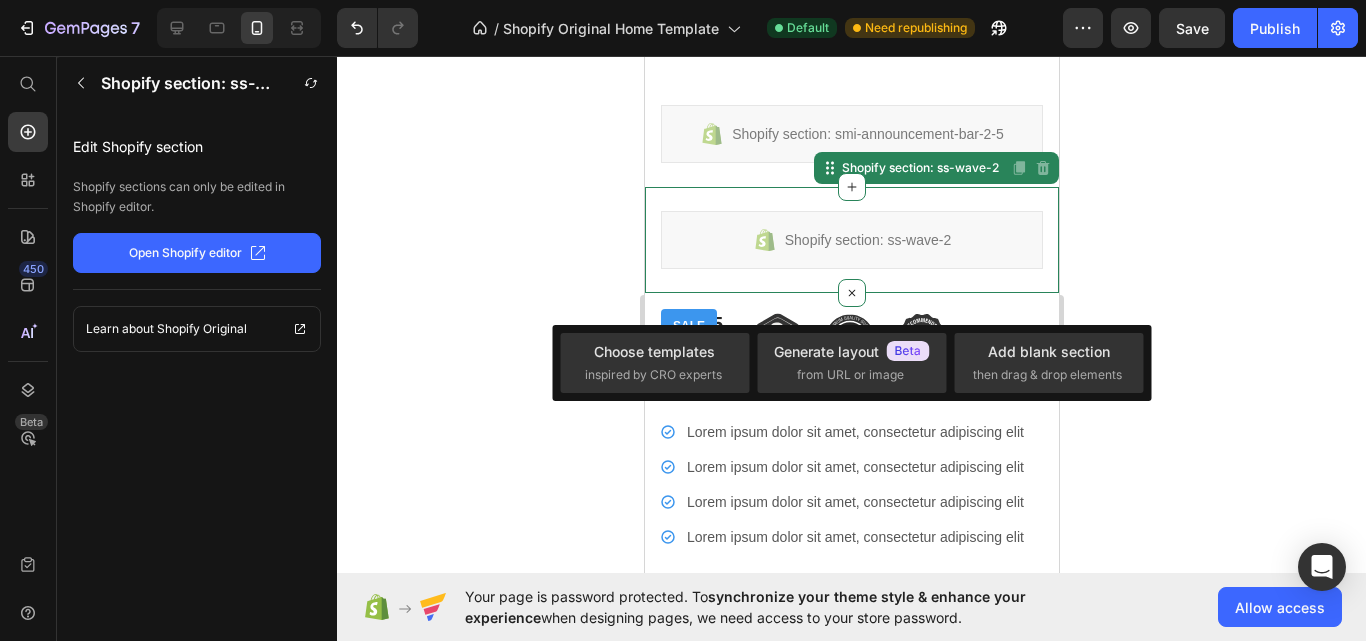 click on "Sale Text Block Row" at bounding box center [851, 301] 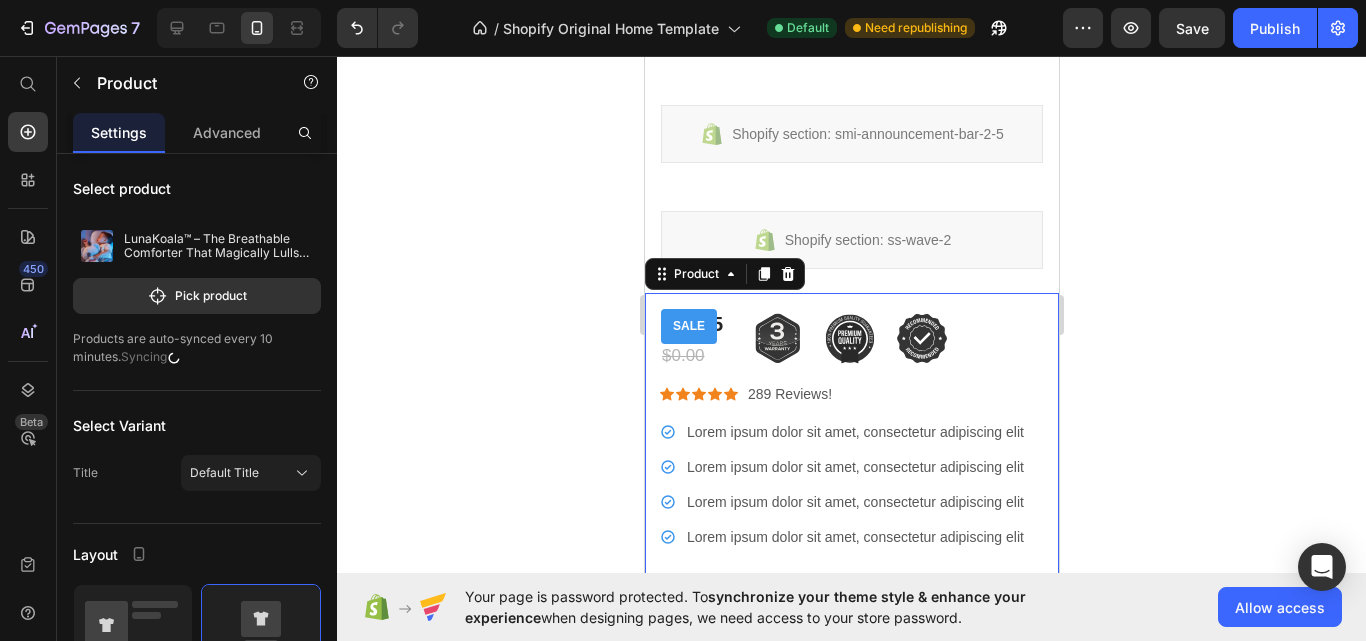 click on "$35.25 Product Price $0.00 Product Price Image Image Image Row Row" at bounding box center (851, 339) 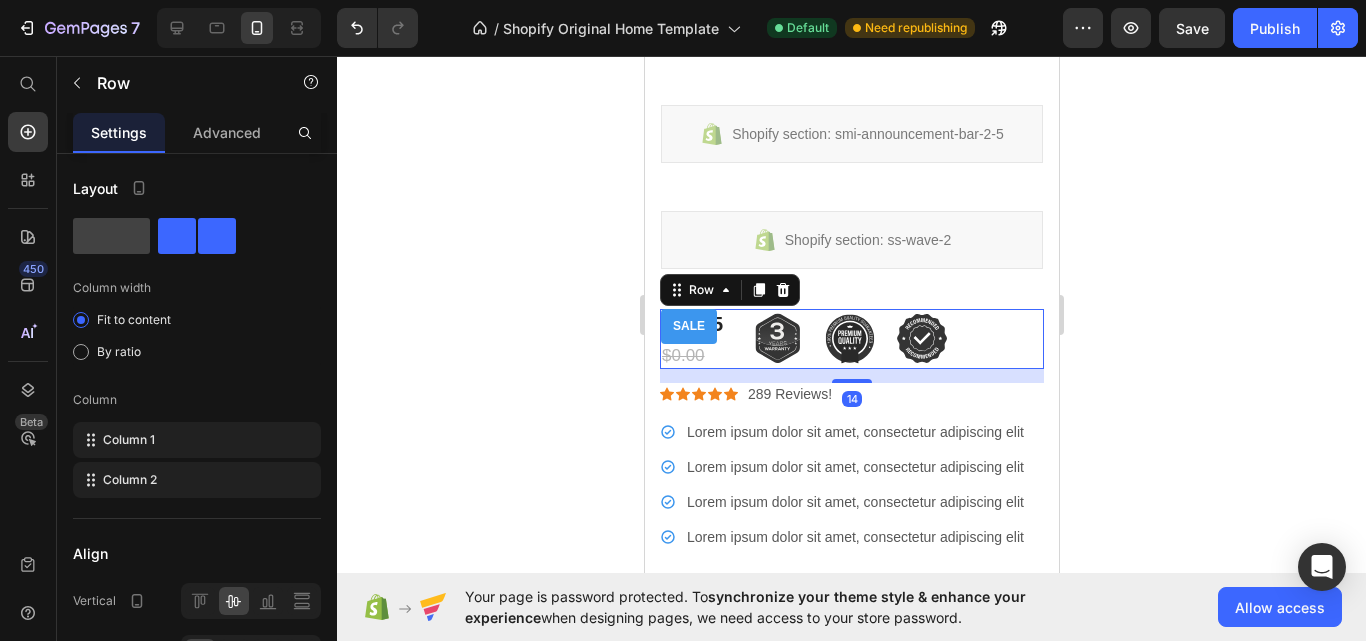 click on "Sale Text Block Row" at bounding box center [851, 301] 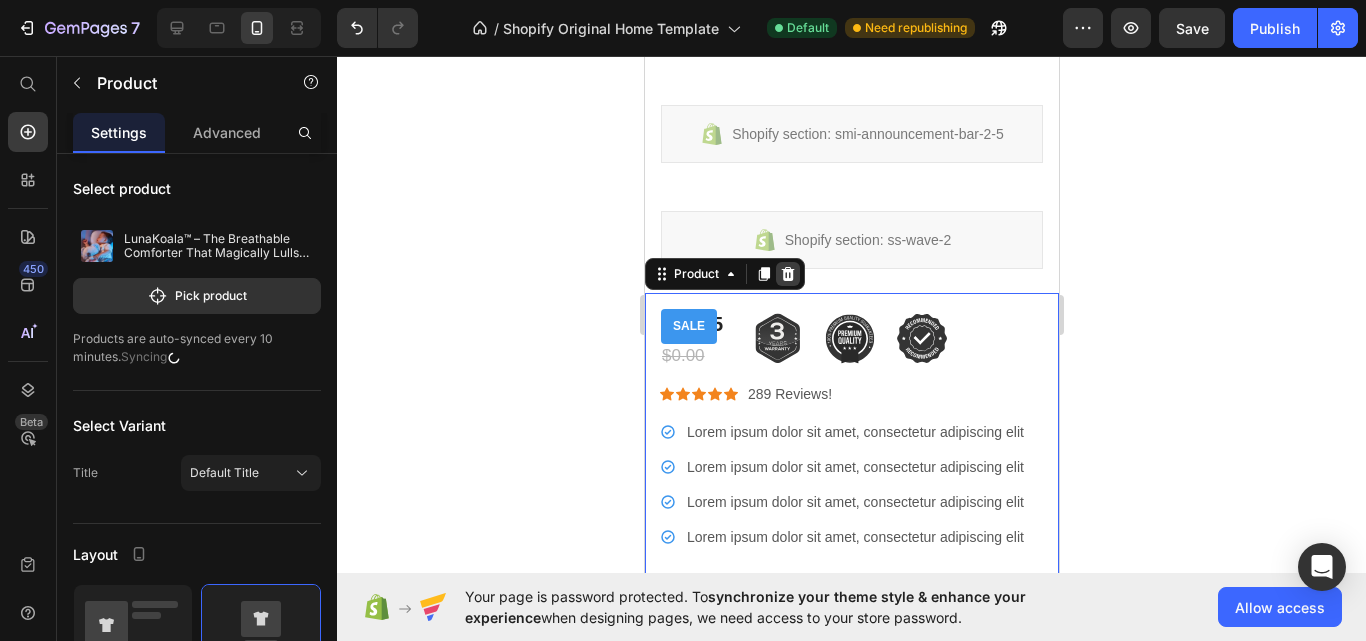 click 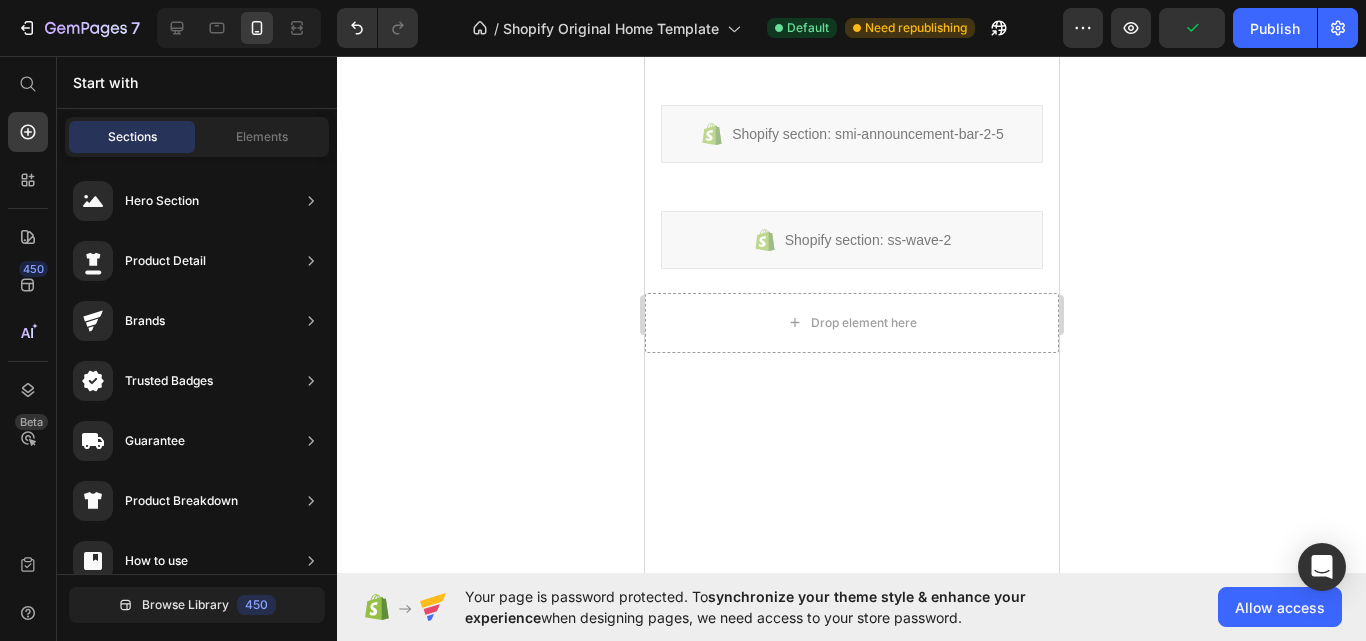 click on "Drop element here" at bounding box center [851, 323] 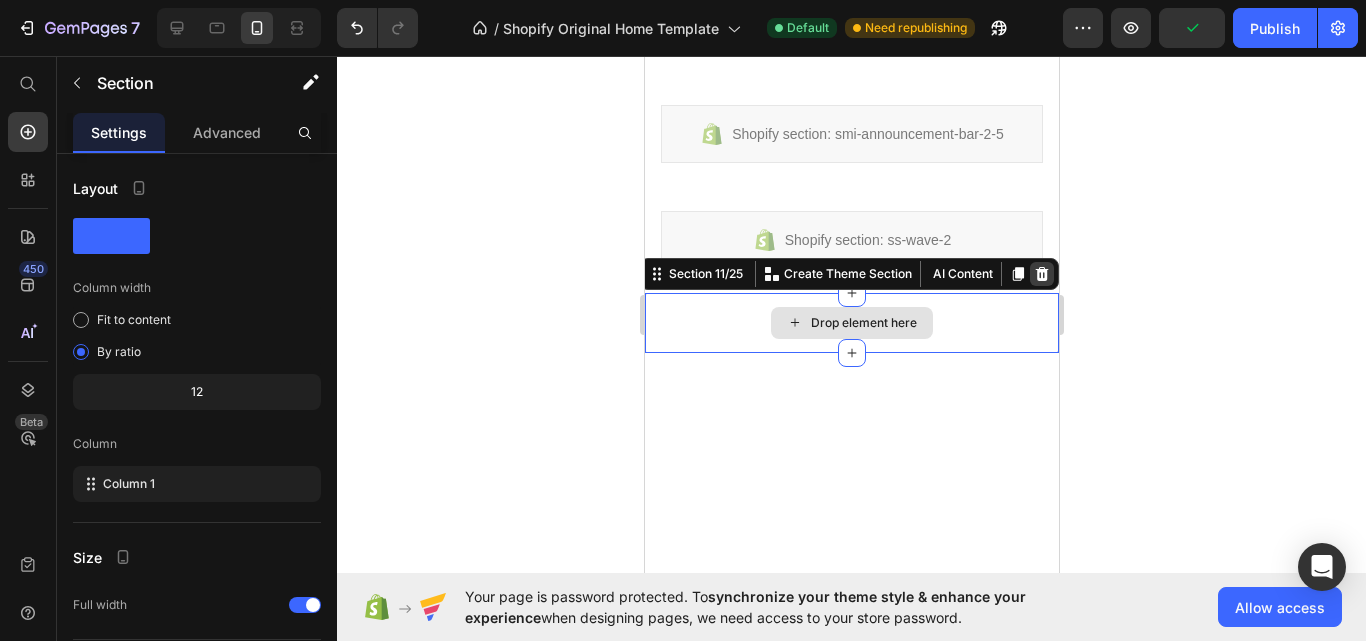 click 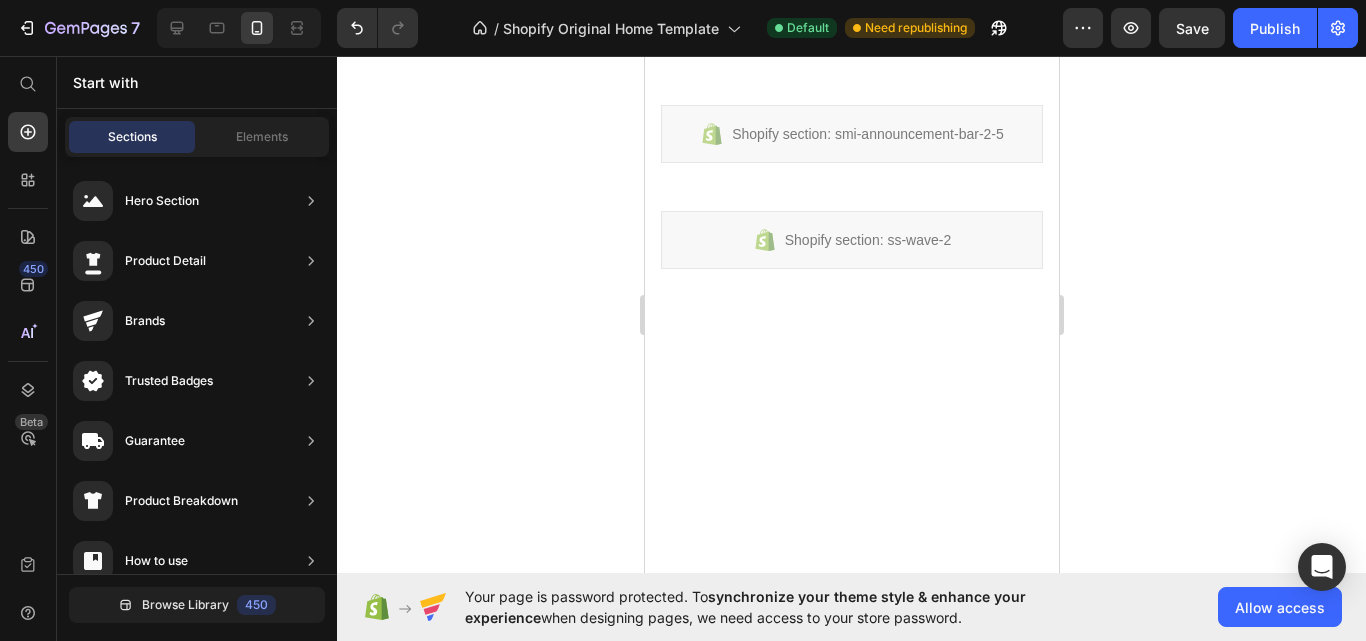 click on "Product Detail" at bounding box center [165, 261] 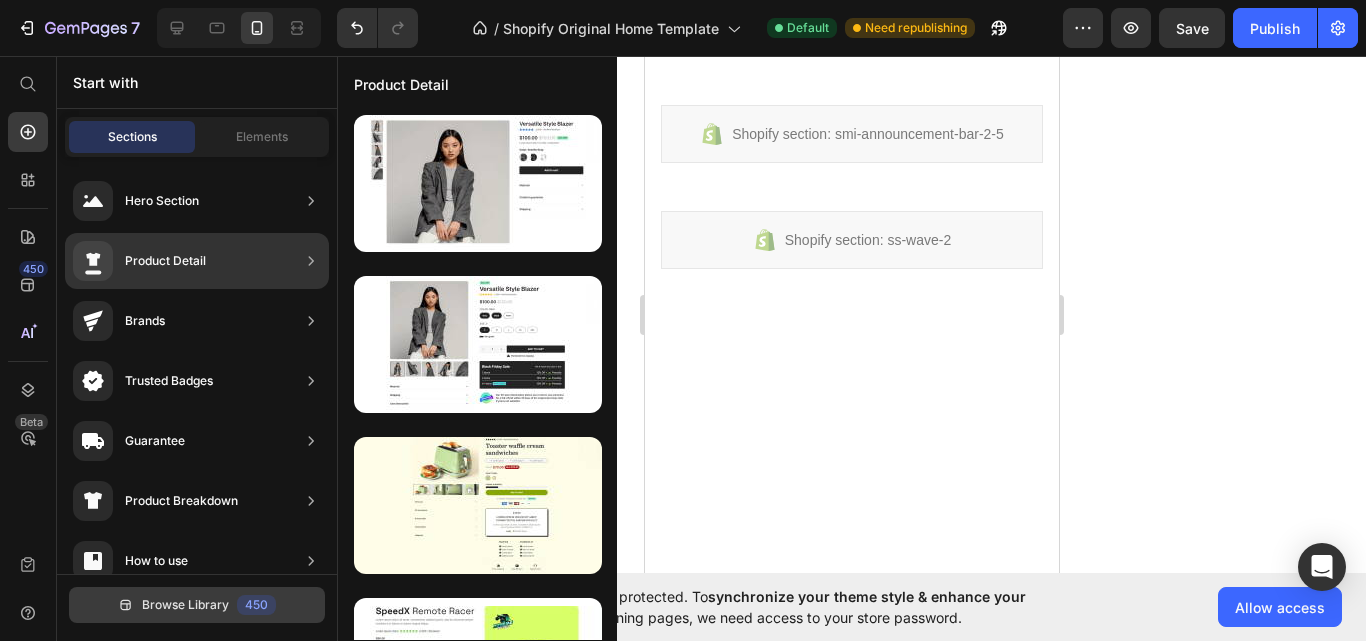 click on "Browse Library" at bounding box center [185, 605] 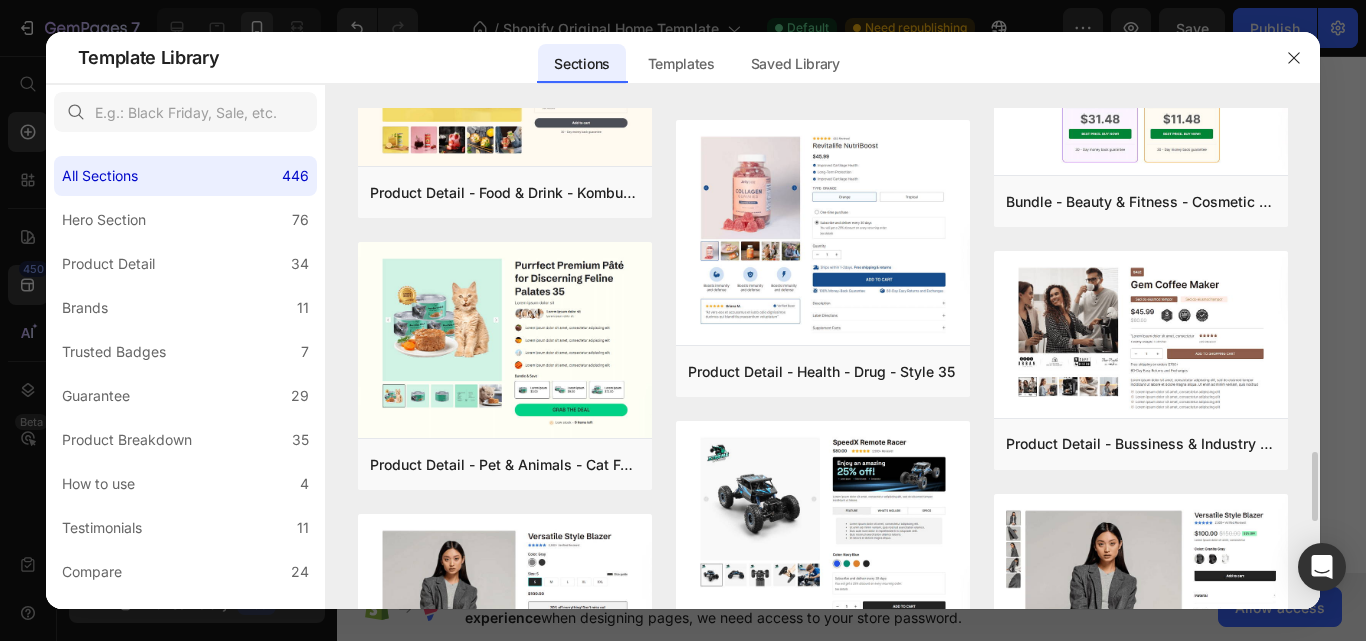 scroll, scrollTop: 2491, scrollLeft: 0, axis: vertical 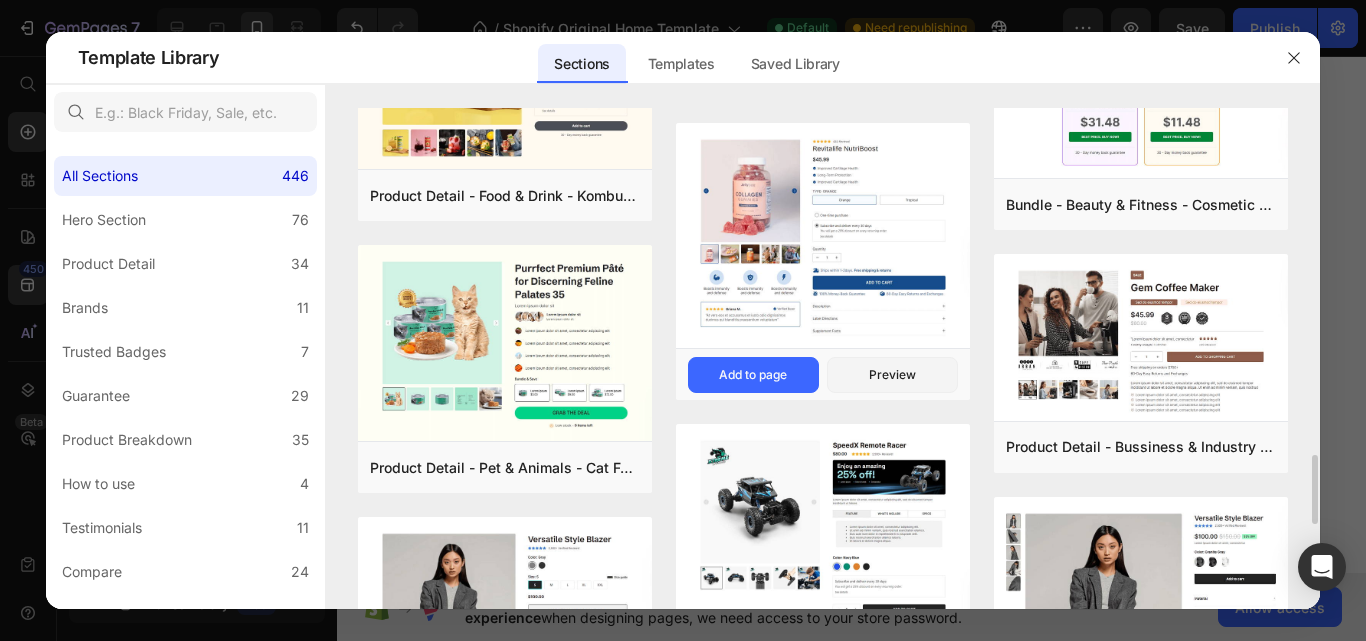 click at bounding box center (823, 237) 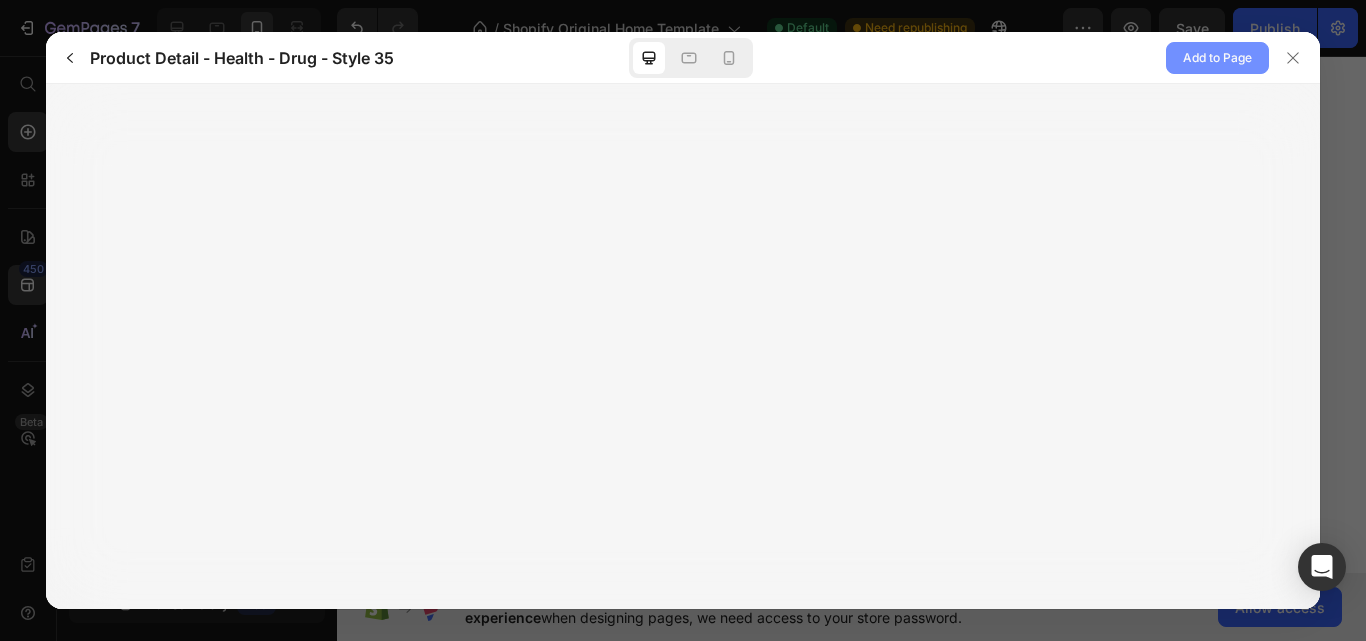 click on "Add to Page" 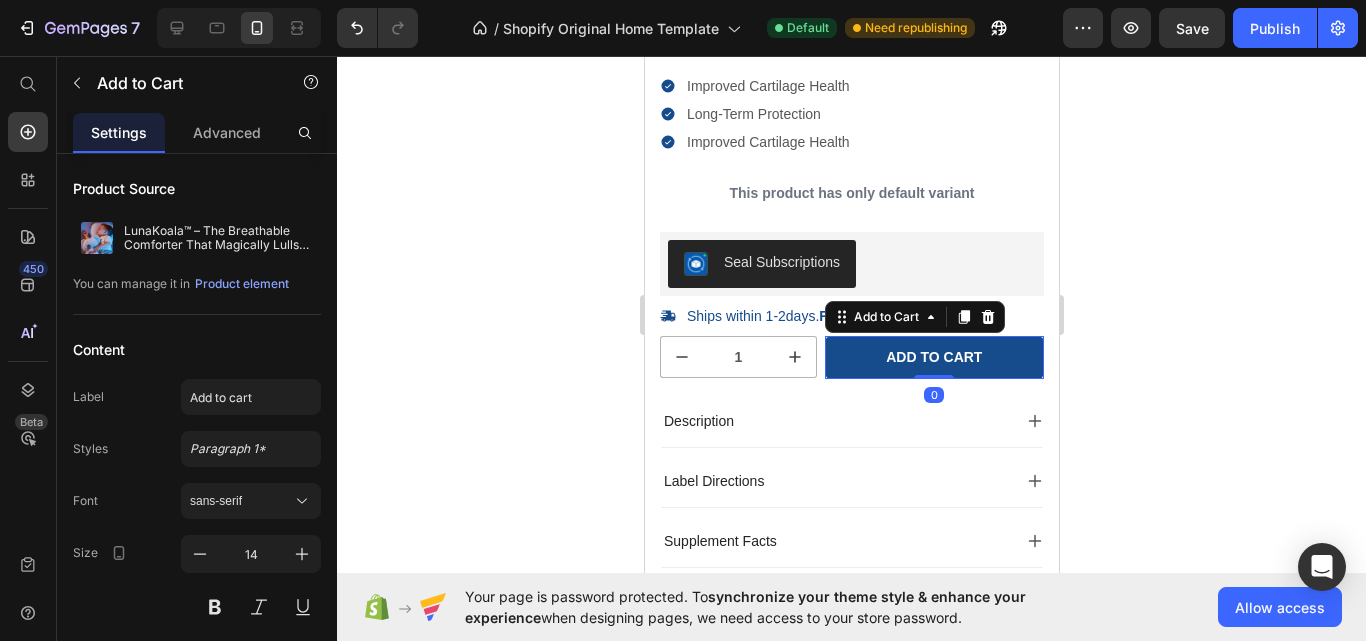 scroll, scrollTop: 3853, scrollLeft: 0, axis: vertical 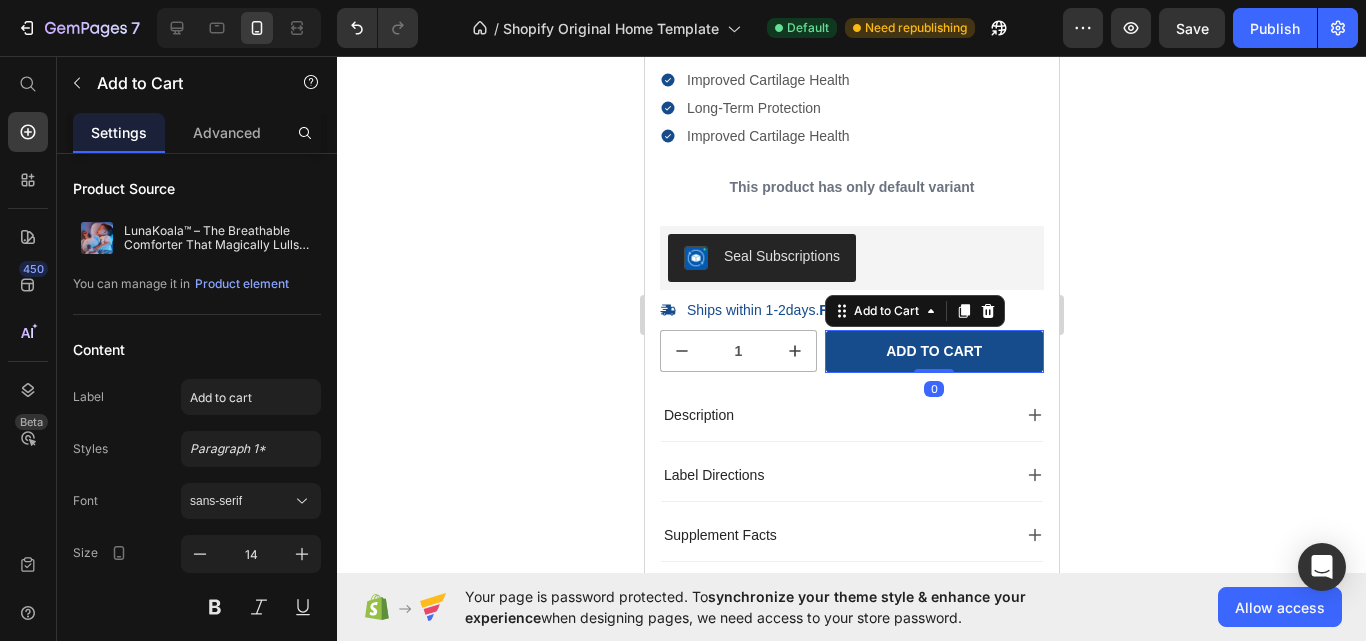 click on "Description" at bounding box center [835, 415] 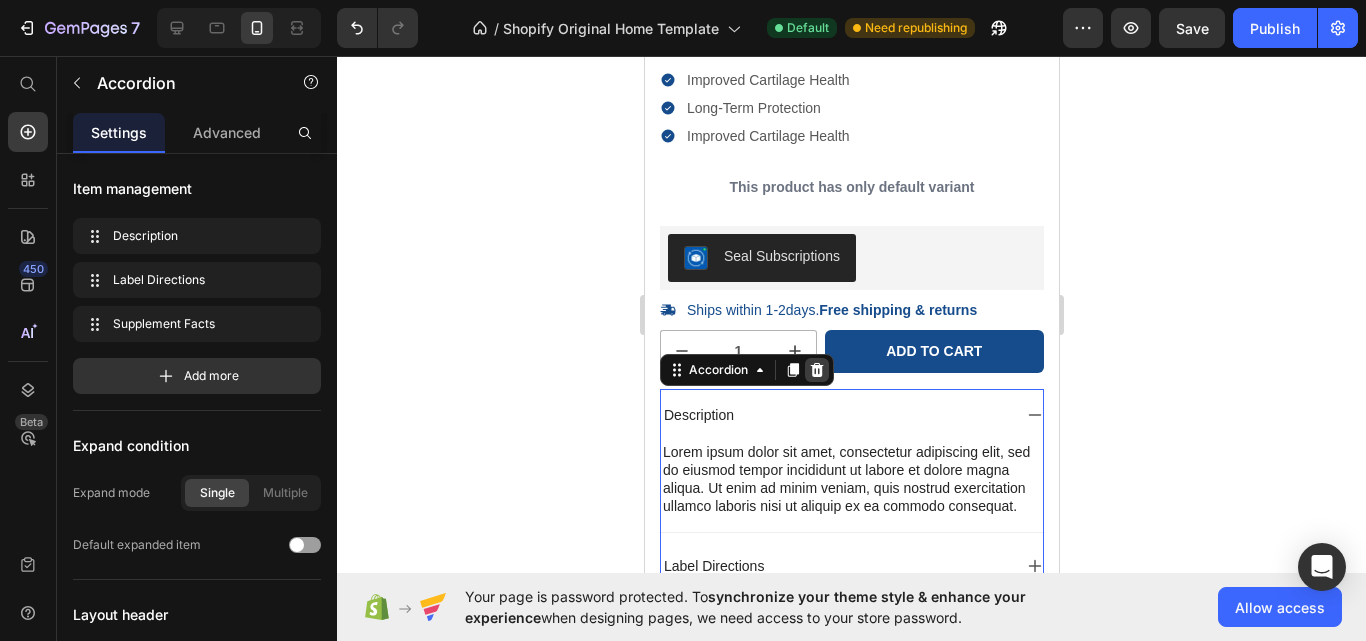 click 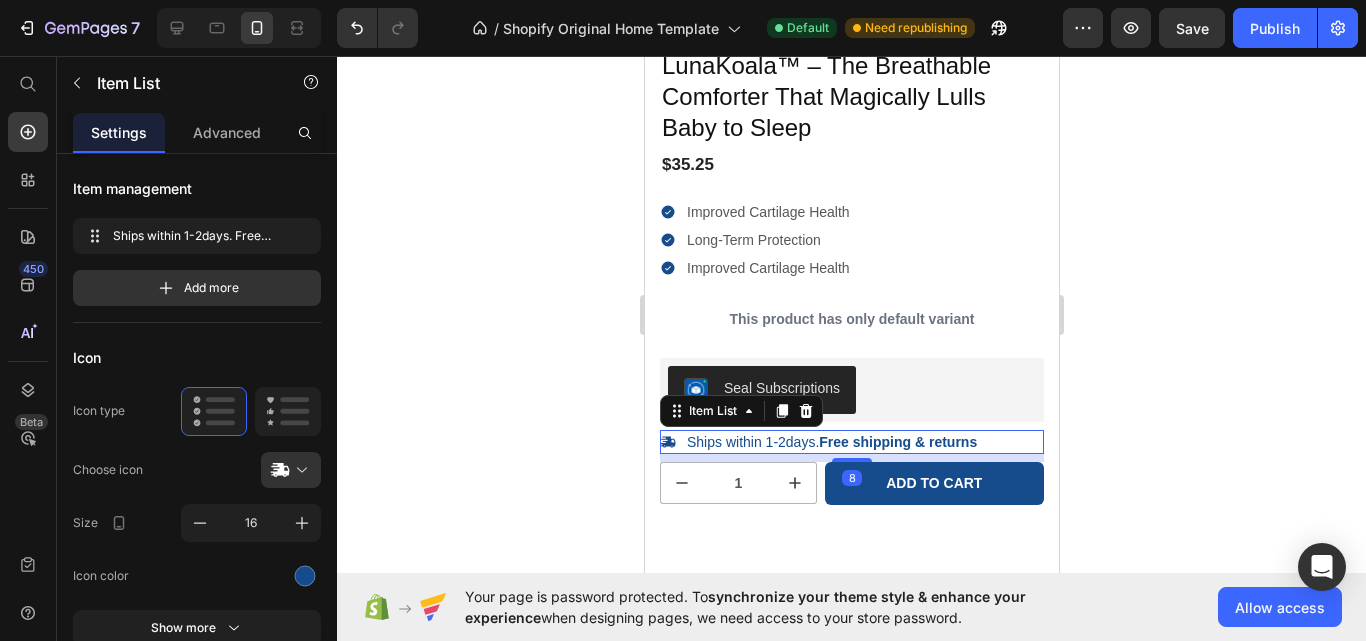 scroll, scrollTop: 3722, scrollLeft: 0, axis: vertical 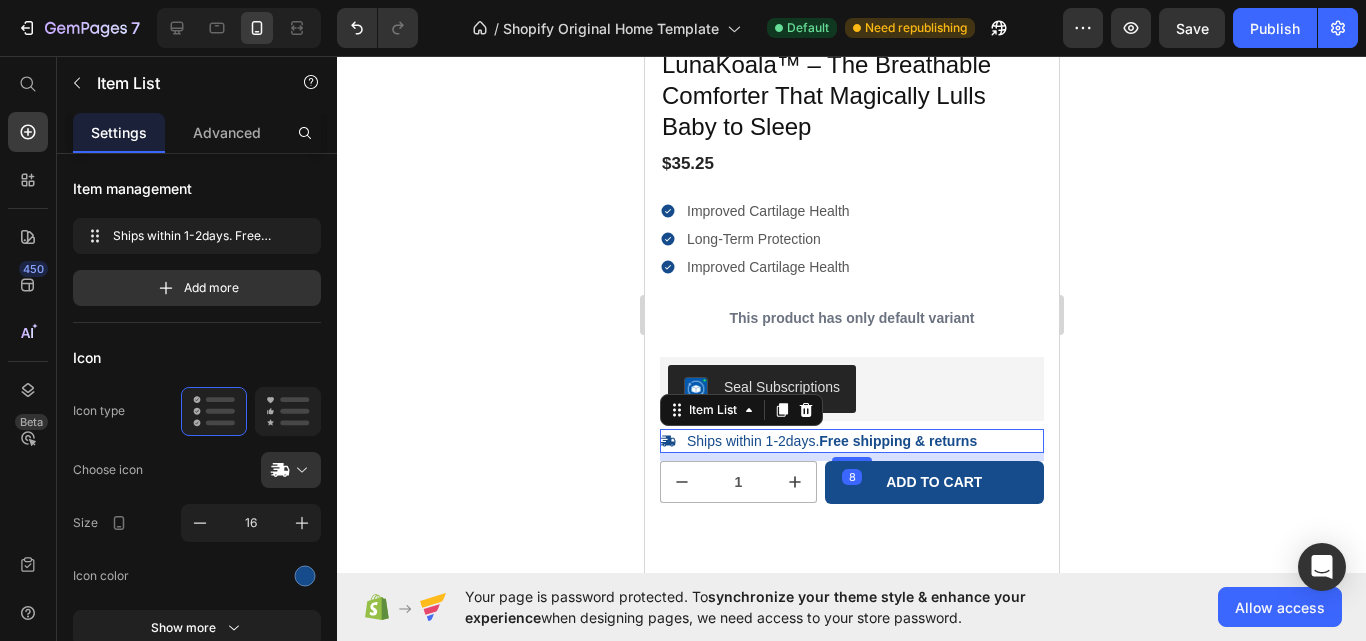 click on "This product has only default variant" at bounding box center [851, 318] 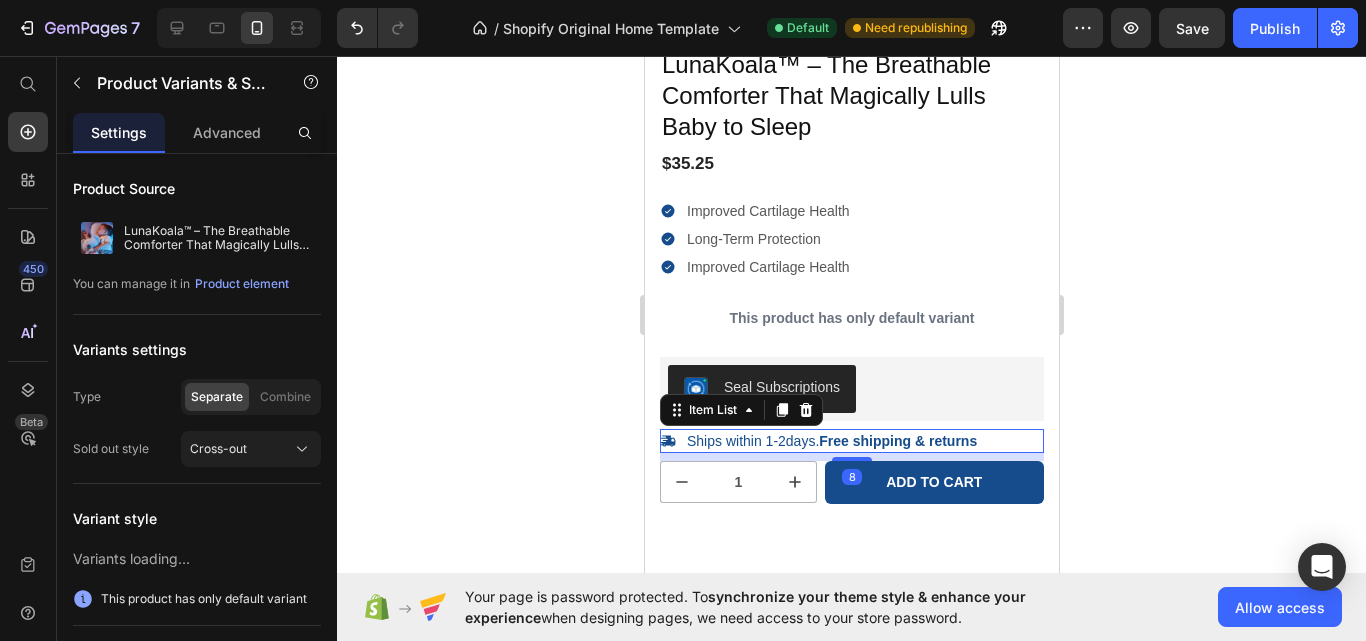 click on "This product has only default variant" at bounding box center (851, 318) 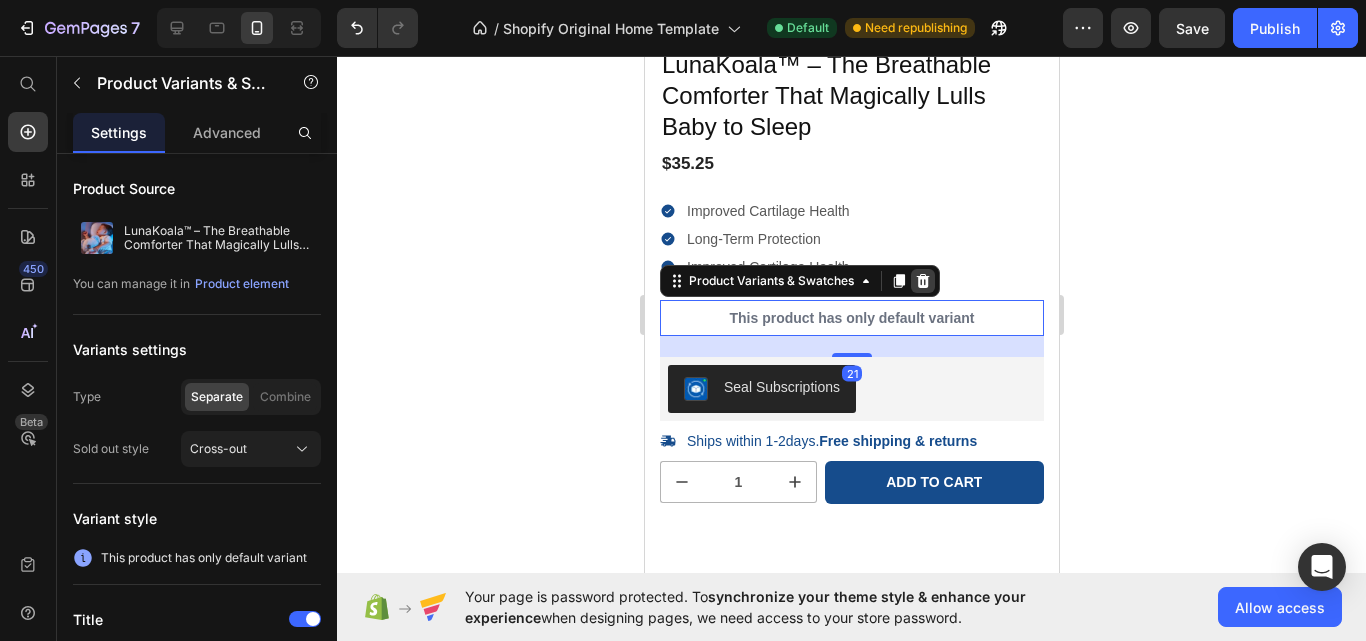 click 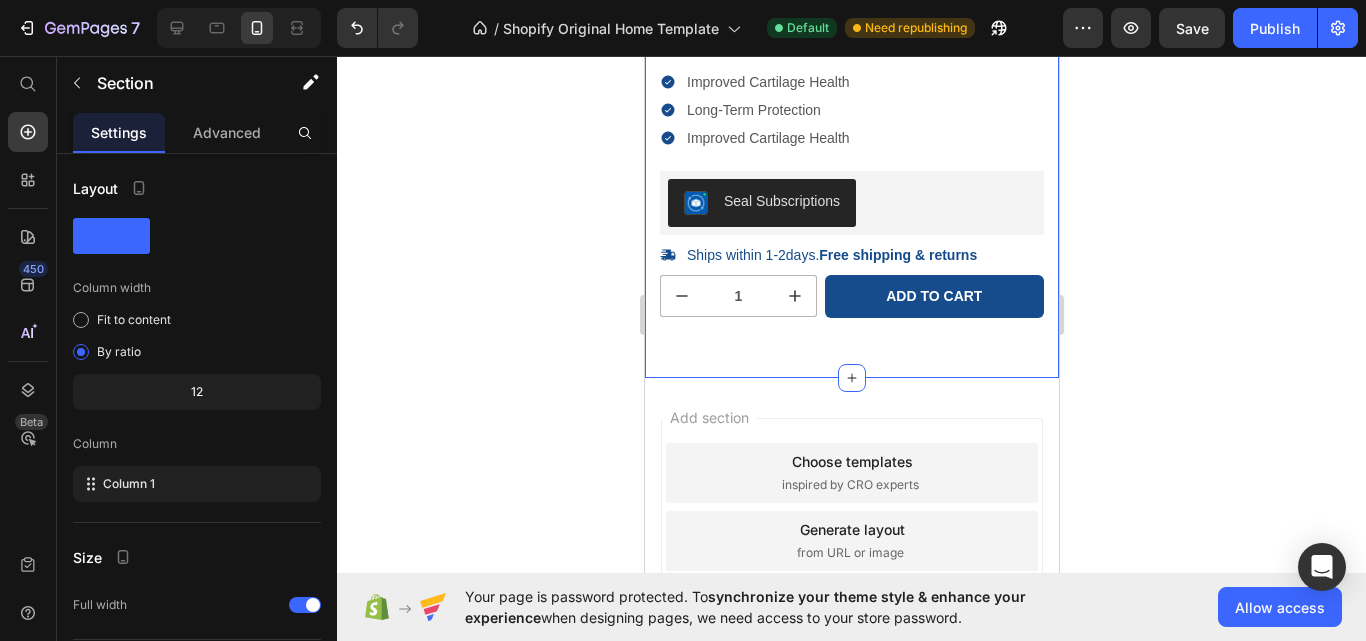 scroll, scrollTop: 3853, scrollLeft: 0, axis: vertical 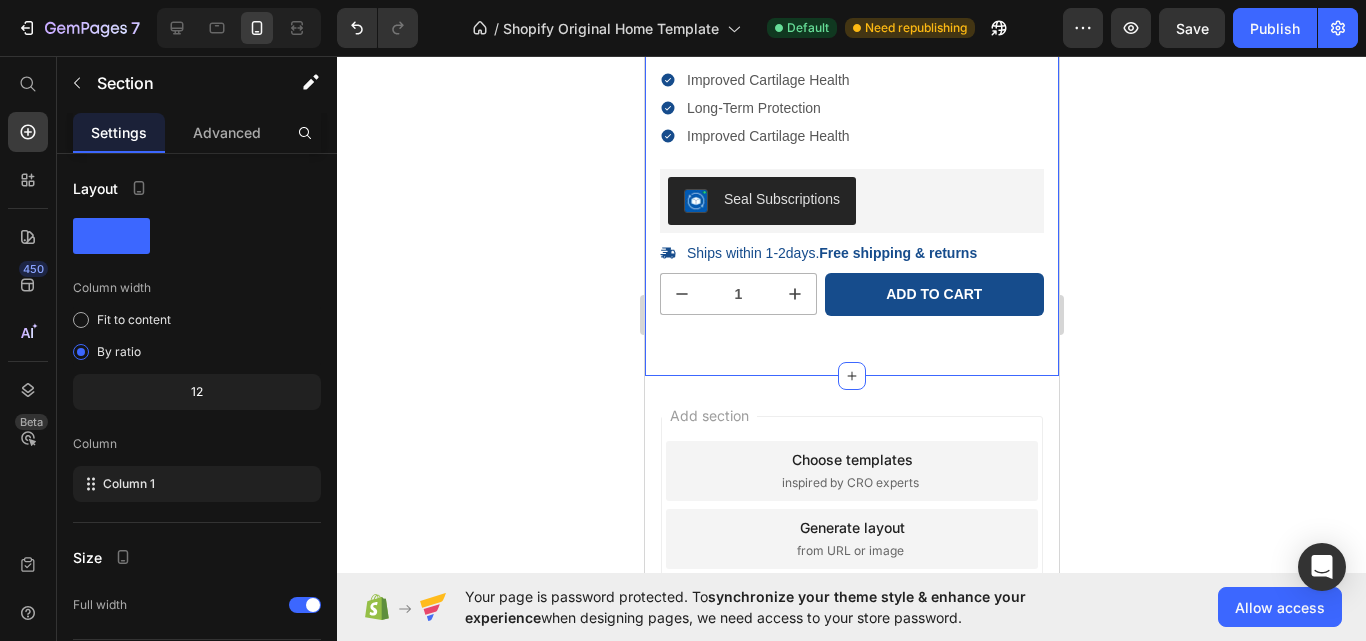 click on "Add section Choose templates inspired by CRO experts Generate layout from URL or image Add blank section then drag & drop elements" at bounding box center (851, 543) 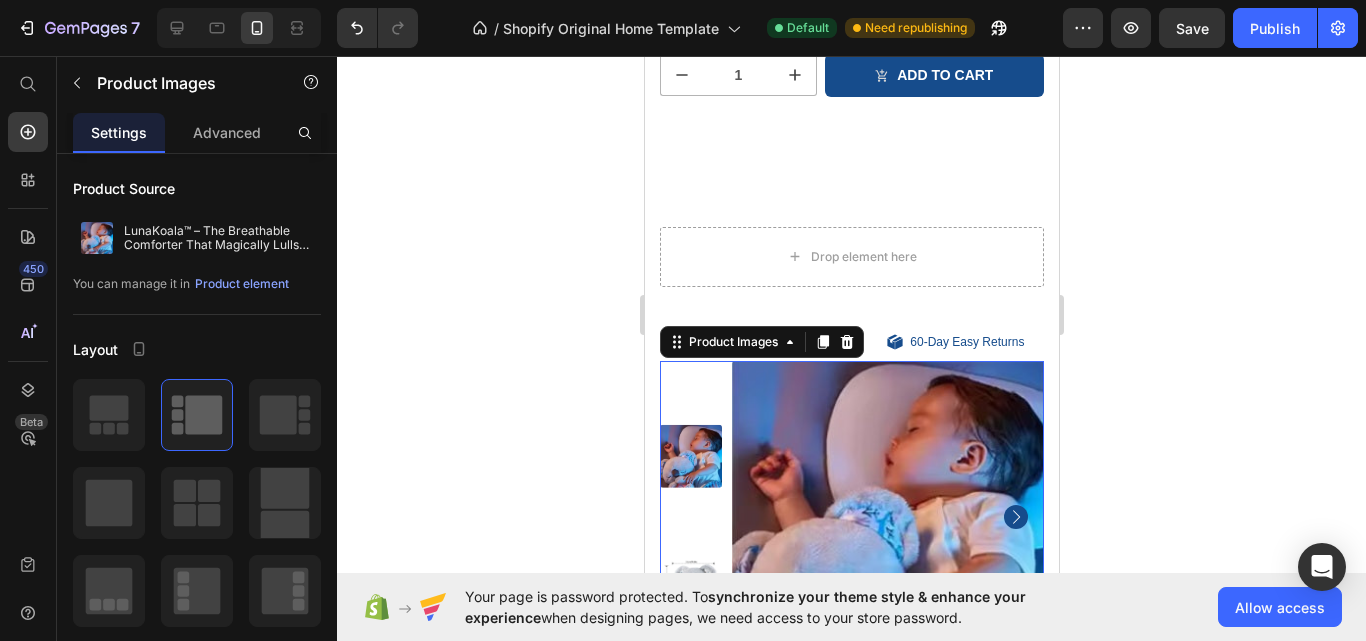 scroll, scrollTop: 3065, scrollLeft: 0, axis: vertical 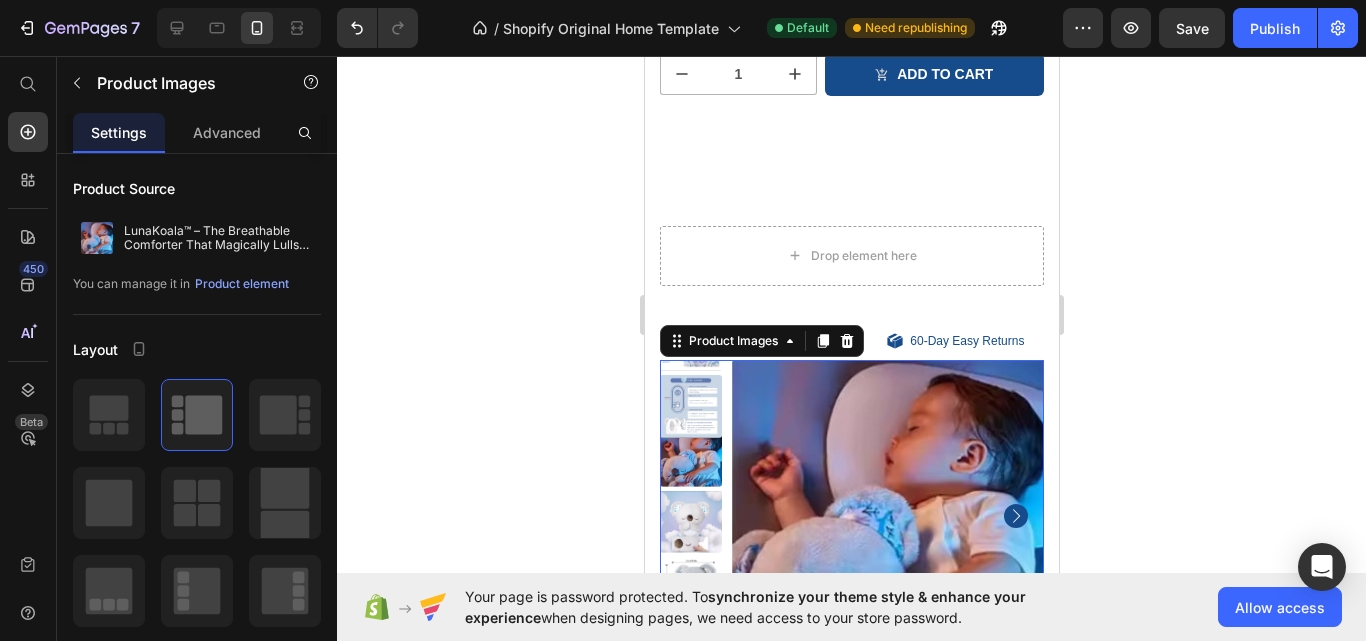 click on "Drop element here Section 23/25" at bounding box center (851, 240) 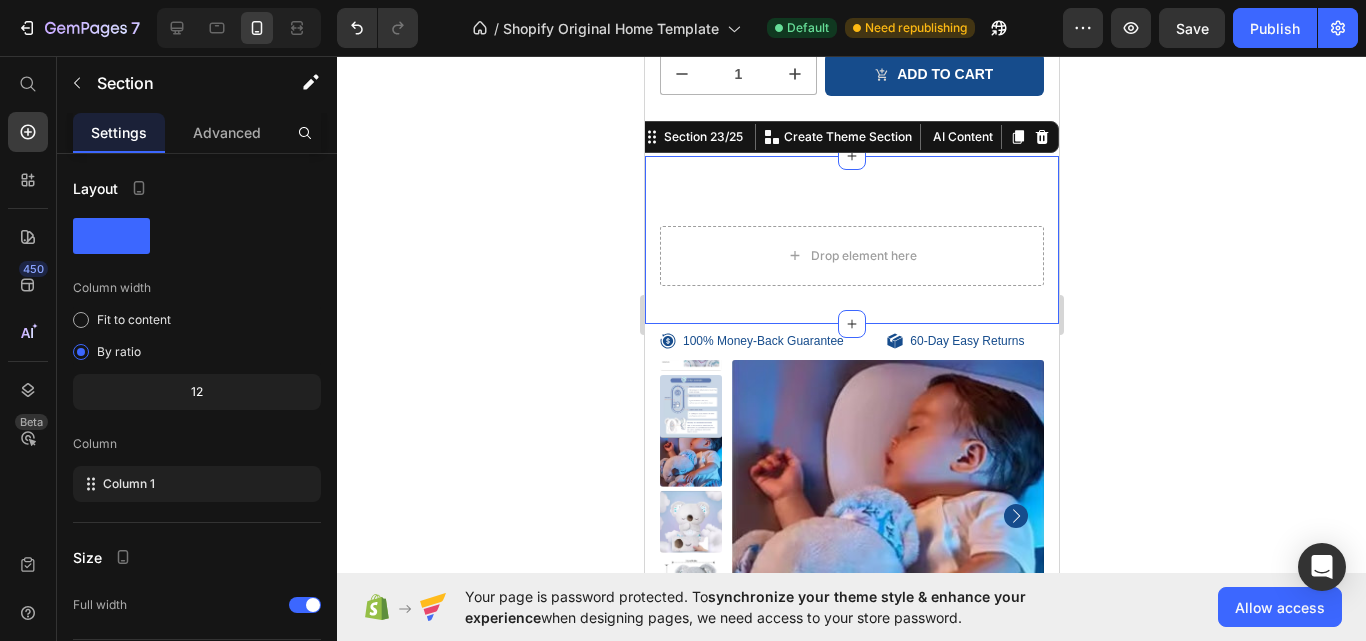 click at bounding box center (887, 516) 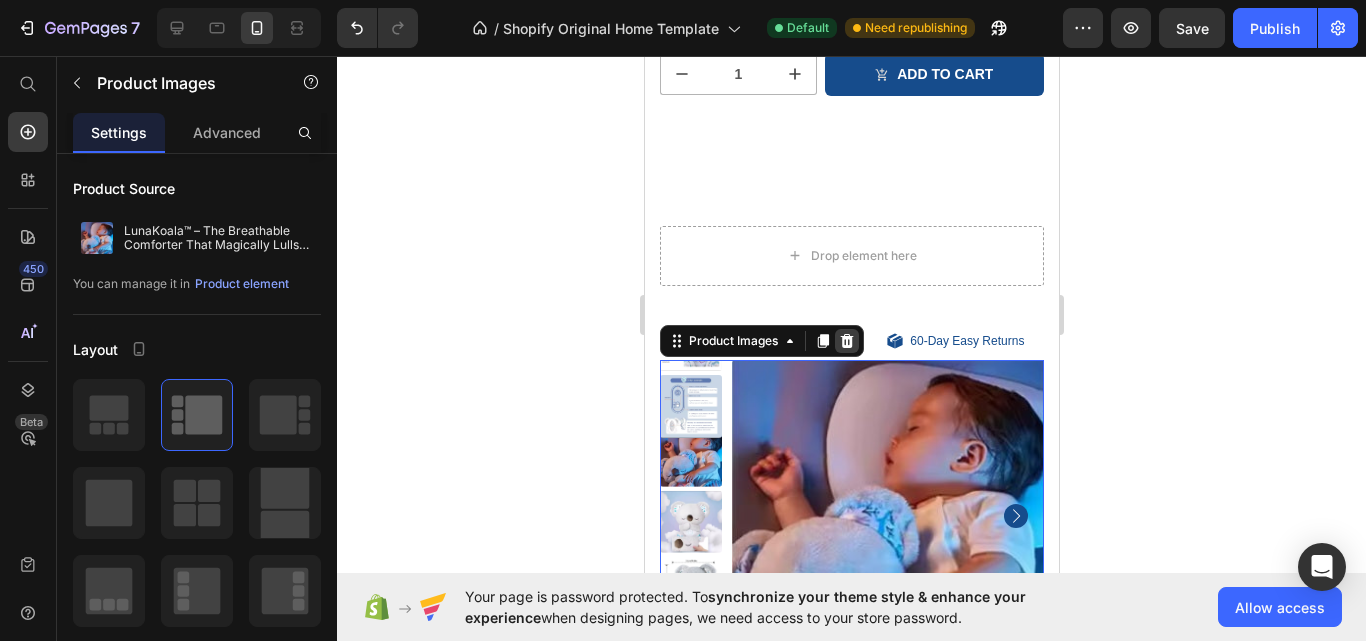 click 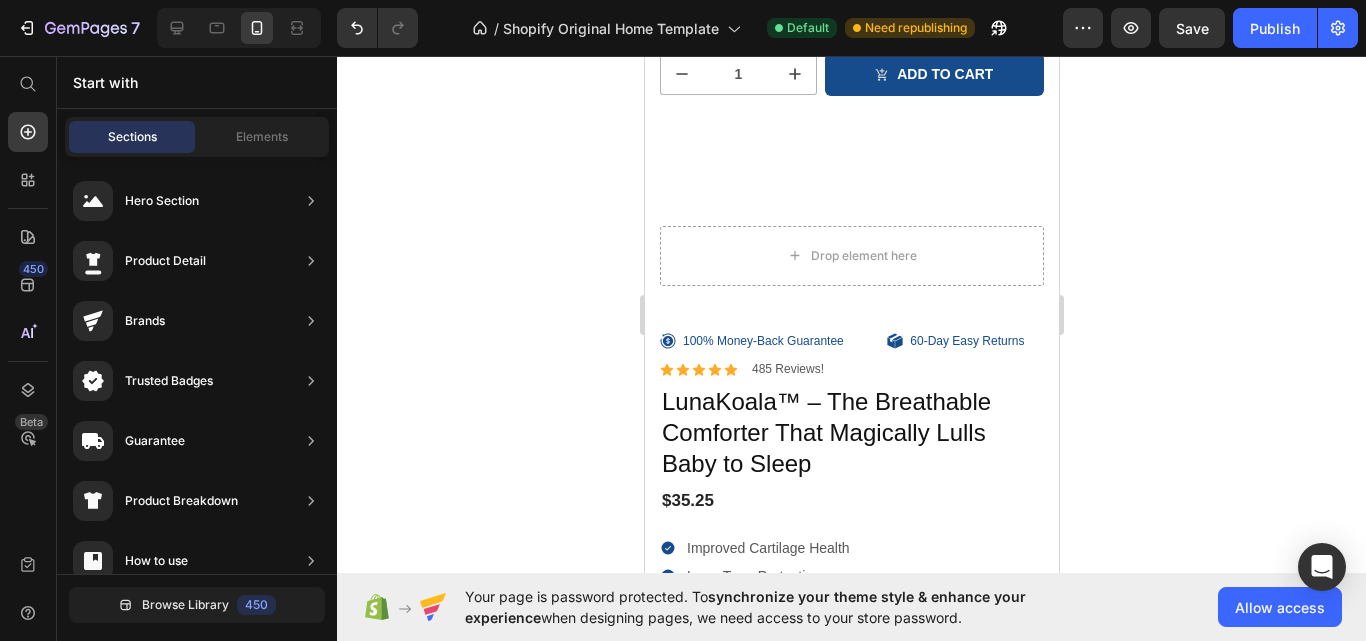 click on "100% Money-Back Guarantee Item List
60-Day Easy Returns Item List Row
Icon Boosts immunity and defense Text Block
Icon Boosts immunity and defense Text Block
Icon Boosts immunity and defense Text Block Row Icon Icon Icon Icon Icon Icon List Briana M. Text Block Row Verified Buyer Item List Row “At vero eos et accusamus et iusto odio dignissimos ducimus qui blanditiis praesentium voluptatum” Text Block Row Icon Icon Icon Icon Icon Icon List 485 Reviews! Text Block Row LunaKoala™ – The Breathable Comforter That Magically Lulls Baby to Sleep Product Title $35.25 Product Price Improved Cartilage Health Long-Term Protection Improved Cartilage Health Item List Seal Subscriptions Seal Subscriptions Quantity Text Block 1 Product Quantity
Ships within 1-2days.  Free shipping & returns Item List 1 Product Quantity Add to cart Add to Cart Row
100% Money-Back Guarantee Item List" at bounding box center (851, 584) 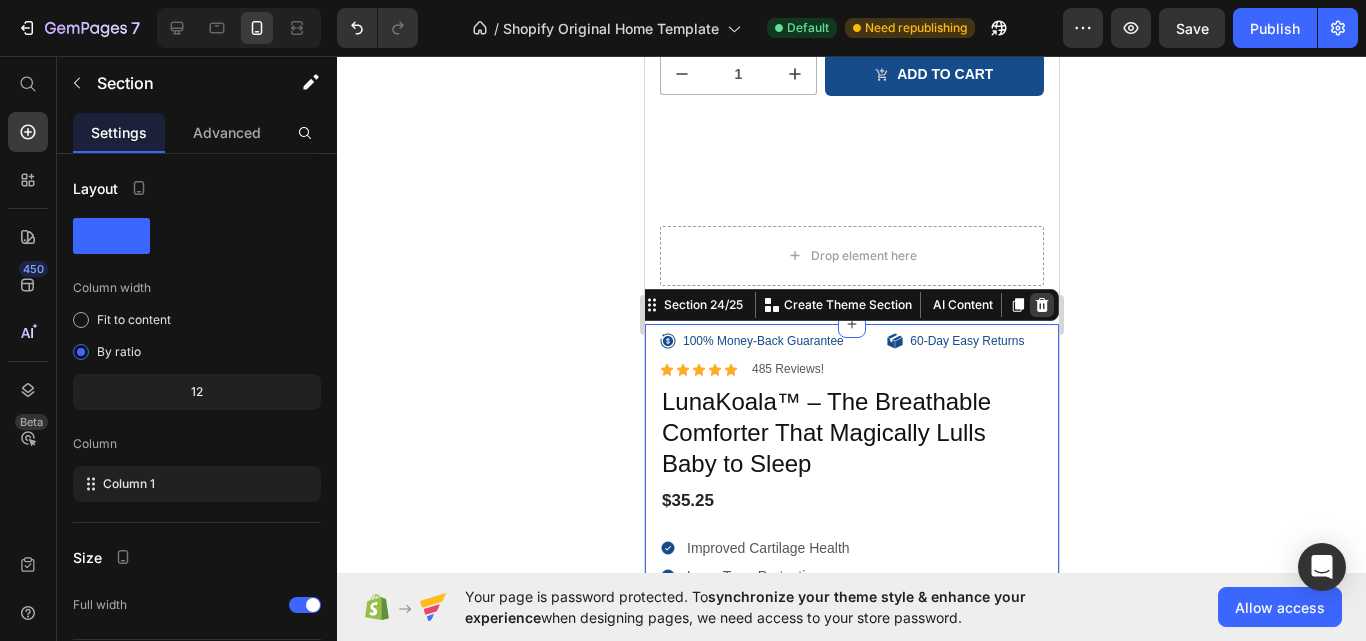 click 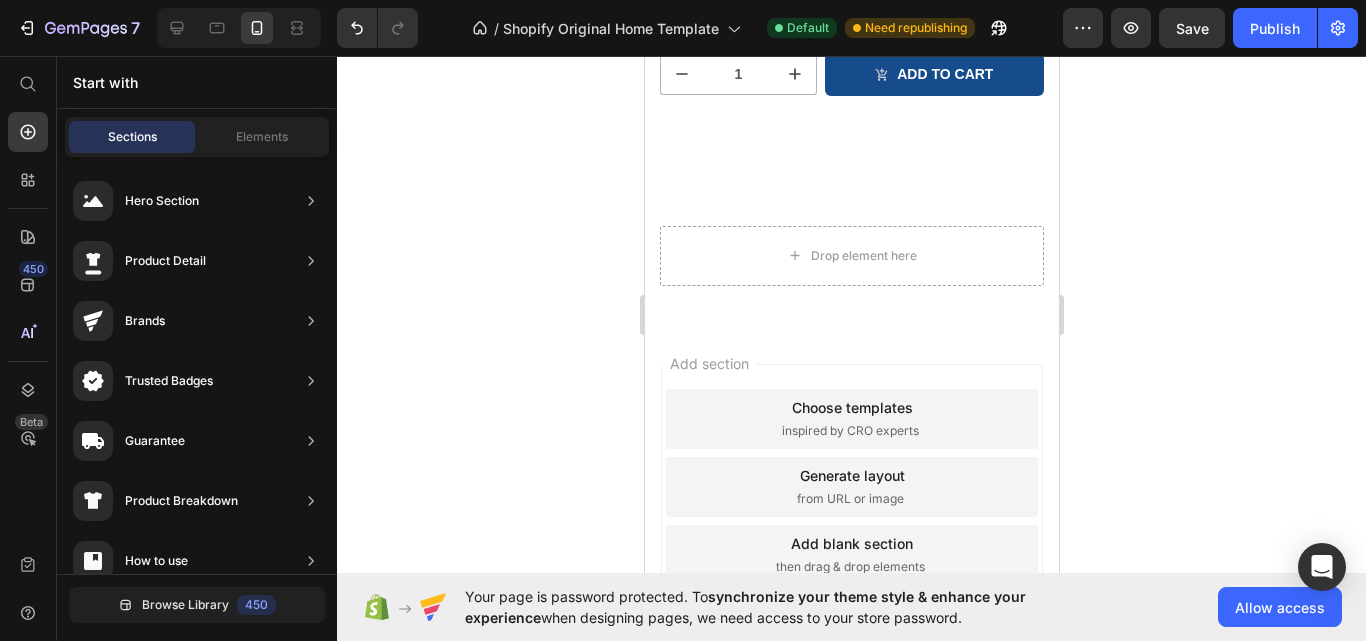 click on "Drop element here" at bounding box center [851, 256] 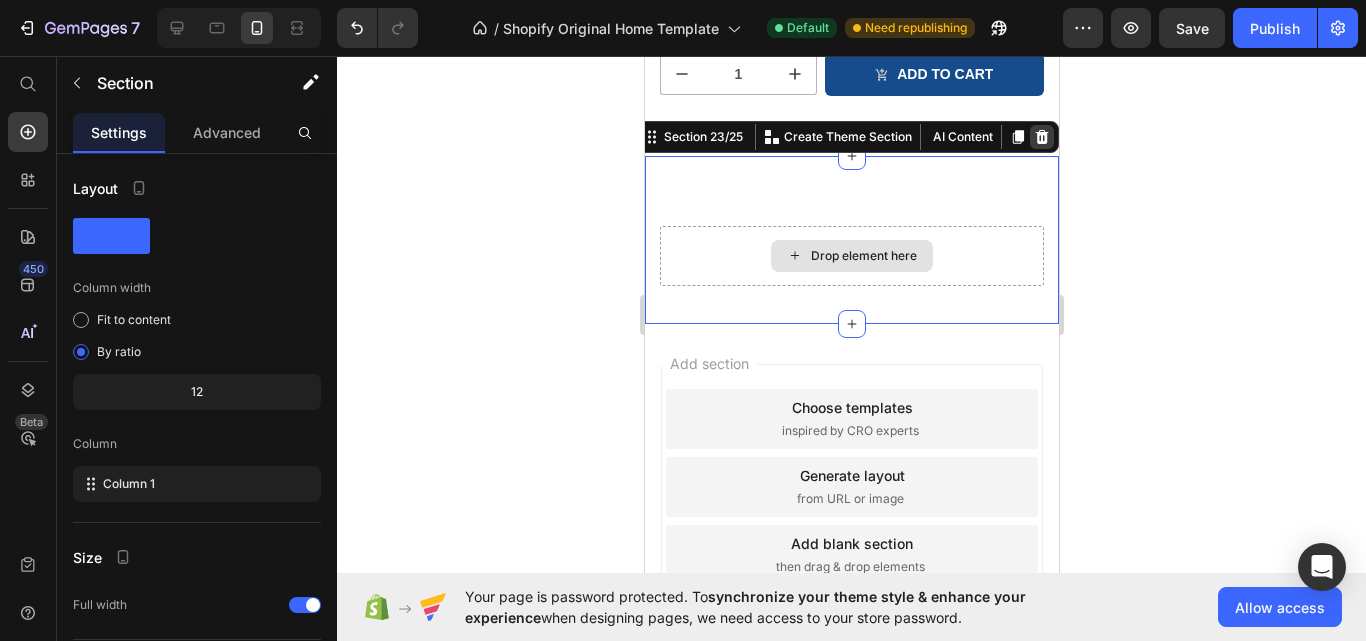 click 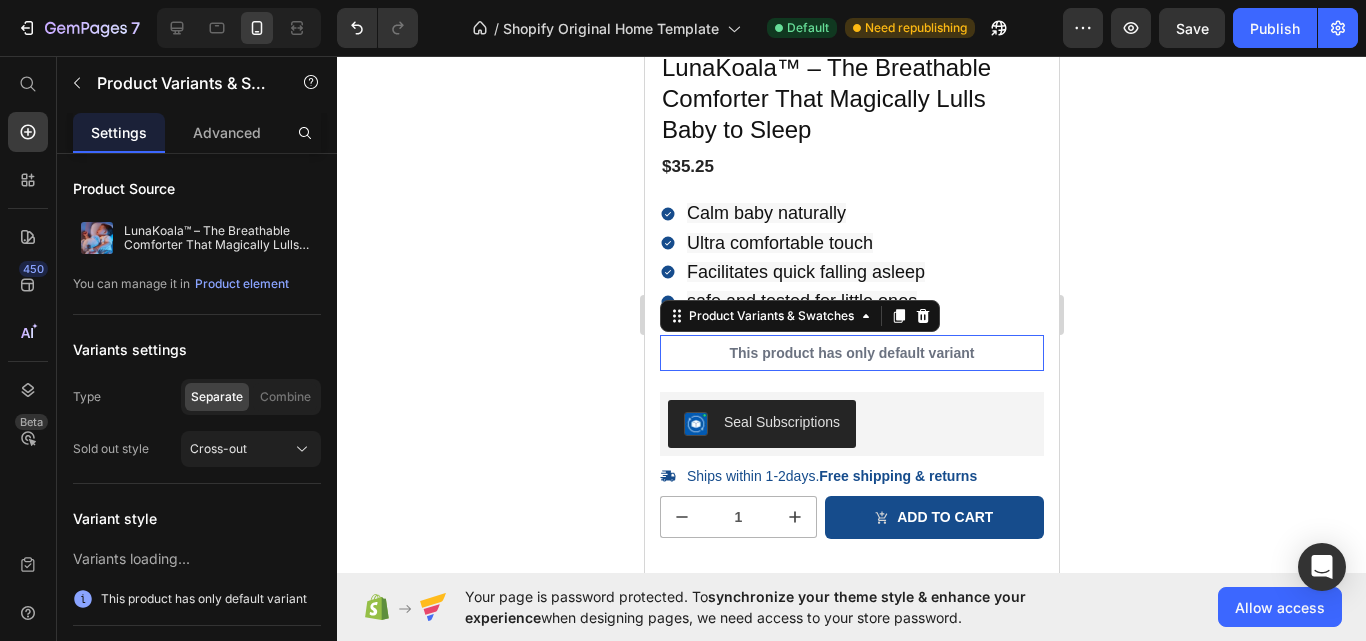 scroll, scrollTop: 2657, scrollLeft: 0, axis: vertical 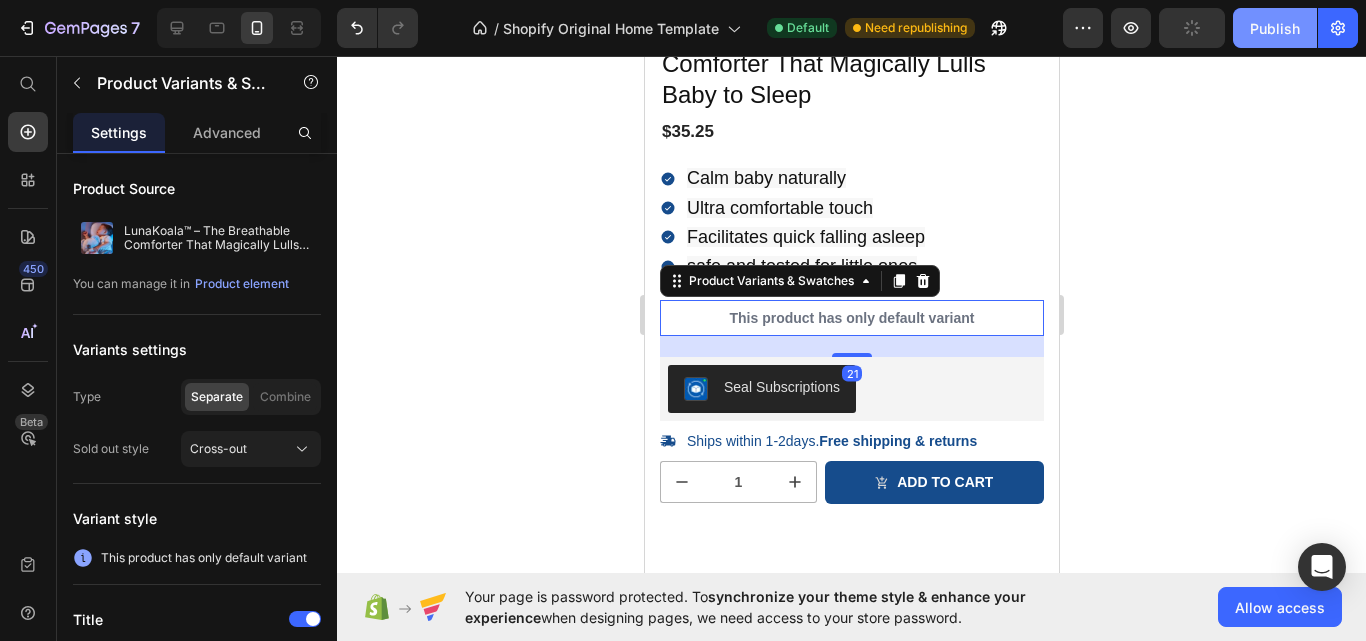 click on "Publish" 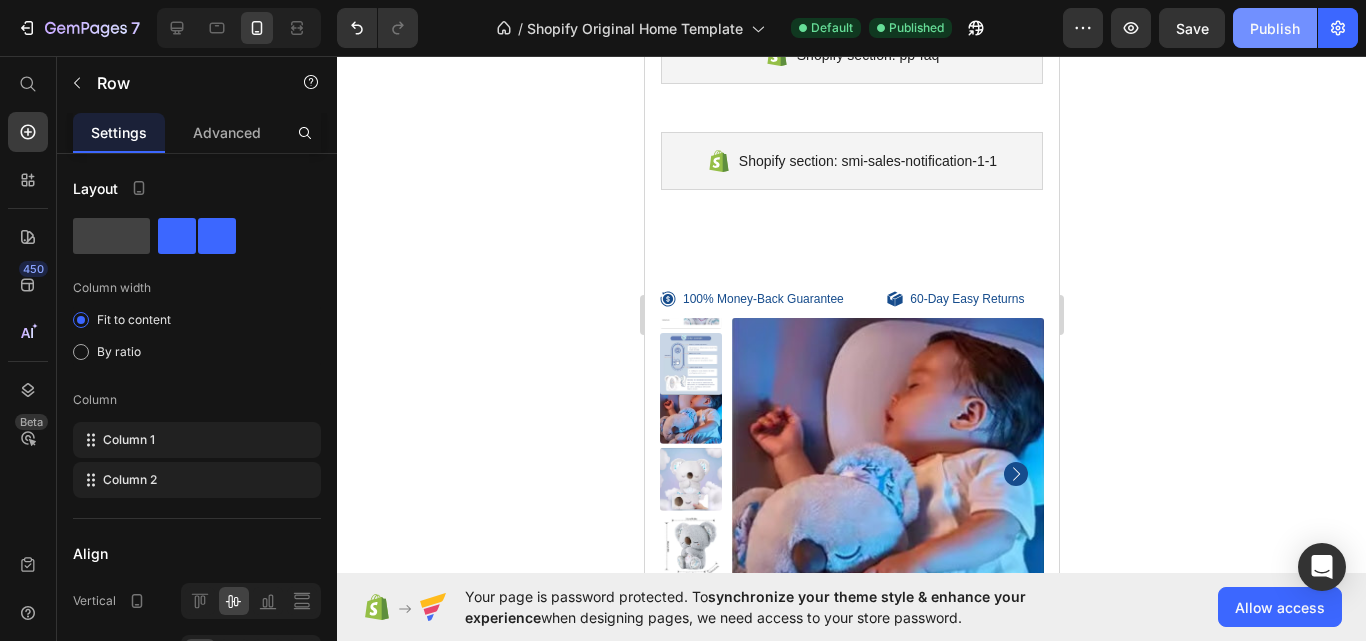 scroll, scrollTop: 2007, scrollLeft: 0, axis: vertical 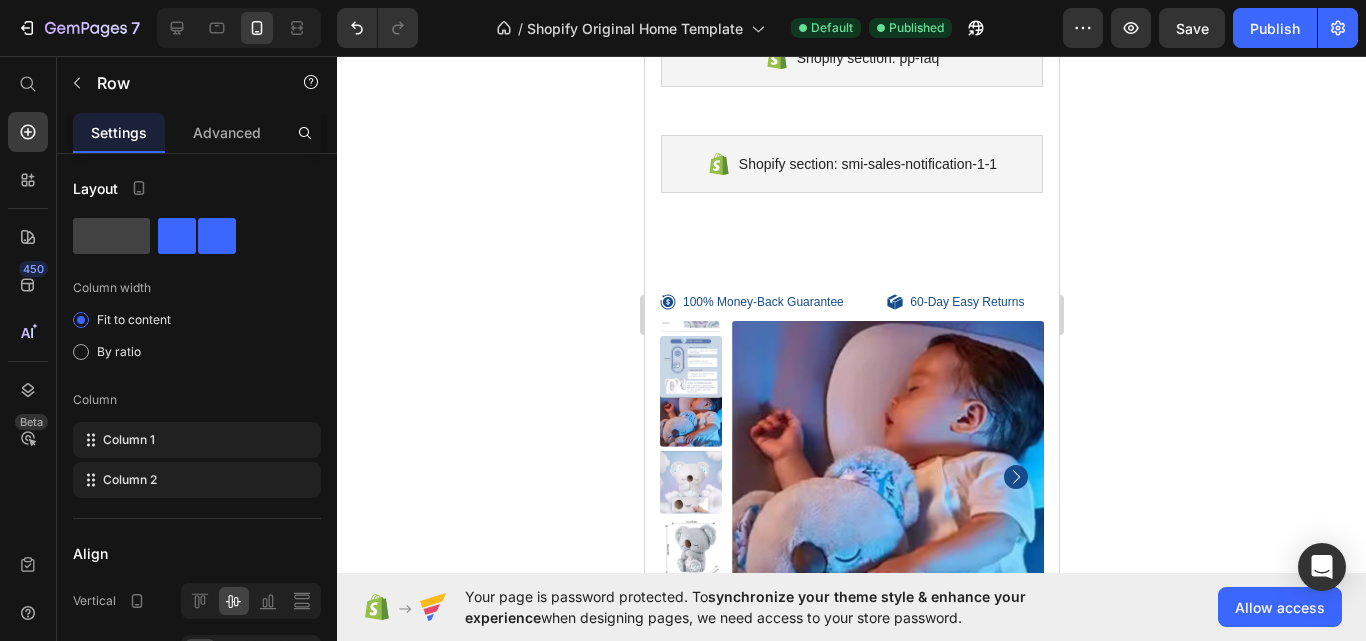 click at bounding box center [851, 251] 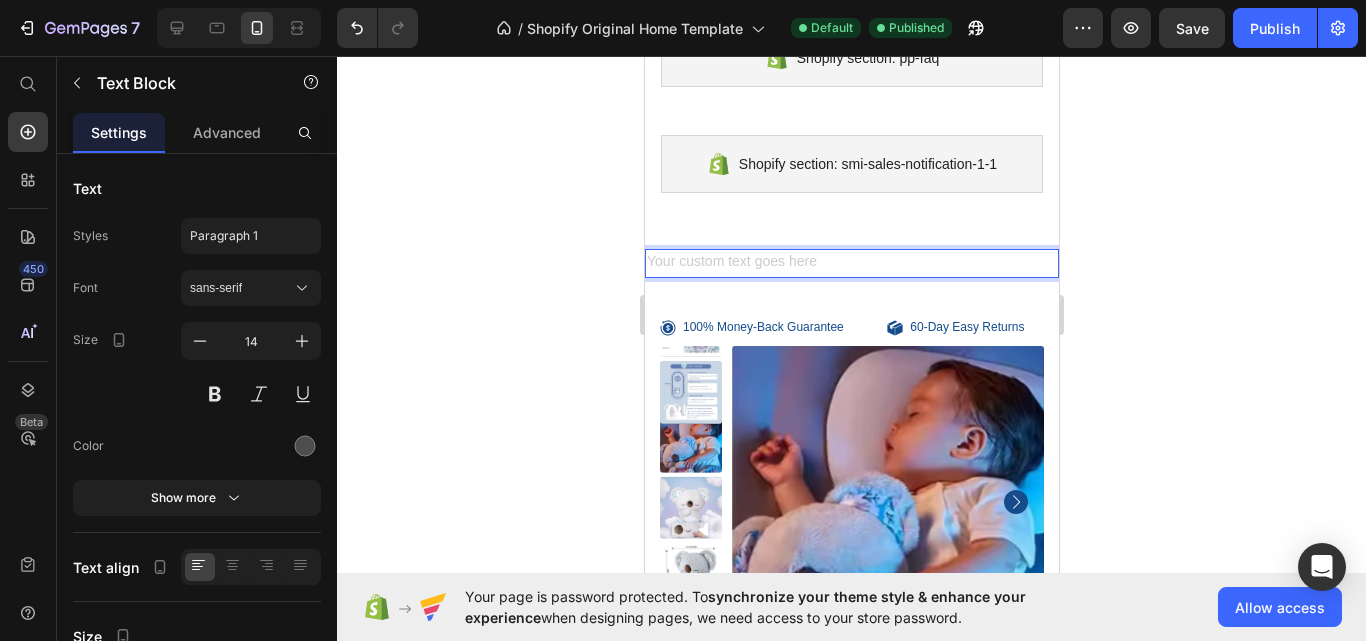 click at bounding box center [851, 263] 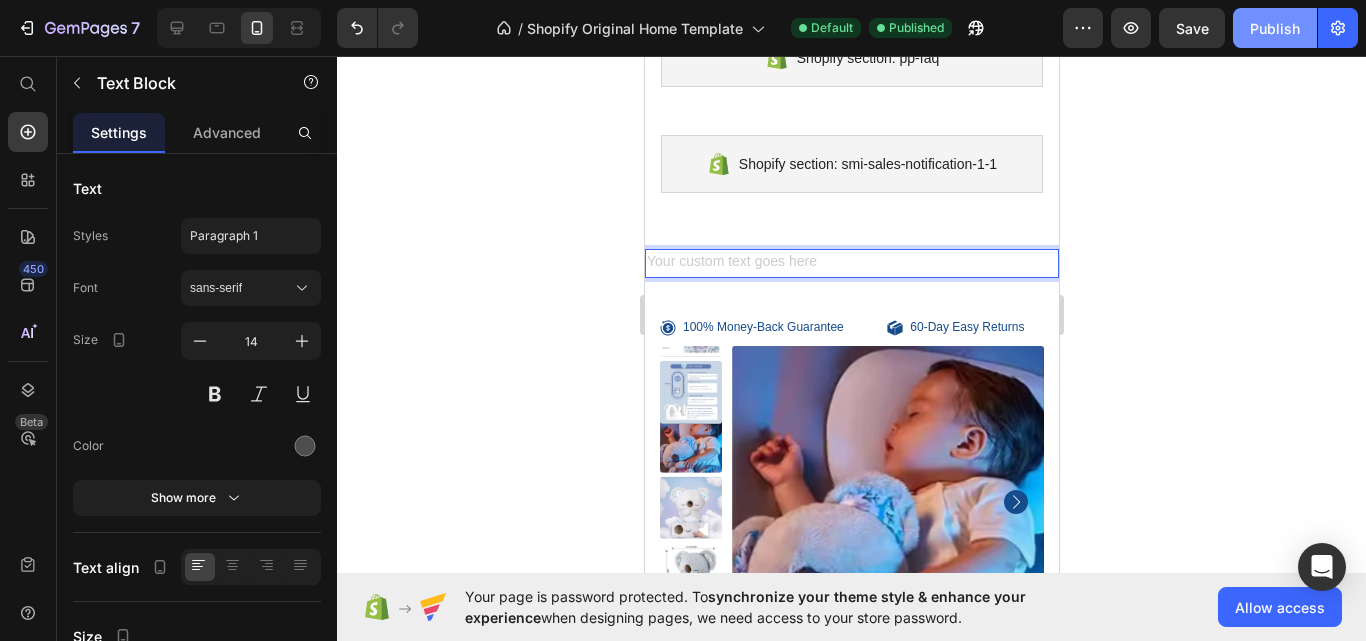 click on "Publish" at bounding box center [1275, 28] 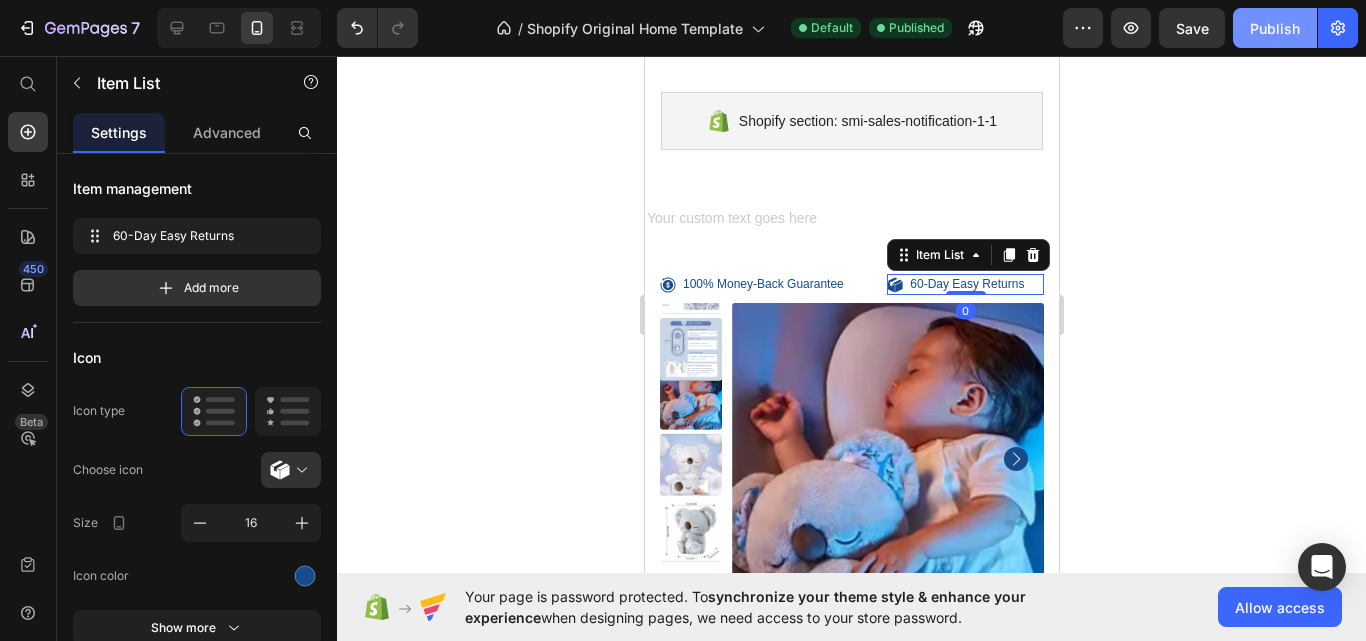 scroll, scrollTop: 2014, scrollLeft: 0, axis: vertical 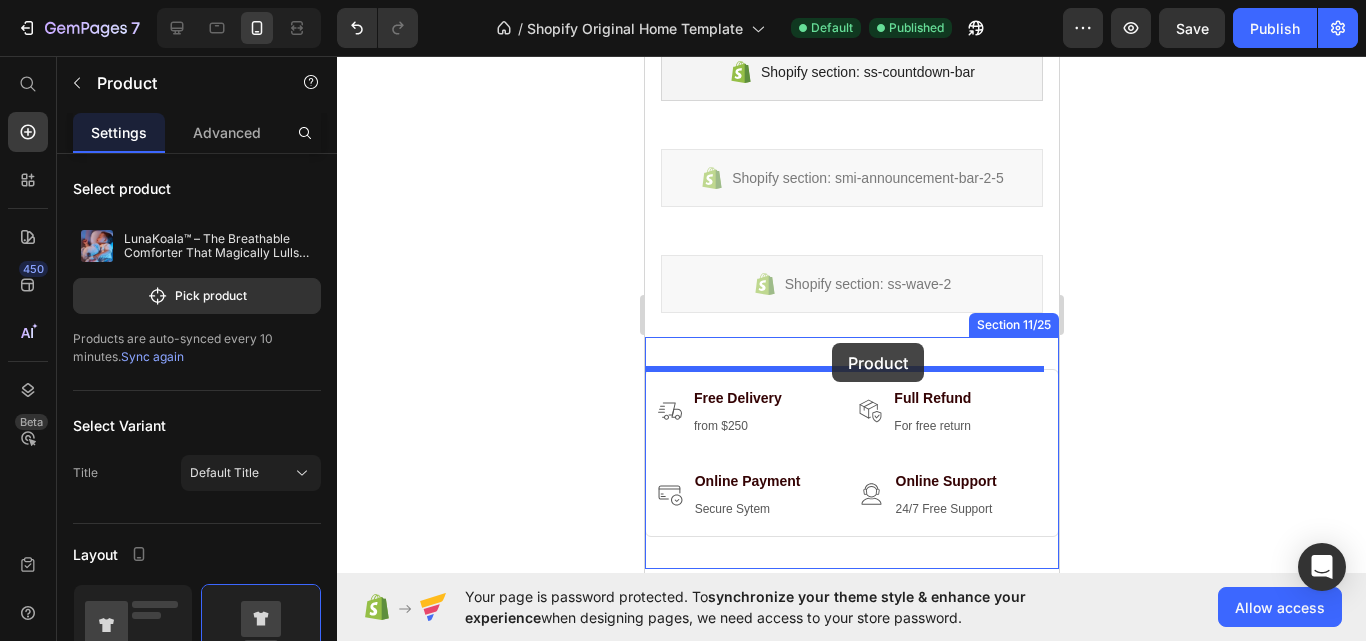 drag, startPoint x: 832, startPoint y: 333, endPoint x: 831, endPoint y: 343, distance: 10.049875 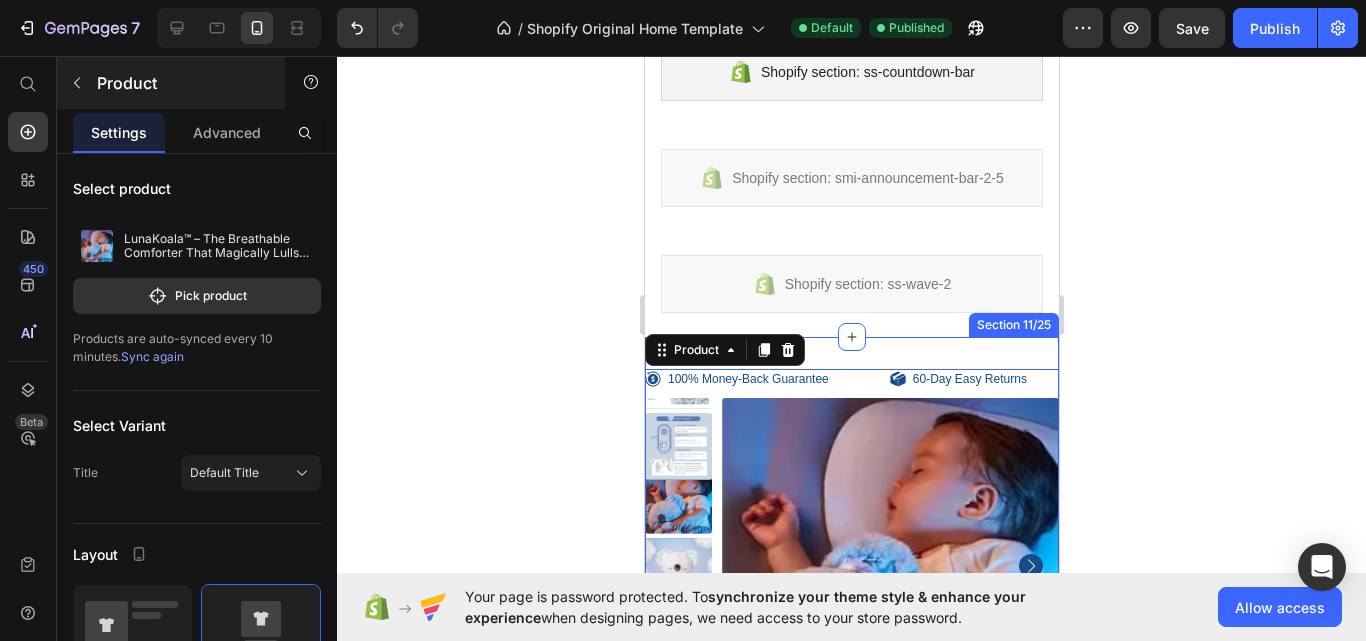 click 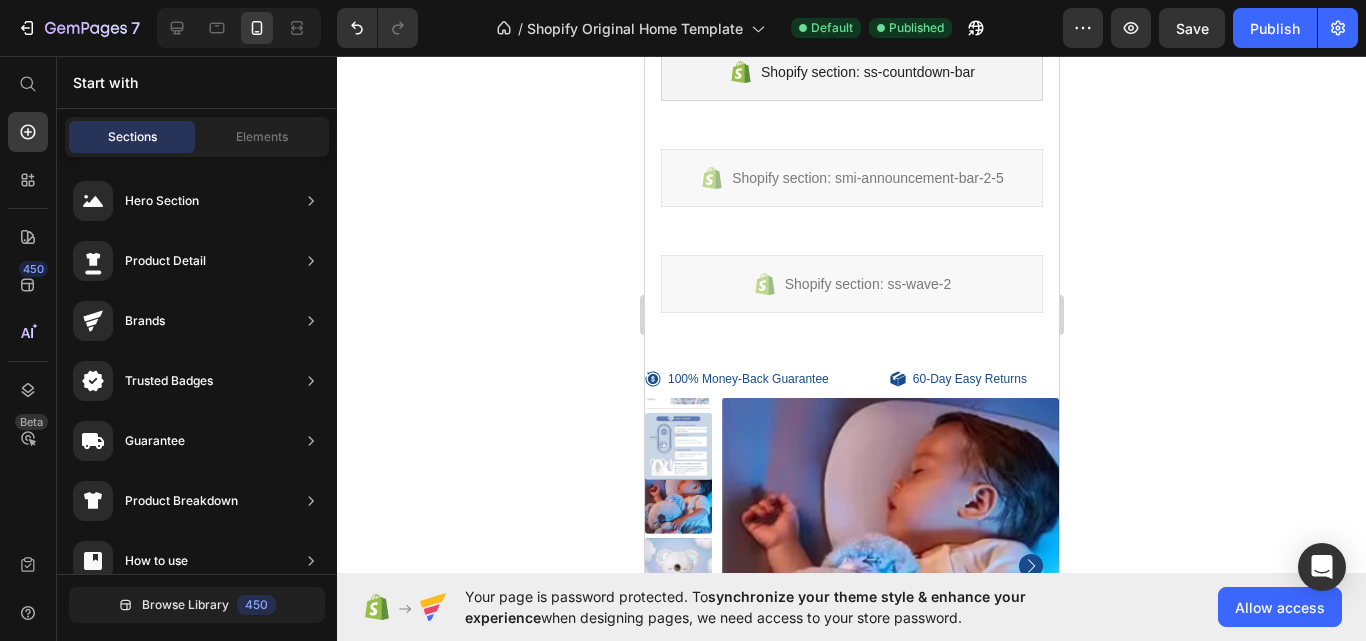 click on "Shopify section: smi-announcement-bar-2-5" at bounding box center [851, 178] 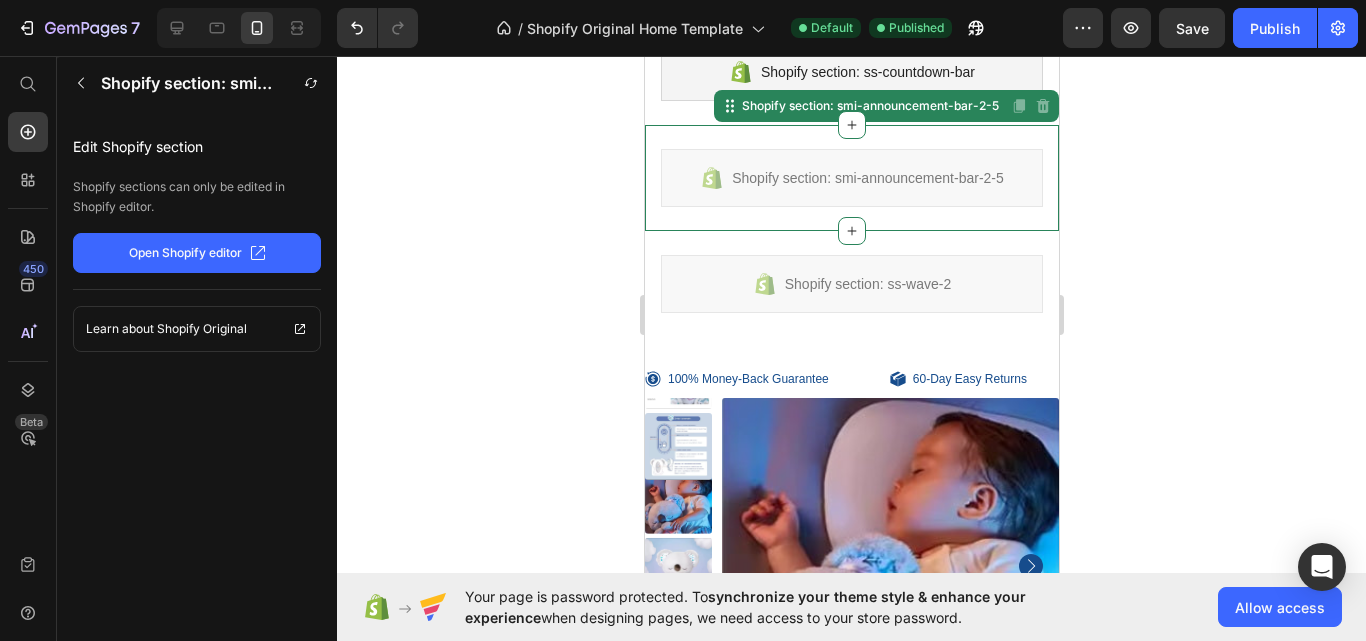 click on "Open Shopify editor" 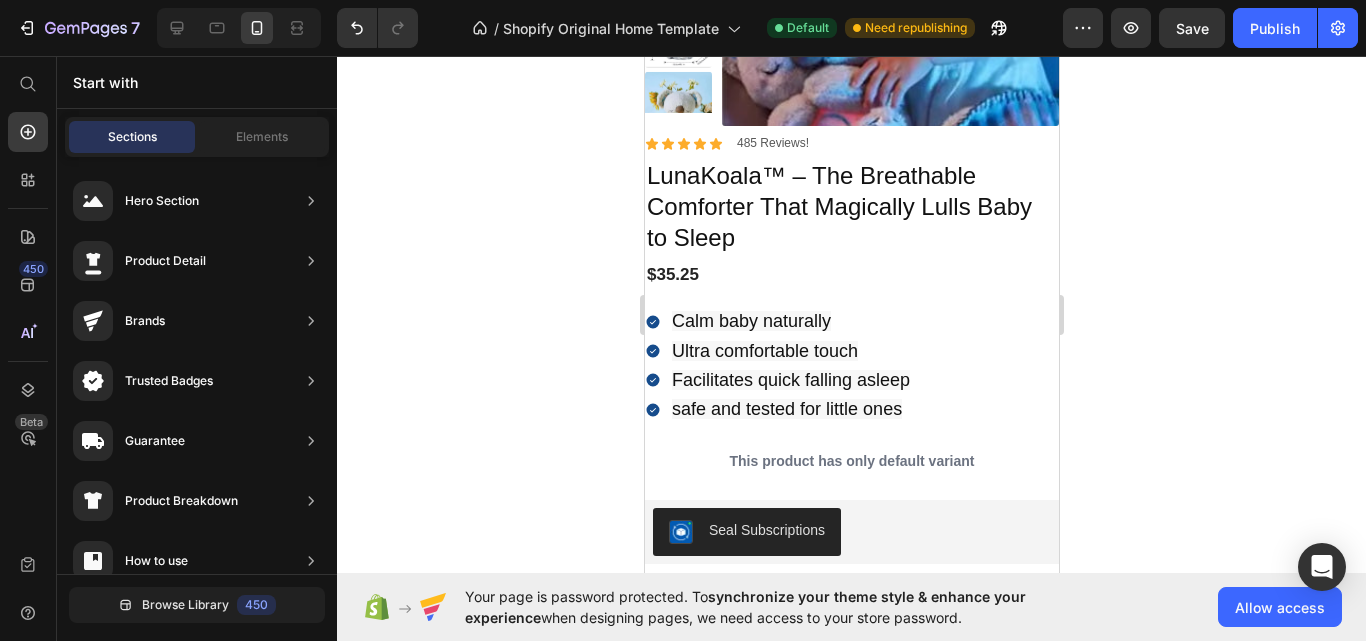 scroll, scrollTop: 1434, scrollLeft: 0, axis: vertical 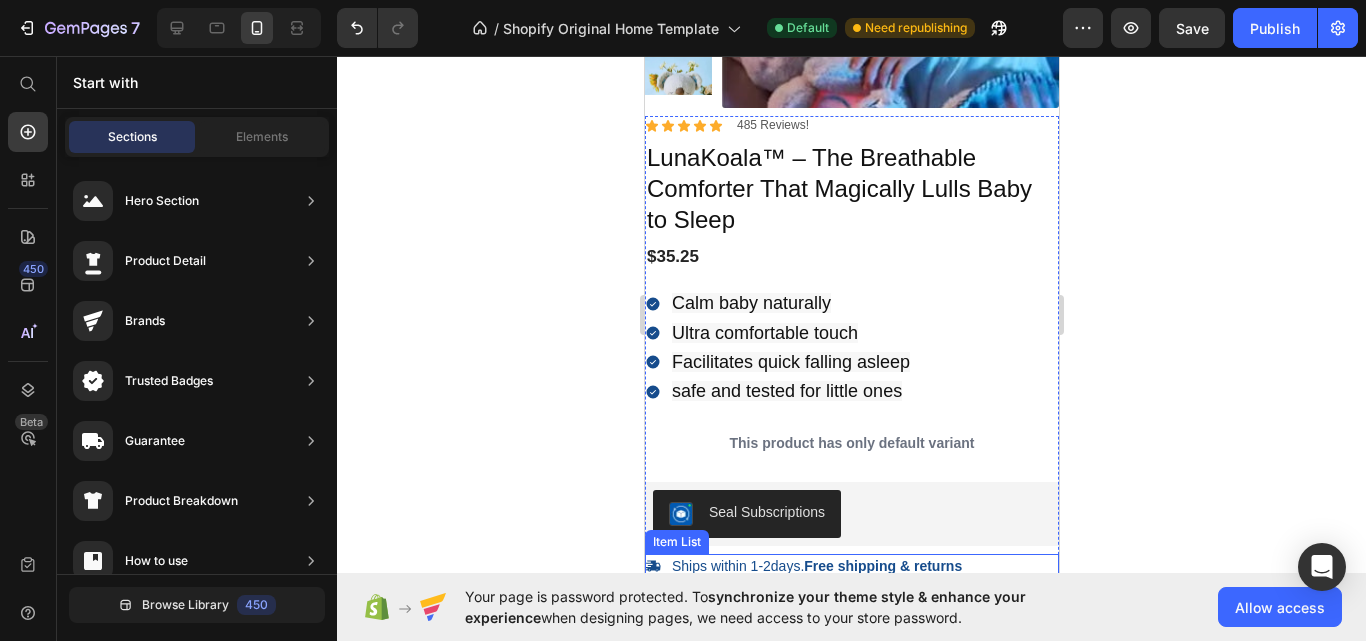 click on "Ships within 1-2days.  Free shipping & returns" at bounding box center (851, 566) 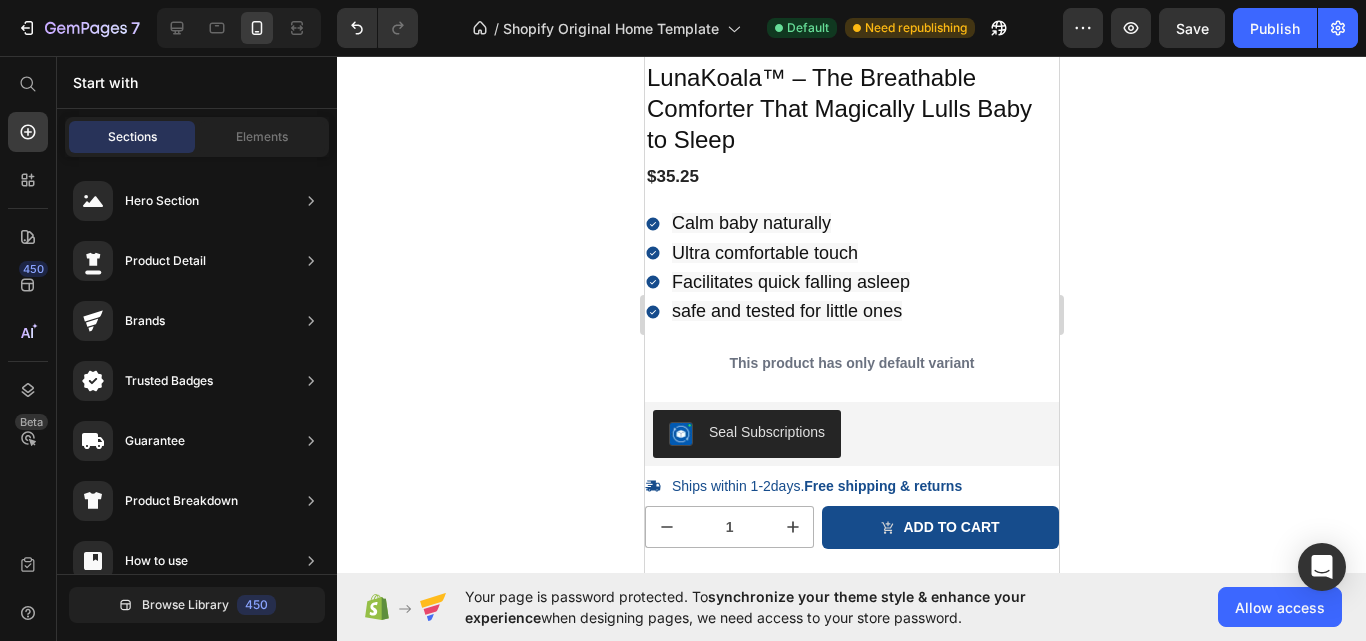 scroll, scrollTop: 1554, scrollLeft: 0, axis: vertical 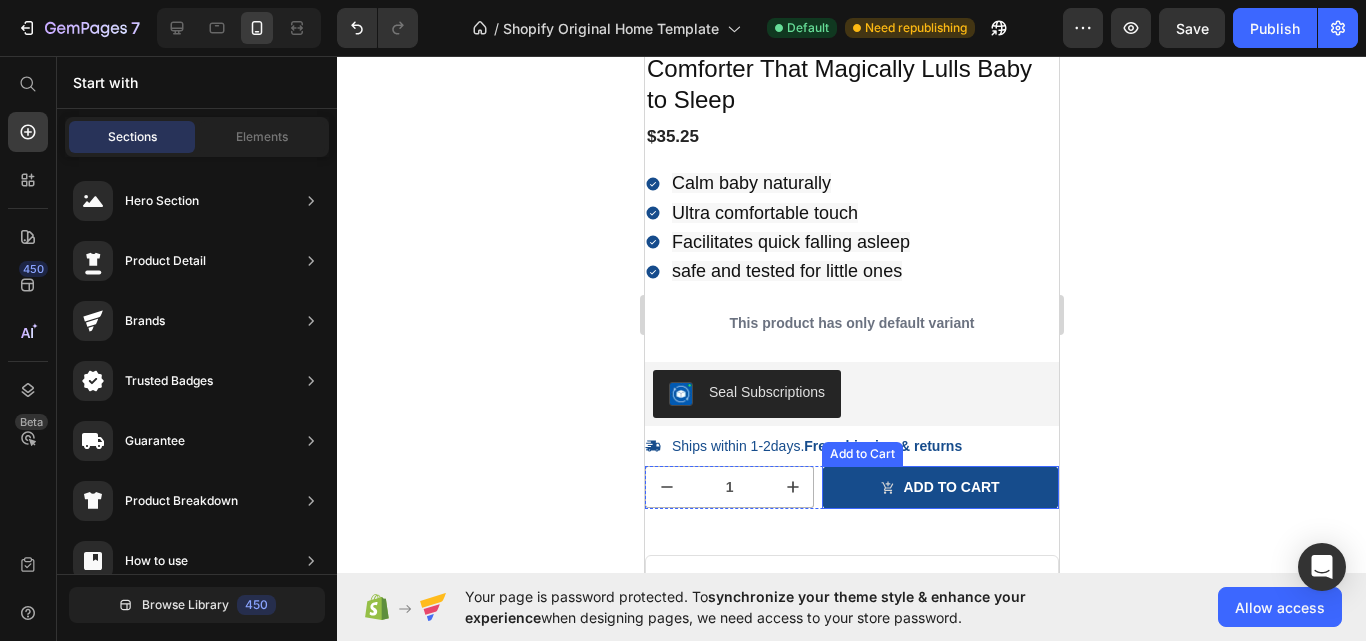 click on "Add to Cart" at bounding box center [861, 454] 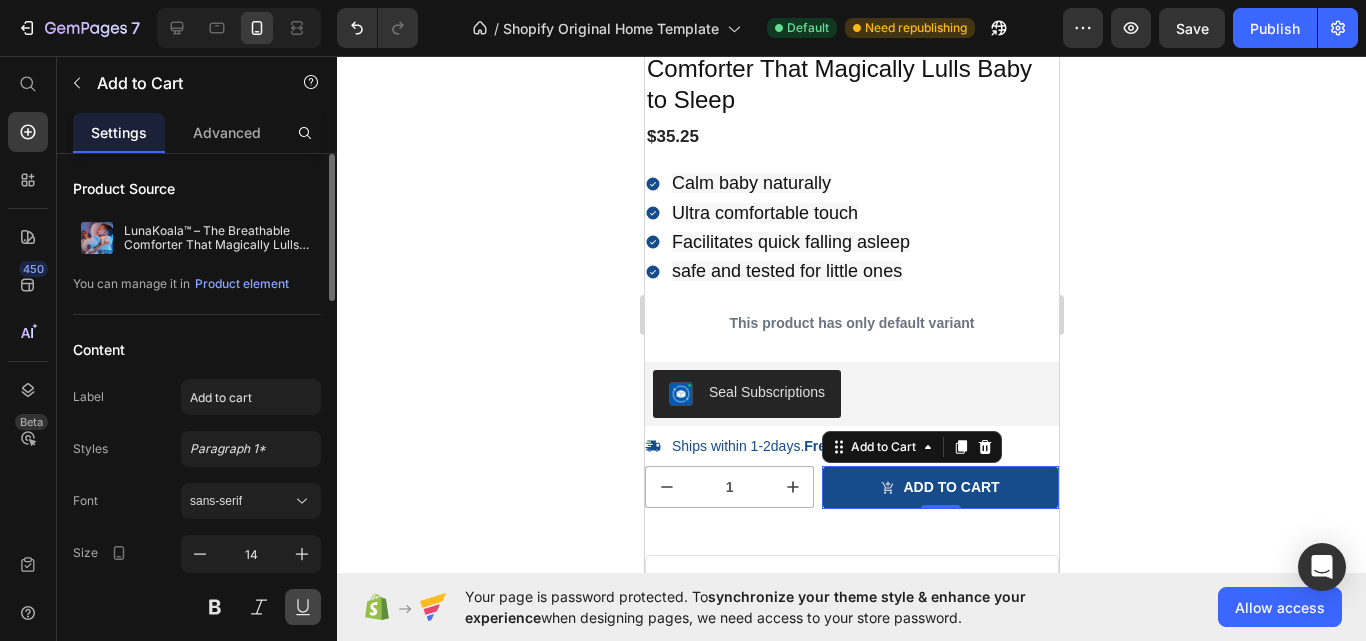 click at bounding box center [303, 607] 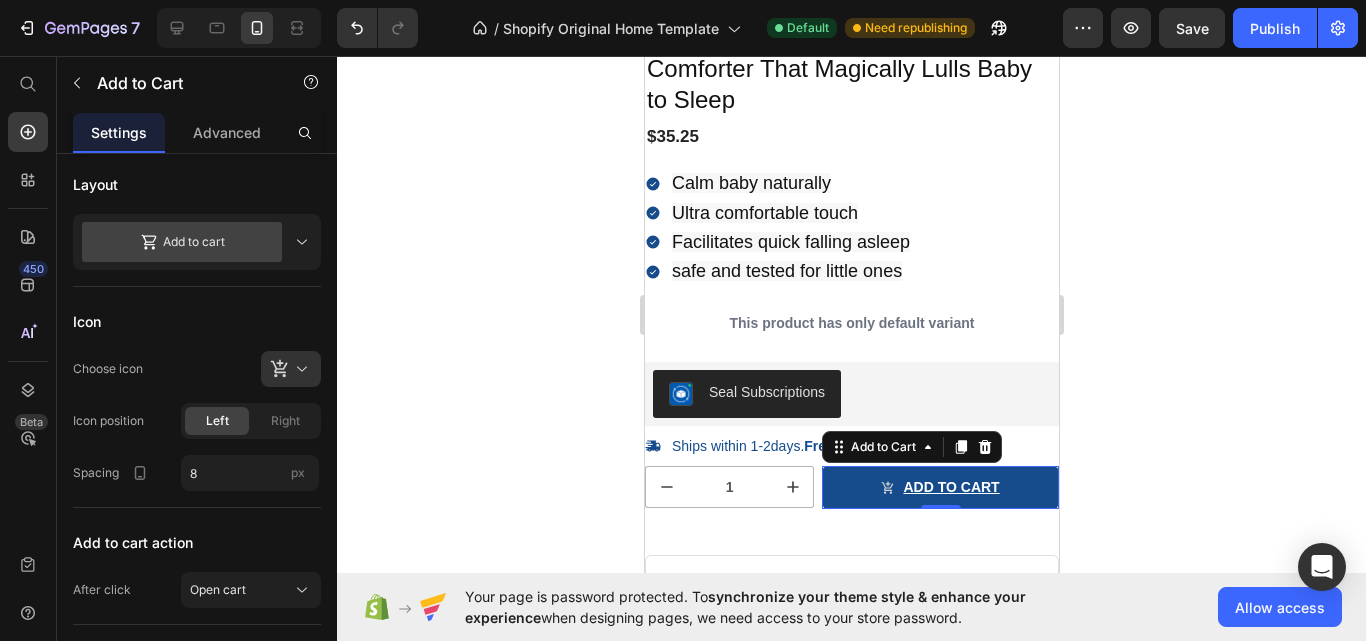 click at bounding box center [329, -118] 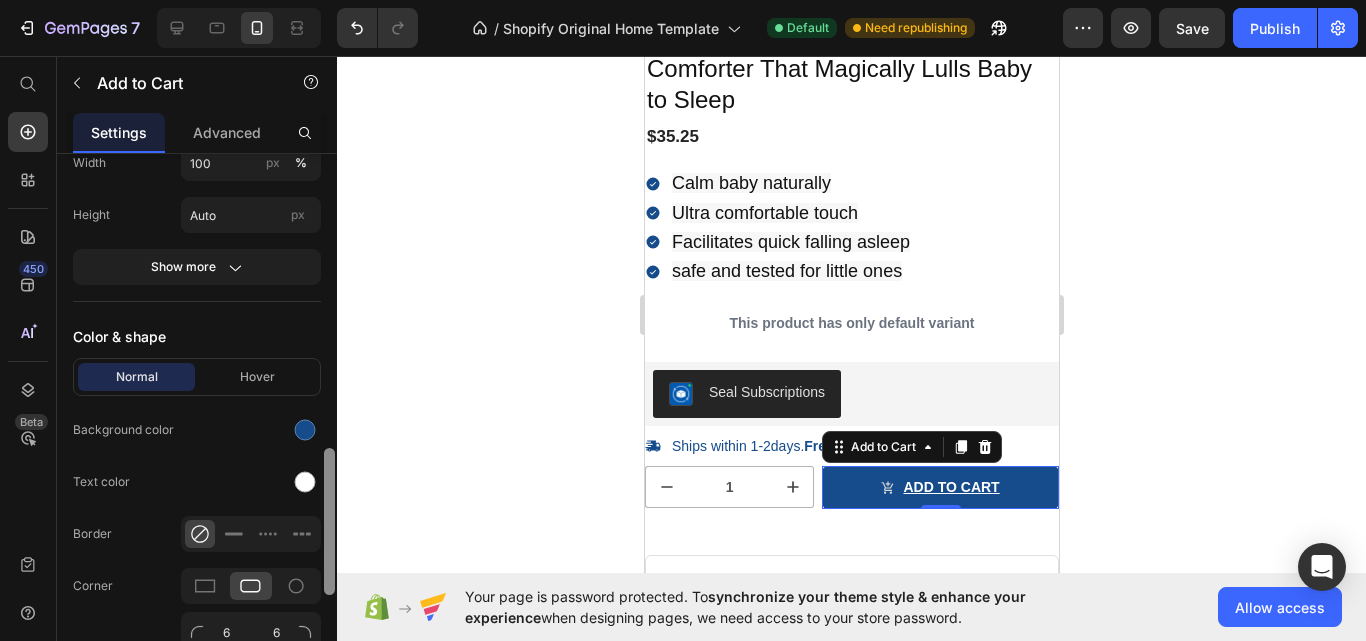 click at bounding box center (329, 426) 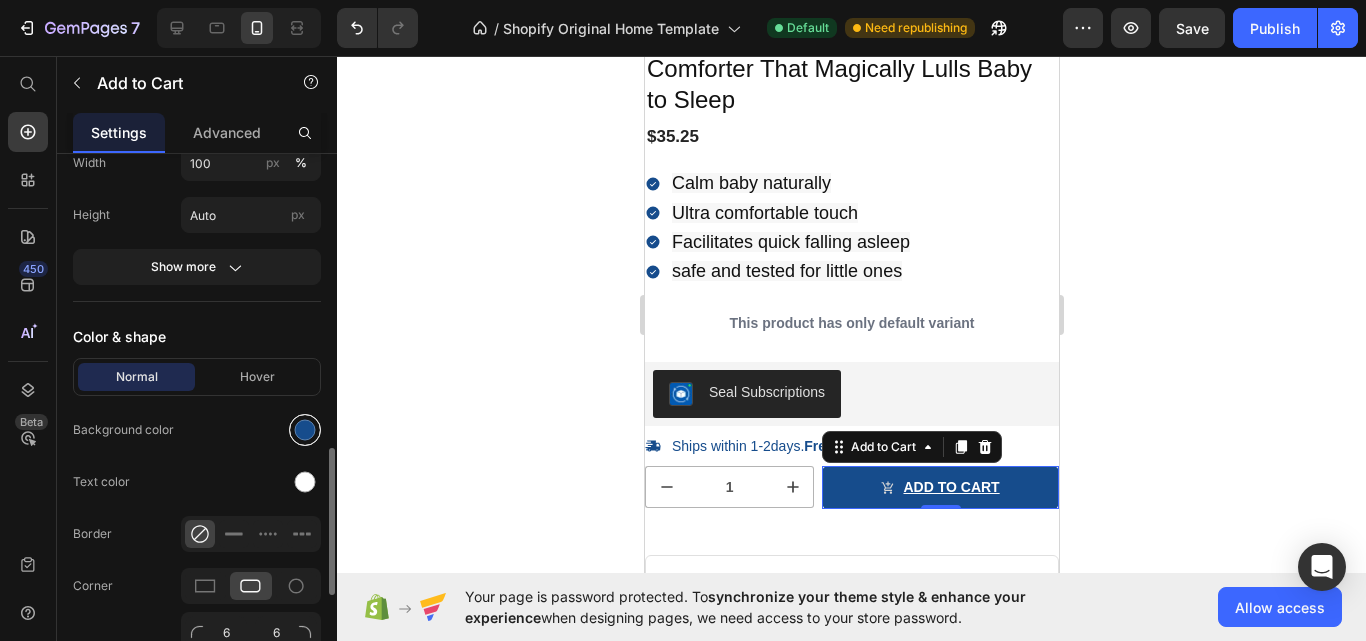 click at bounding box center [305, 430] 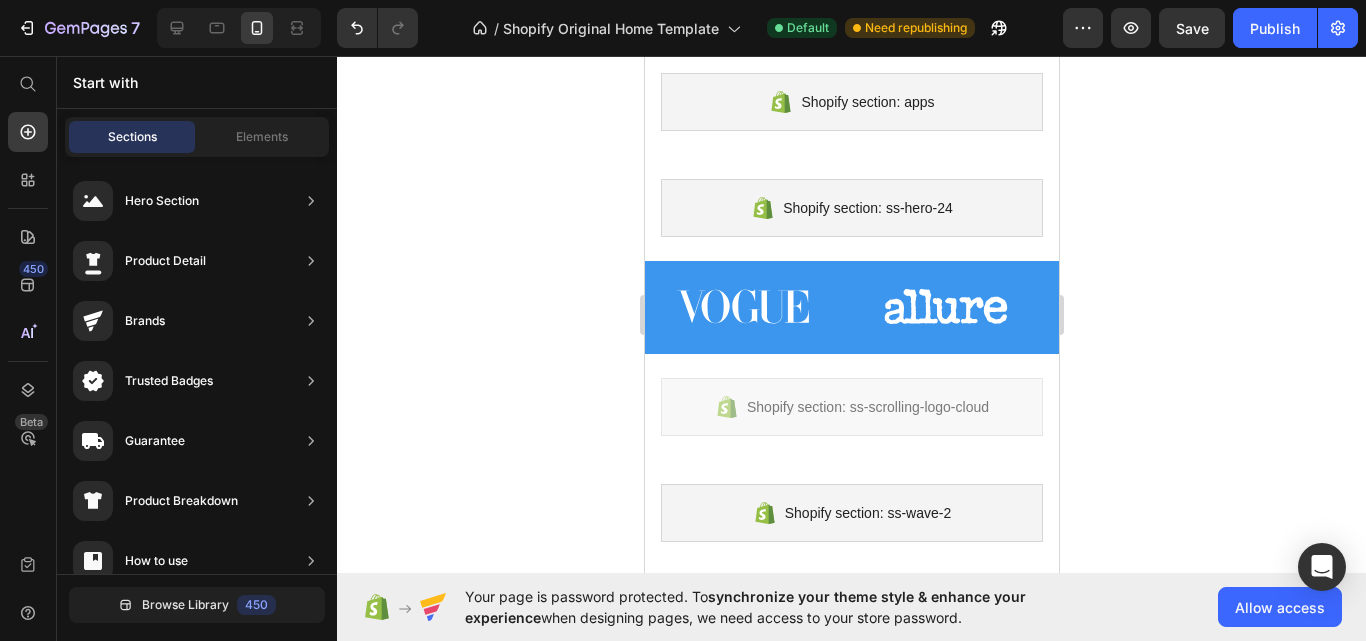 scroll, scrollTop: 0, scrollLeft: 0, axis: both 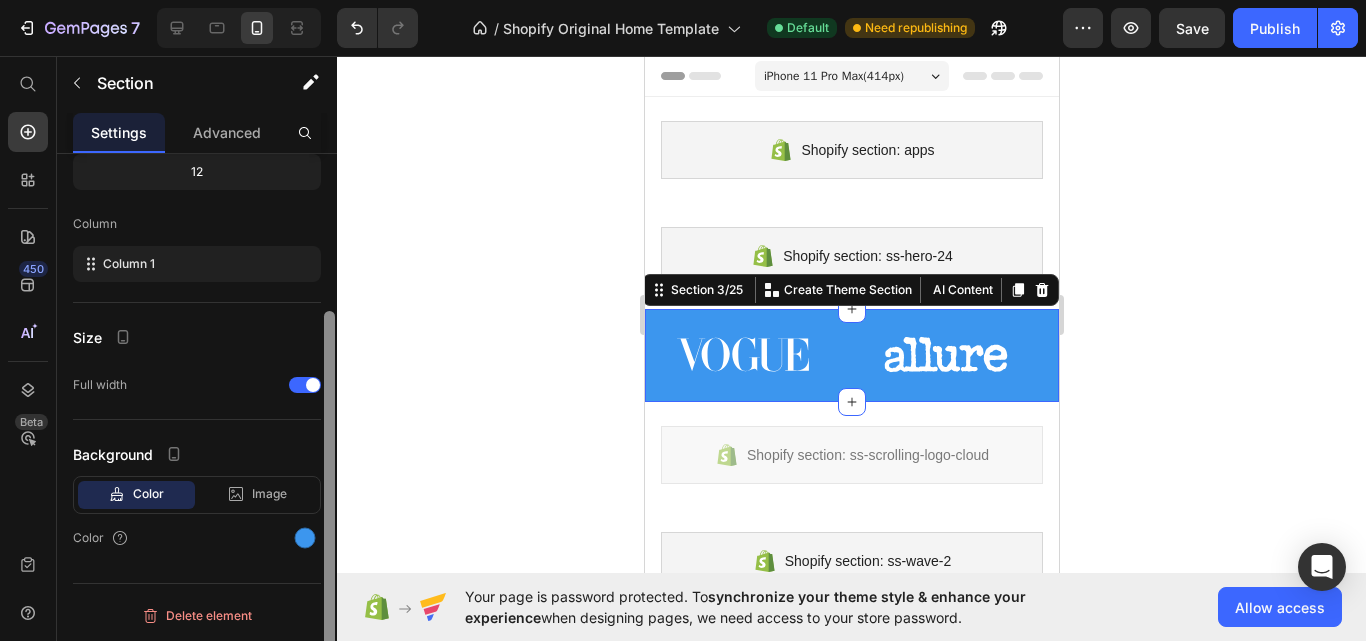 click at bounding box center [329, 426] 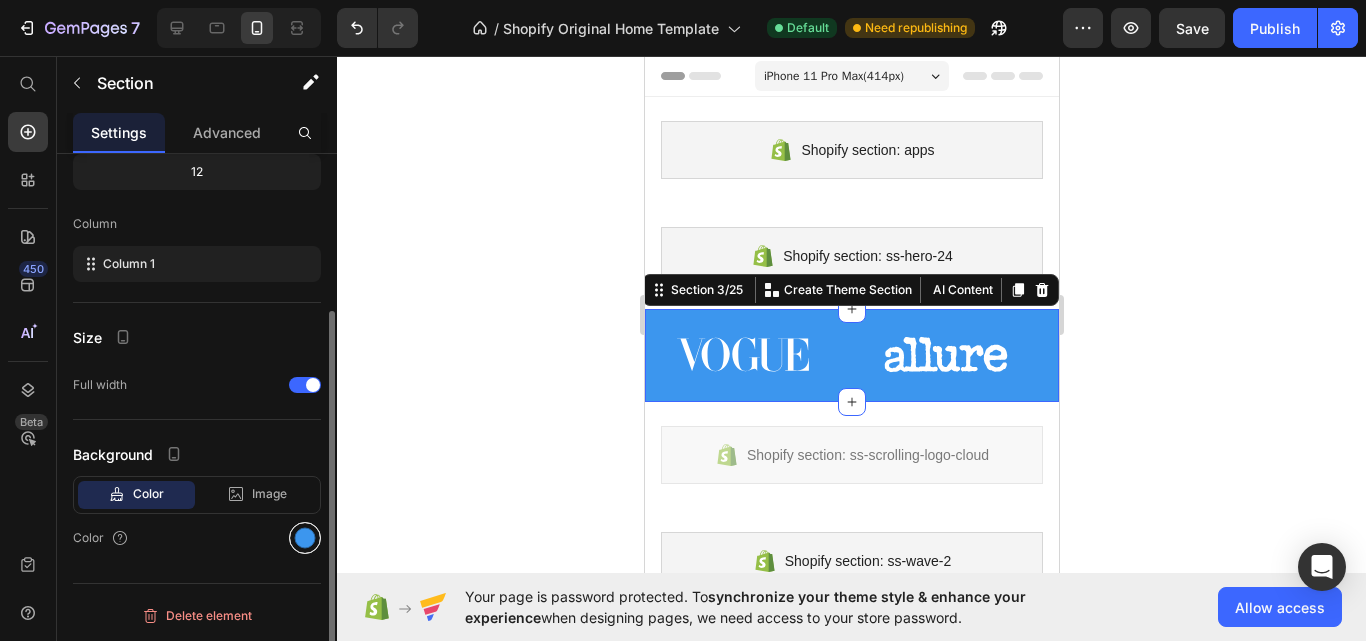 click at bounding box center [305, 538] 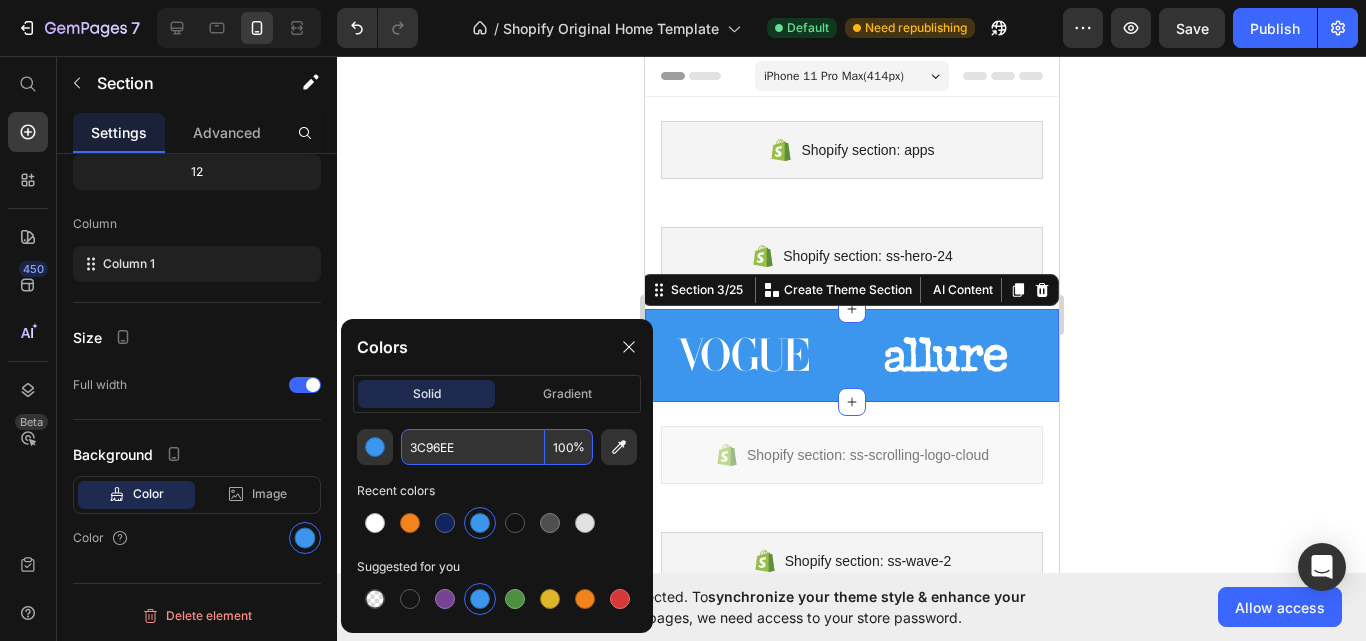 click on "3C96EE" at bounding box center [473, 447] 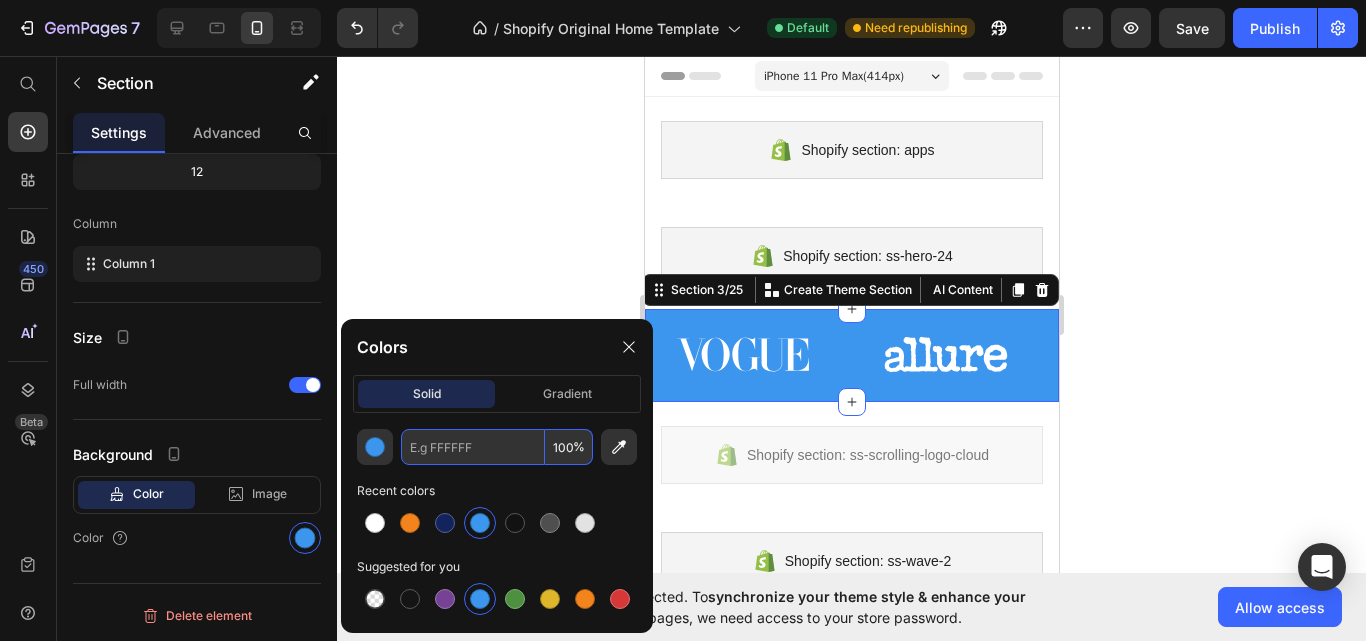 paste on "258ED2" 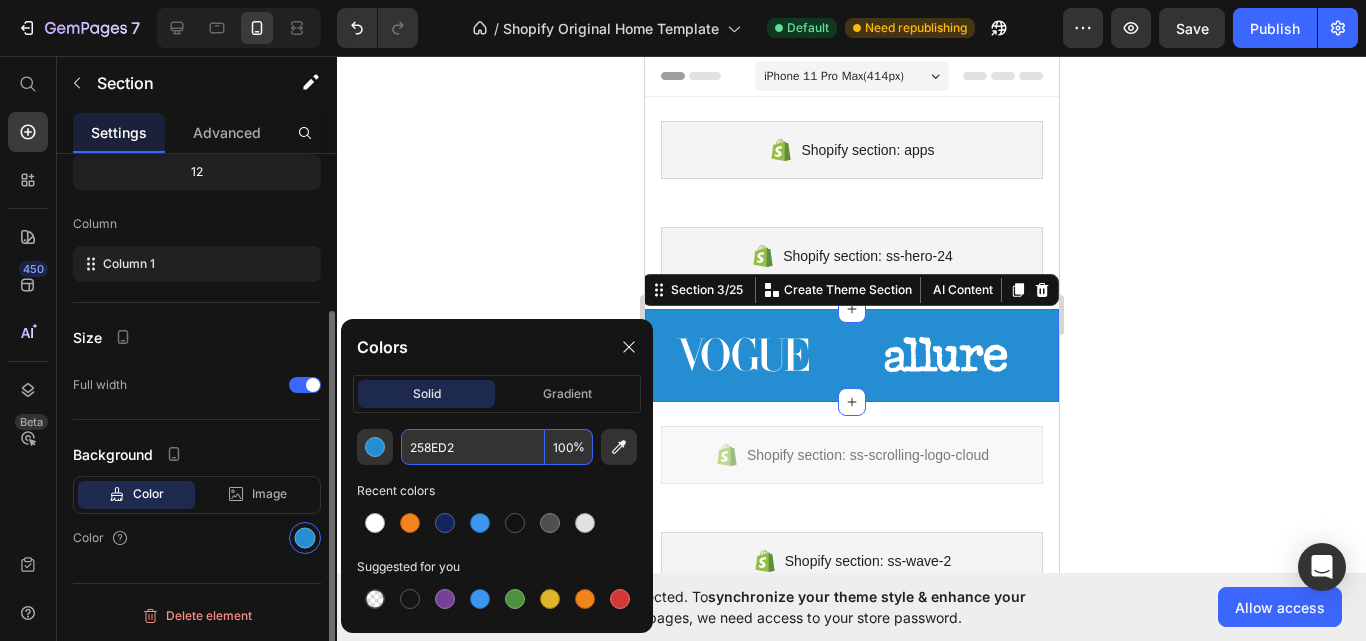type on "258ED2" 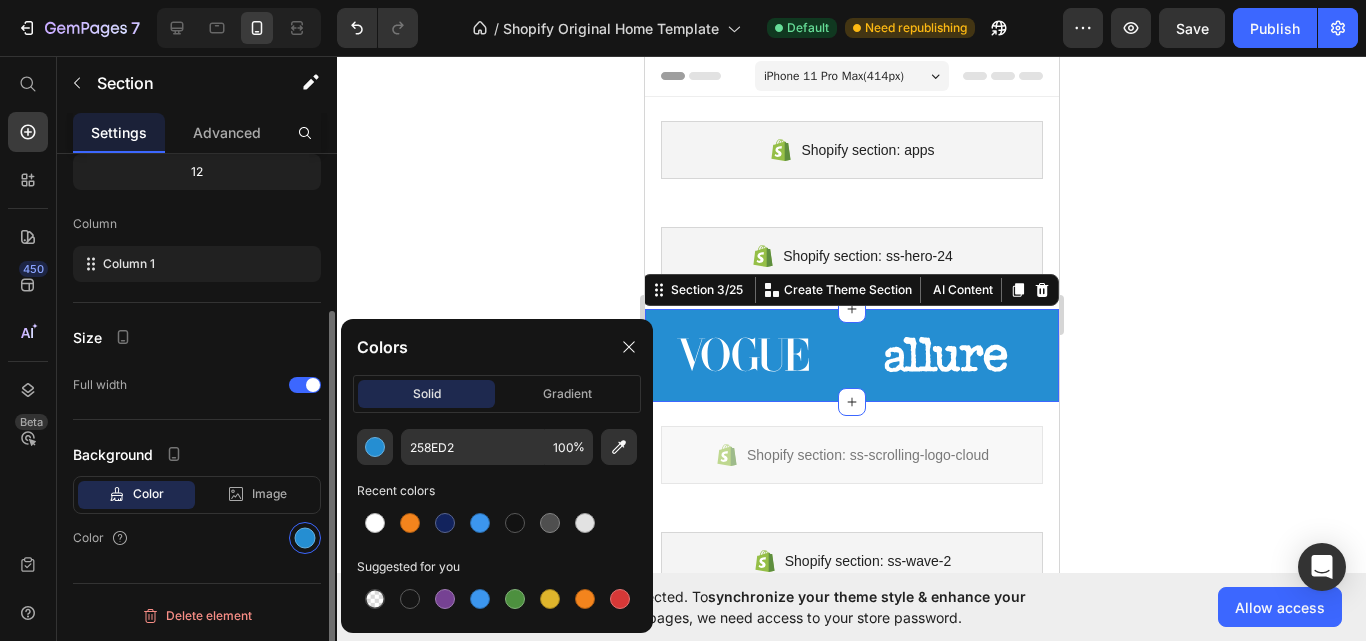 click on "Size" at bounding box center [197, 337] 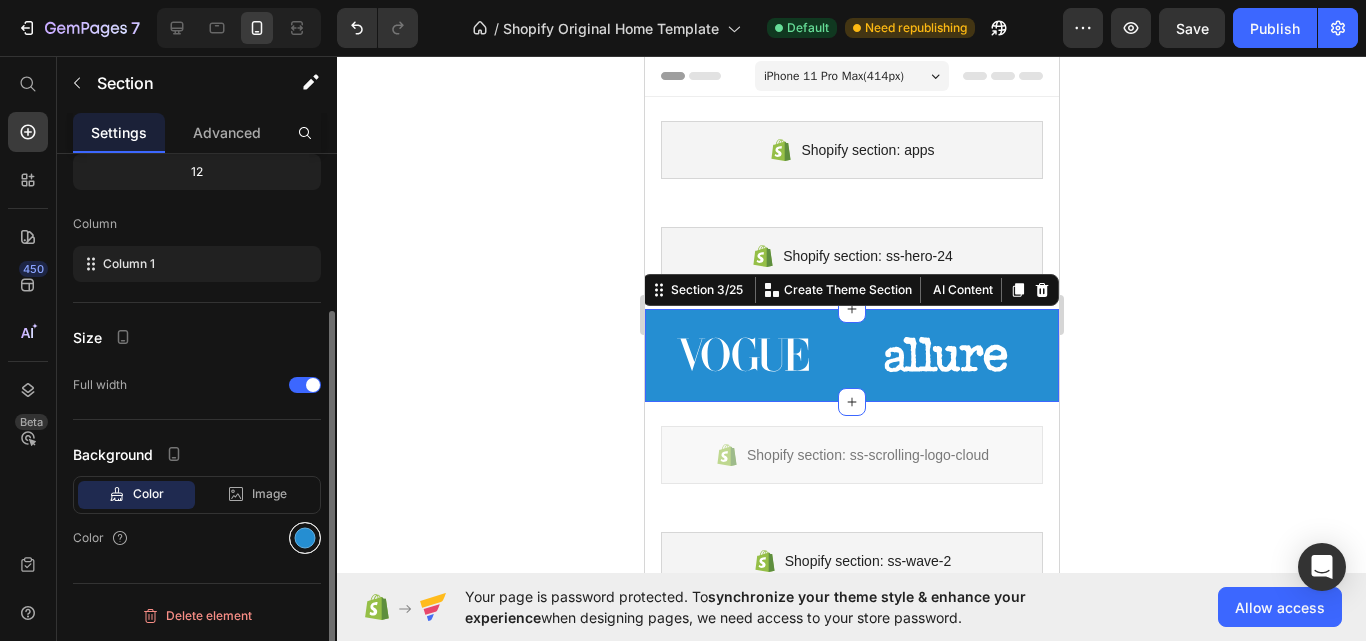 click at bounding box center (305, 538) 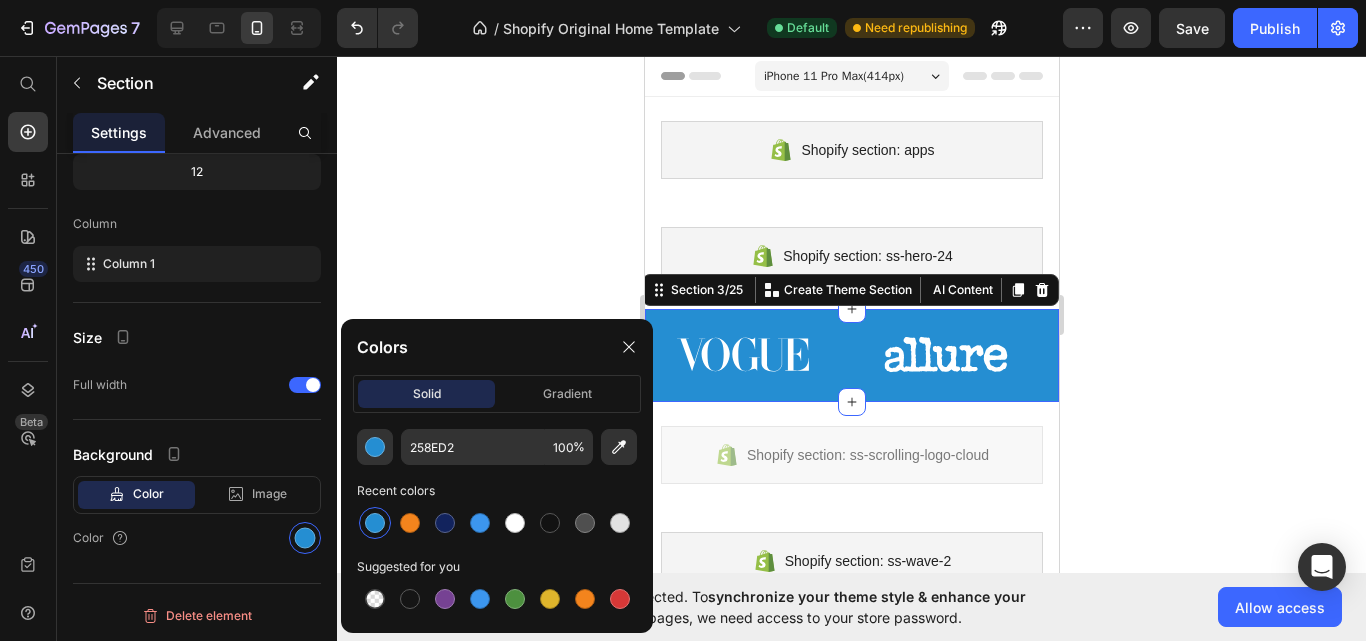click 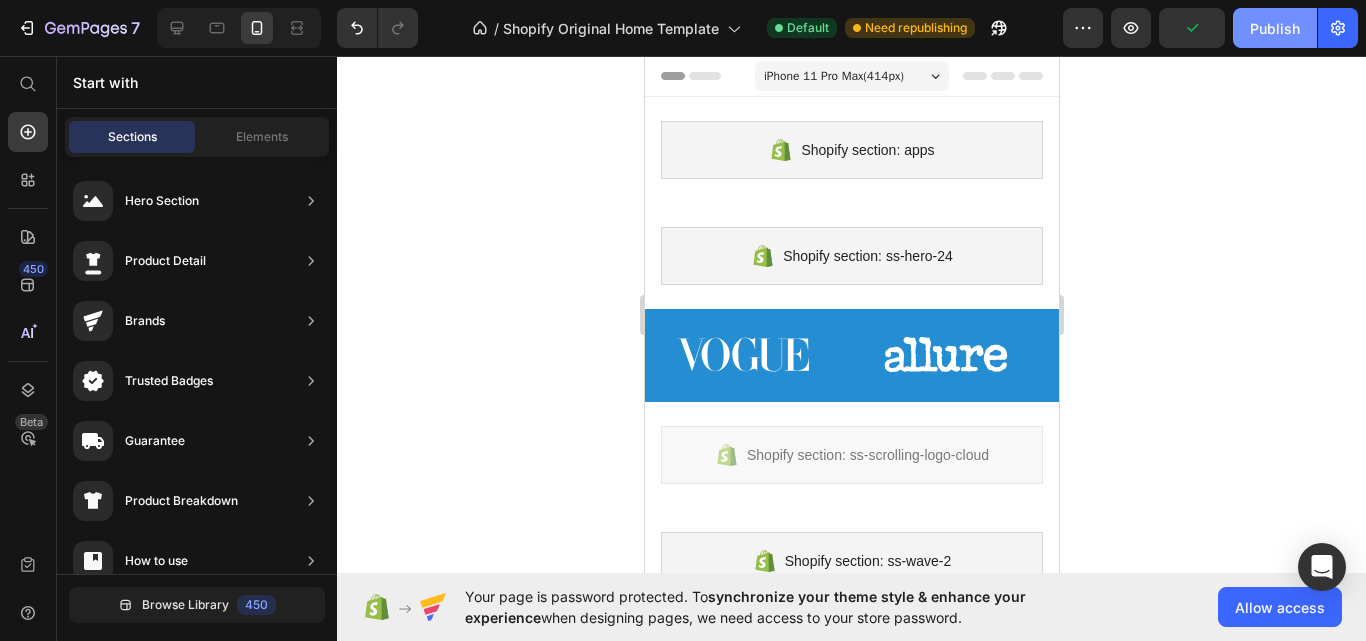 click on "Publish" at bounding box center [1275, 28] 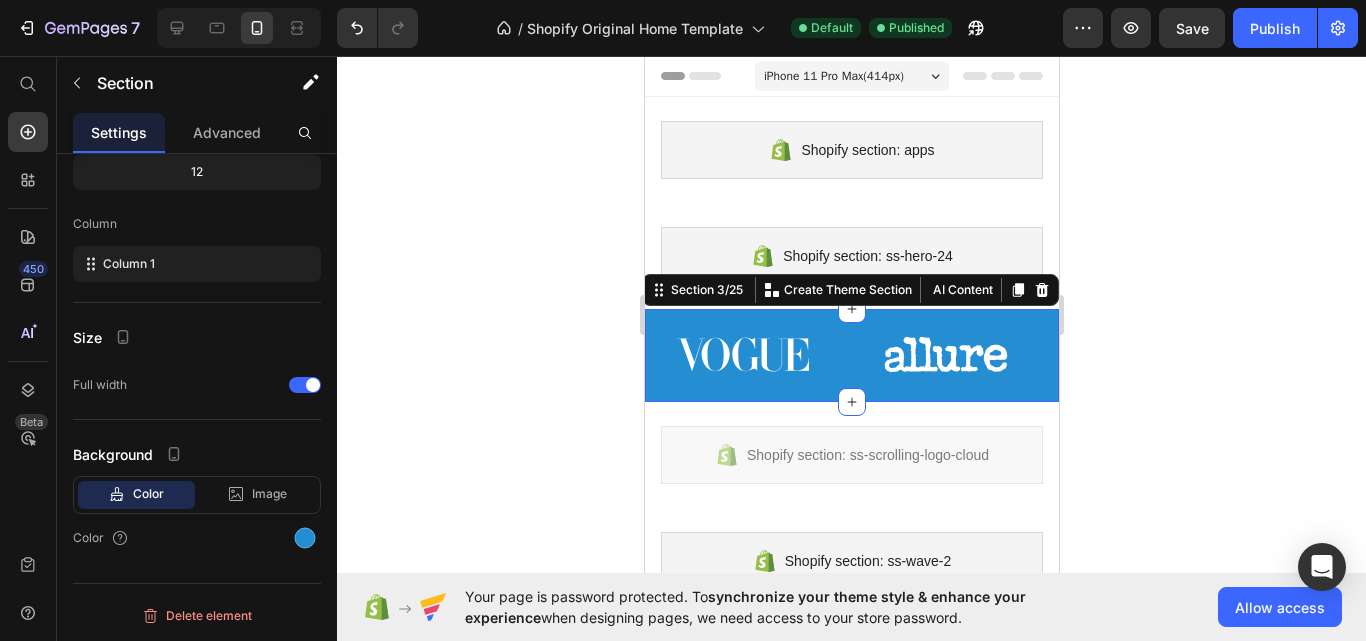 click on "Image Image Image Image Image Image Carousel Section 3/25   You can create reusable sections Create Theme Section AI Content Write with GemAI What would you like to describe here? Tone and Voice Persuasive Product LunaKoala™ – The Breathable Comforter That Magically Lulls Baby to Sleep Show more Generate" at bounding box center [851, 355] 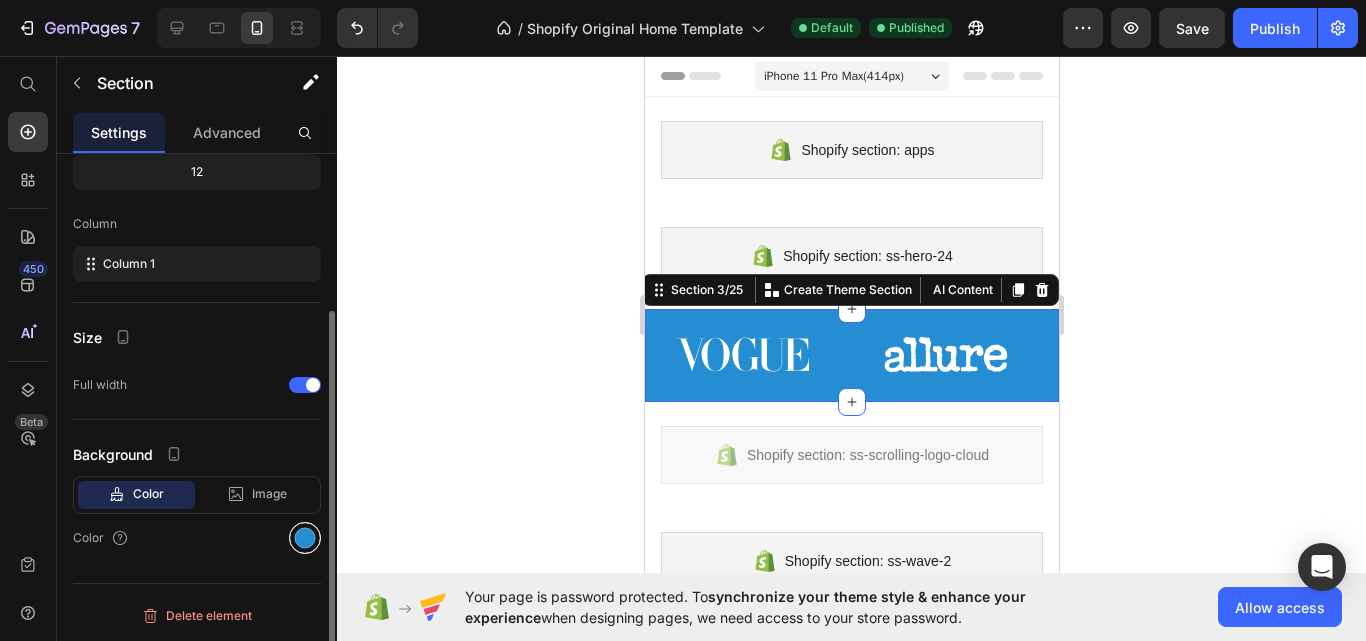 click at bounding box center (305, 538) 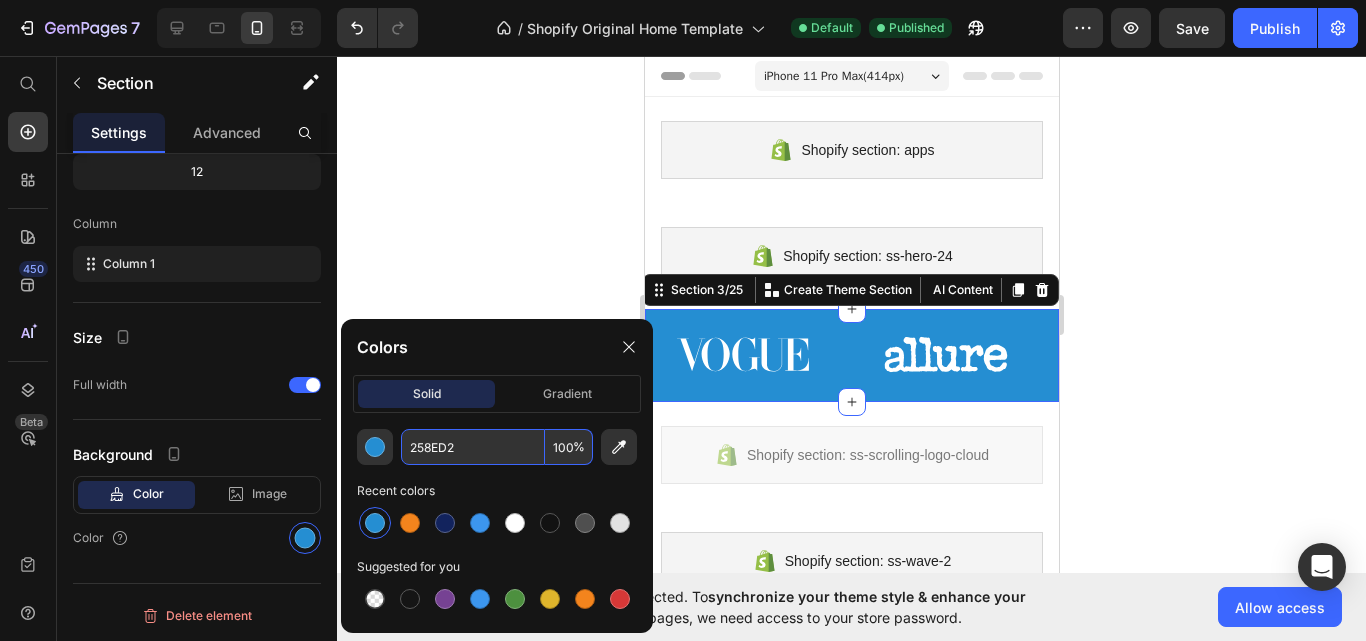 click on "258ED2" at bounding box center [473, 447] 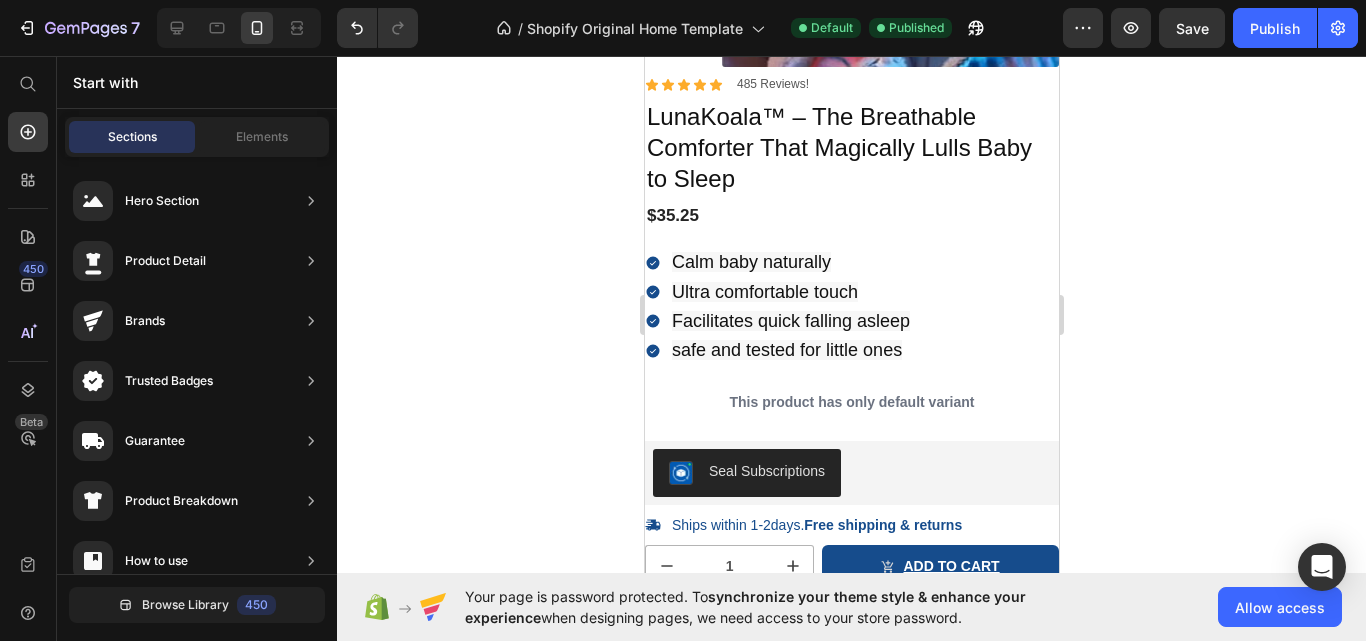 scroll, scrollTop: 1493, scrollLeft: 0, axis: vertical 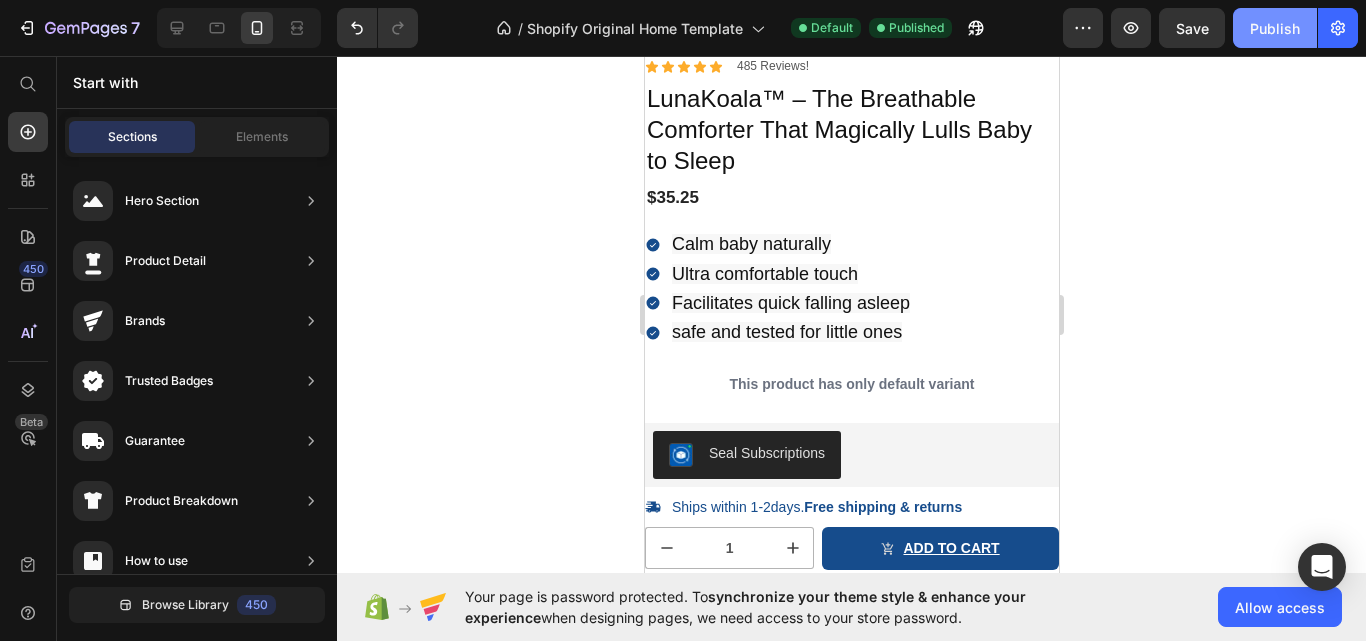 click on "Publish" at bounding box center [1275, 28] 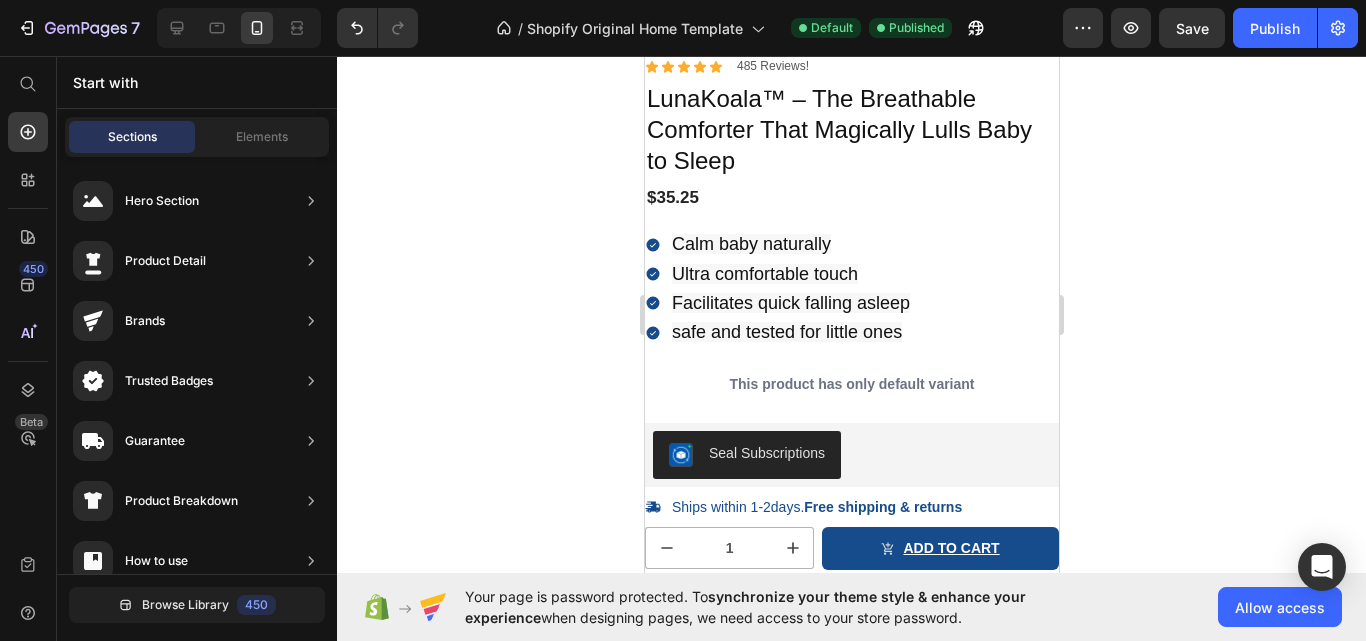 scroll, scrollTop: 0, scrollLeft: 0, axis: both 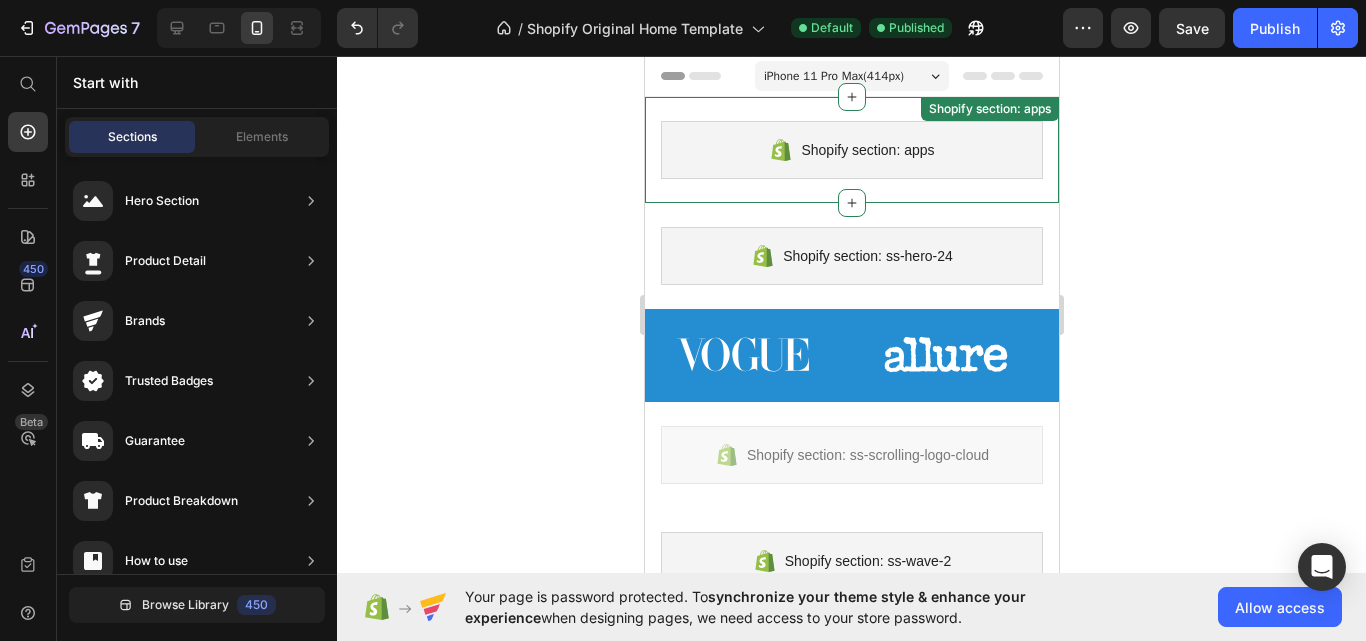 click on "Shopify section: apps" at bounding box center (851, 150) 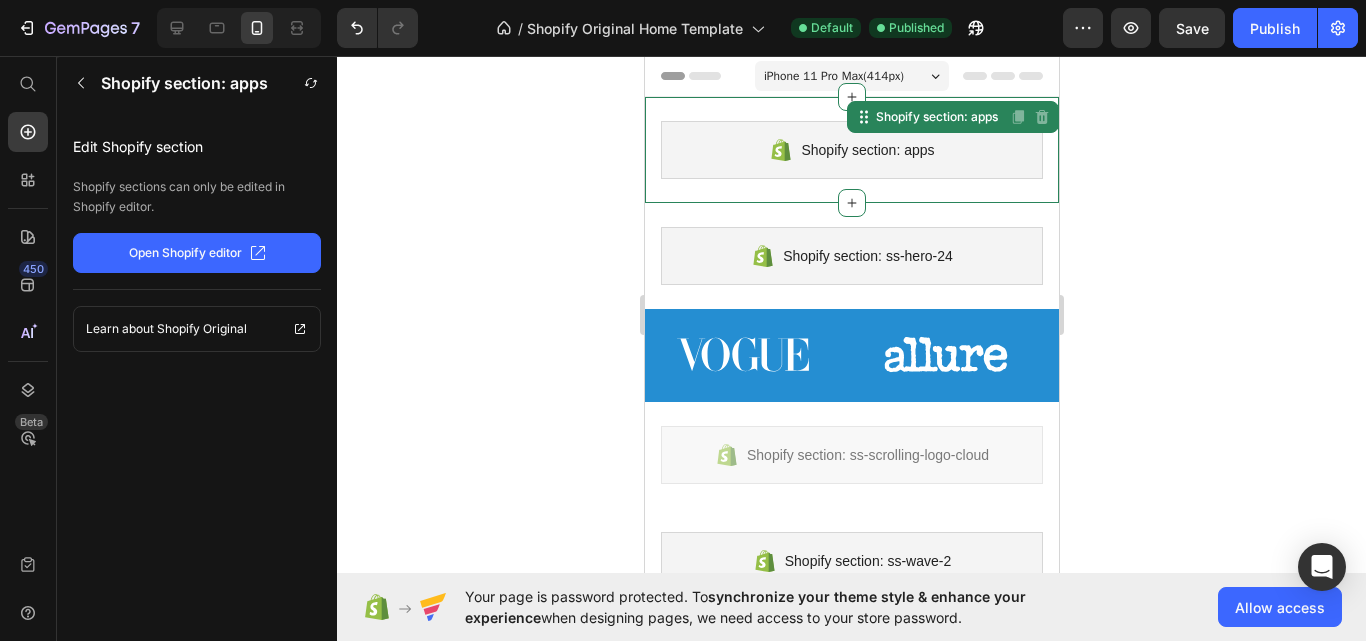 click on "Open Shopify editor" 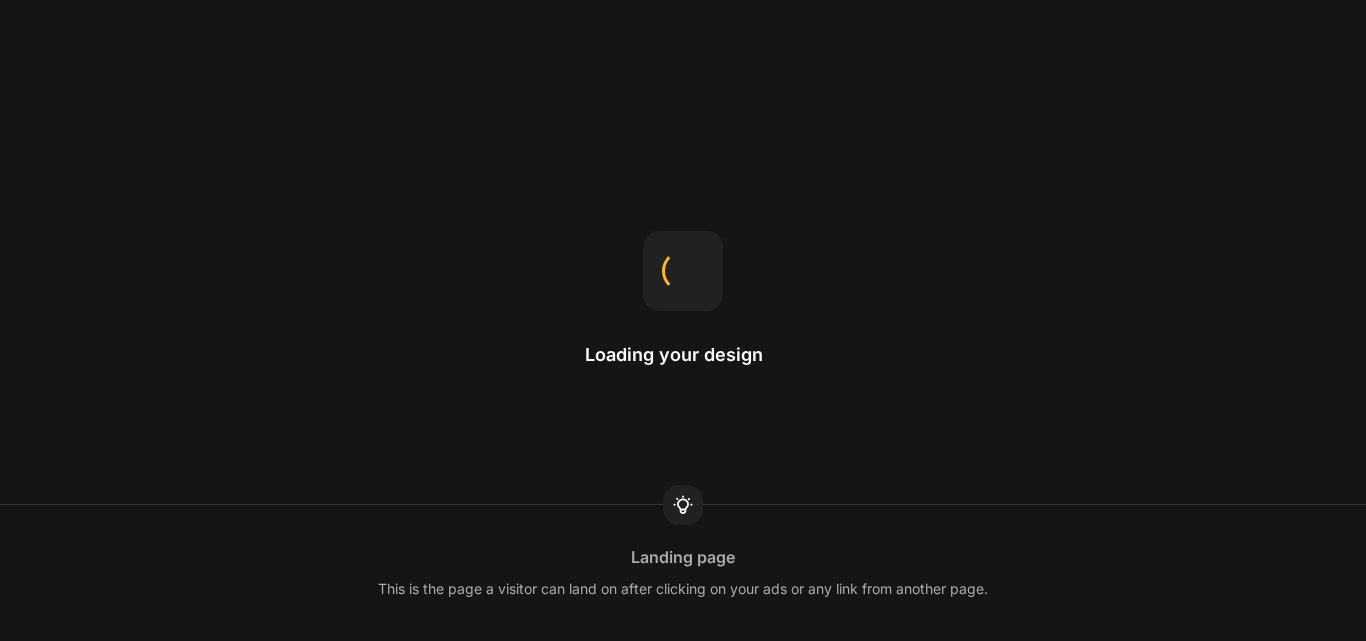 scroll, scrollTop: 0, scrollLeft: 0, axis: both 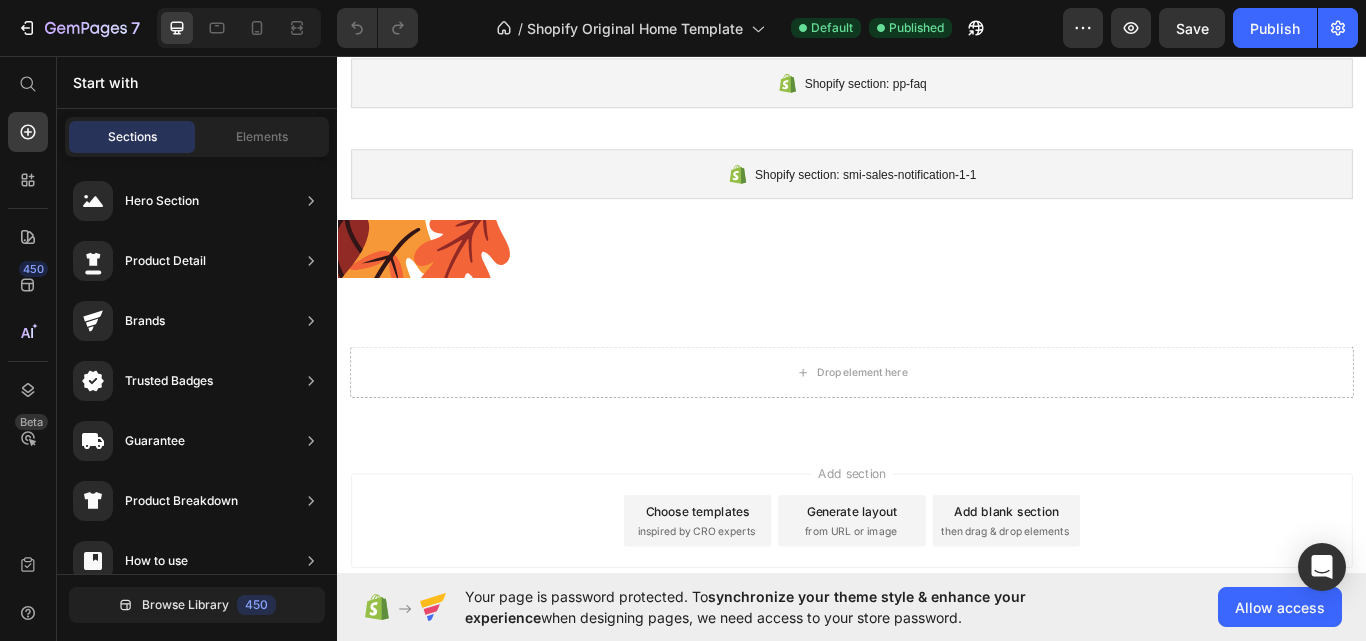 click on "7   /  Shopify Original Home Template Default Published Preview  Save   Publish" 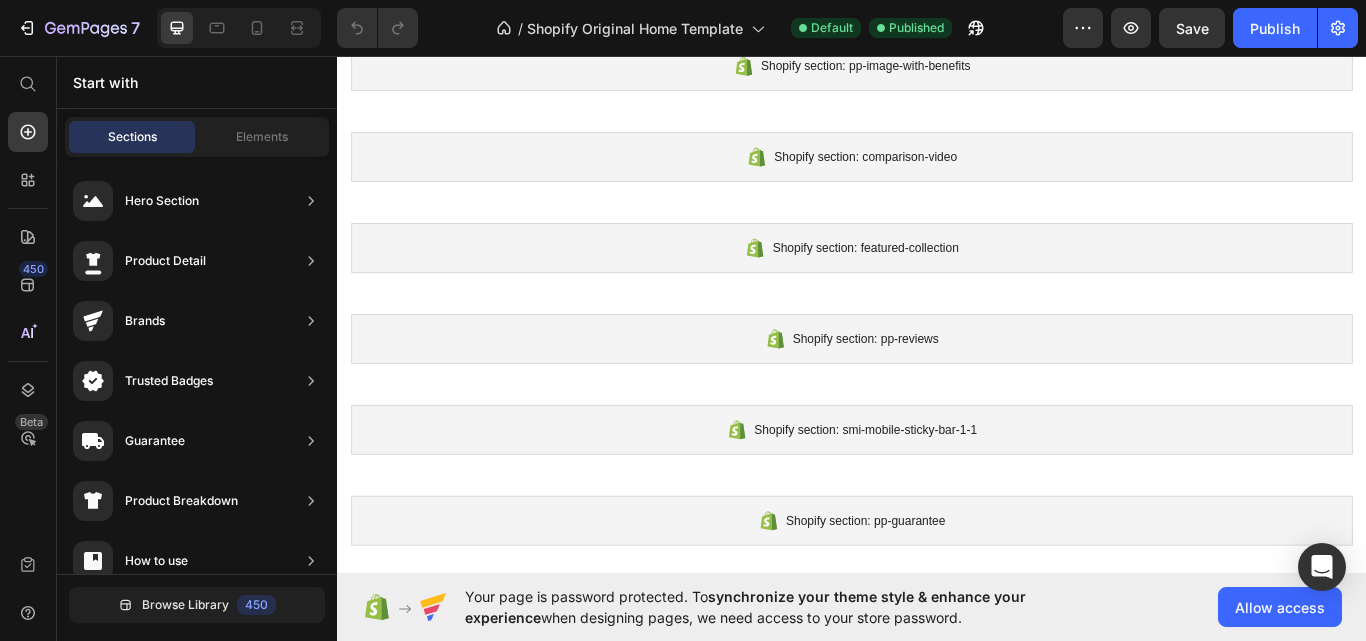 scroll, scrollTop: 2120, scrollLeft: 0, axis: vertical 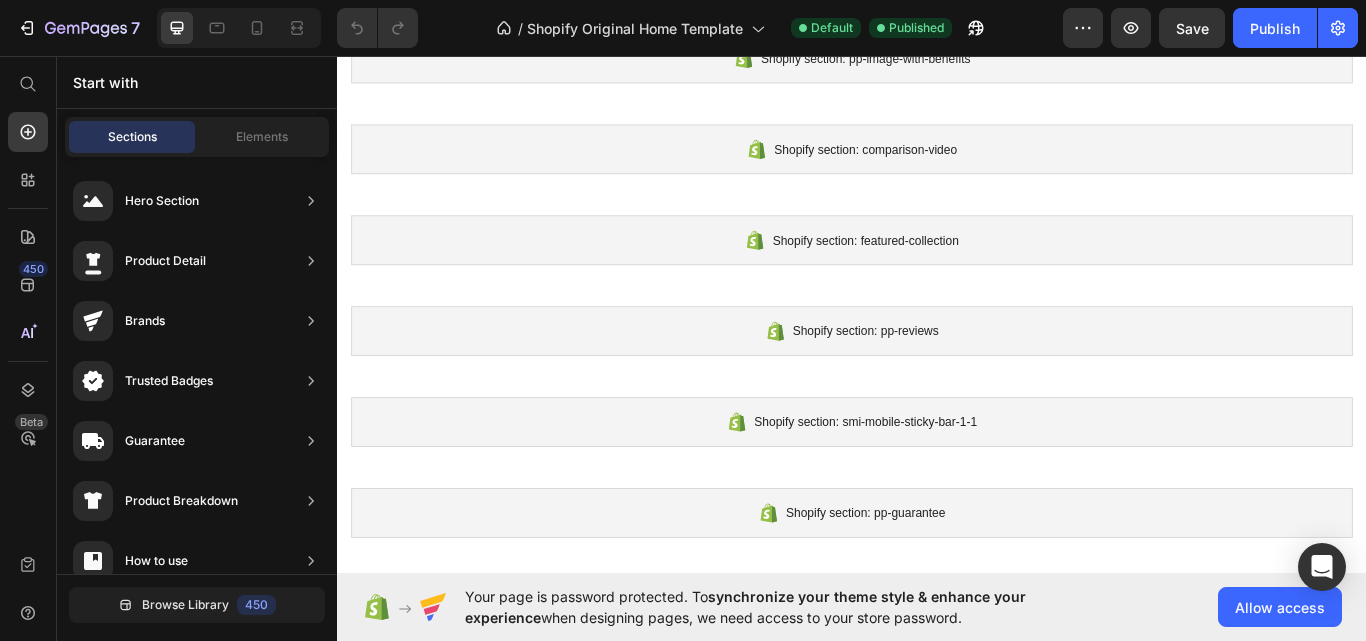 click on "7   /  Shopify Original Home Template Default Published Preview  Save   Publish" 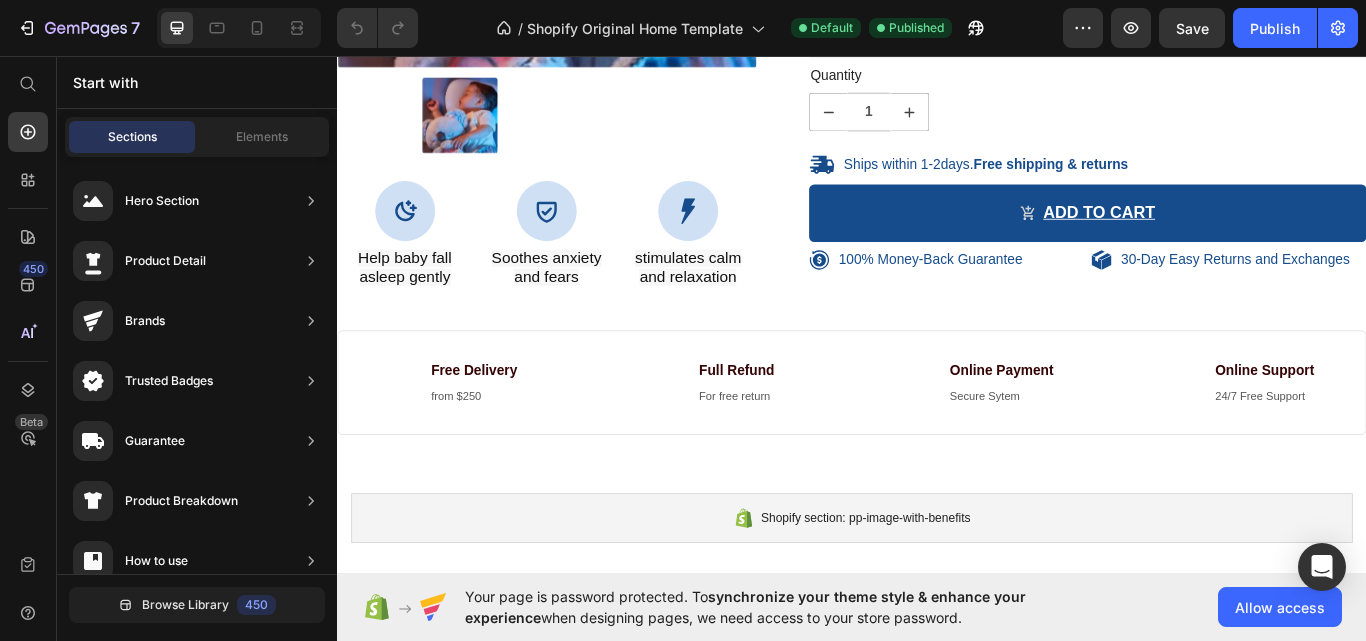 scroll, scrollTop: 1623, scrollLeft: 0, axis: vertical 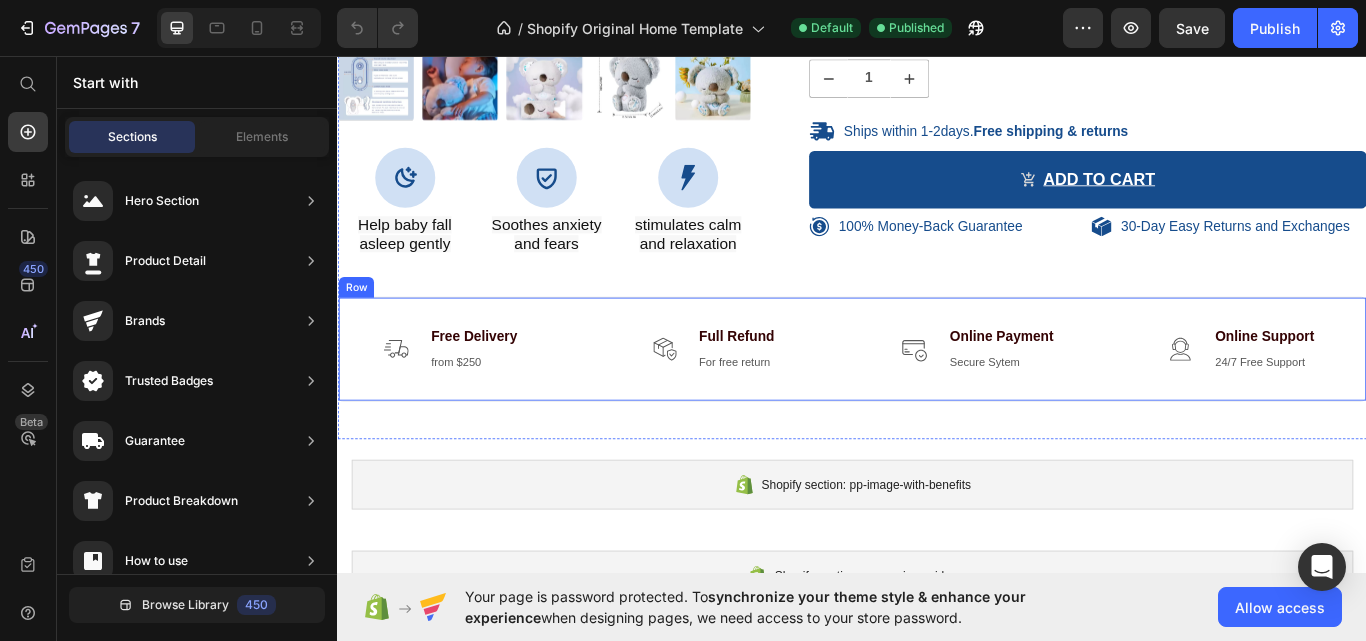 click on "Image Free Delivery Text block from $250 Text block Icon List Image Full Refund Text block For free return Text block Icon List Row Image Online Payment Text block Secure Sytem Text block Icon List Image Online Support Text block 24/7 Free Support Text block Icon List Row Row" at bounding box center (937, 399) 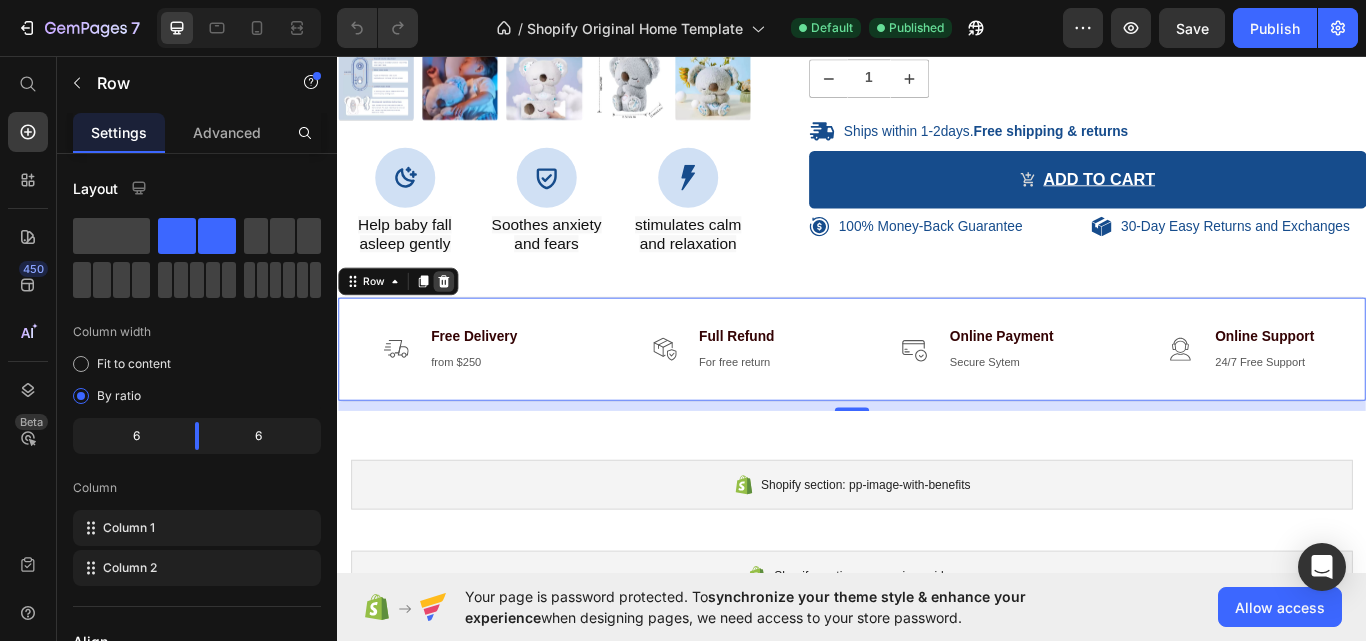 click 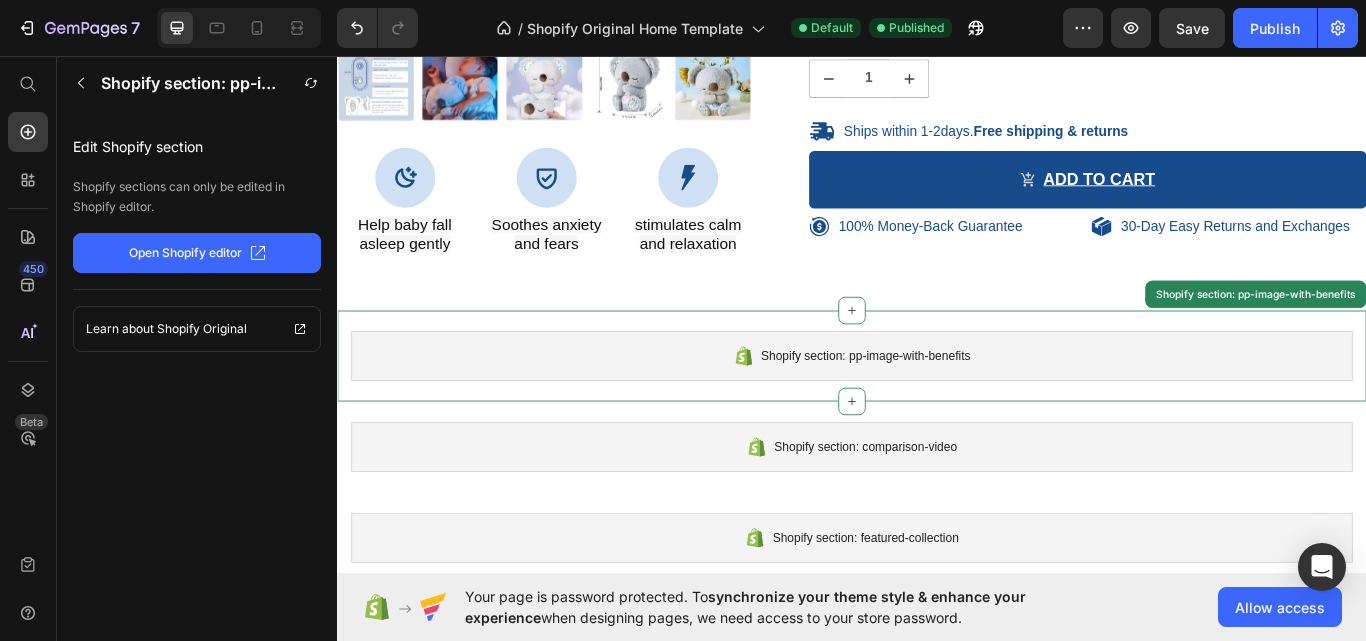 click on "Shopify section: pp-image-with-benefits" at bounding box center (937, 407) 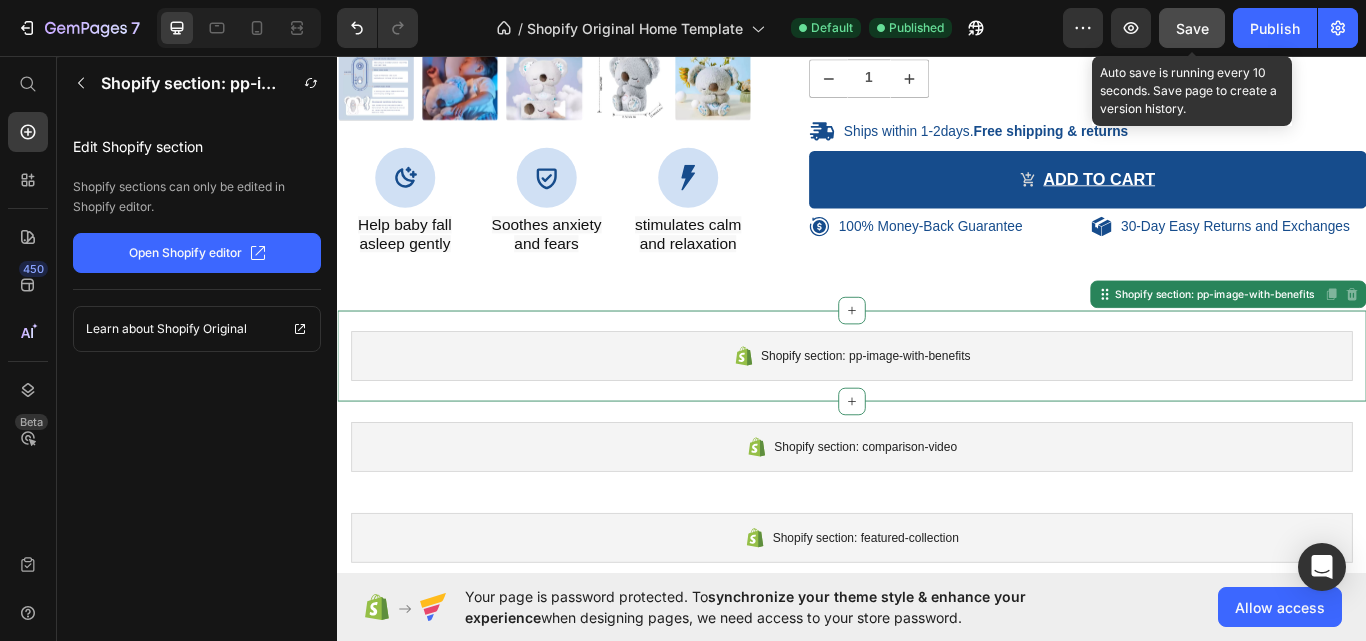 click on "Save" at bounding box center (1192, 28) 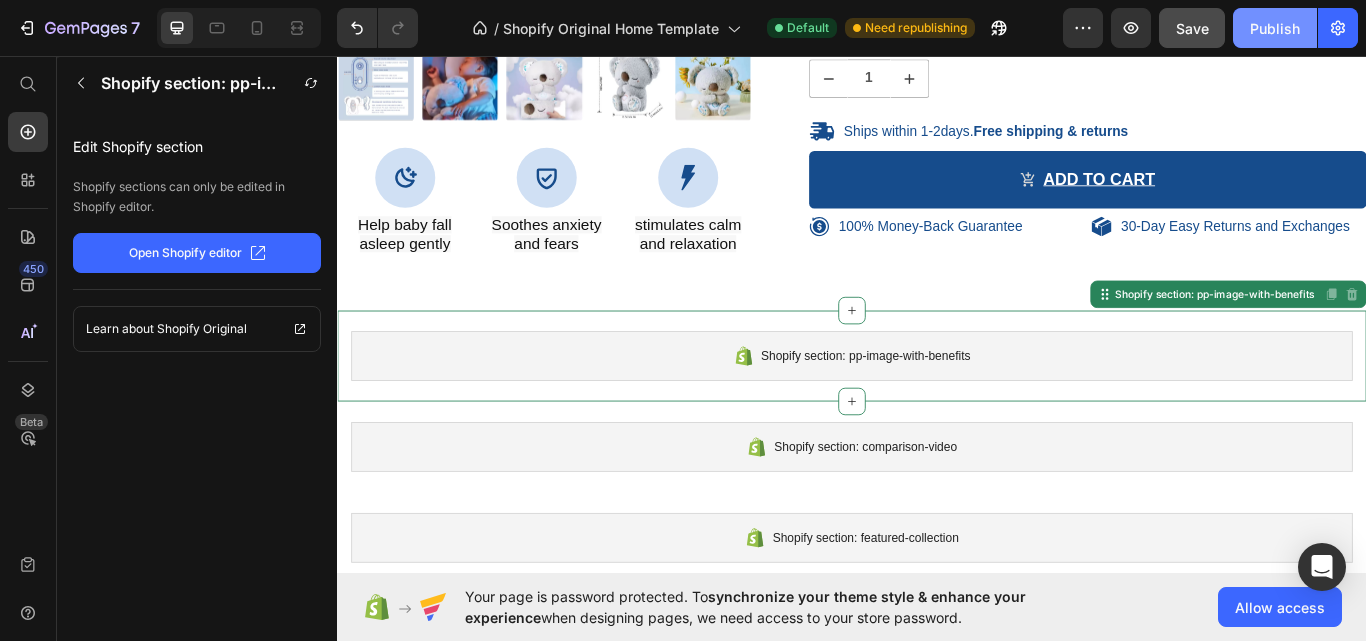 click on "Publish" at bounding box center (1275, 28) 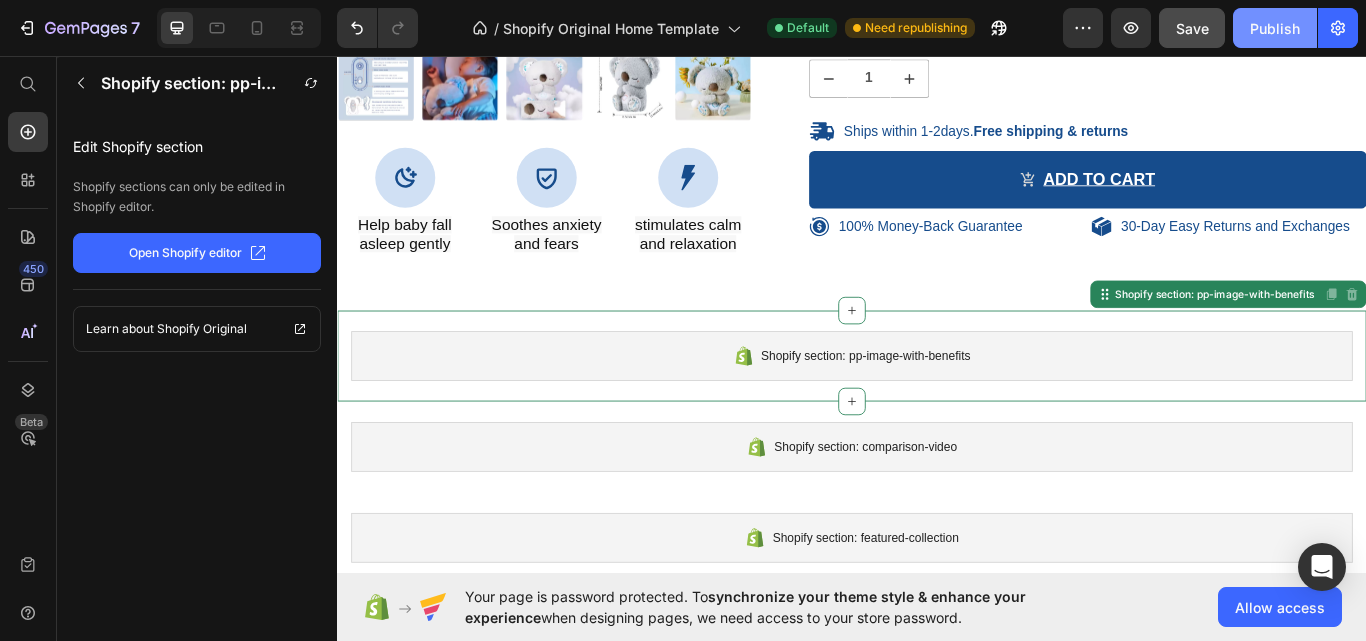 click on "Publish" at bounding box center (1275, 28) 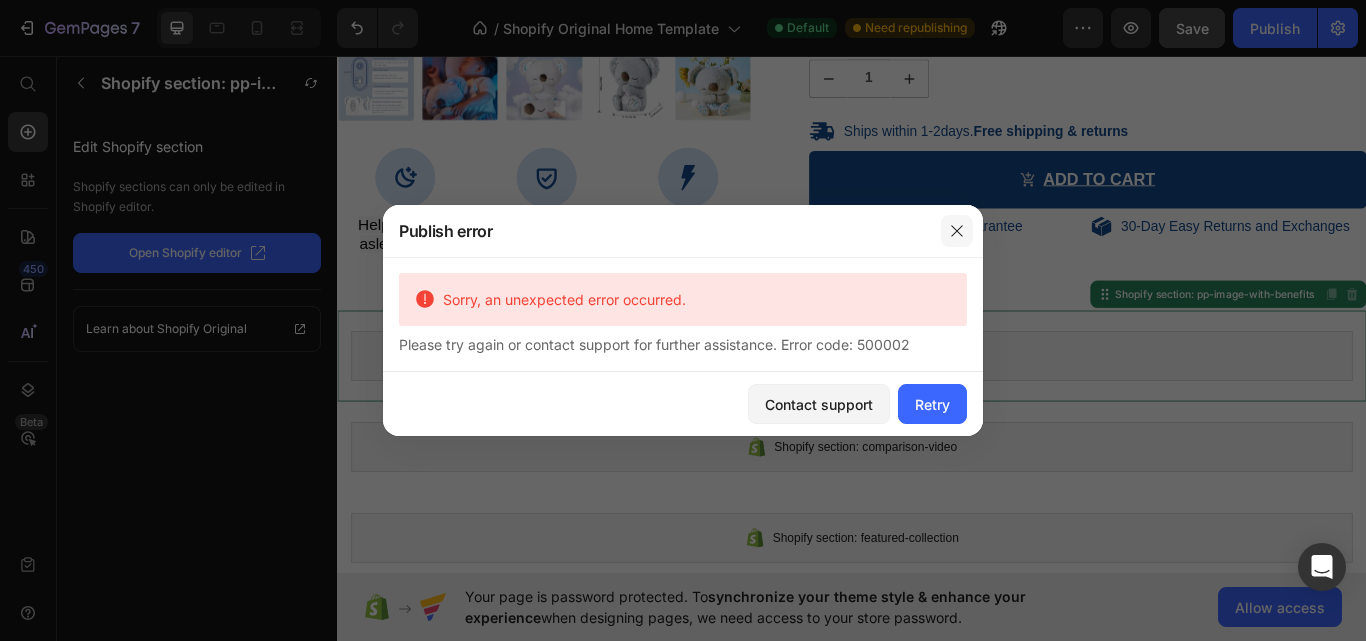click 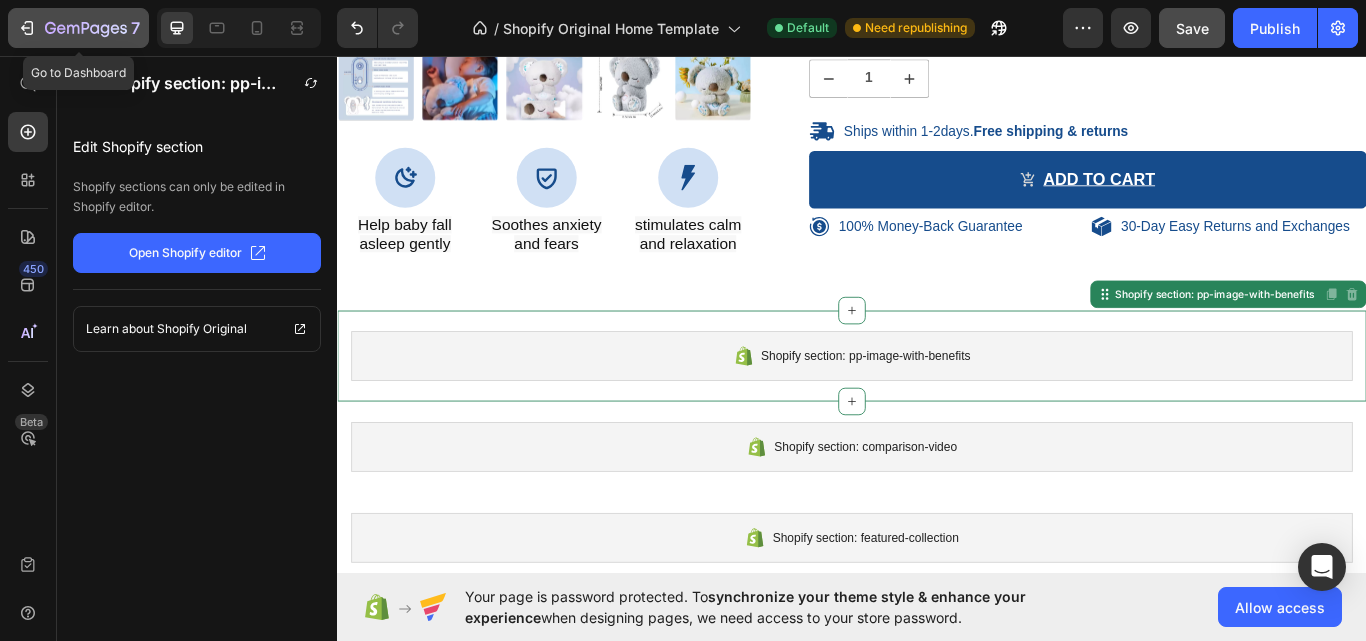 click 